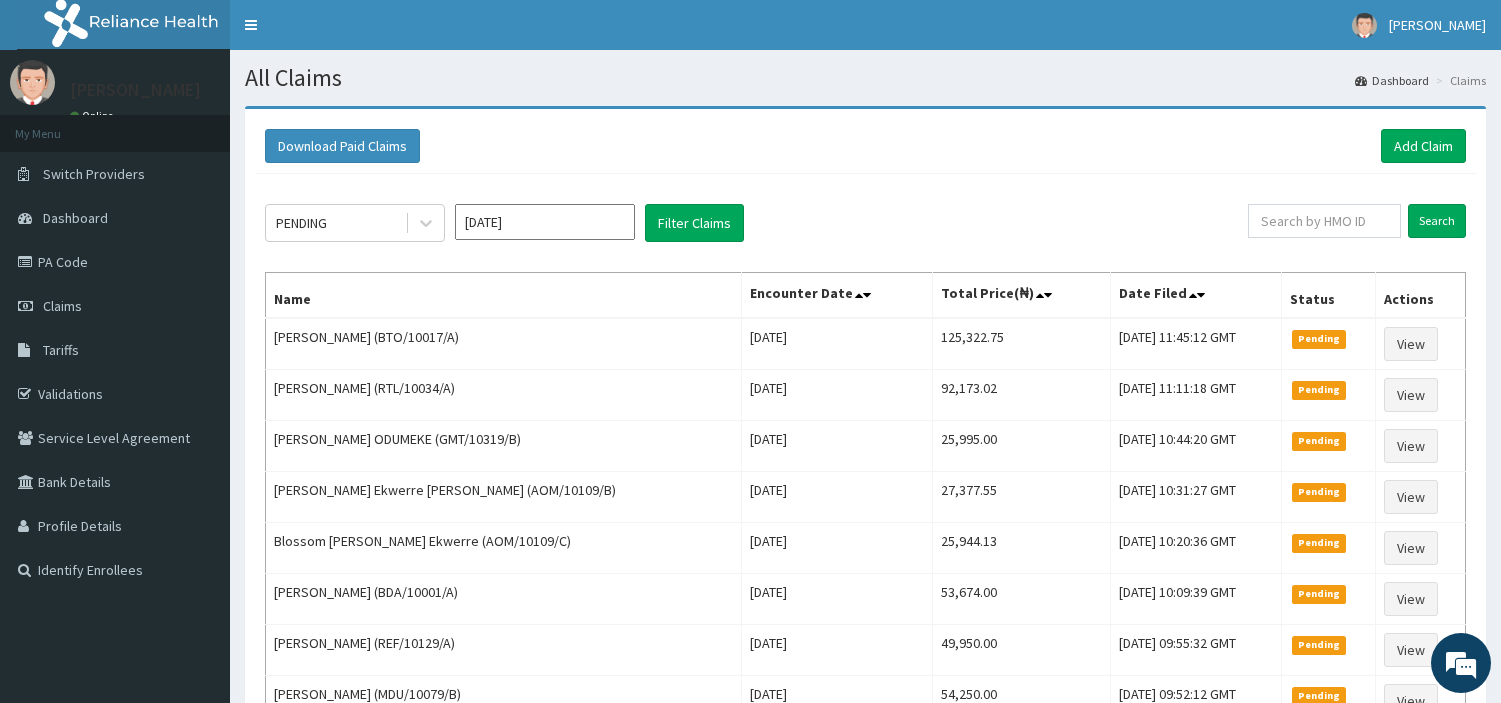 scroll, scrollTop: 0, scrollLeft: 0, axis: both 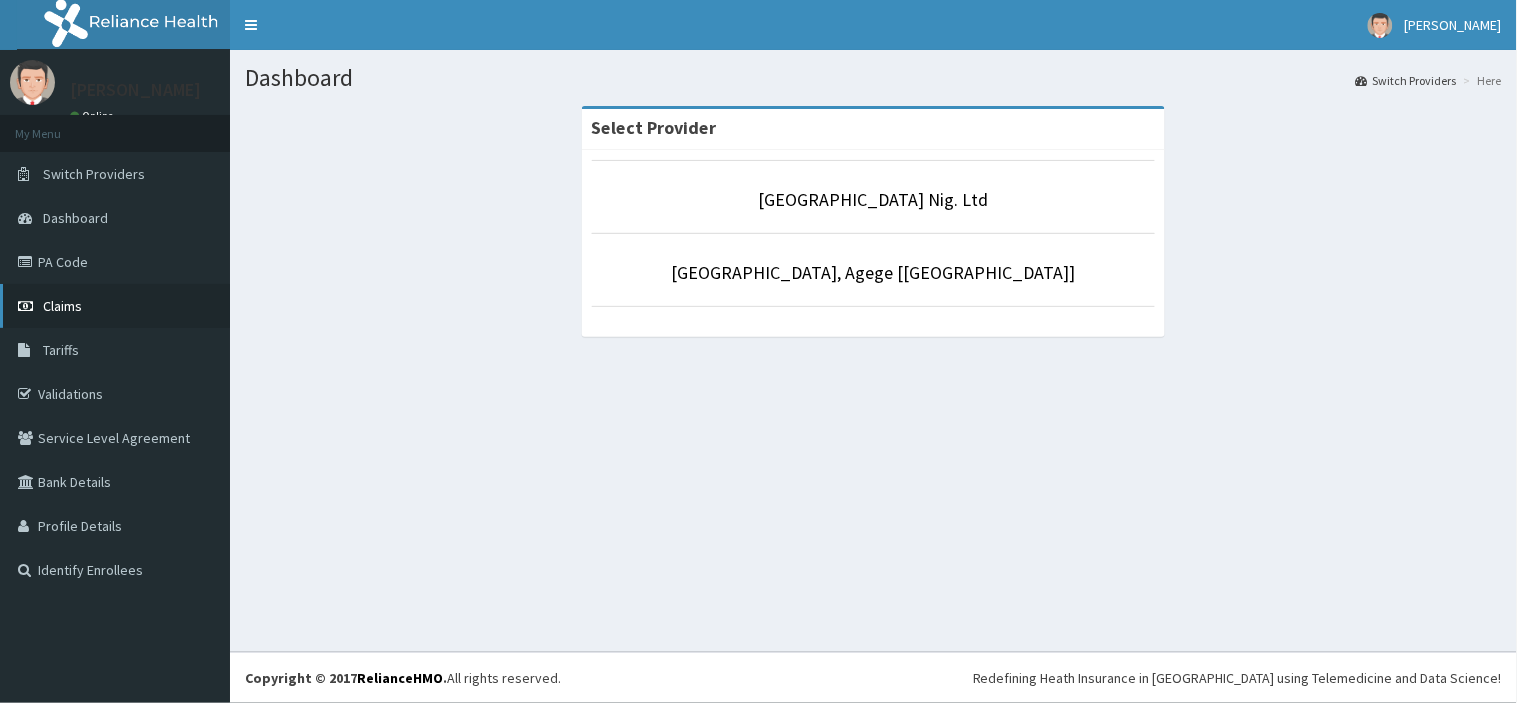 click on "Claims" at bounding box center [115, 306] 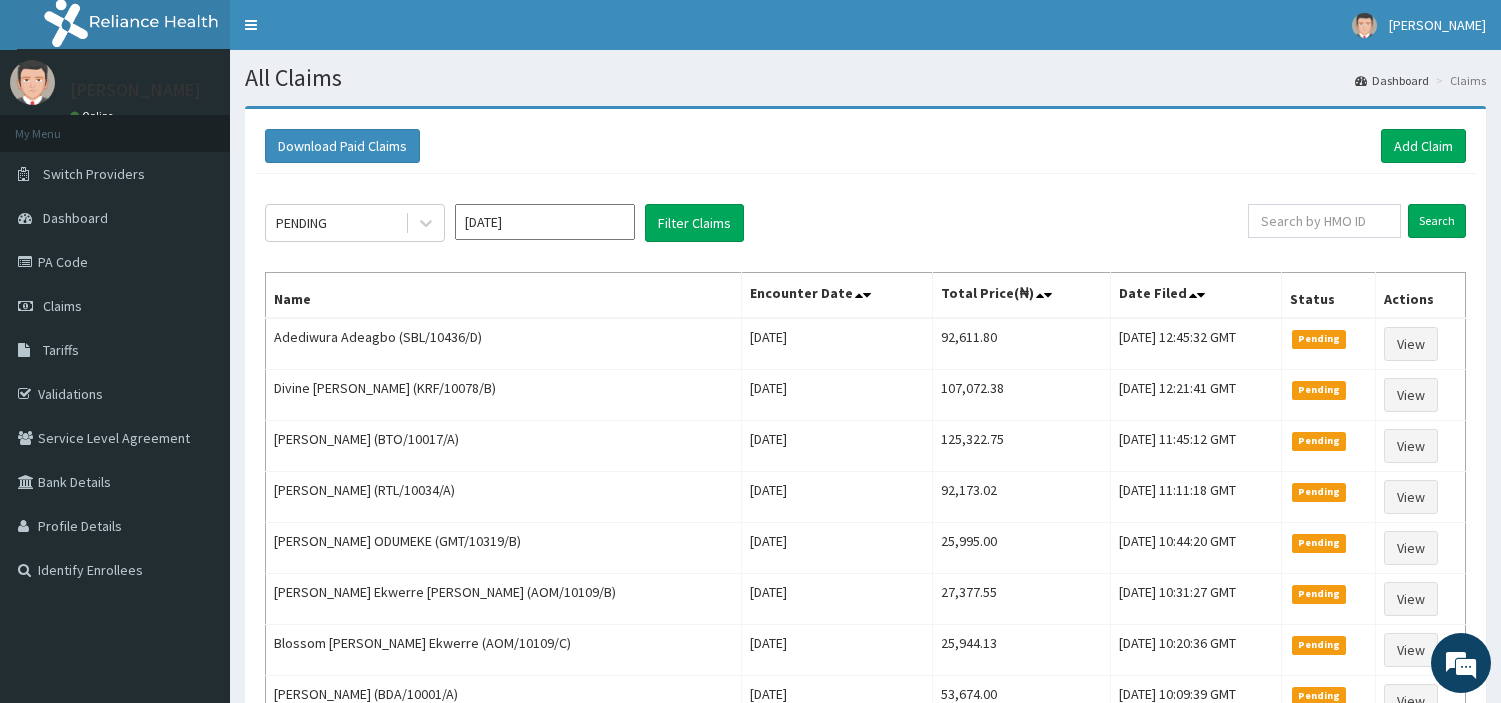 scroll, scrollTop: 0, scrollLeft: 0, axis: both 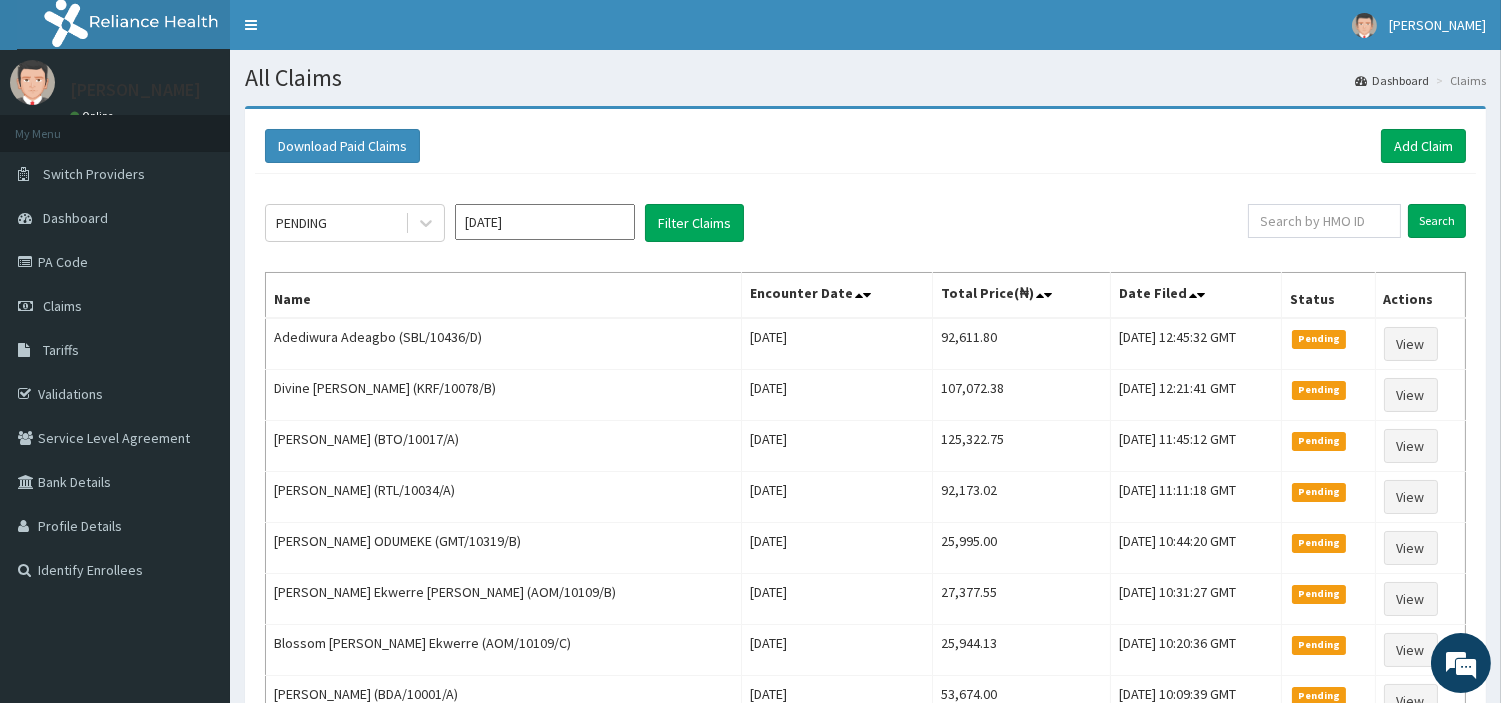 click on "PENDING Jul 2025 Filter Claims Search Name Encounter Date Total Price(₦) Date Filed Status Actions Adediwura Adeagbo (SBL/10436/D) Wed Jul 02 2025 92,611.80 Thu, 10 Jul 2025 12:45:32 GMT Pending View Divine Joseph-Uadial (KRF/10078/B) Tue Jul 01 2025 107,072.38 Thu, 10 Jul 2025 12:21:41 GMT Pending View Mary Fajebe (BTO/10017/A) Tue Jul 01 2025 125,322.75 Thu, 10 Jul 2025 11:45:12 GMT Pending View Olabisi Balogun (RTL/10034/A) Fri Jul 04 2025 92,173.02 Thu, 10 Jul 2025 11:11:18 GMT Pending View CORDELIA ODUMEKE (GMT/10319/B) Sun Jul 06 2025 25,995.00 Thu, 10 Jul 2025 10:44:20 GMT Pending View Victoria Ekwerre Udoh (AOM/10109/B) Sun Jul 06 2025 27,377.55 Thu, 10 Jul 2025 10:31:27 GMT Pending View Blossom Alphonsus Ekwerre (AOM/10109/C) Sun Jul 06 2025 25,944.13 Thu, 10 Jul 2025 10:20:36 GMT Pending View OLAKUNLE FADIPE (BDA/10001/A) Fri Jul 04 2025 53,674.00 Thu, 10 Jul 2025 10:09:39 GMT Pending View SAMUEL AFARIOGUN (REF/10129/A) Sun Jul 06 2025 49,950.00 Thu, 10 Jul 2025 09:55:32 GMT Pending View 54,250.00" 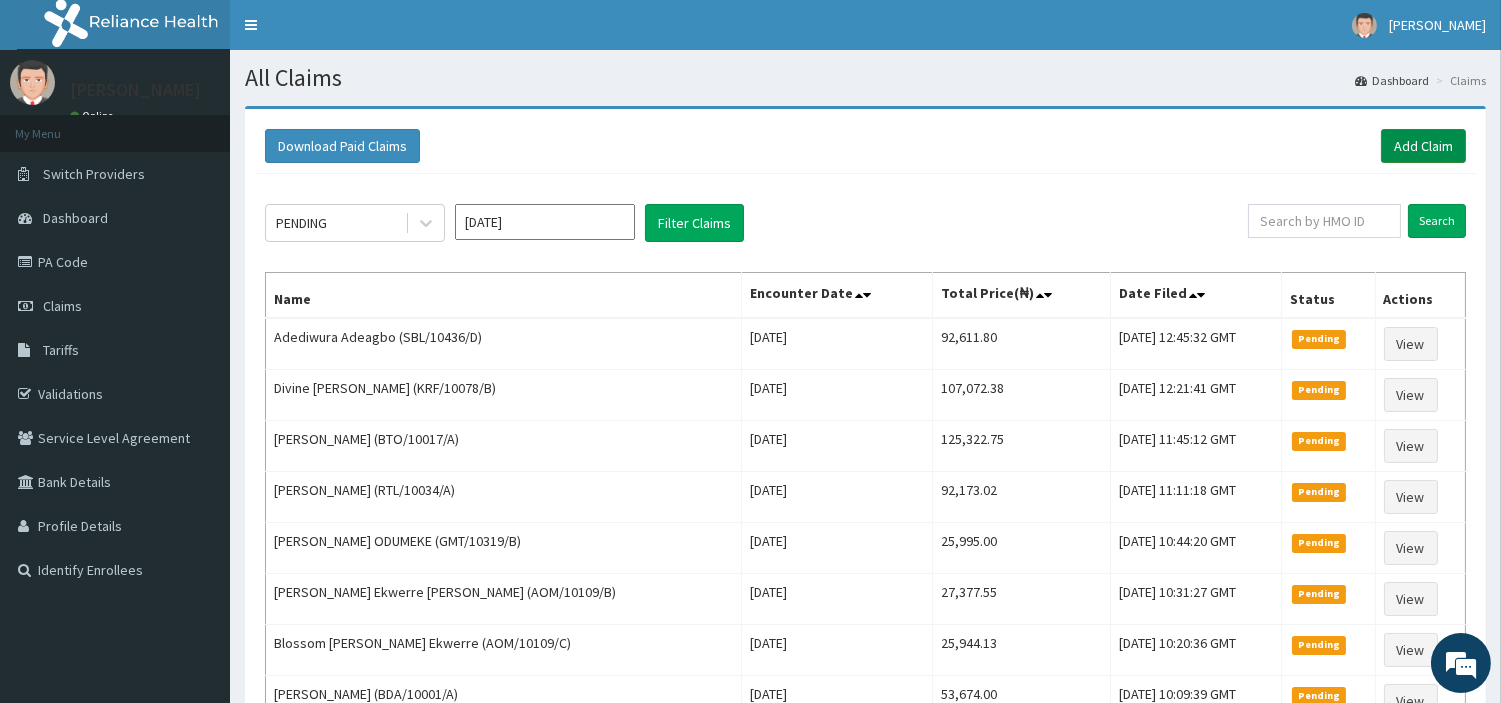 click on "Add Claim" at bounding box center [1423, 146] 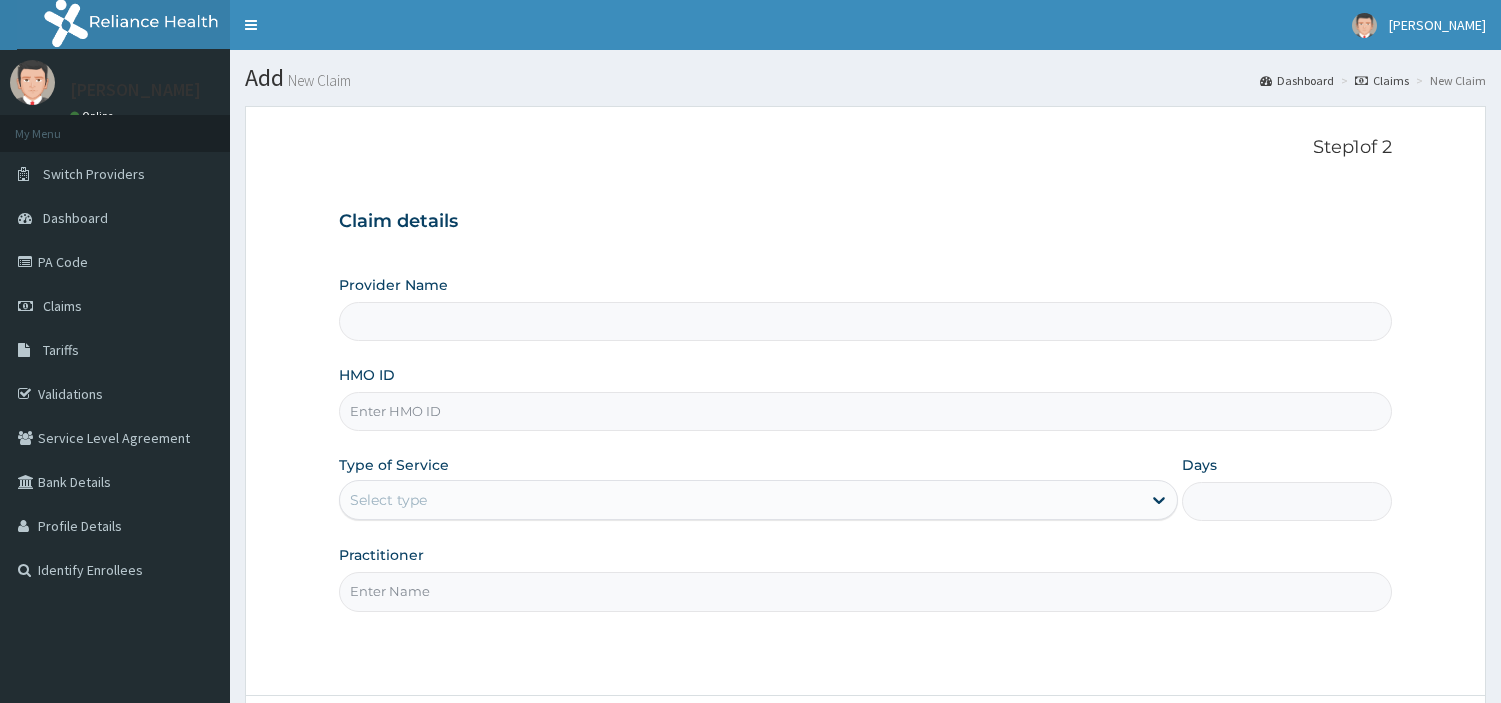 scroll, scrollTop: 0, scrollLeft: 0, axis: both 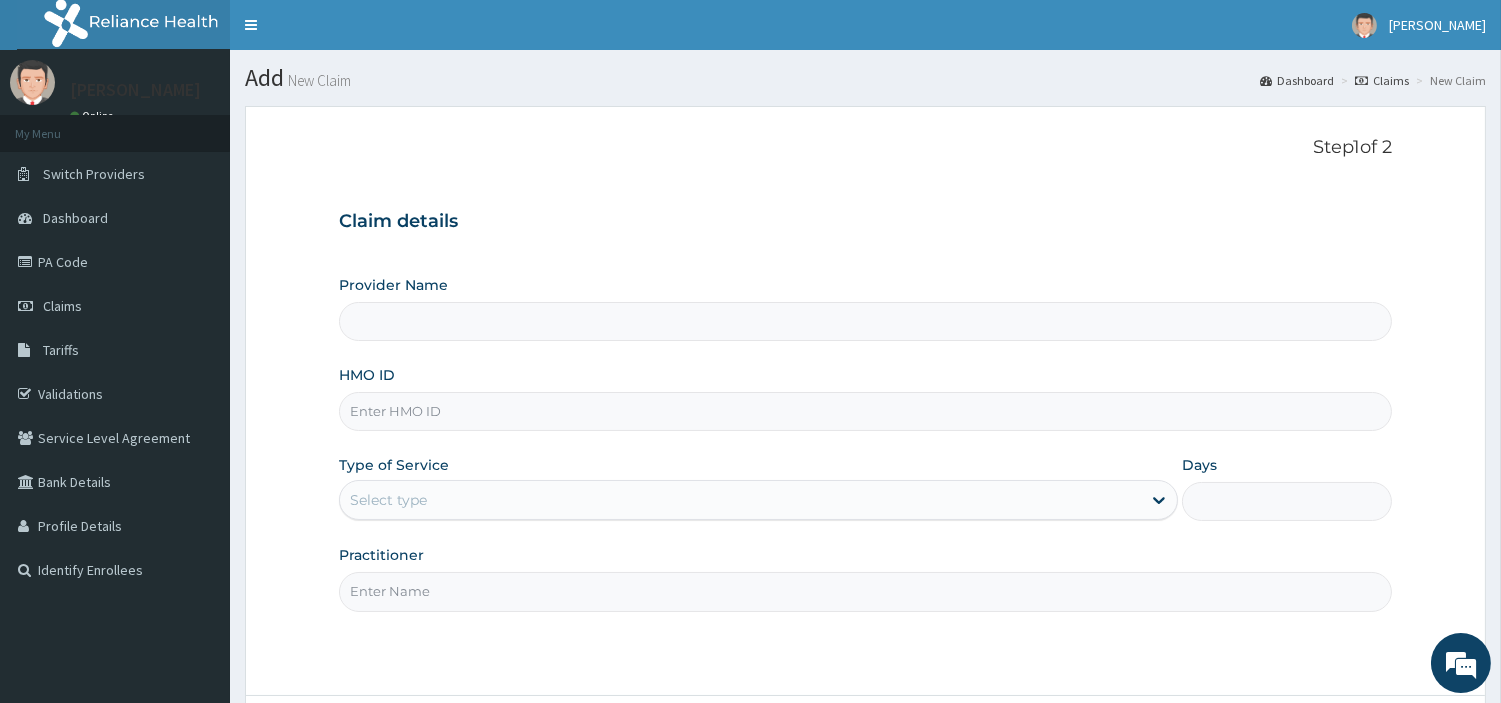 type on "R-Jolad Hospital Nig. Ltd" 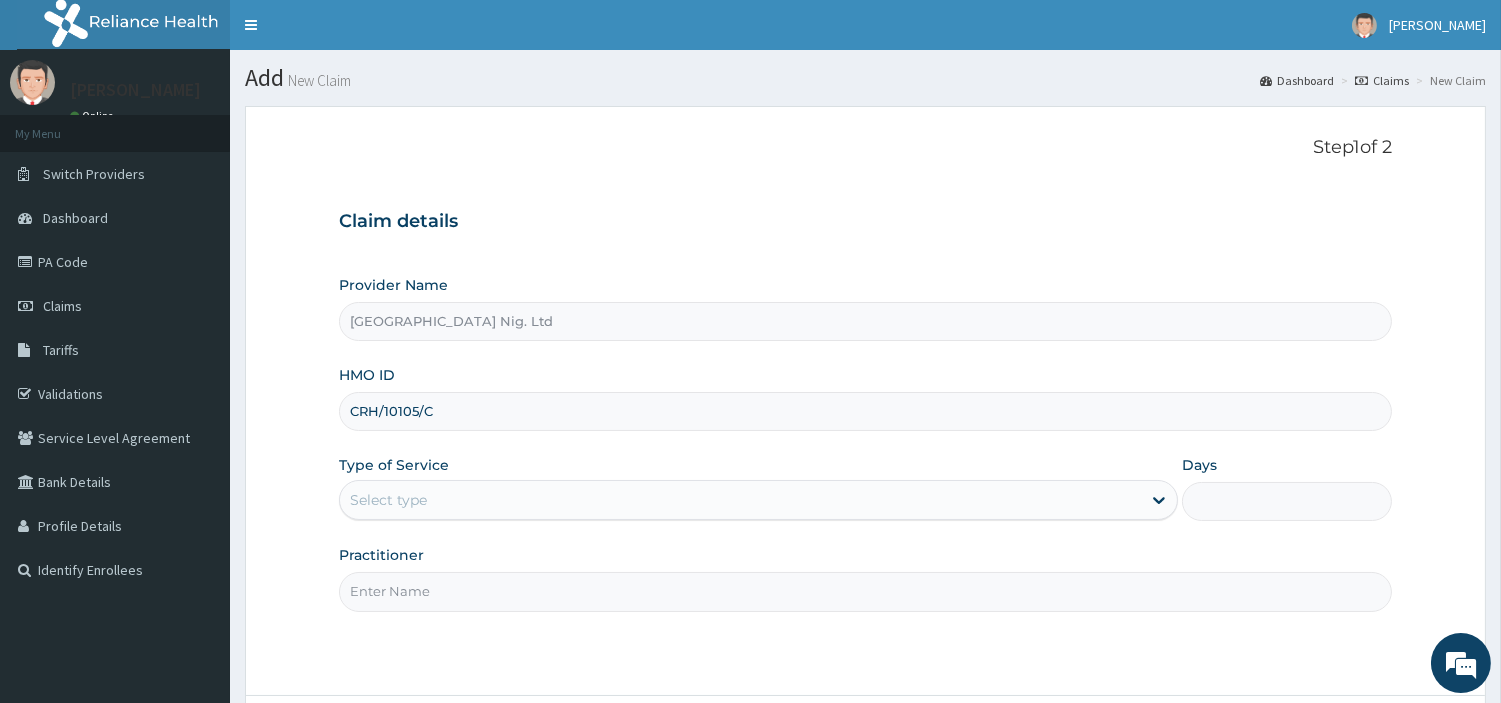 type on "CRH/10105/C" 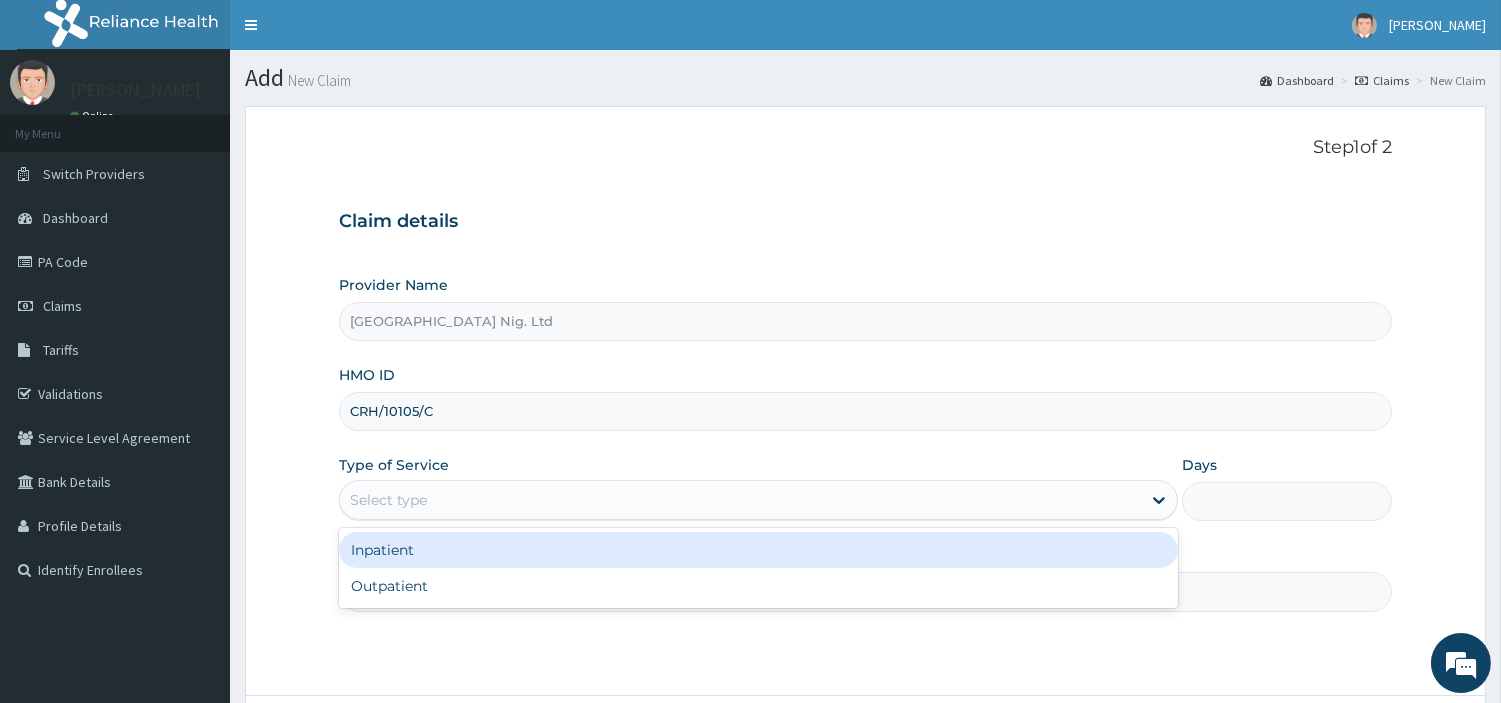 click on "Select type" at bounding box center (740, 500) 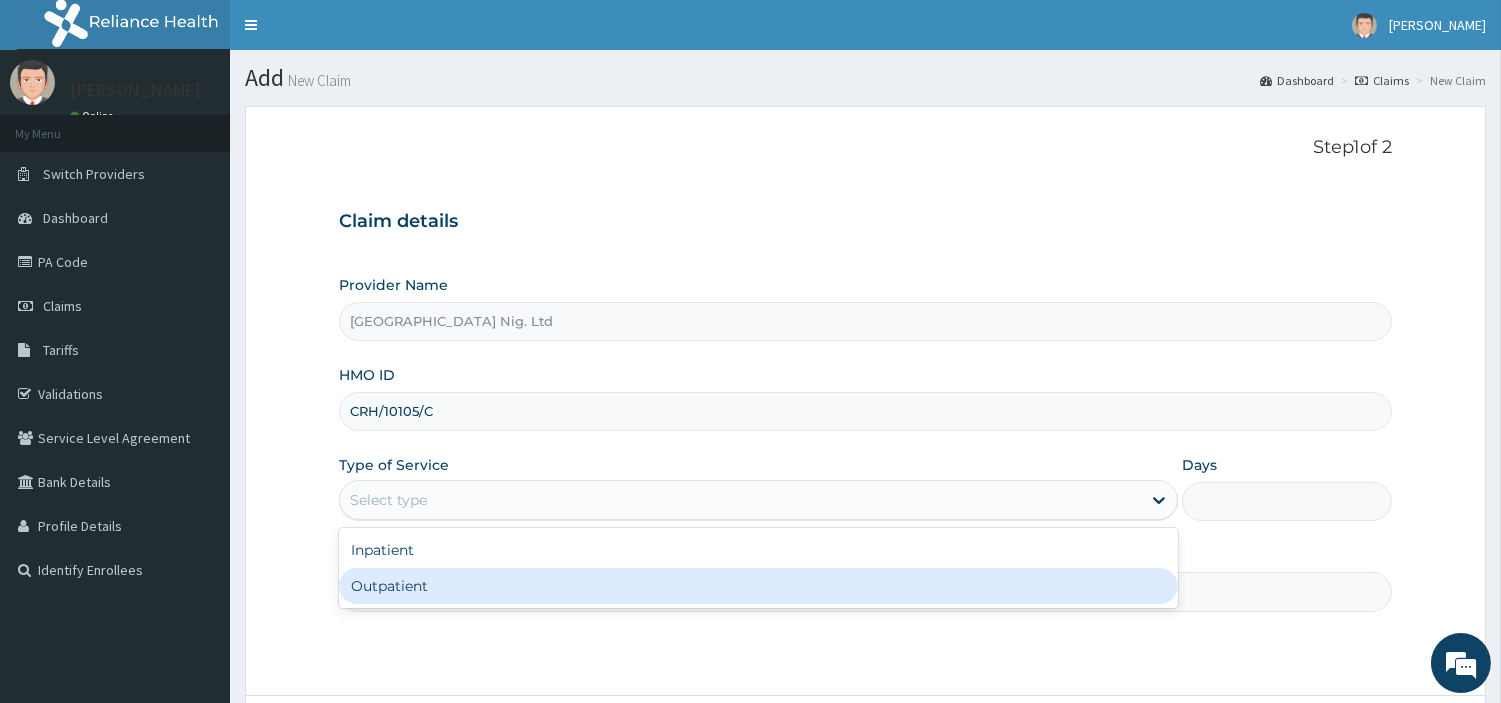 click on "Outpatient" at bounding box center [758, 586] 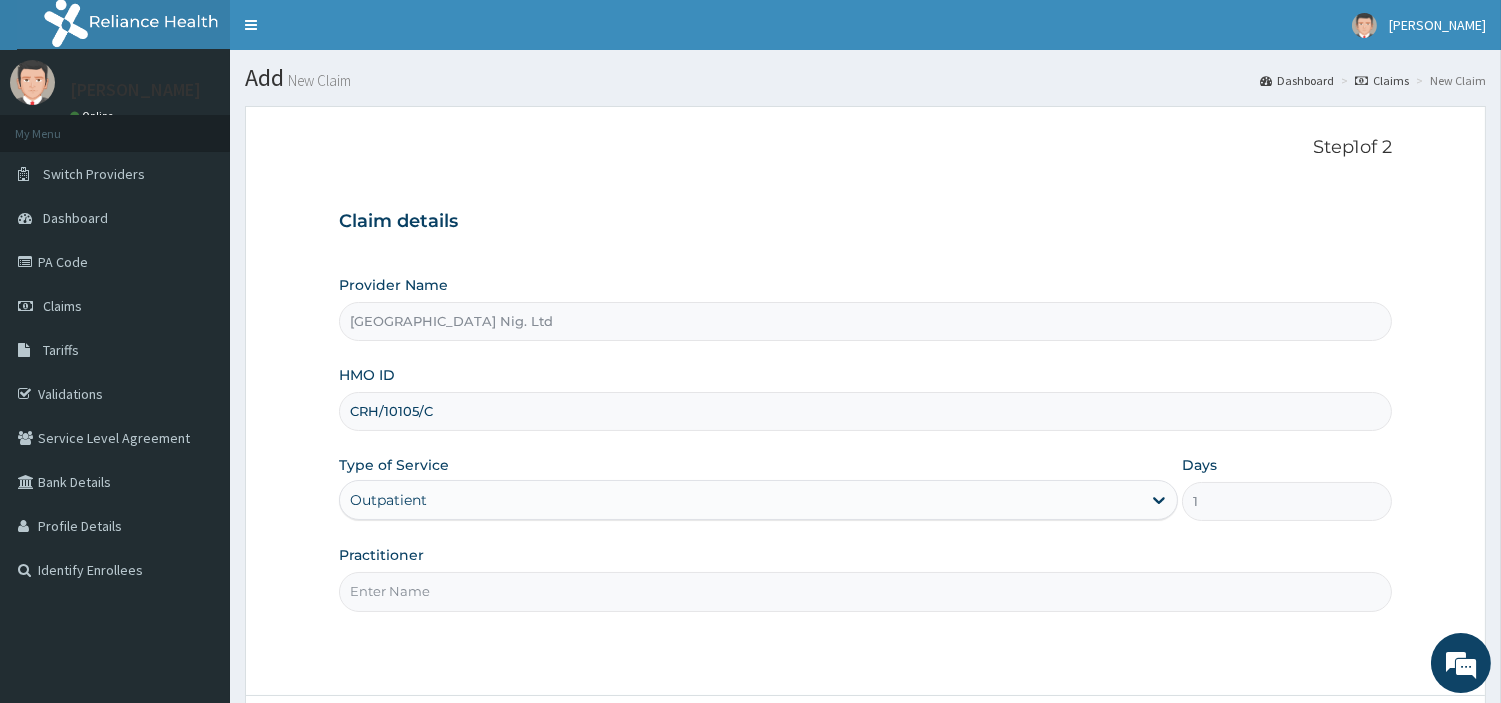 click on "Practitioner" at bounding box center [865, 578] 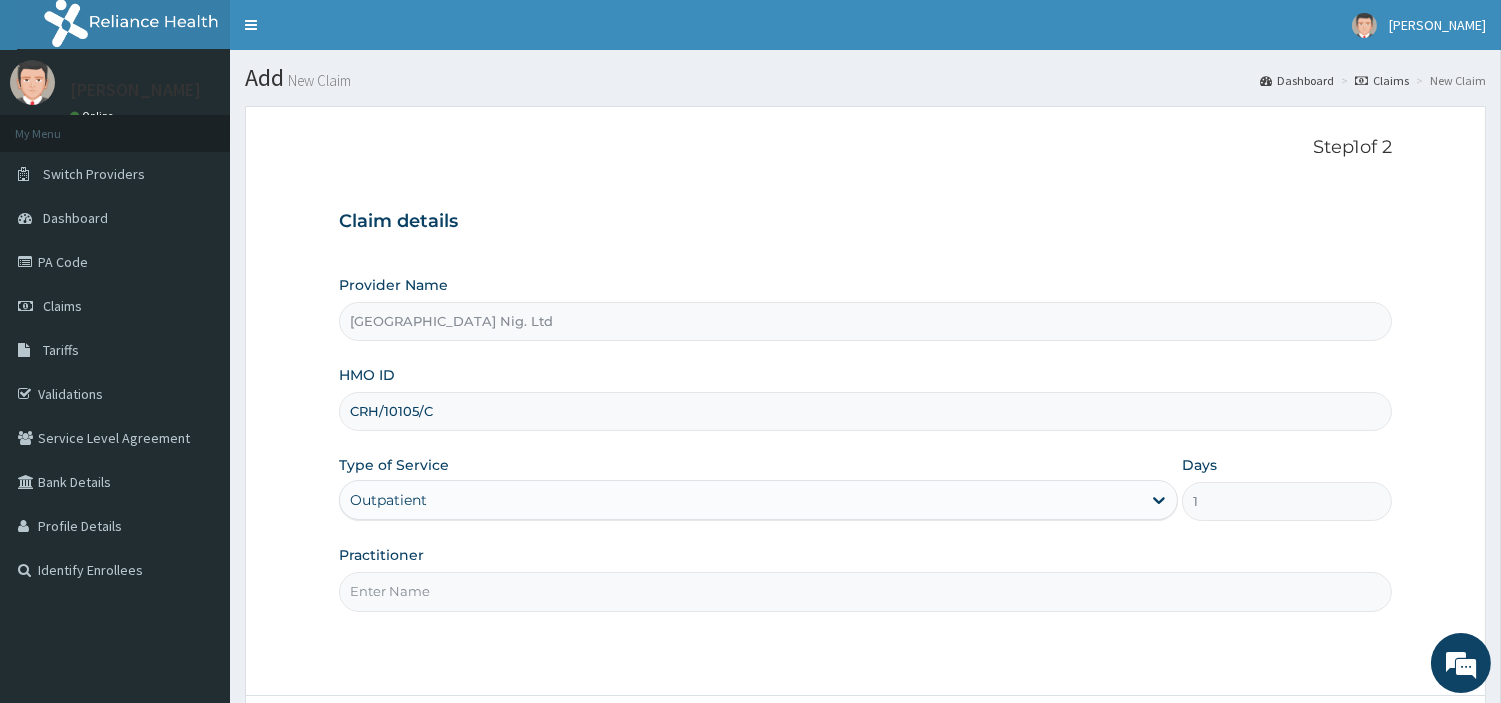 scroll, scrollTop: 0, scrollLeft: 0, axis: both 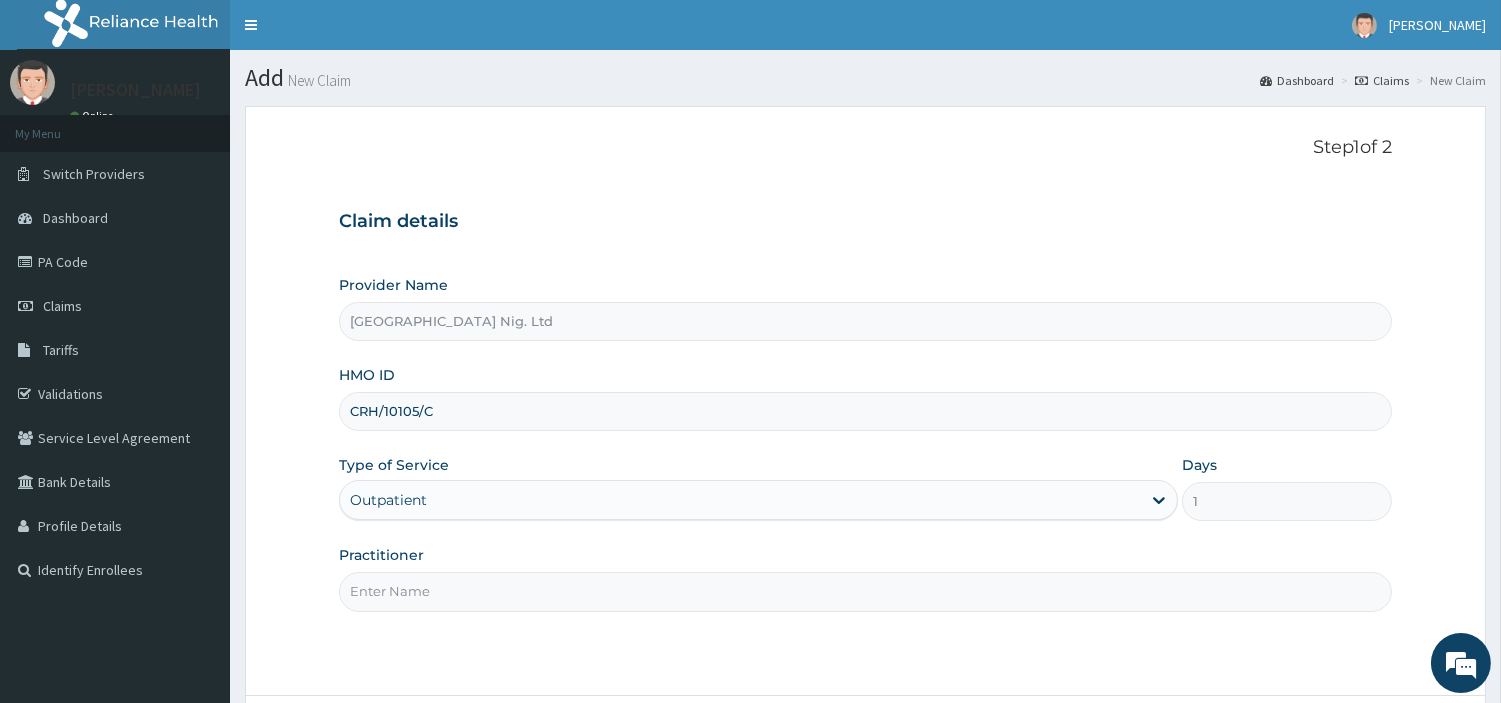 paste on "Durojaiye Rofiat" 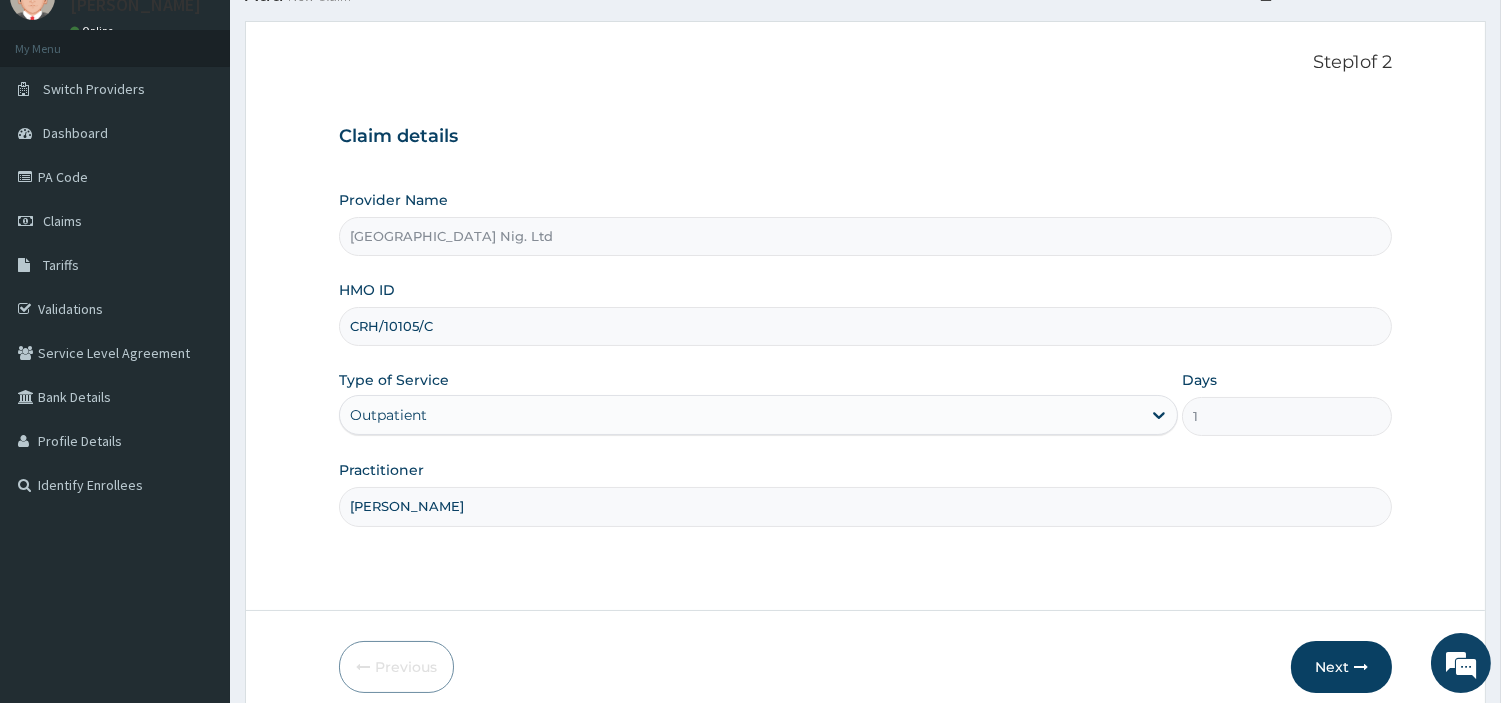 scroll, scrollTop: 172, scrollLeft: 0, axis: vertical 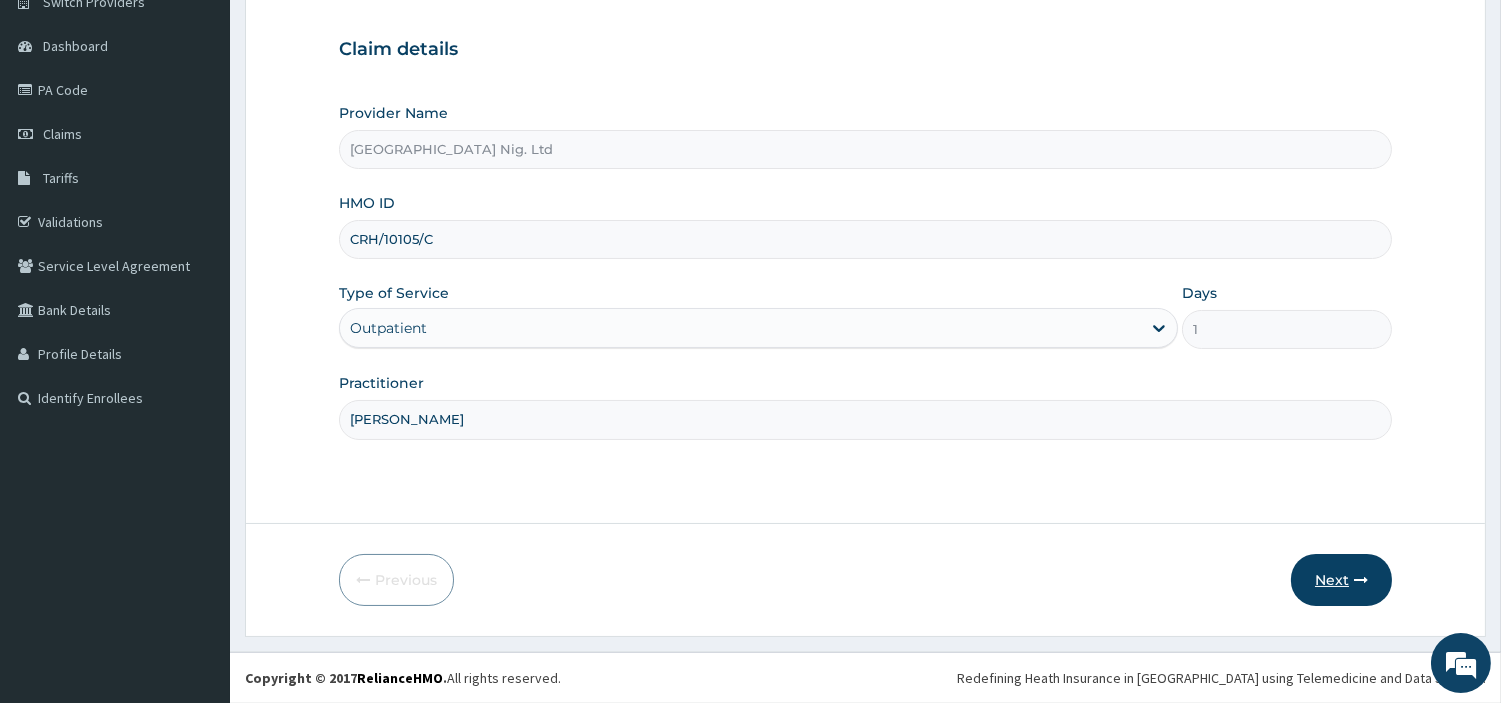 type on "Durojaiye Rofiat" 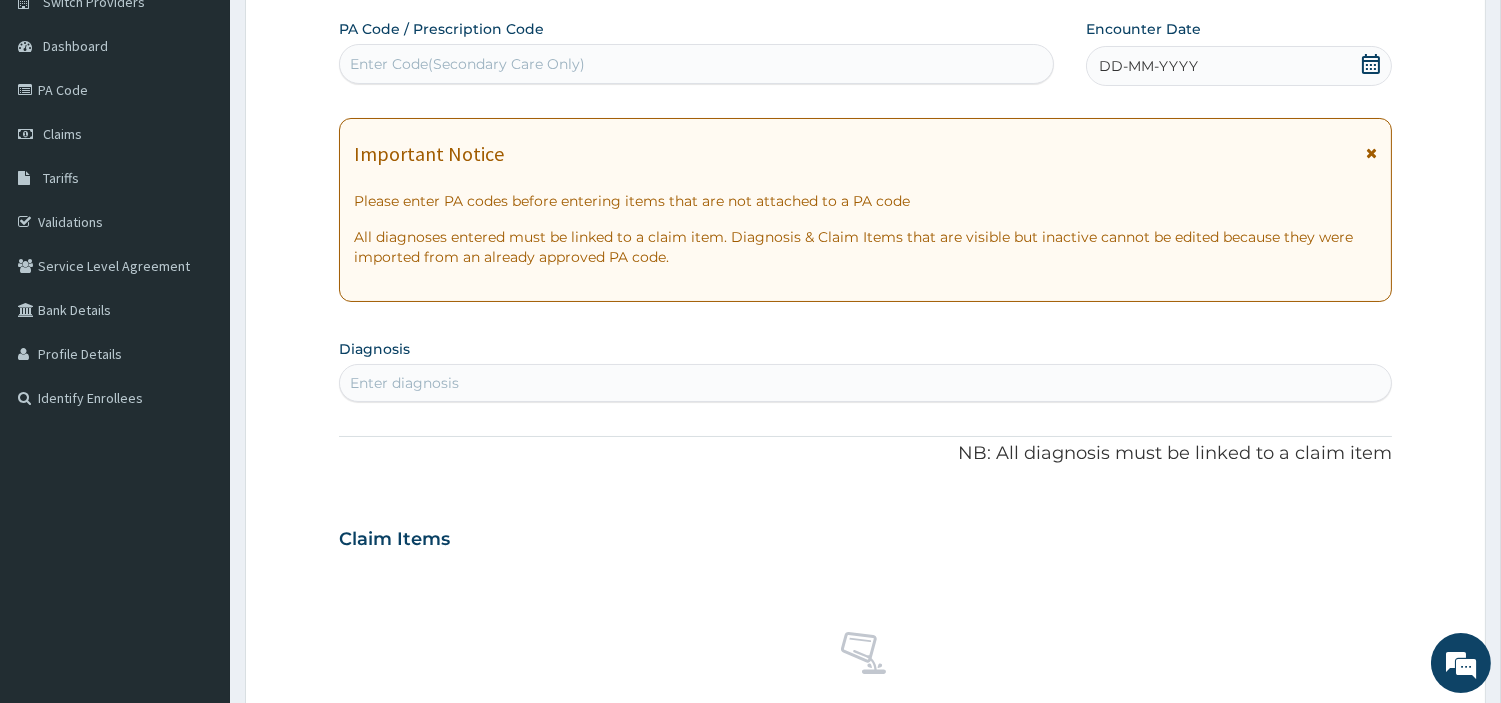 click on "Enter Code(Secondary Care Only)" at bounding box center (696, 64) 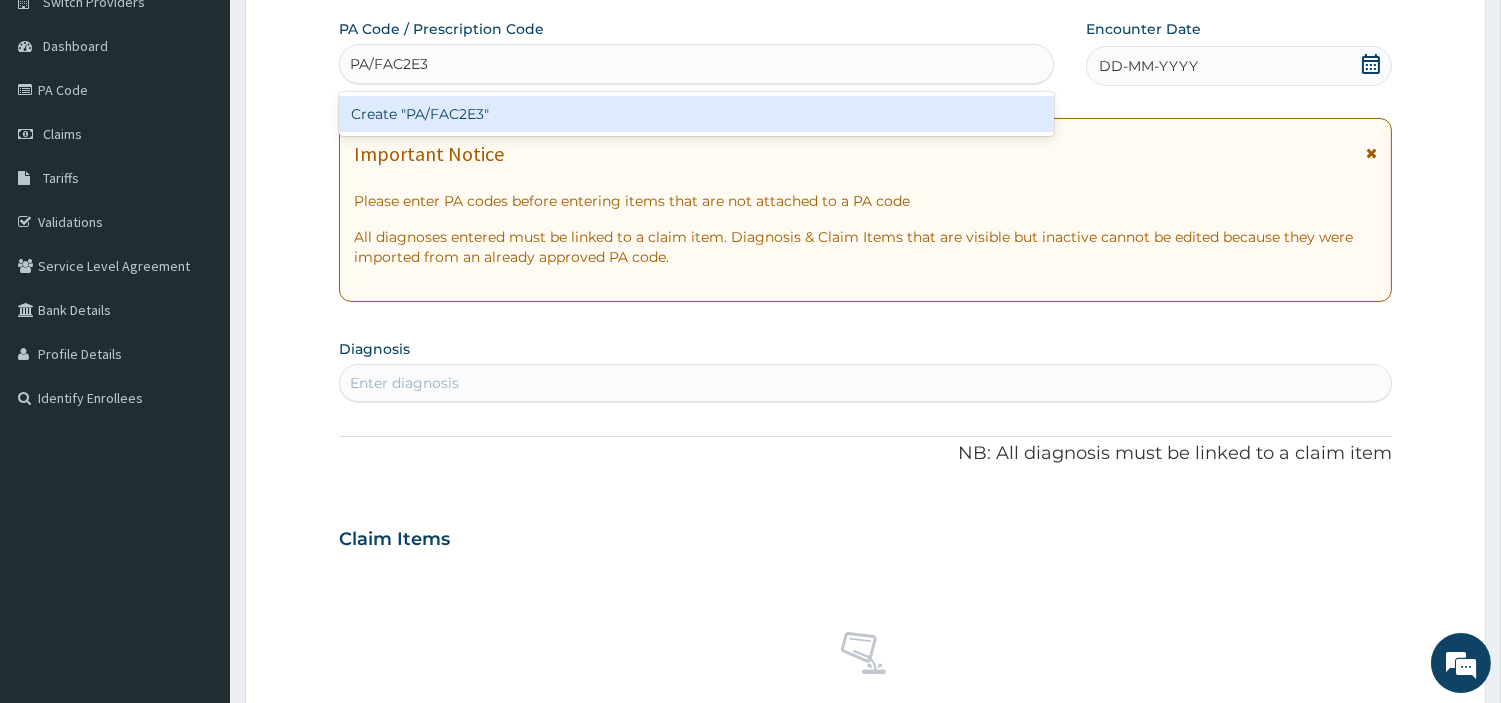 click on "Create "PA/FAC2E3"" at bounding box center (696, 114) 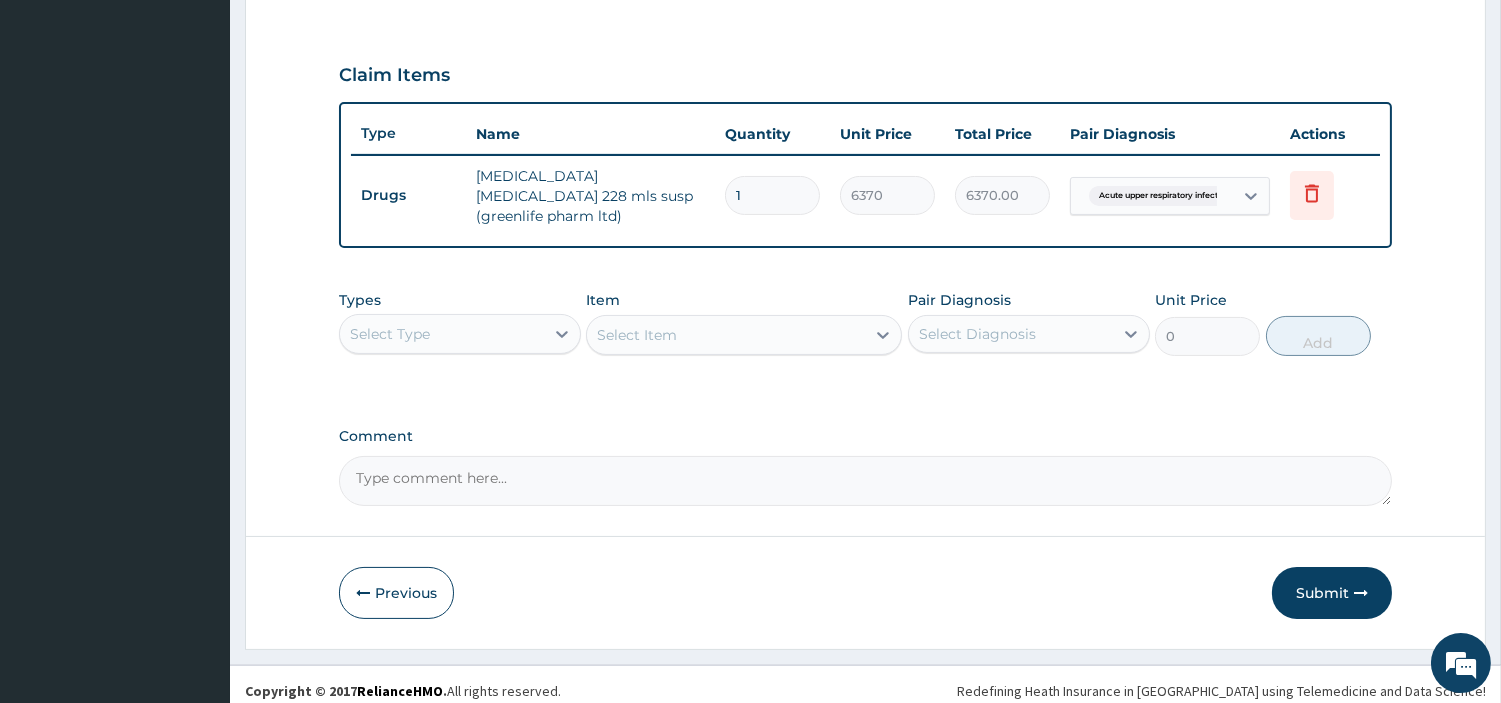 click on "Submit" at bounding box center [1332, 593] 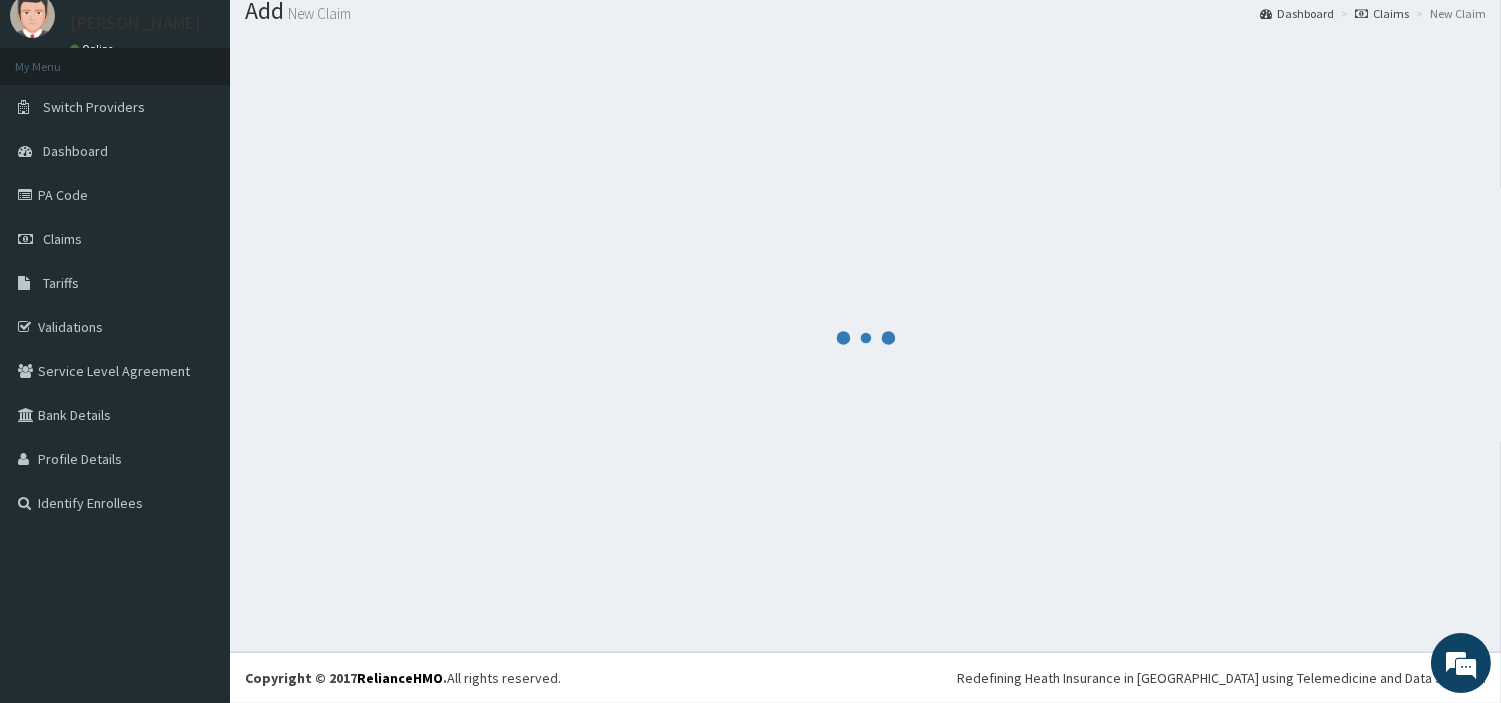 scroll, scrollTop: 66, scrollLeft: 0, axis: vertical 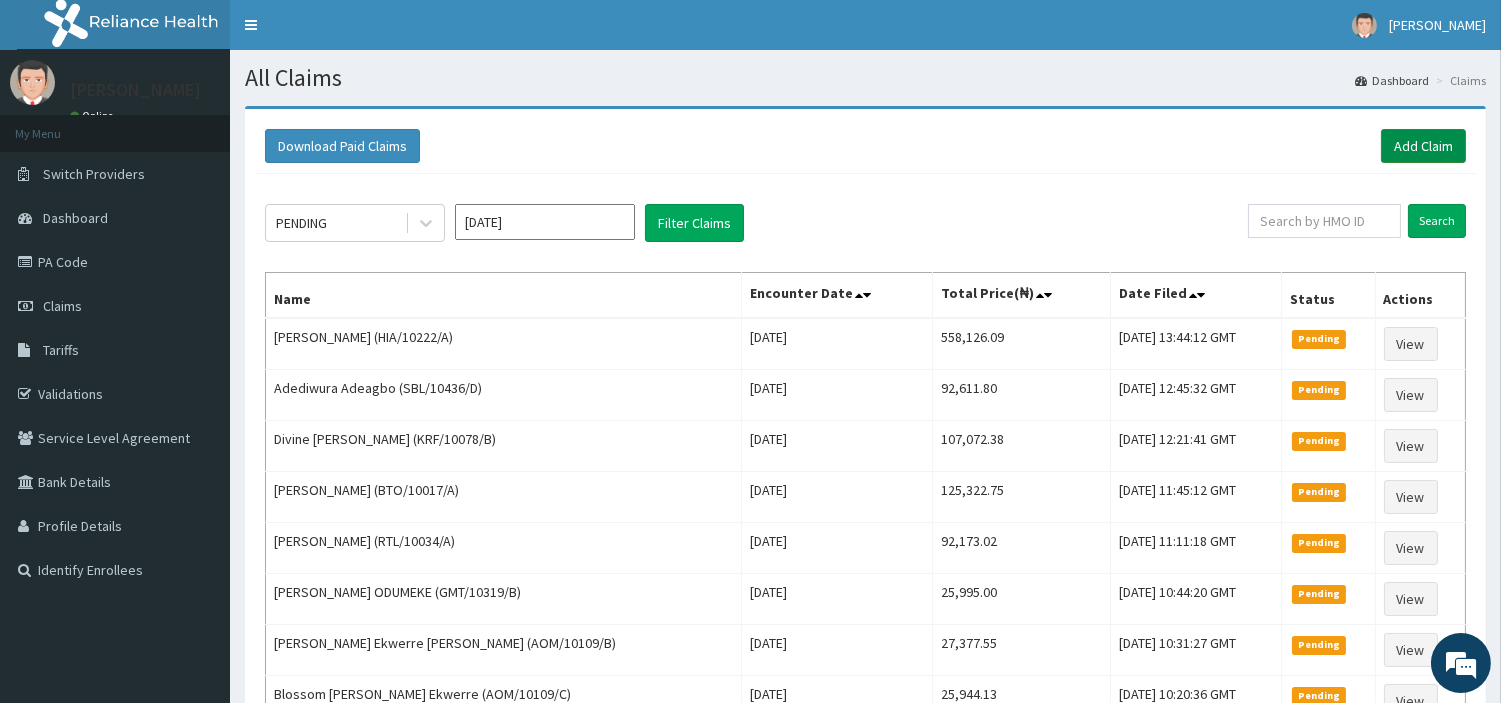 click on "Add Claim" at bounding box center [1423, 146] 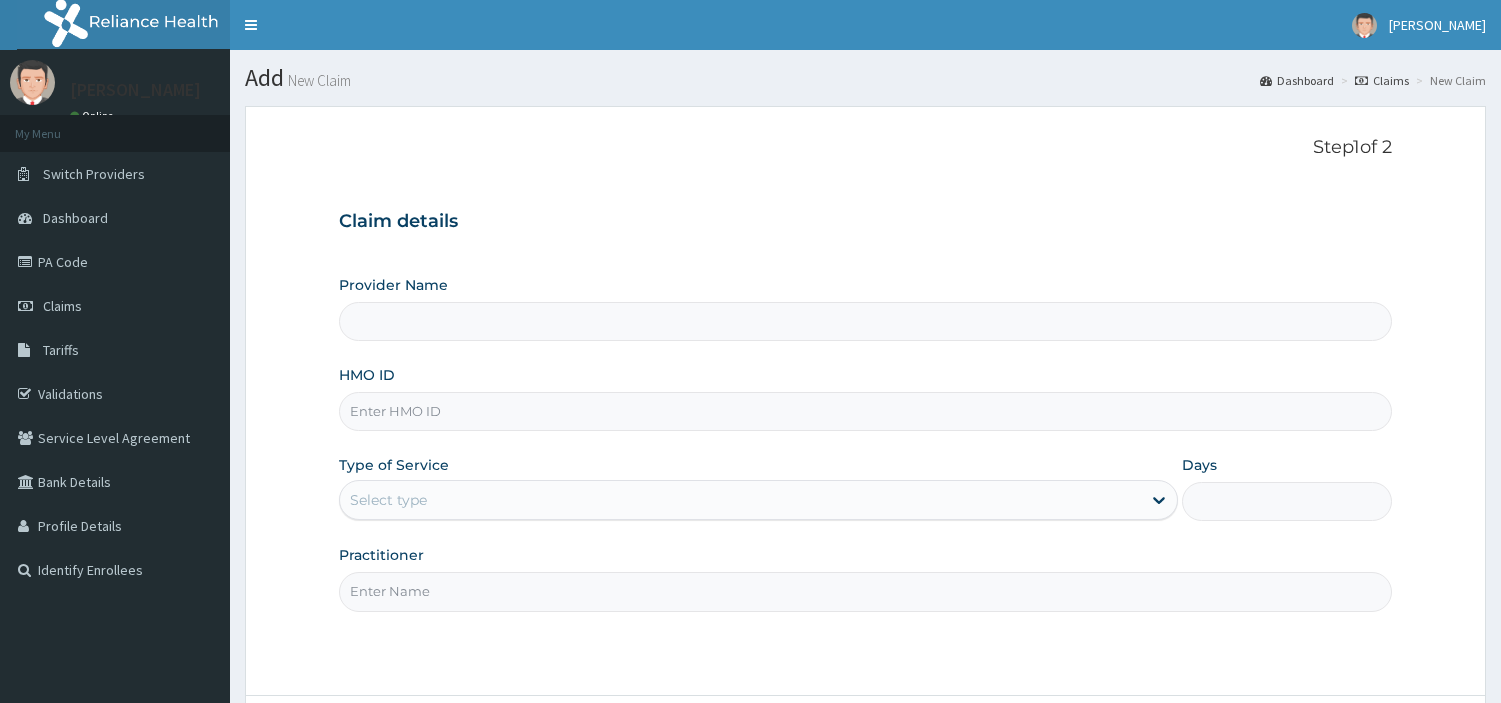 scroll, scrollTop: 0, scrollLeft: 0, axis: both 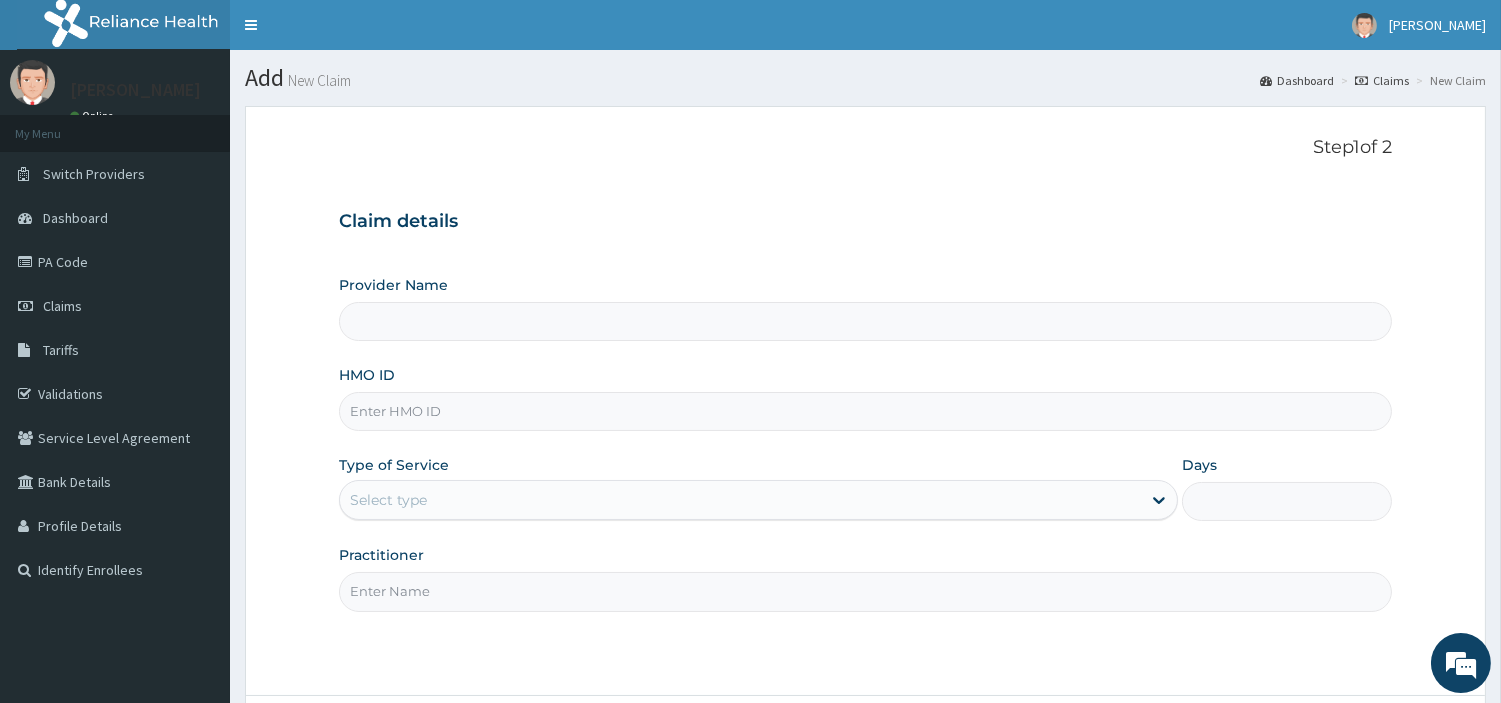 type on "[GEOGRAPHIC_DATA] Nig. Ltd" 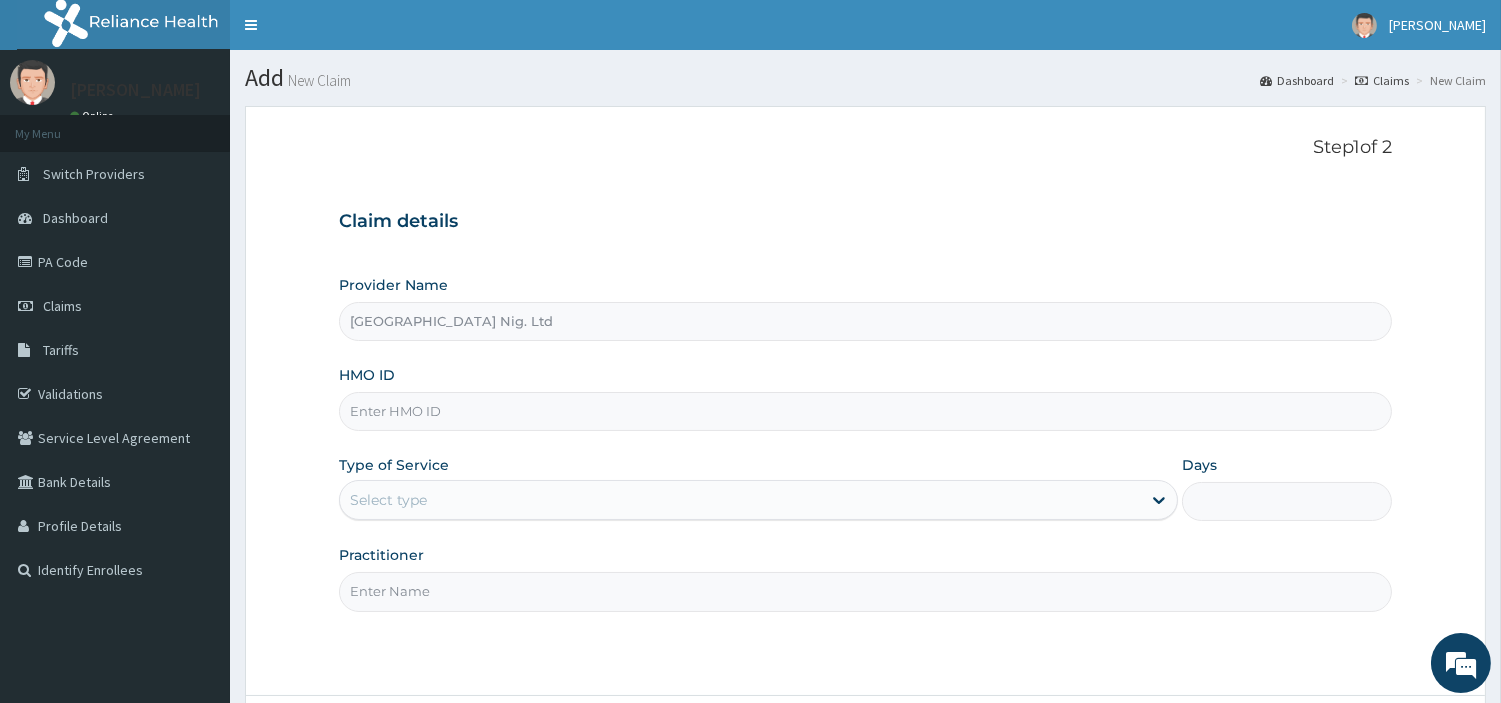 scroll, scrollTop: 0, scrollLeft: 0, axis: both 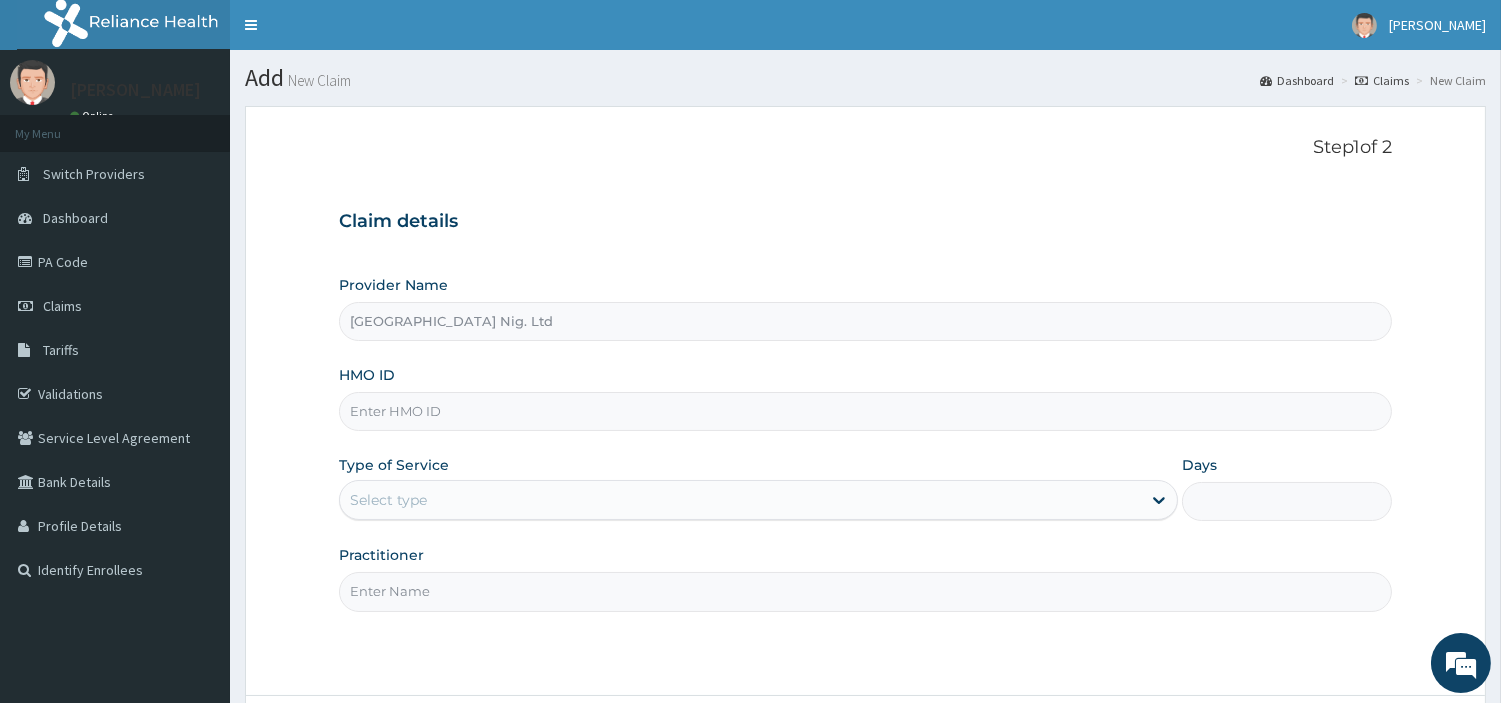 click on "HMO ID" at bounding box center [865, 411] 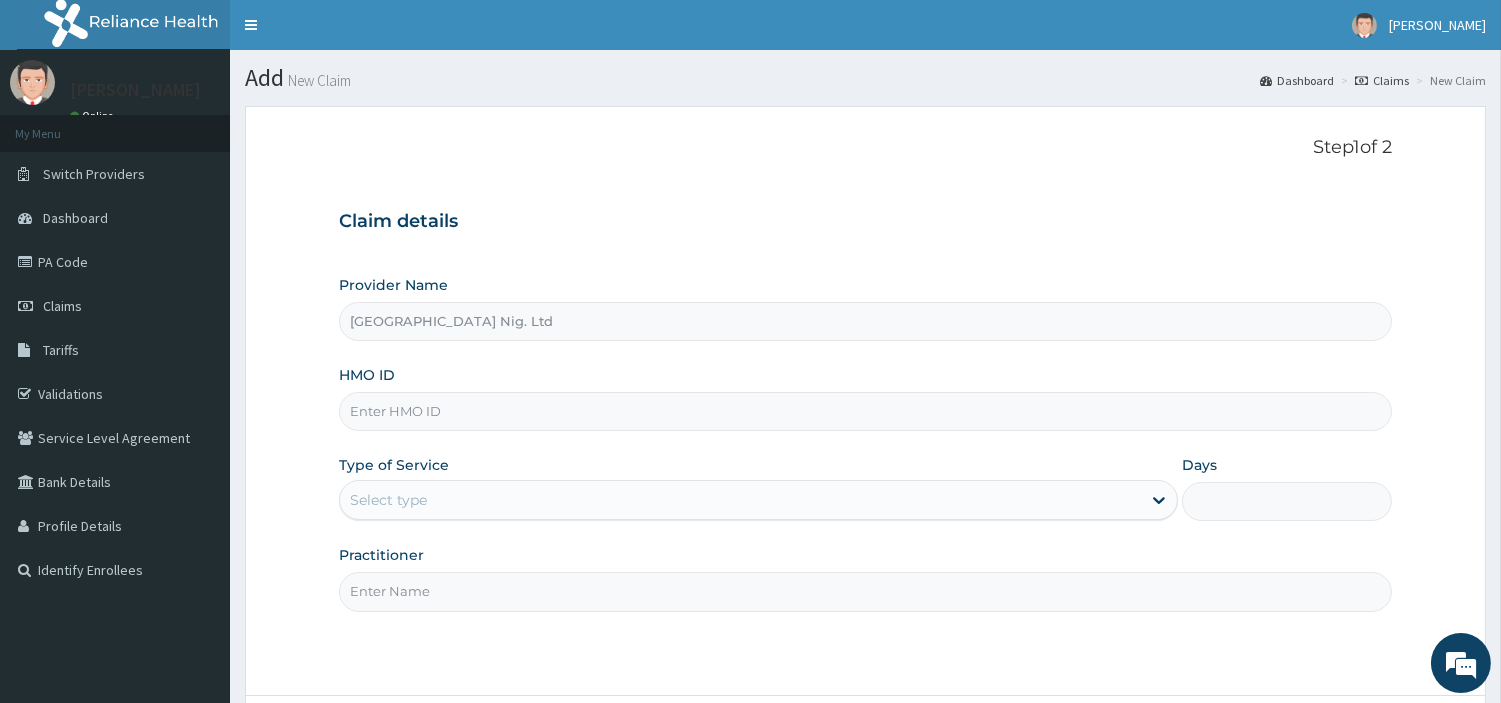 paste on "OHT/11196/A" 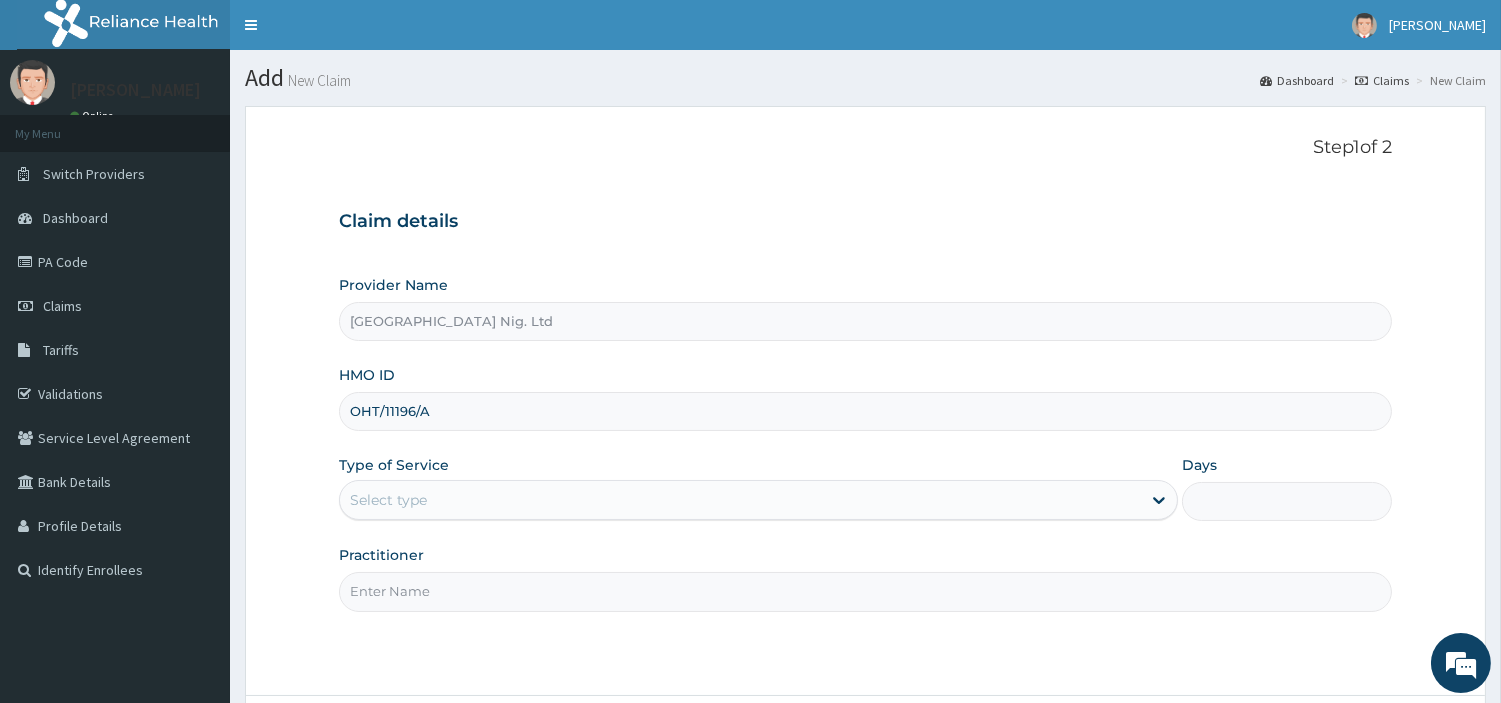 type on "OHT/11196/A" 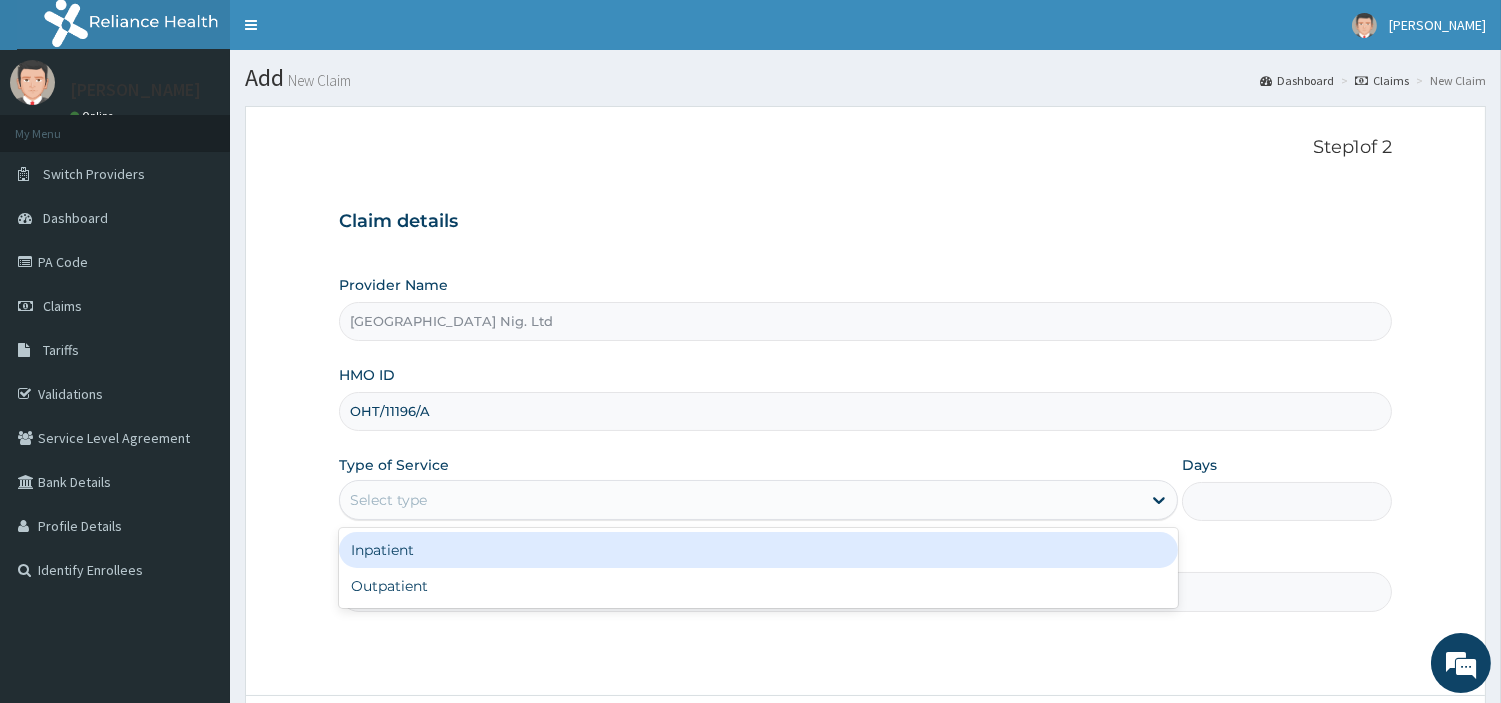 click on "Select type" at bounding box center (740, 500) 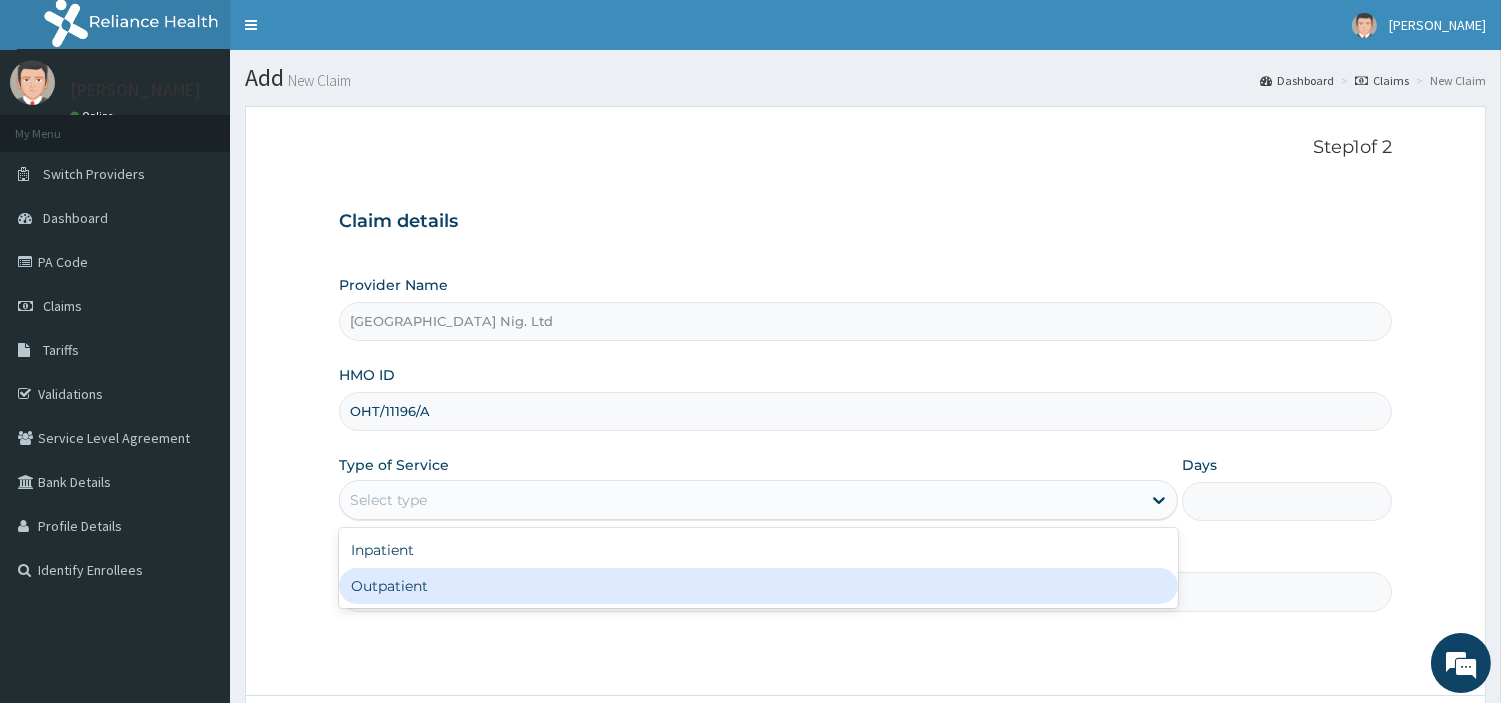 click on "Outpatient" at bounding box center (758, 586) 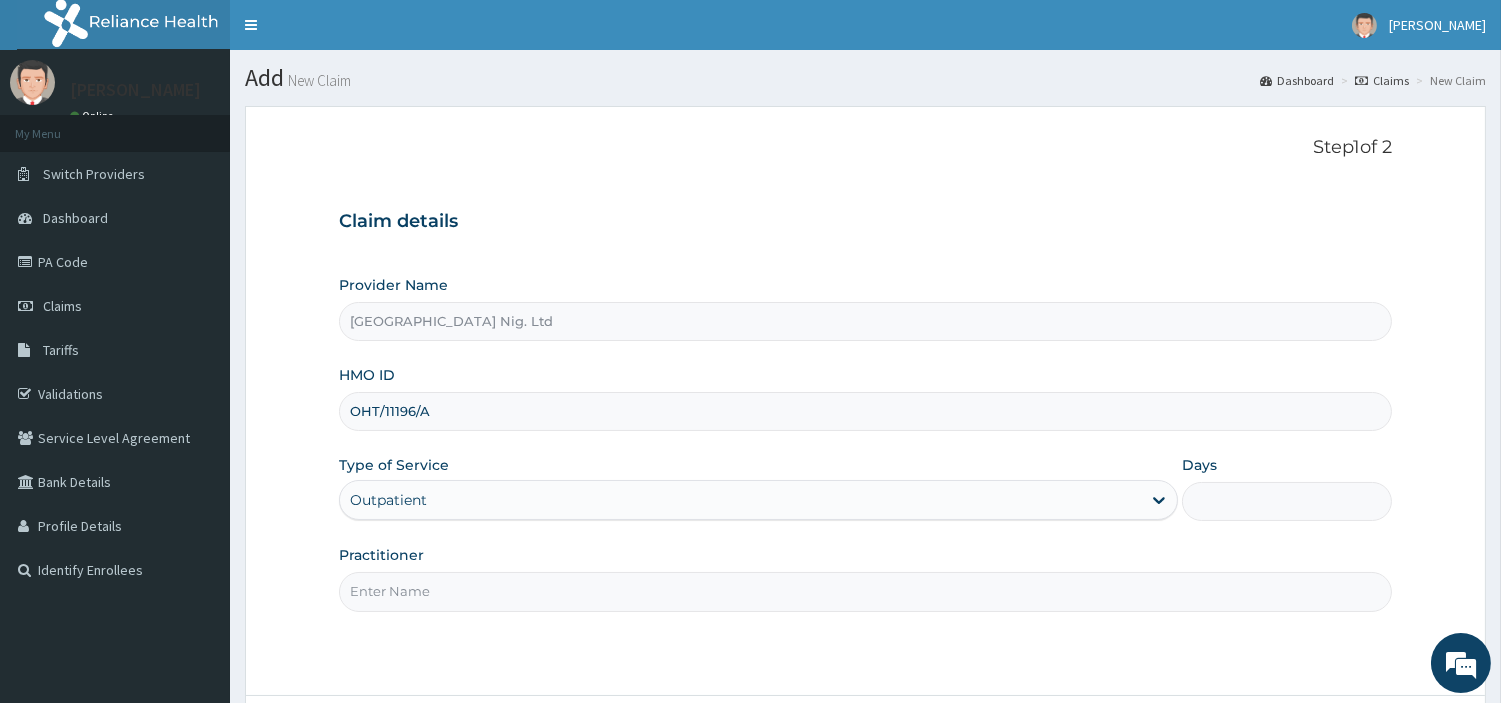 type on "1" 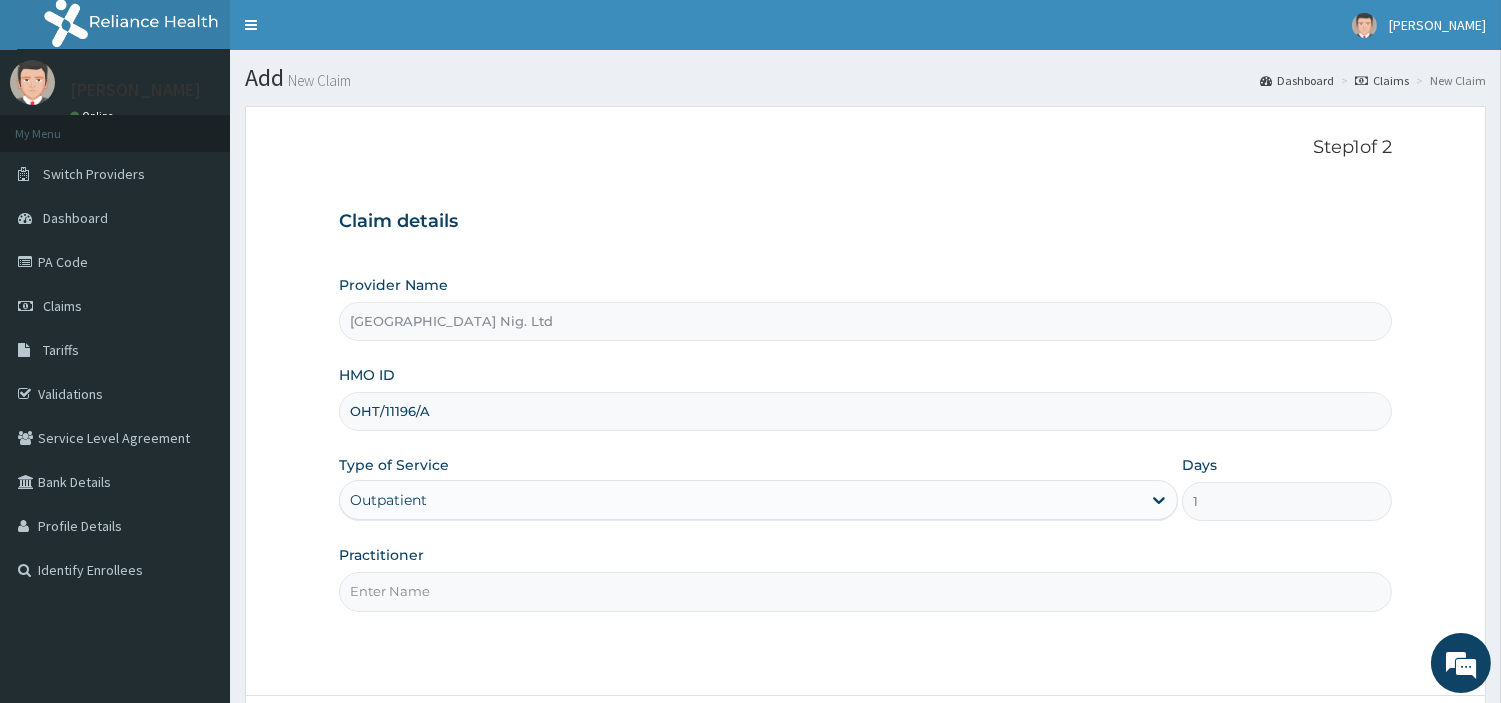 click on "Practitioner" at bounding box center (865, 591) 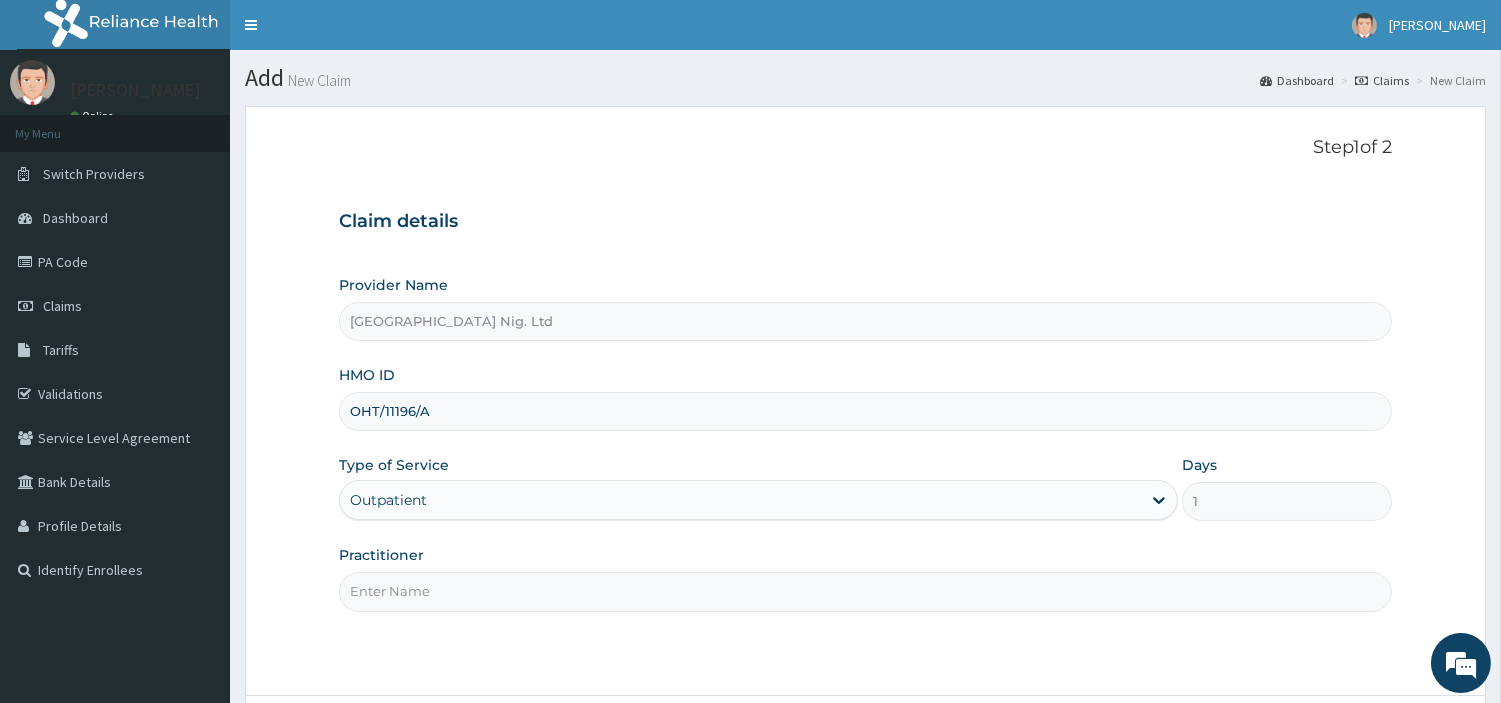 paste on "Abe Paul" 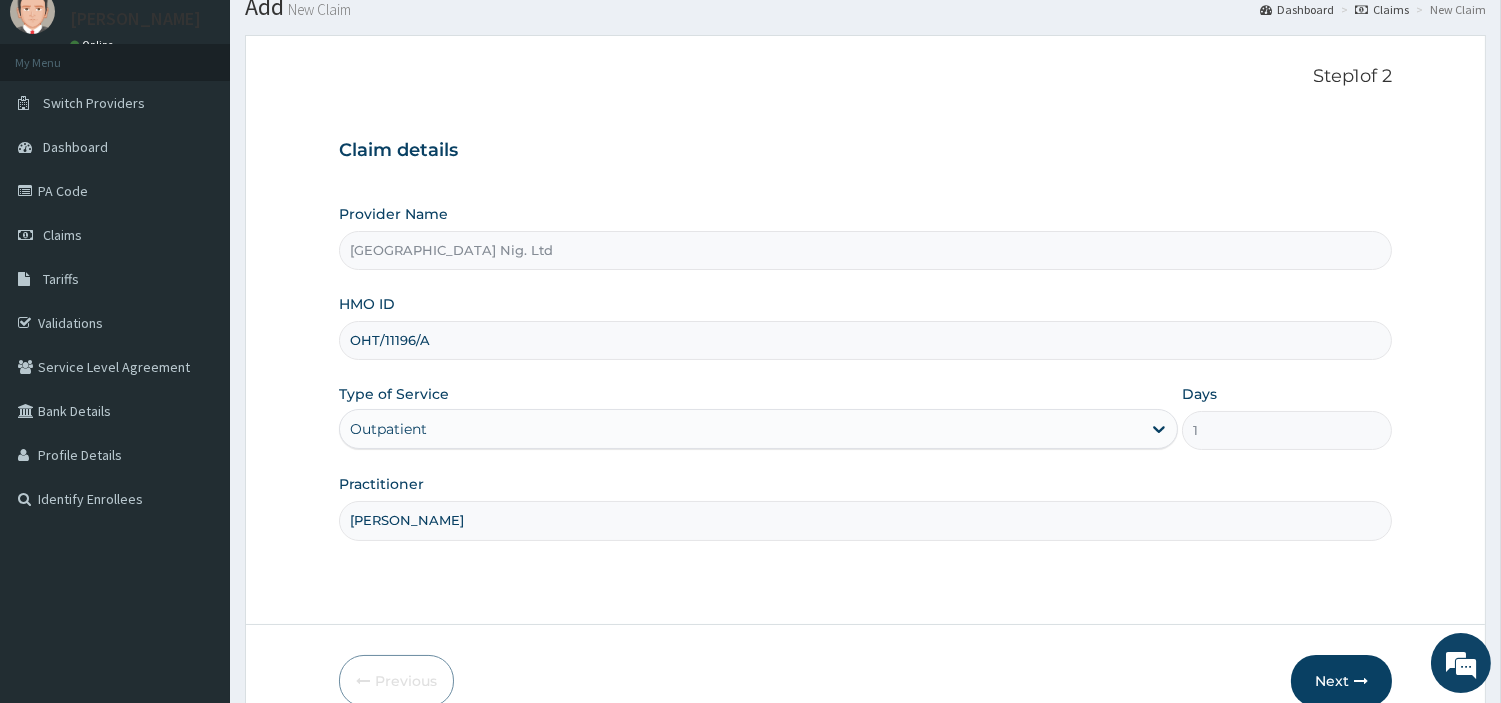 scroll, scrollTop: 111, scrollLeft: 0, axis: vertical 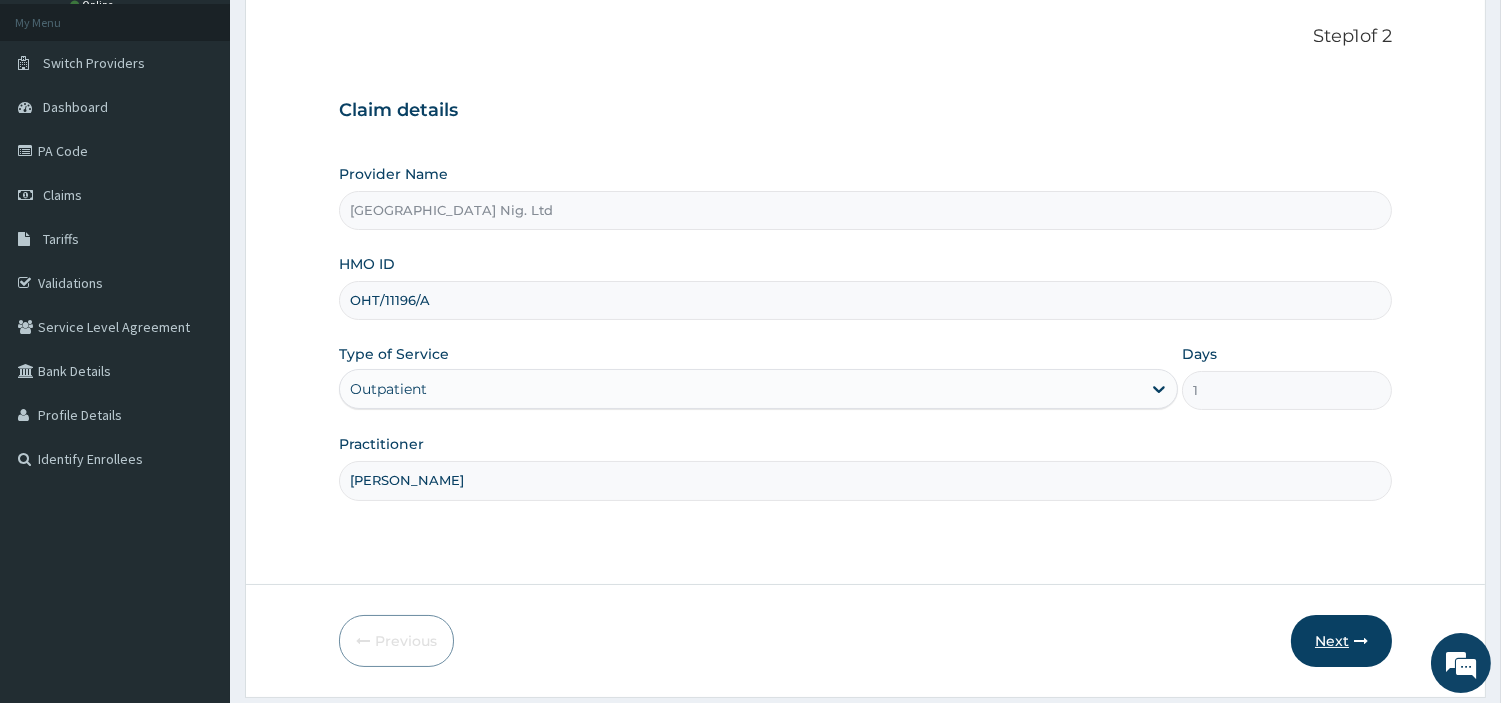 type on "Abe Paul" 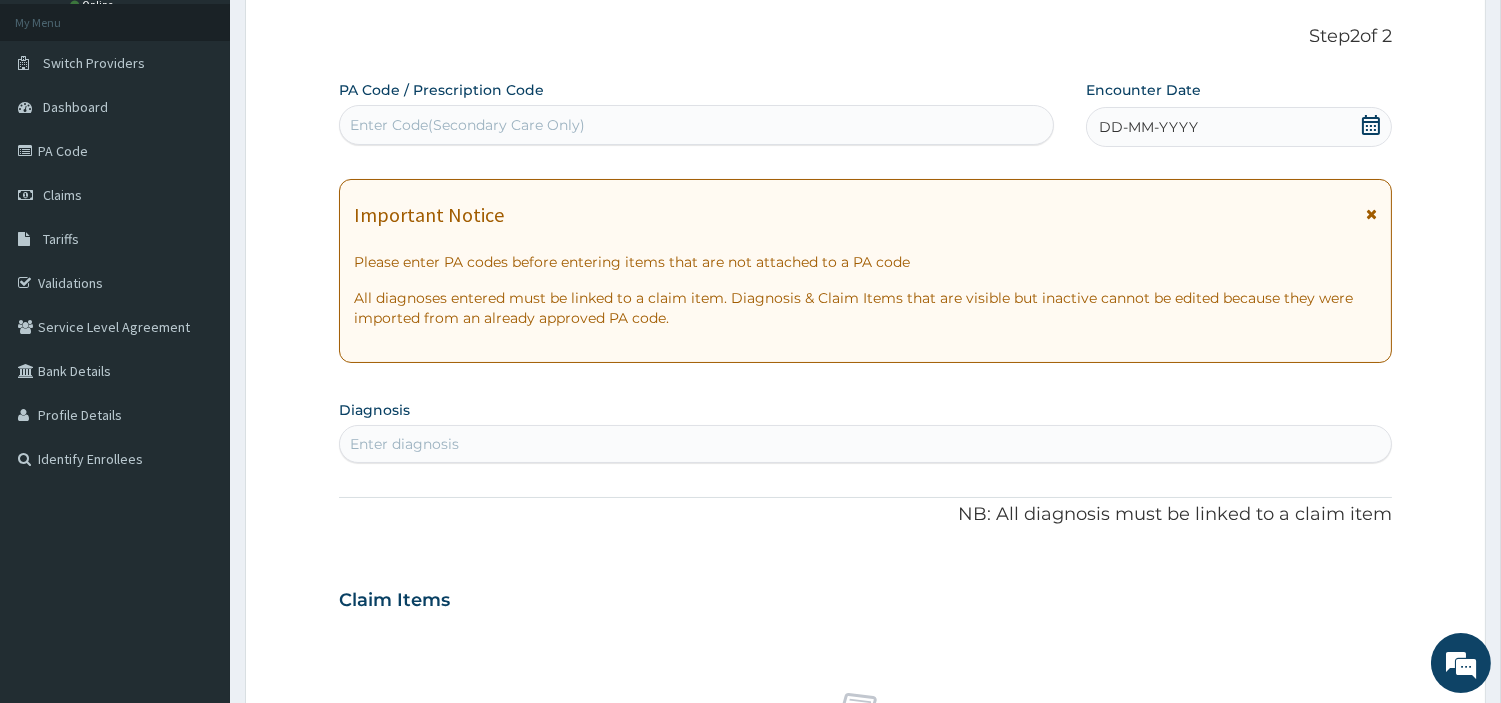 click on "DD-MM-YYYY" at bounding box center [1148, 127] 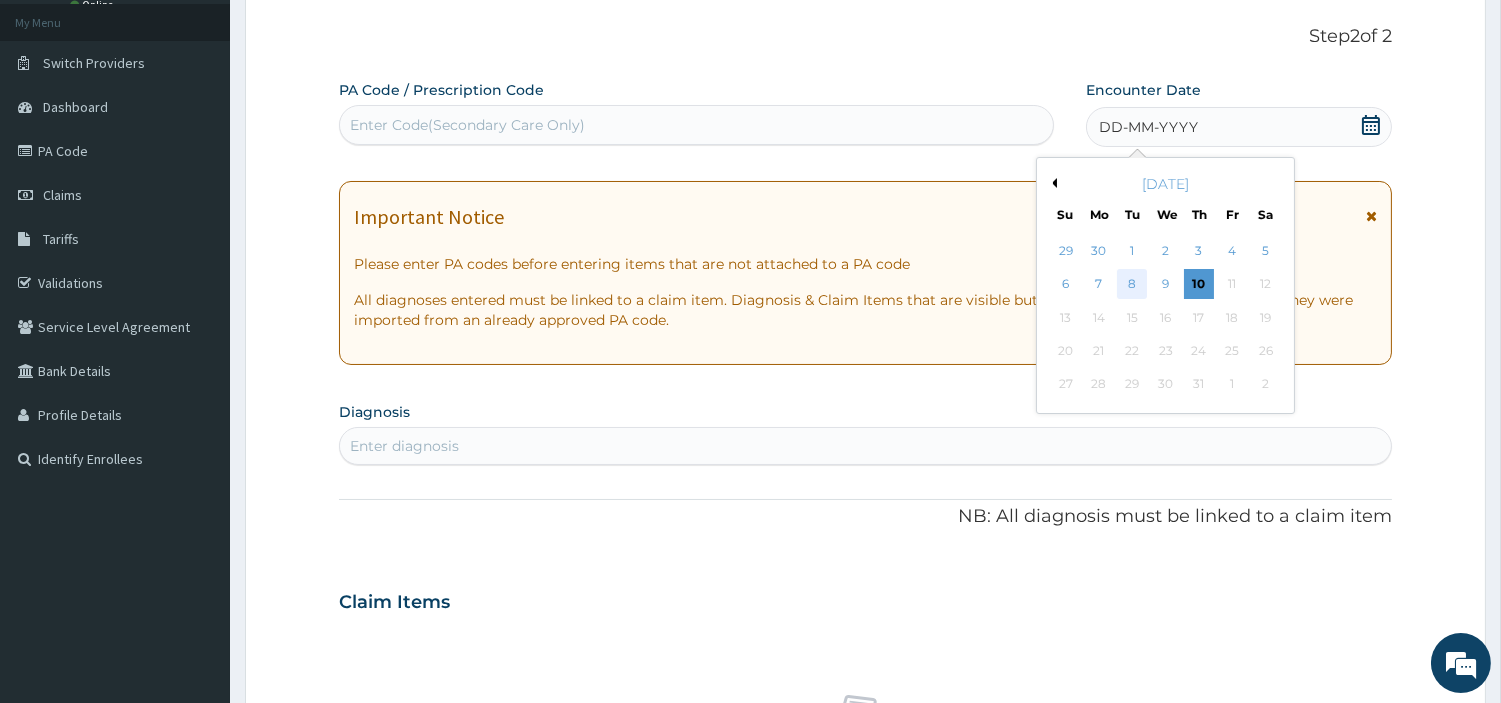 click on "8" at bounding box center (1132, 285) 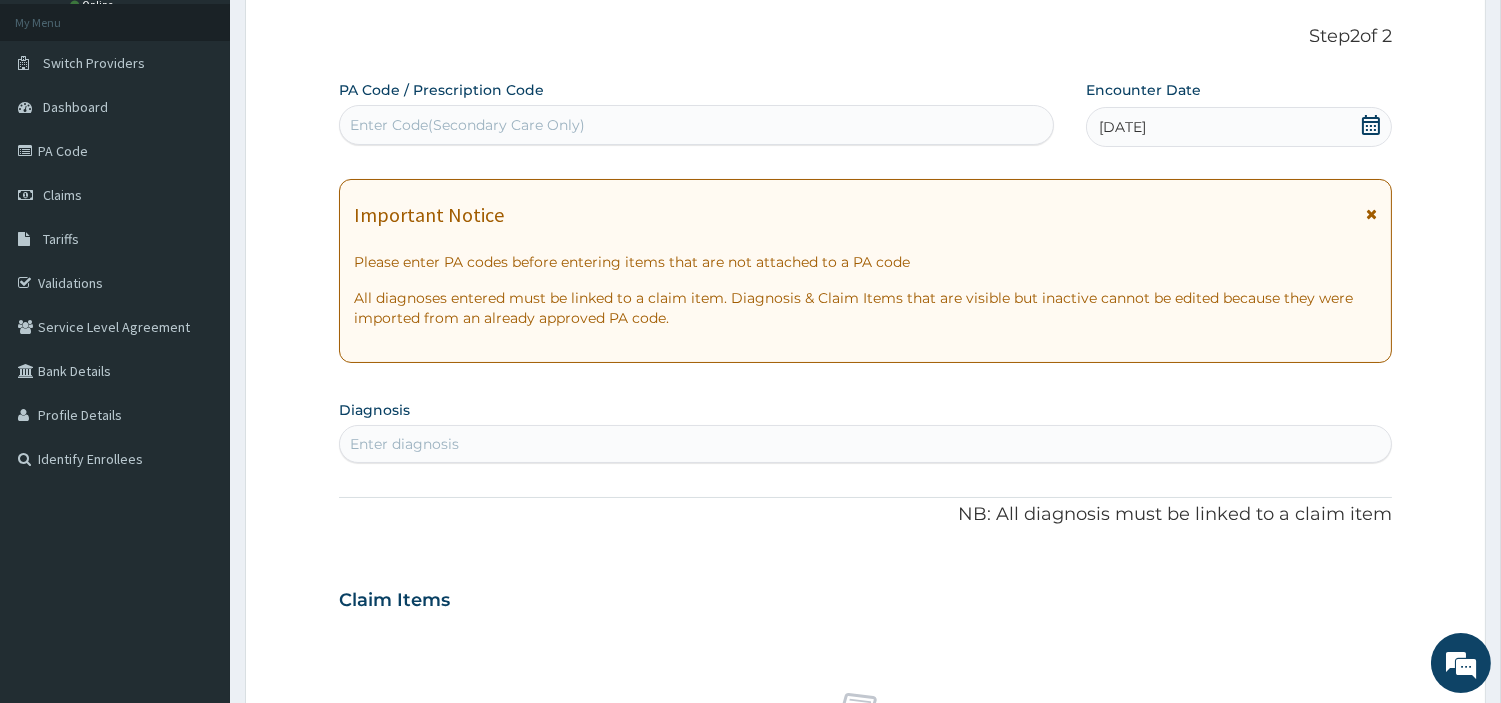 click on "Enter diagnosis" at bounding box center (865, 444) 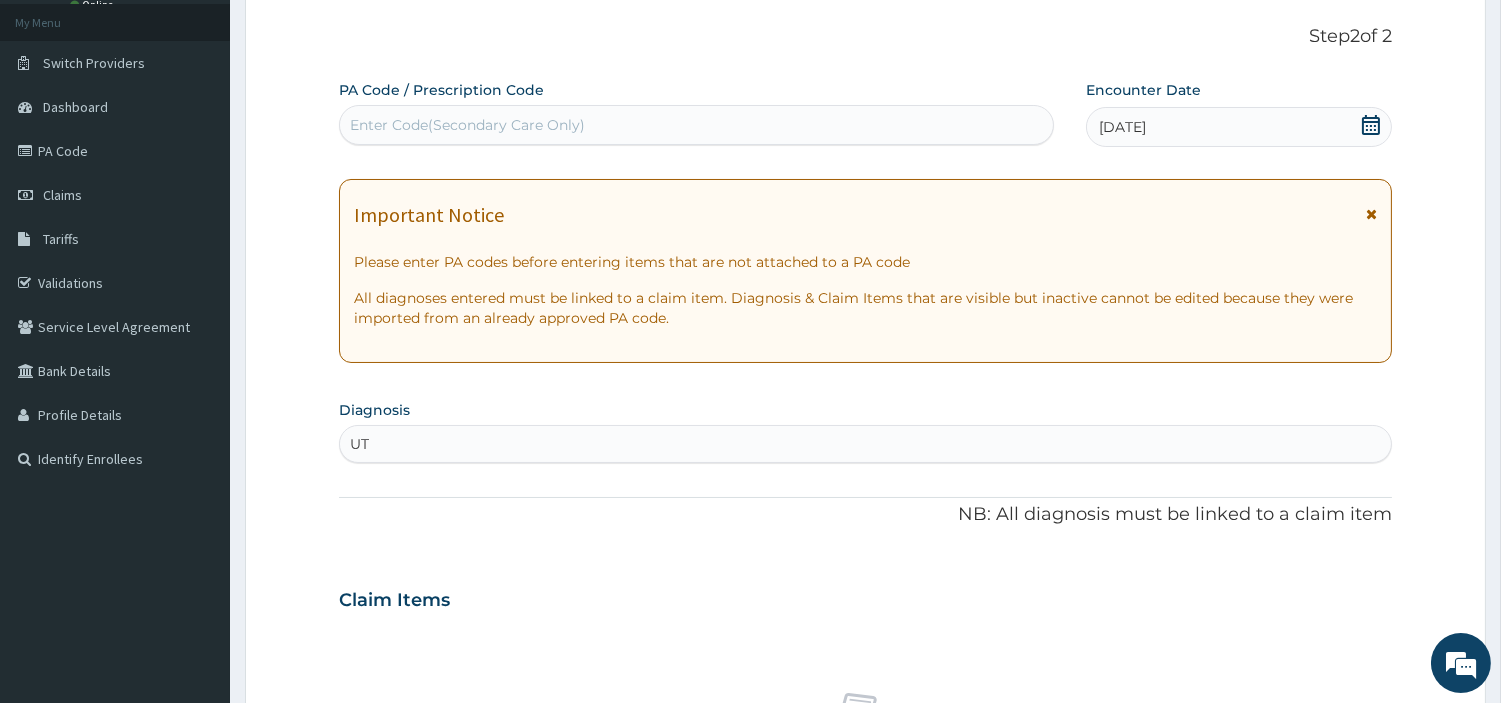 type on "UTI" 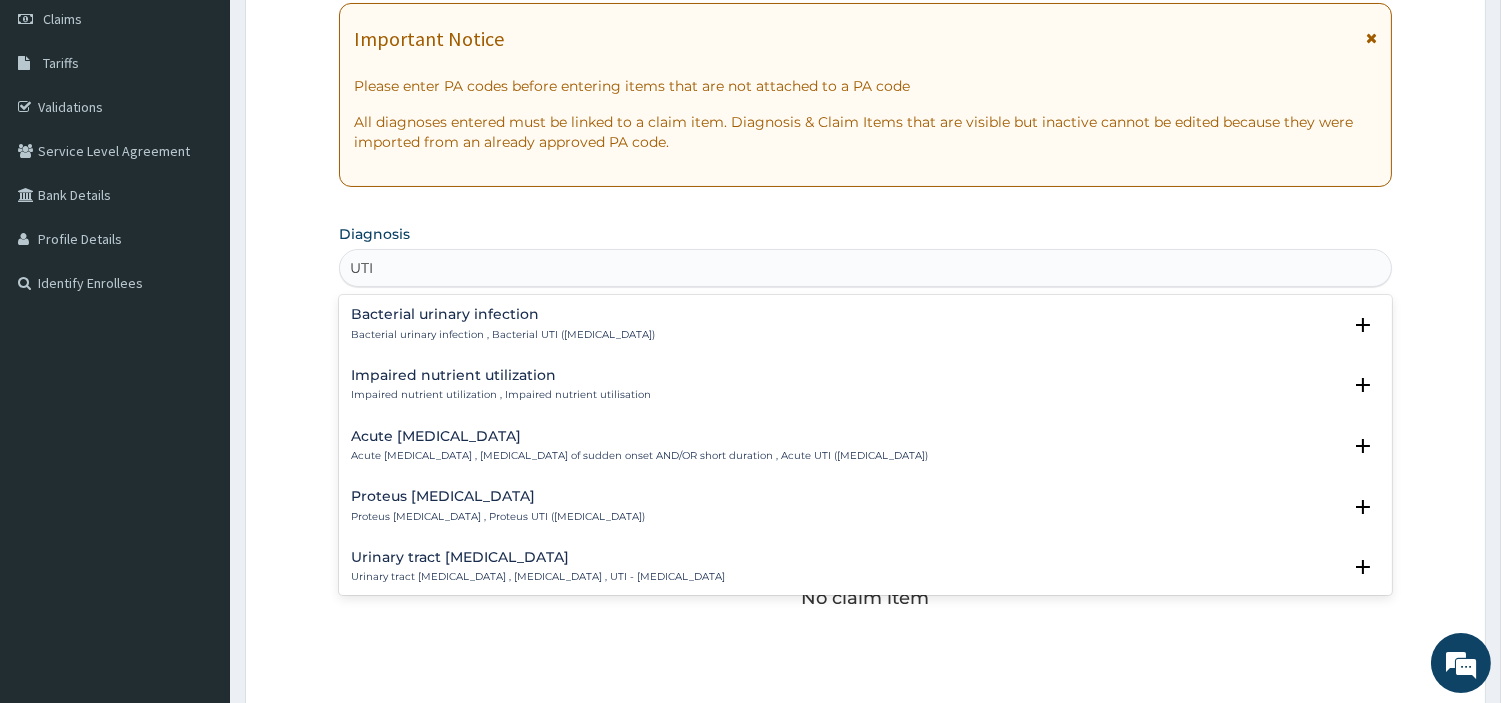 scroll, scrollTop: 333, scrollLeft: 0, axis: vertical 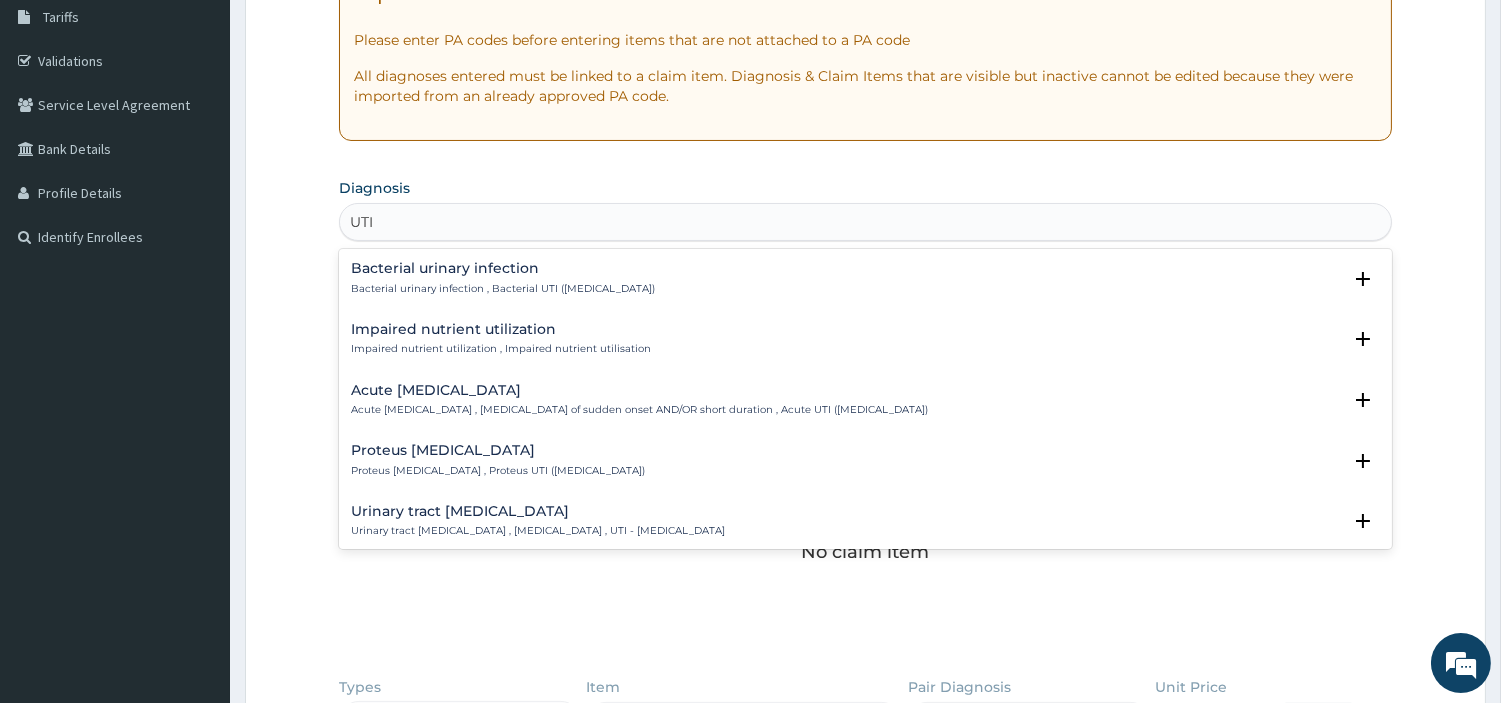 click on "Urinary tract infectious disease" at bounding box center [538, 511] 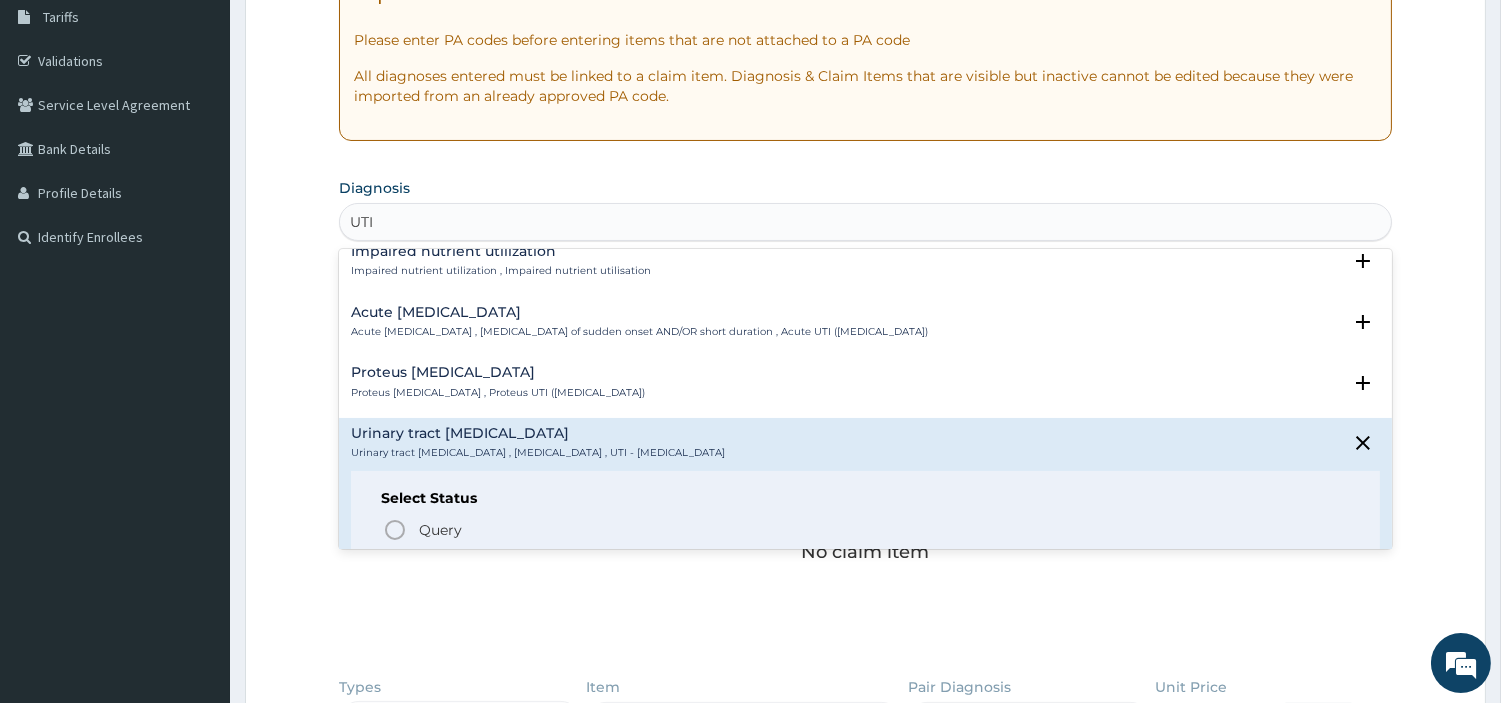 scroll, scrollTop: 111, scrollLeft: 0, axis: vertical 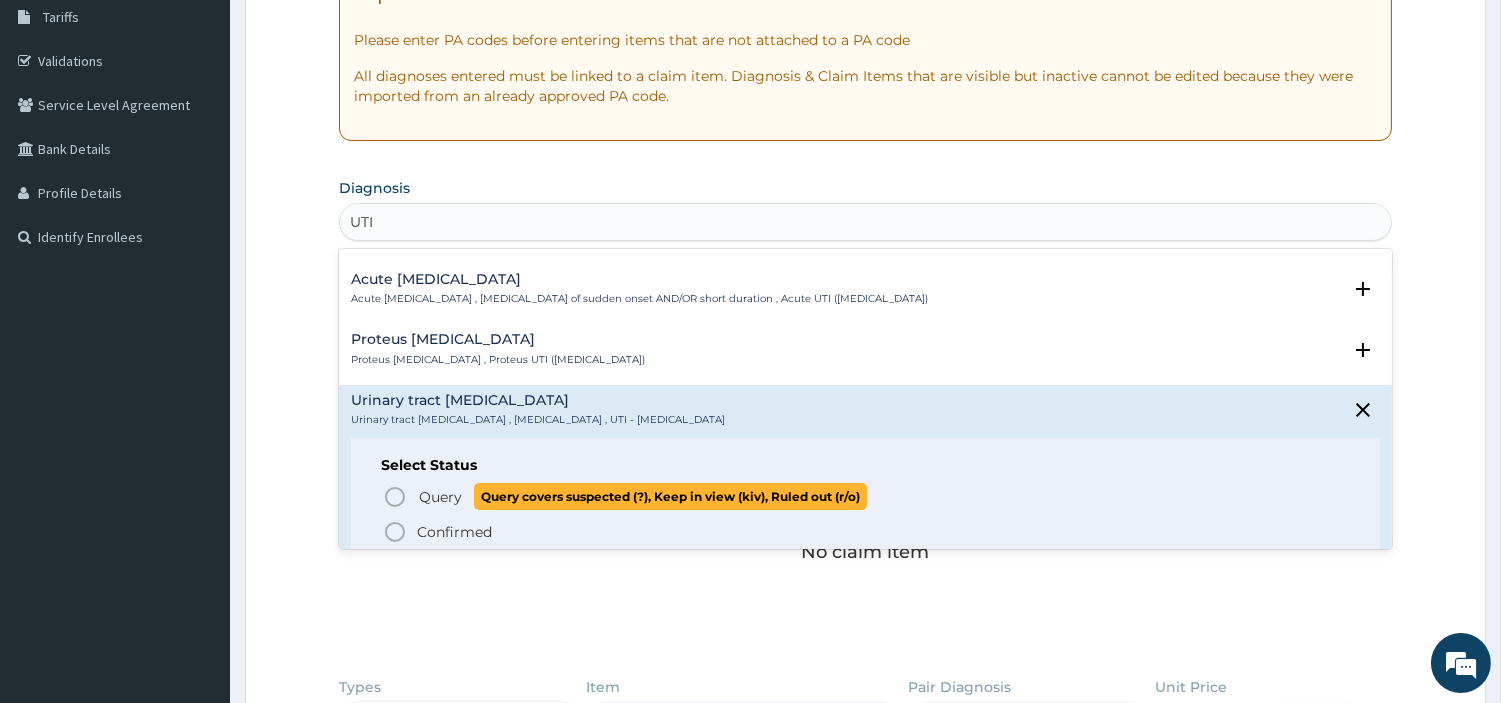 click on "Query" at bounding box center (440, 497) 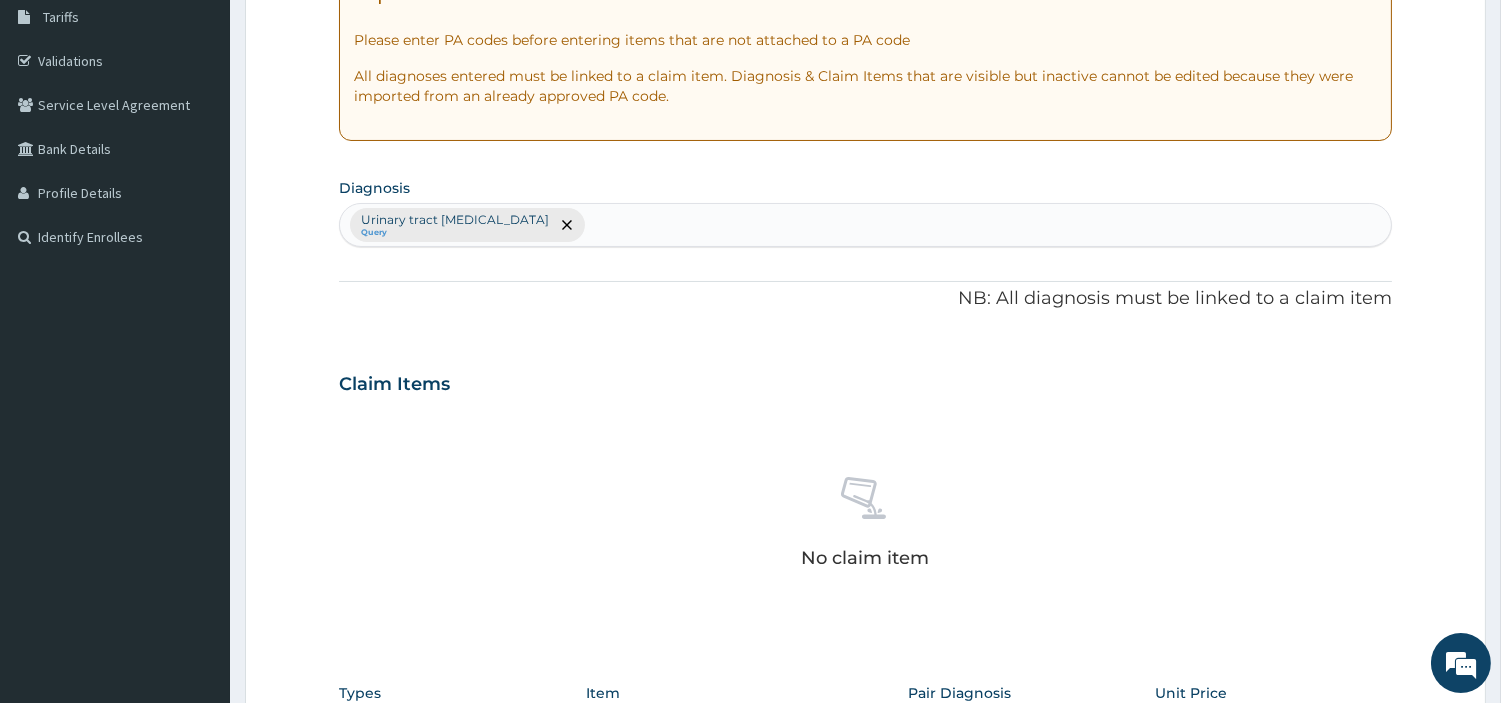 scroll, scrollTop: 555, scrollLeft: 0, axis: vertical 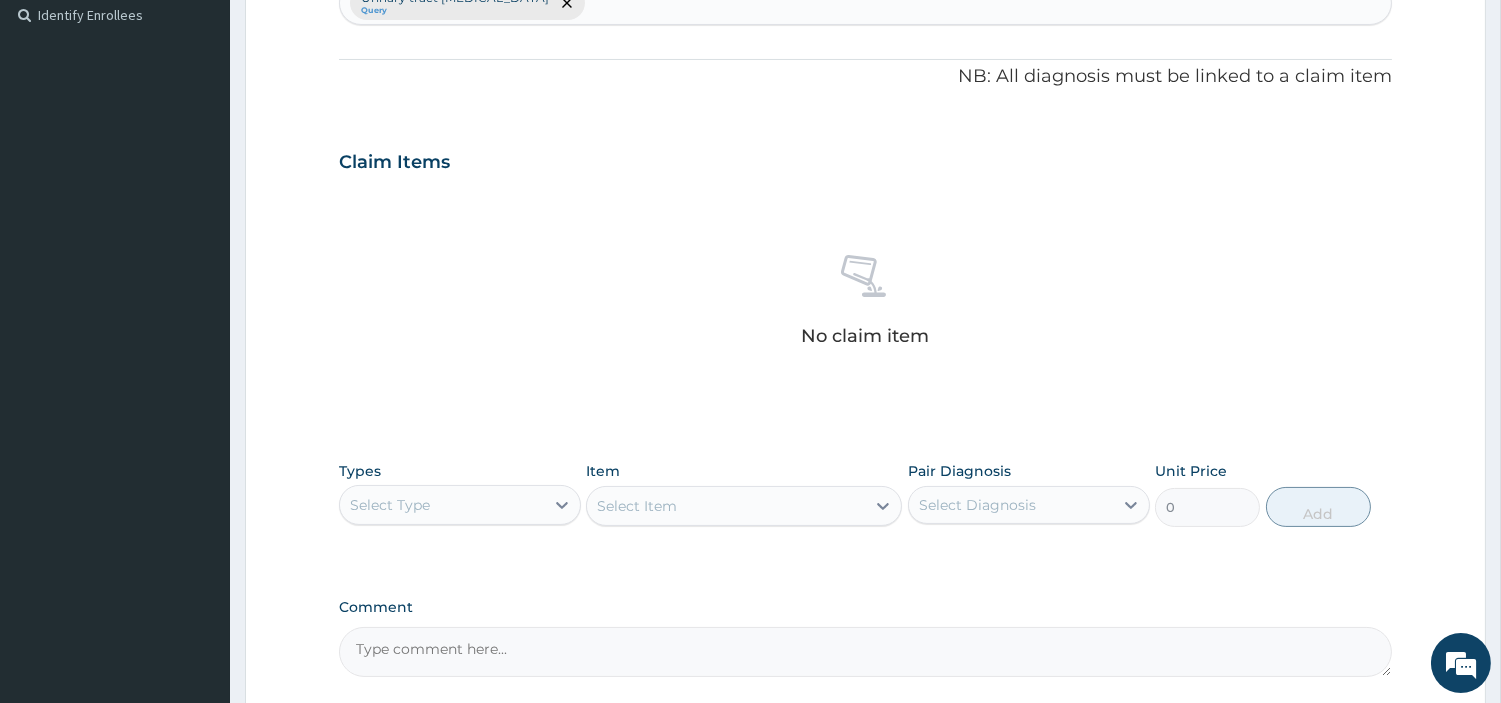 click on "Select Type" at bounding box center [442, 505] 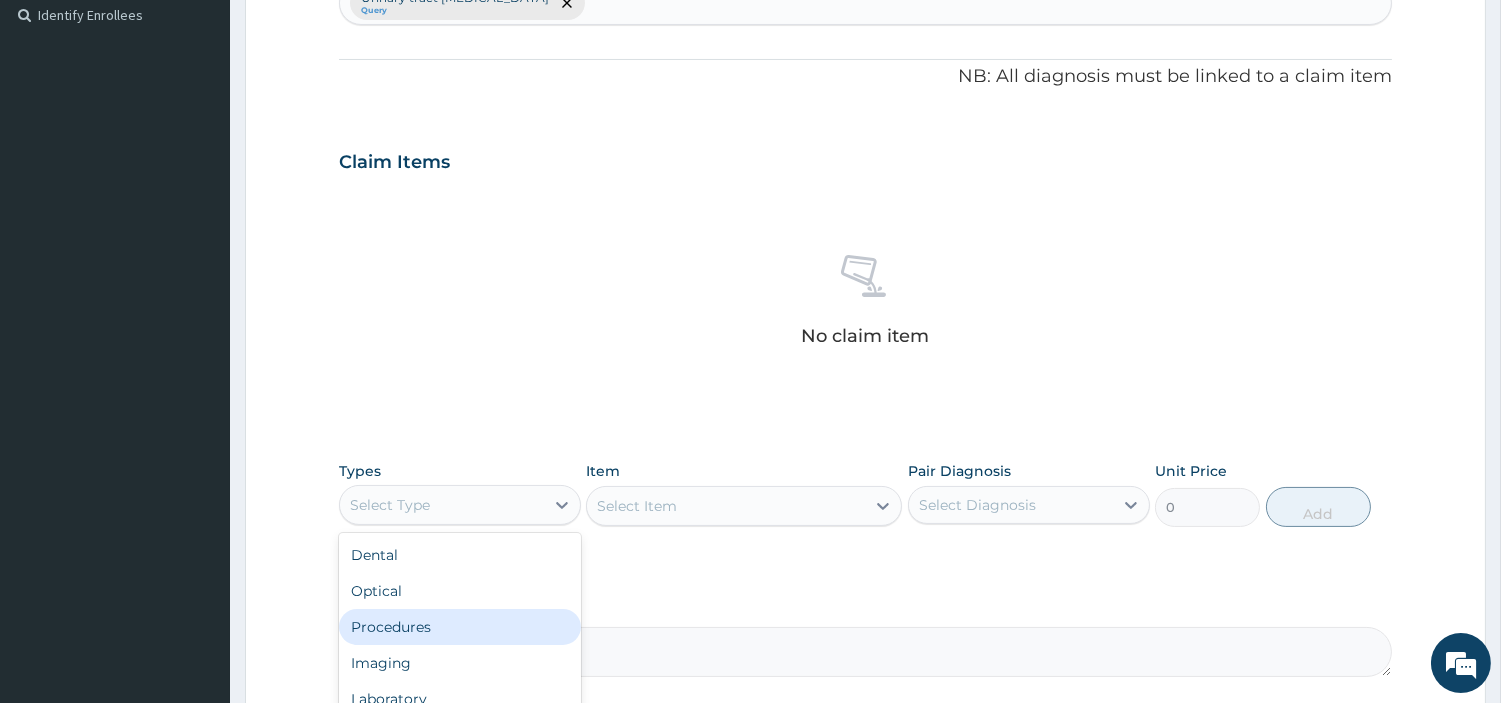 click on "Procedures" at bounding box center (460, 627) 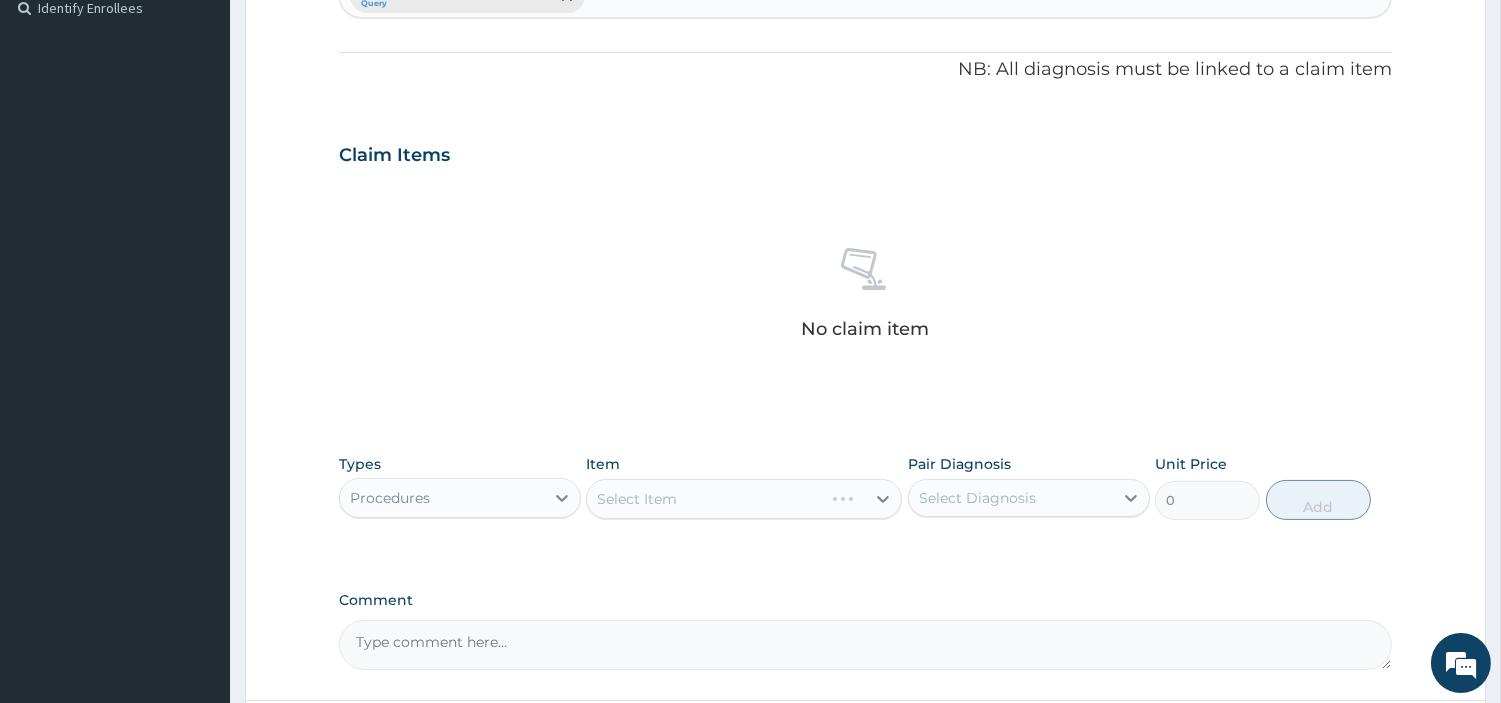 scroll, scrollTop: 666, scrollLeft: 0, axis: vertical 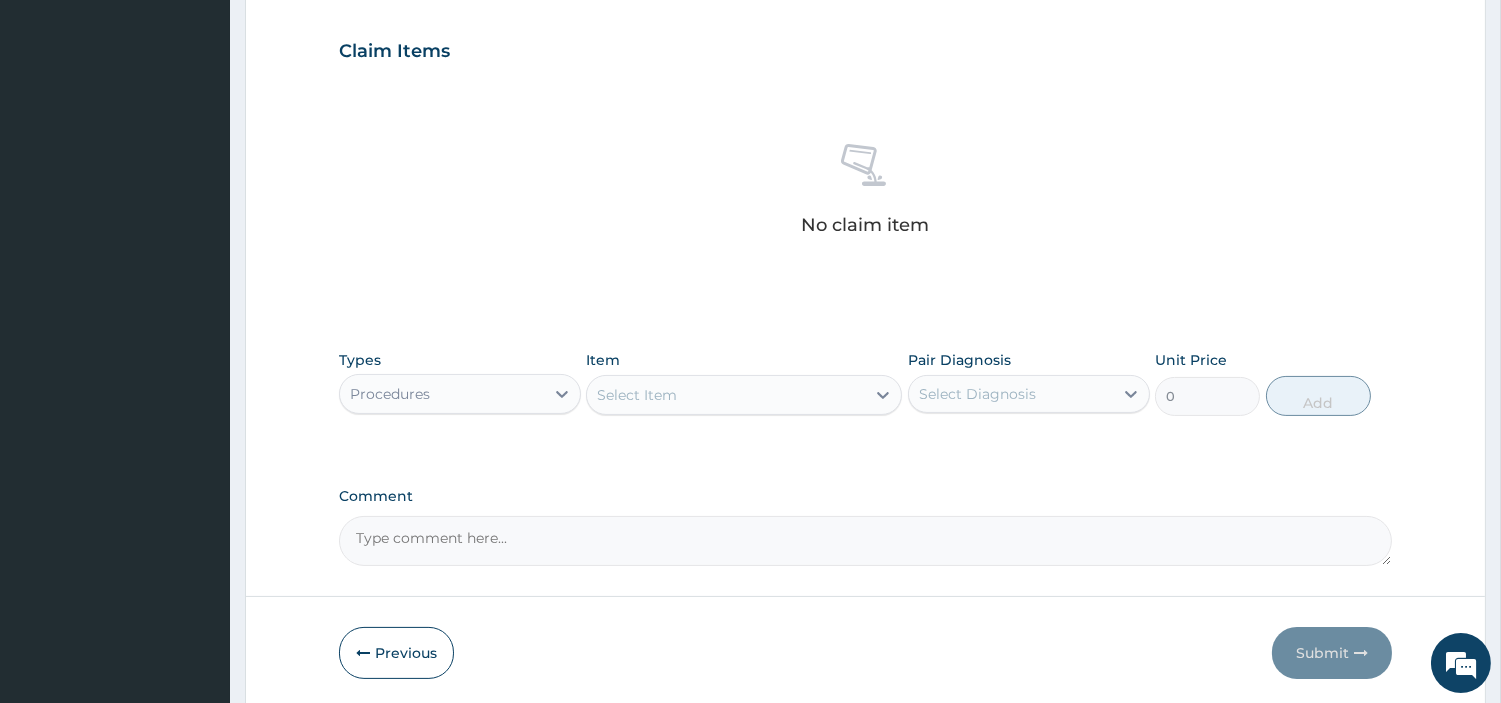 click on "Select Item" at bounding box center (726, 395) 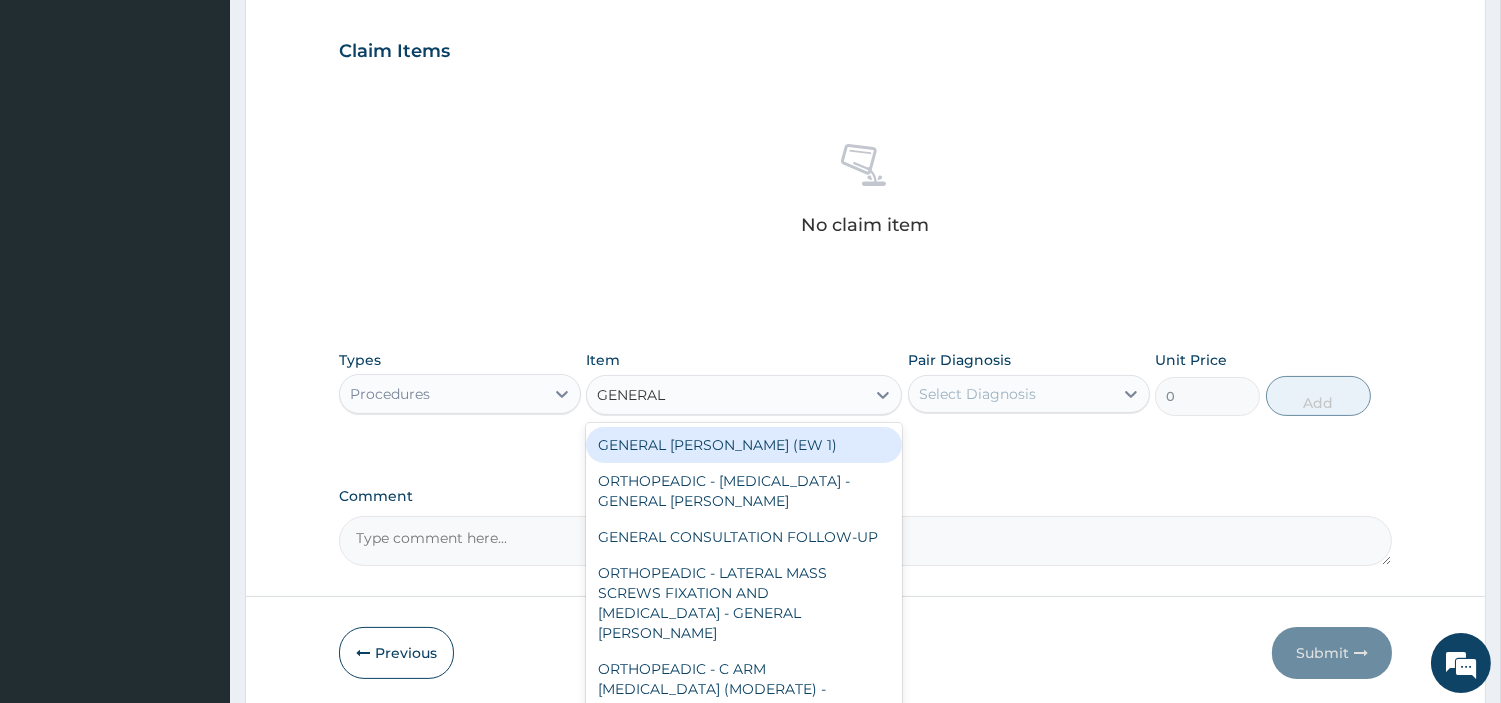 type on "GENERAL C" 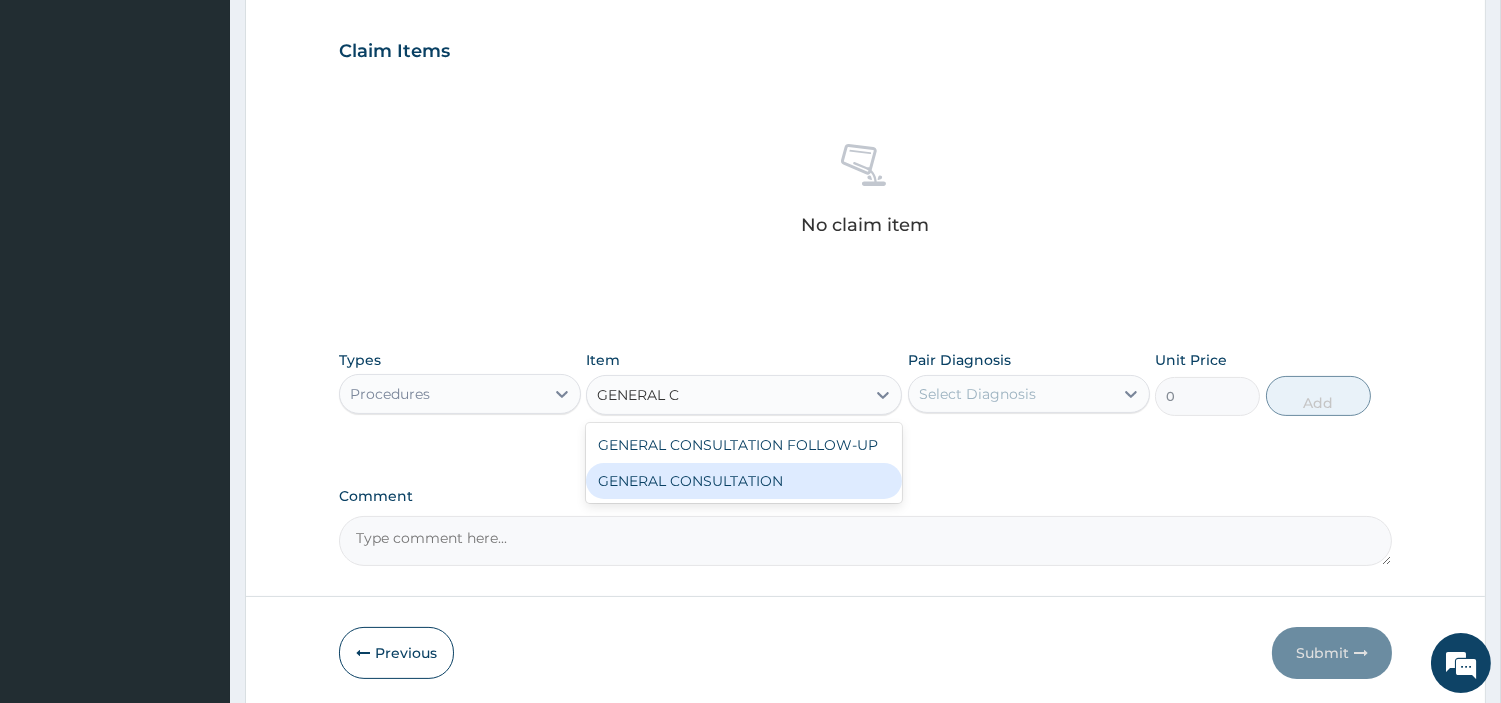 click on "GENERAL CONSULTATION" at bounding box center [744, 481] 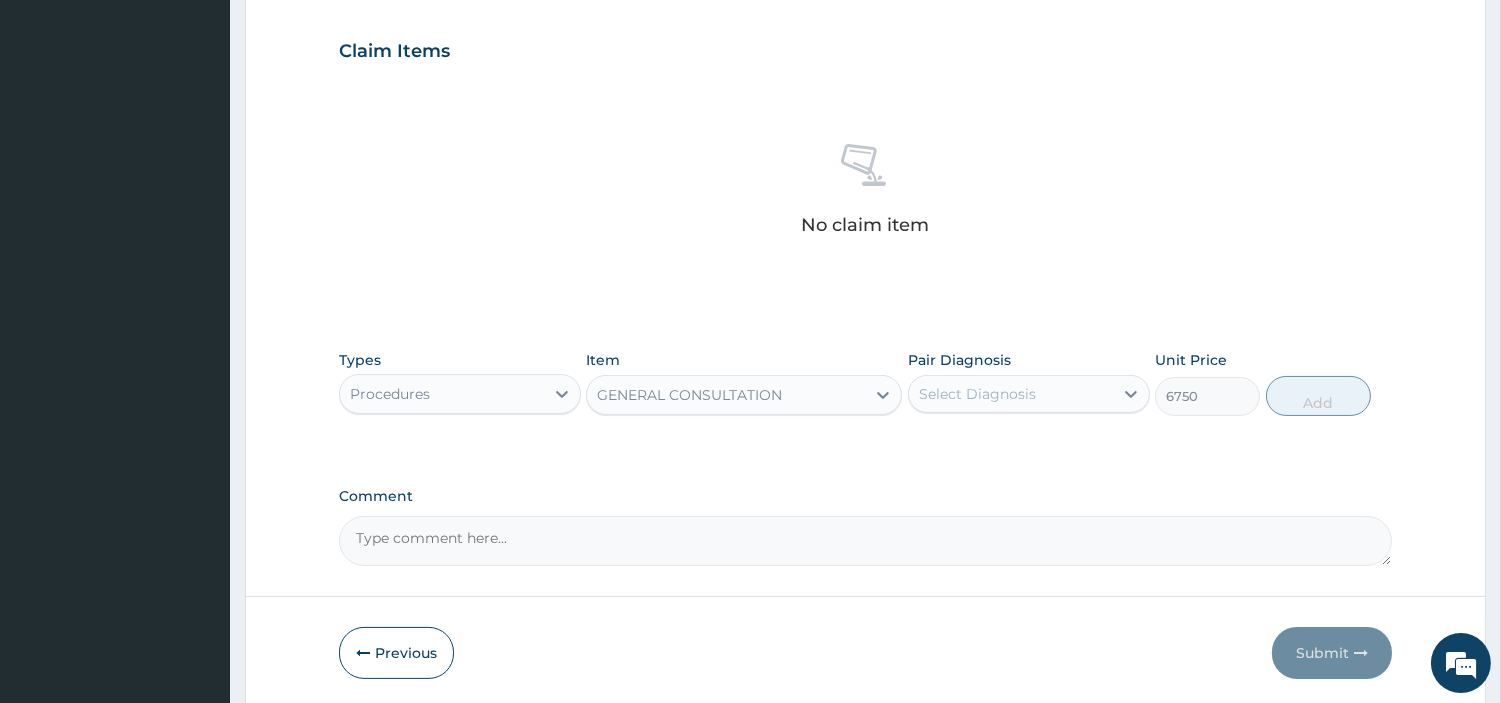 click on "Select Diagnosis" at bounding box center [1011, 394] 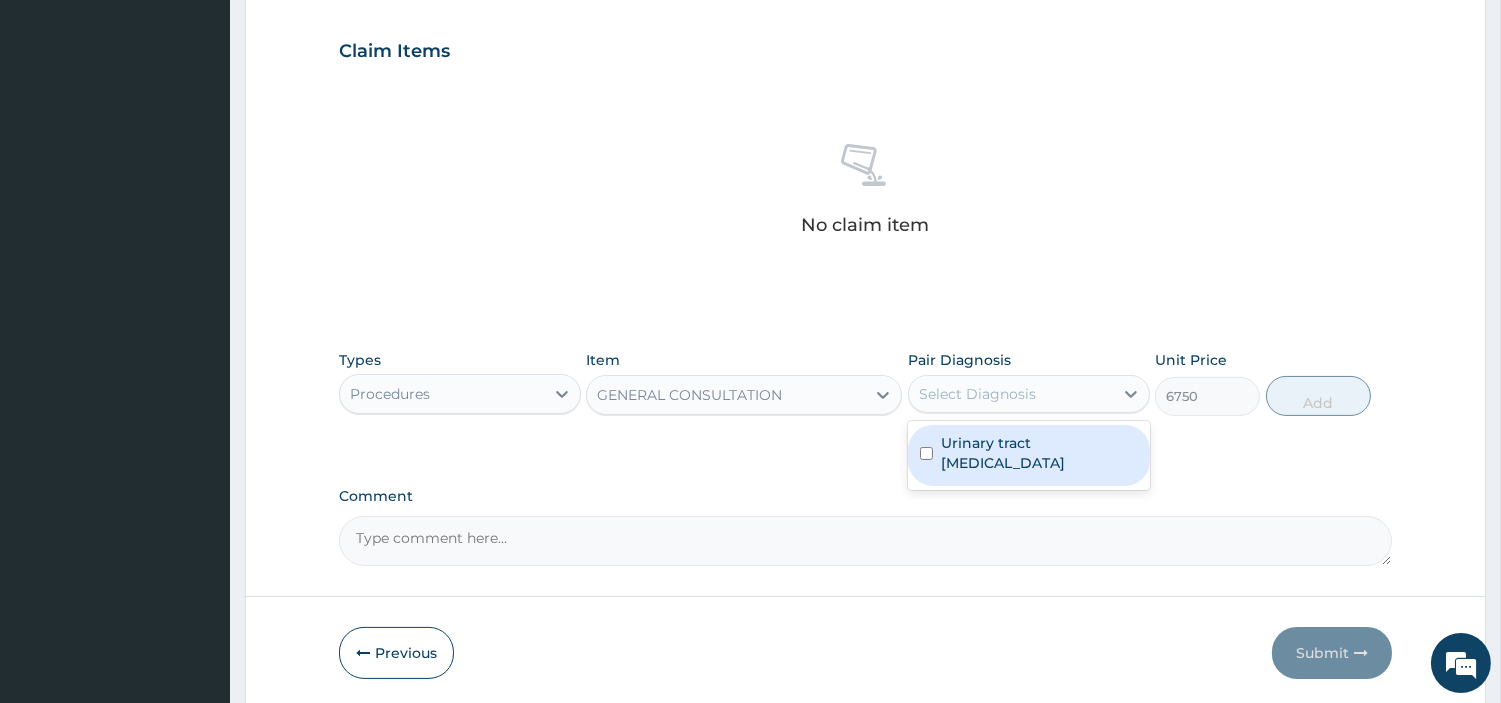 click on "Urinary tract infectious disease" at bounding box center [1039, 453] 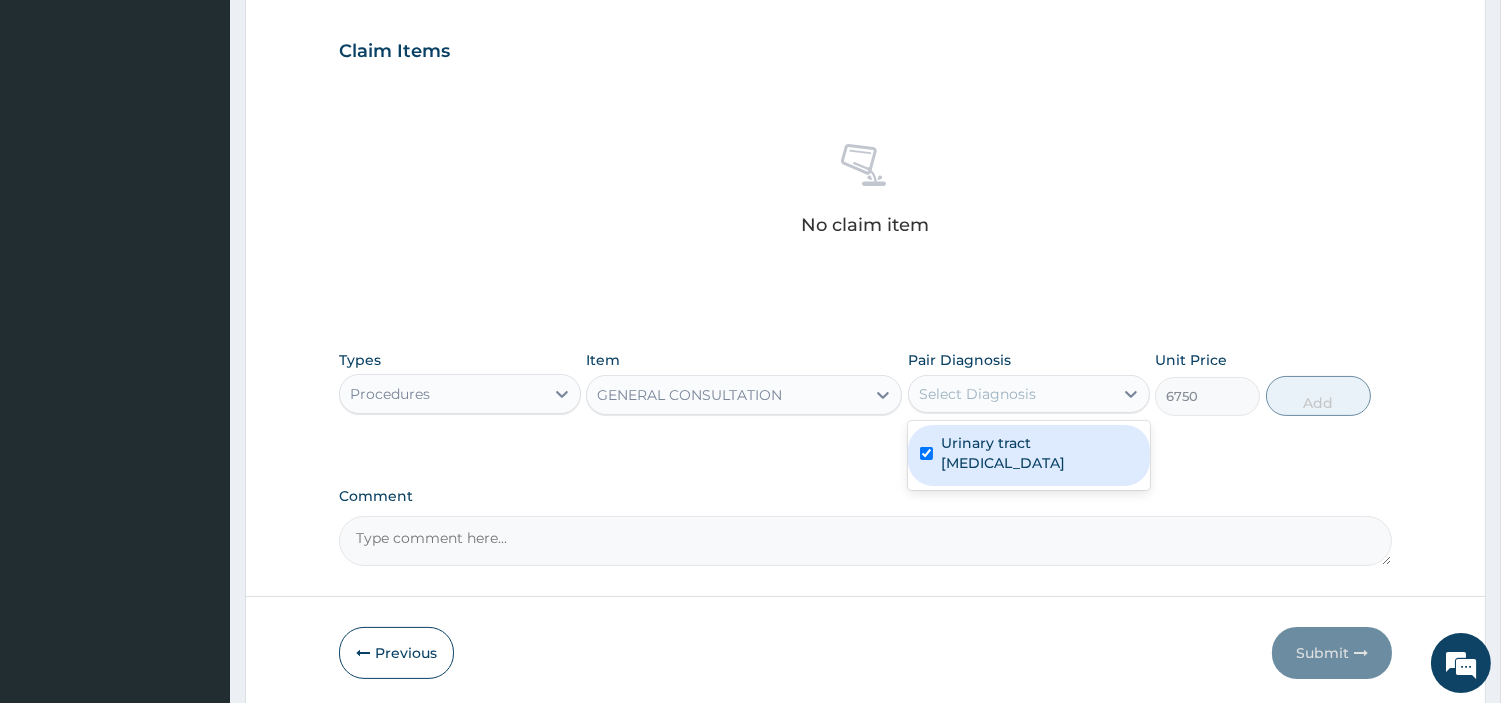 checkbox on "true" 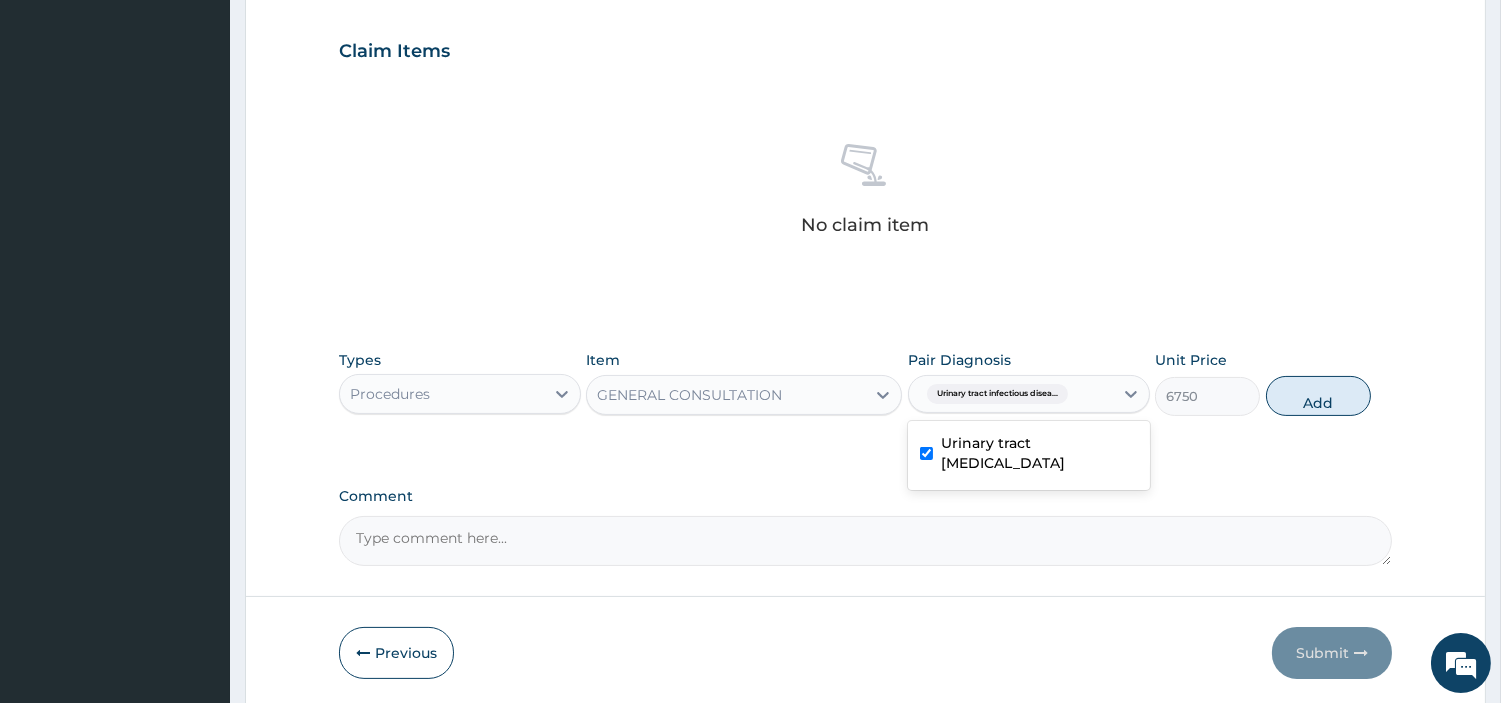 click on "6750" at bounding box center (1207, 396) 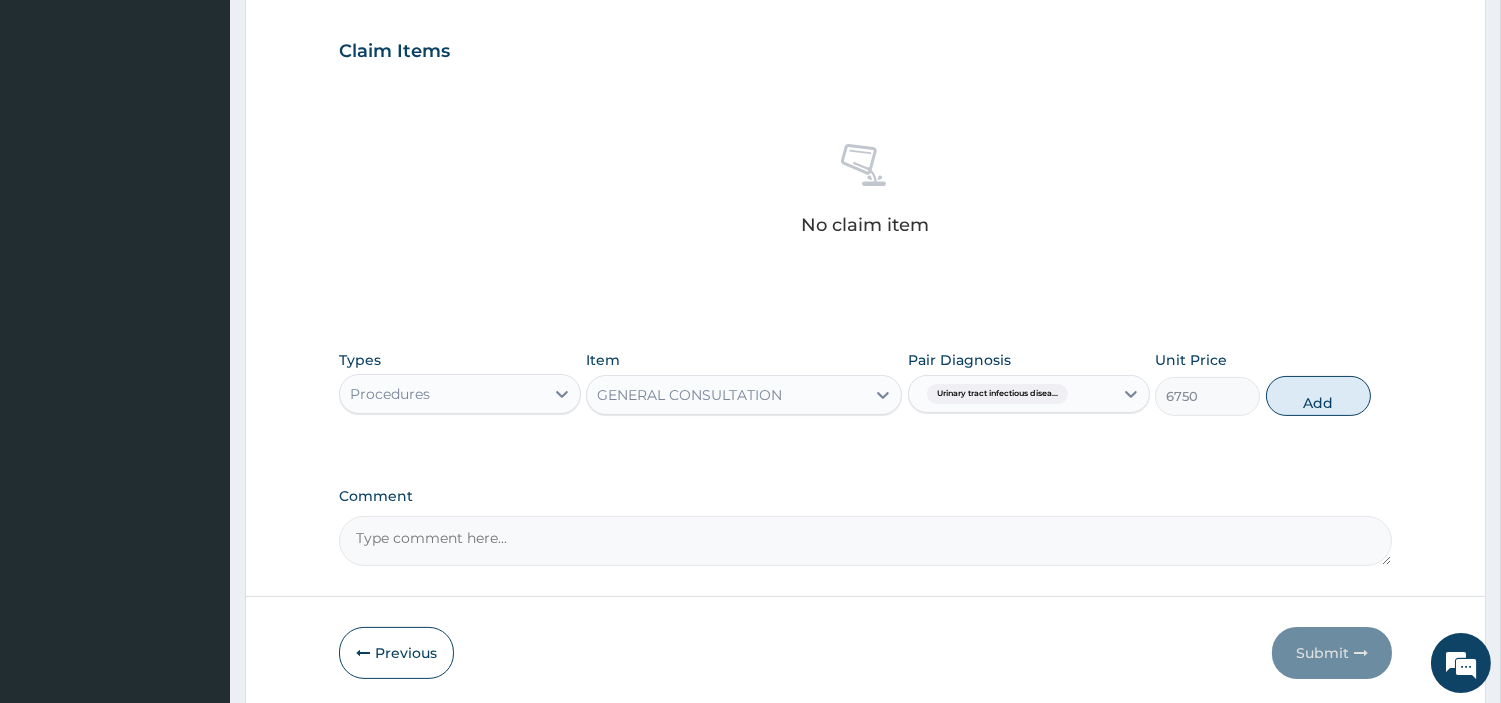 click on "Add" at bounding box center (1318, 396) 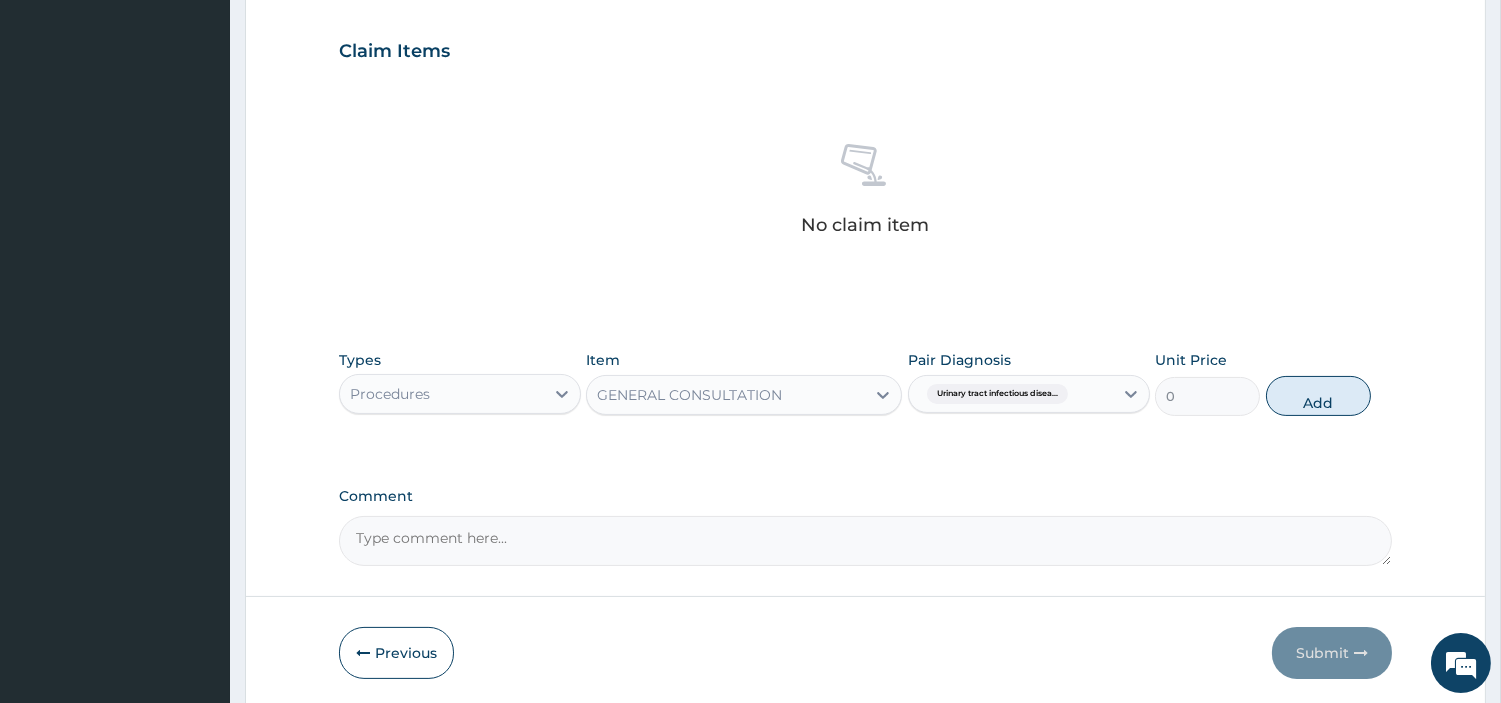scroll, scrollTop: 642, scrollLeft: 0, axis: vertical 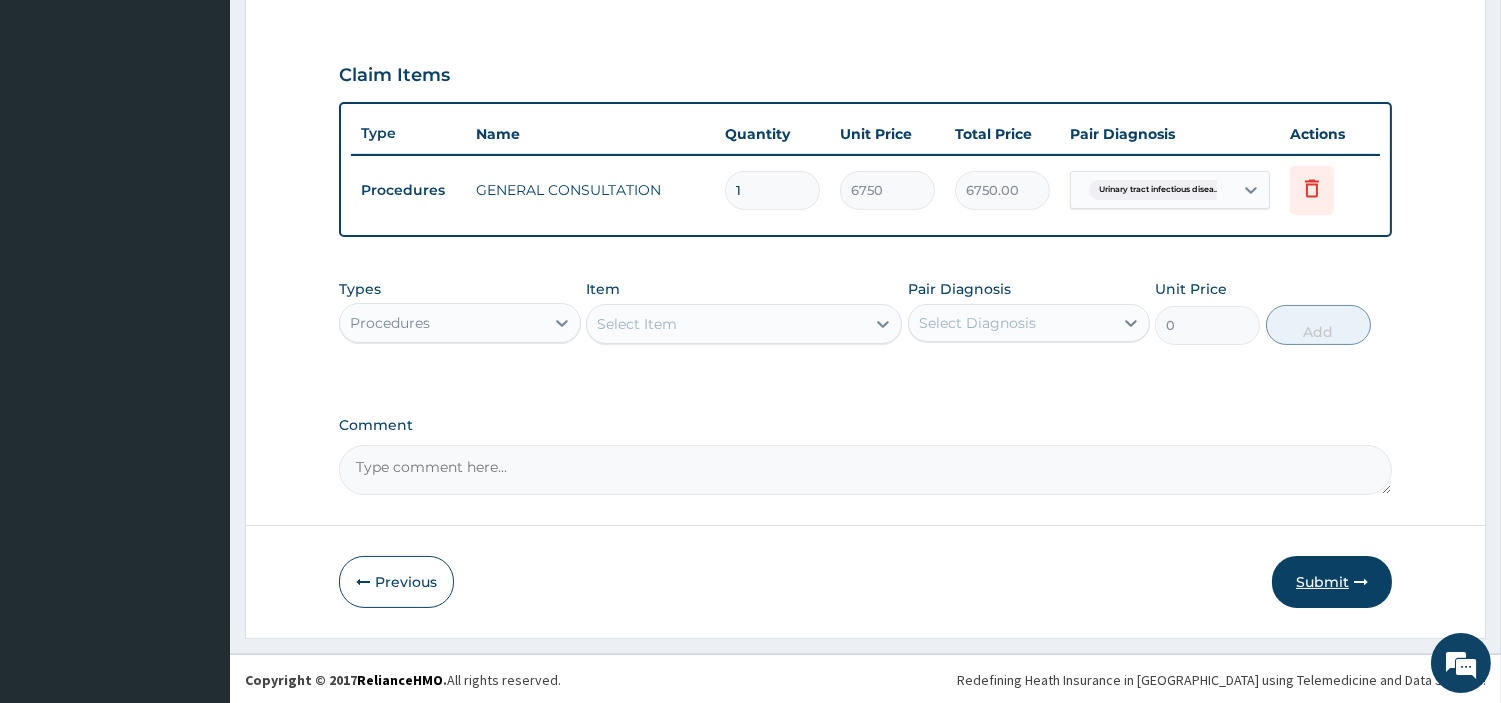 click on "Submit" at bounding box center (1332, 582) 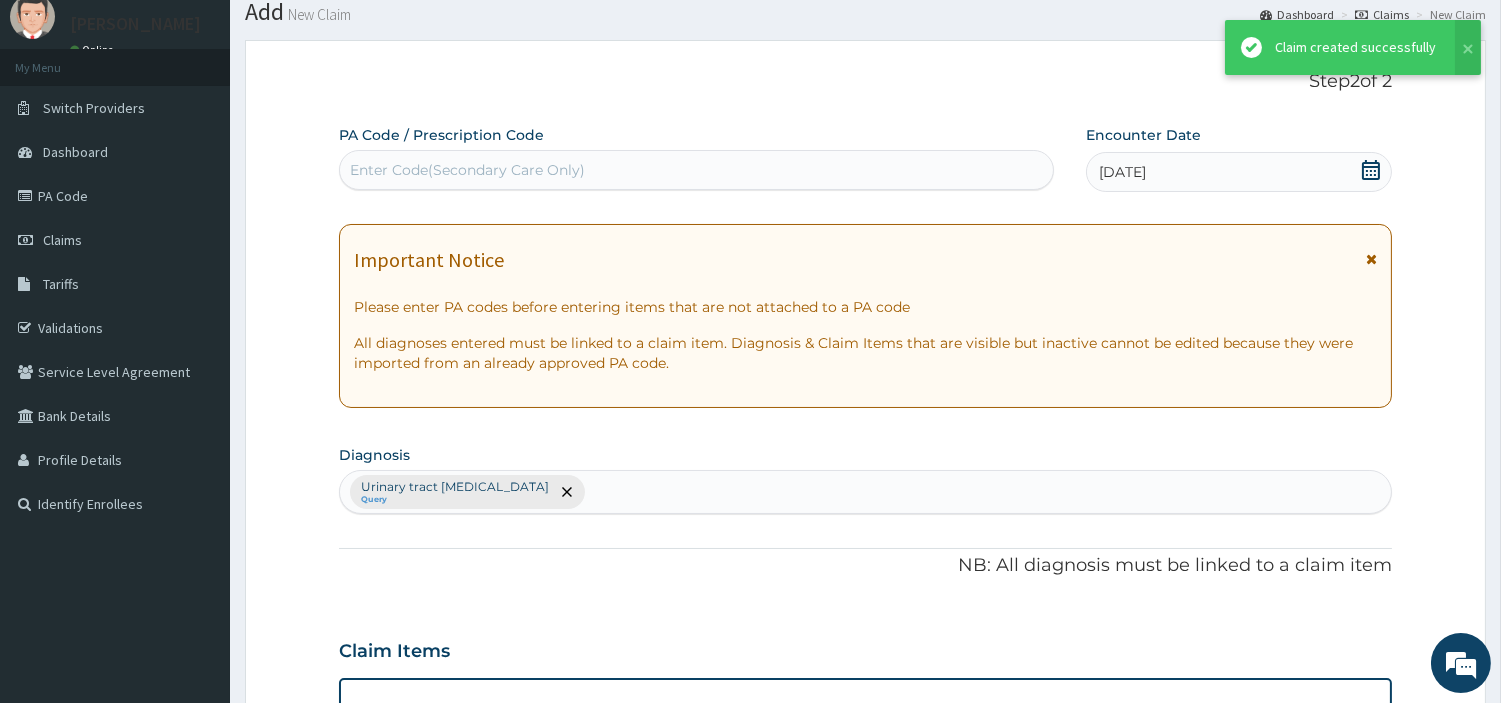 scroll, scrollTop: 642, scrollLeft: 0, axis: vertical 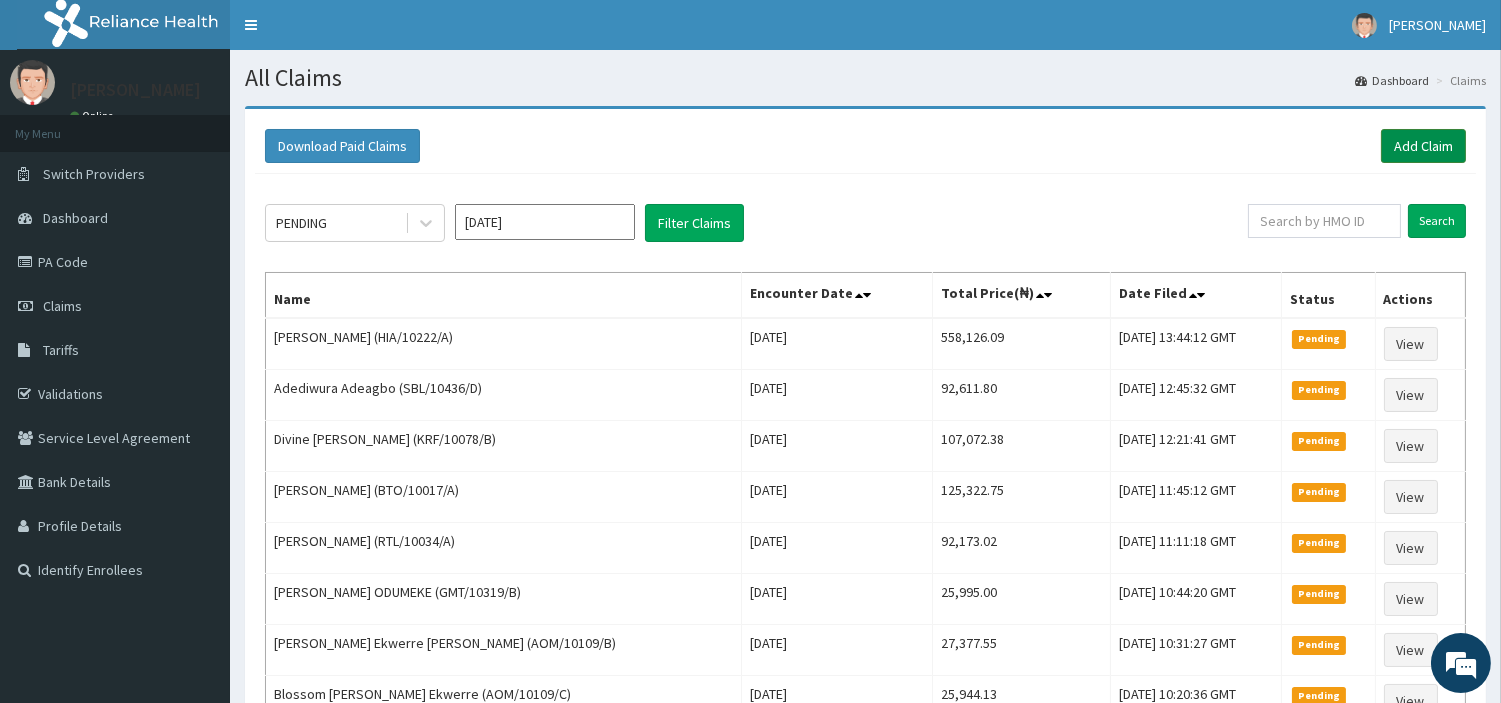 click on "Add Claim" at bounding box center (1423, 146) 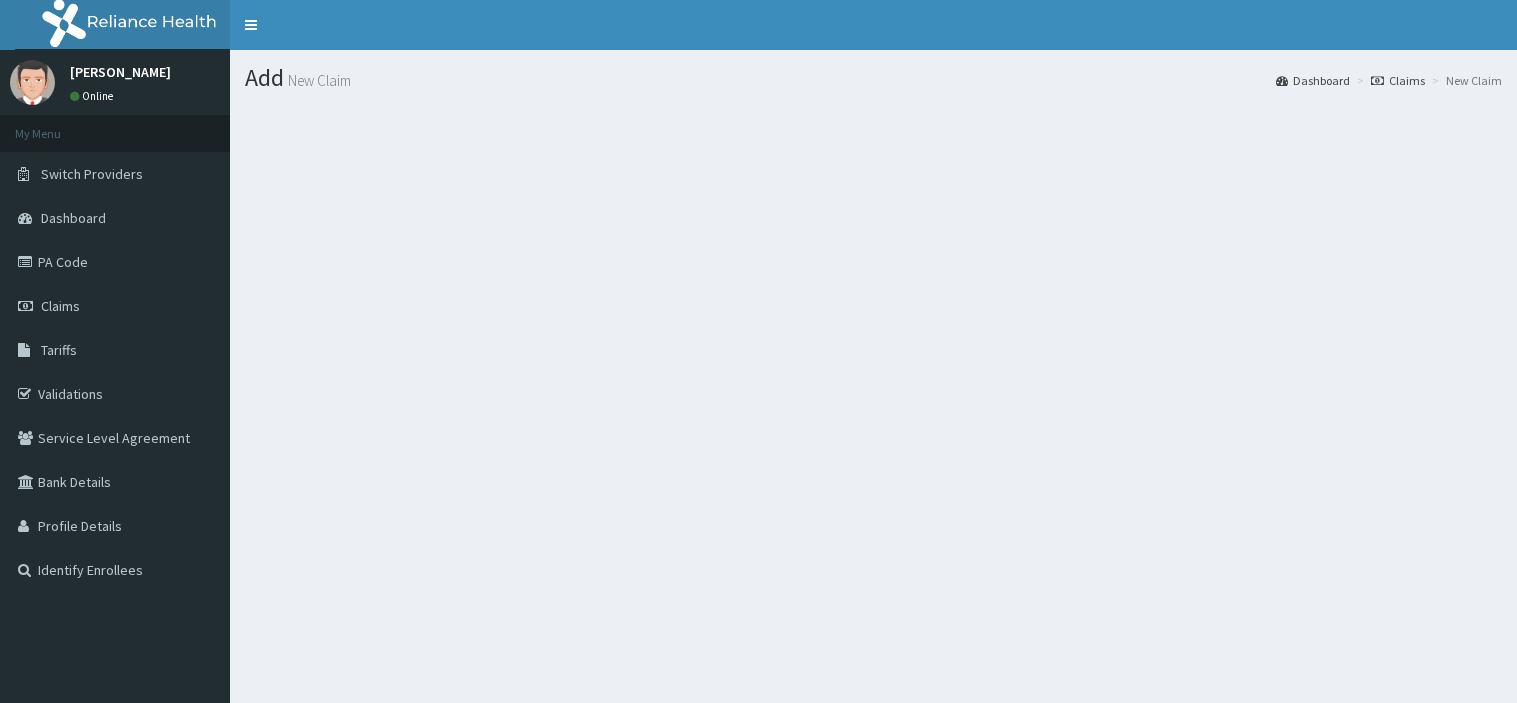 scroll, scrollTop: 0, scrollLeft: 0, axis: both 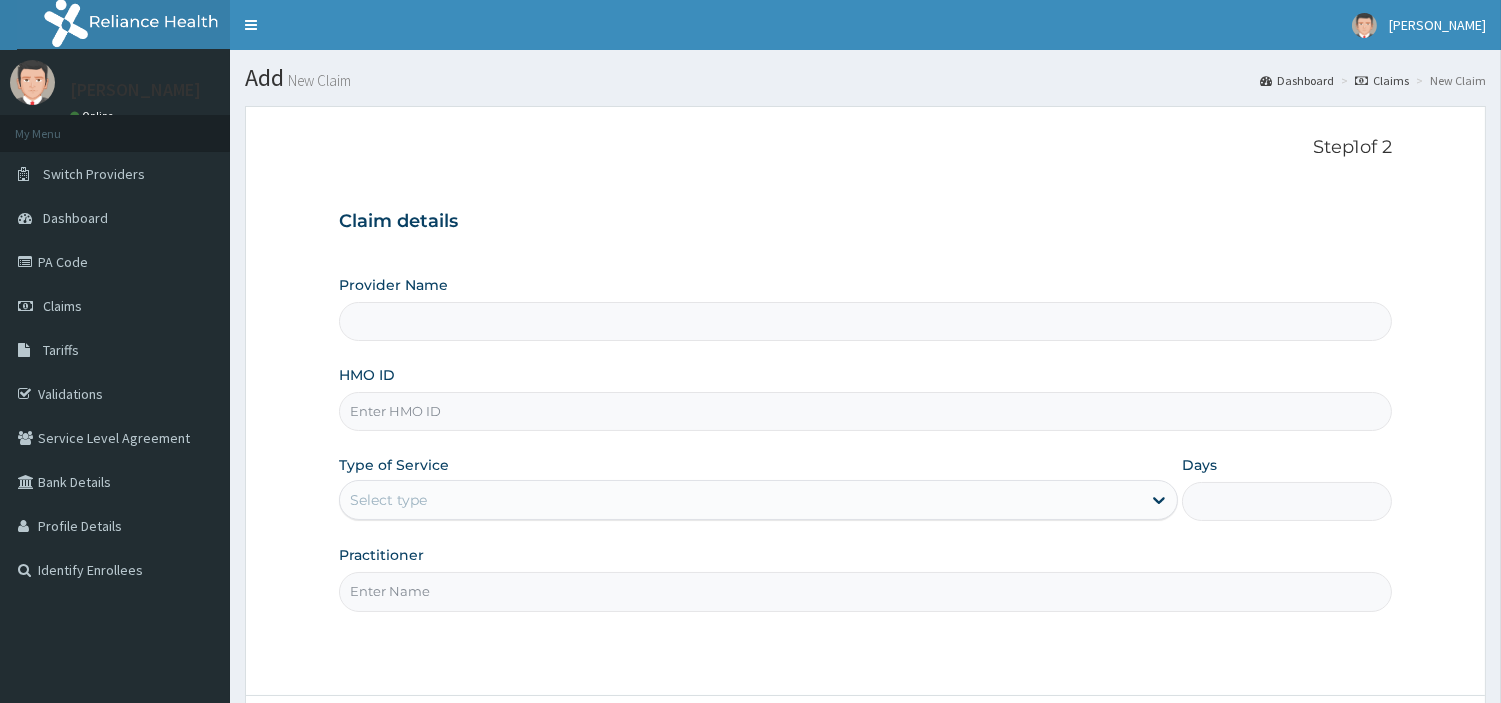 click on "HMO ID" at bounding box center [865, 411] 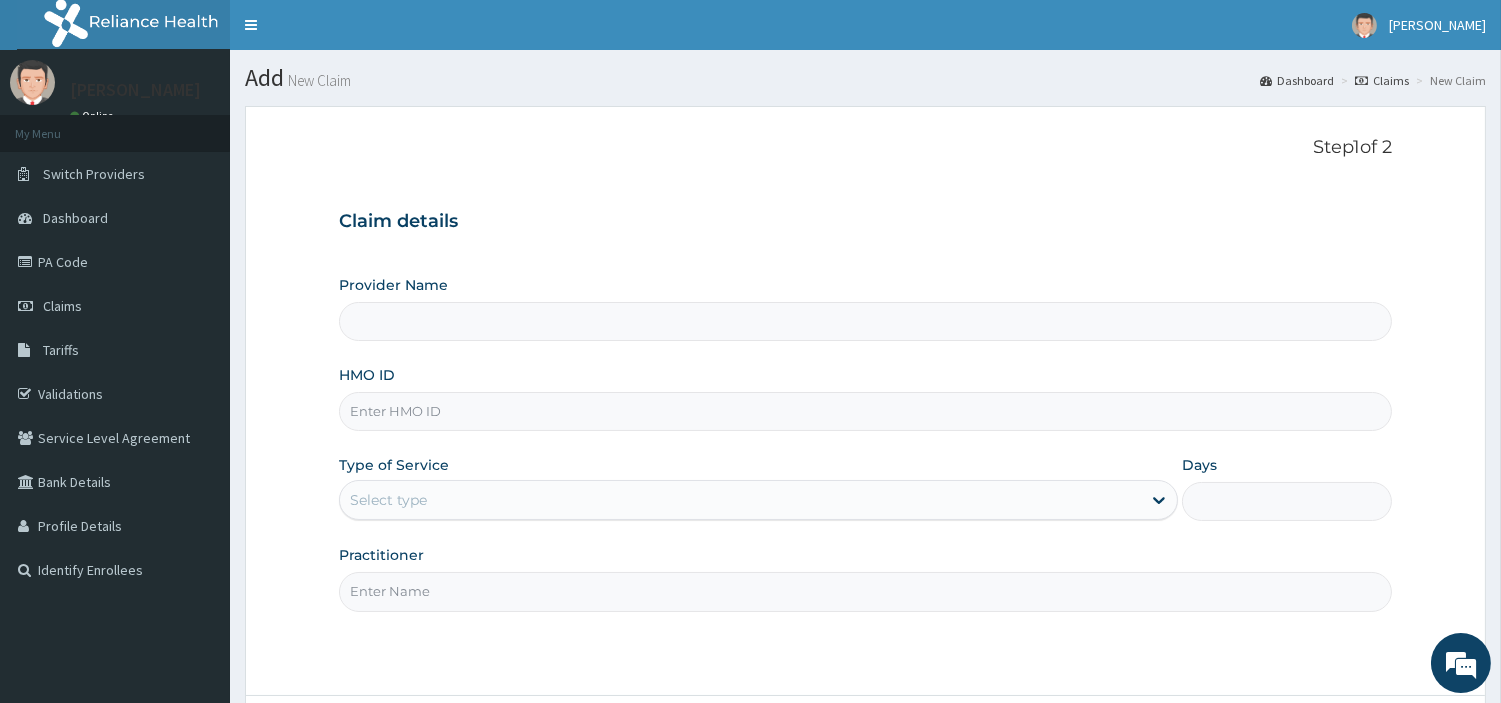 type on "[GEOGRAPHIC_DATA] Nig. Ltd" 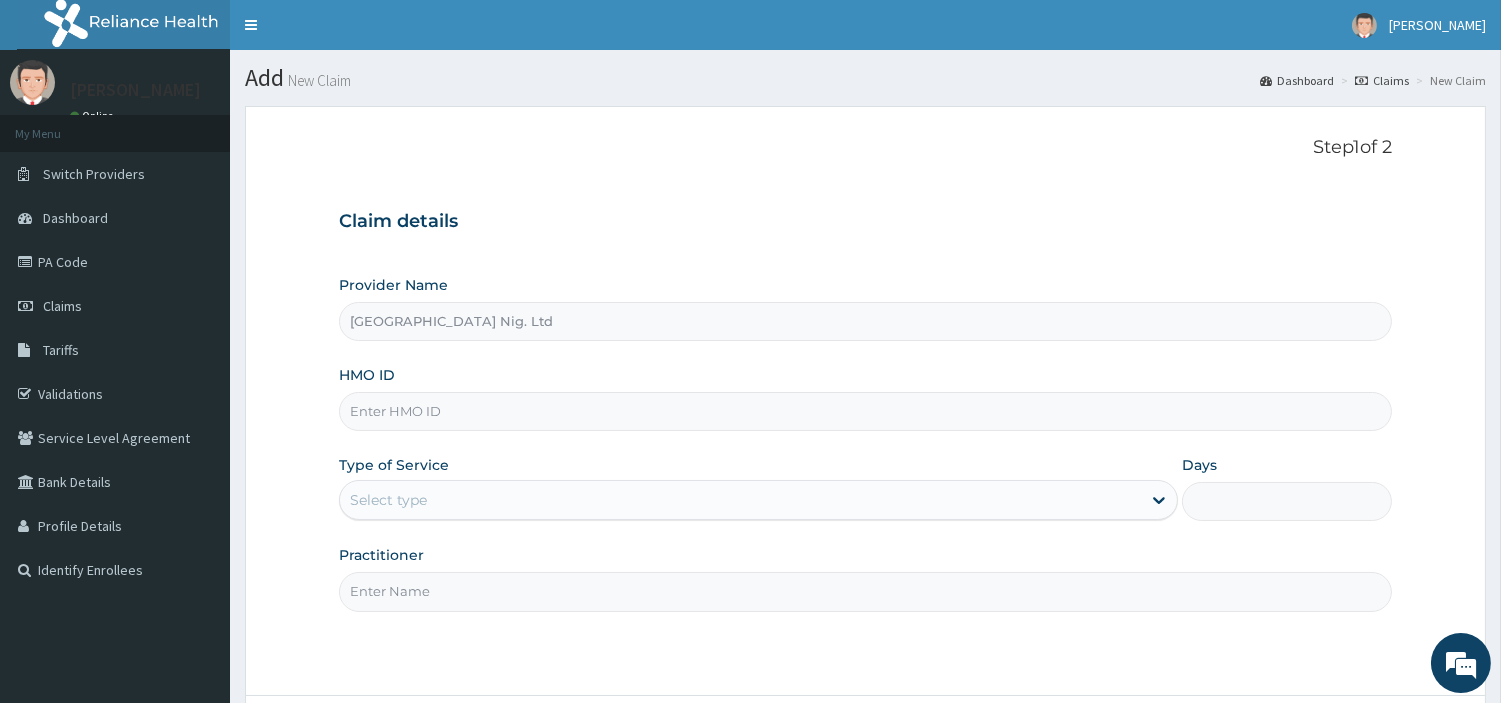 paste on "TCD/10005/C" 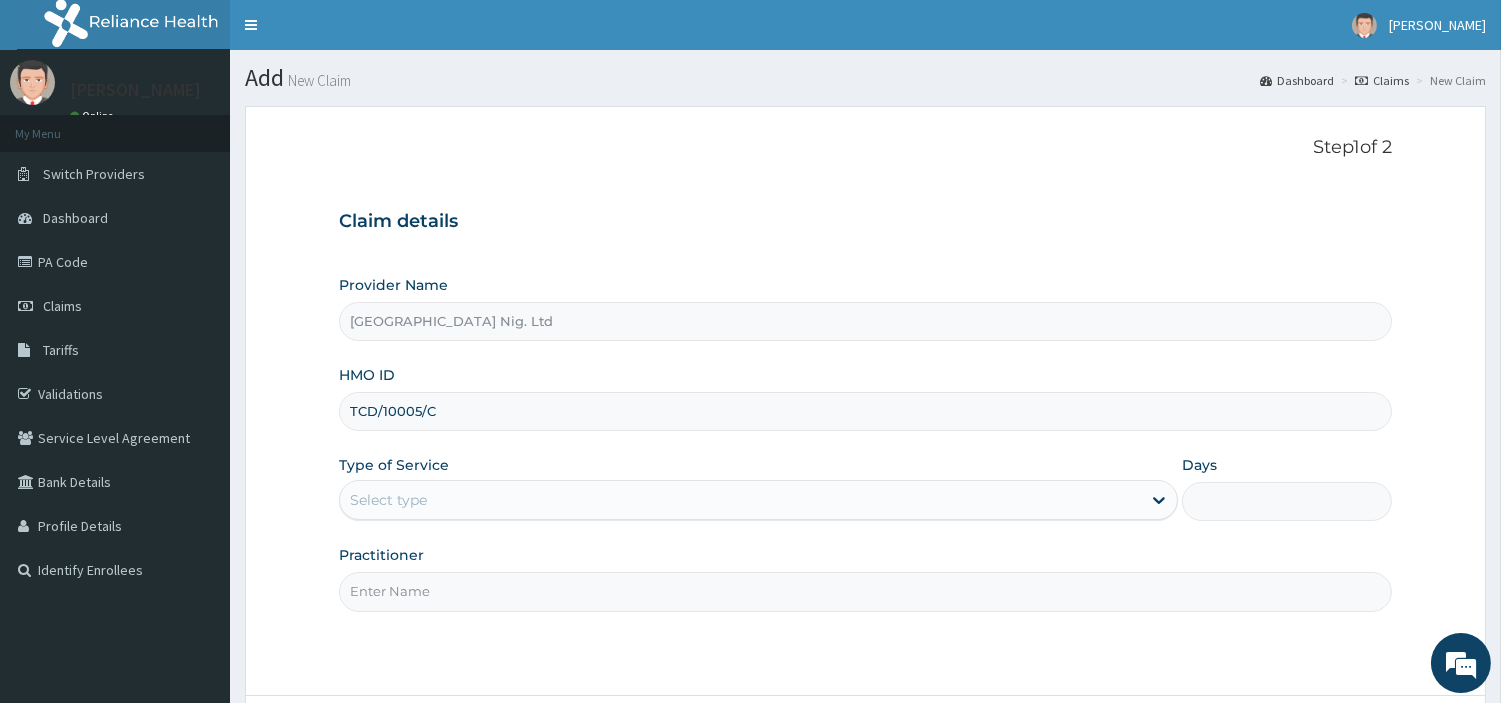 type on "TCD/10005/C" 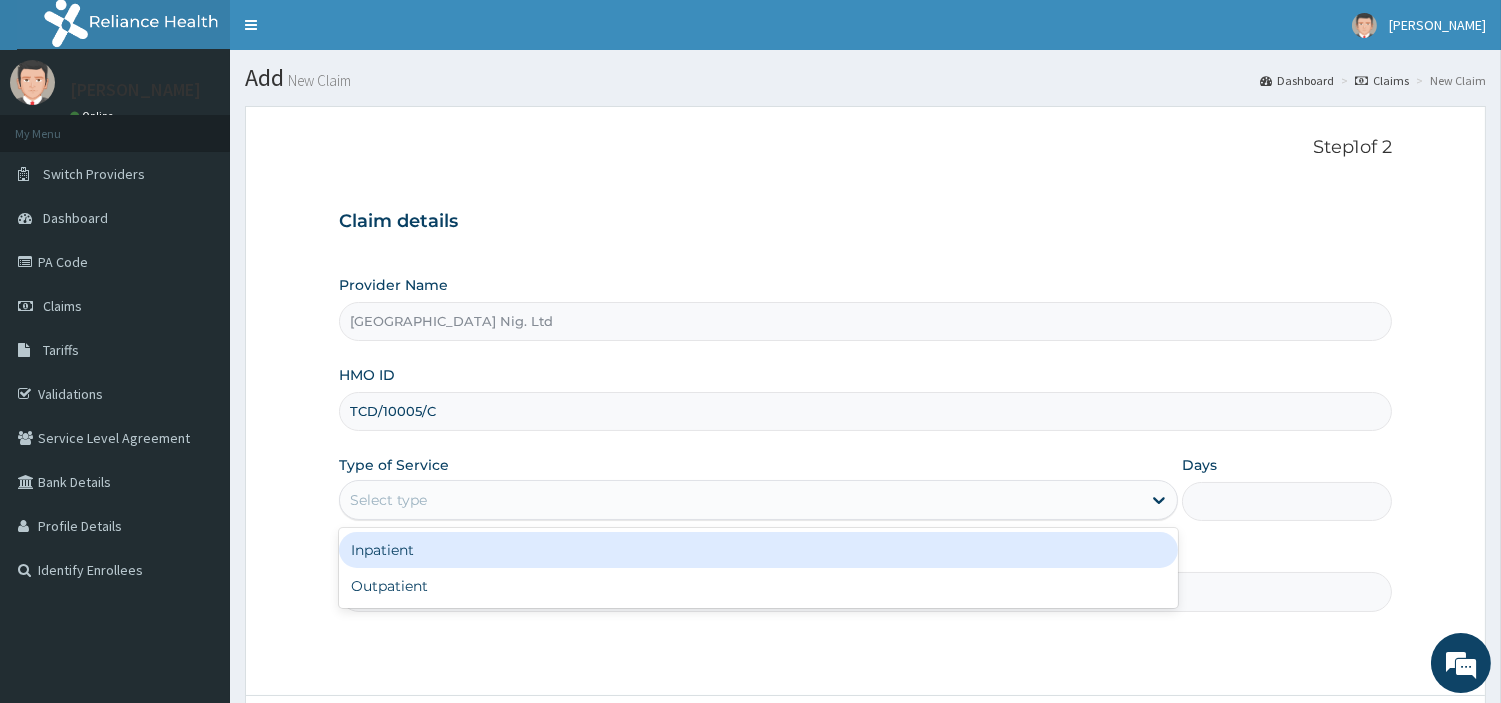 click on "Select type" at bounding box center [758, 500] 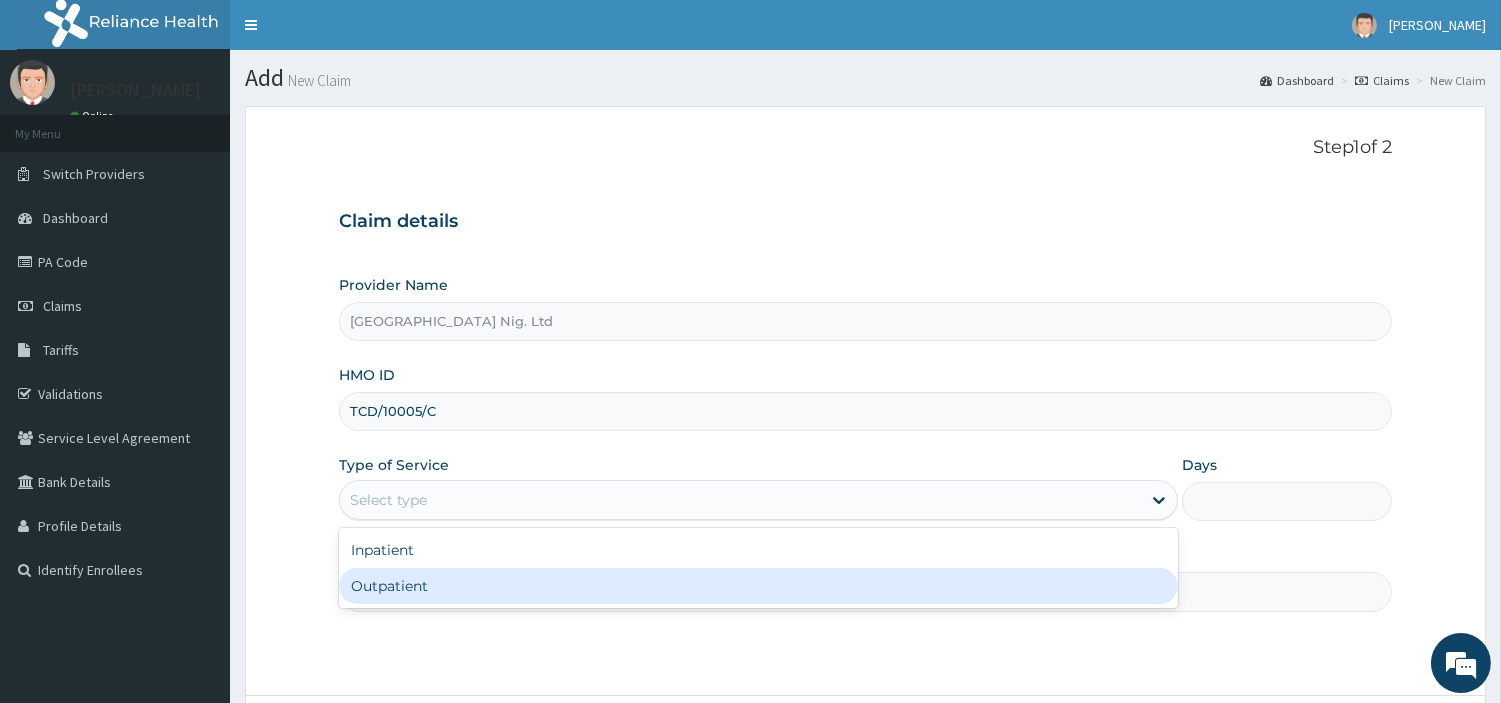 drag, startPoint x: 565, startPoint y: 585, endPoint x: 575, endPoint y: 576, distance: 13.453624 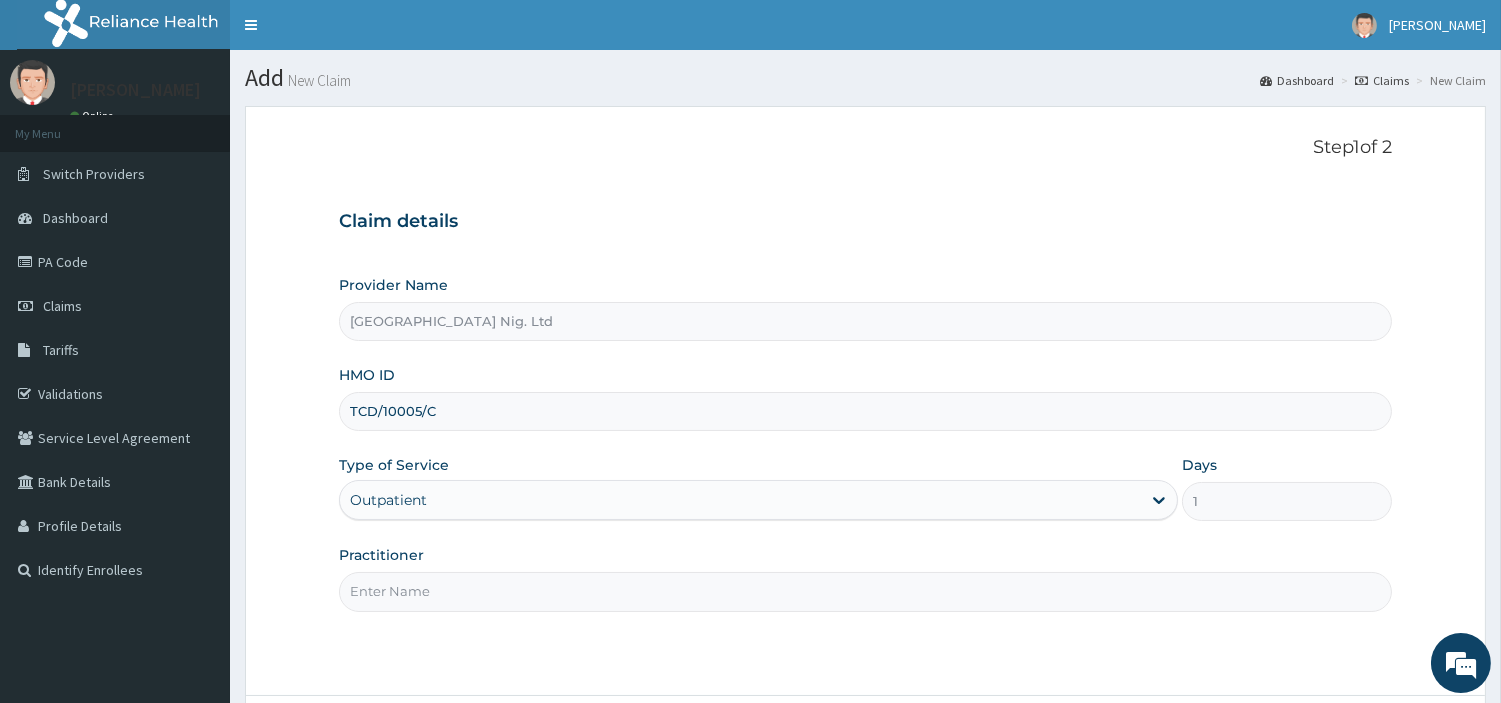 click on "Practitioner" at bounding box center [865, 591] 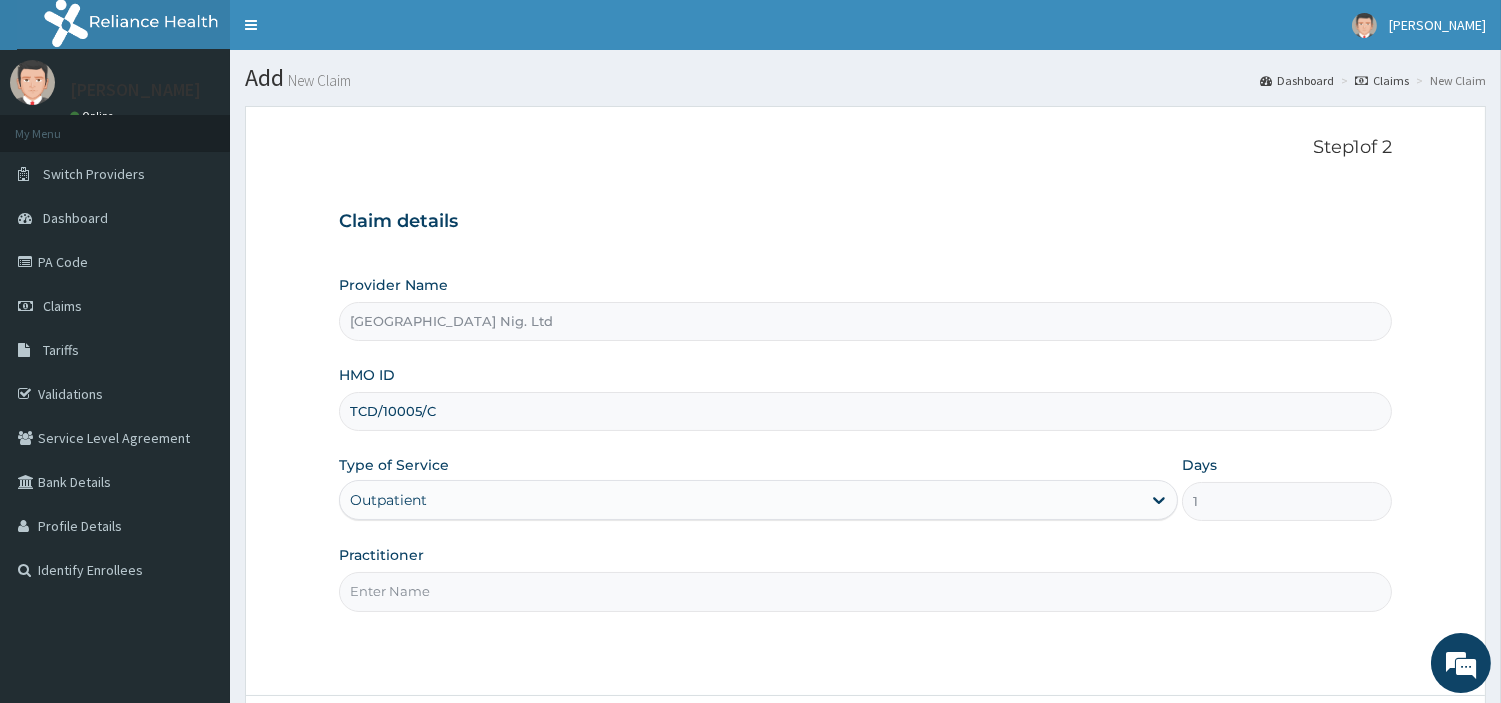 paste on "OBETEN JANET" 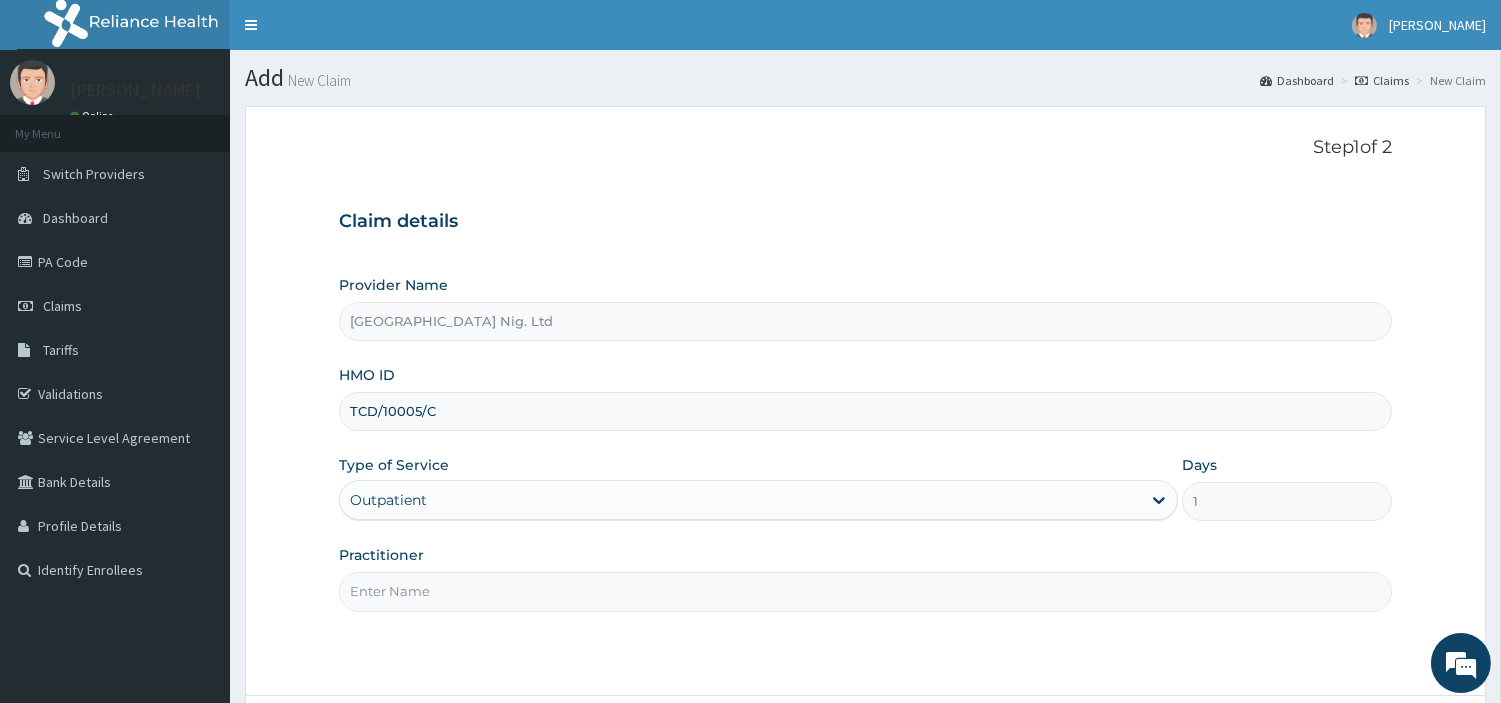 type on "OBETEN JANET" 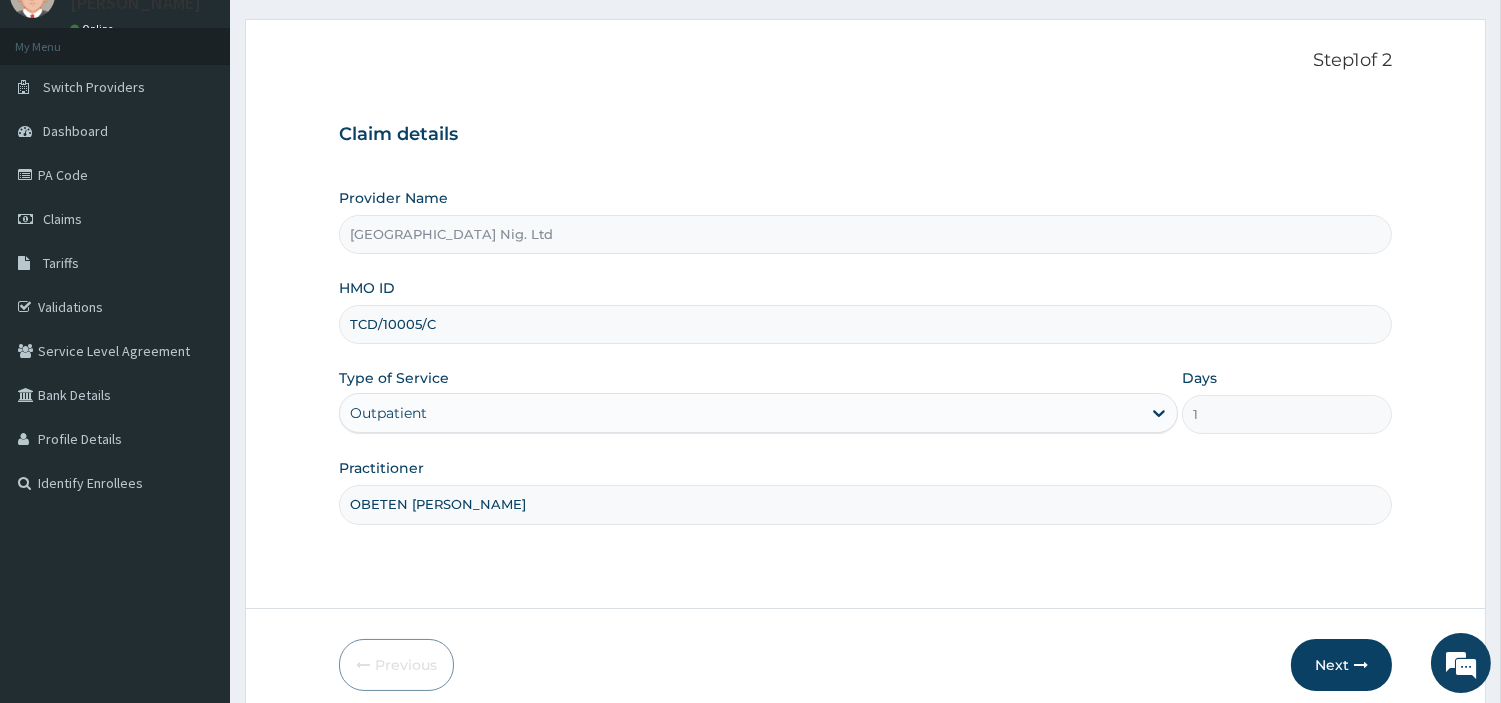 scroll, scrollTop: 172, scrollLeft: 0, axis: vertical 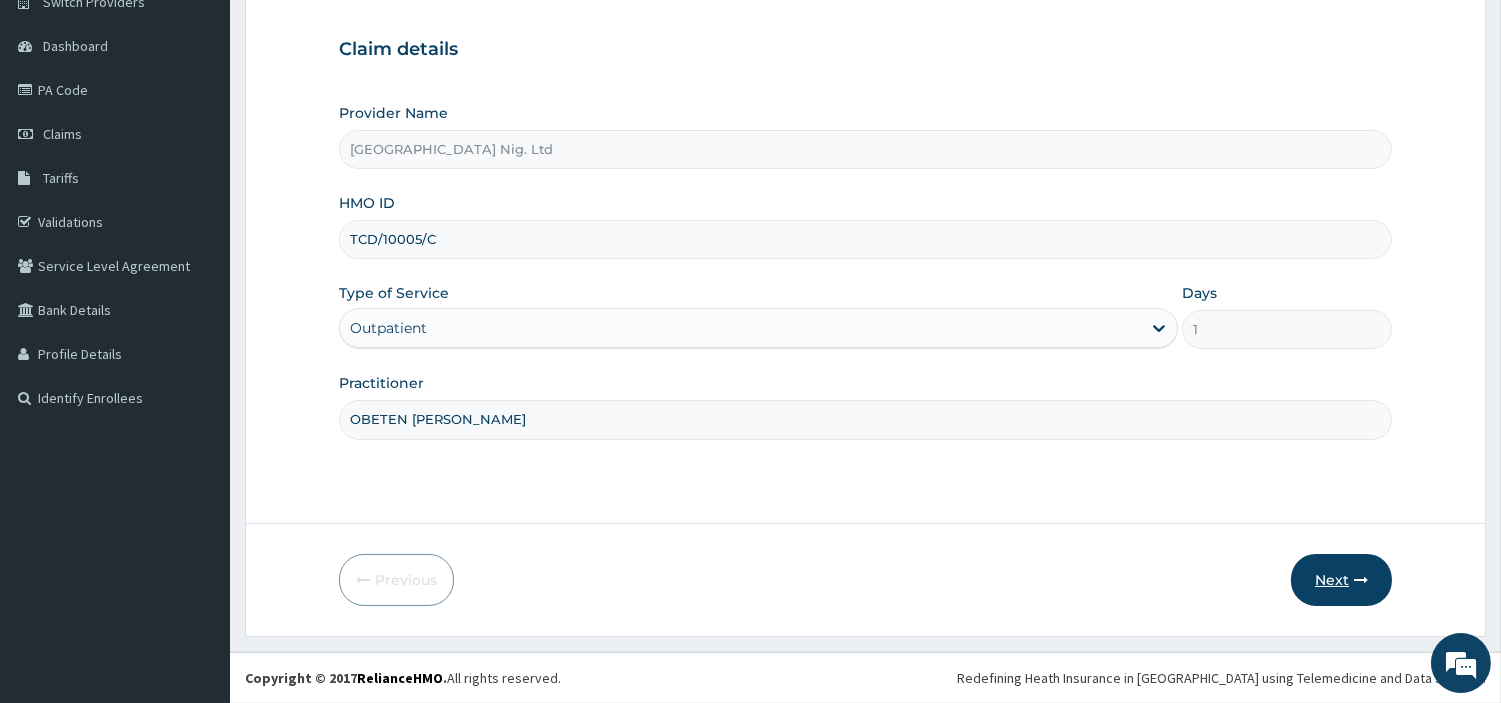 click on "Next" at bounding box center (1341, 580) 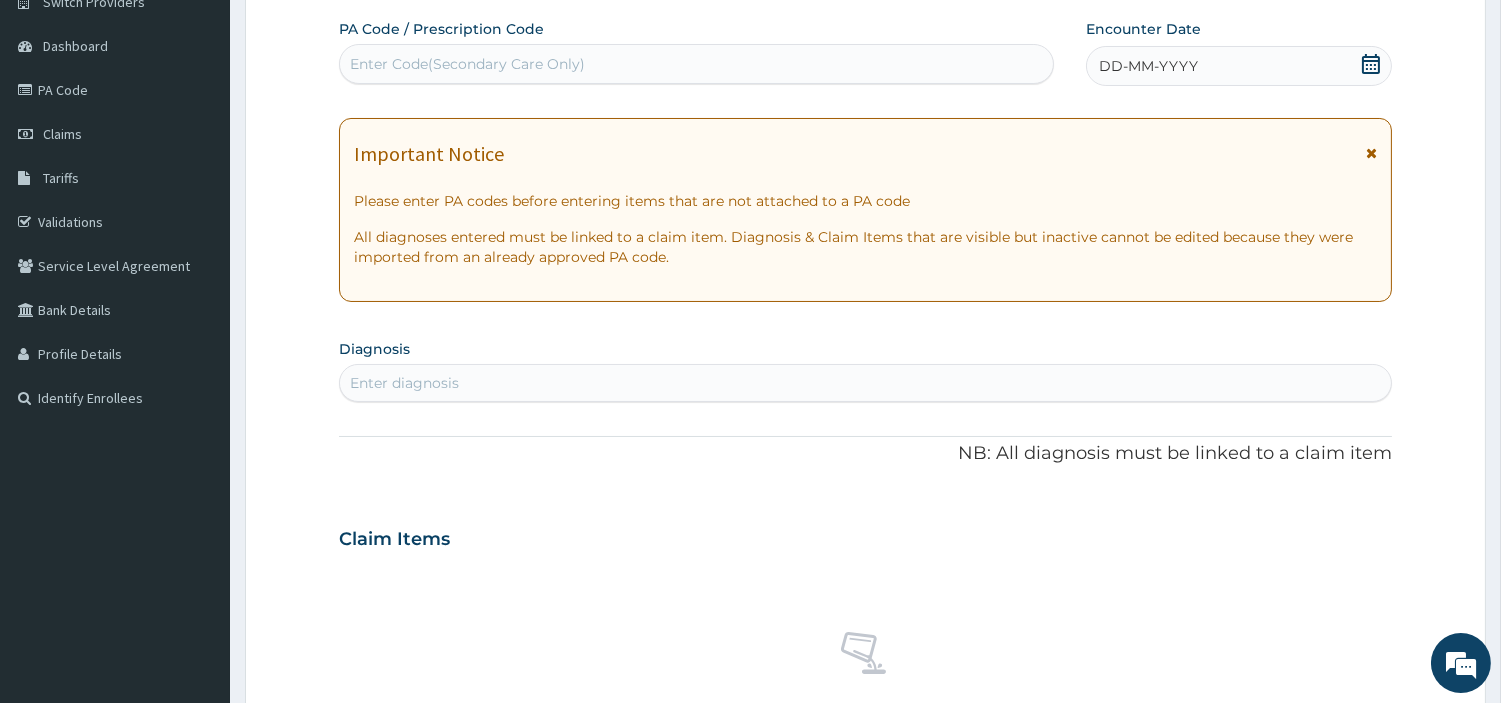 click on "Enter Code(Secondary Care Only)" at bounding box center (696, 64) 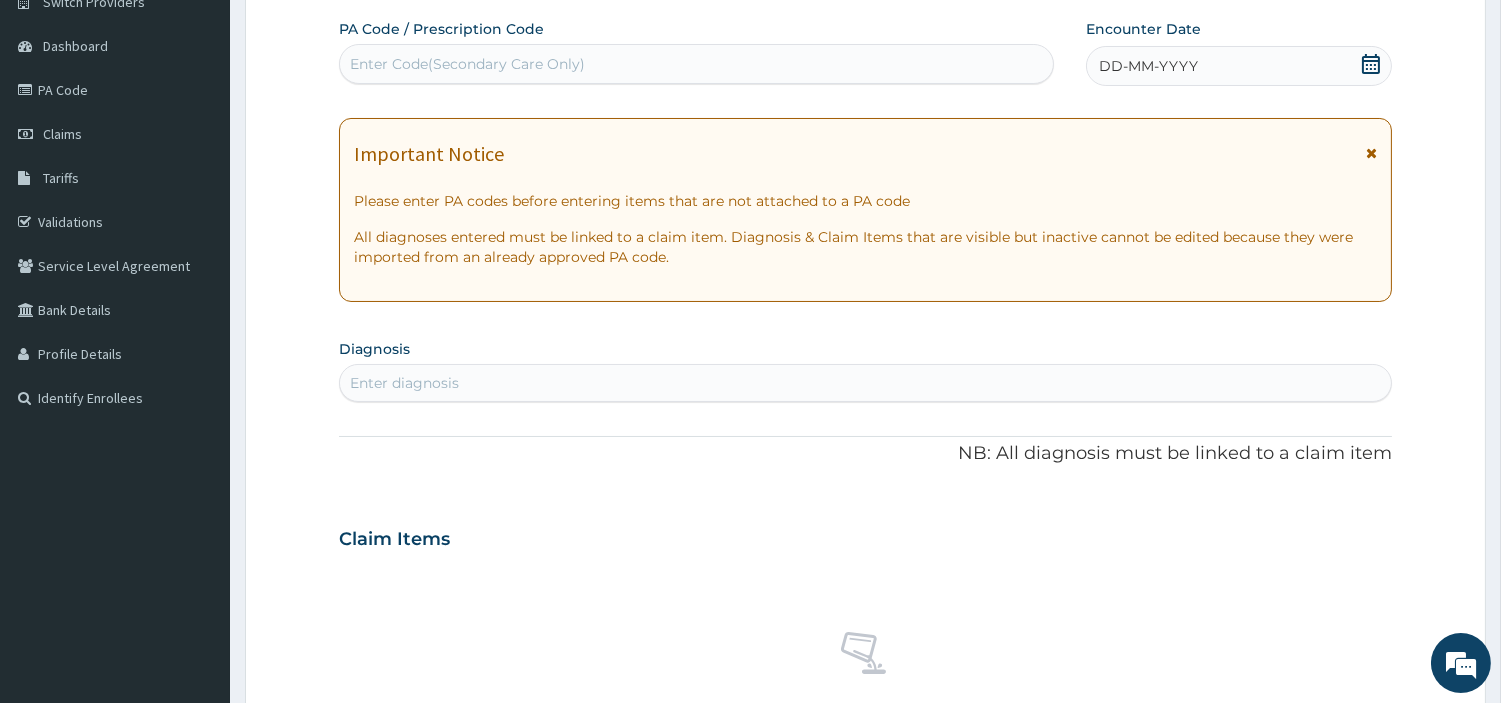 scroll, scrollTop: 0, scrollLeft: 0, axis: both 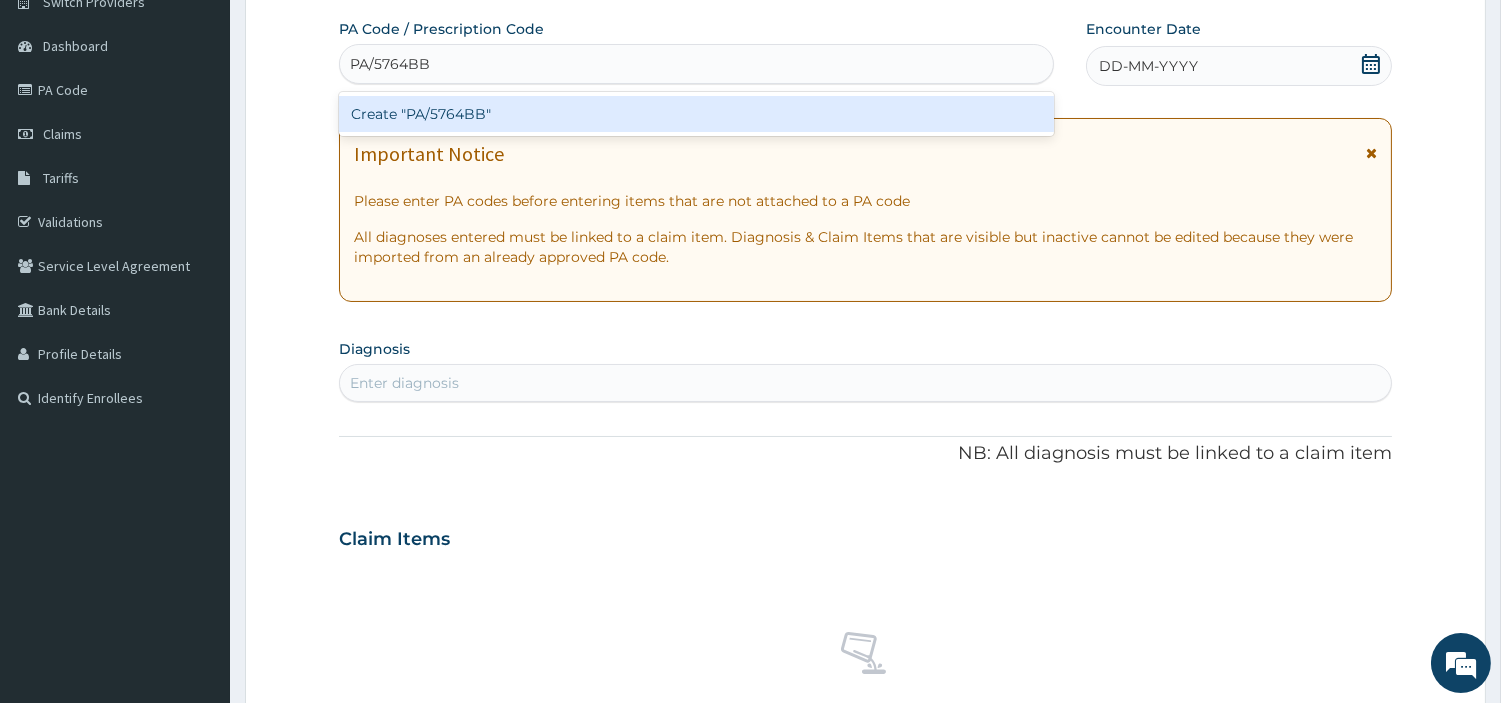 click on "Create "PA/5764BB"" at bounding box center (696, 114) 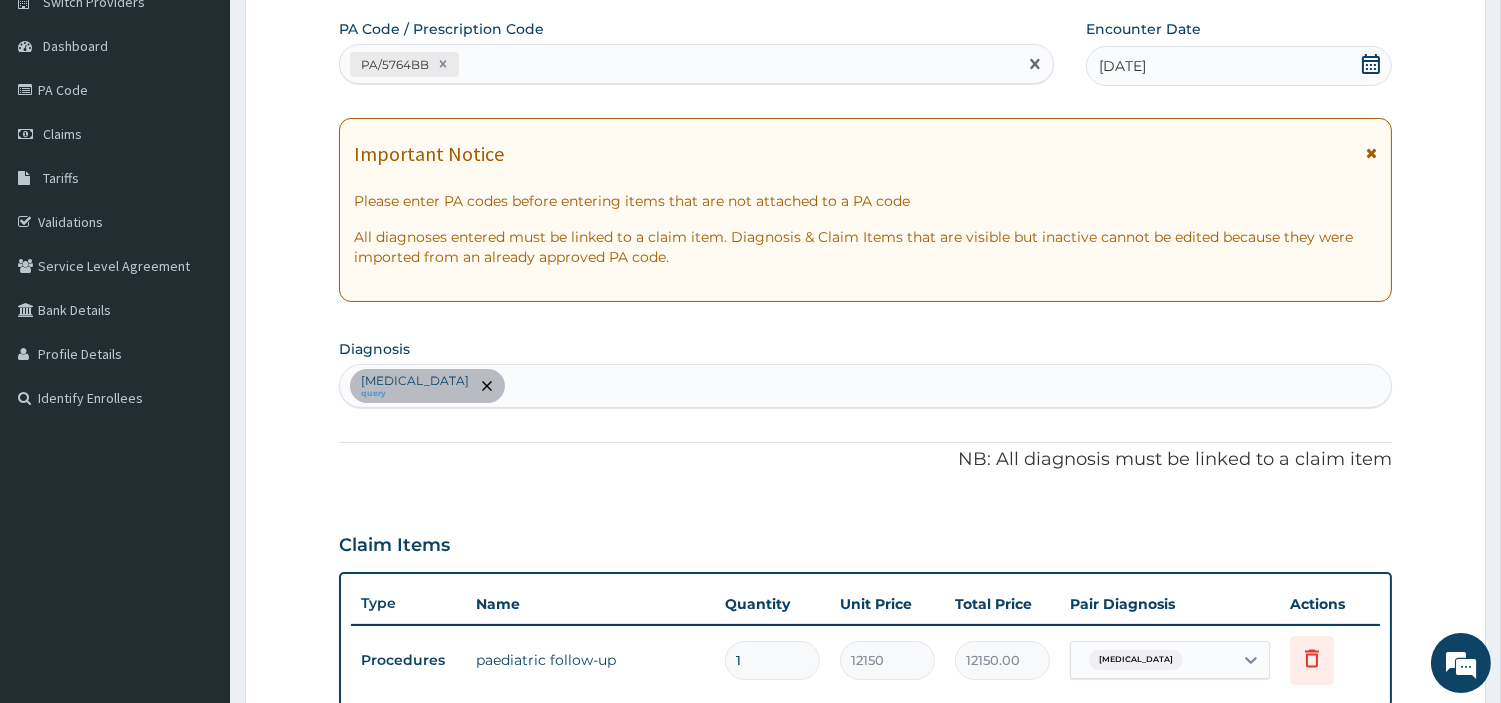 click on "PA/5764BB" at bounding box center (678, 64) 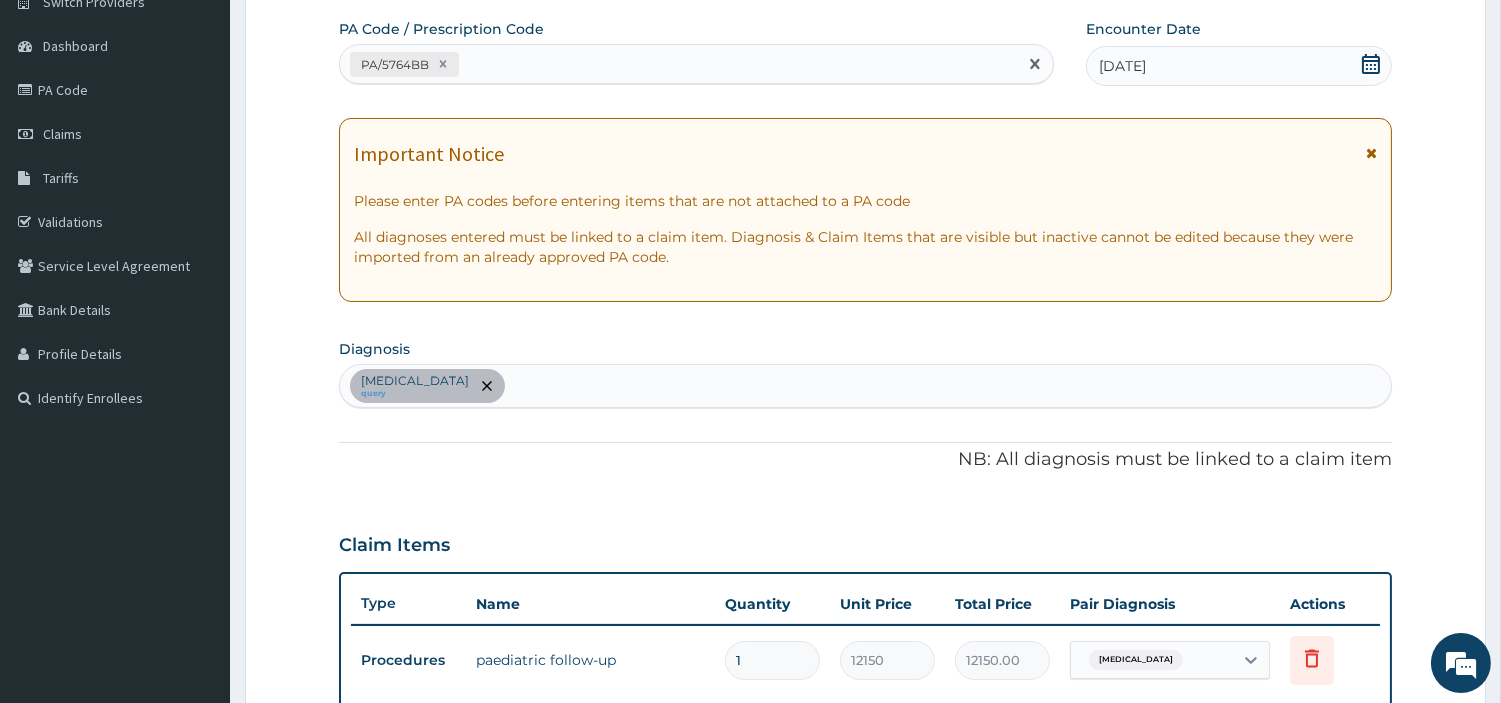 paste on "PA/383F2F" 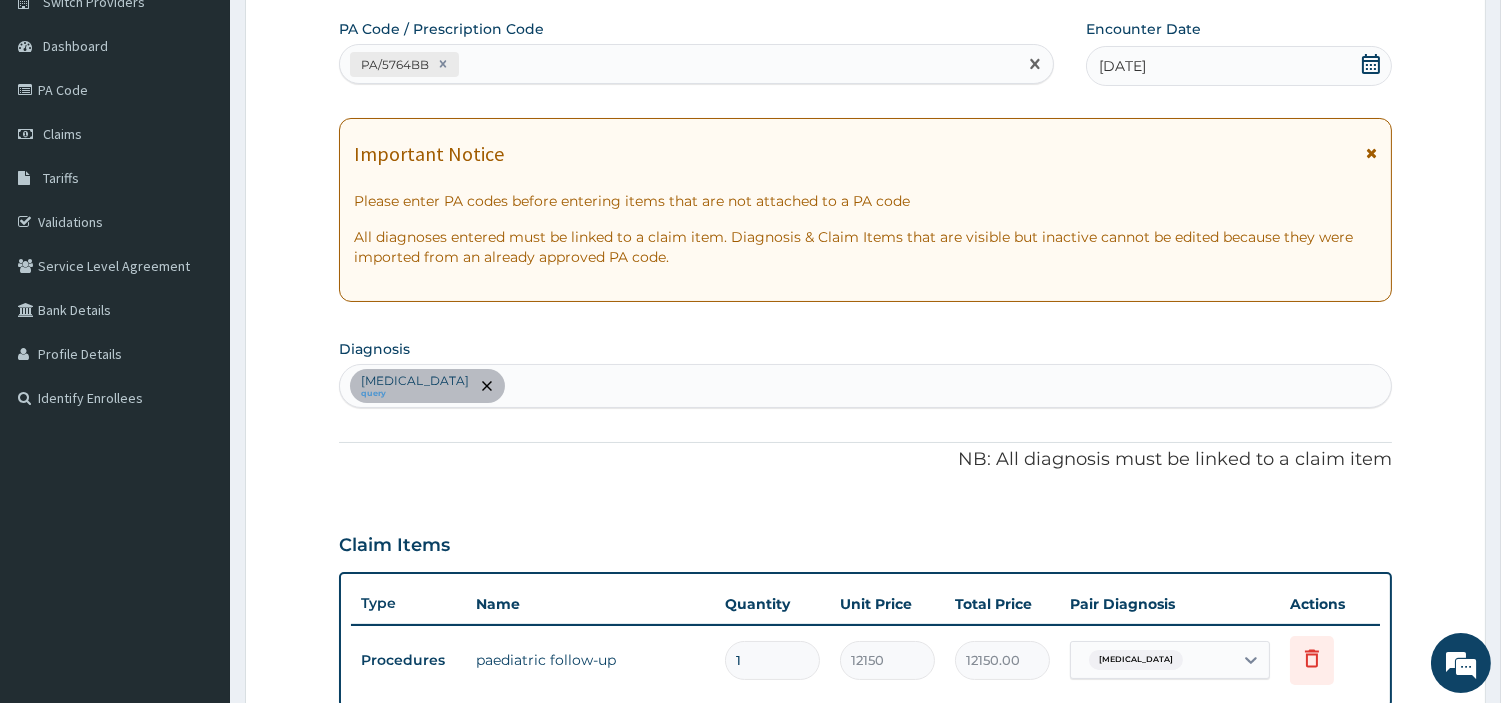 type on "PA/383F2F" 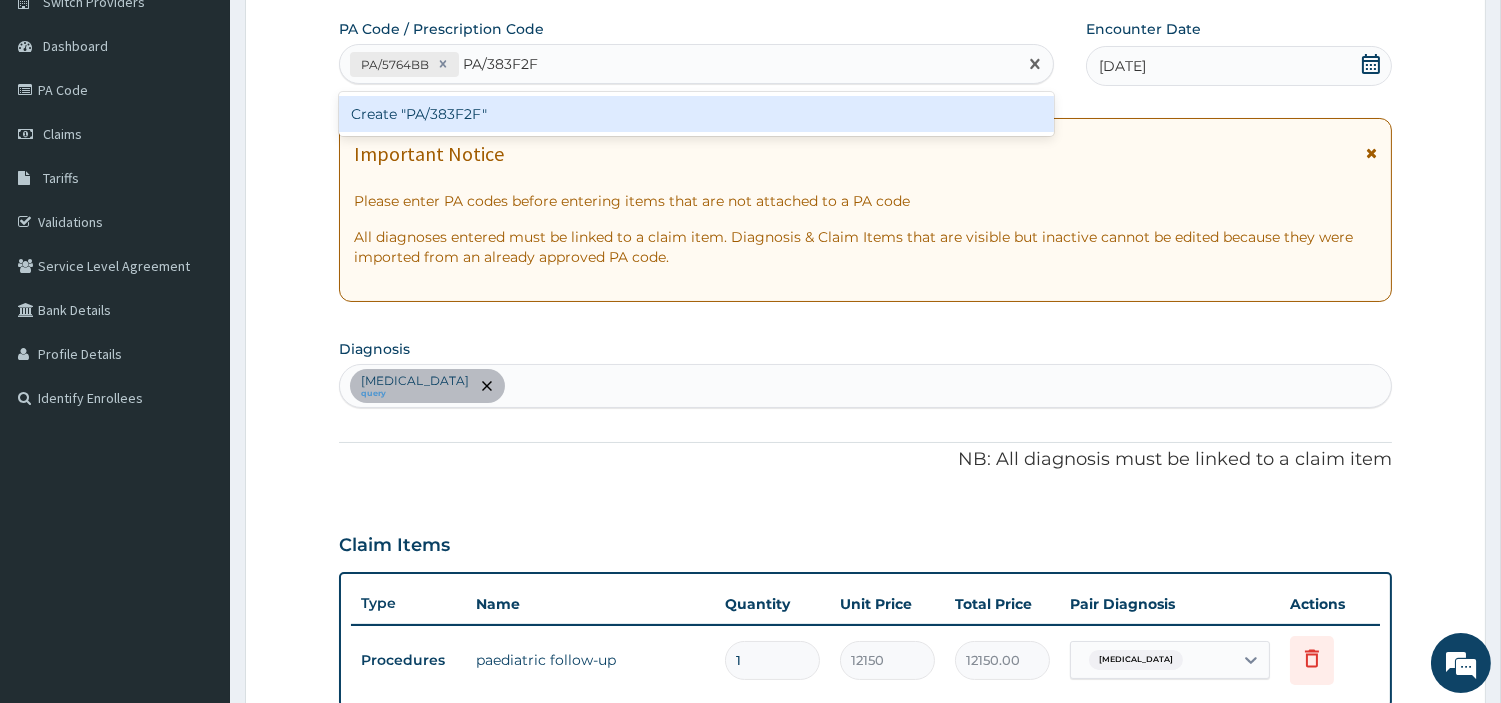 click on "Create "PA/383F2F"" at bounding box center [696, 114] 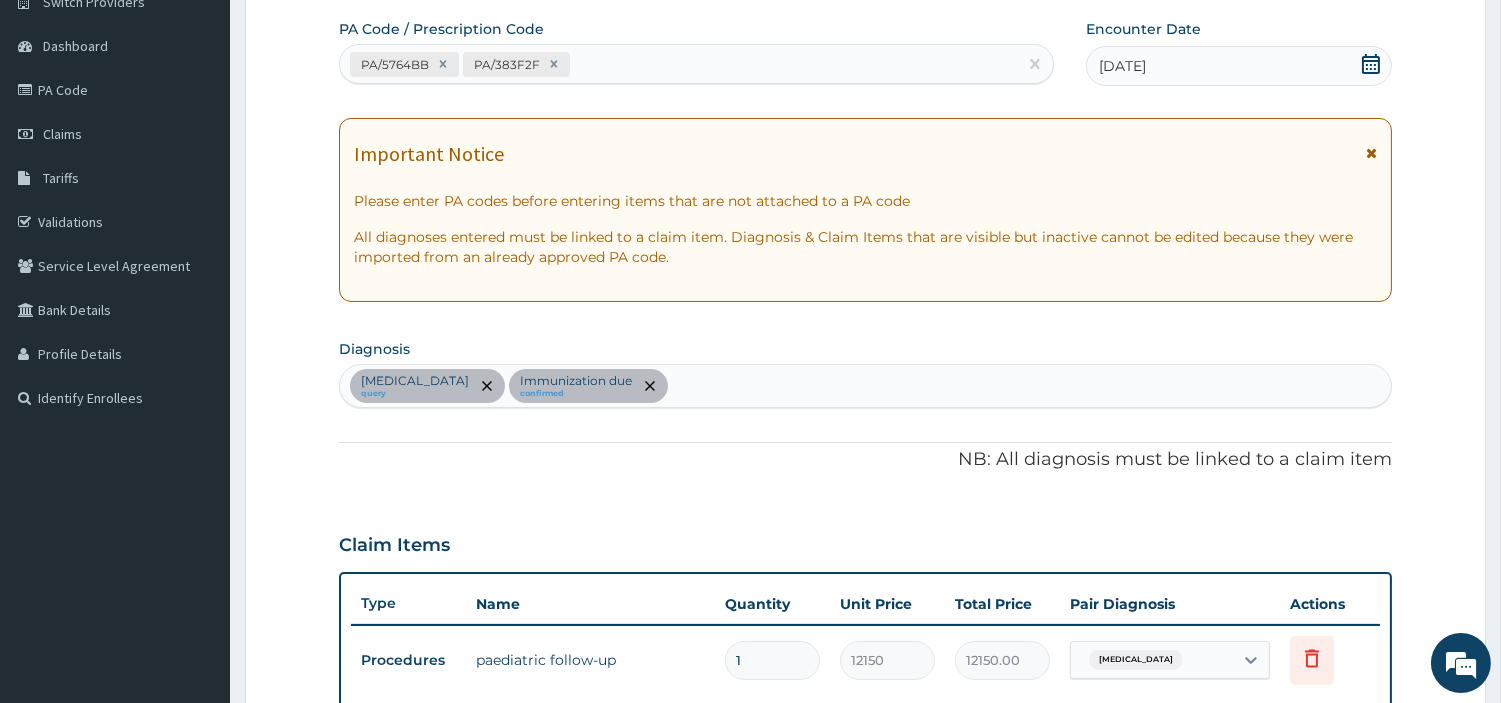 scroll, scrollTop: 687, scrollLeft: 0, axis: vertical 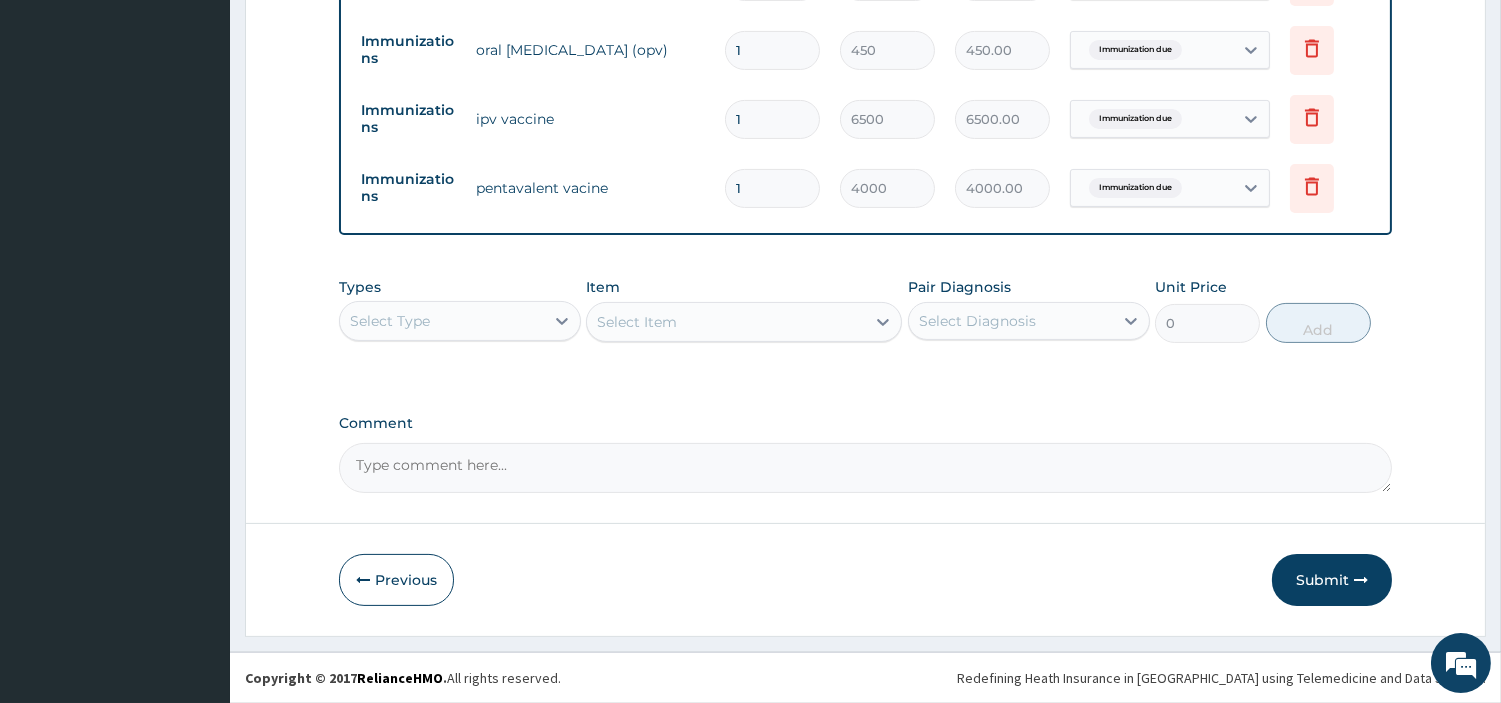 click on "Submit" at bounding box center [1332, 580] 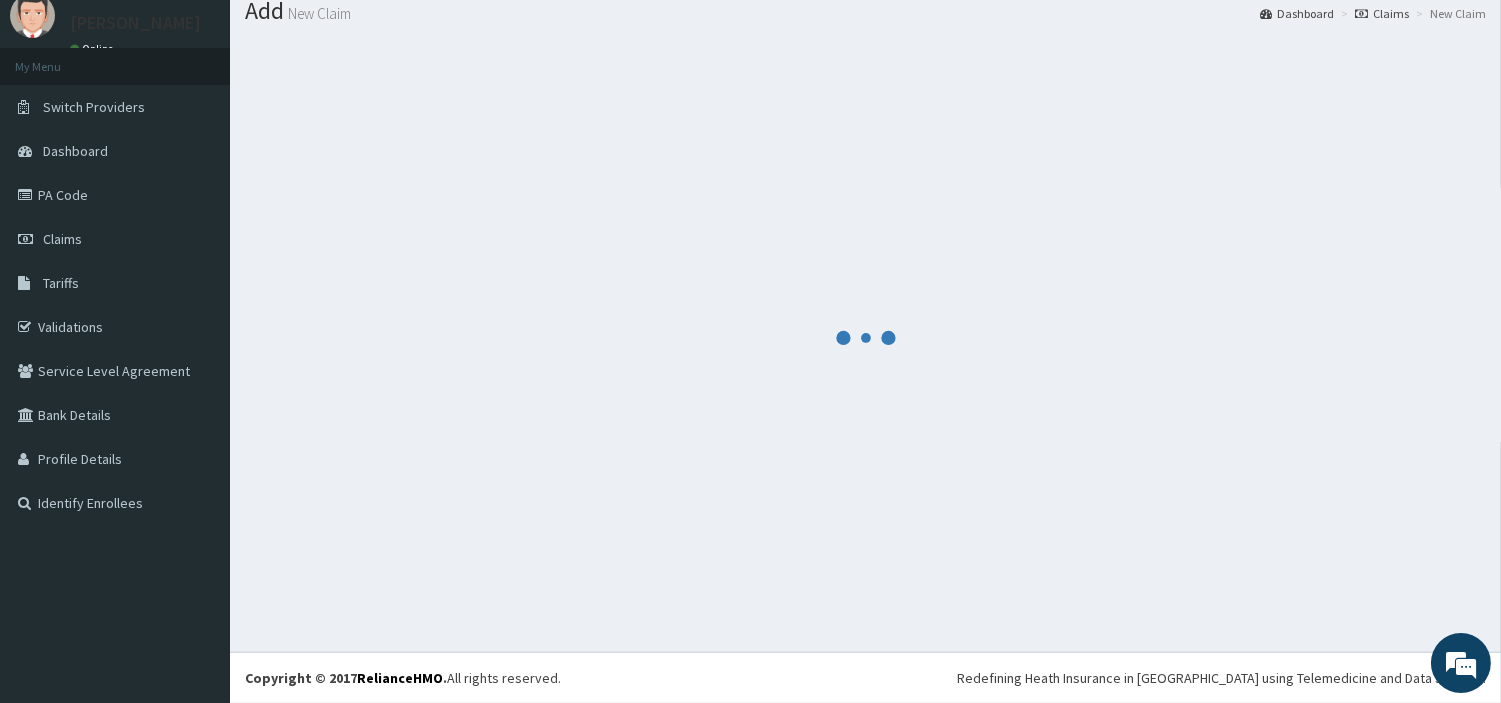scroll, scrollTop: 66, scrollLeft: 0, axis: vertical 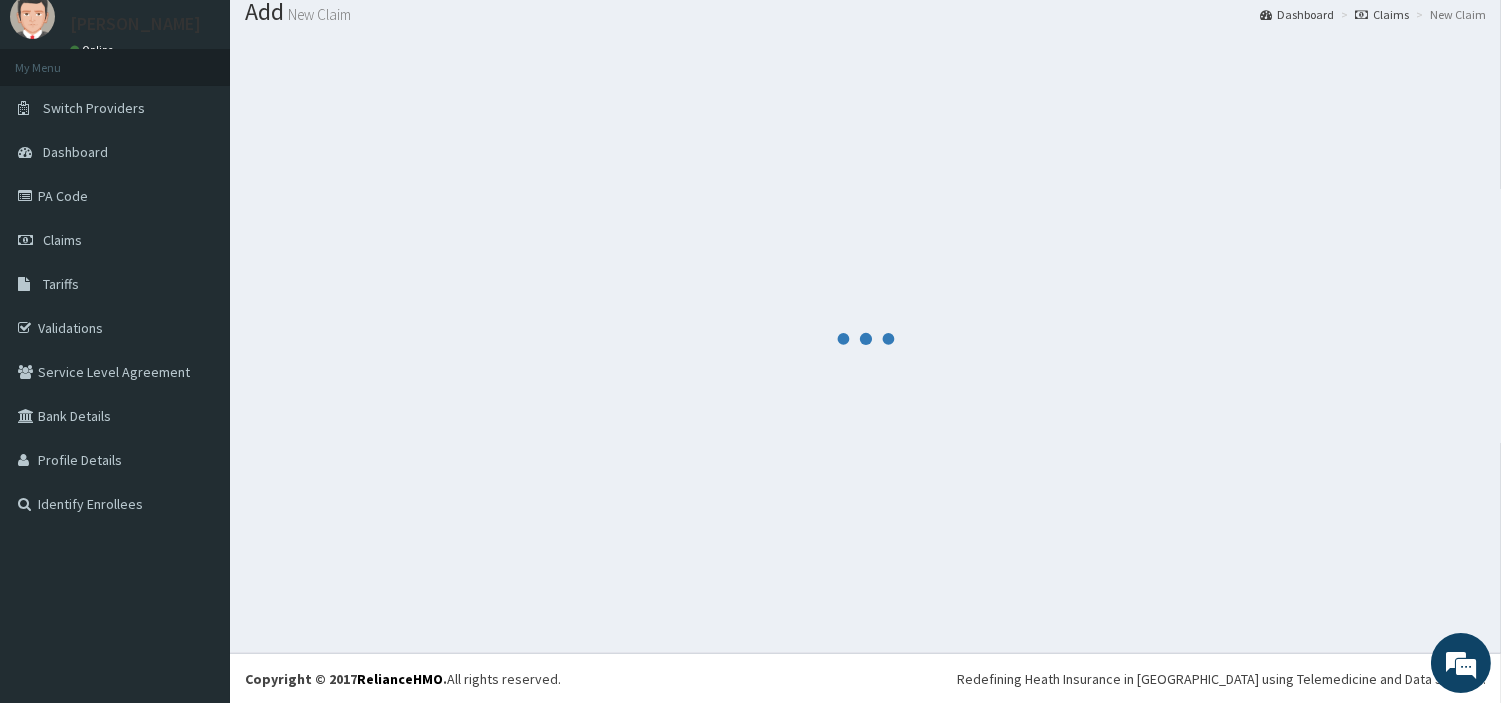 click on "R EL
Toggle navigation
Dr Ogunfuwa Dr Ogunfuwa - hmo@rjolad.com Member since  October 24, 2021 at 1:08:10 AM   Profile Sign out" at bounding box center (750, 319) 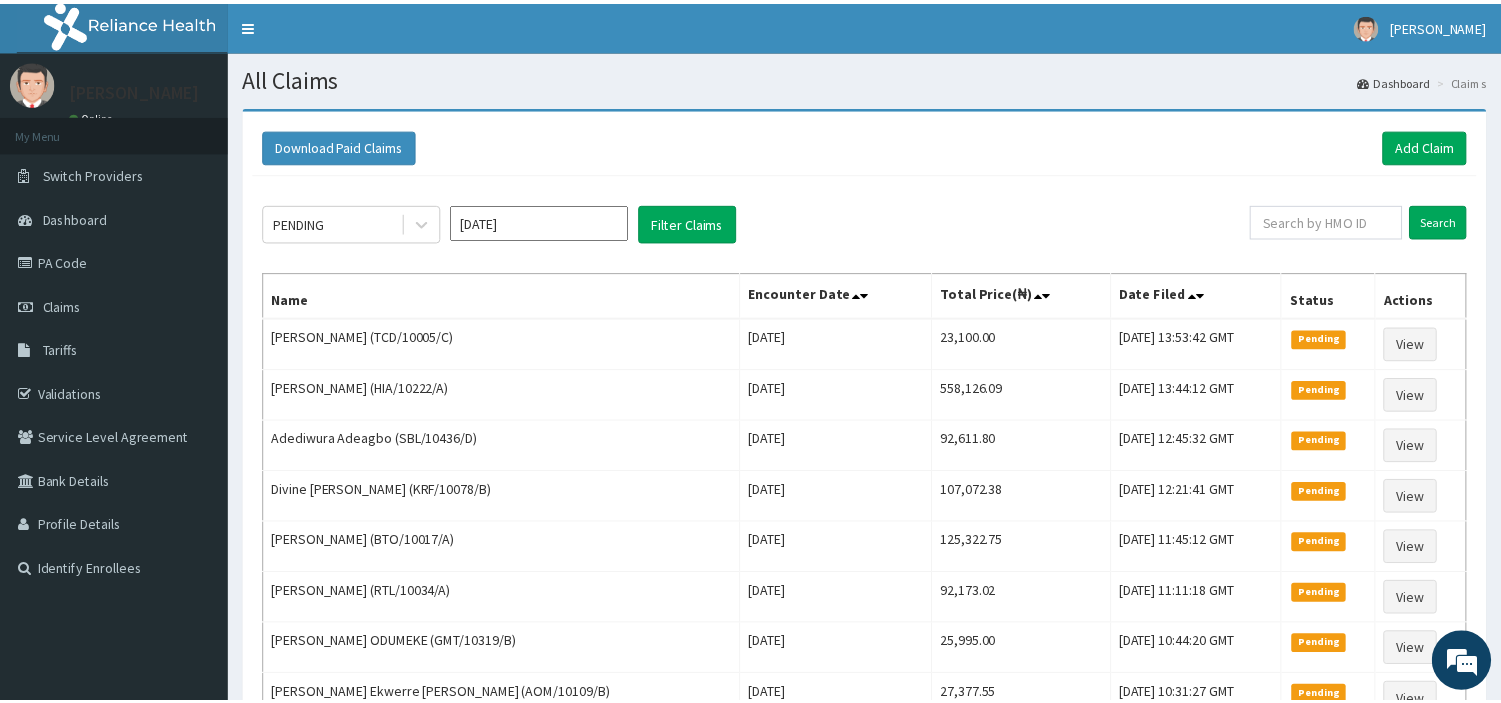 scroll, scrollTop: 0, scrollLeft: 0, axis: both 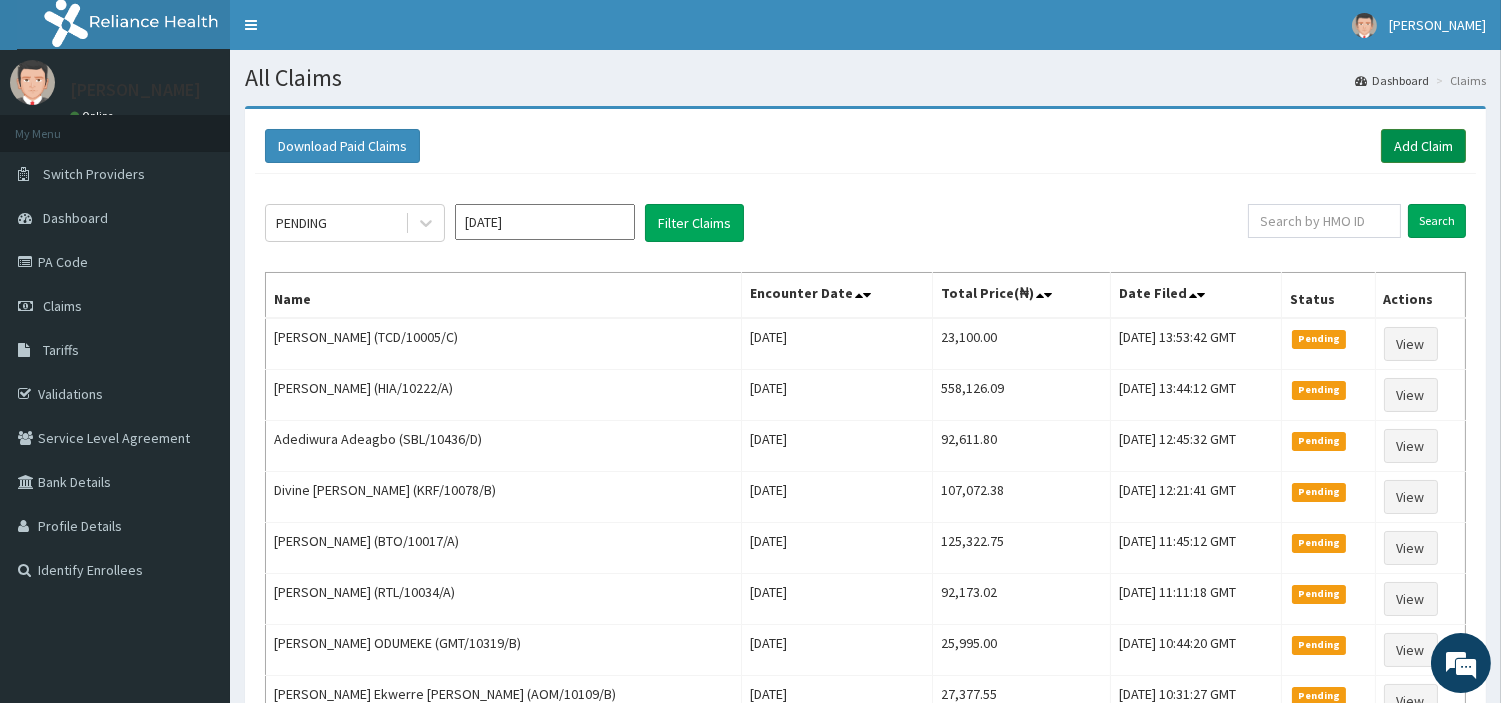 click on "Add Claim" at bounding box center [1423, 146] 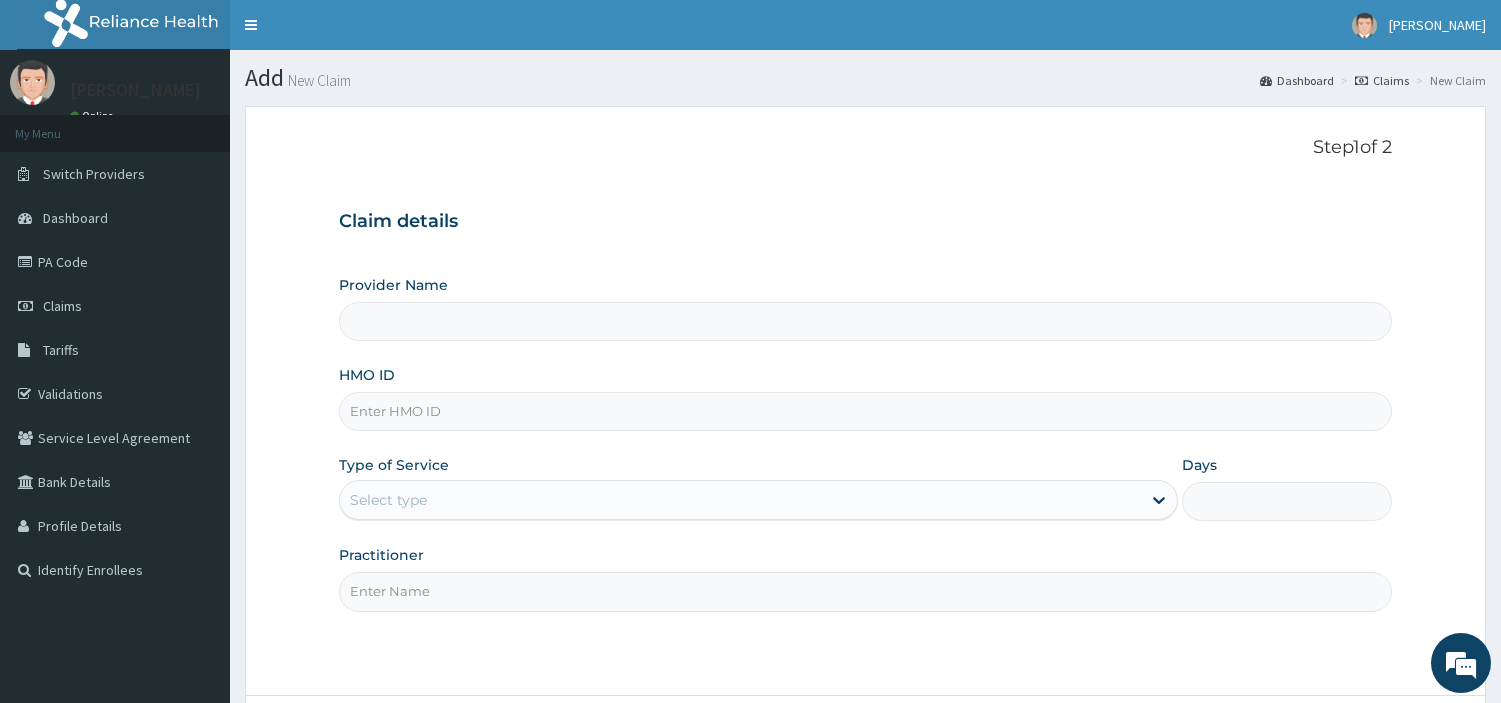 type on "[GEOGRAPHIC_DATA] Nig. Ltd" 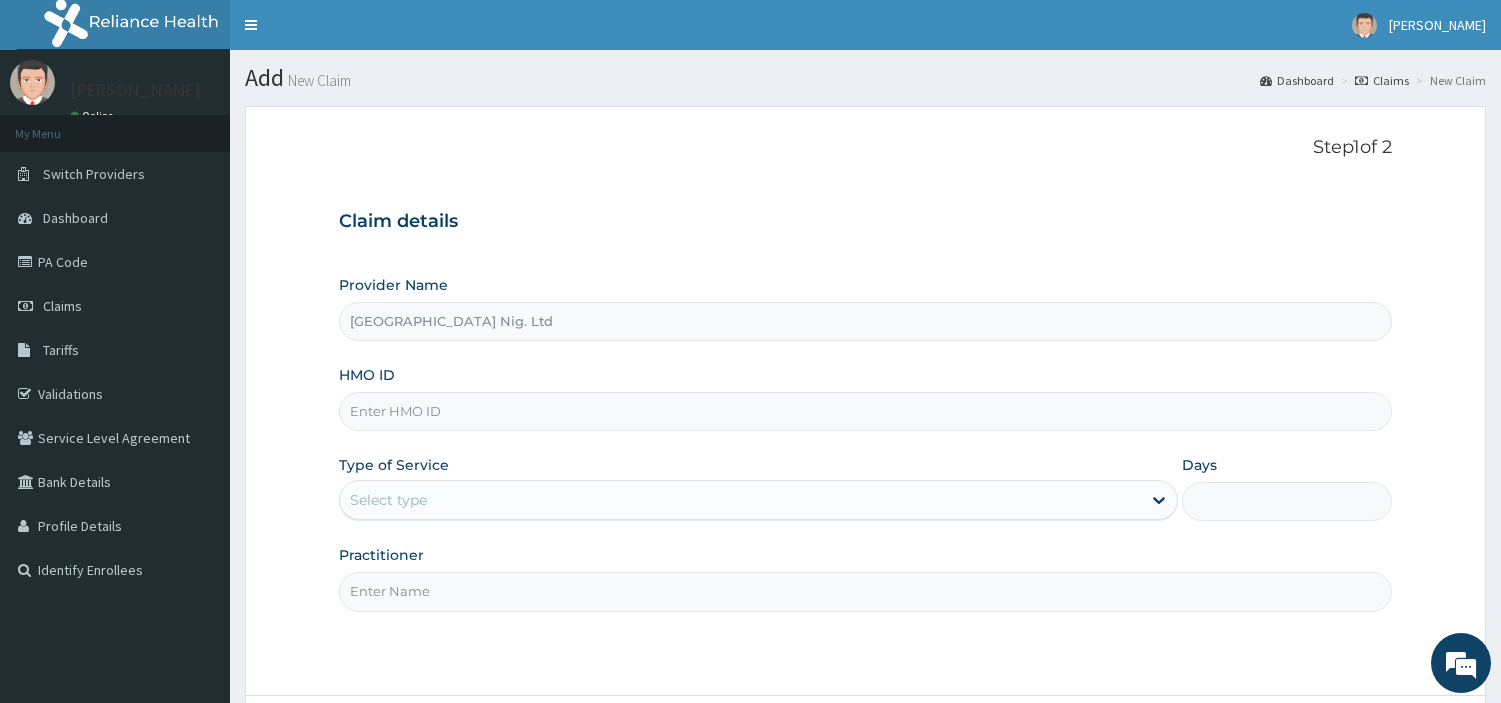 scroll, scrollTop: 0, scrollLeft: 0, axis: both 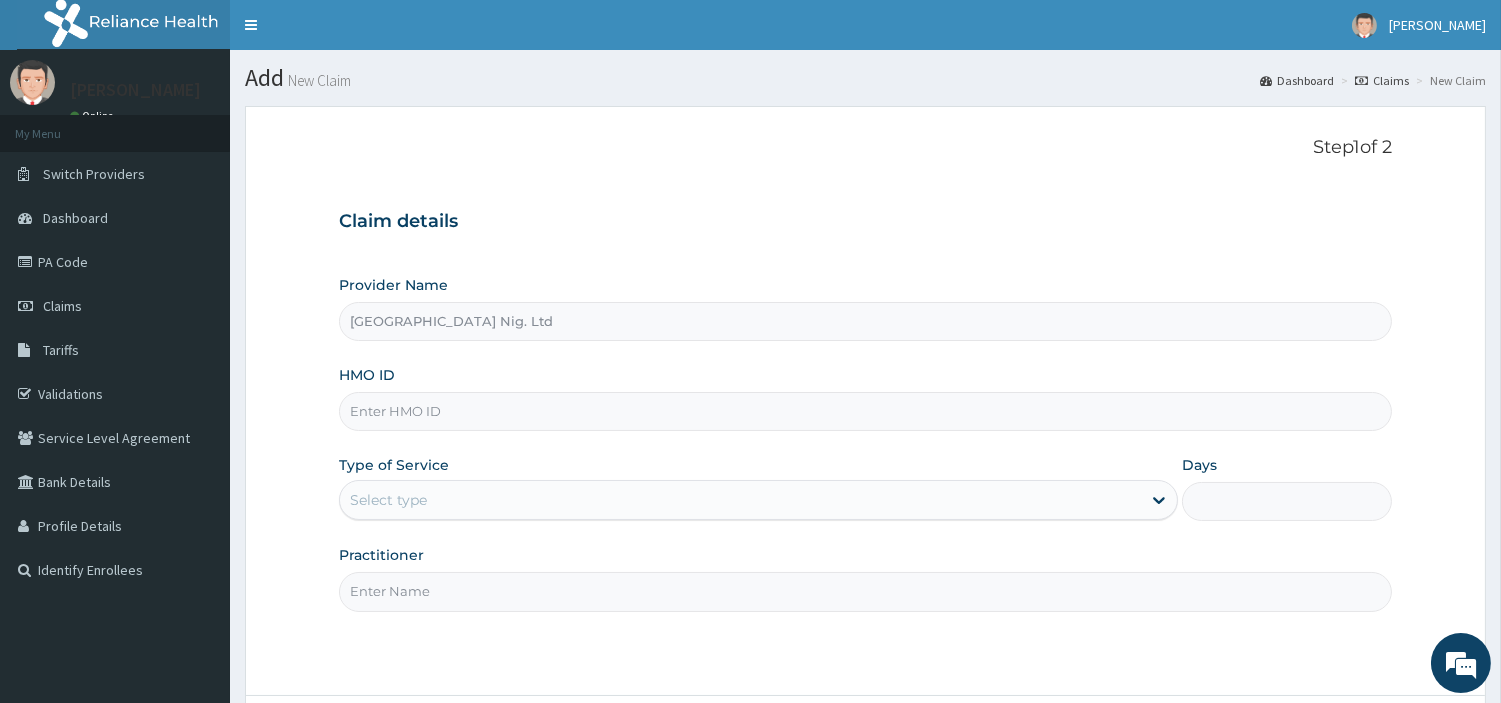 click on "HMO ID" at bounding box center [865, 411] 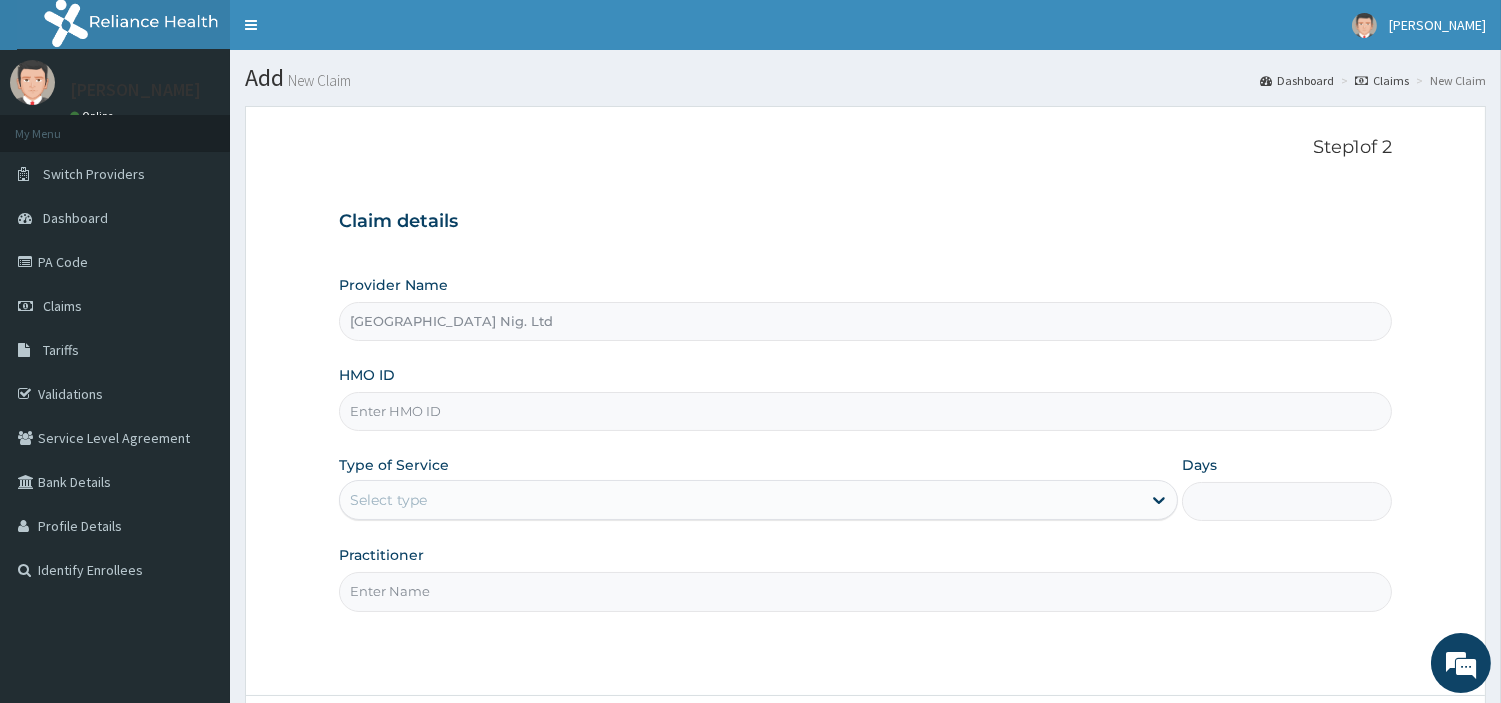 paste on "OHT/11609/A" 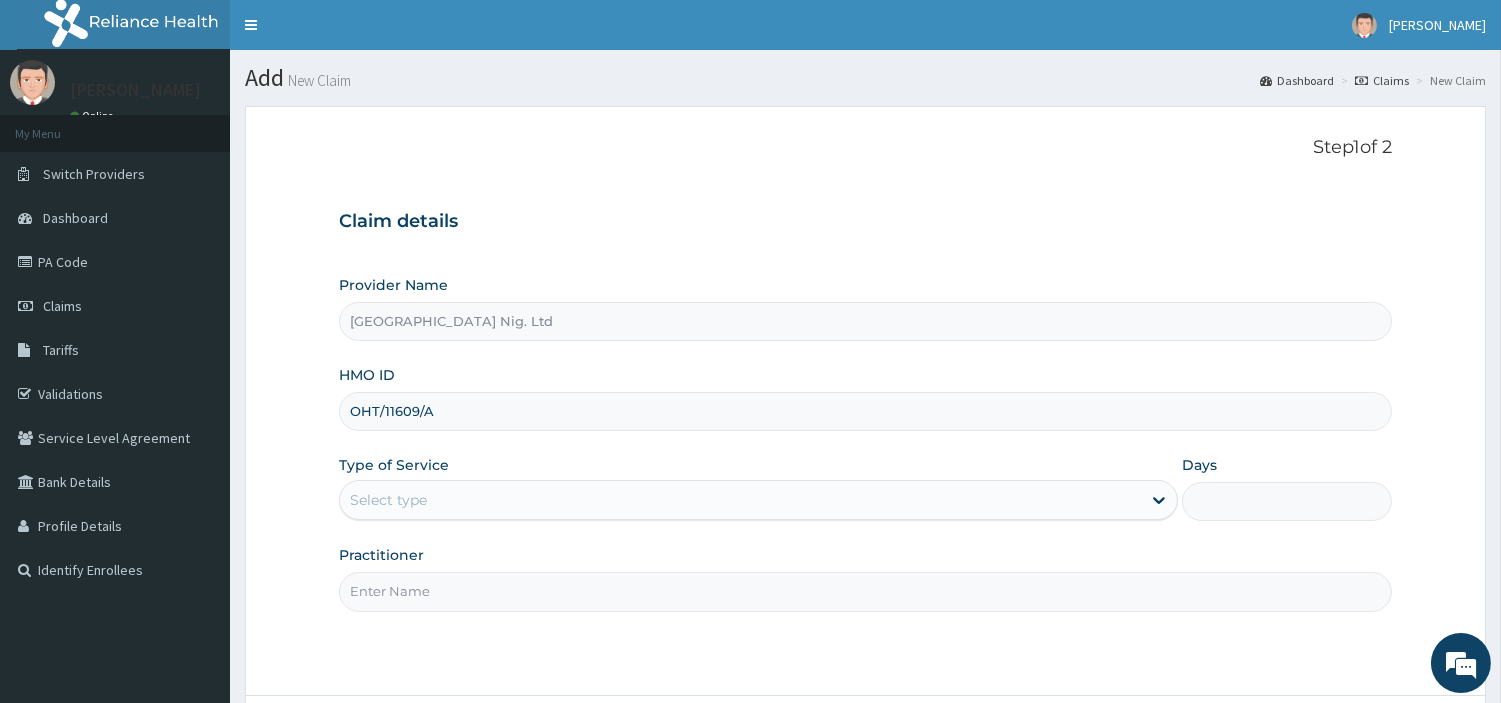 type on "OHT/11609/A" 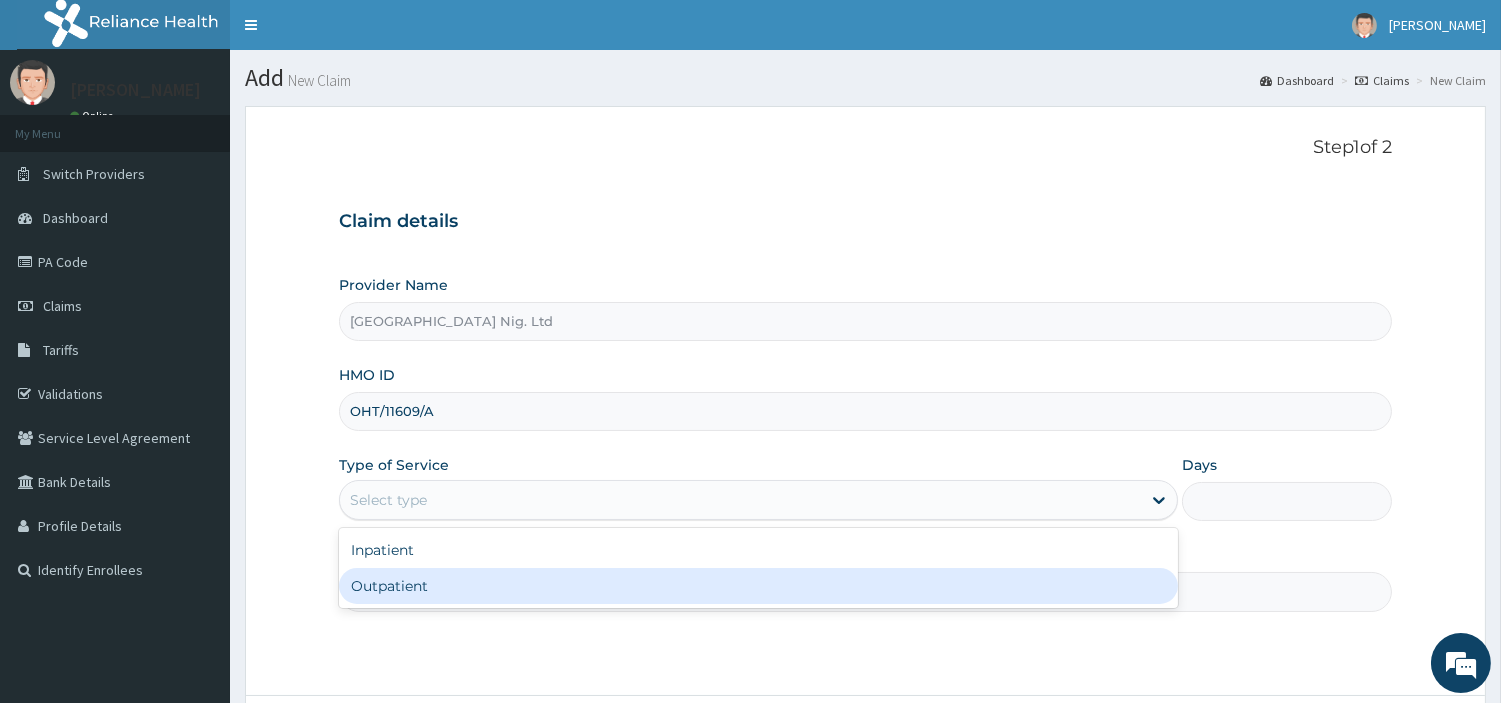 click on "Outpatient" at bounding box center [758, 586] 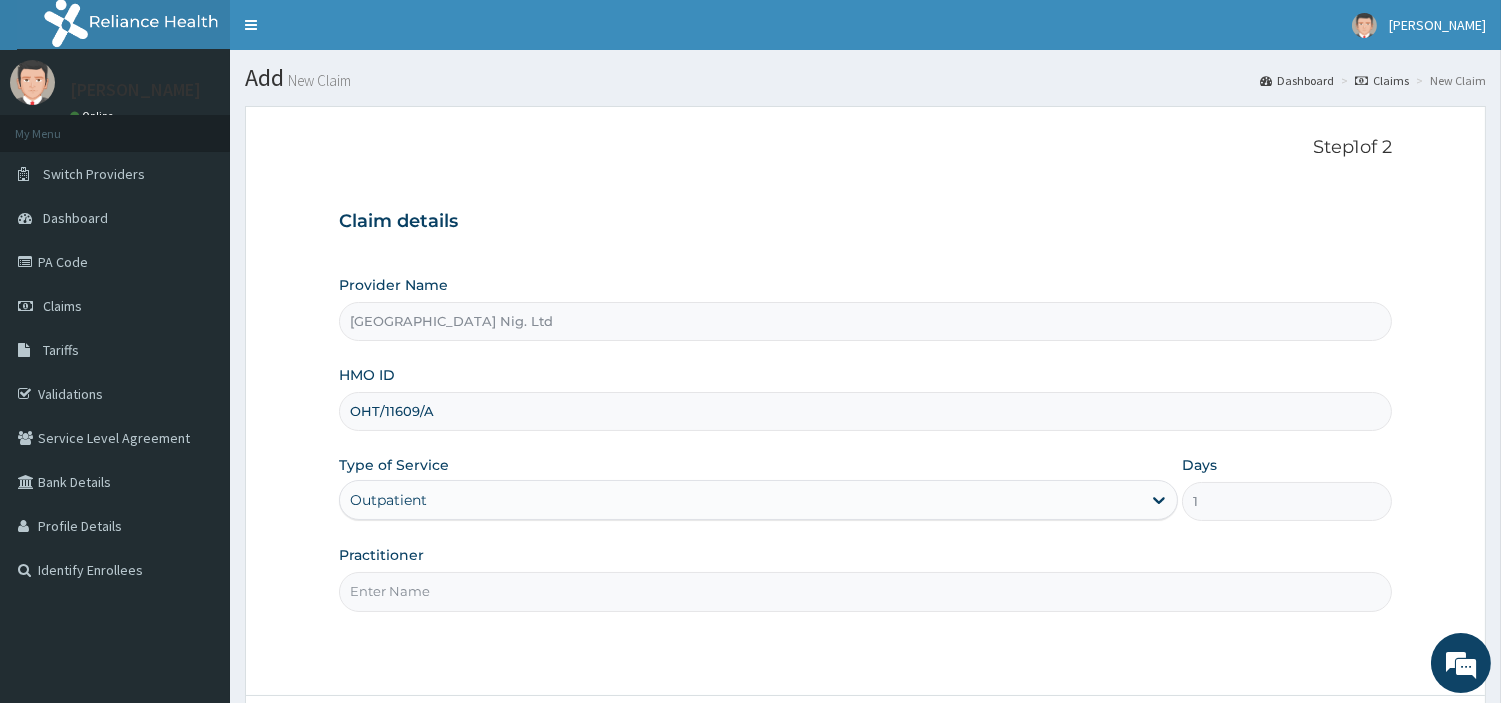 click on "Practitioner" at bounding box center [865, 591] 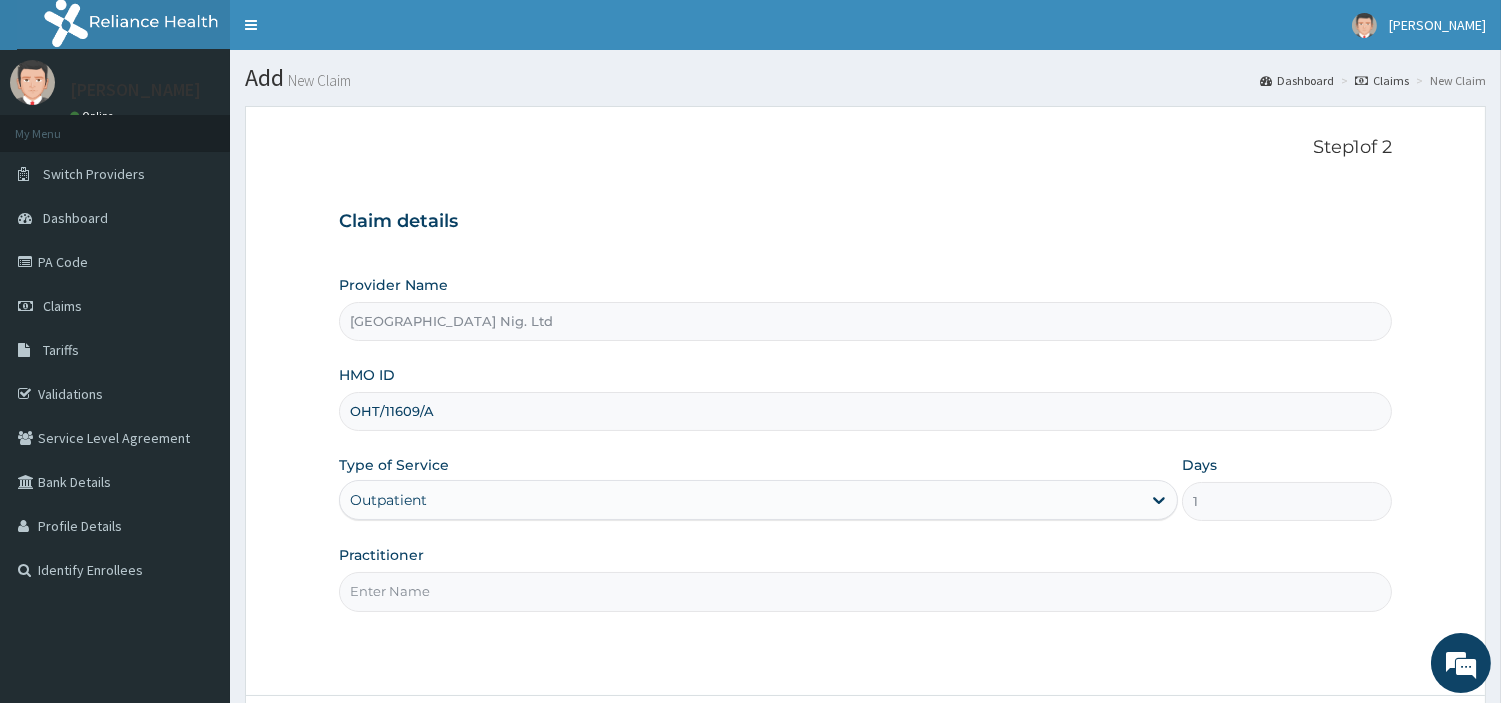 paste on "OBAFEMI OLUSEGUN" 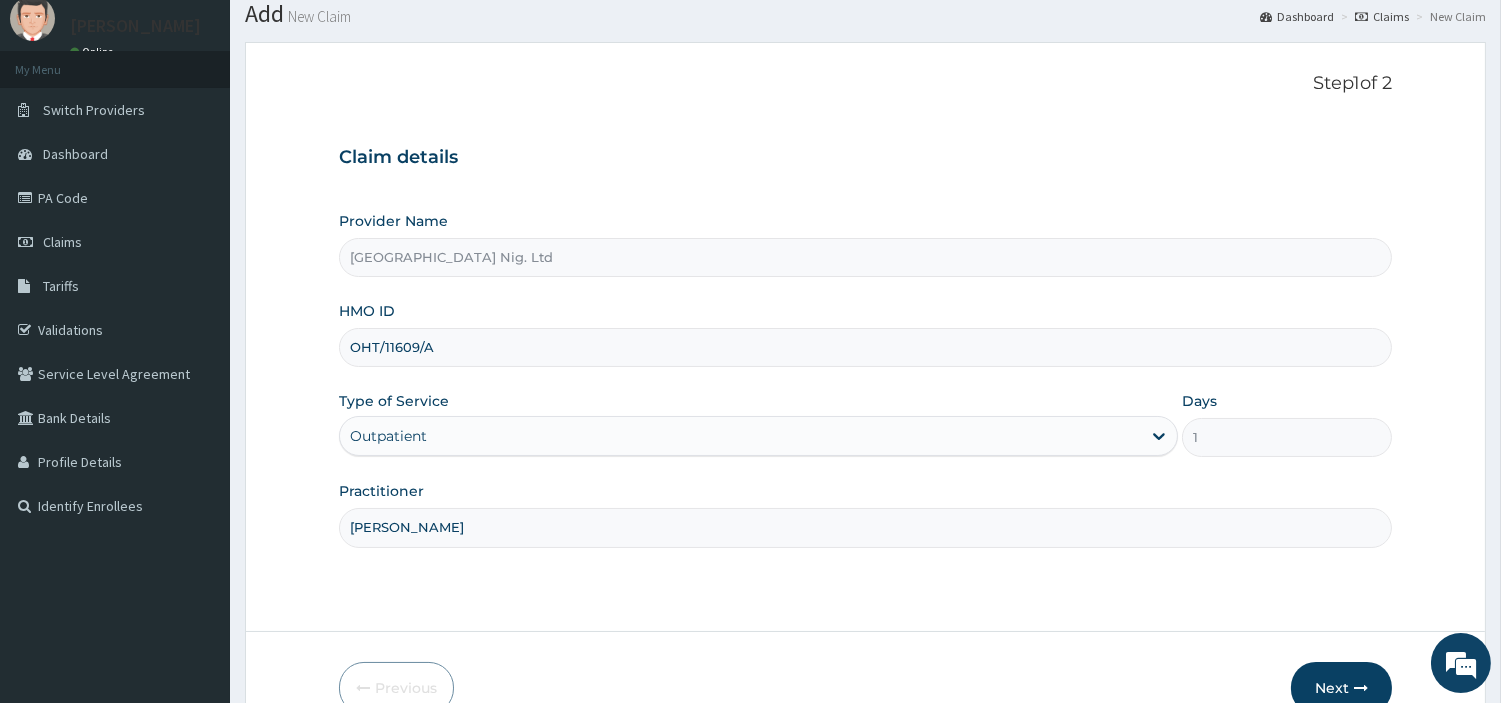 scroll, scrollTop: 172, scrollLeft: 0, axis: vertical 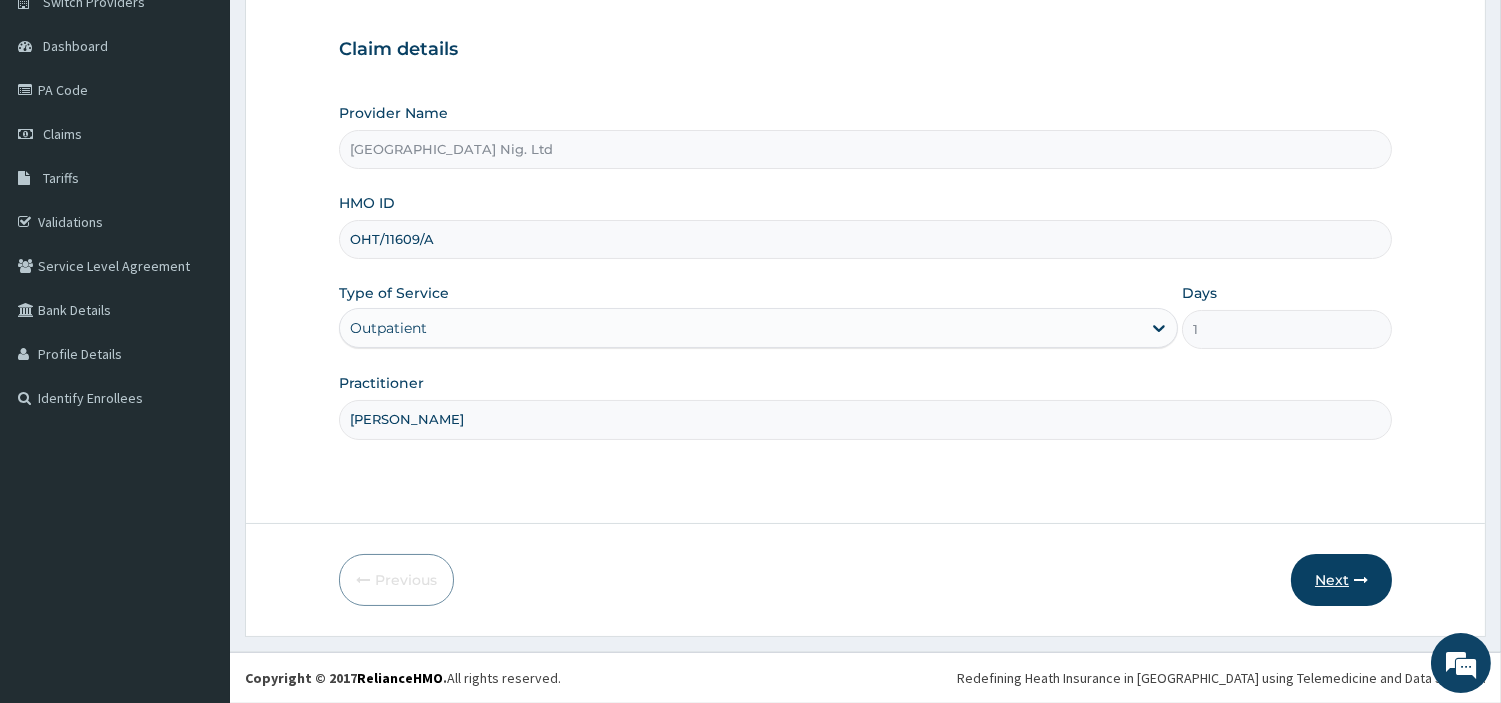 type on "OBAFEMI OLUSEGUN" 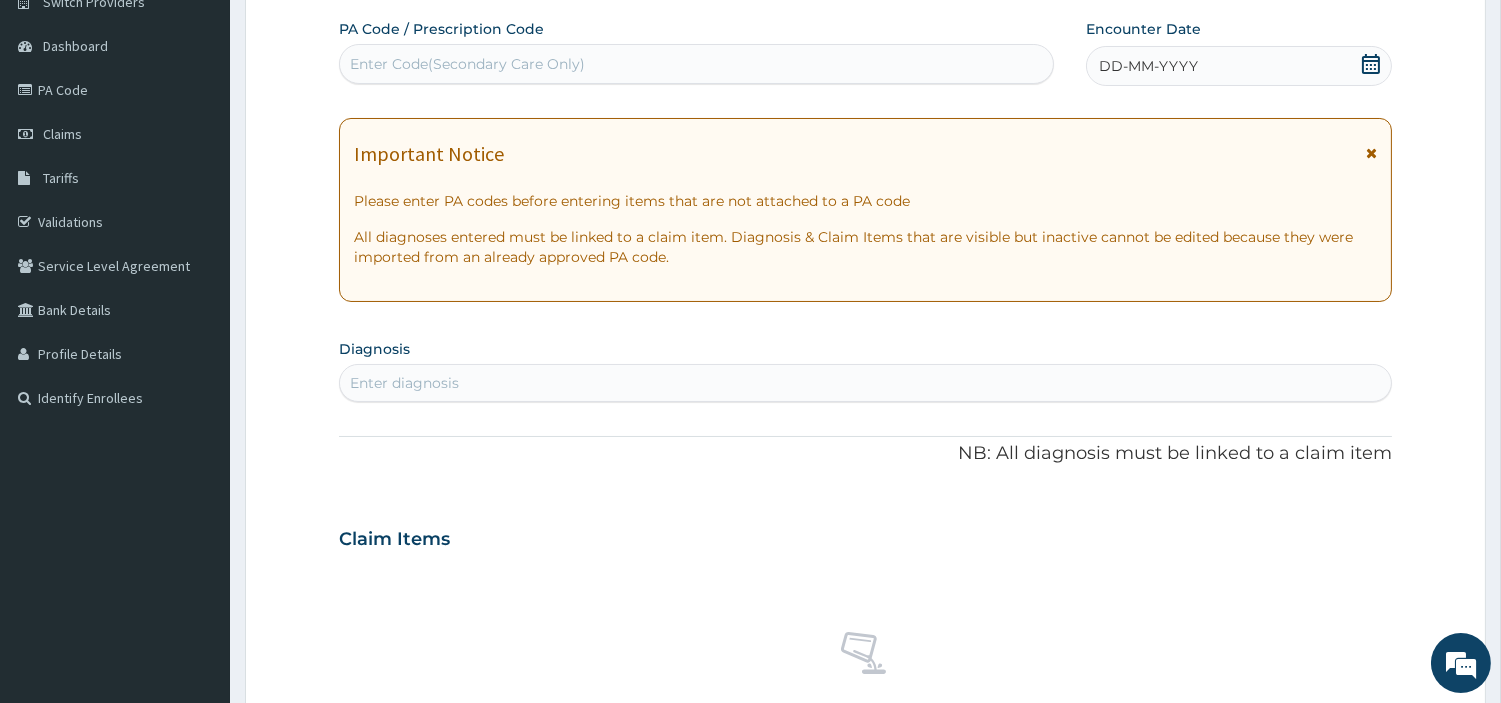 click on "DD-MM-YYYY" at bounding box center (1239, 66) 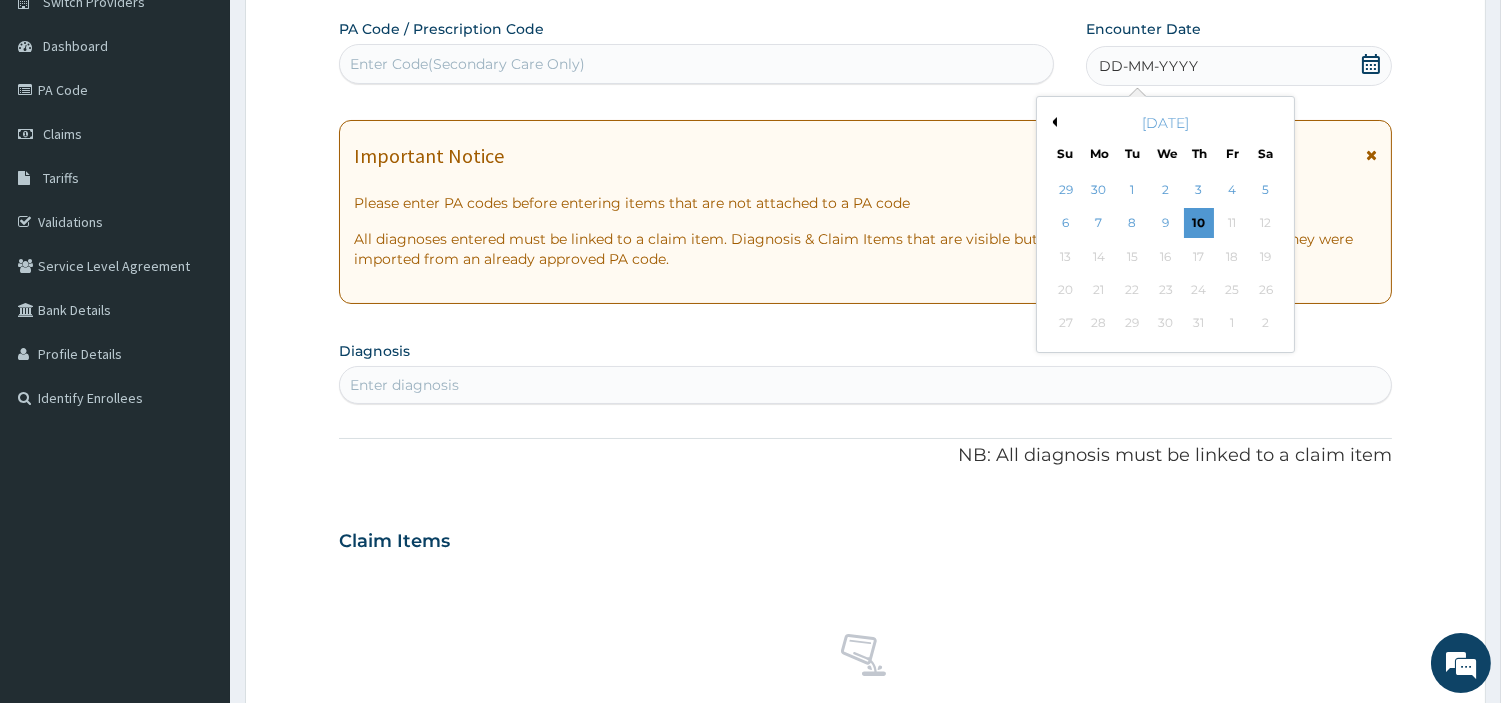 drag, startPoint x: 1134, startPoint y: 221, endPoint x: 1073, endPoint y: 312, distance: 109.55364 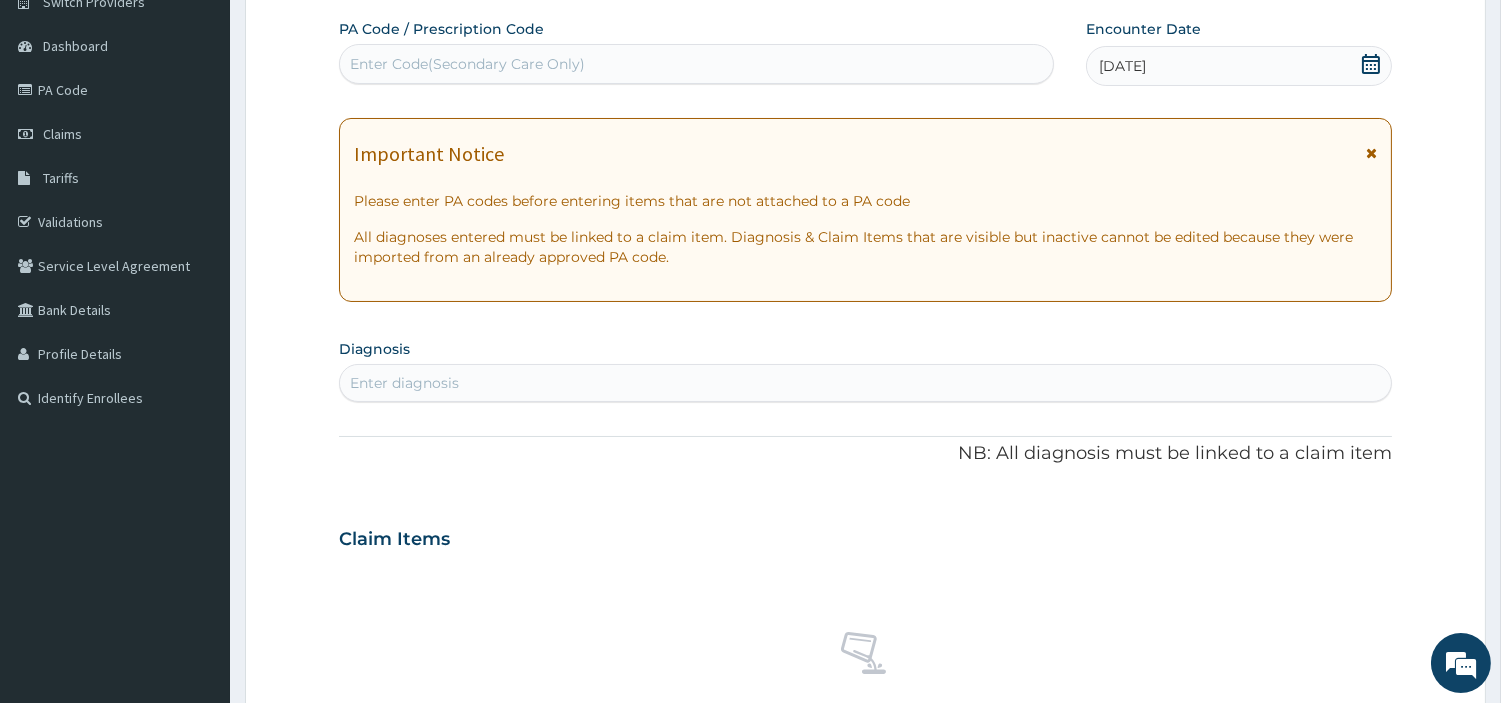 click on "Enter diagnosis" at bounding box center (865, 383) 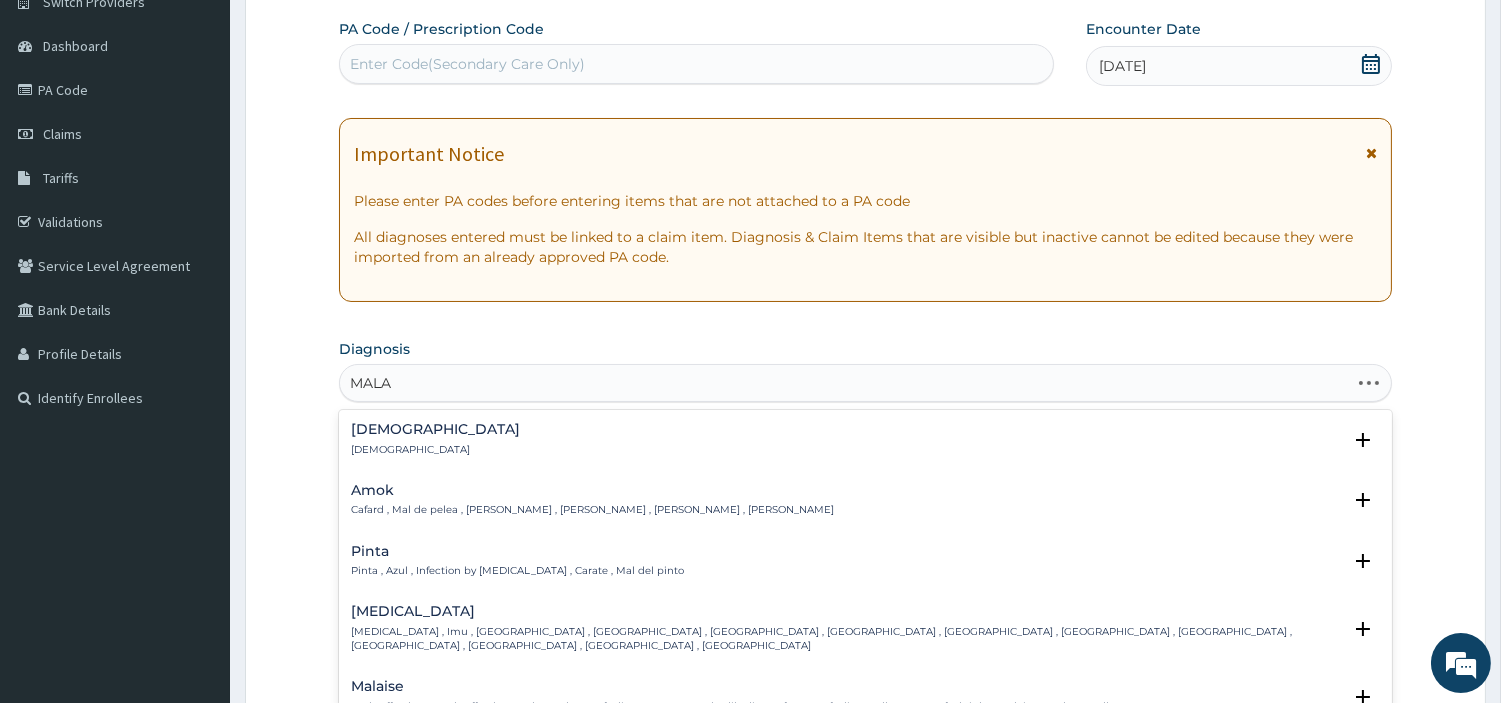 type on "MALAR" 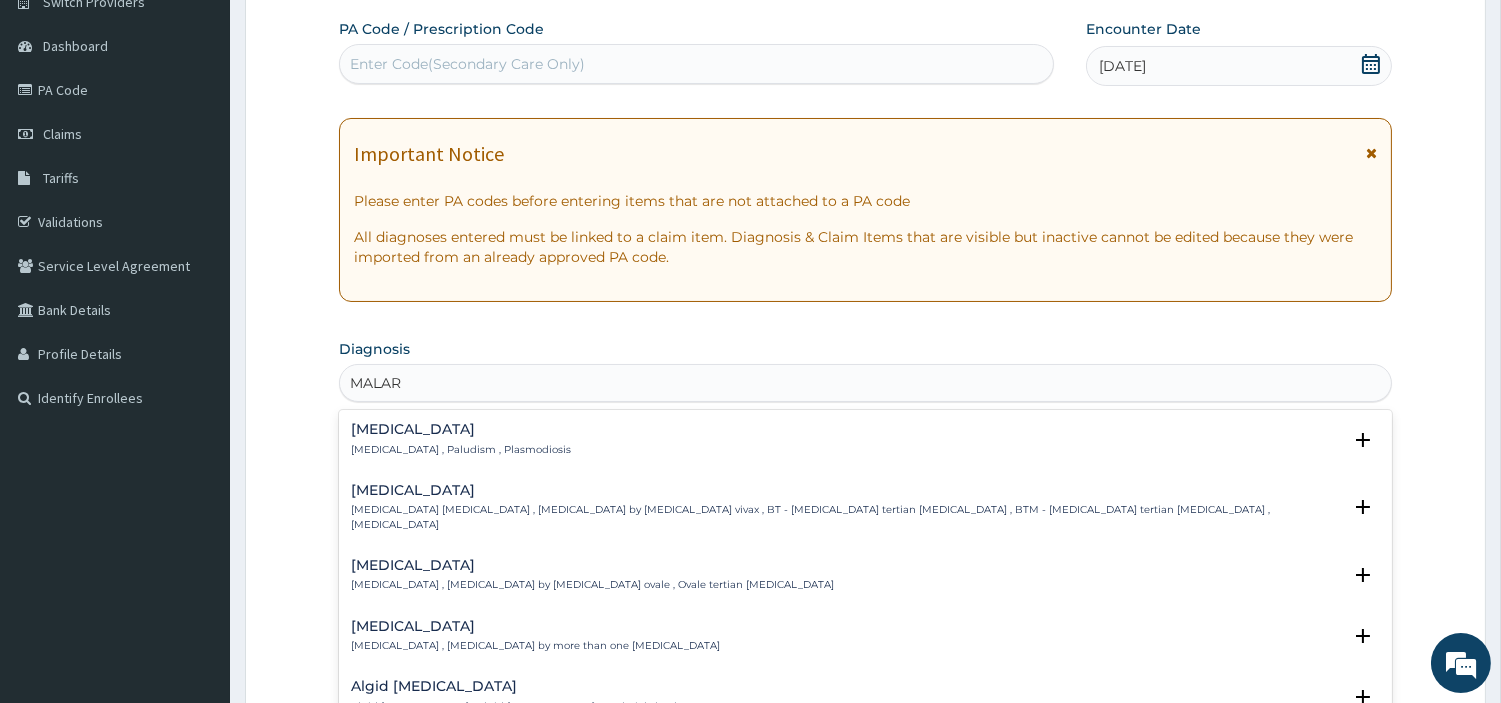 click on "Malaria , Paludism , Plasmodiosis" at bounding box center [461, 450] 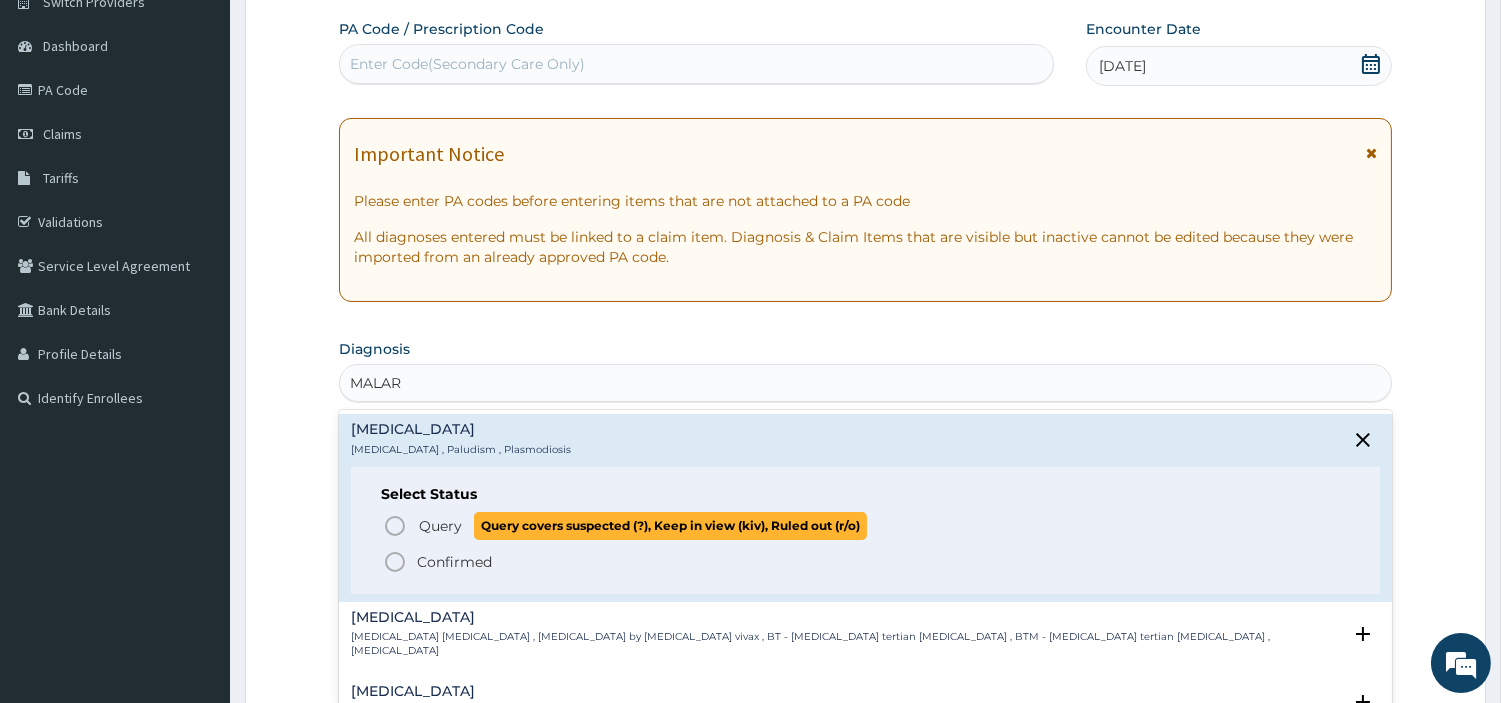 click on "Query" at bounding box center (440, 526) 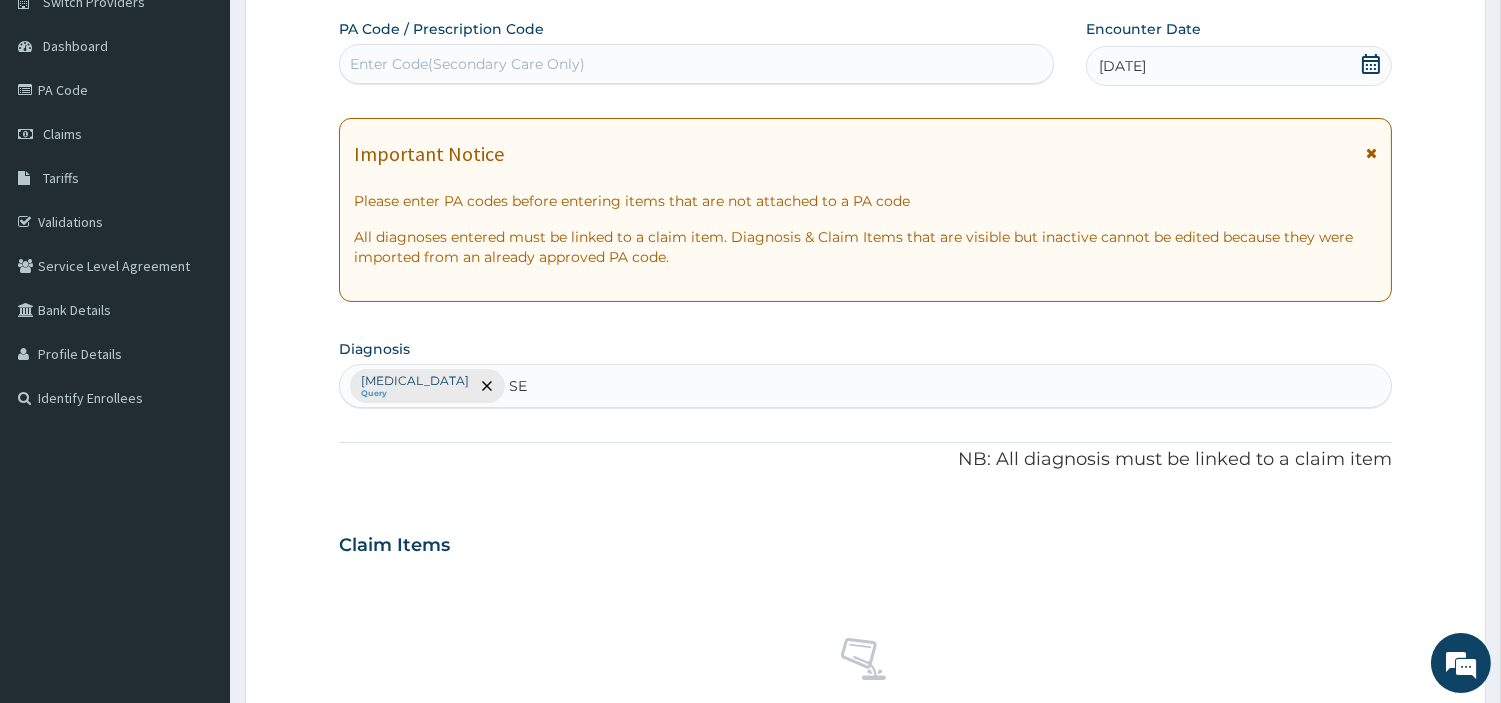 type on "SEP" 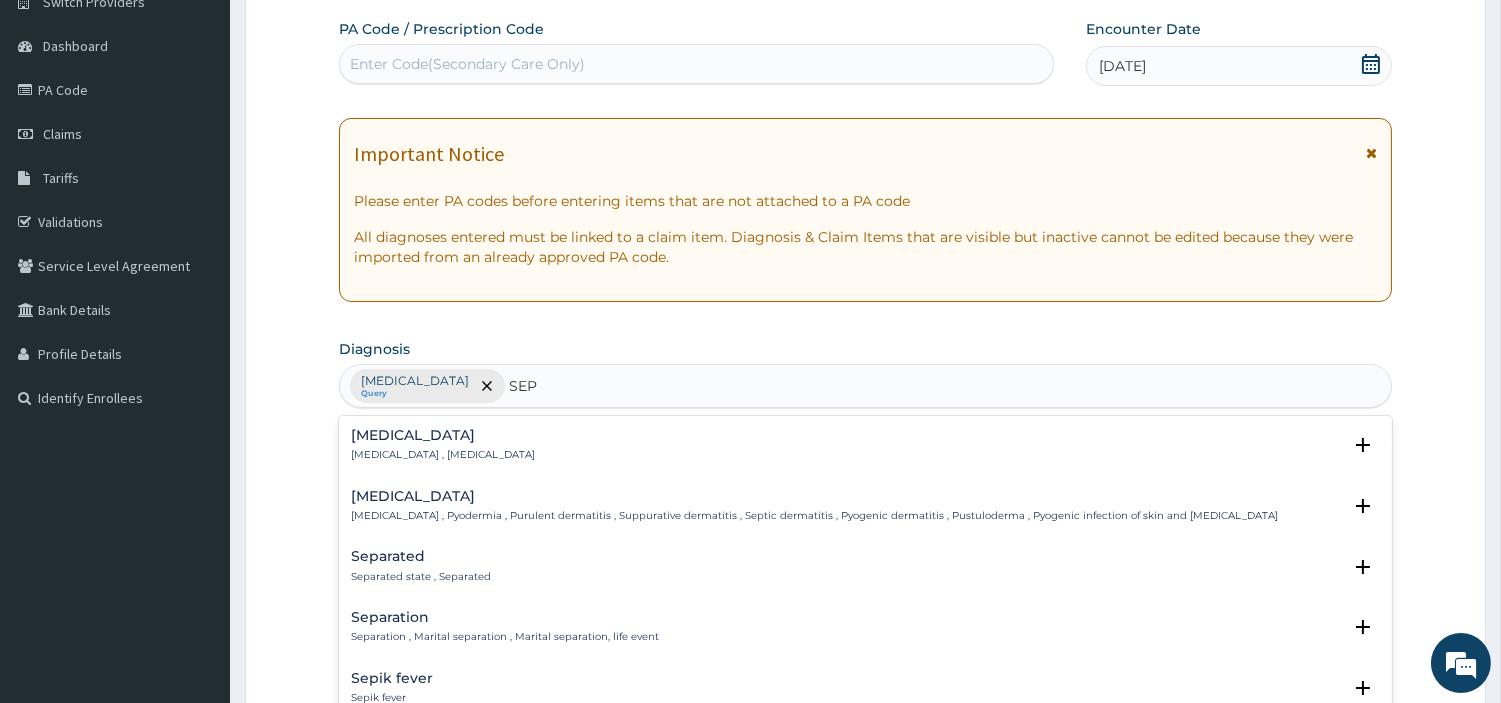 click on "Sepsis" at bounding box center [443, 435] 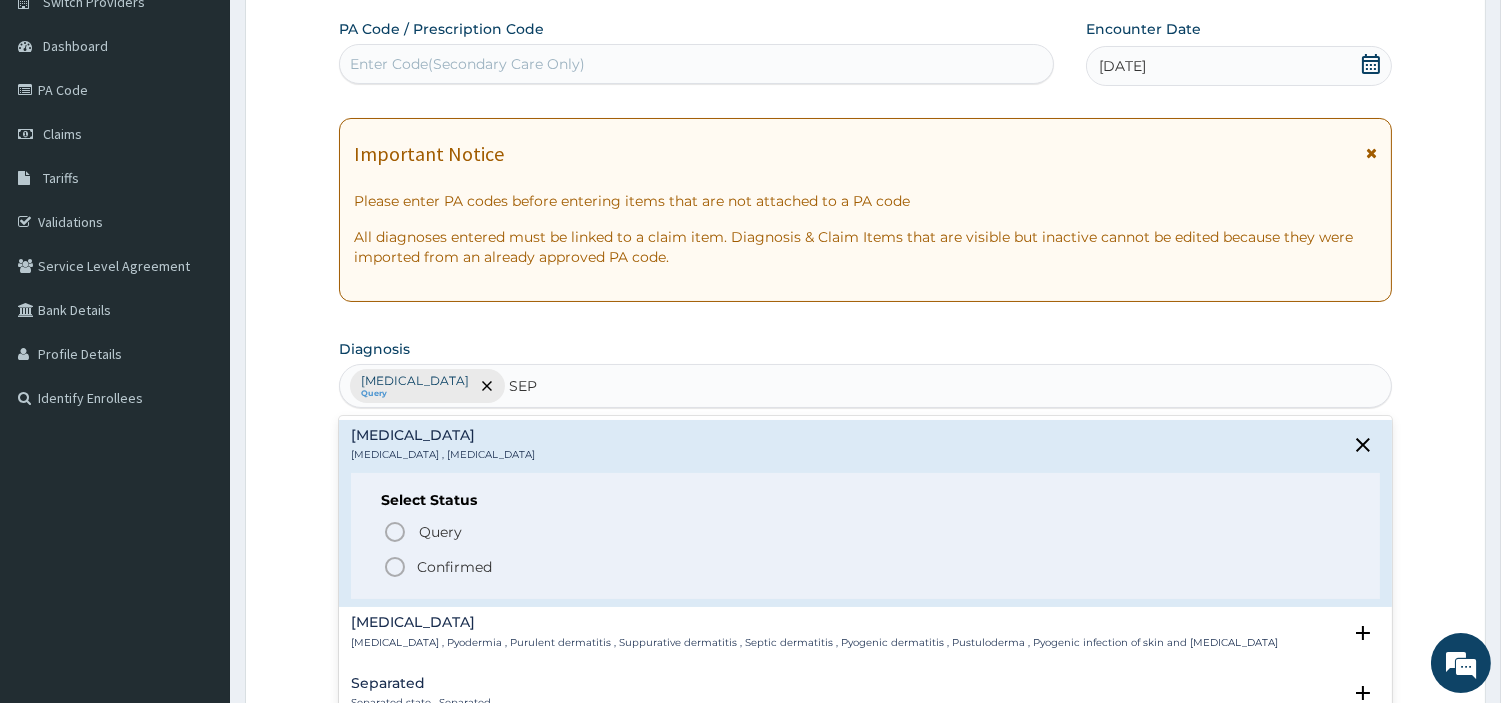 click on "Query Query covers suspected (?), Keep in view (kiv), Ruled out (r/o) Confirmed" at bounding box center [865, 548] 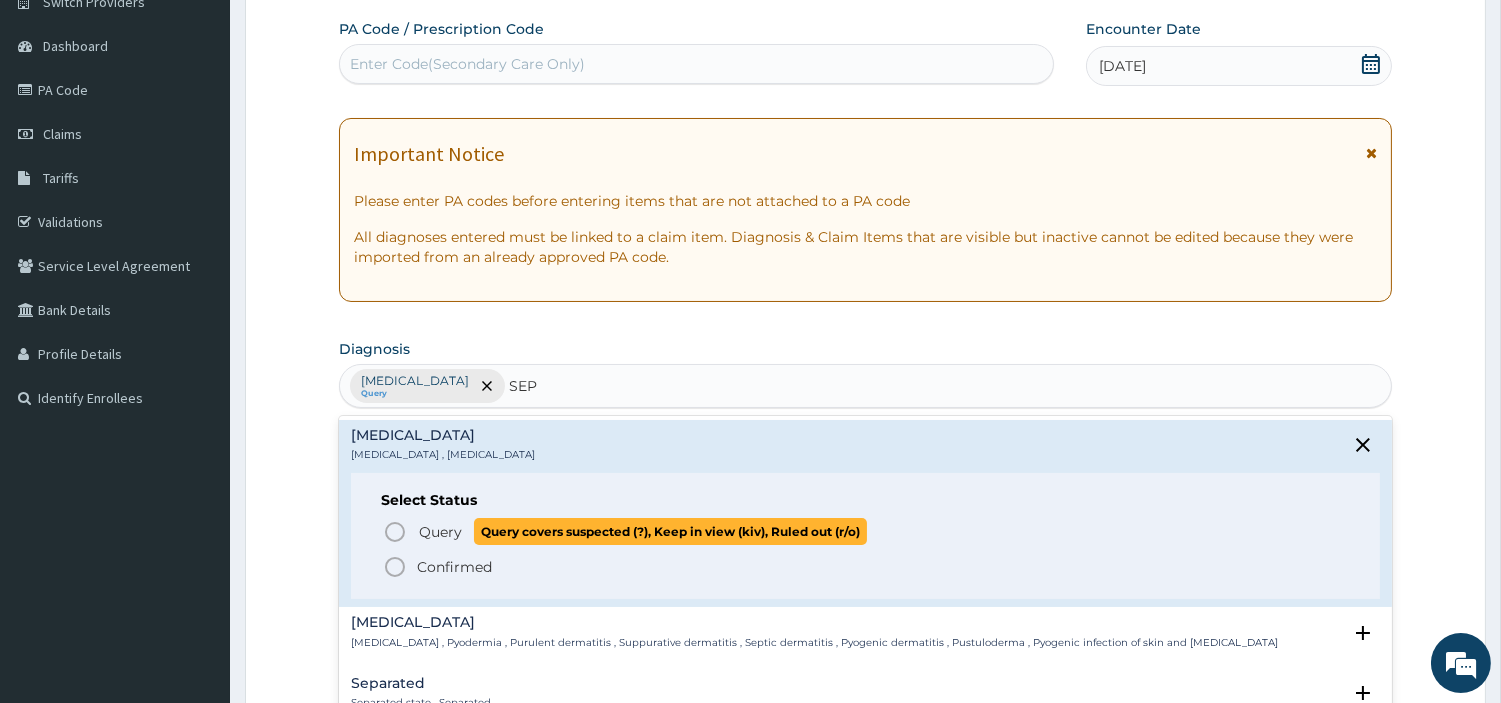 click 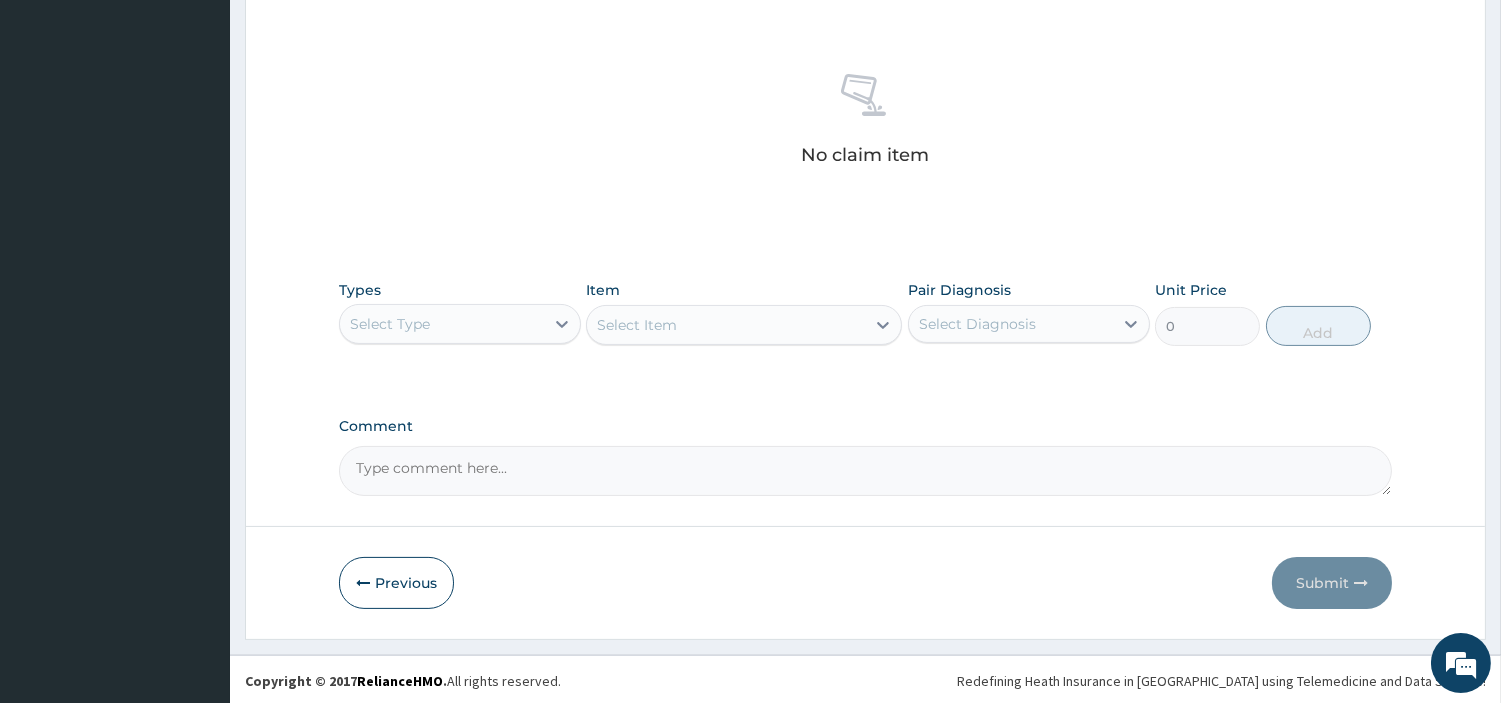 scroll, scrollTop: 738, scrollLeft: 0, axis: vertical 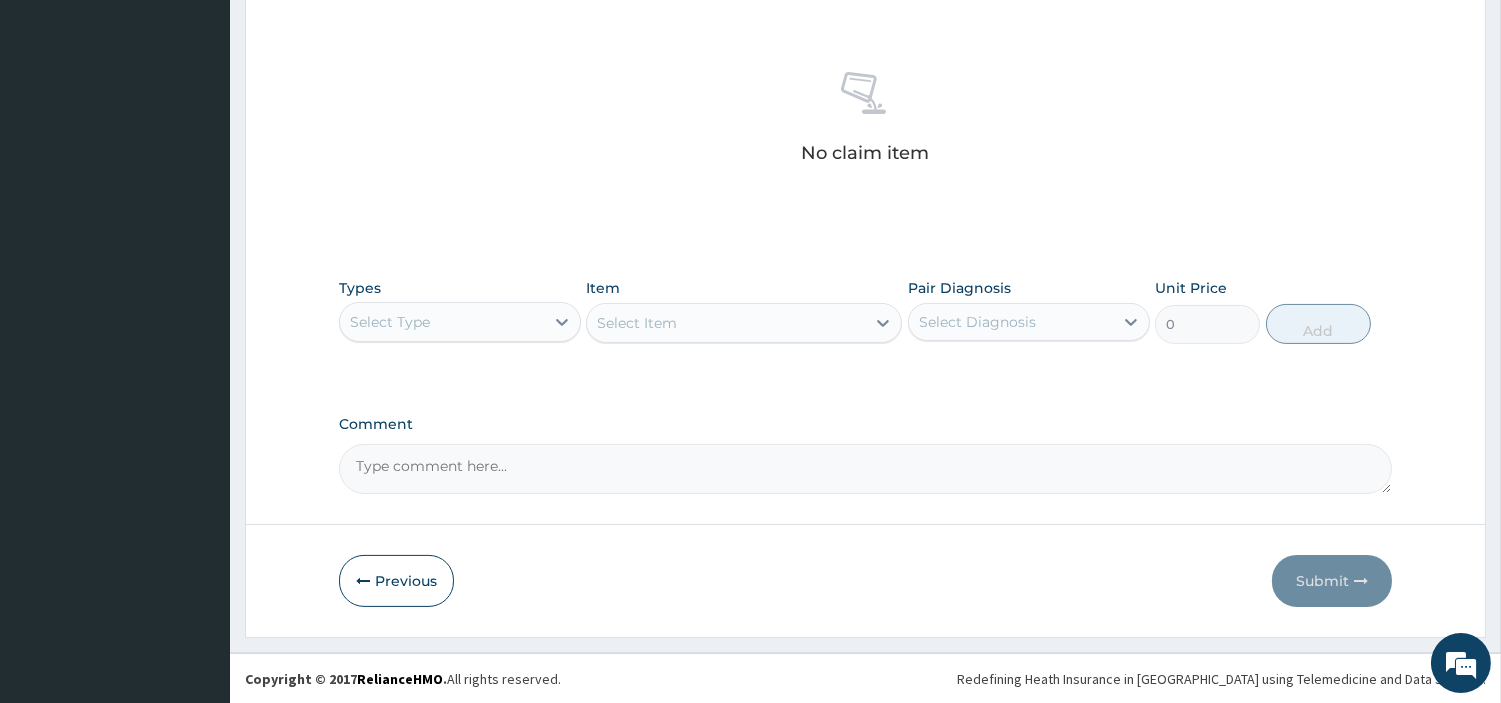 click on "Select Type" at bounding box center [442, 322] 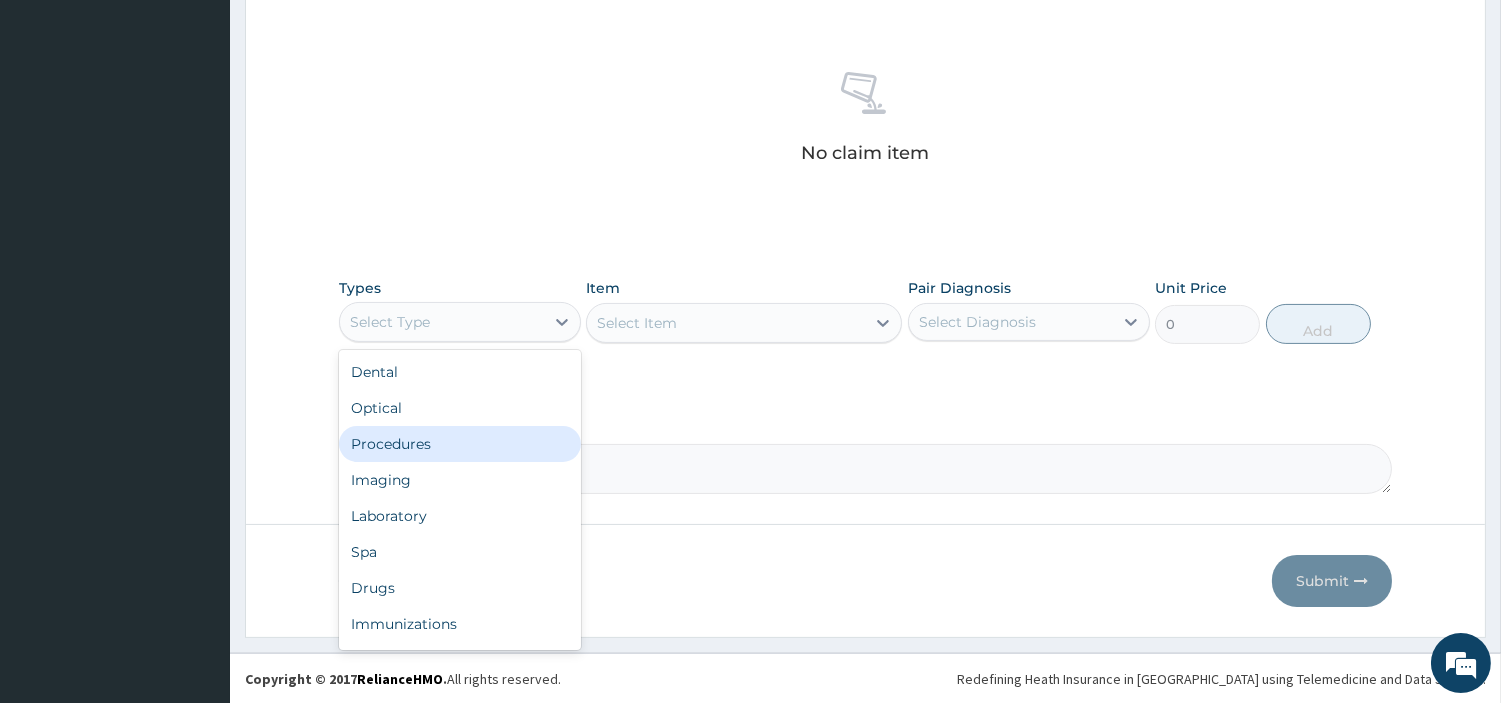 click on "Procedures" at bounding box center (460, 444) 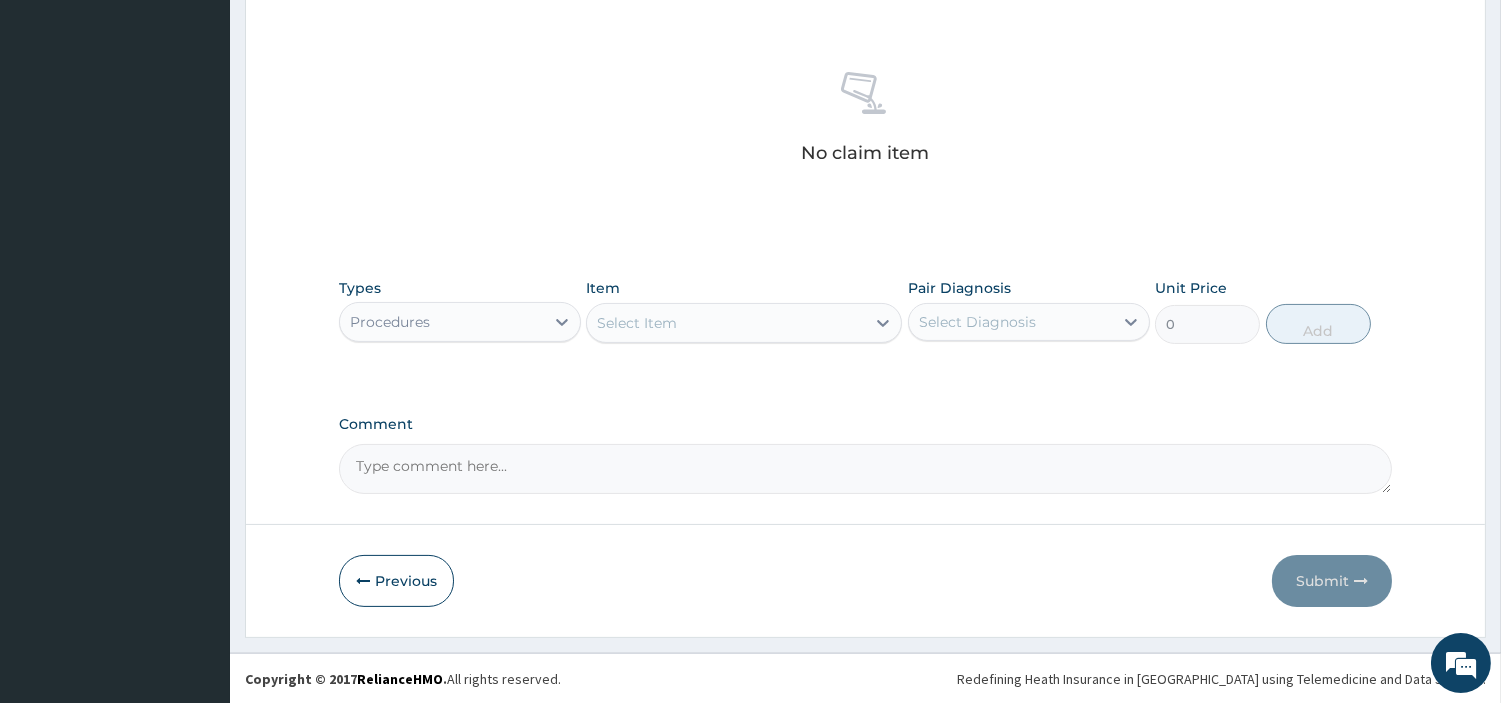 click on "Select Item" at bounding box center (637, 323) 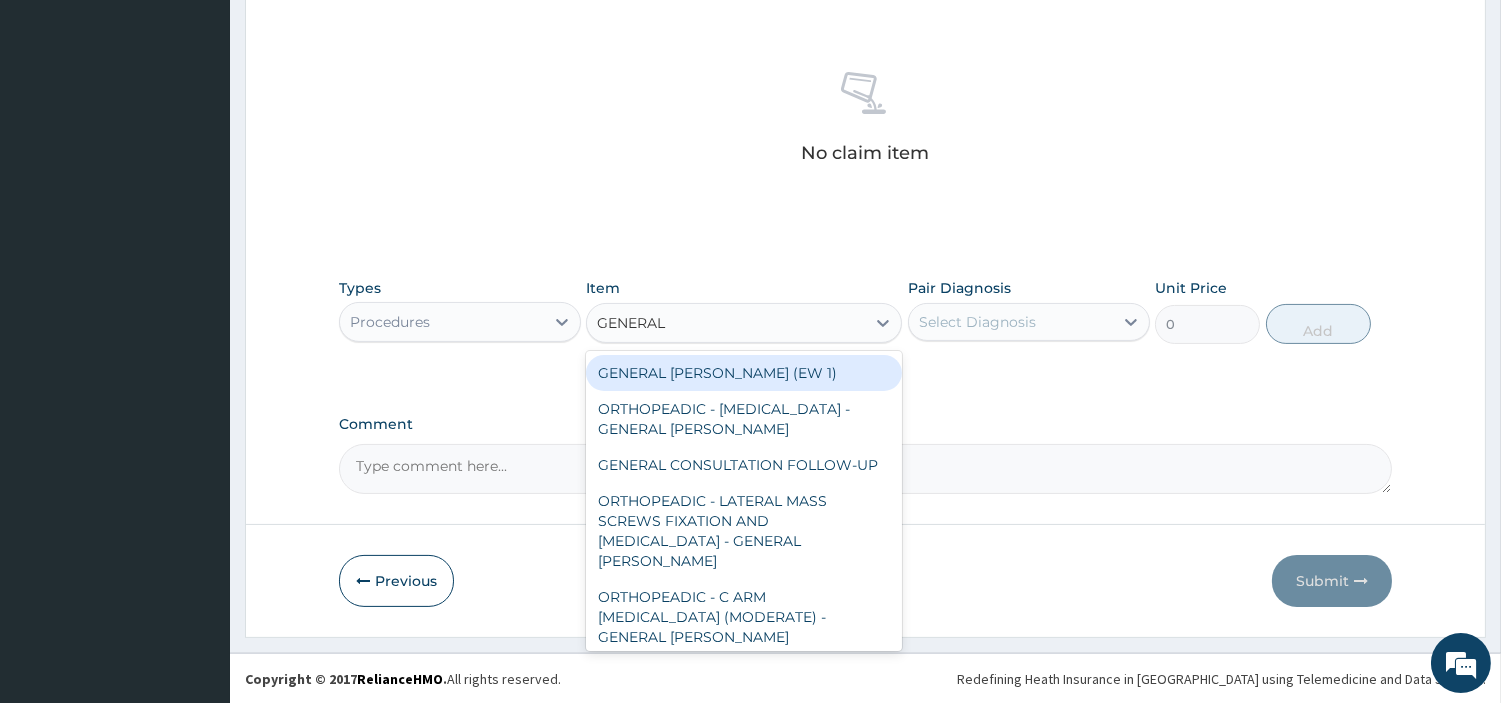 type on "GENERAL C" 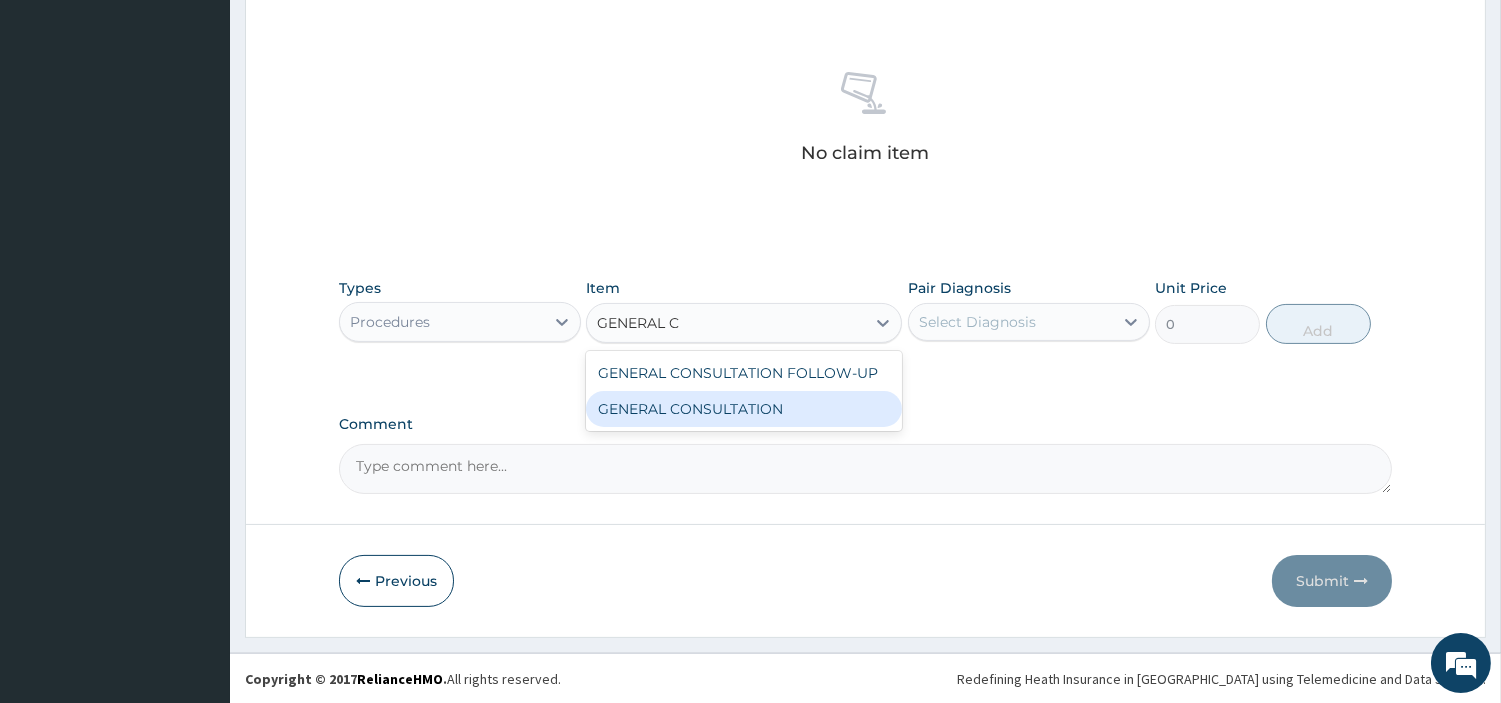 click on "GENERAL CONSULTATION" at bounding box center (744, 409) 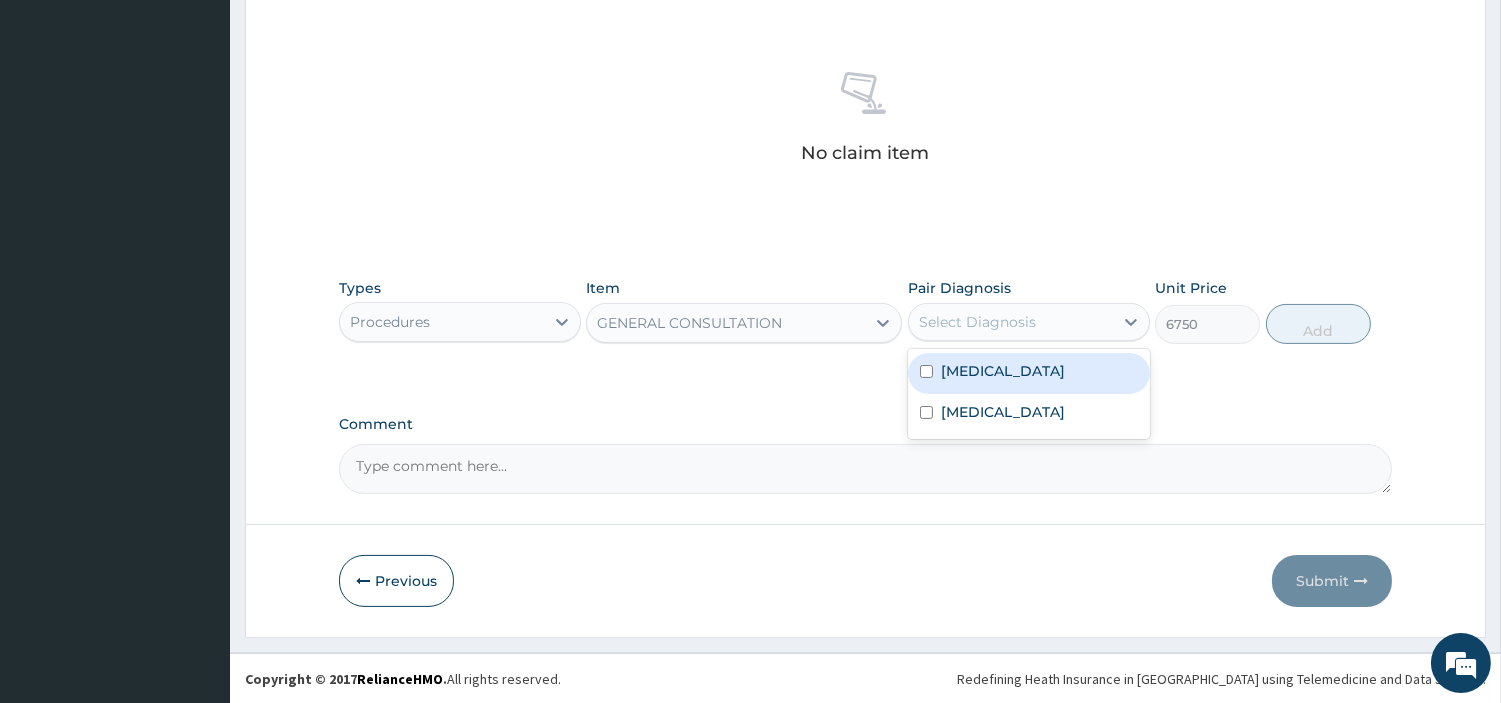 click on "Select Diagnosis" at bounding box center (977, 322) 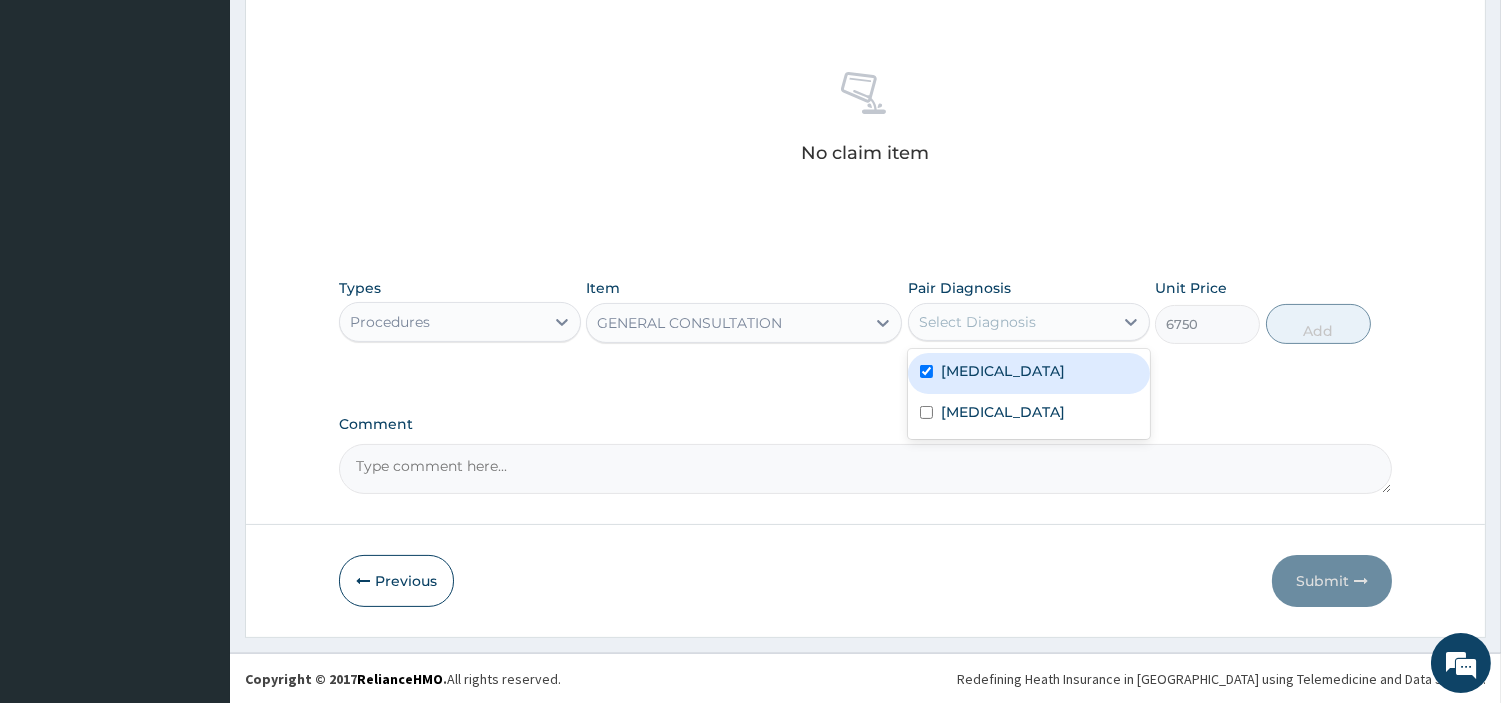 checkbox on "true" 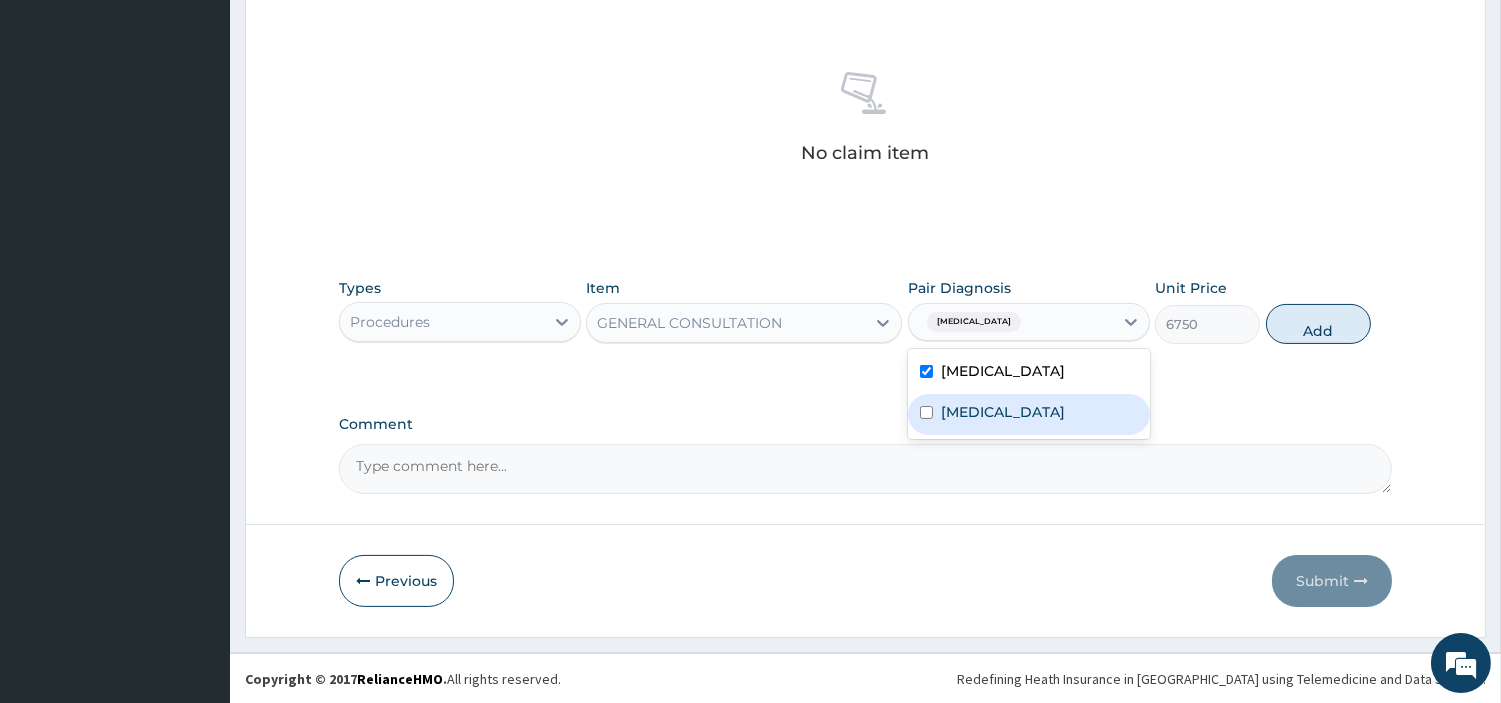 click on "Sepsis" at bounding box center [1029, 414] 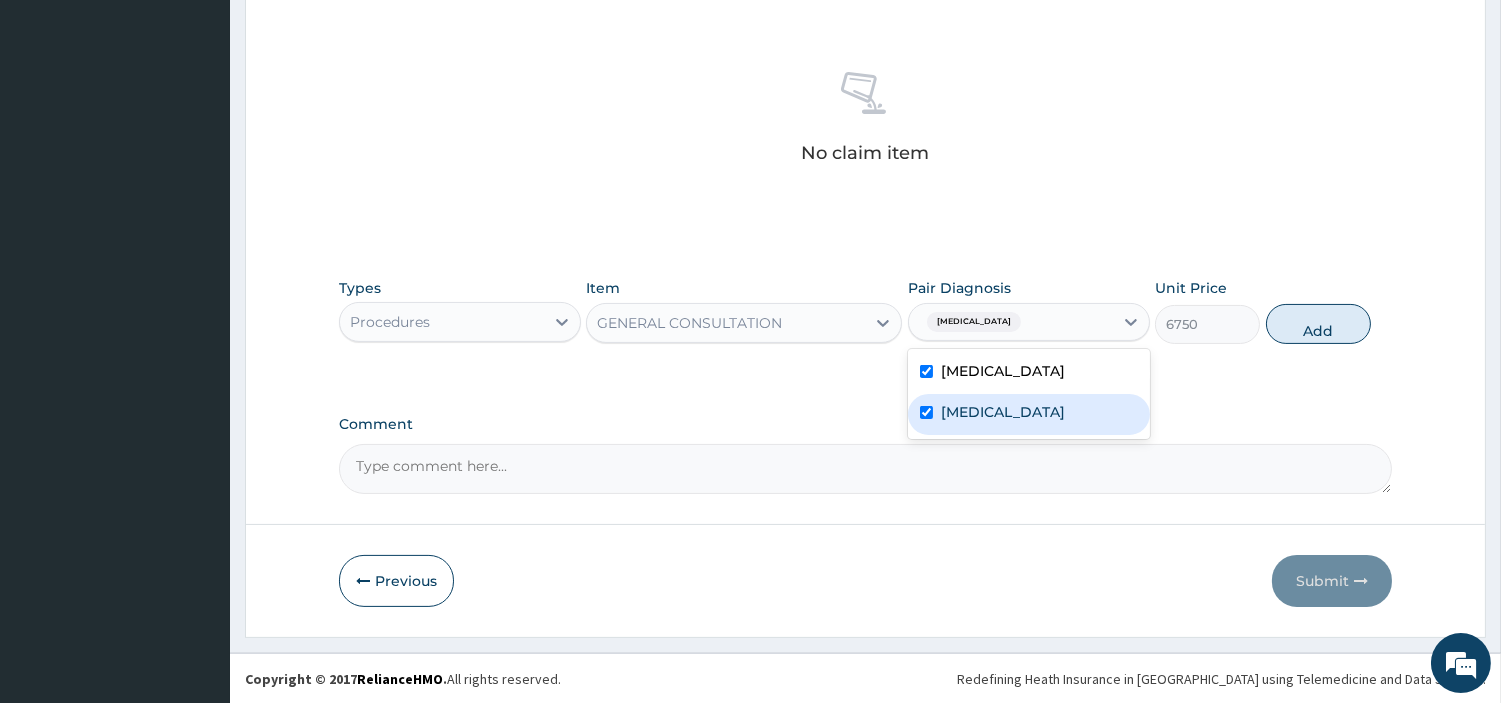 checkbox on "true" 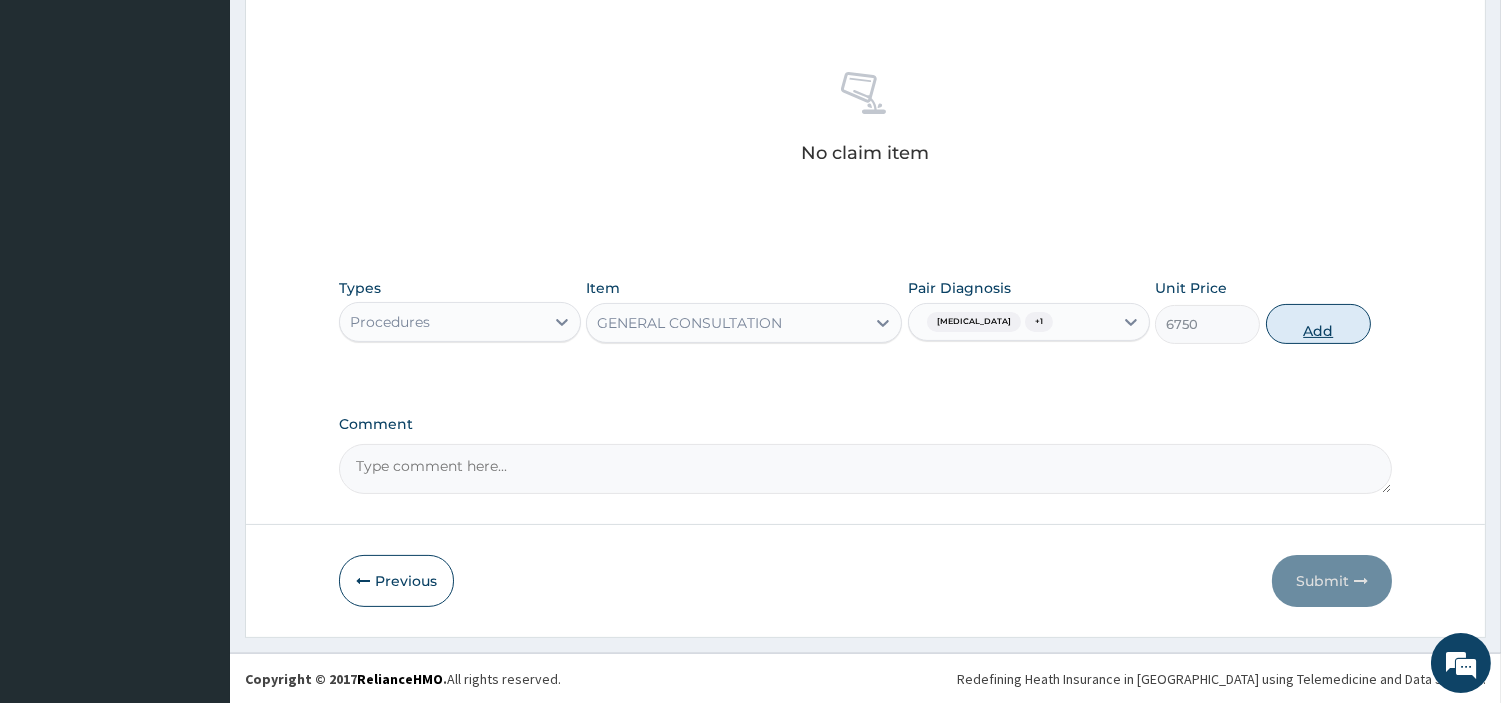 click on "Add" at bounding box center (1318, 324) 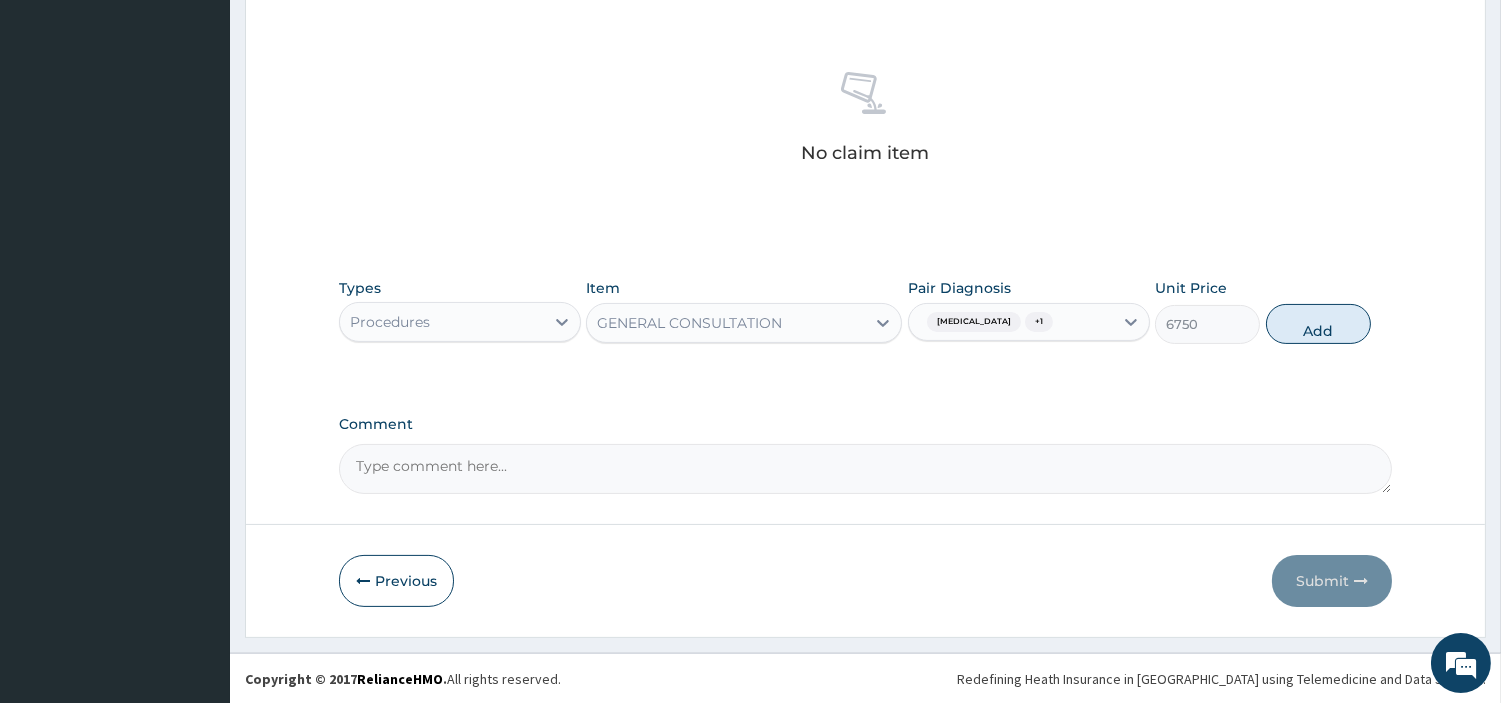 type on "0" 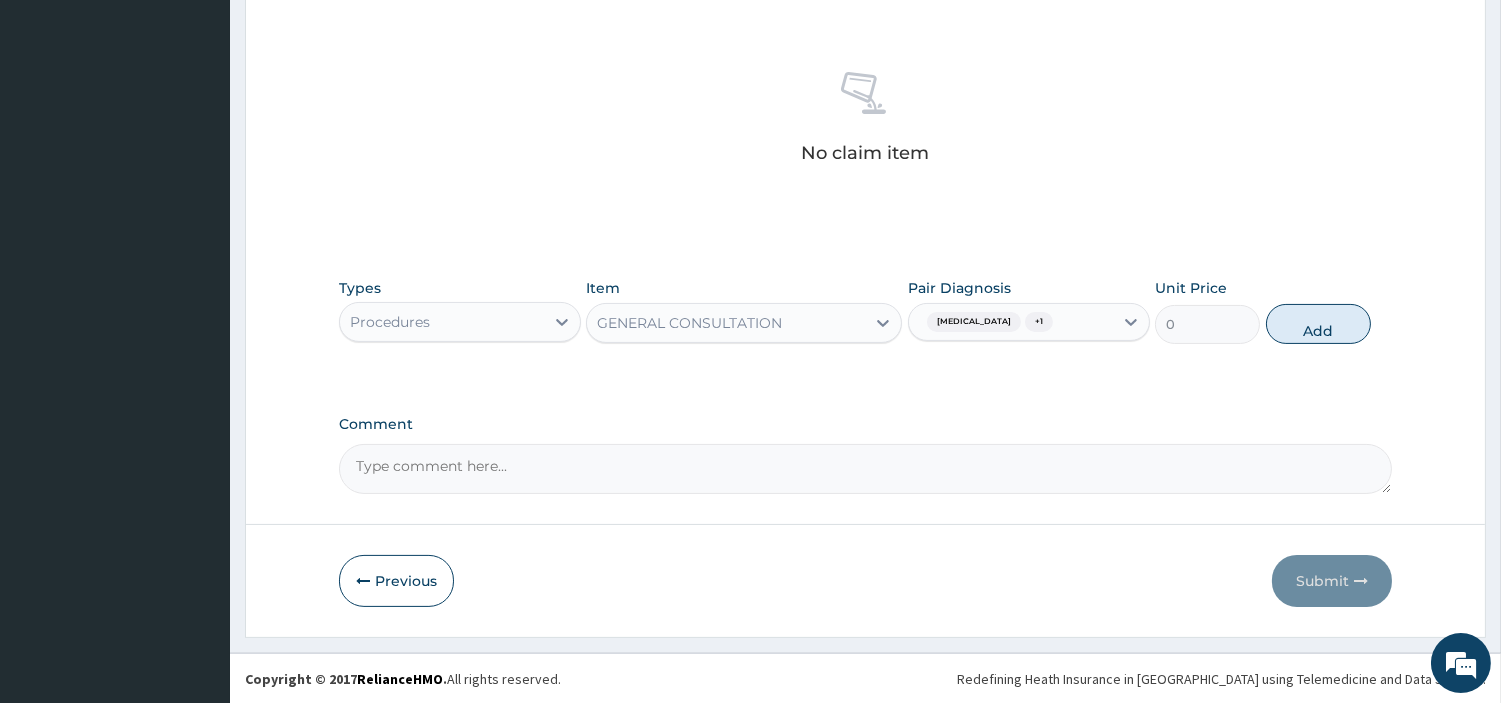 scroll, scrollTop: 642, scrollLeft: 0, axis: vertical 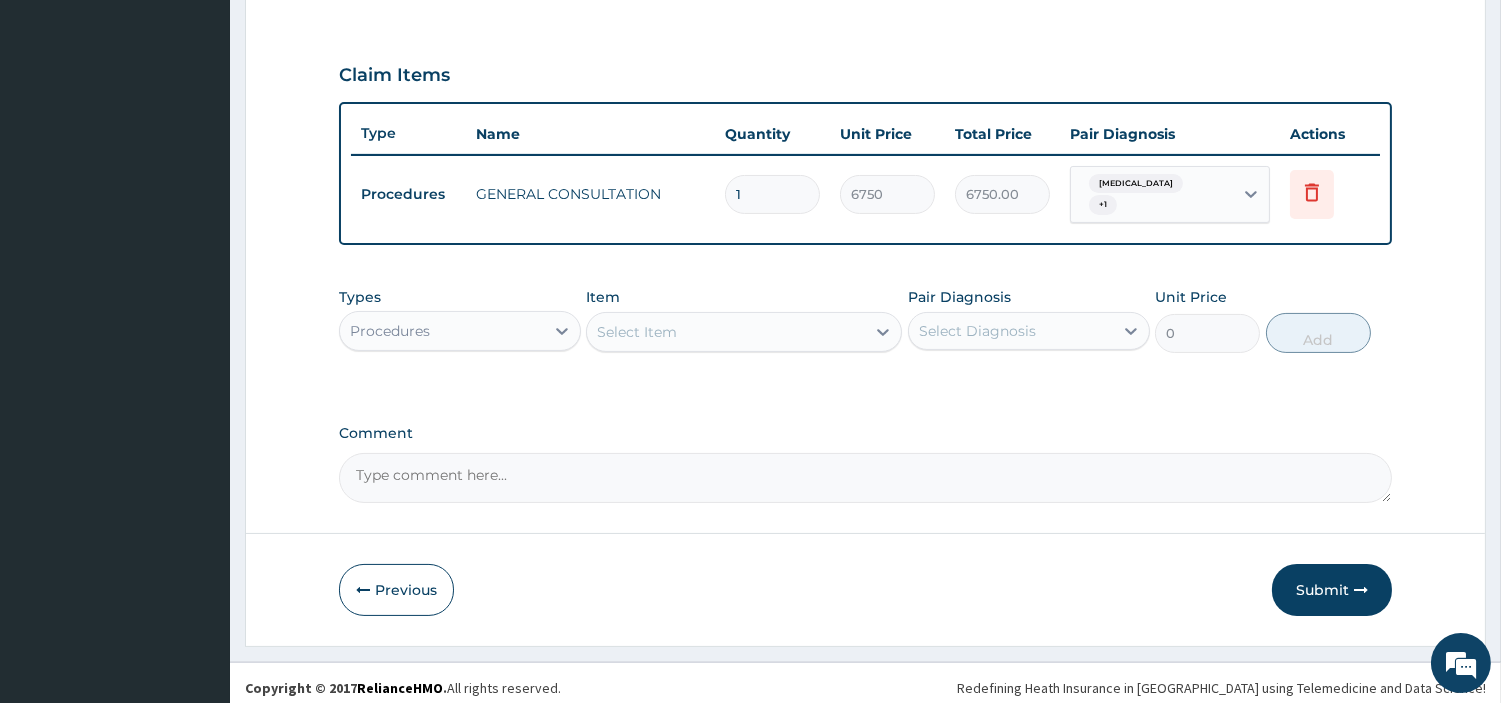 click on "Procedures" at bounding box center (442, 331) 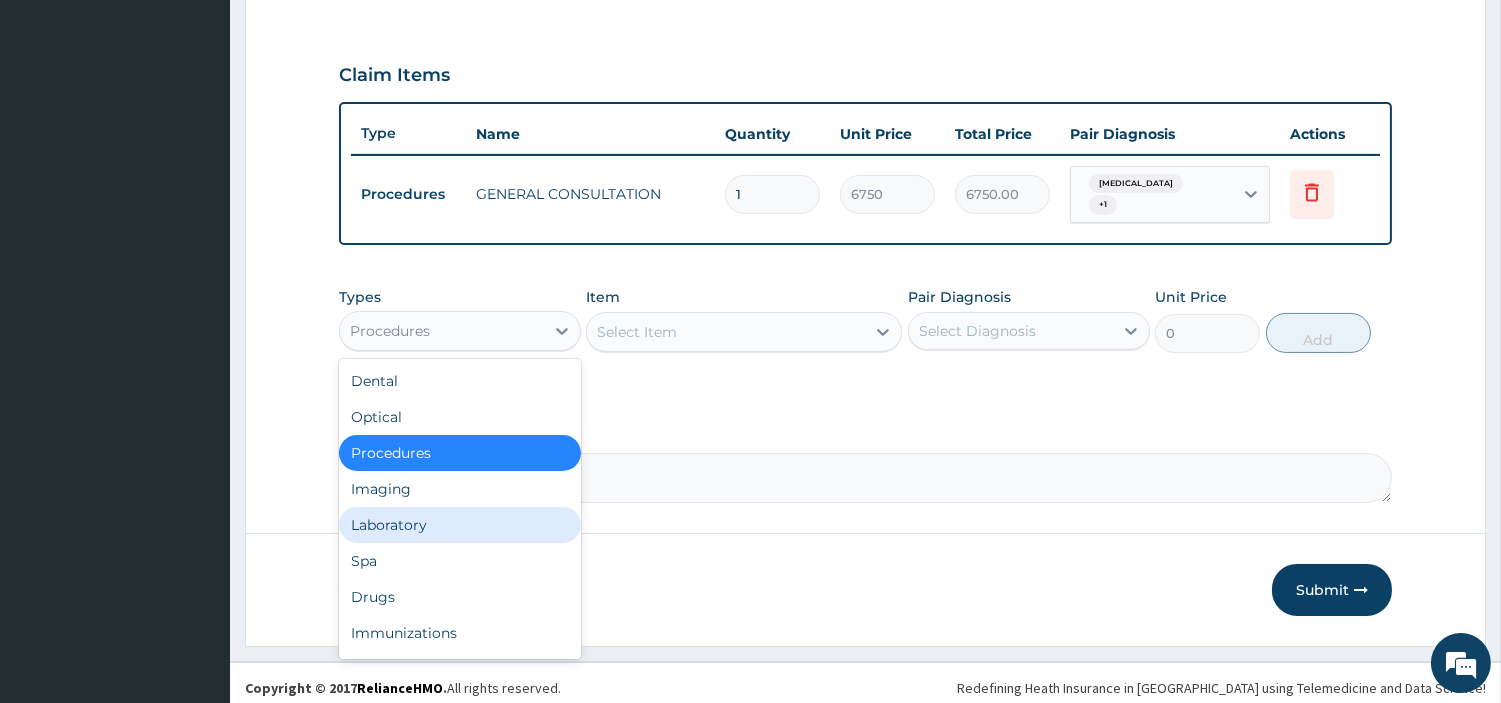 click on "Laboratory" at bounding box center (460, 525) 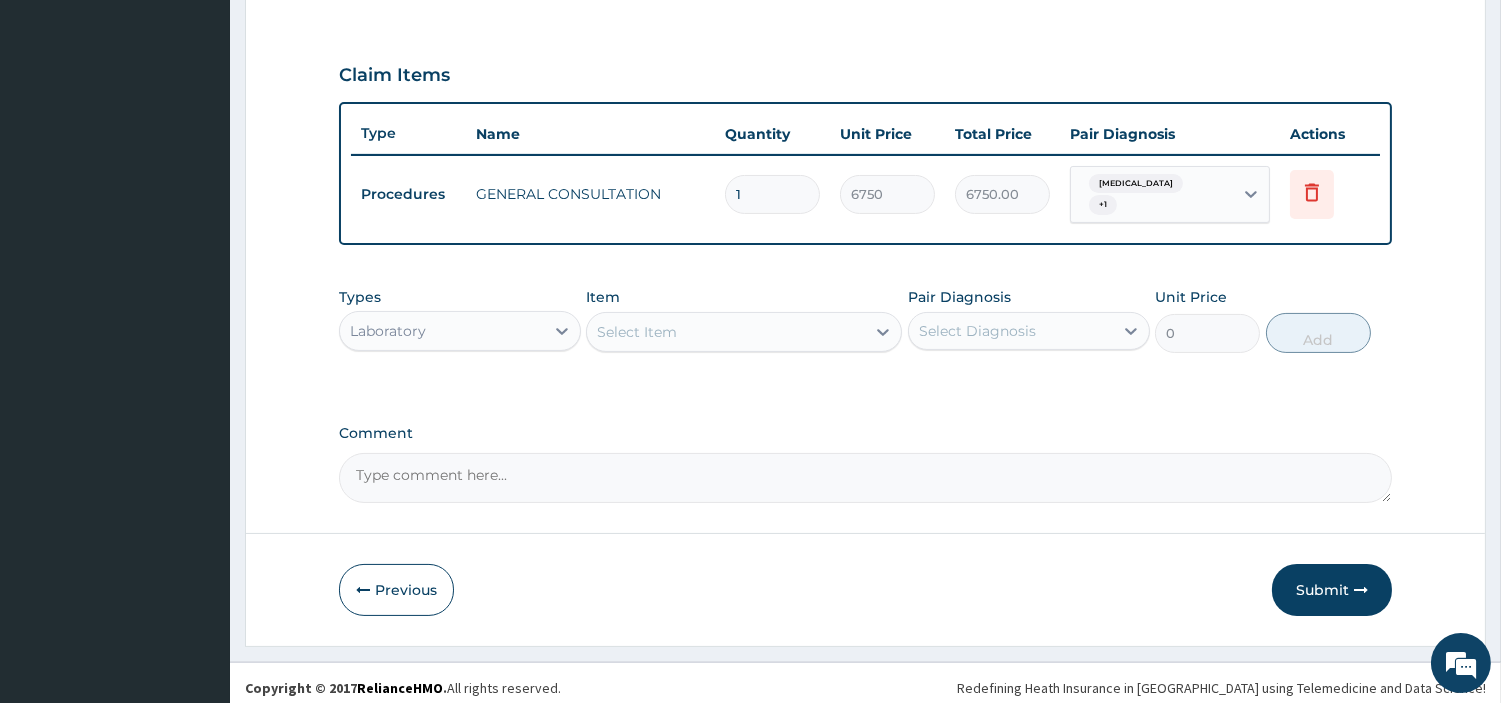 click on "Select Item" at bounding box center (726, 332) 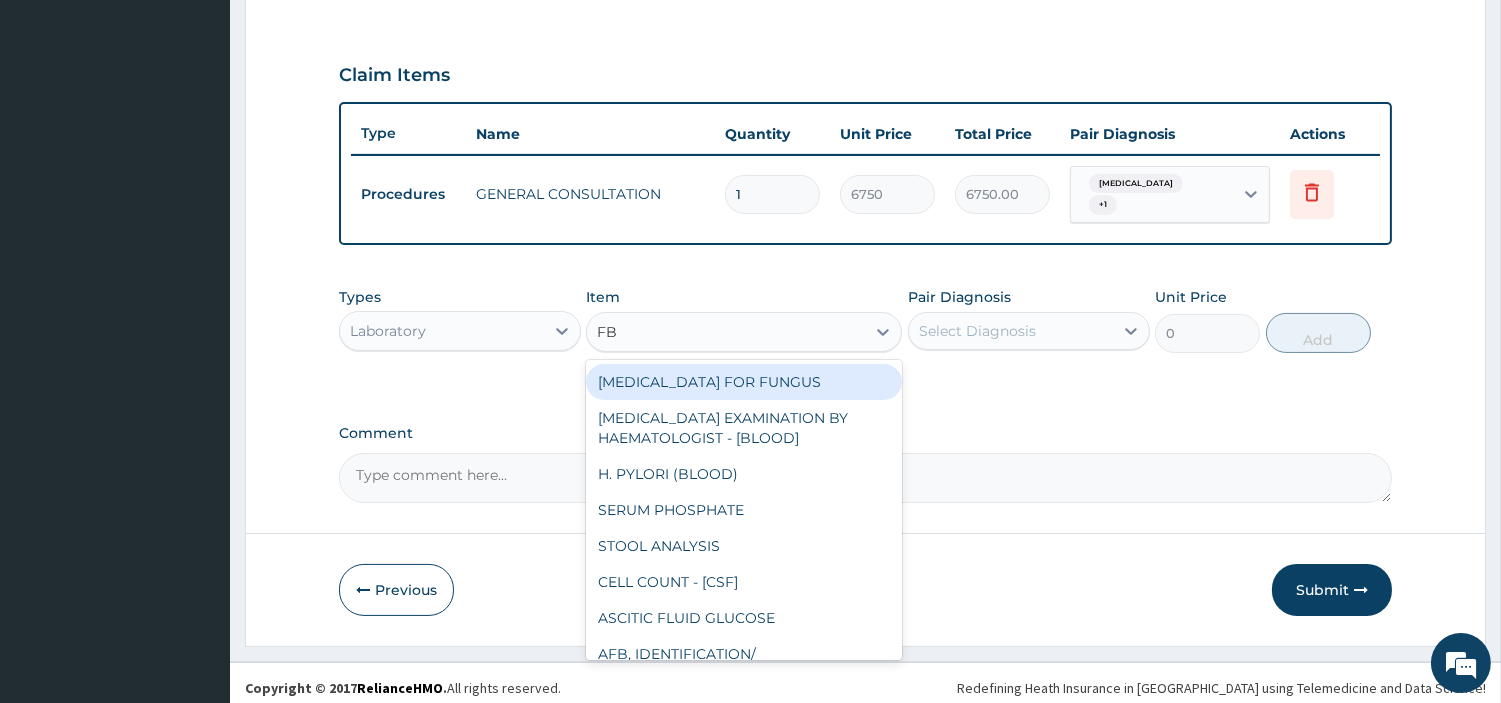 type on "FBC" 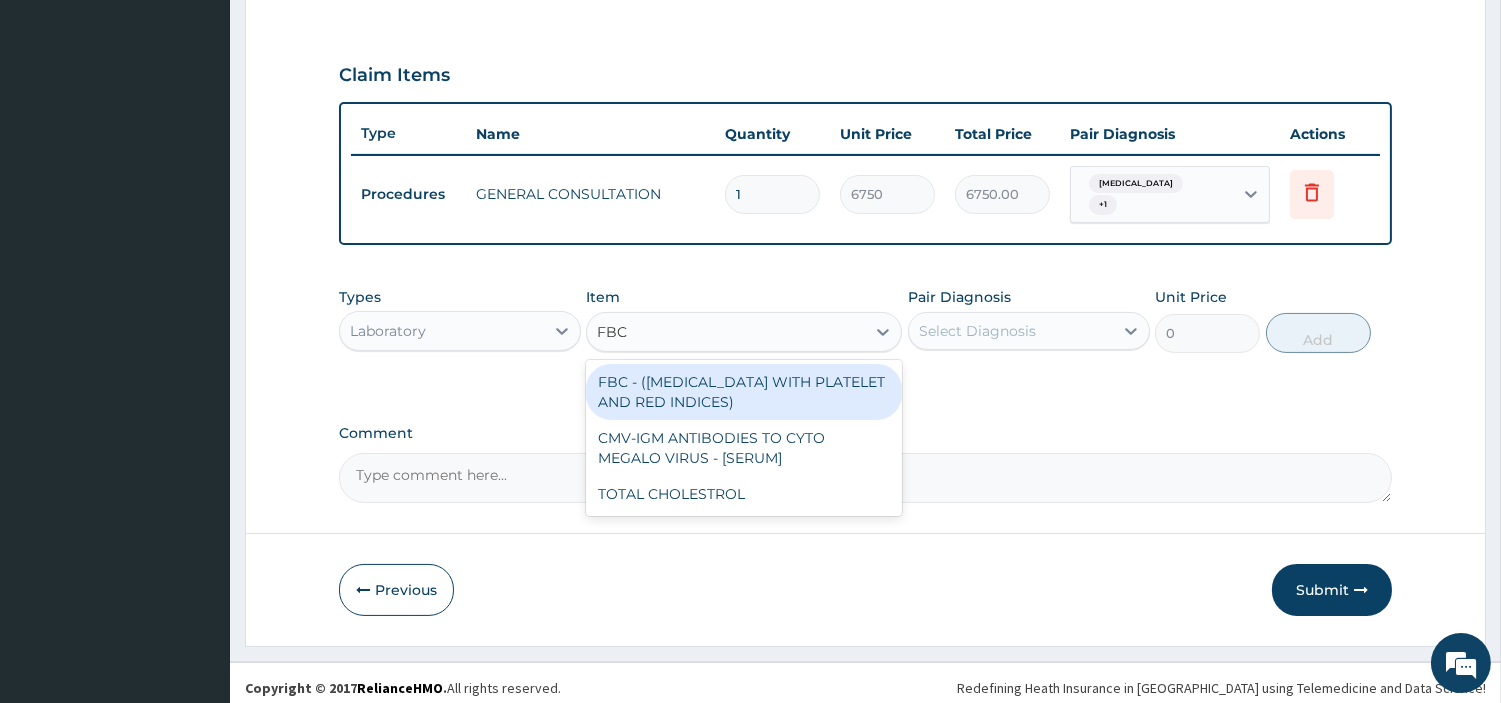 click on "FBC - (FULL BLOOD COUNT WITH PLATELET AND RED INDICES)" at bounding box center (744, 392) 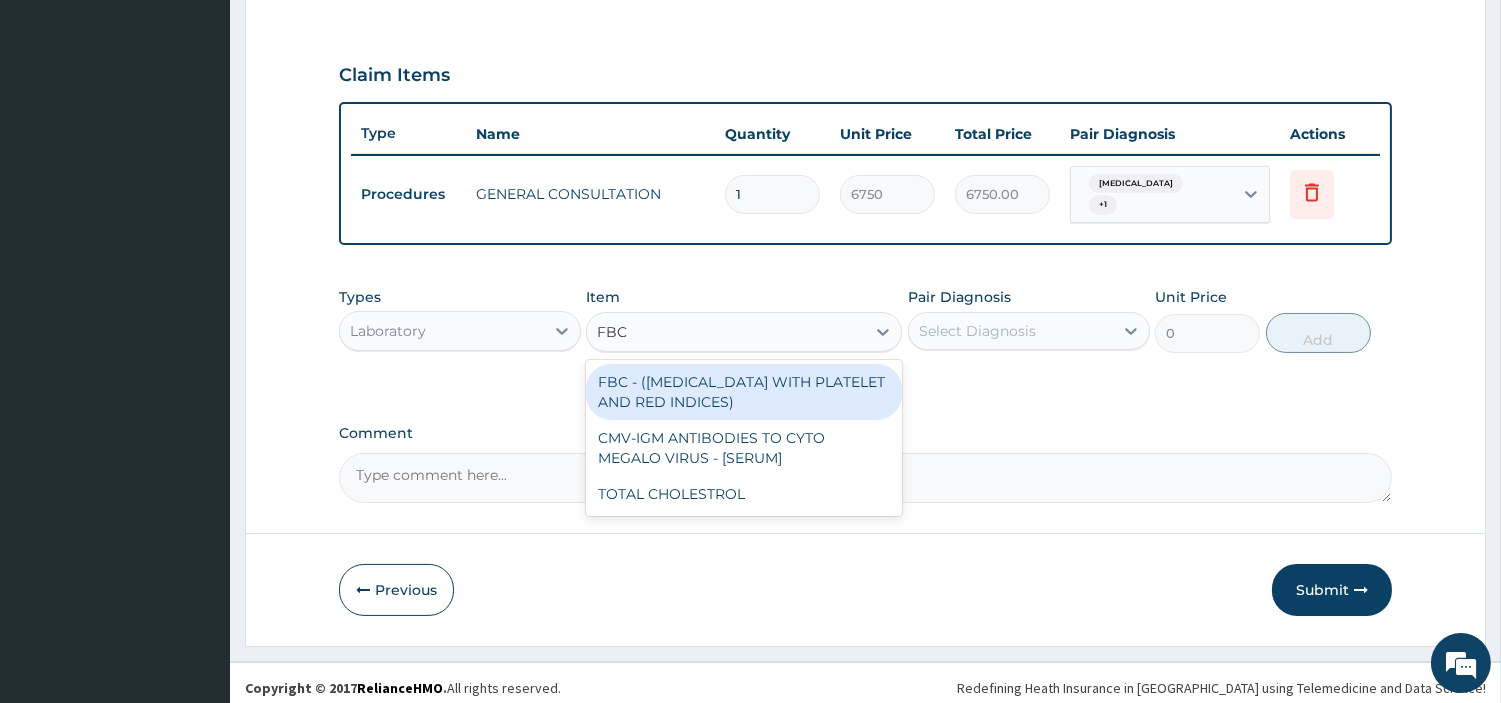type 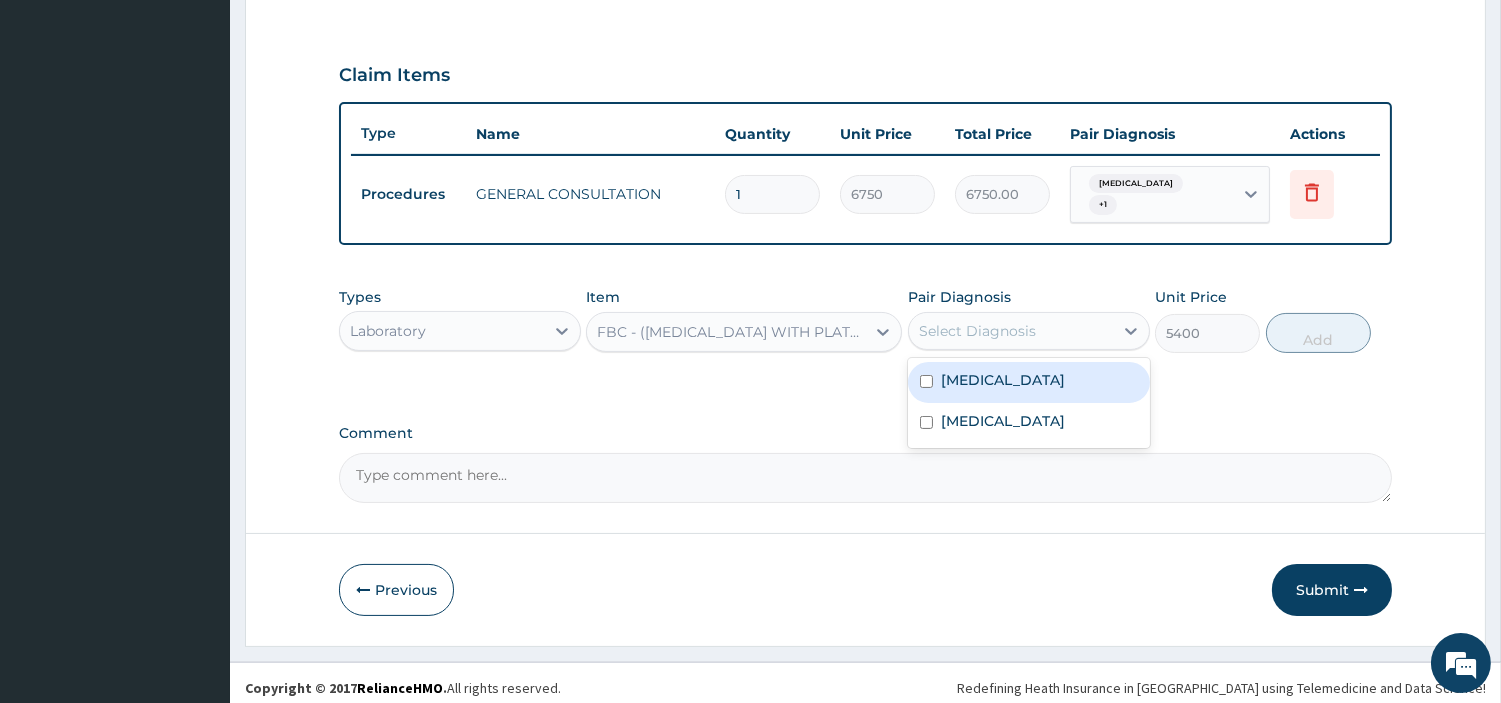drag, startPoint x: 941, startPoint y: 322, endPoint x: 942, endPoint y: 341, distance: 19.026299 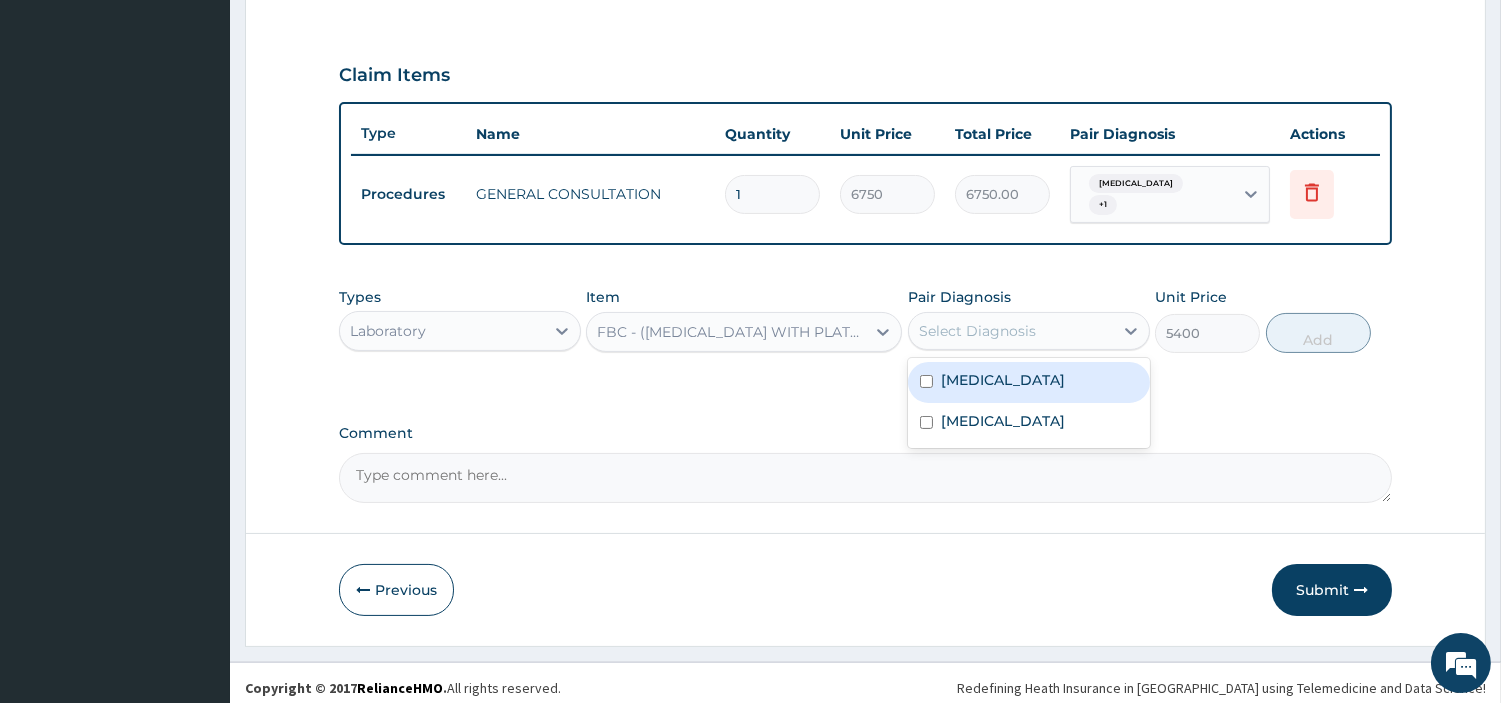 click on "Select Diagnosis" at bounding box center [977, 331] 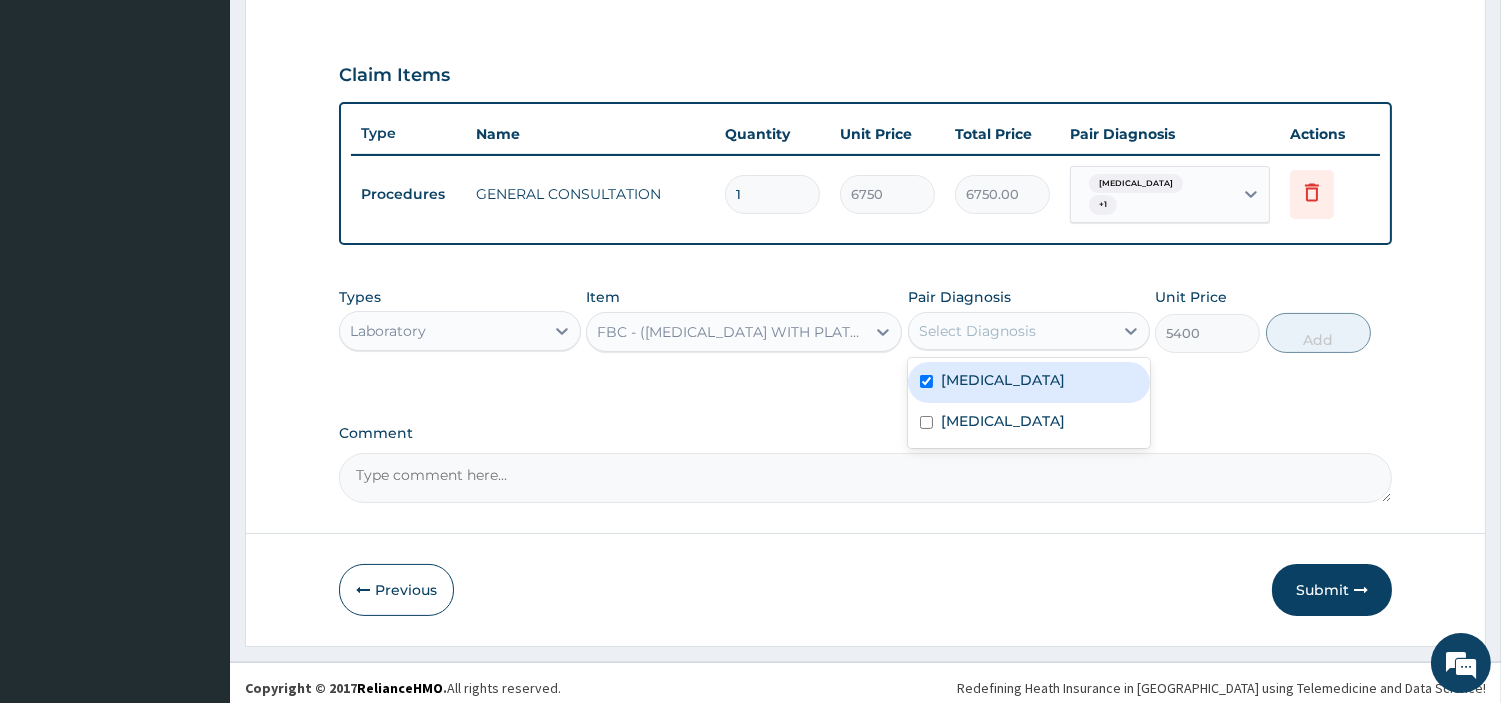 checkbox on "true" 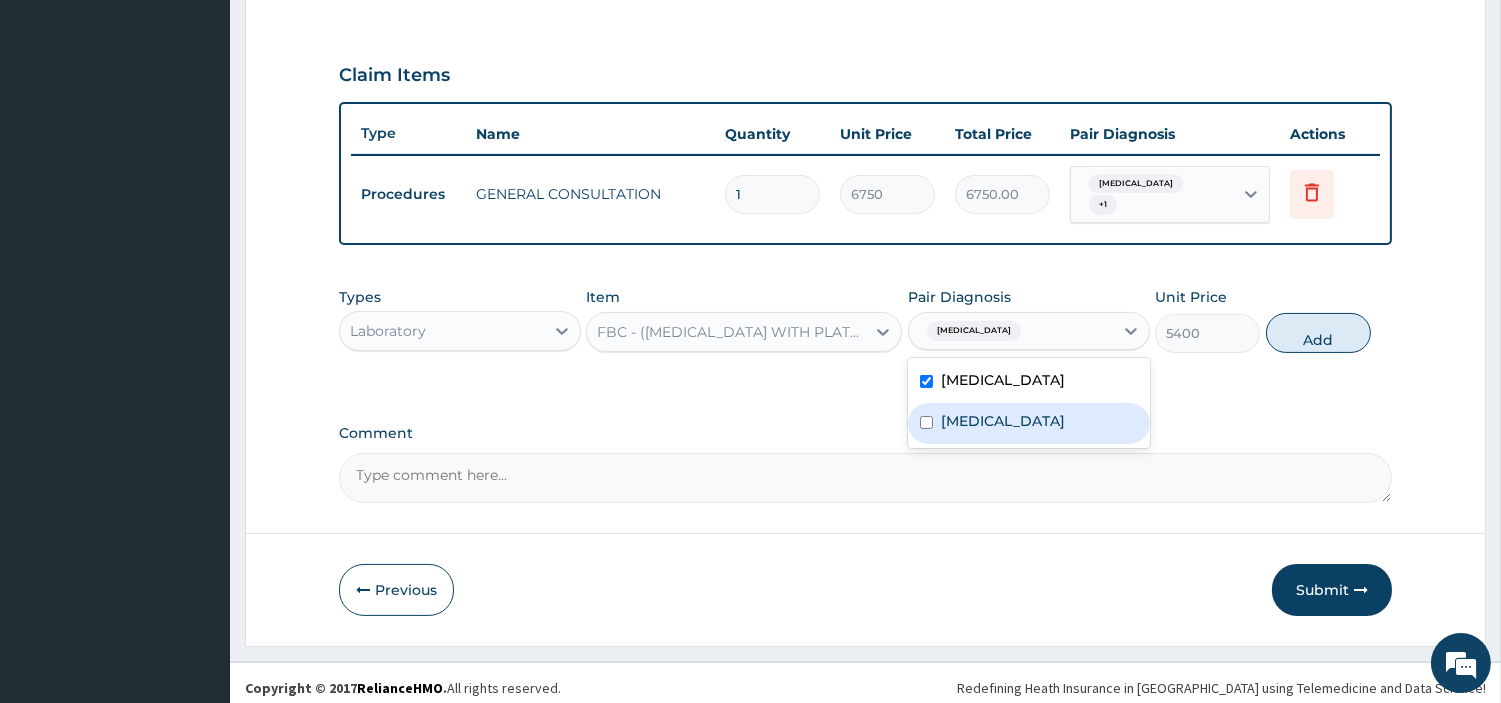 click on "Sepsis" at bounding box center (1029, 423) 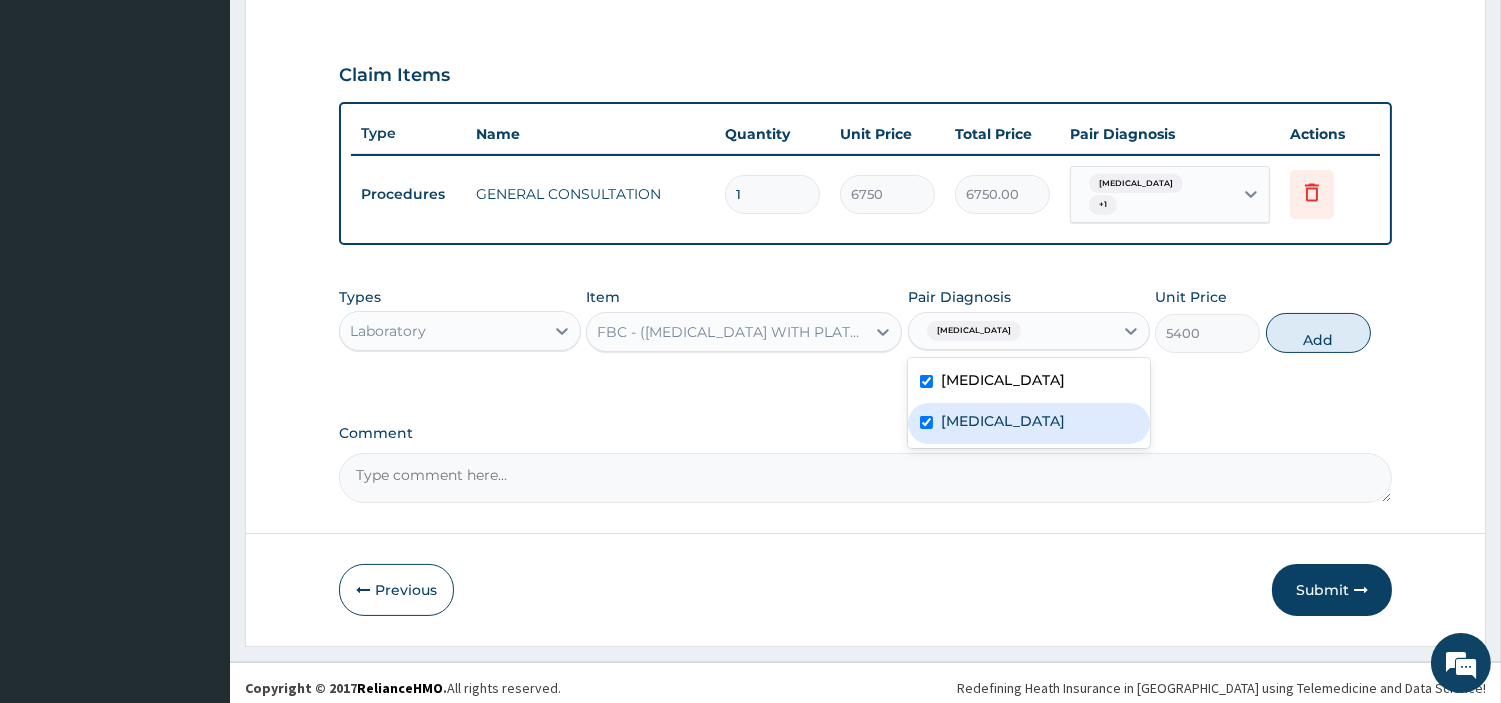 checkbox on "true" 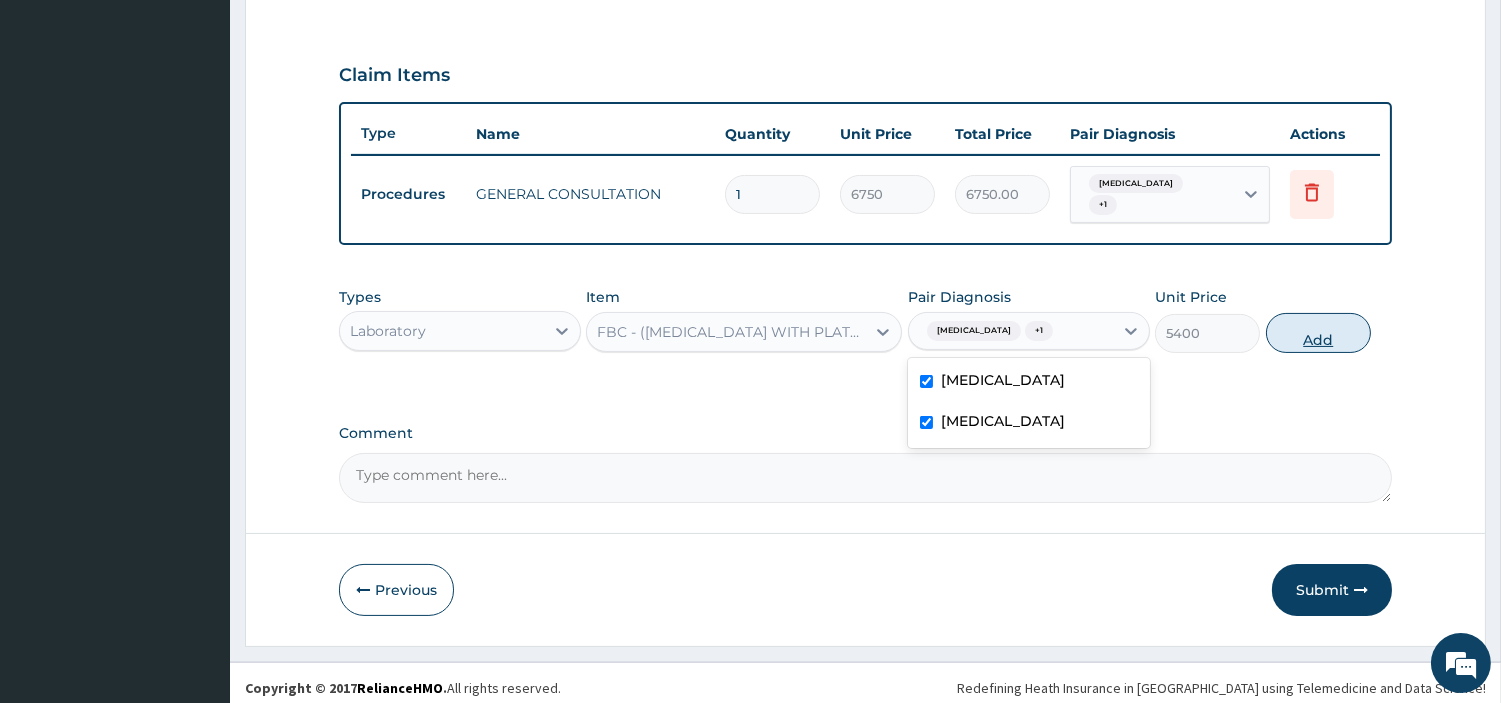 click on "Add" at bounding box center (1318, 333) 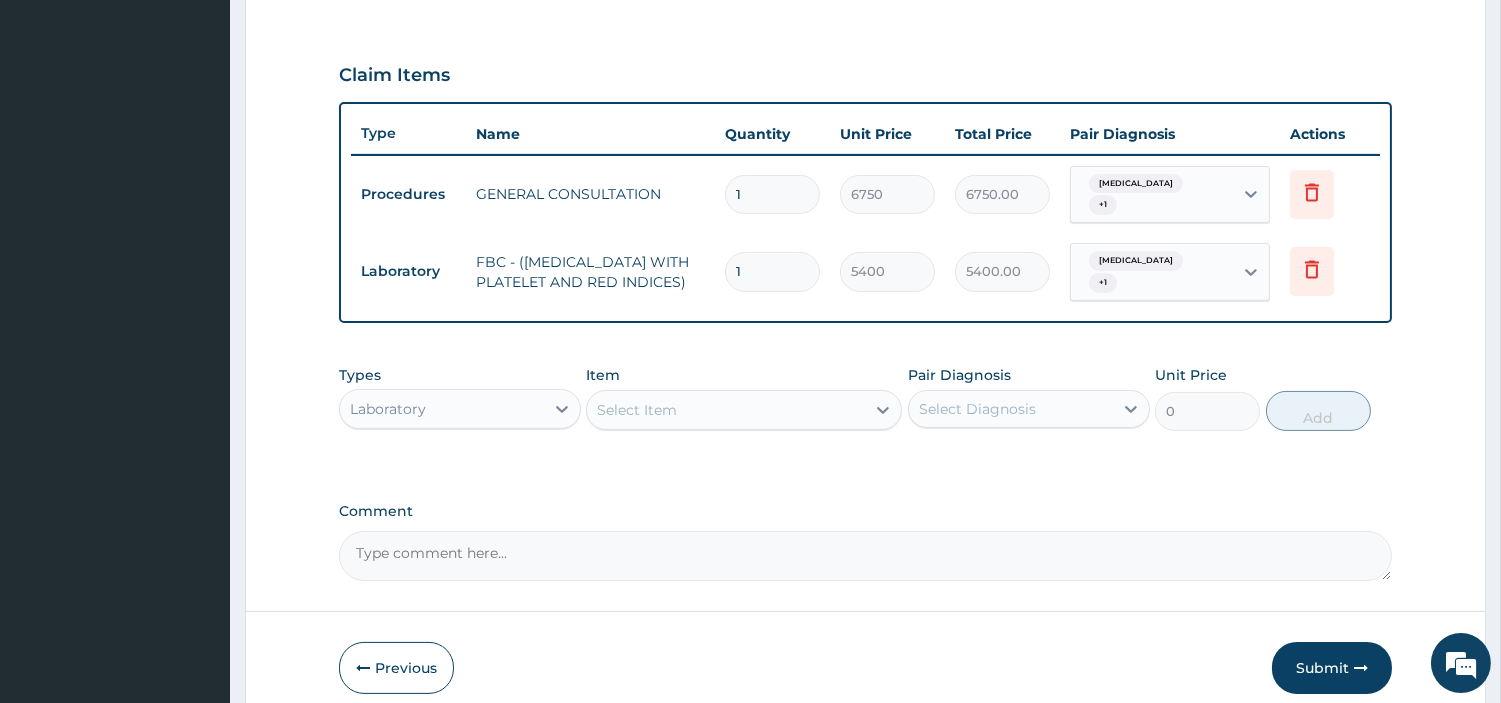 click on "Select Item" at bounding box center (726, 410) 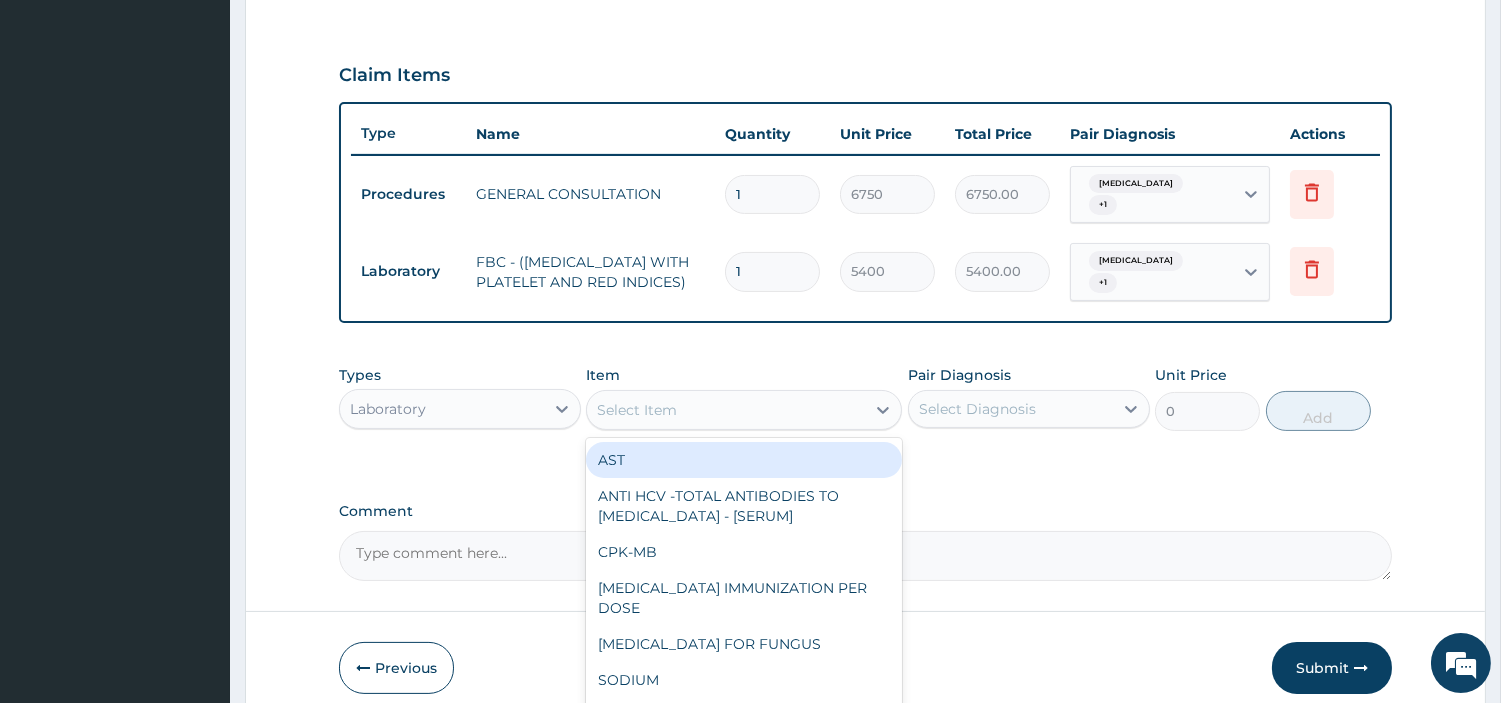 type on "F" 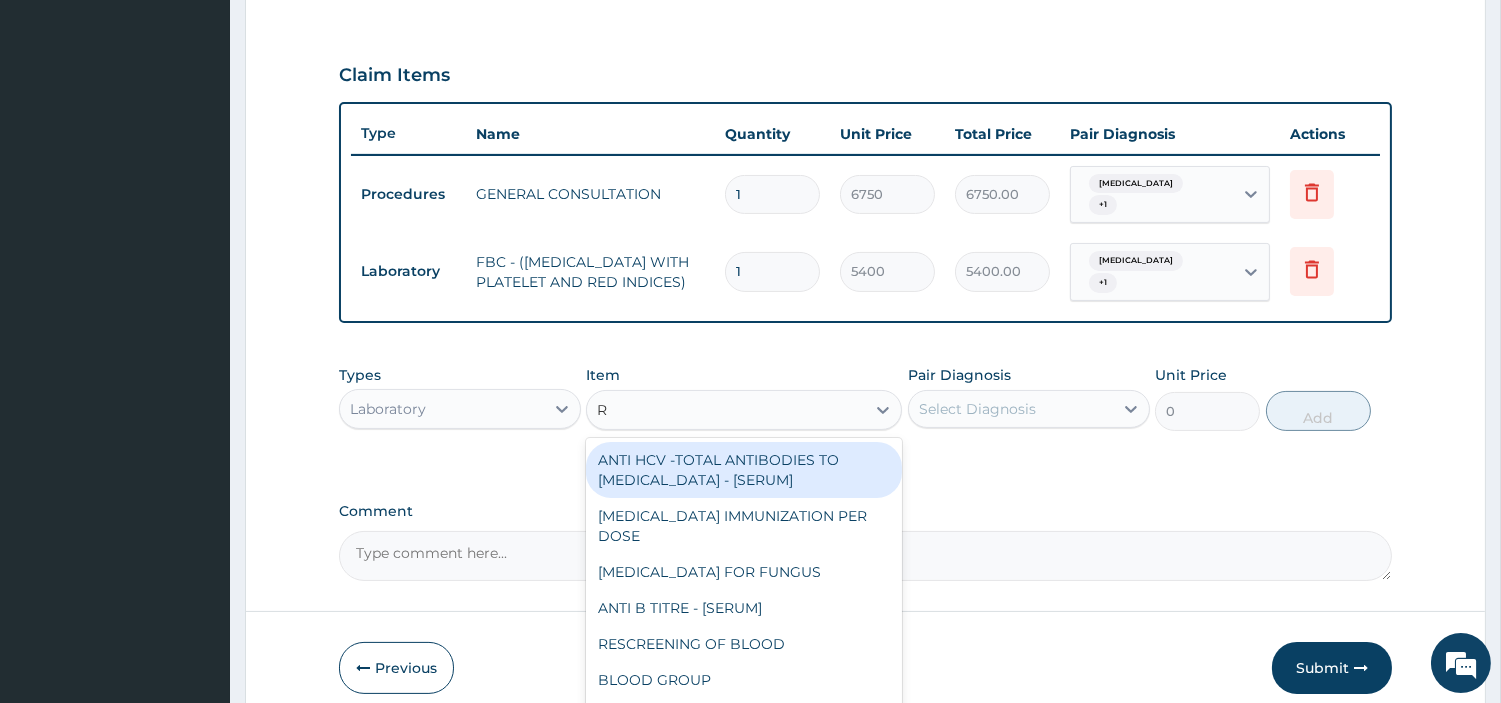 type on "RD" 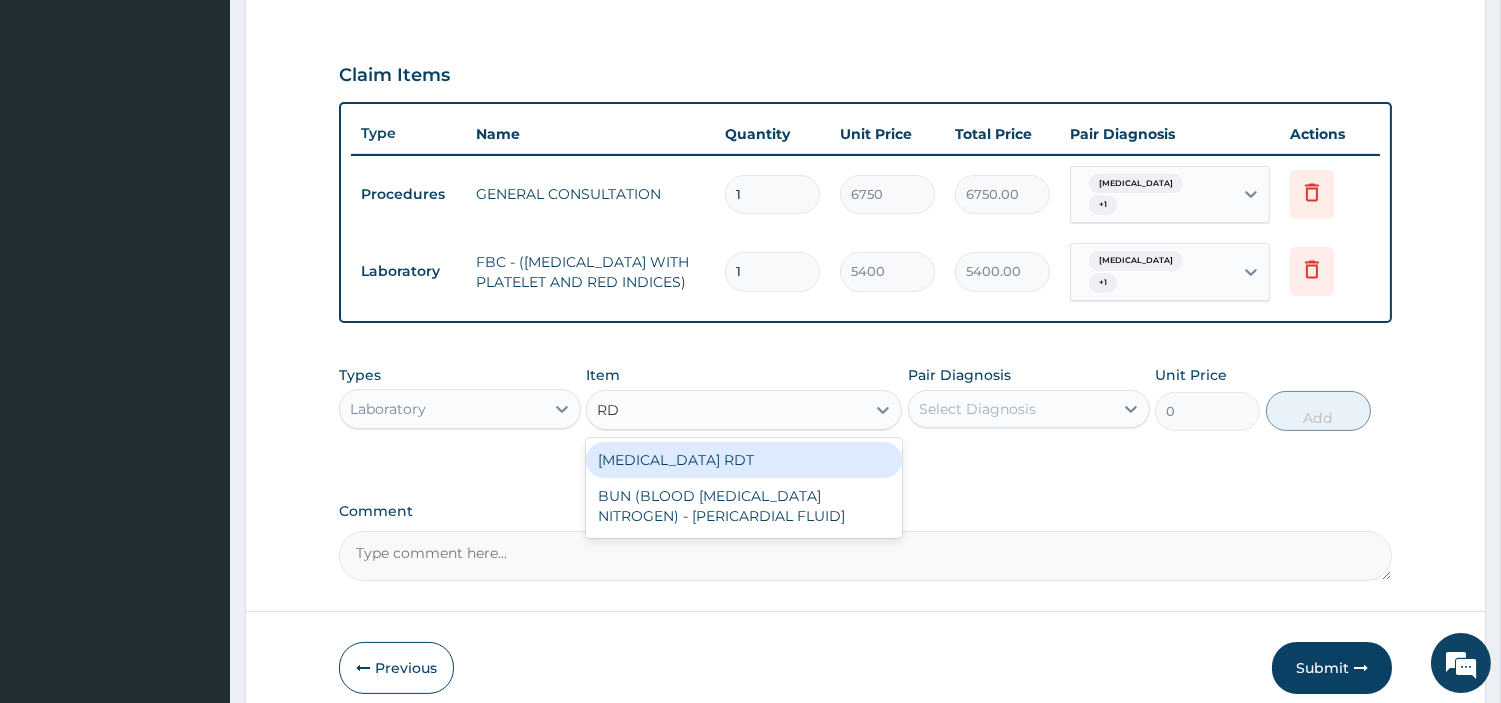 click on "MALARIA RDT" at bounding box center [744, 460] 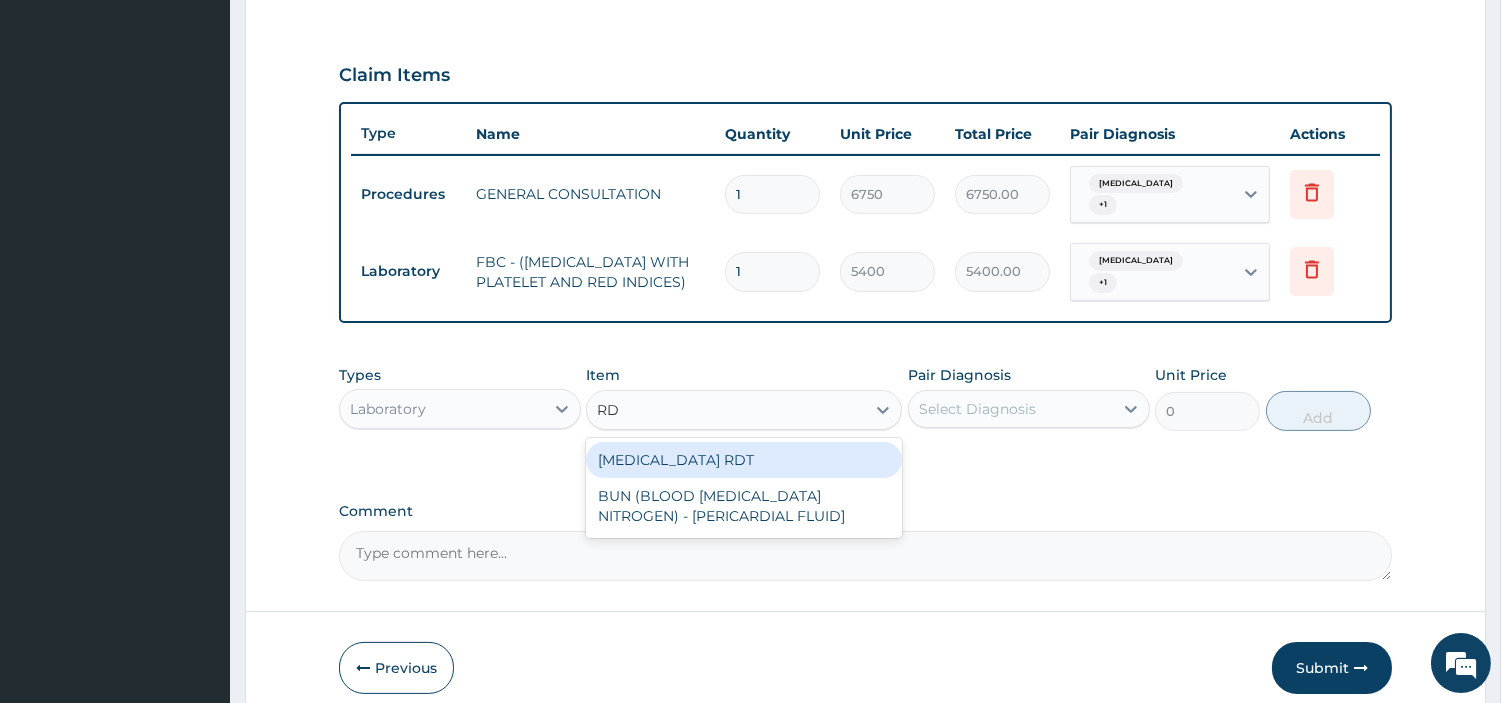 type 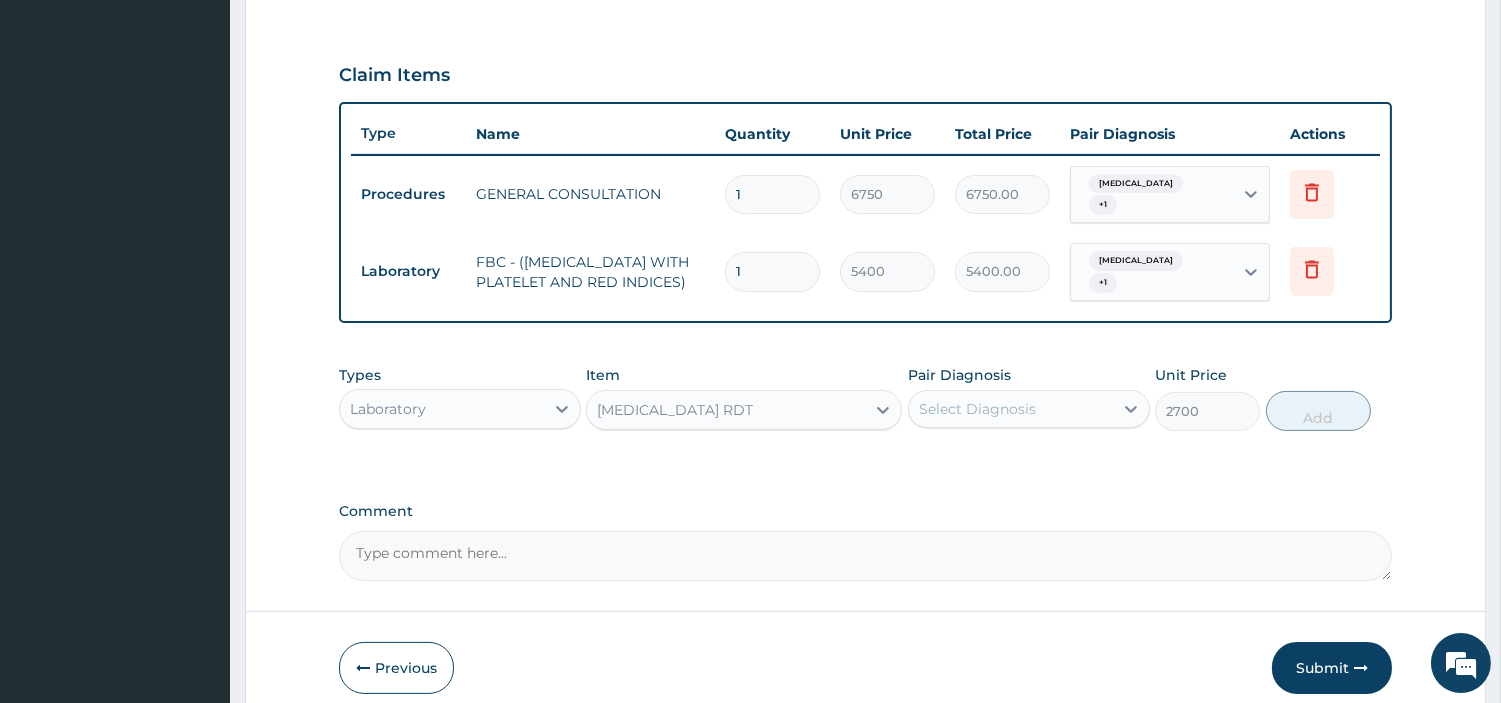 click on "Select Diagnosis" at bounding box center [1029, 409] 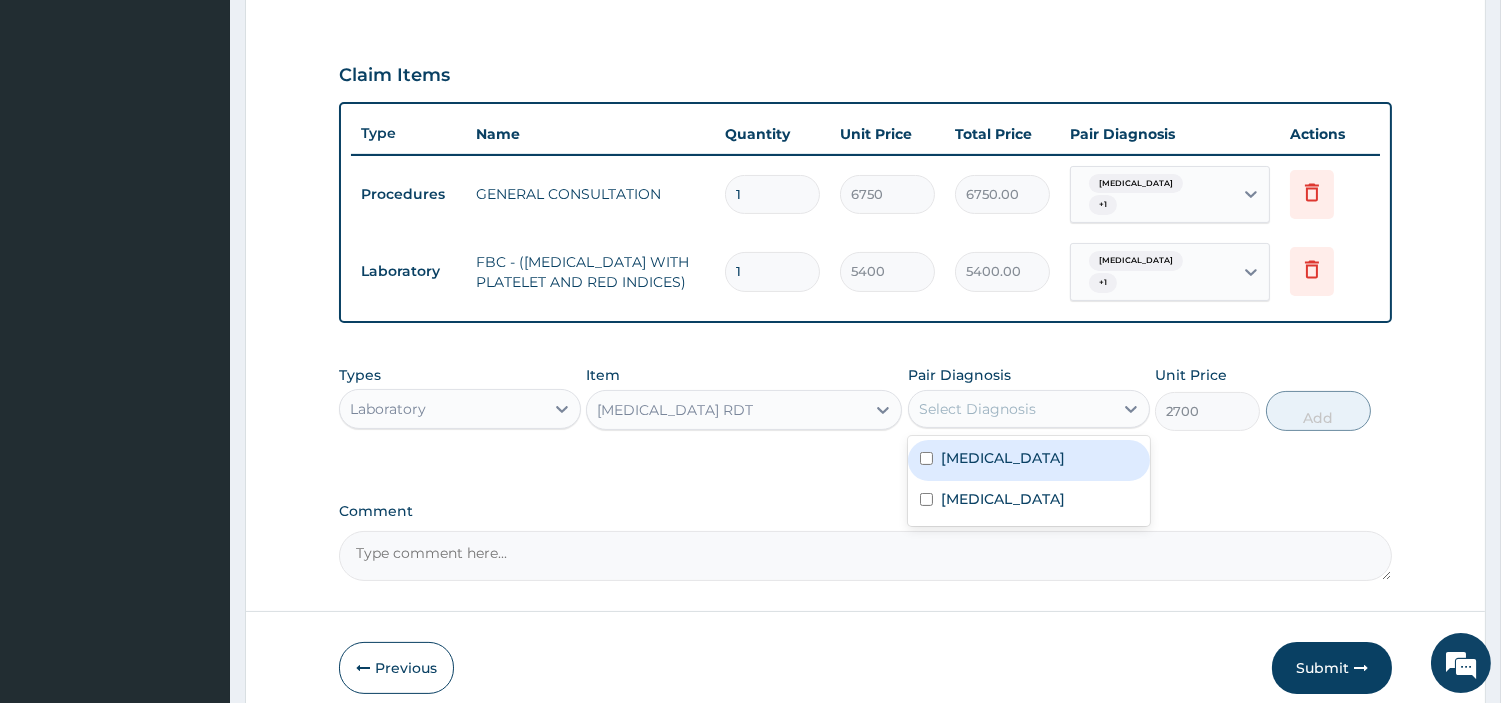 click on "Malaria" at bounding box center (1029, 460) 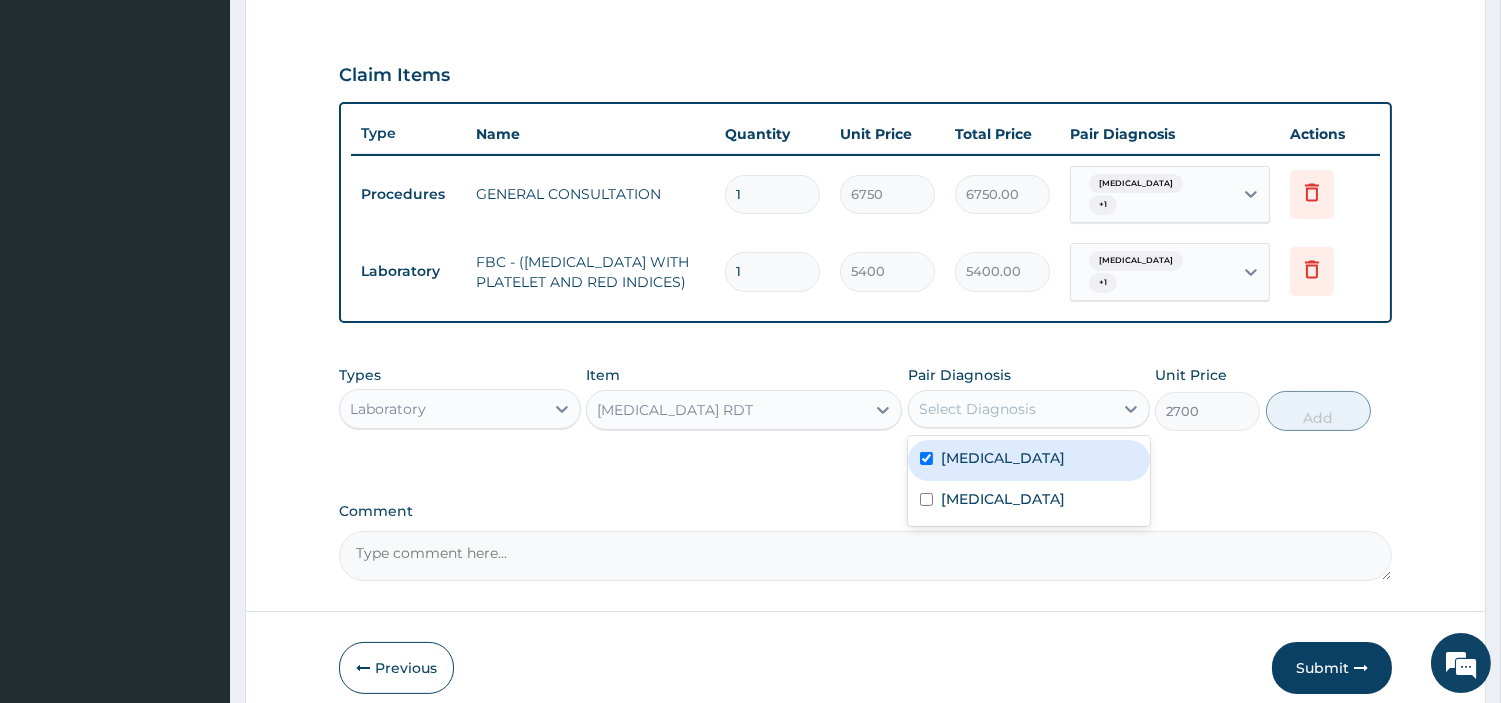 checkbox on "true" 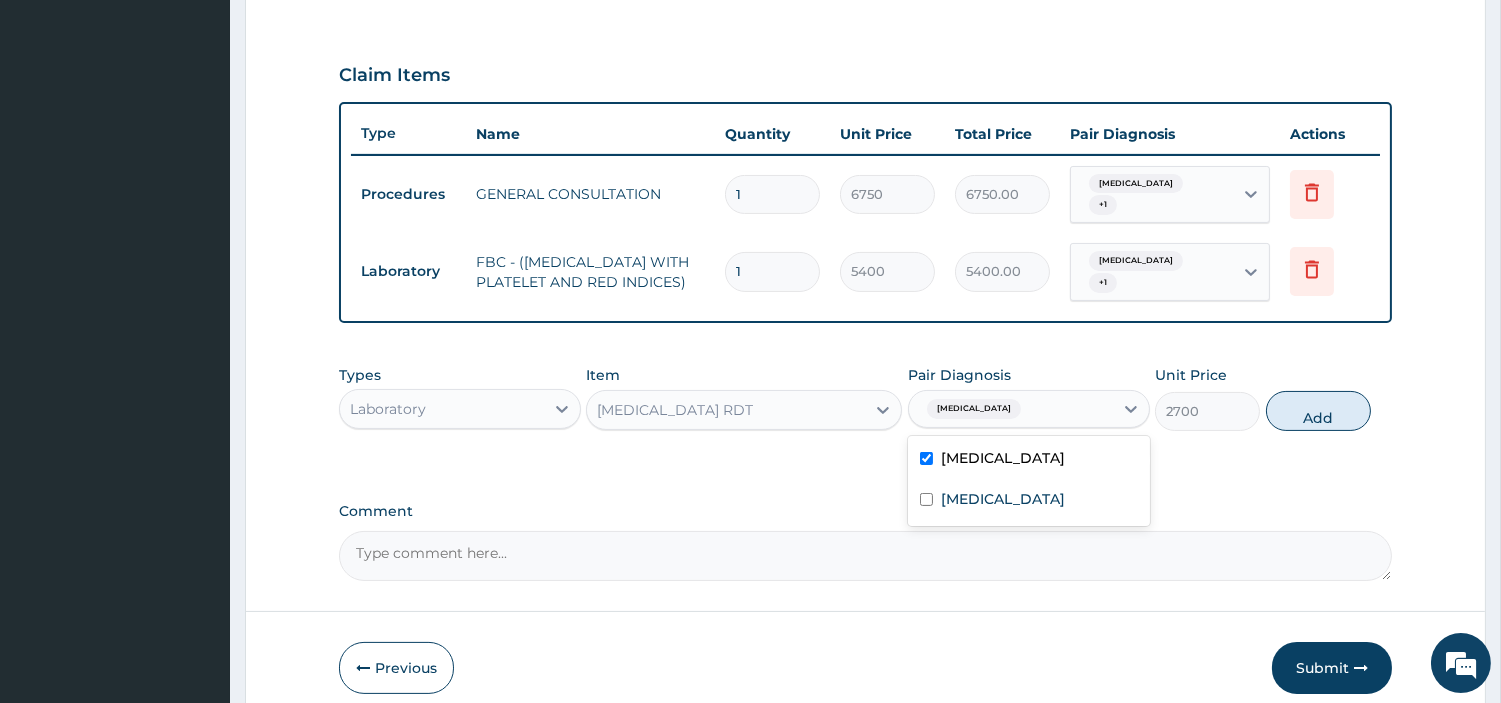 drag, startPoint x: 1333, startPoint y: 410, endPoint x: 1326, endPoint y: 441, distance: 31.780497 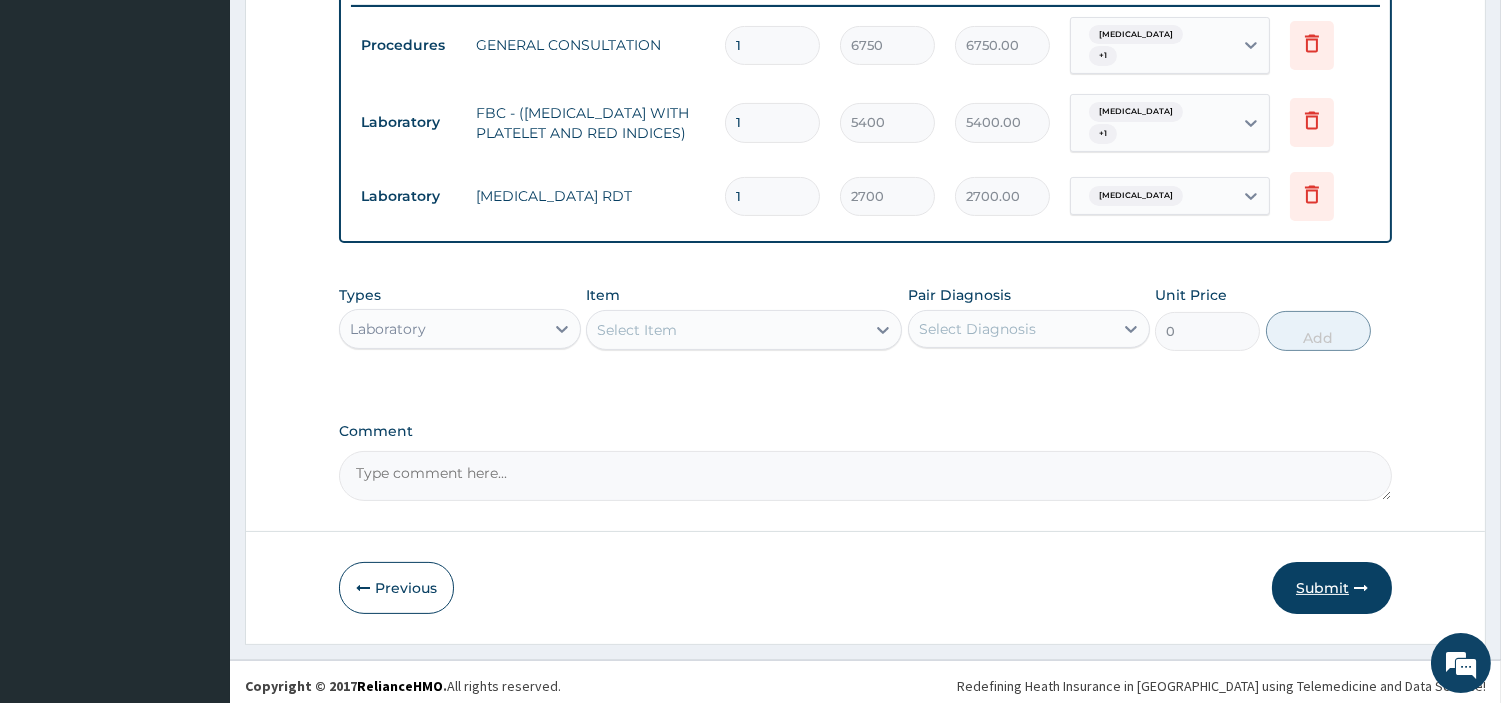 click on "Submit" at bounding box center (1332, 588) 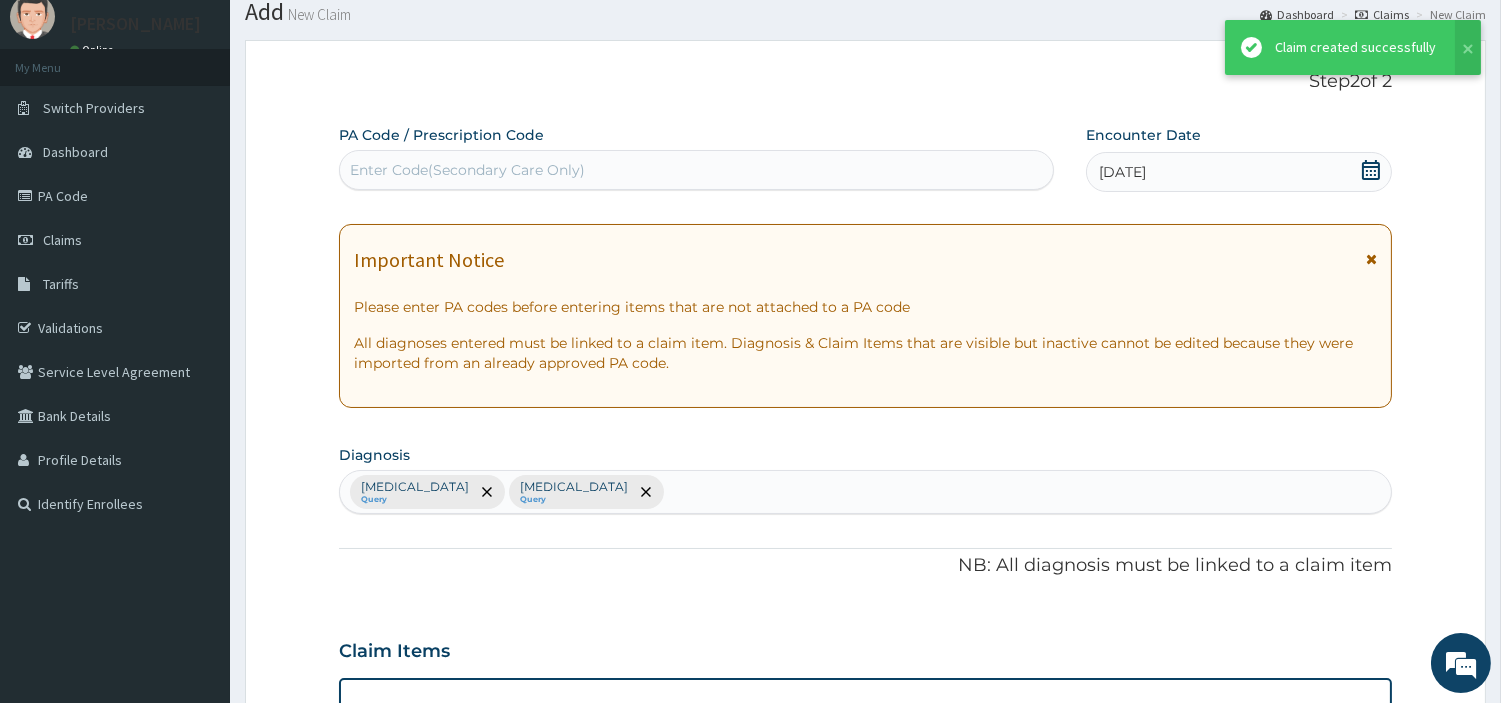 scroll, scrollTop: 791, scrollLeft: 0, axis: vertical 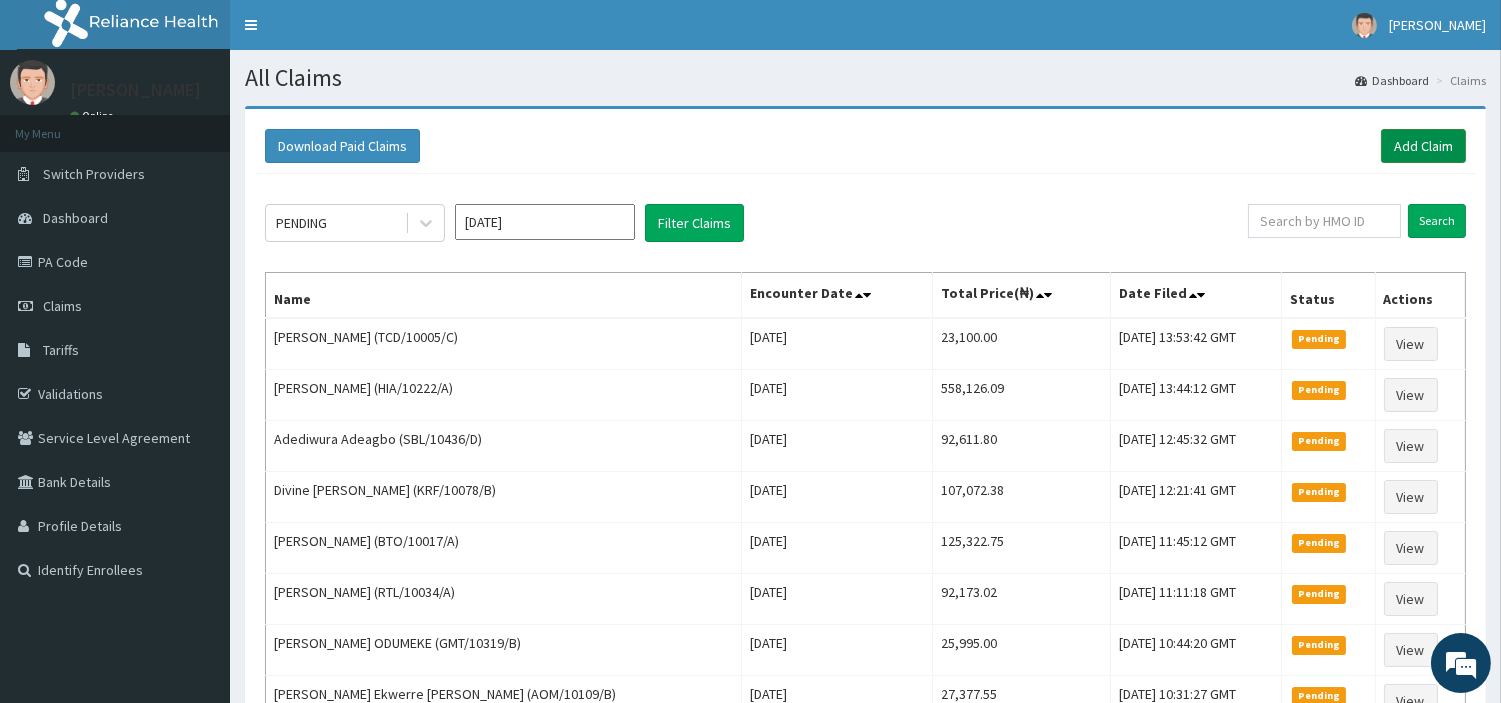 click on "Add Claim" at bounding box center (1423, 146) 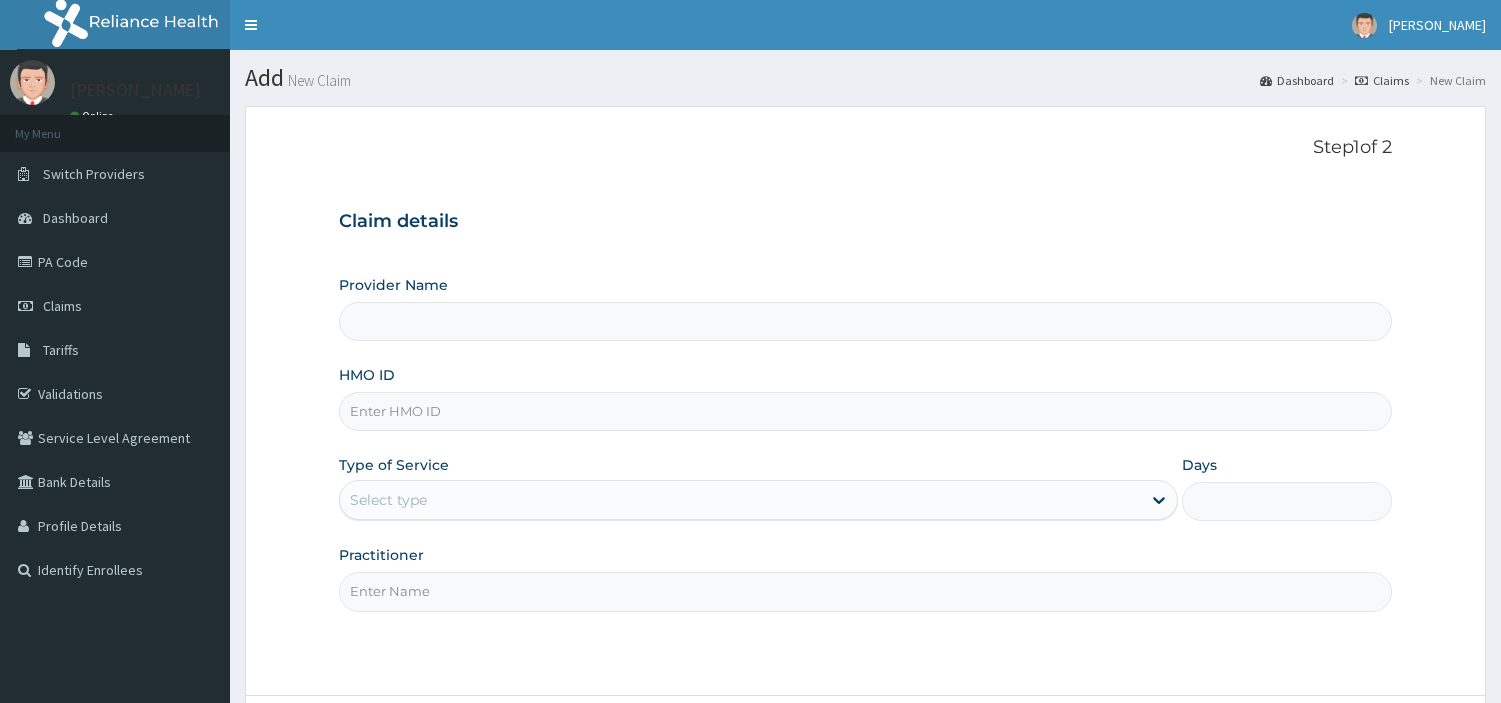 scroll, scrollTop: 0, scrollLeft: 0, axis: both 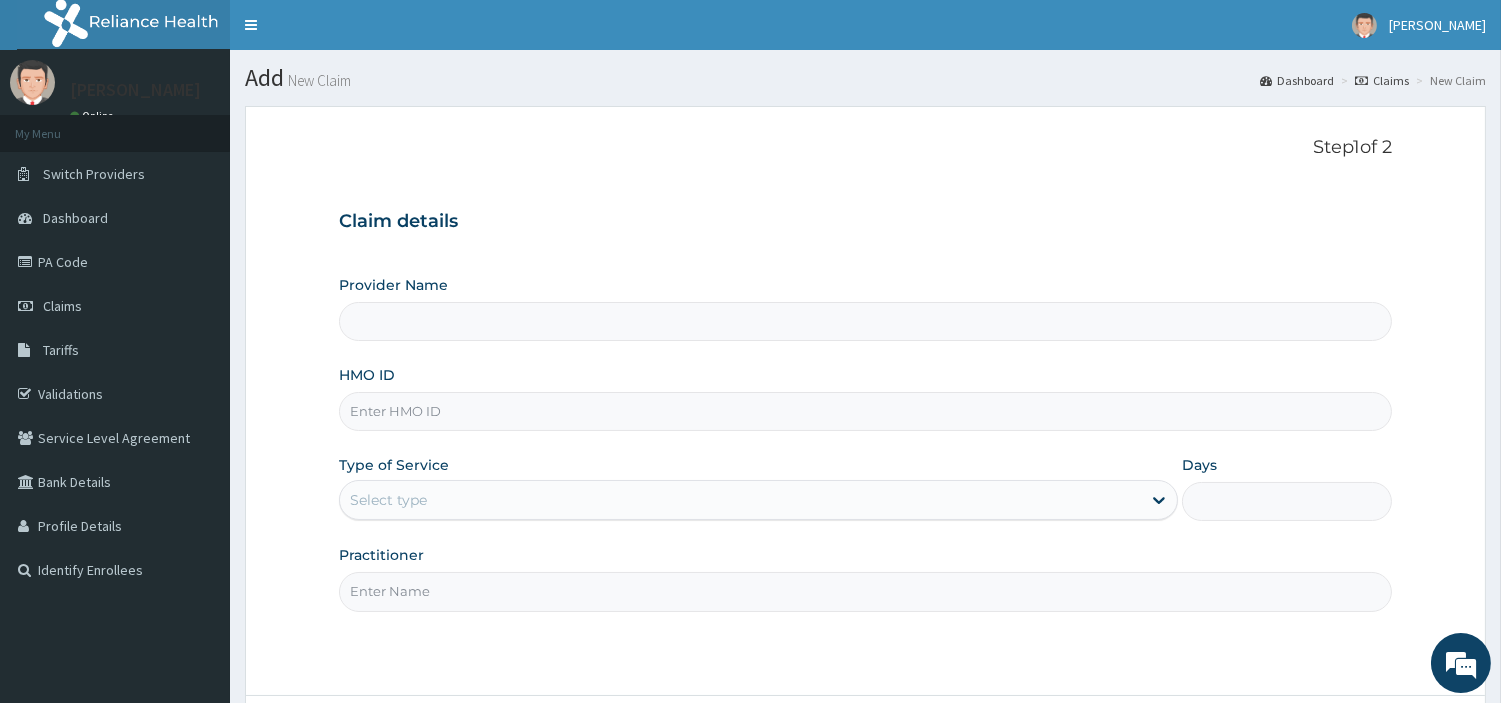 click on "HMO ID" at bounding box center (865, 411) 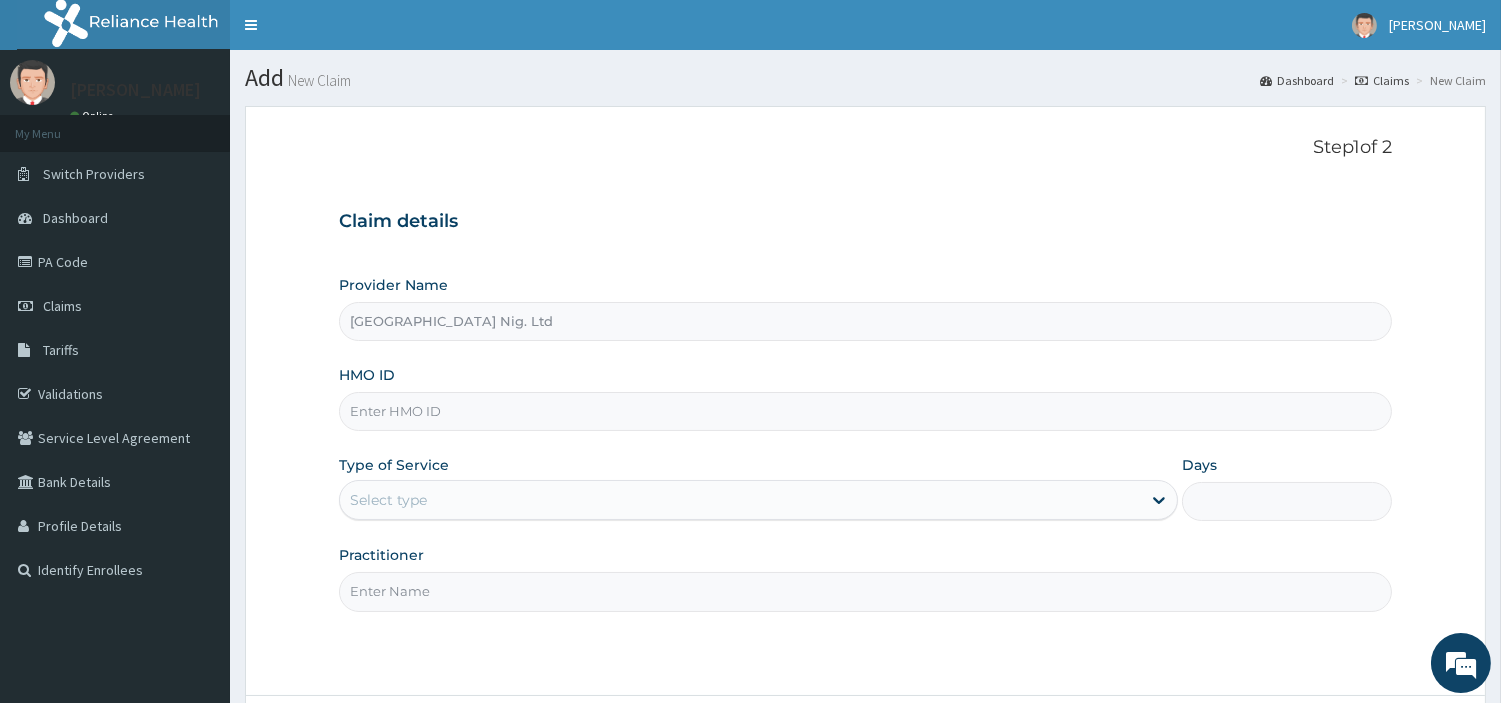 paste on "ENP/11388/A" 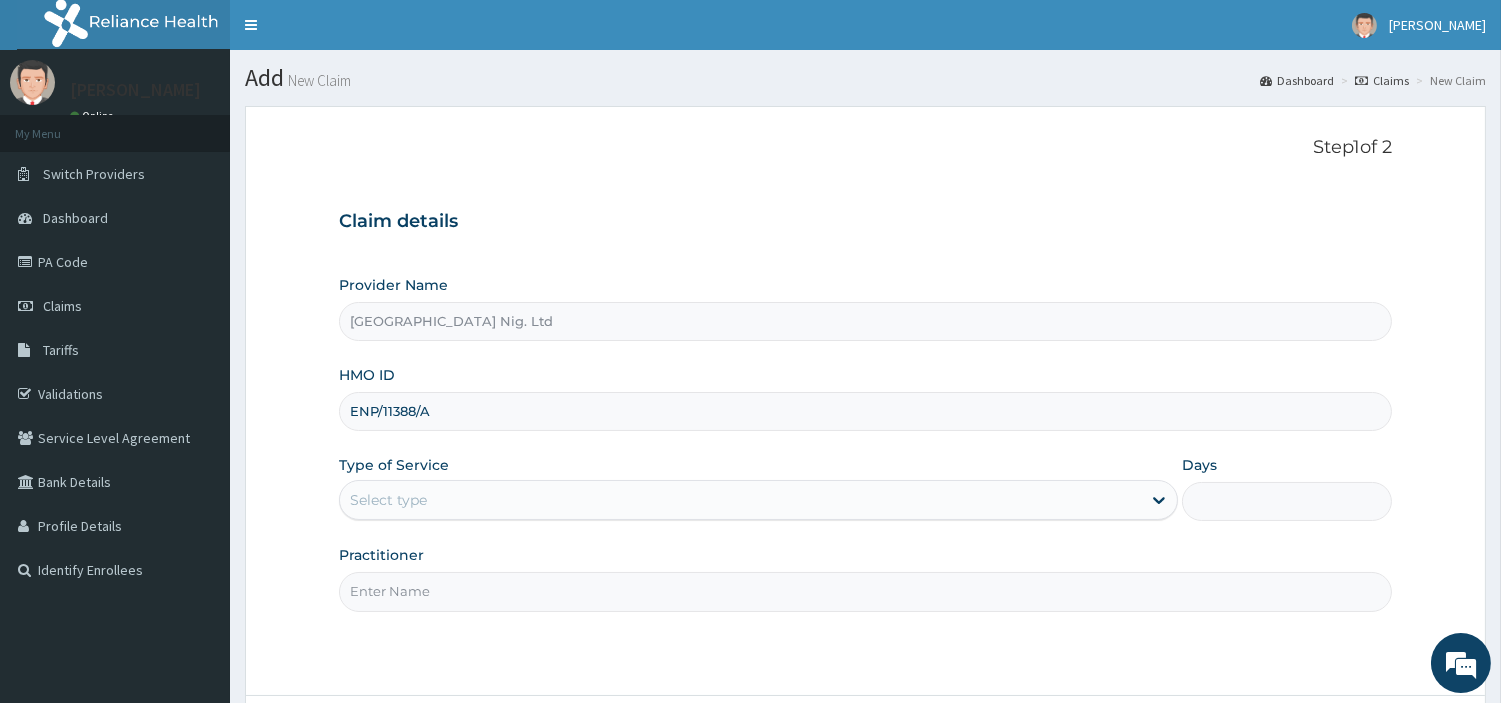 type on "ENP/11388/A" 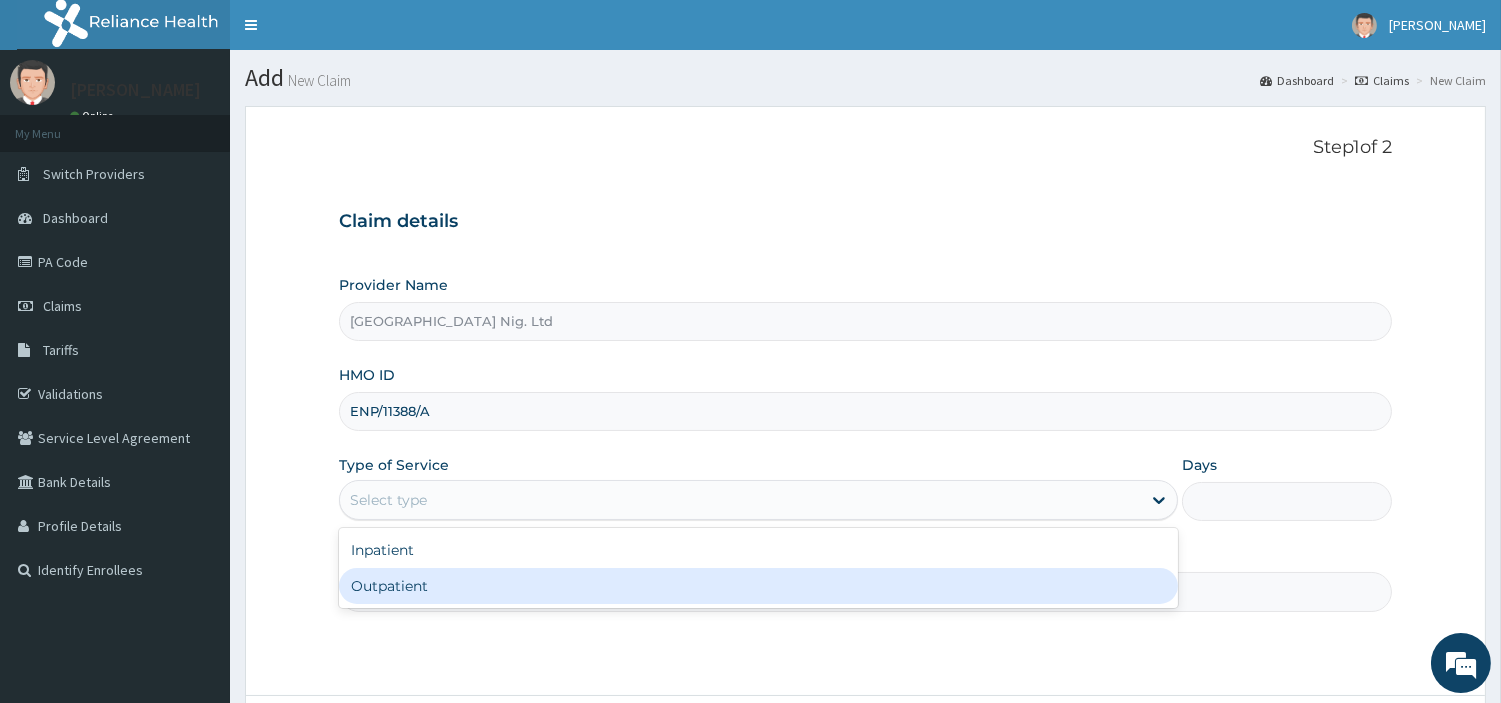click on "Outpatient" at bounding box center (758, 586) 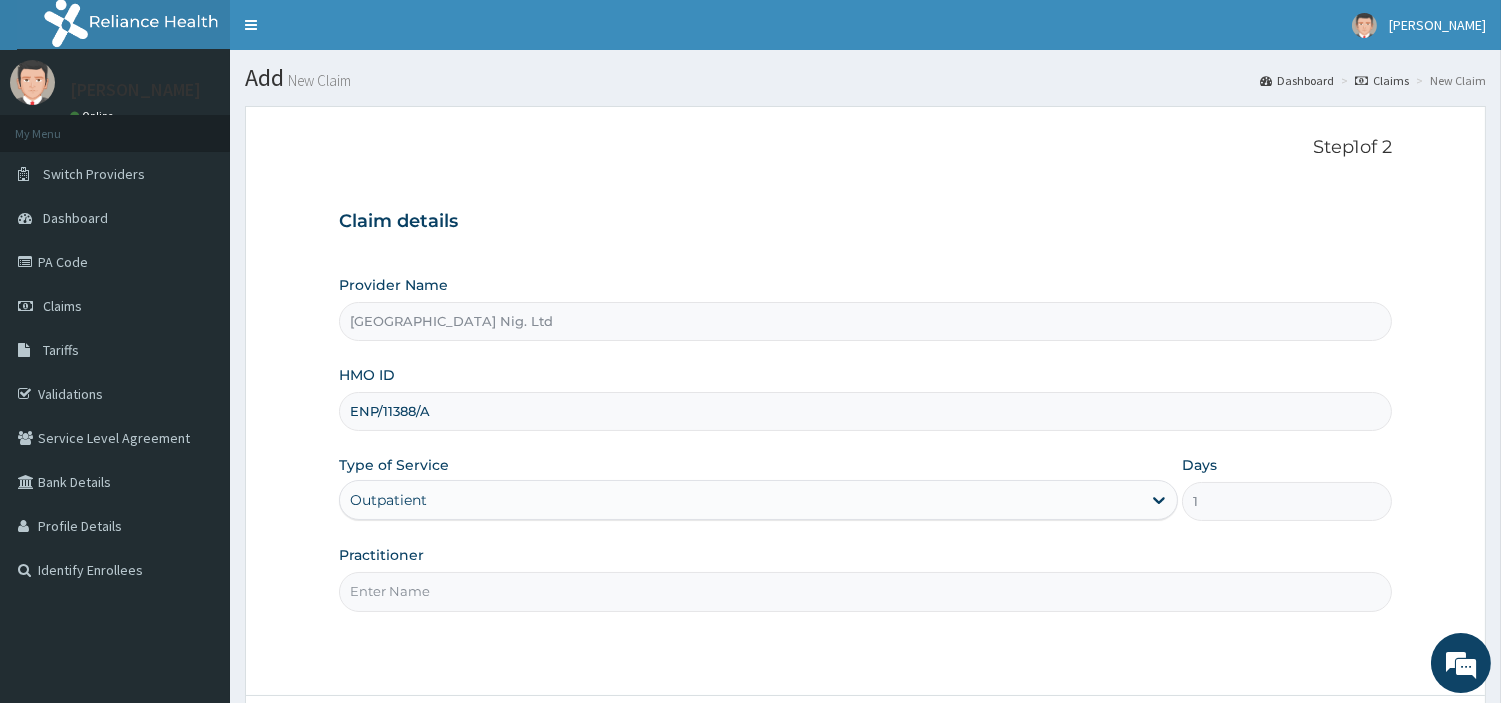 click on "Practitioner" at bounding box center [865, 591] 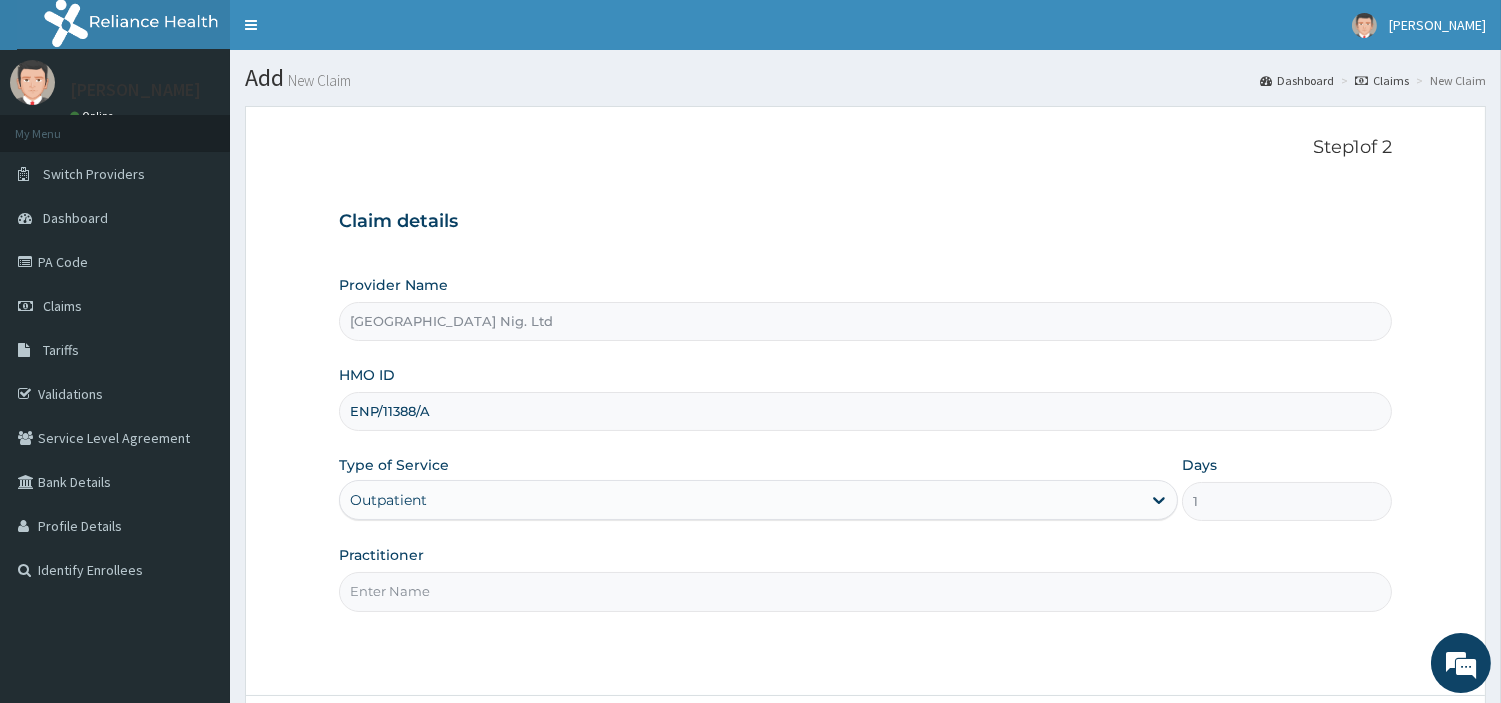 paste on "Olorunsogo Damilola" 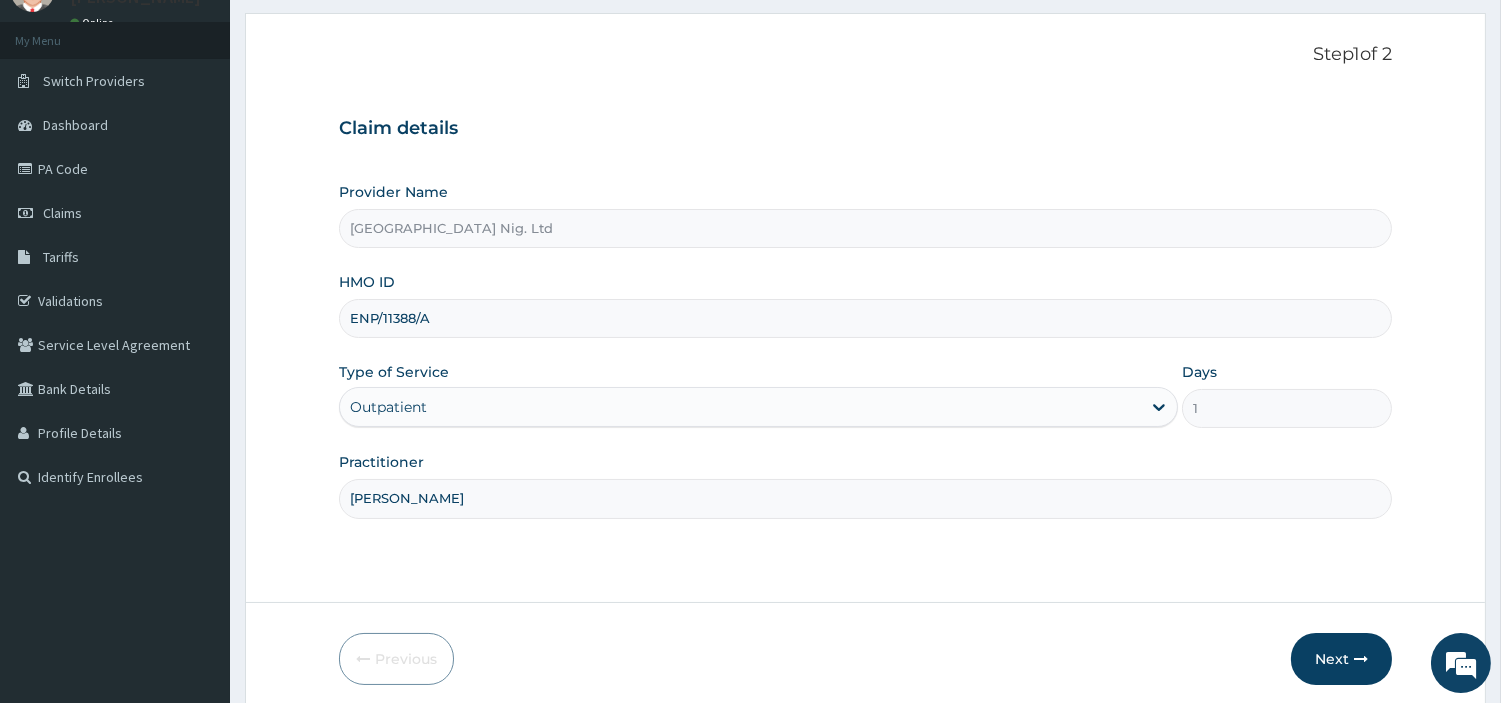 scroll, scrollTop: 172, scrollLeft: 0, axis: vertical 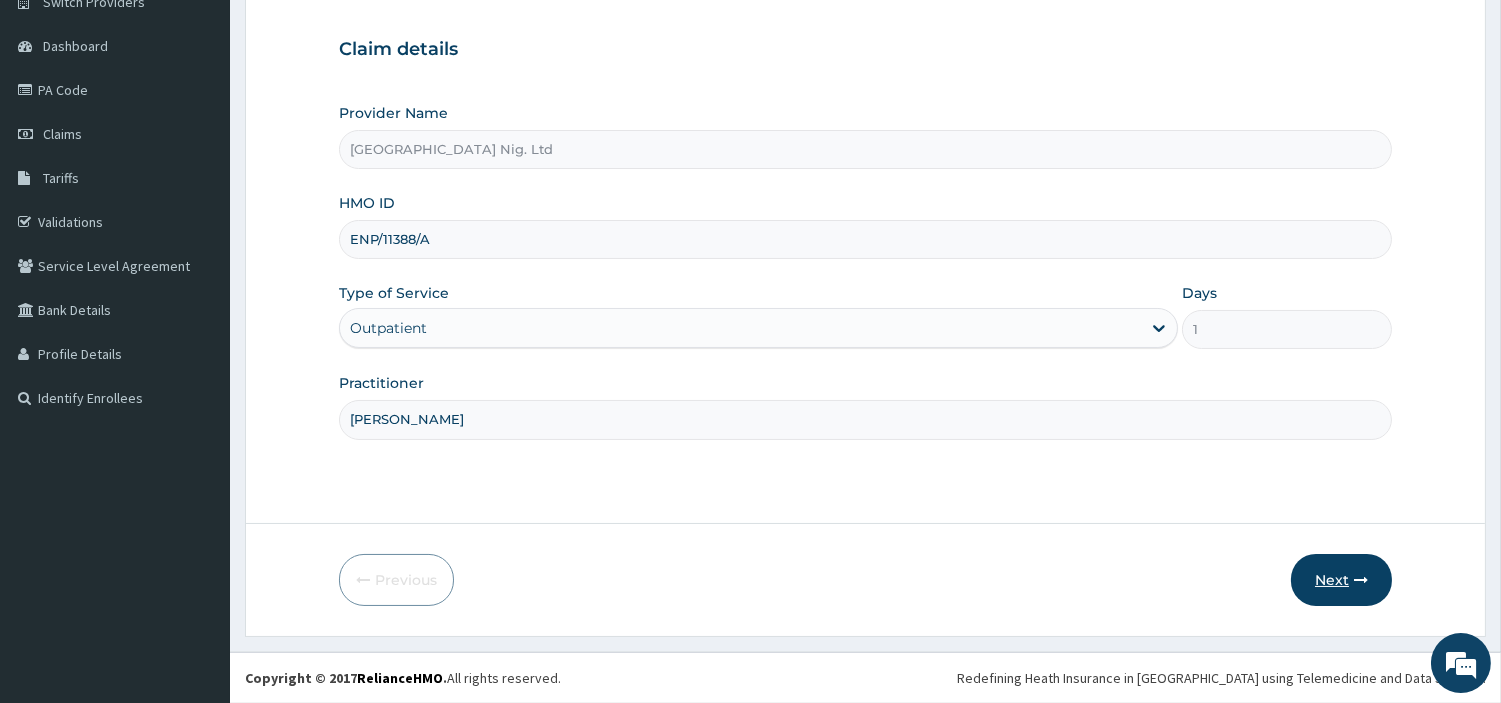 type on "Olorunsogo Damilola" 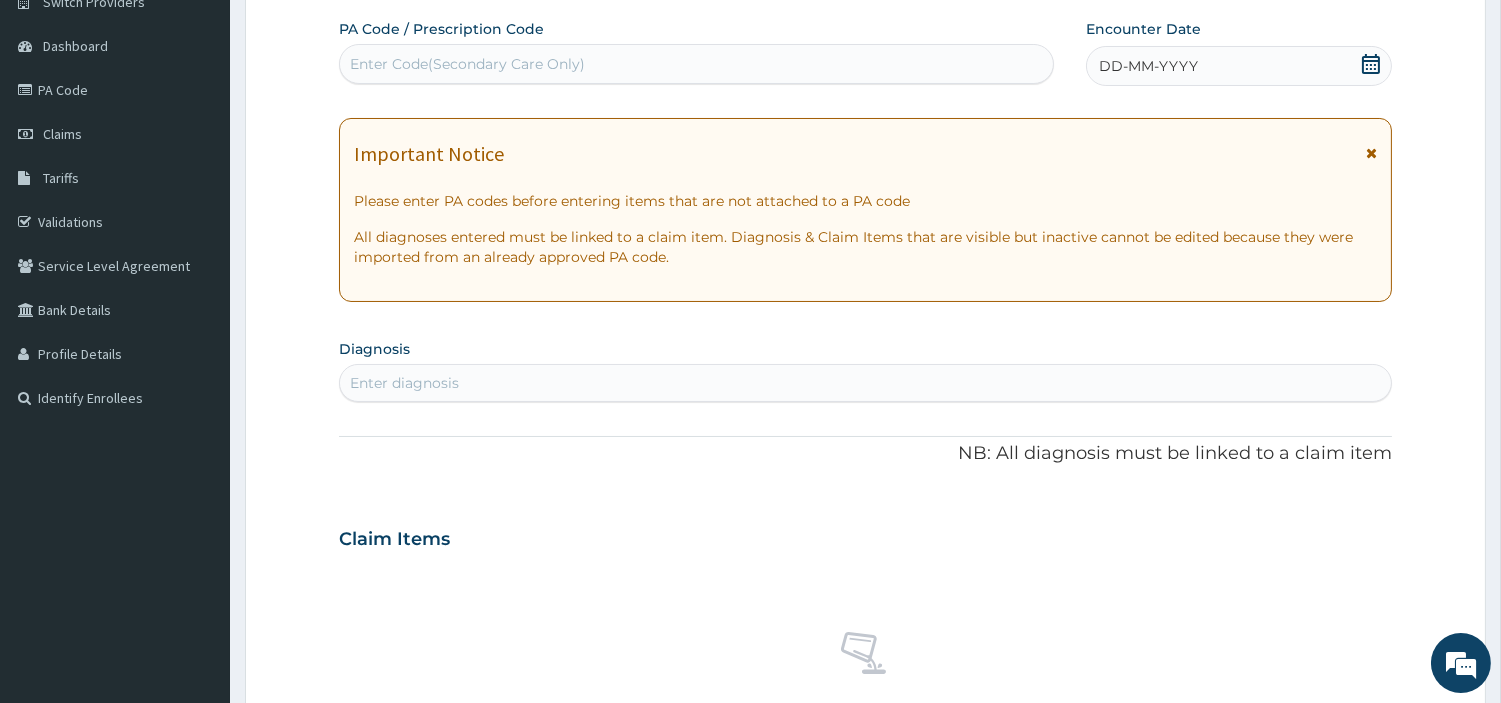 click on "Enter Code(Secondary Care Only)" at bounding box center (467, 64) 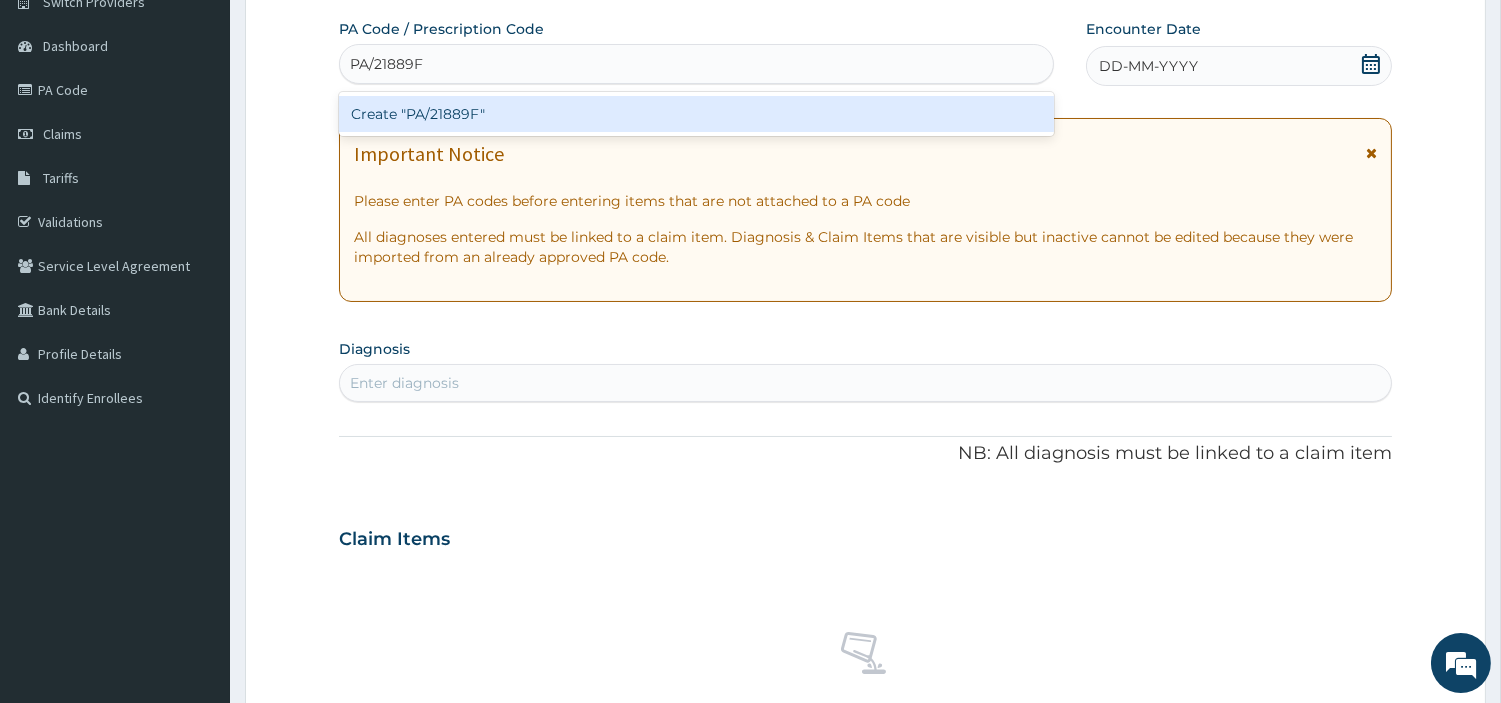 click on "Create "PA/21889F"" at bounding box center (696, 114) 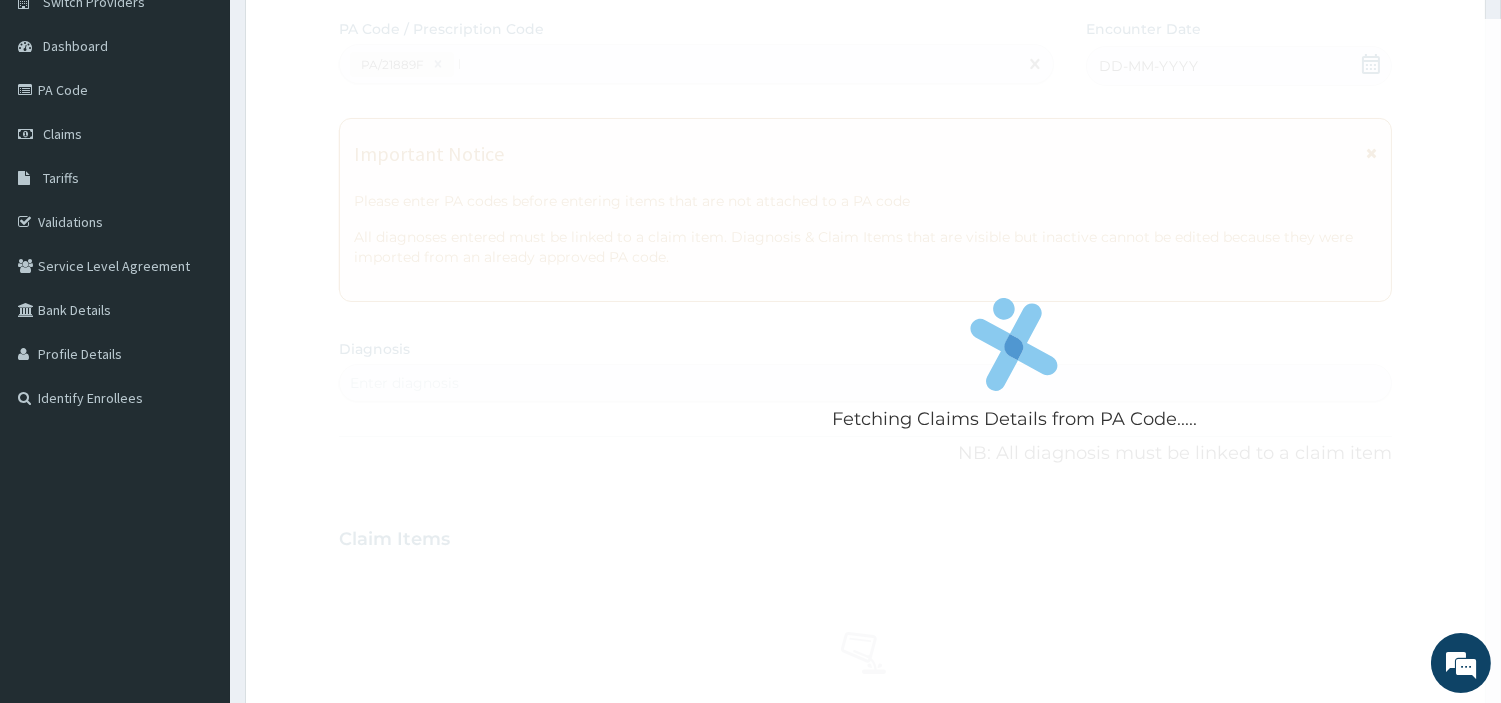 type 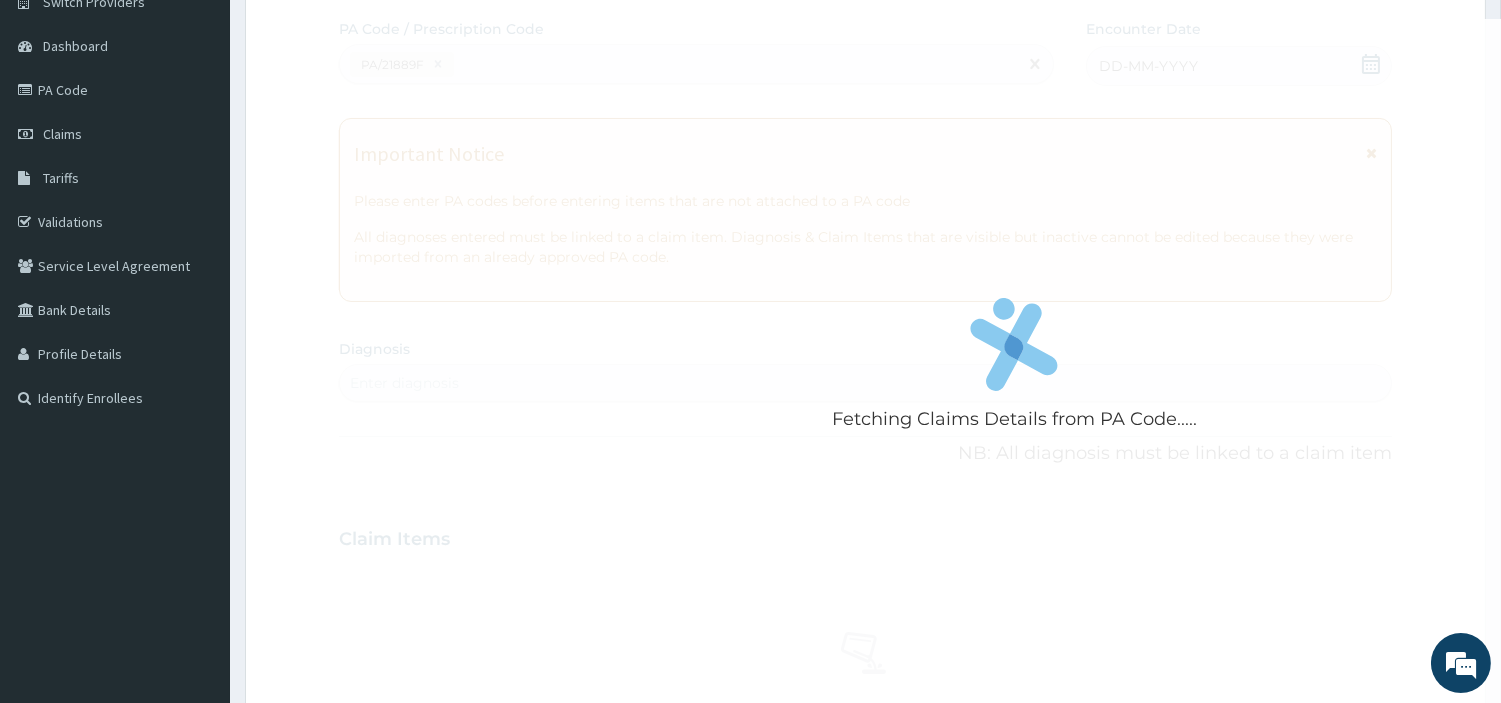 scroll, scrollTop: 0, scrollLeft: 0, axis: both 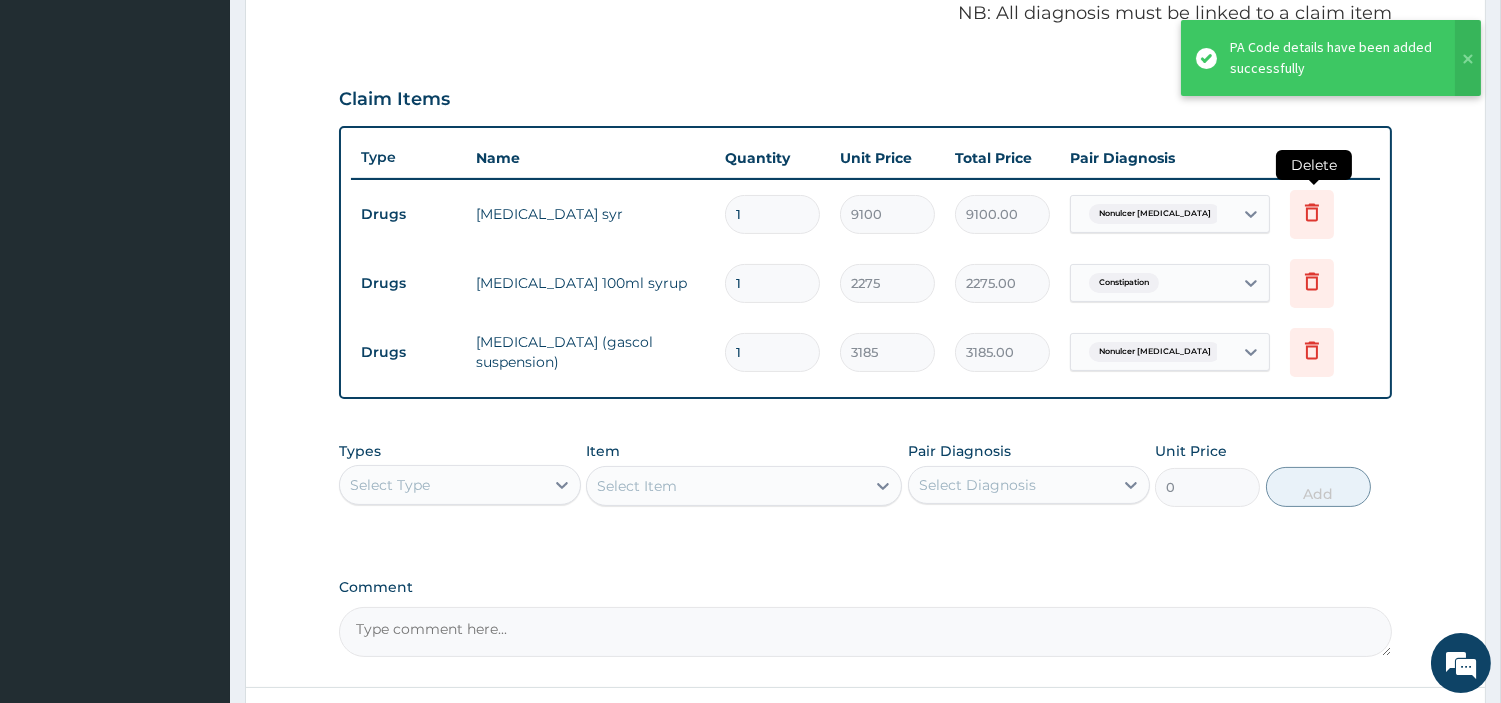 click at bounding box center [1312, 214] 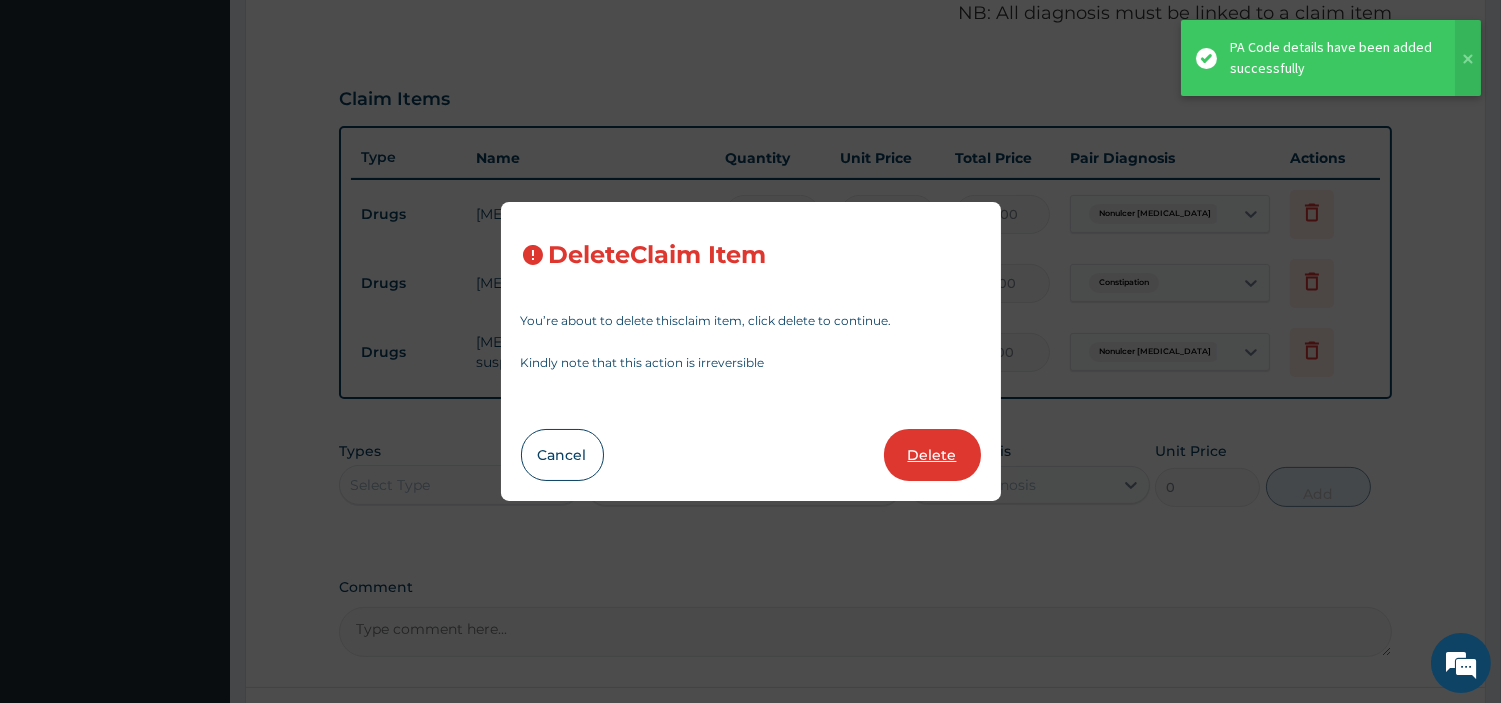 click on "Delete" at bounding box center (932, 455) 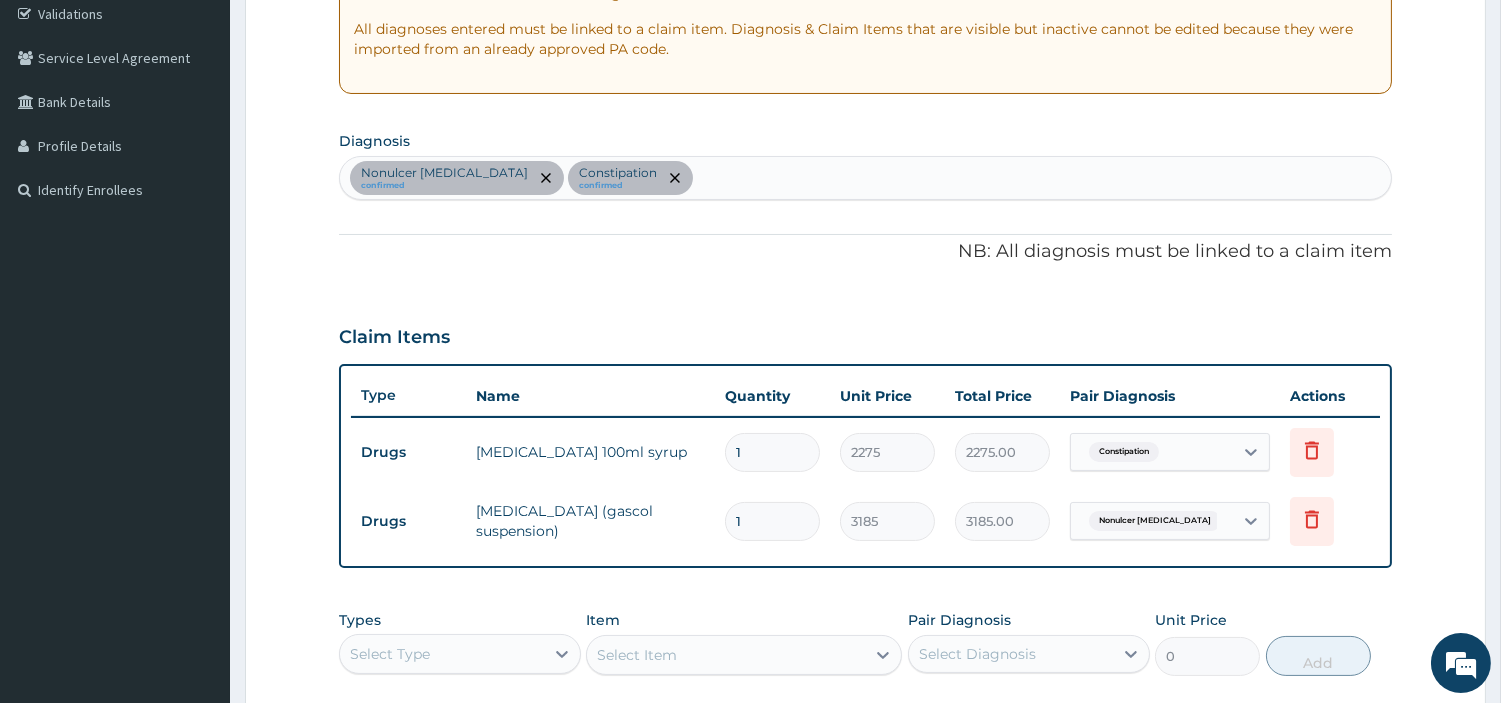 scroll, scrollTop: 377, scrollLeft: 0, axis: vertical 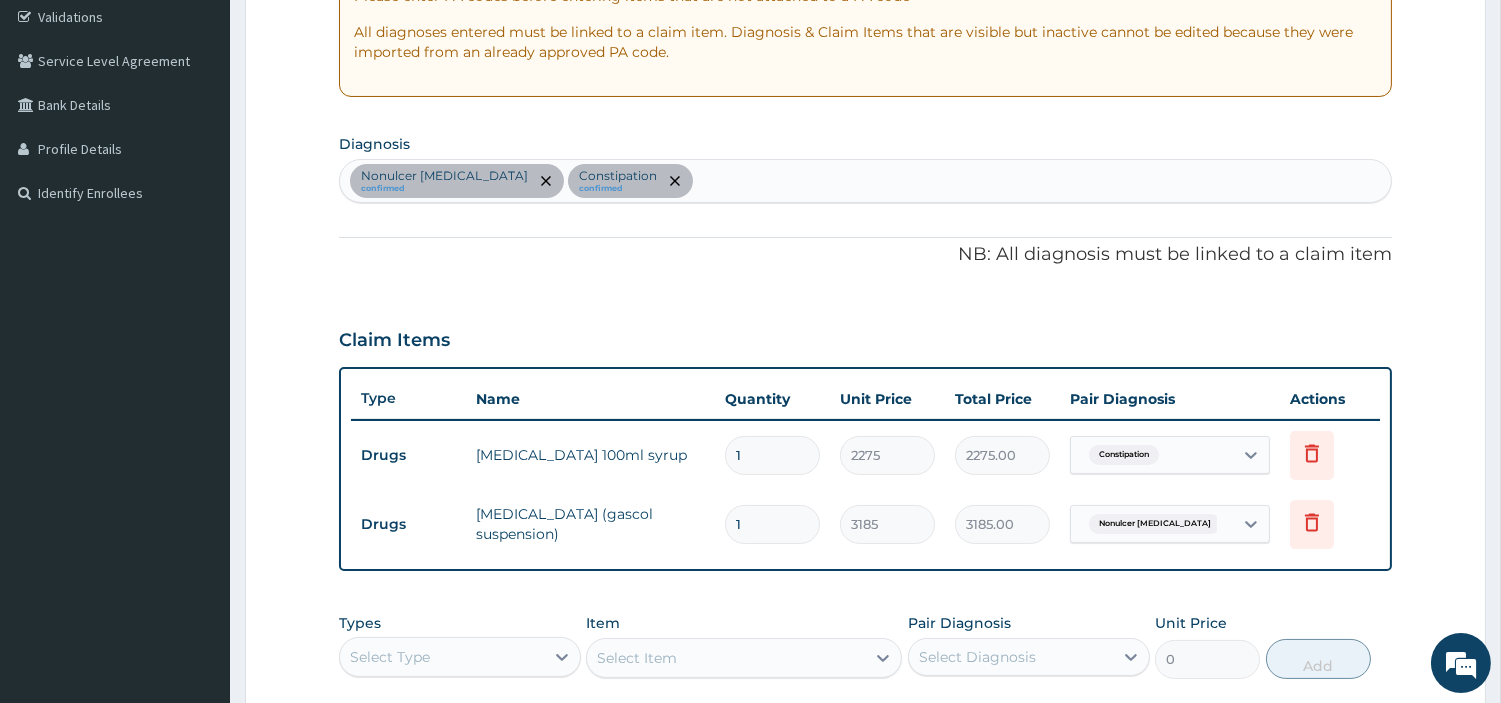 click on "Nonulcer dyspepsia confirmed Constipation confirmed" at bounding box center [865, 181] 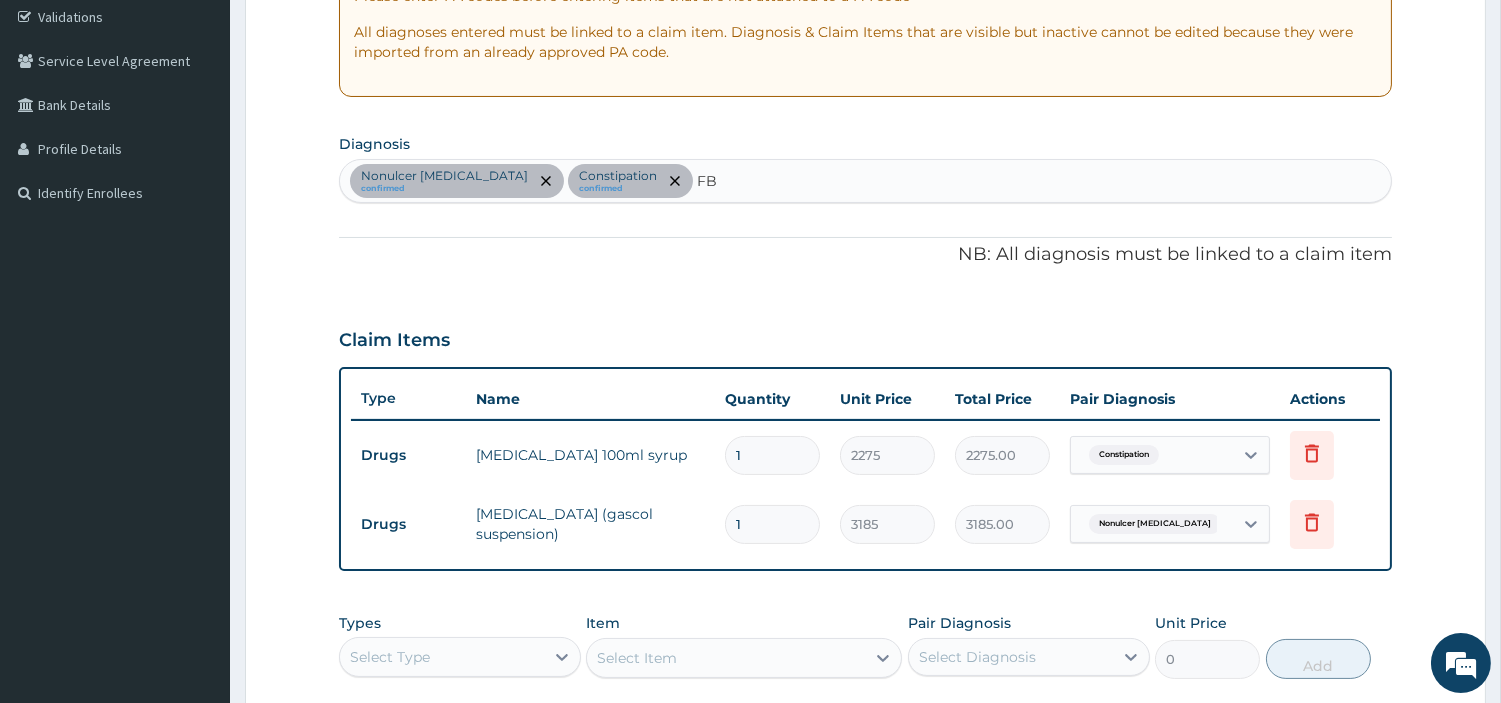 type on "F" 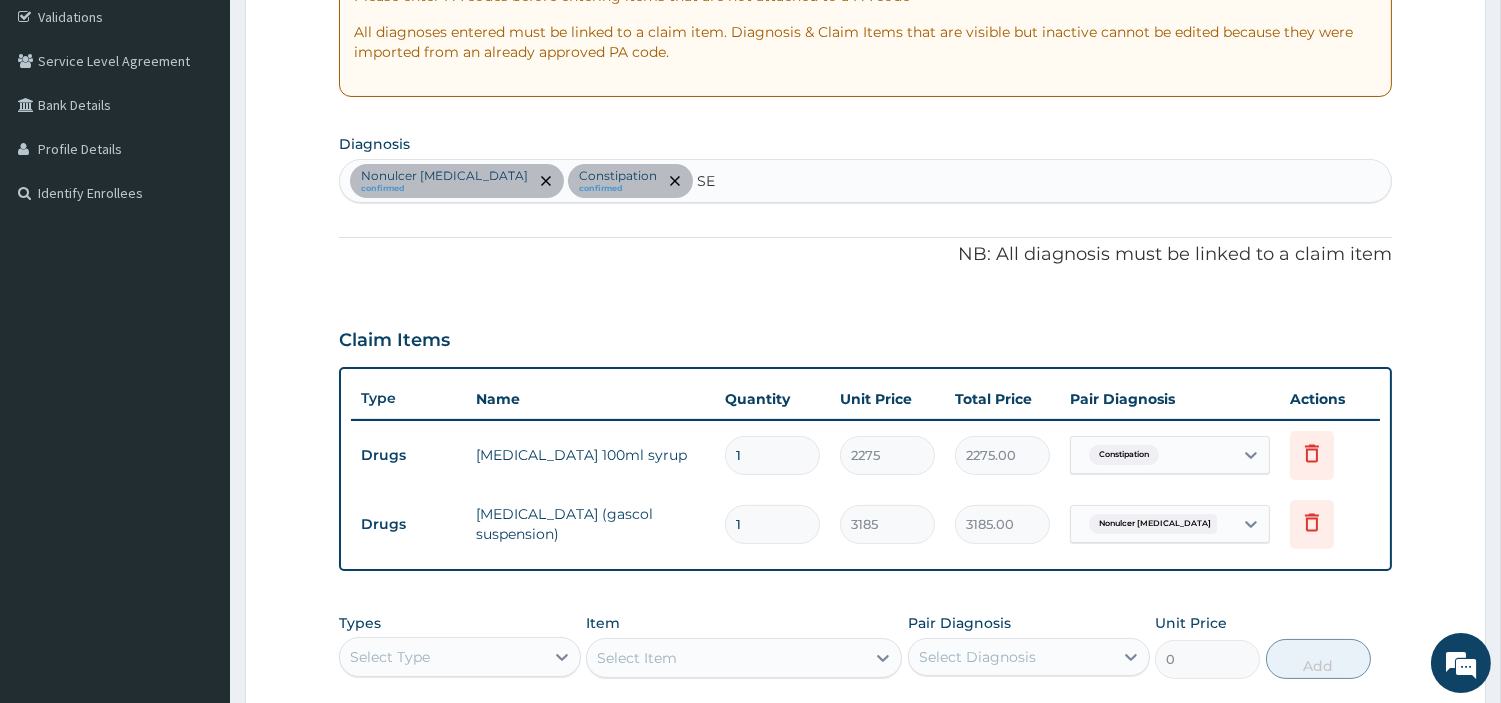 type on "SEP" 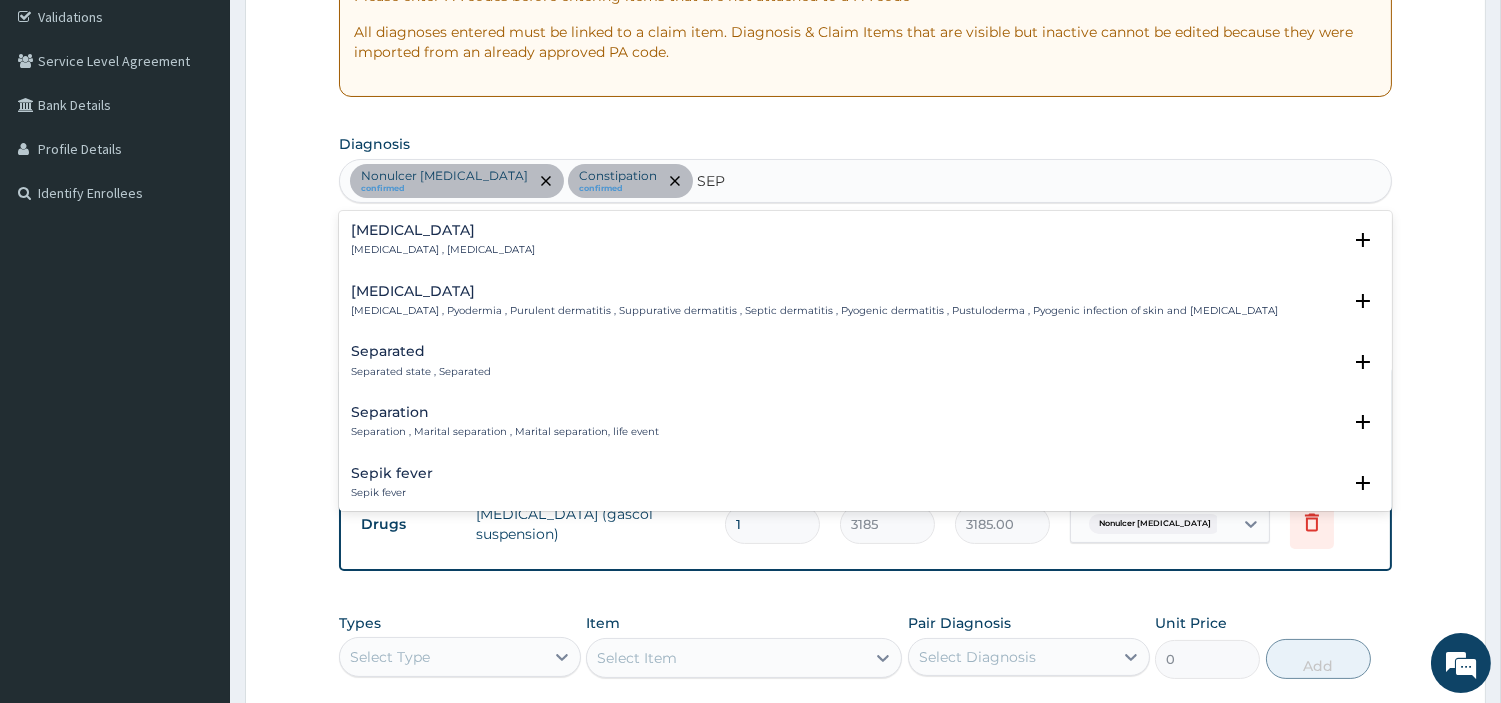 click on "Systemic infection , Sepsis" at bounding box center [443, 250] 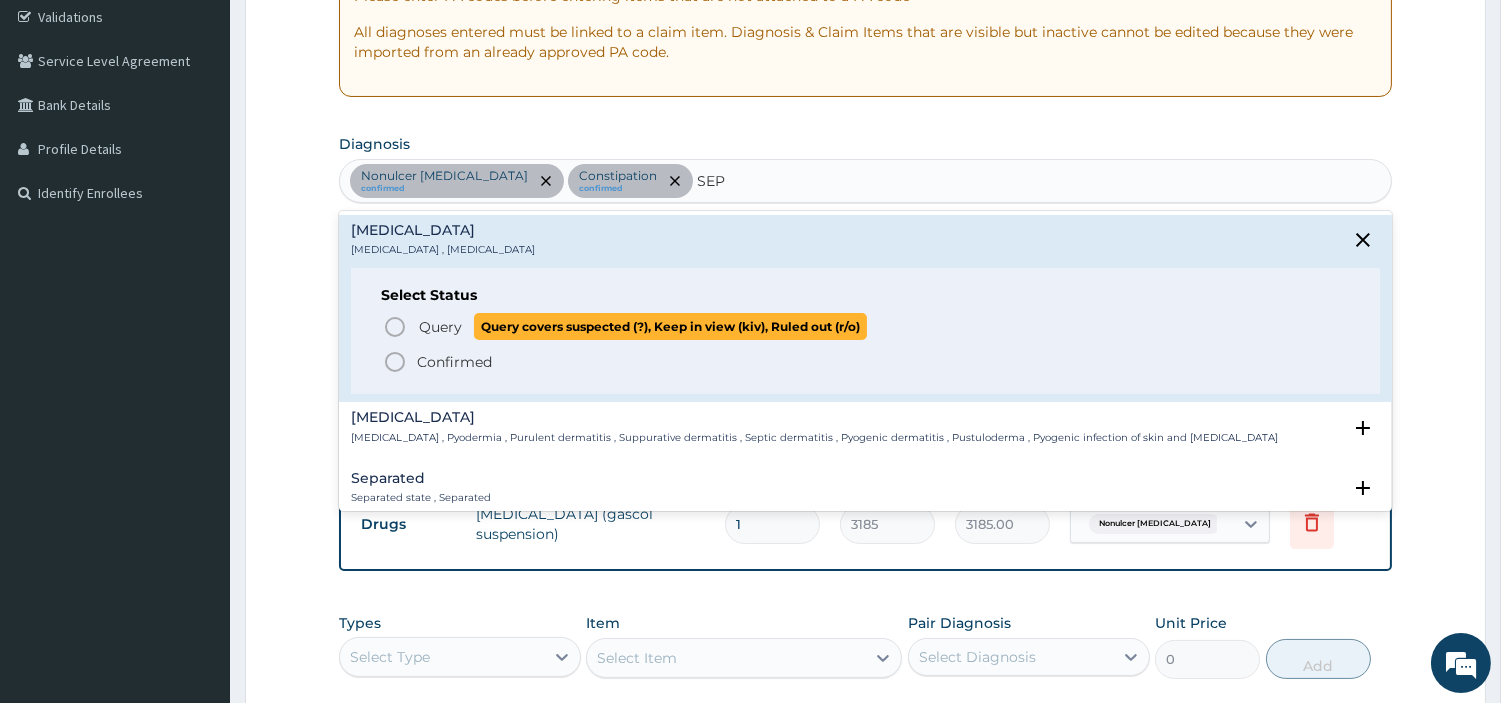 click 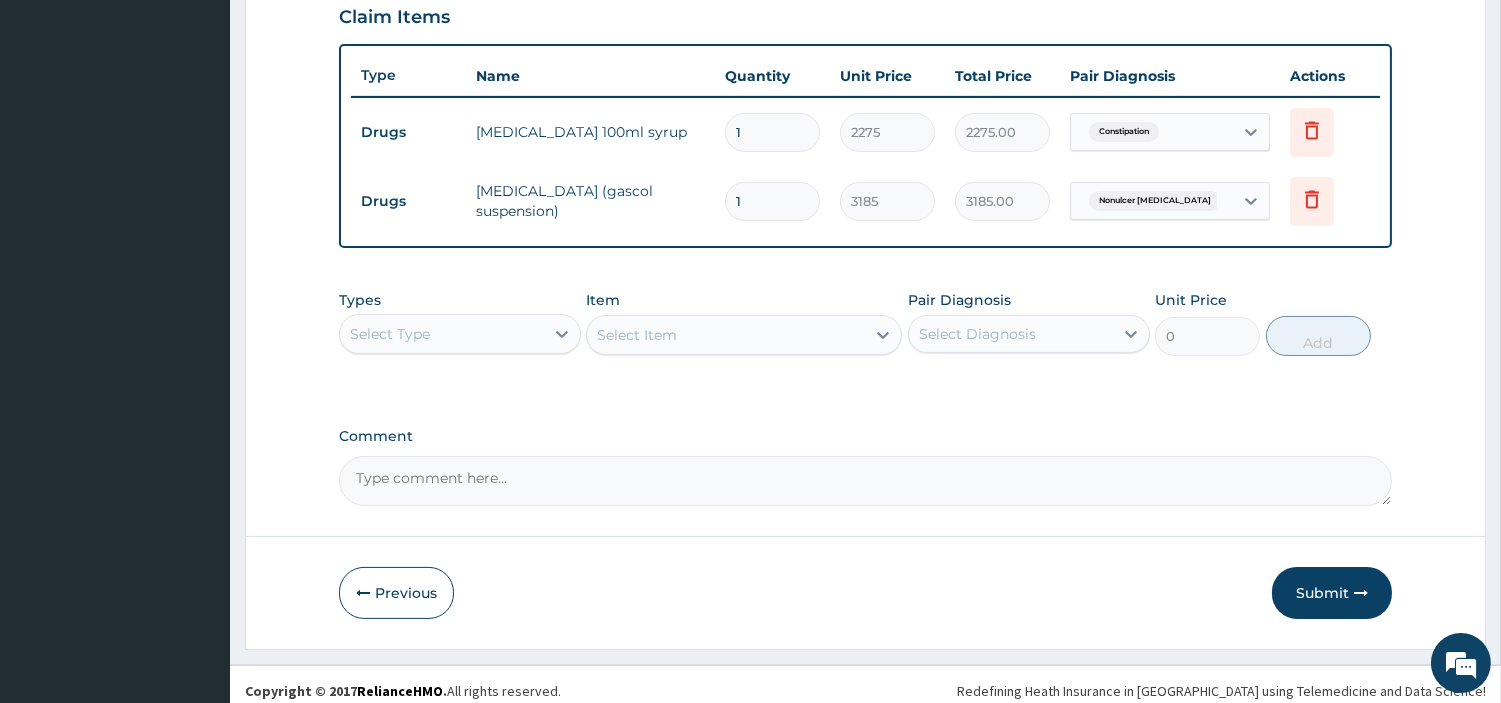 scroll, scrollTop: 711, scrollLeft: 0, axis: vertical 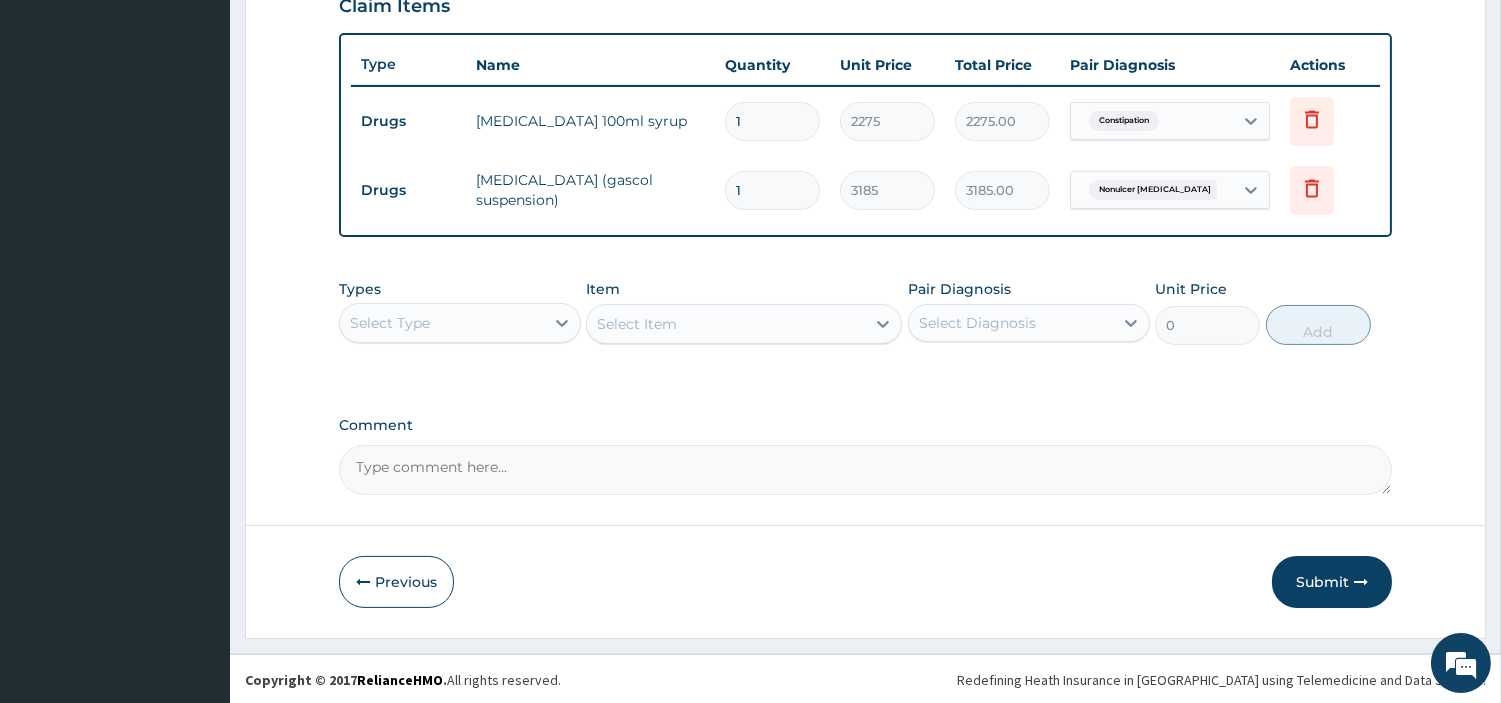 click on "Select Type" at bounding box center (442, 323) 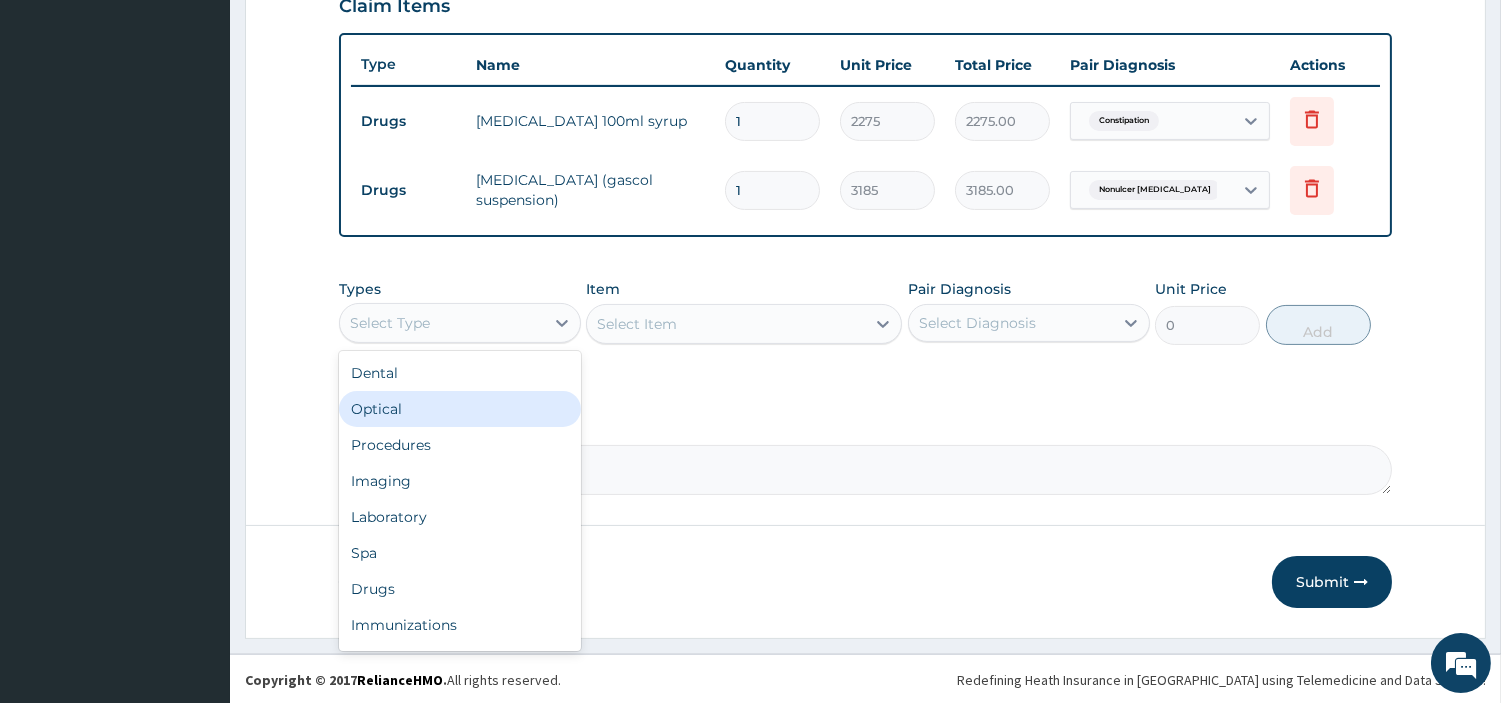 click on "Procedures" at bounding box center [460, 445] 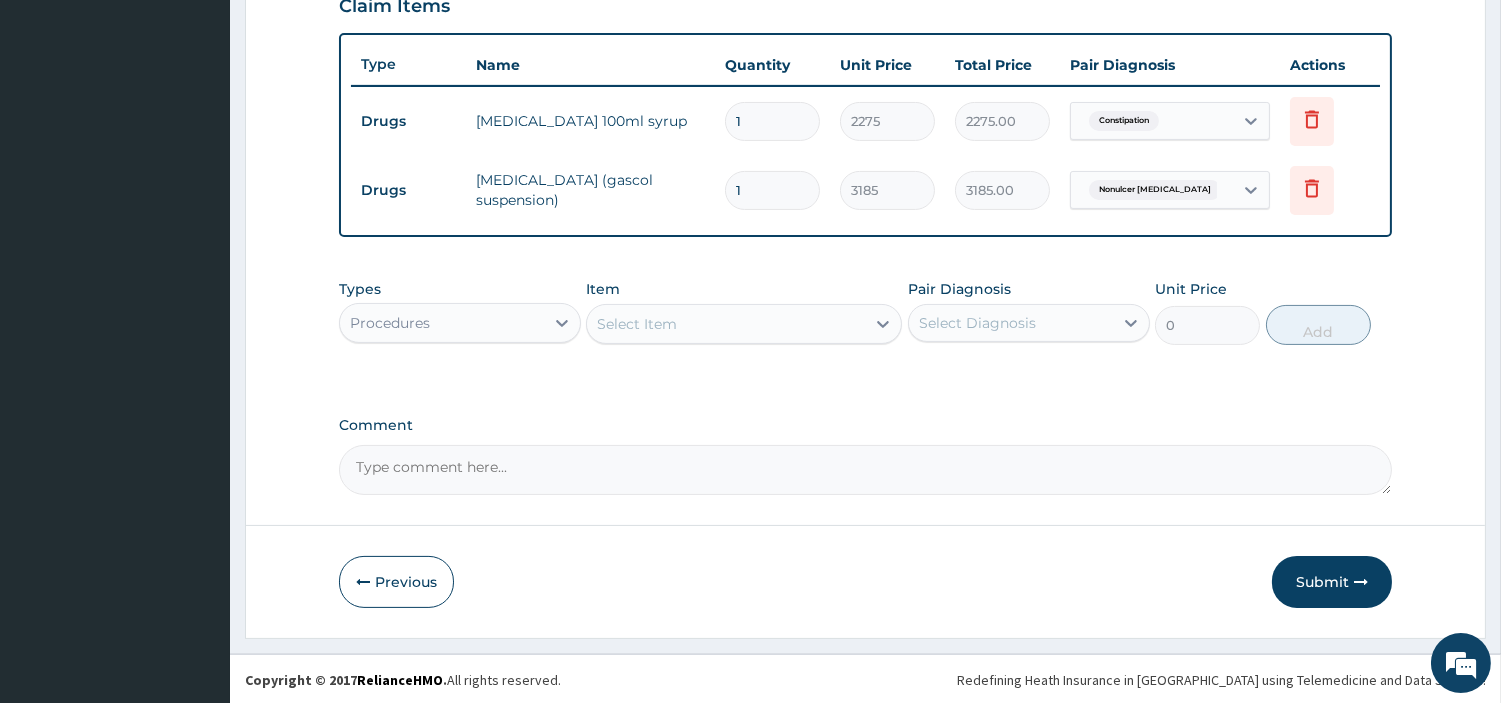 click on "Select Item" at bounding box center (726, 324) 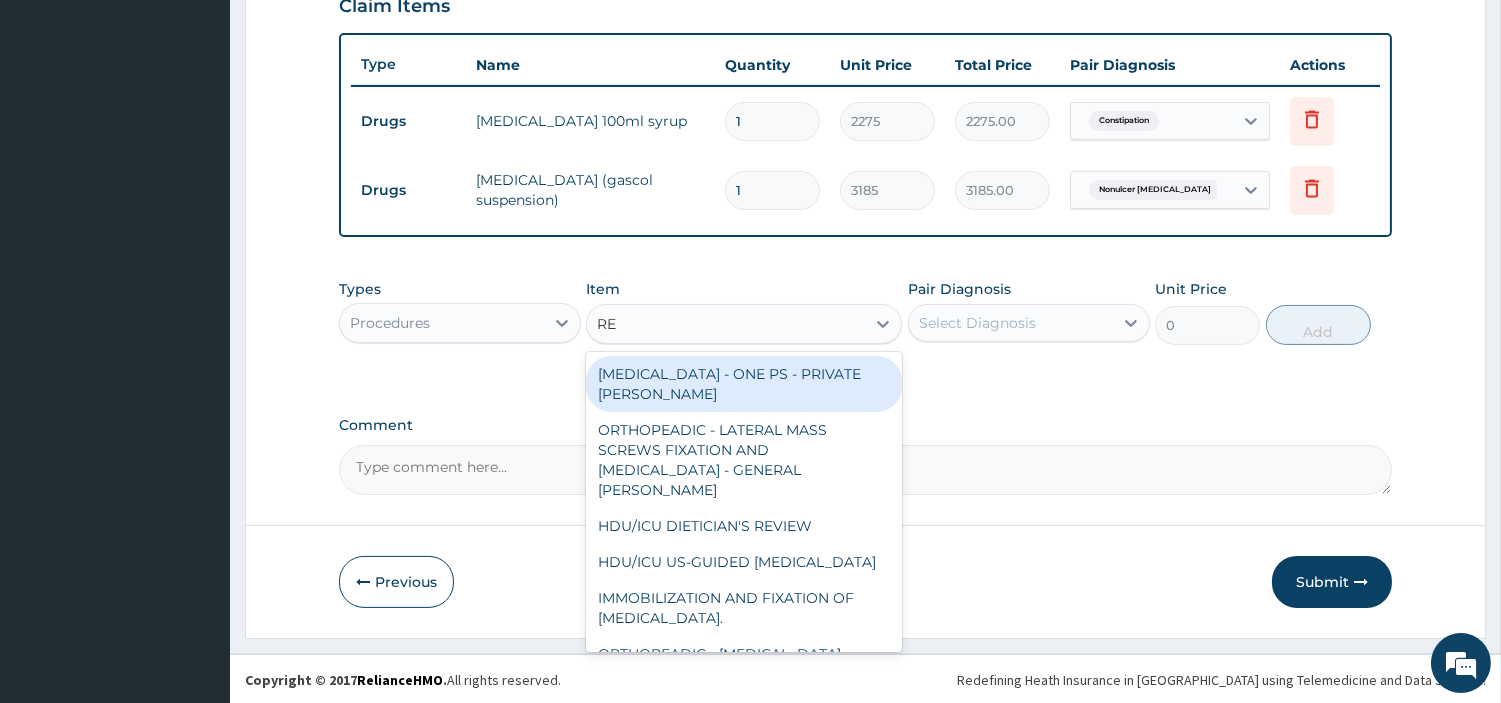 type on "REG" 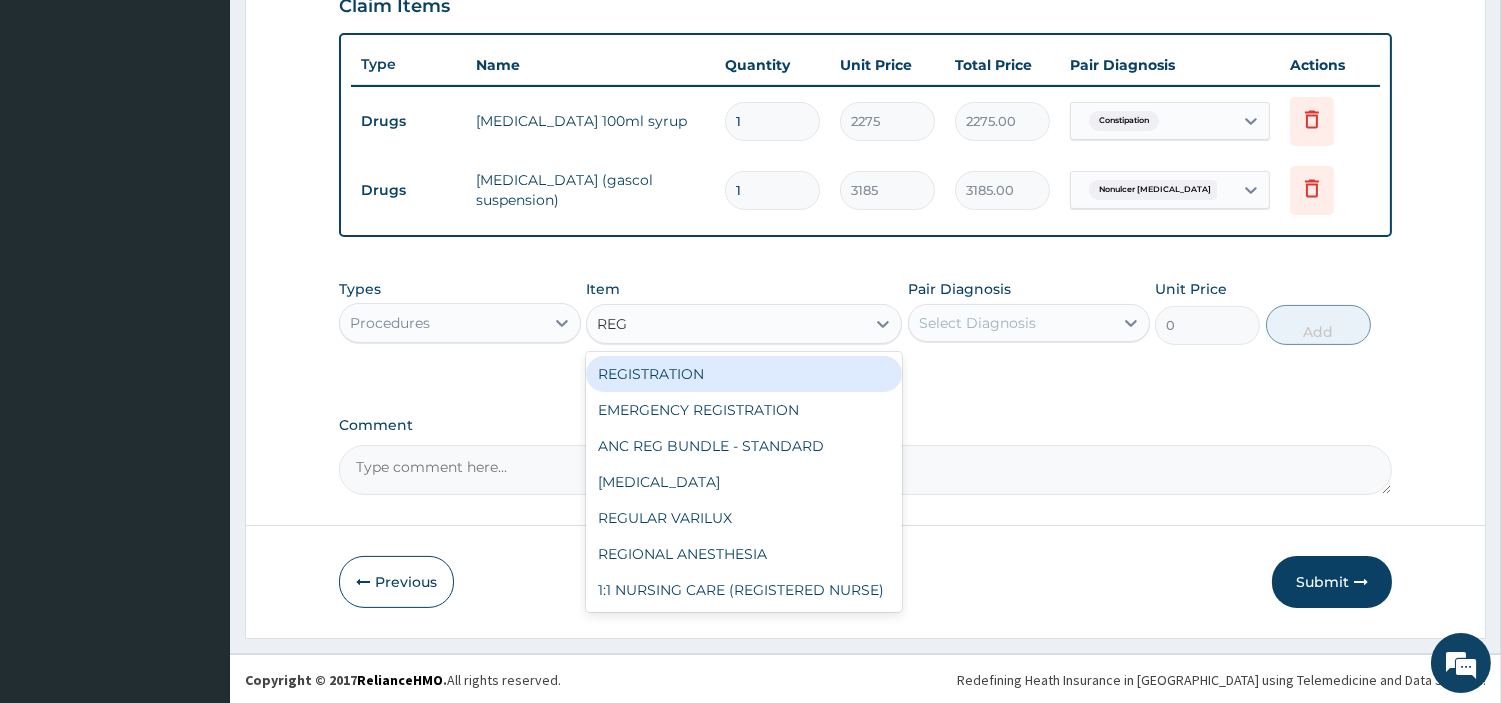 click on "REGISTRATION" at bounding box center (744, 374) 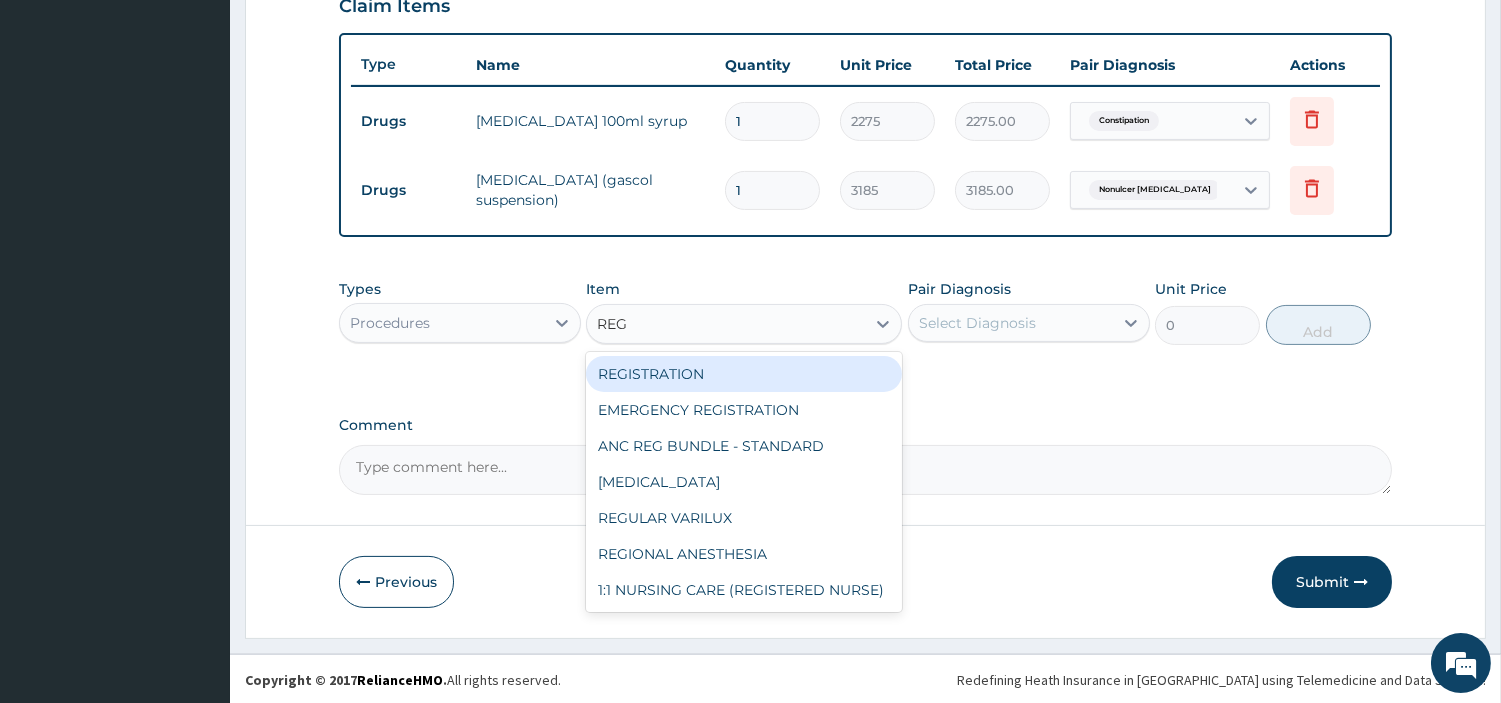 type 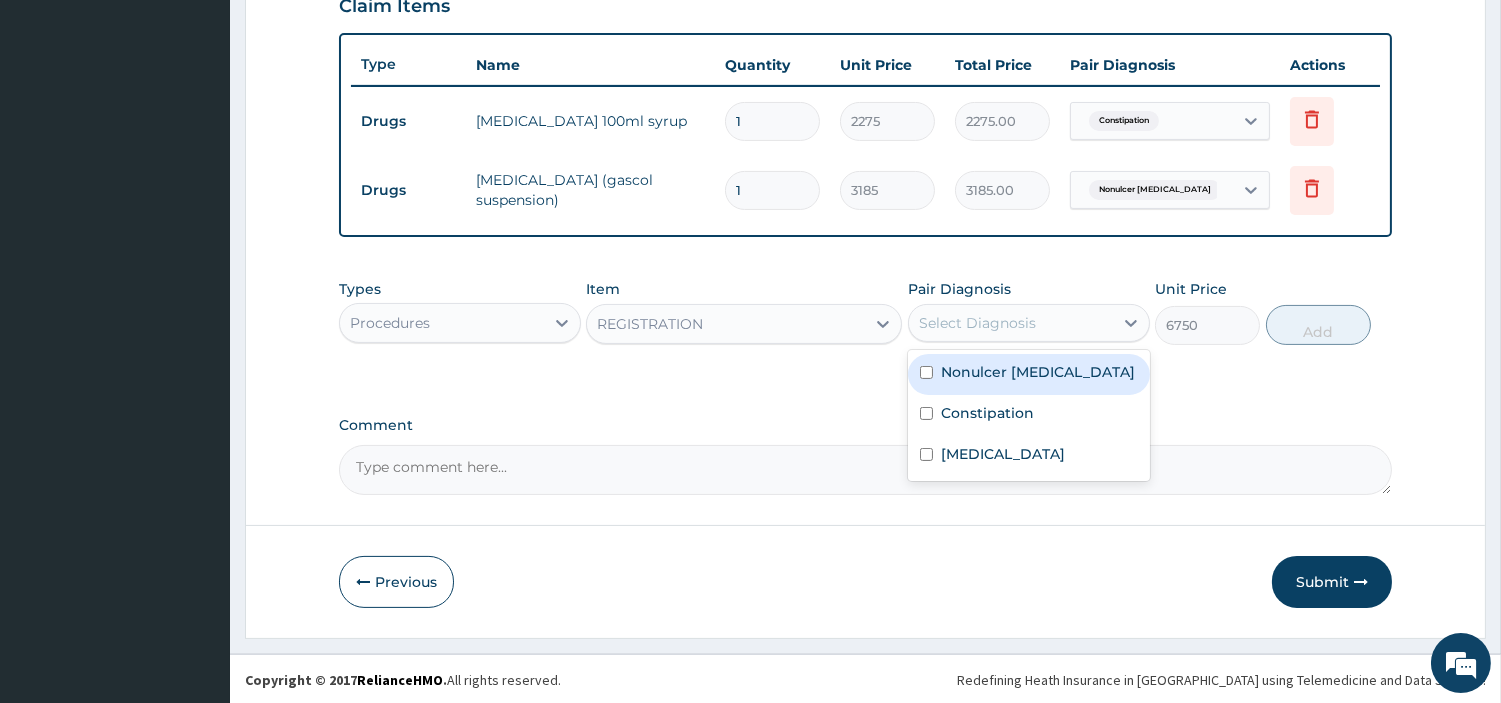 click on "Select Diagnosis" at bounding box center [1011, 323] 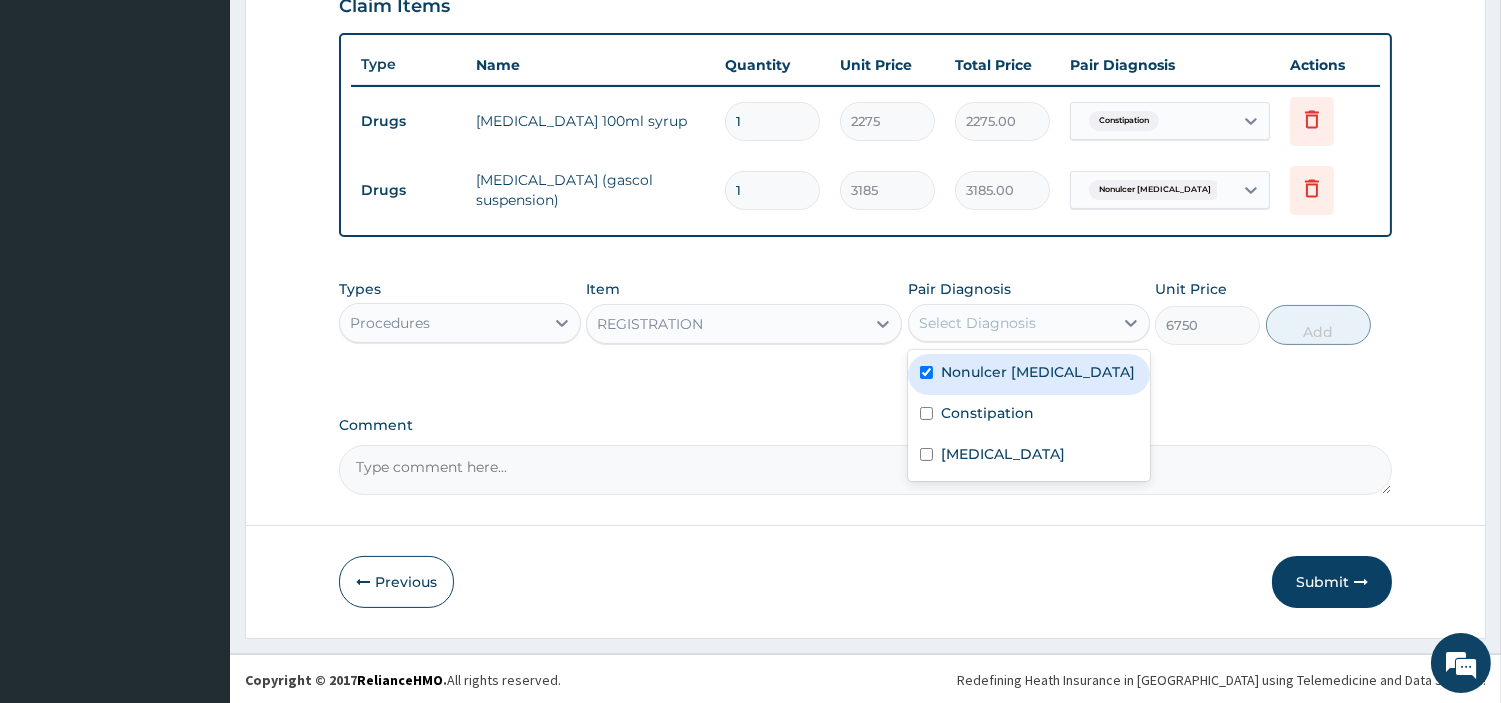 checkbox on "true" 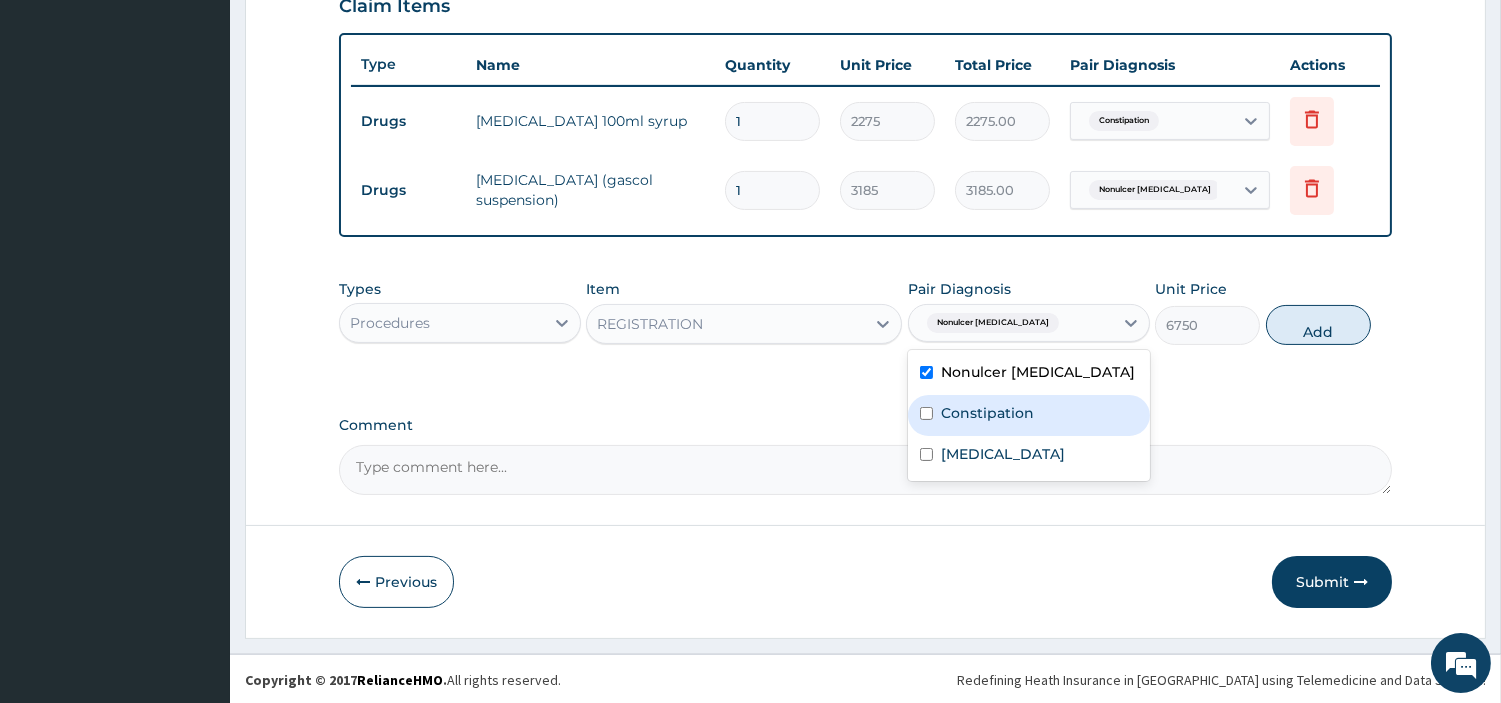click on "Constipation" at bounding box center (987, 413) 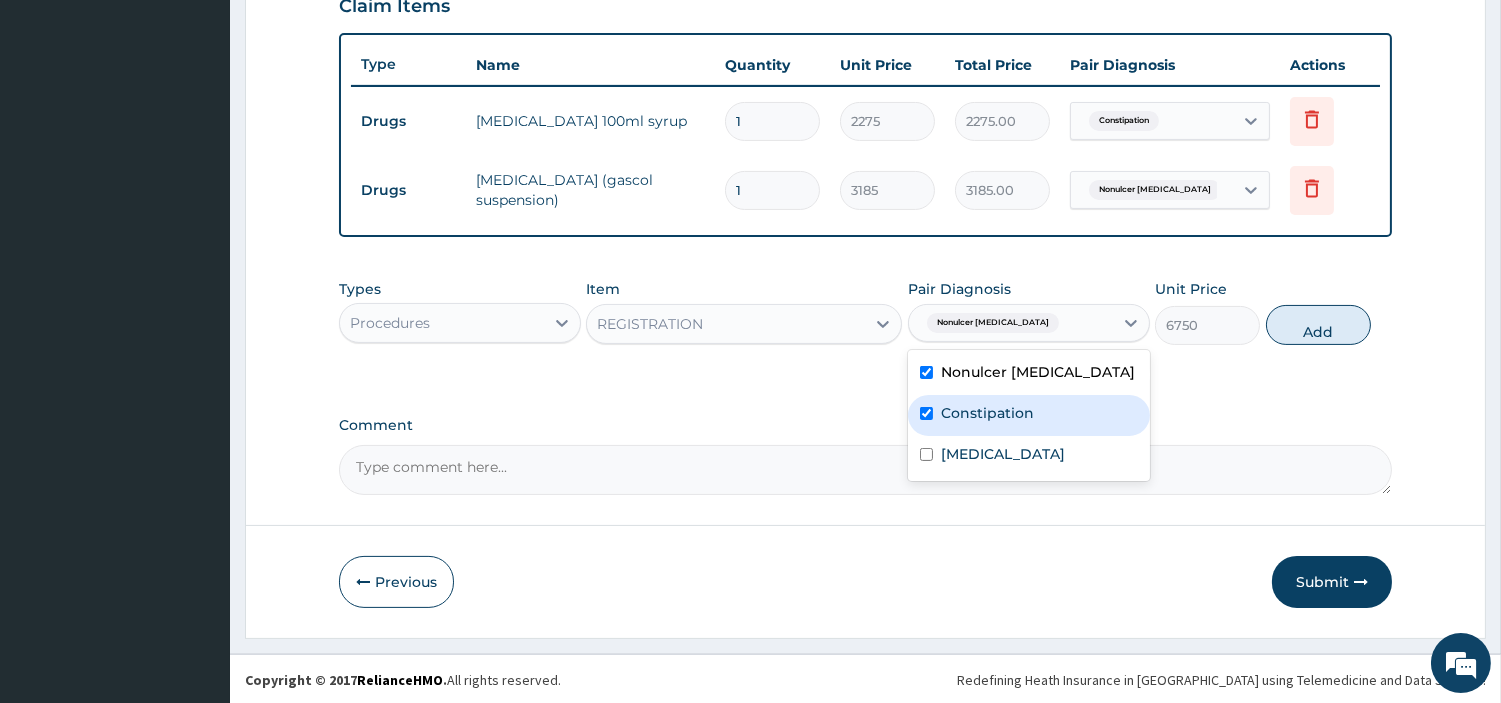 checkbox on "true" 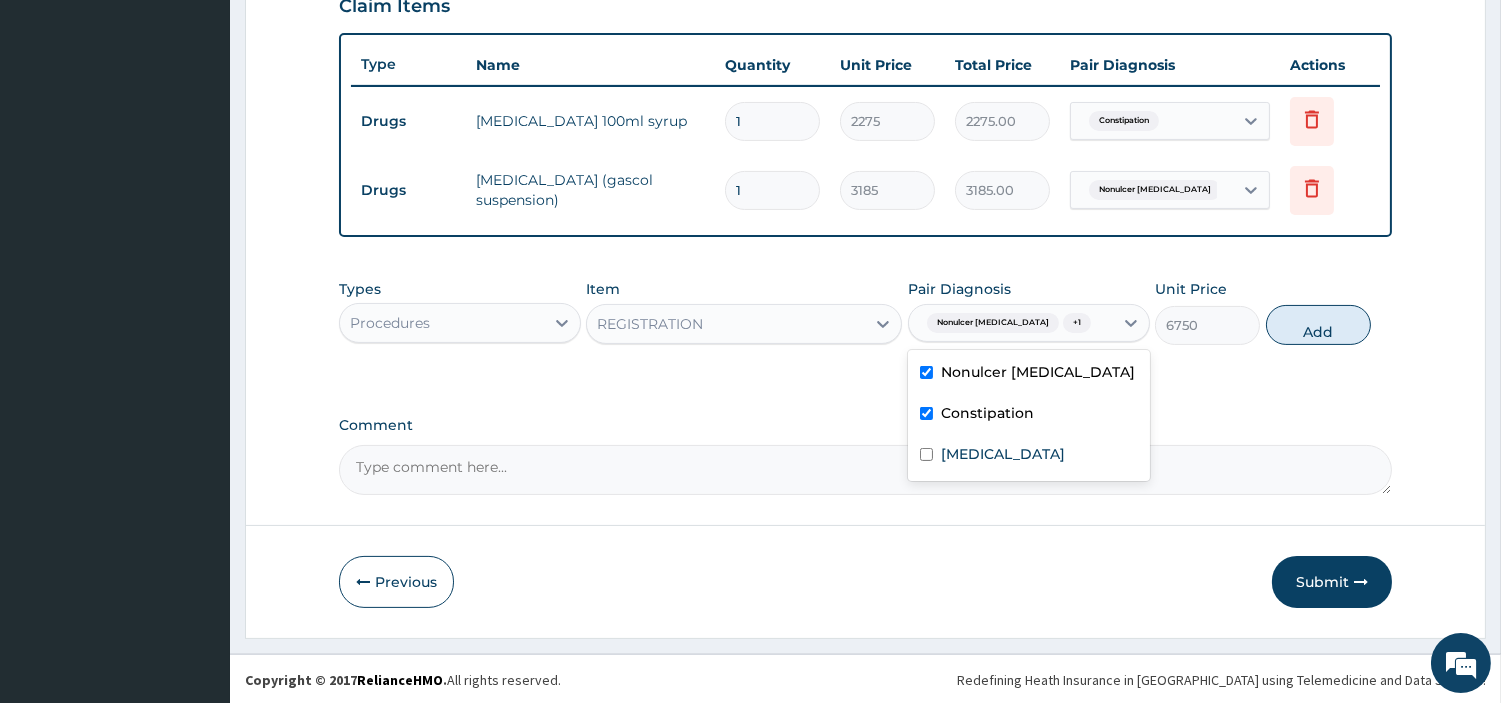 click on "Sepsis" at bounding box center [1003, 454] 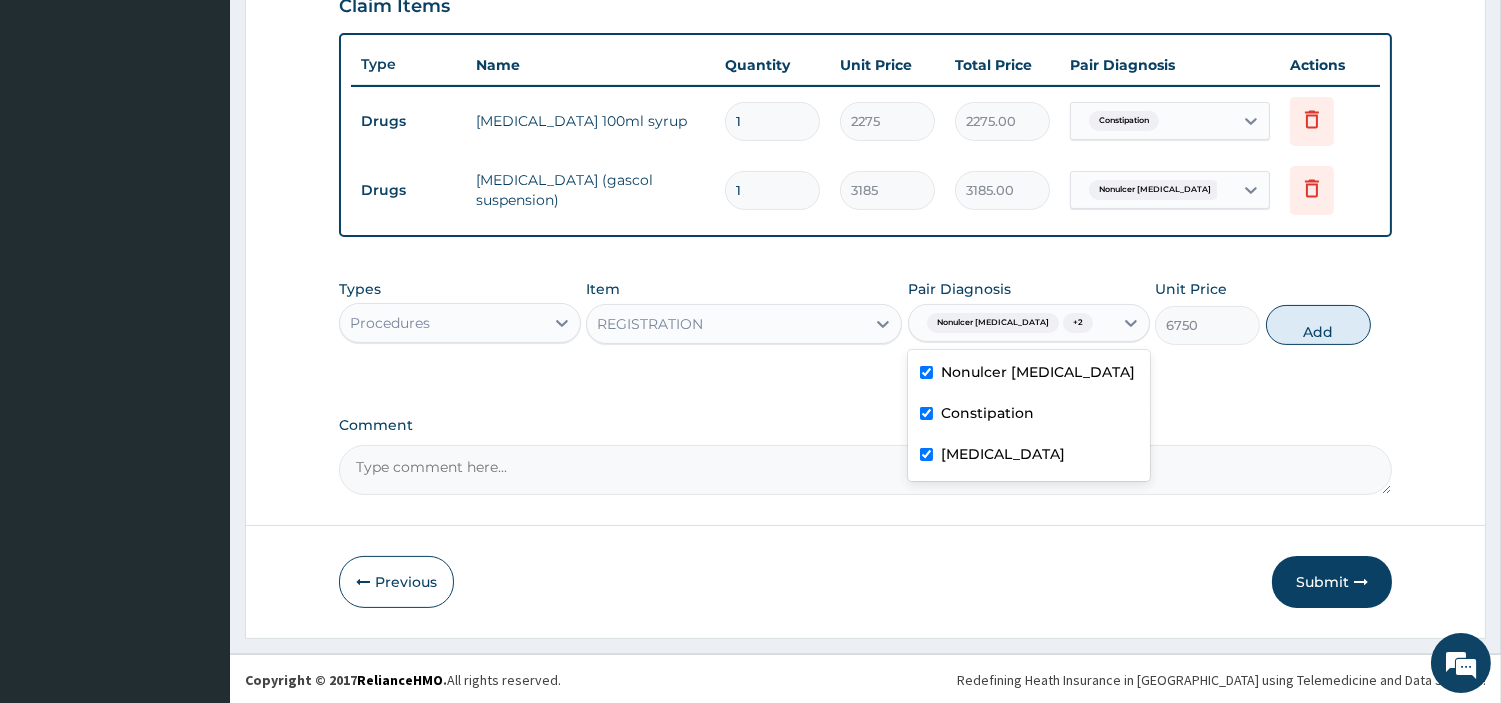 checkbox on "true" 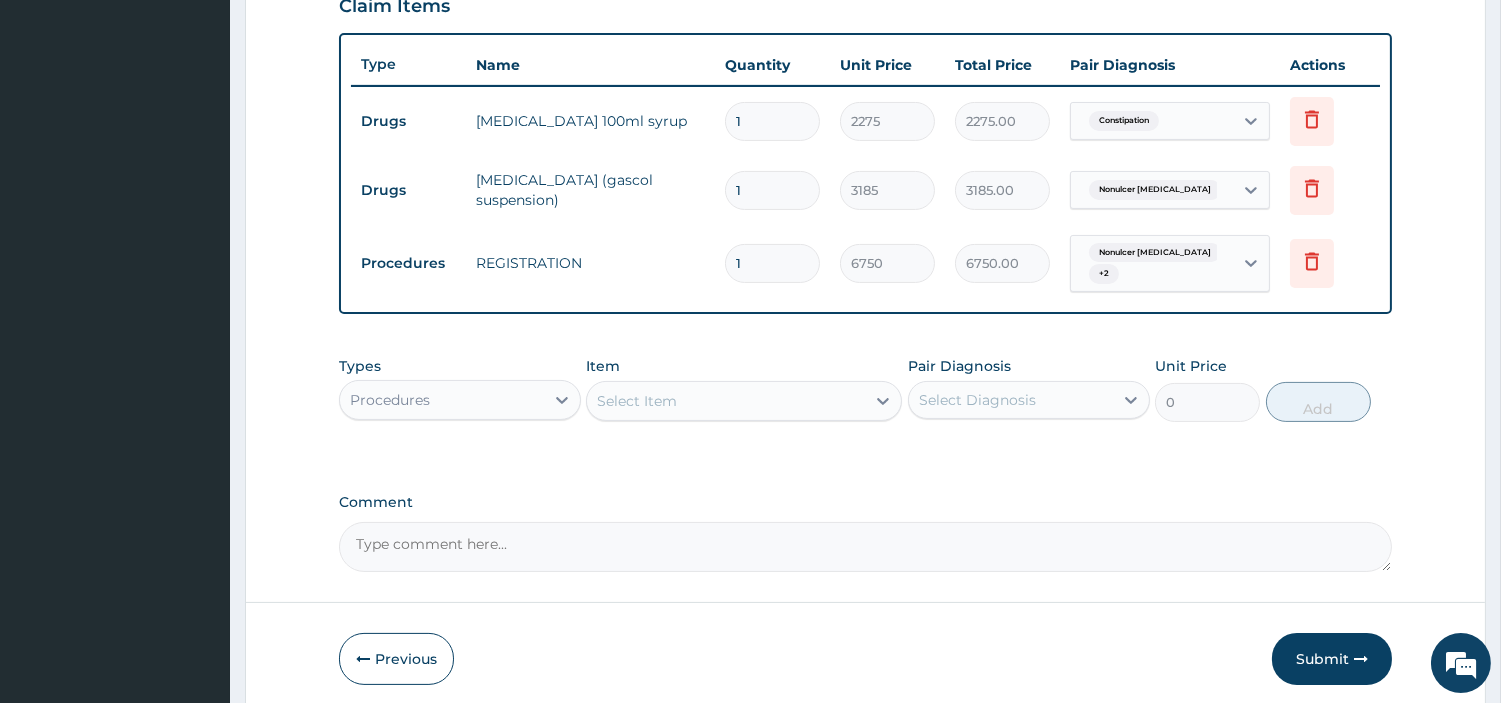 click on "Select Item" at bounding box center (726, 401) 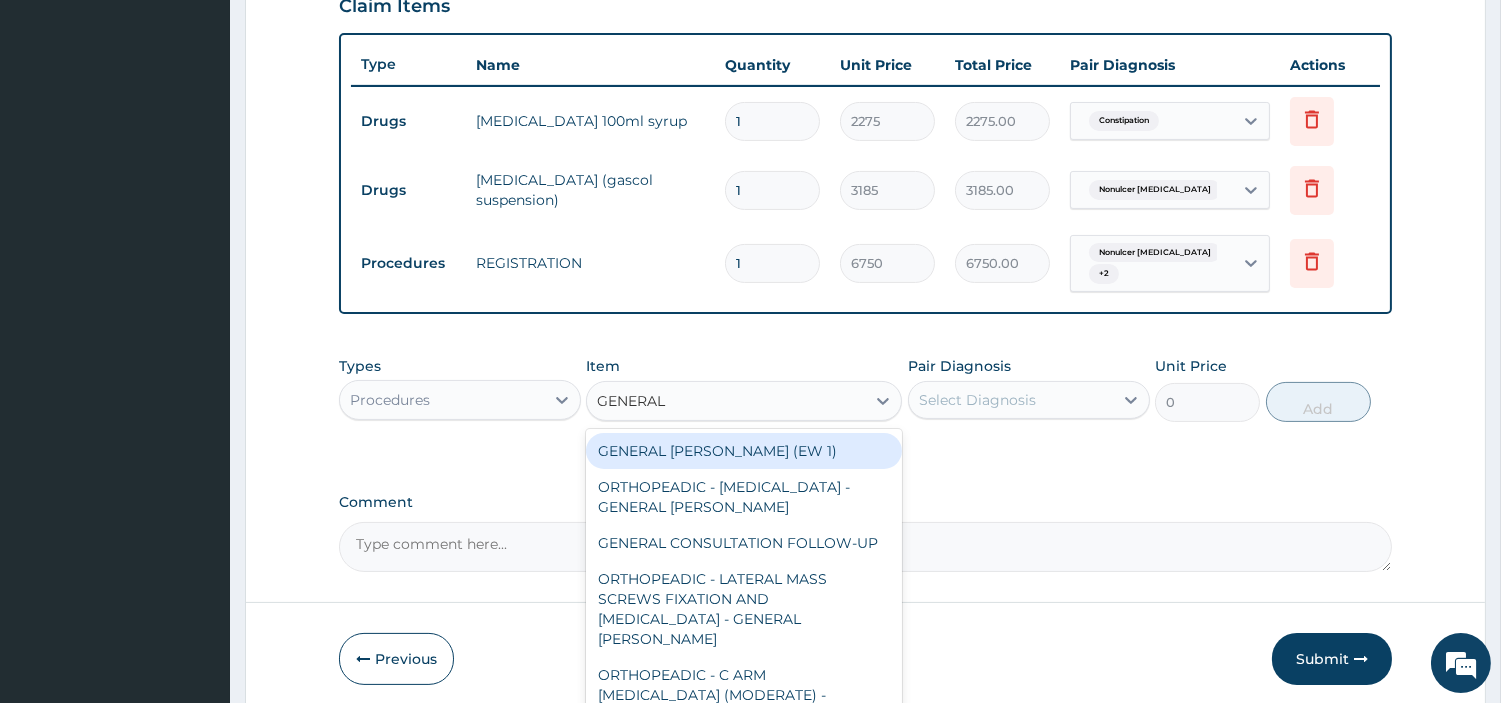 type on "GENERAL C" 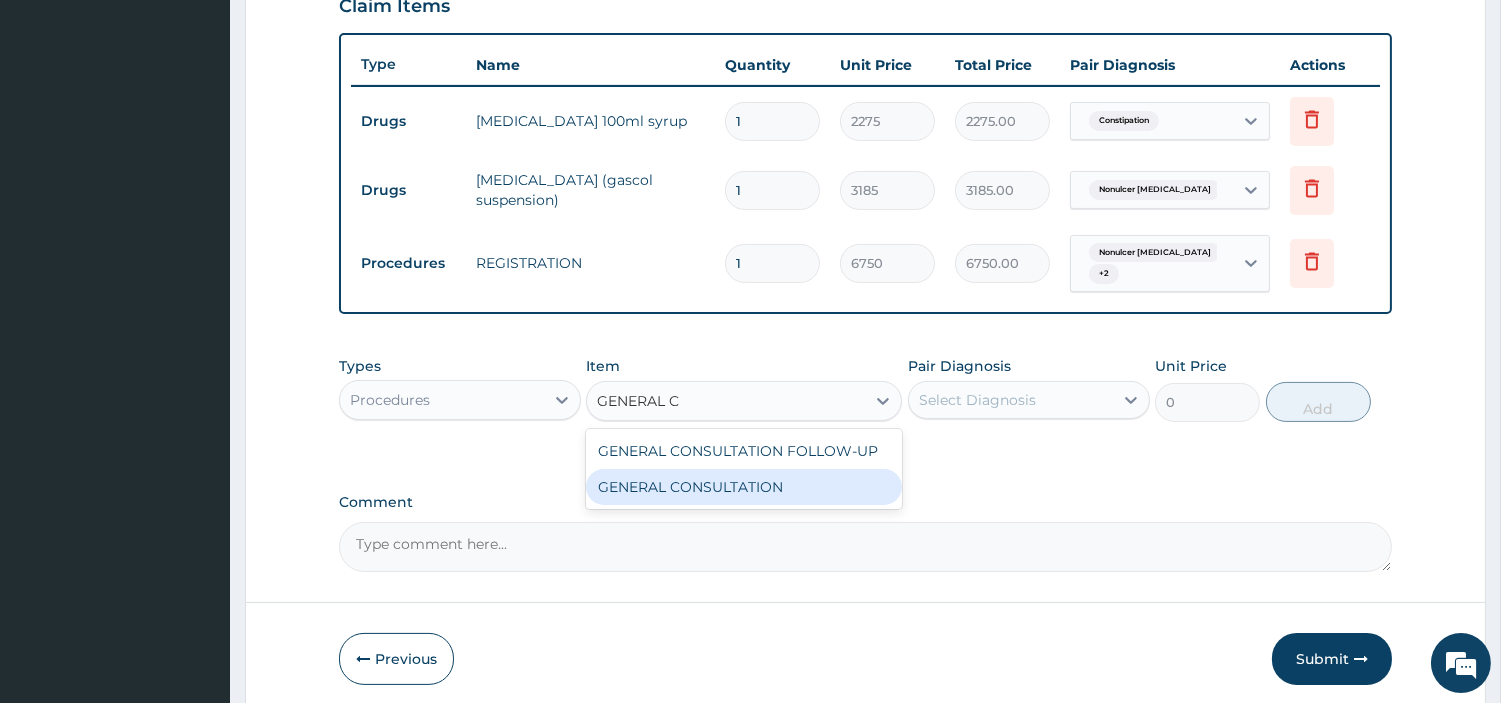 click on "GENERAL CONSULTATION" at bounding box center [744, 487] 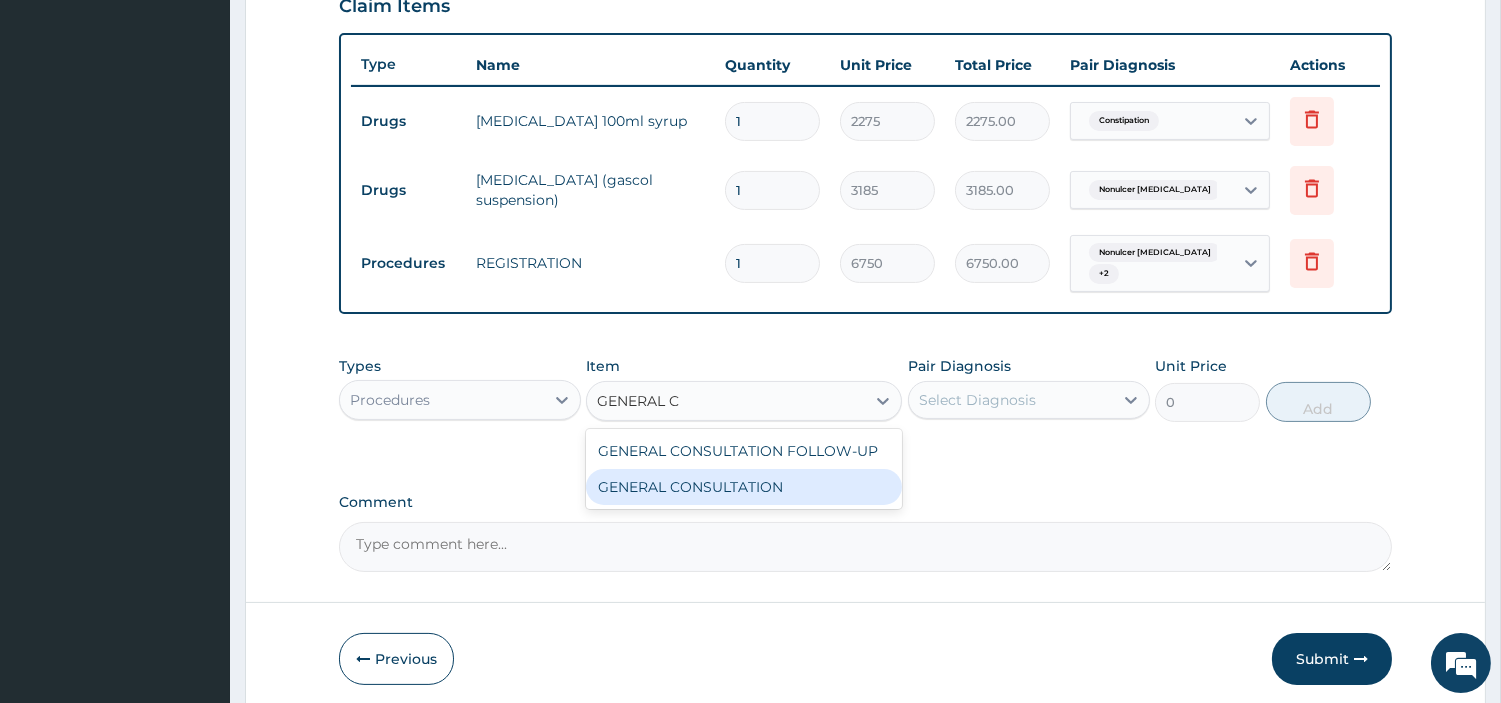 type 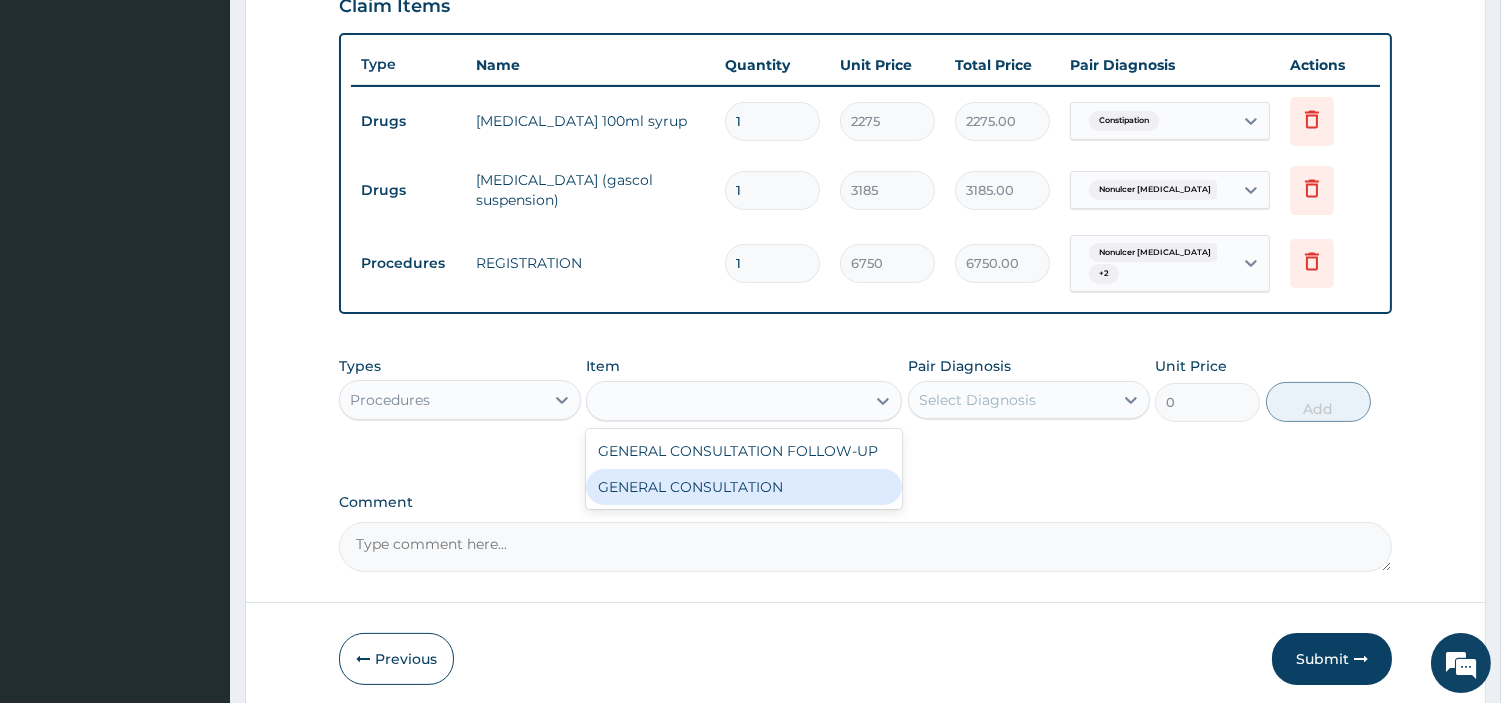 type on "6750" 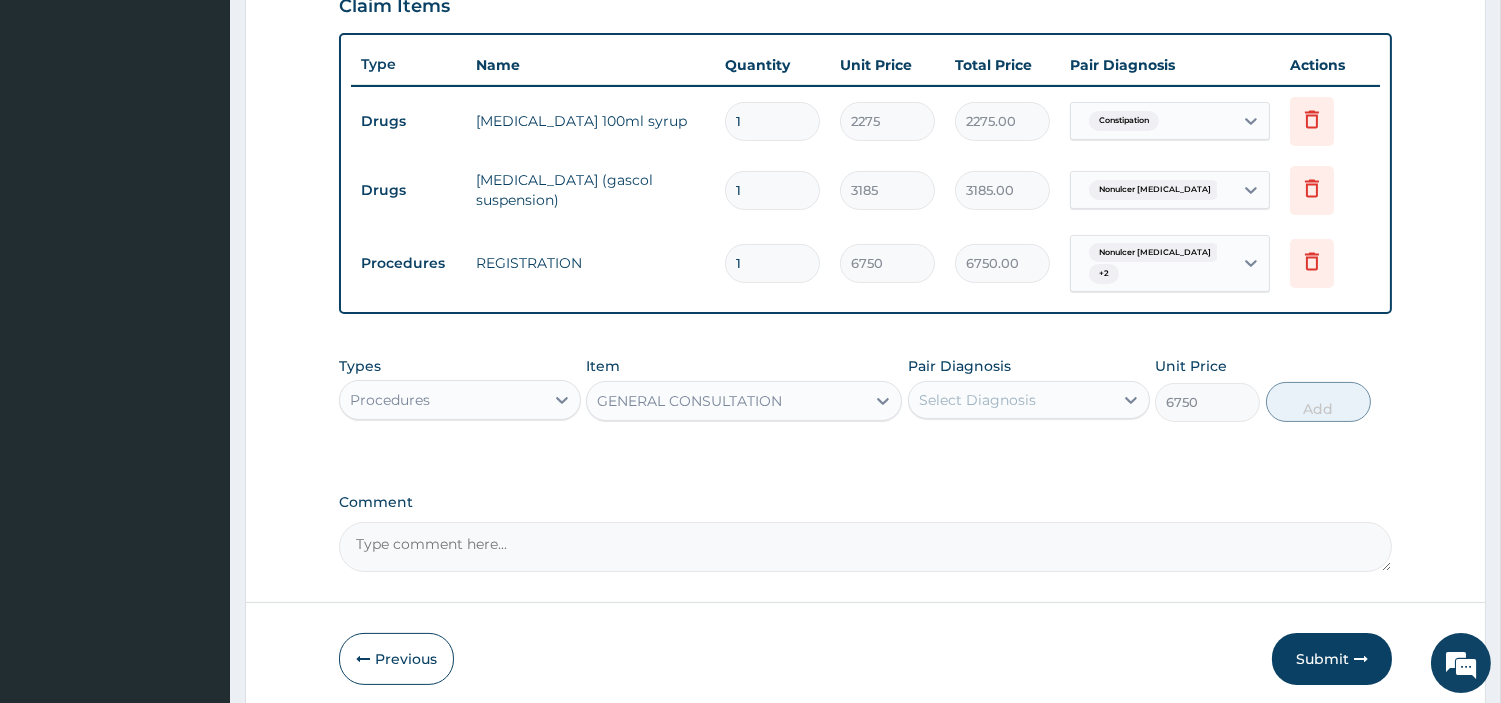 click on "Select Diagnosis" at bounding box center (977, 400) 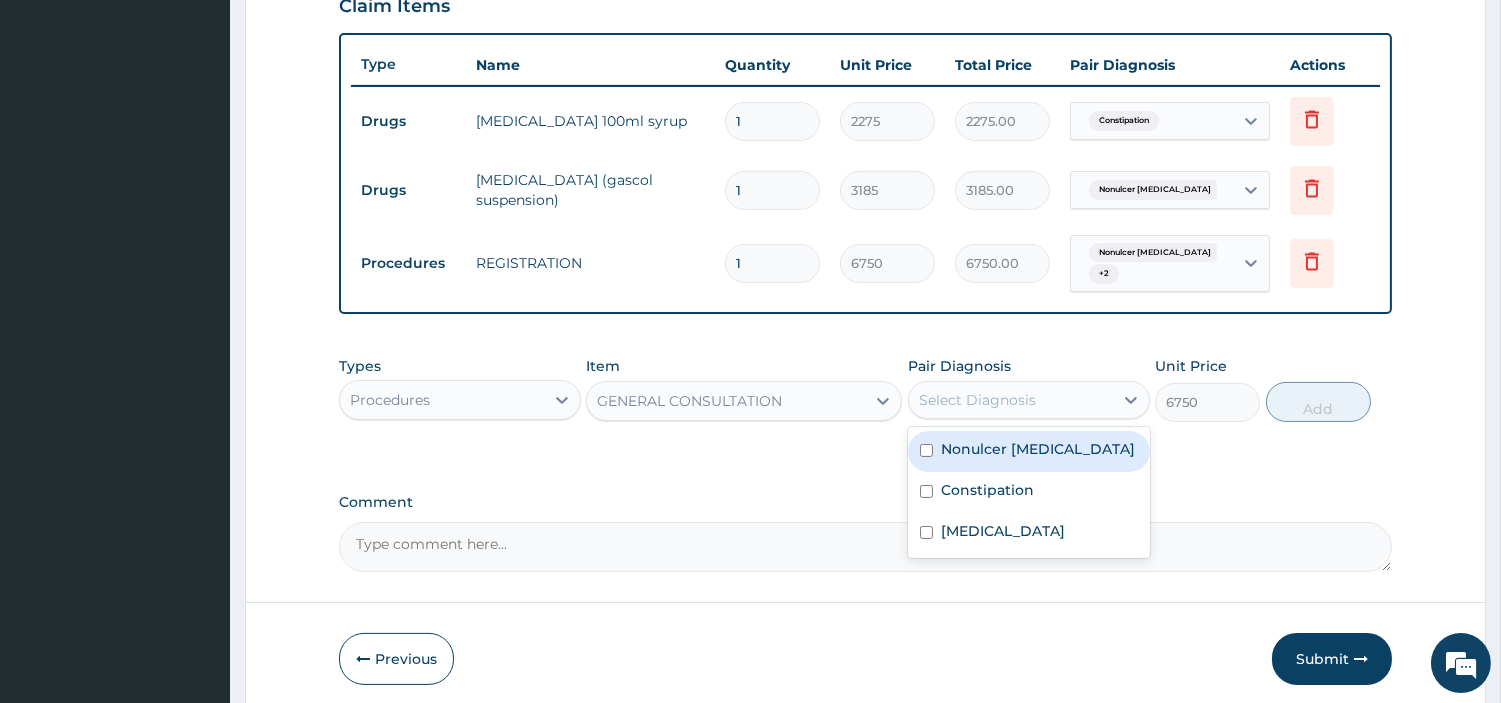 click on "Nonulcer dyspepsia" at bounding box center [1029, 451] 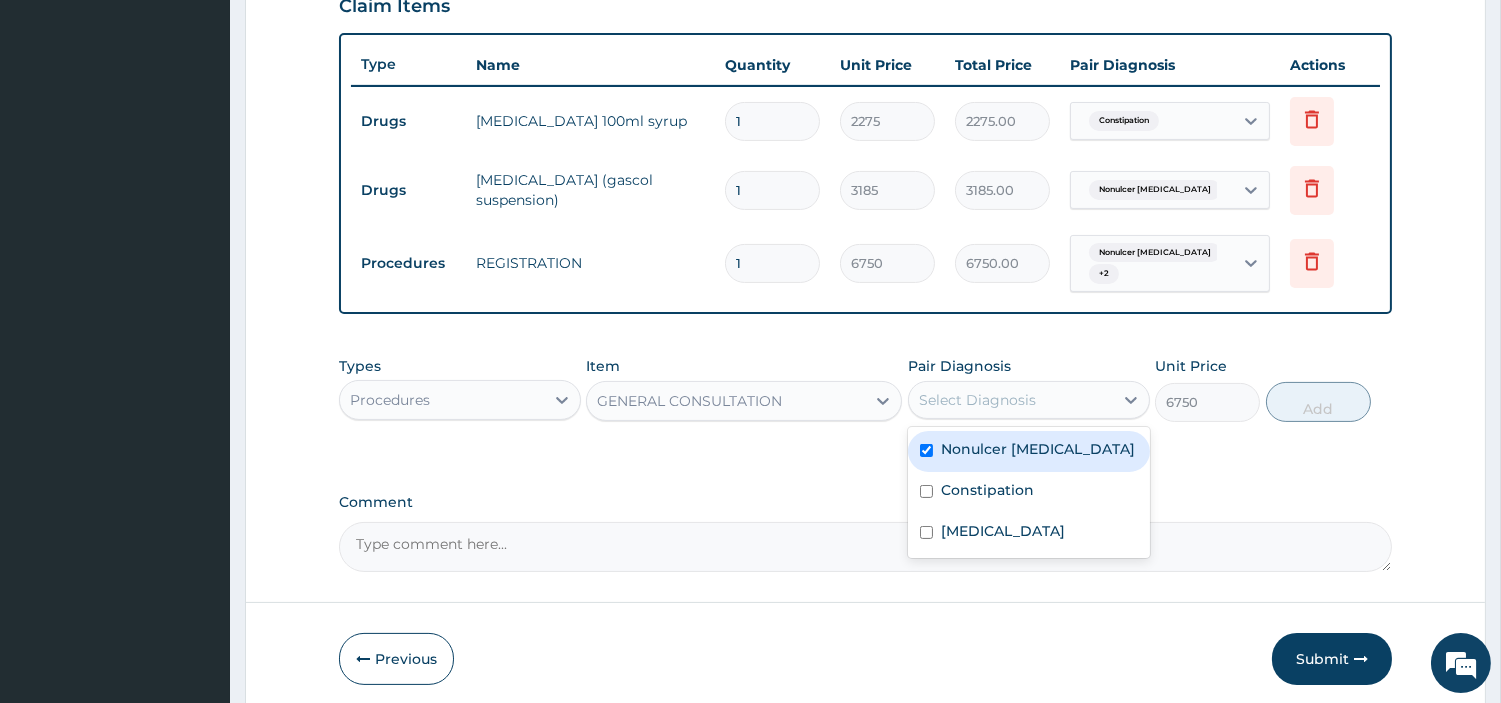 checkbox on "true" 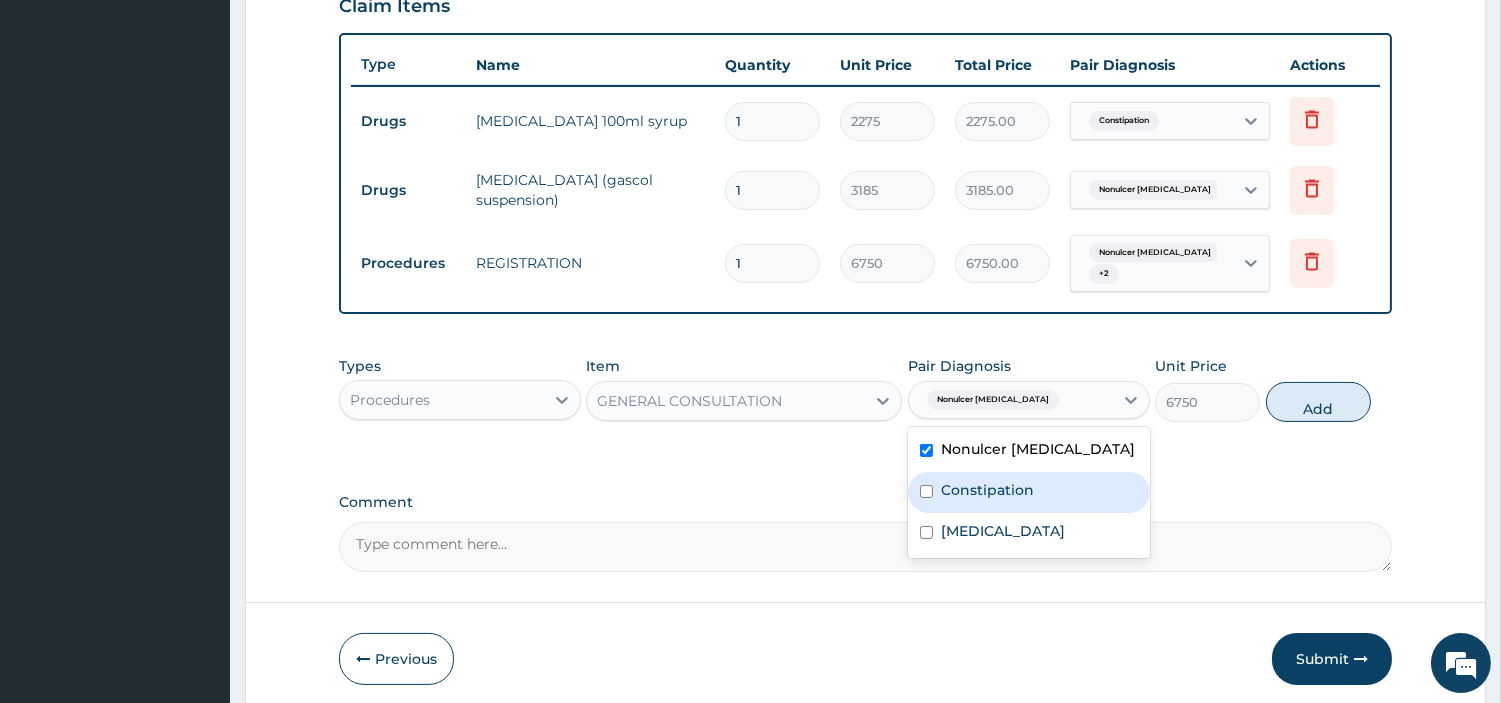 click on "Constipation" at bounding box center [987, 490] 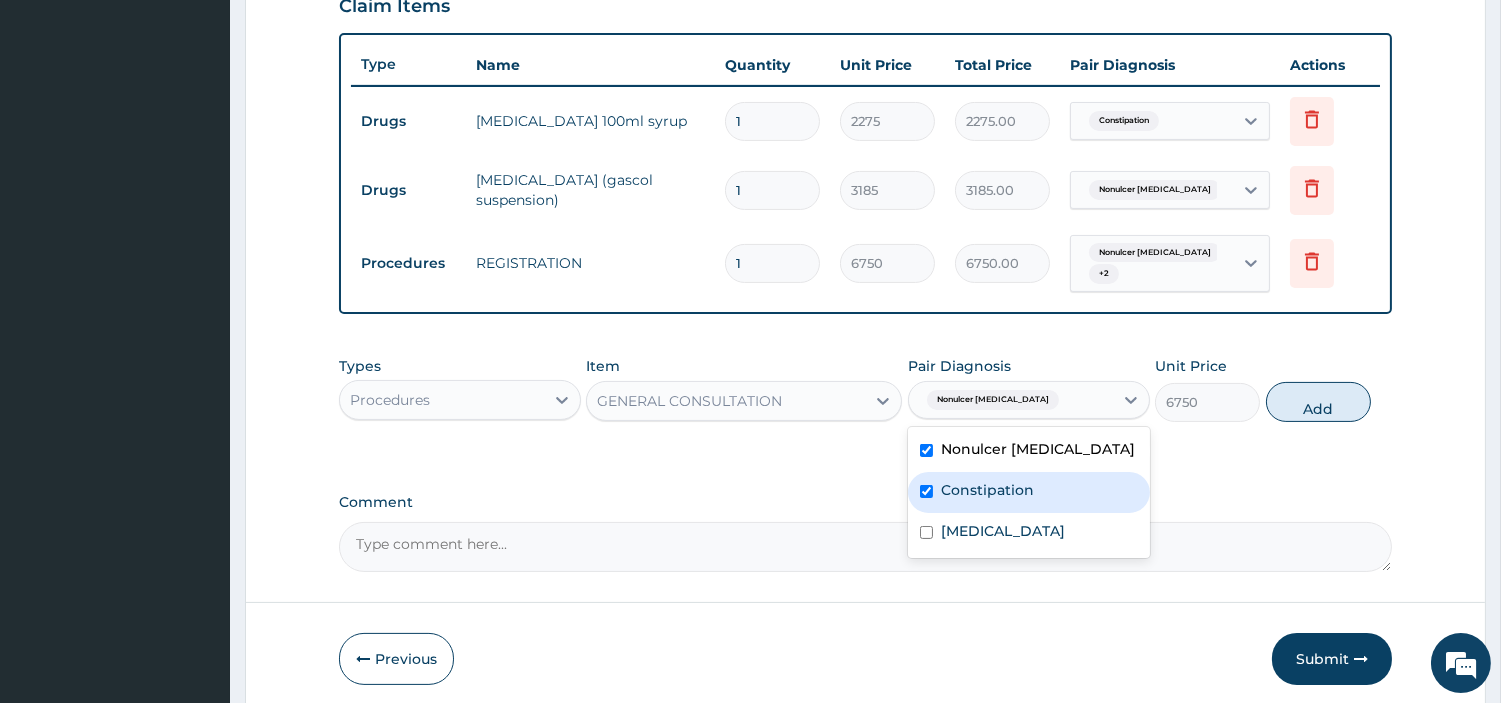 checkbox on "true" 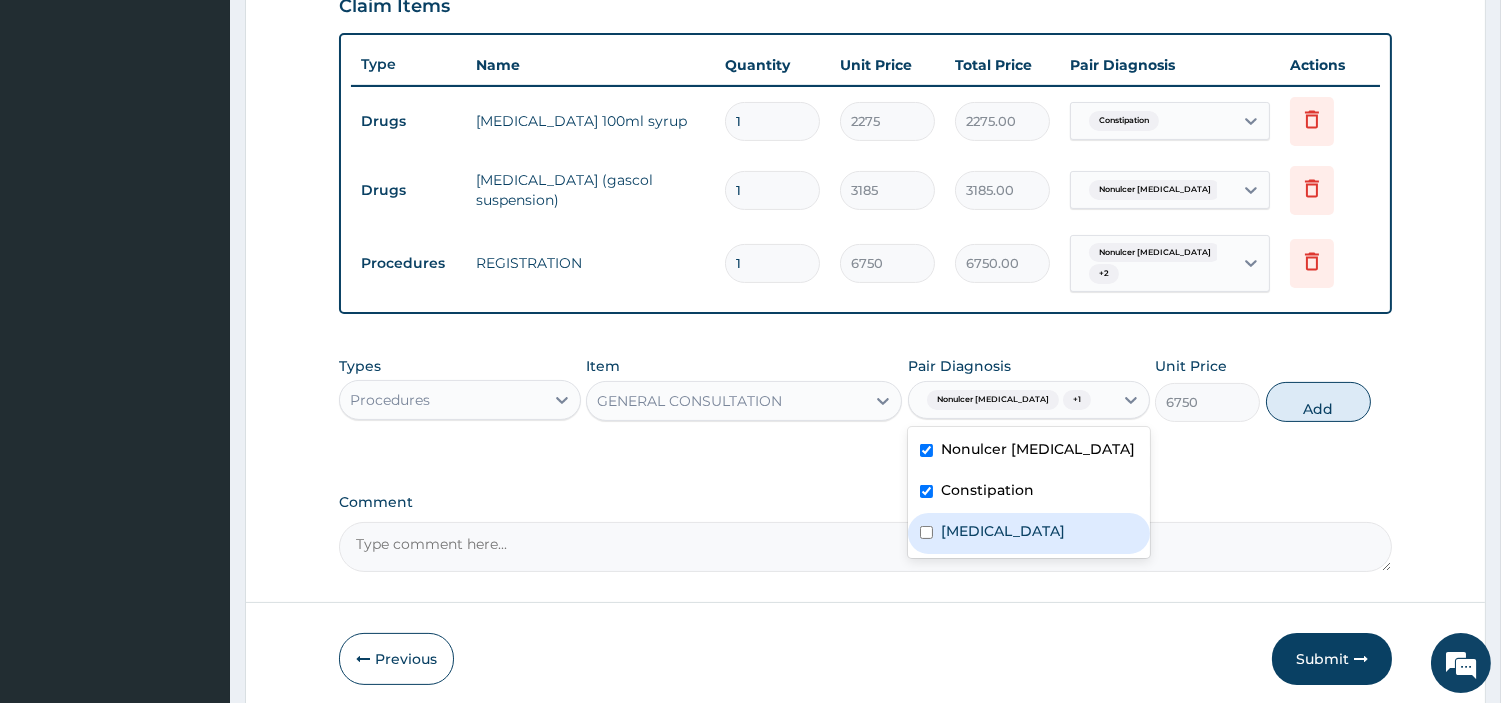 click on "Sepsis" at bounding box center [1029, 533] 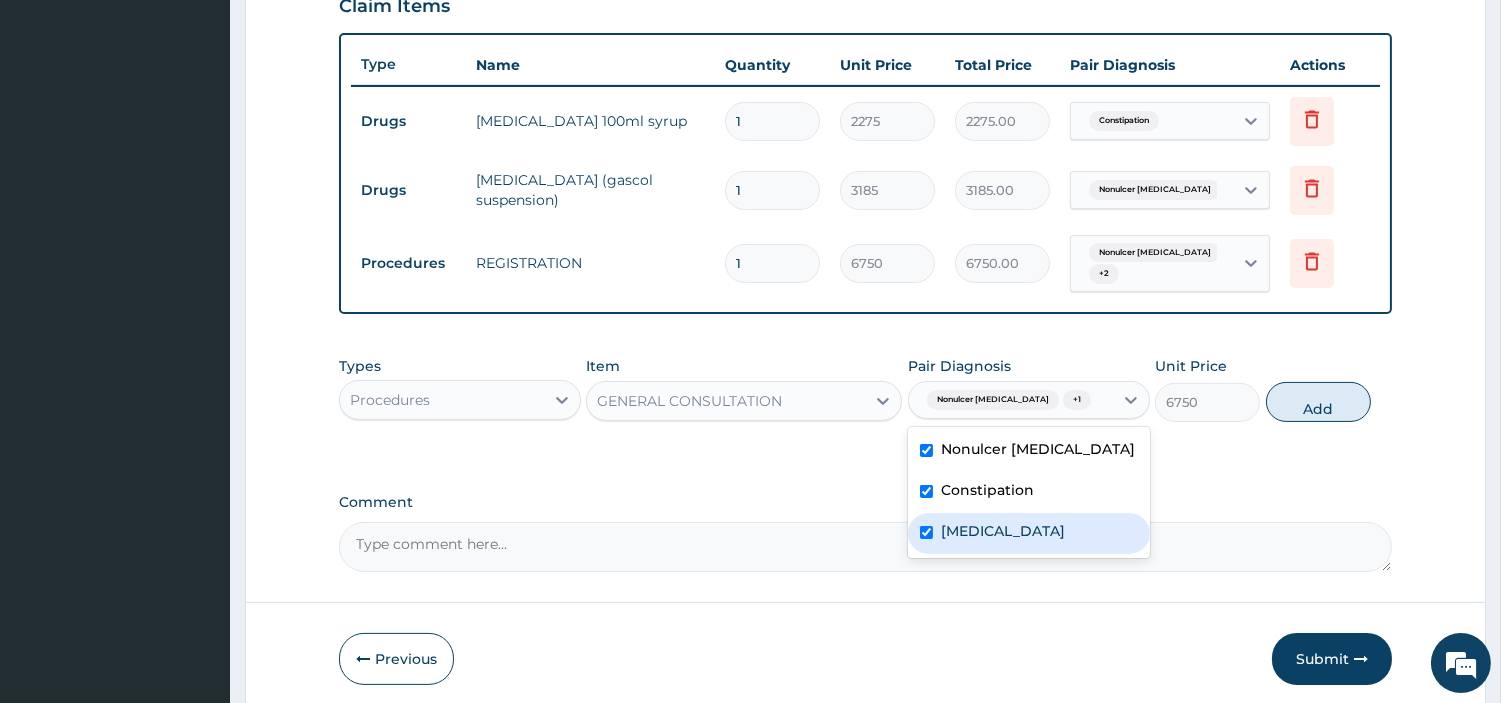 checkbox on "true" 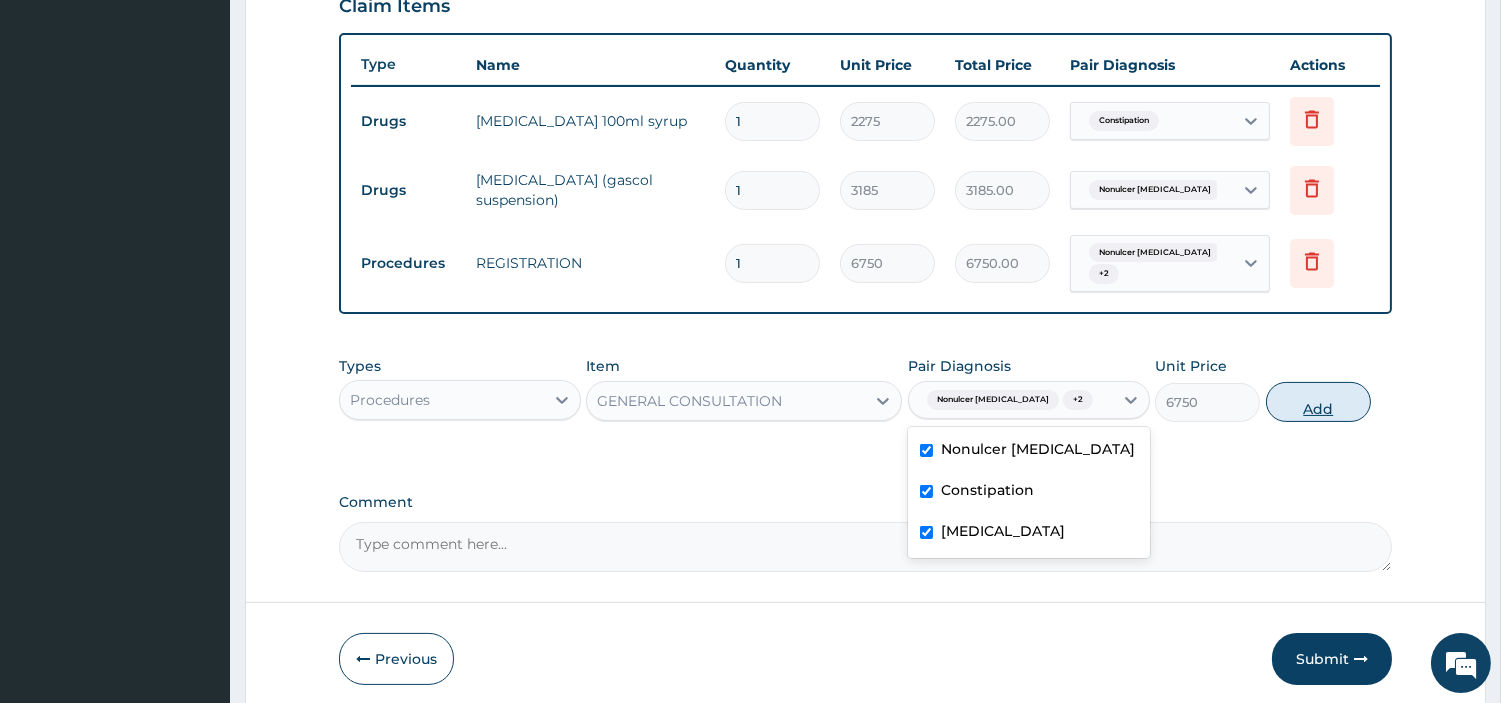 click on "Add" at bounding box center [1318, 402] 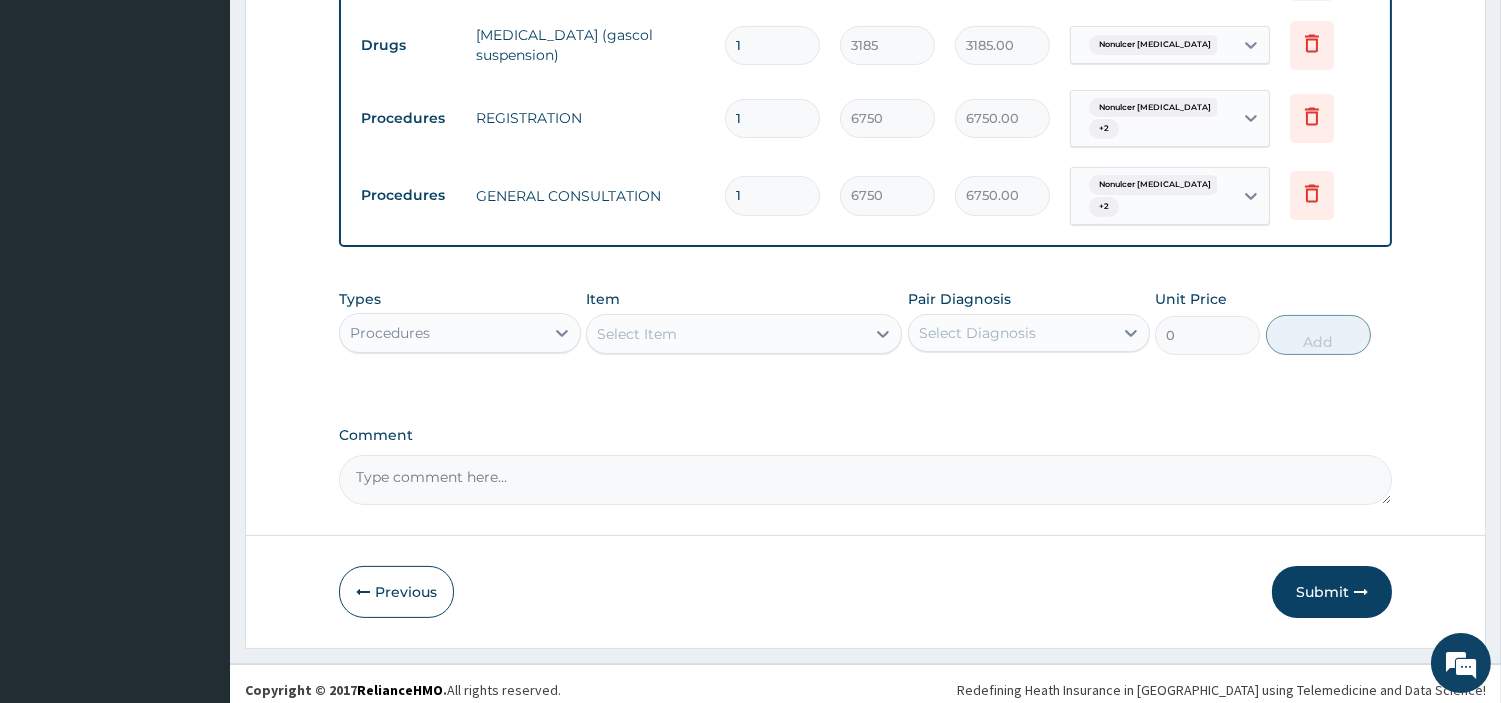 scroll, scrollTop: 866, scrollLeft: 0, axis: vertical 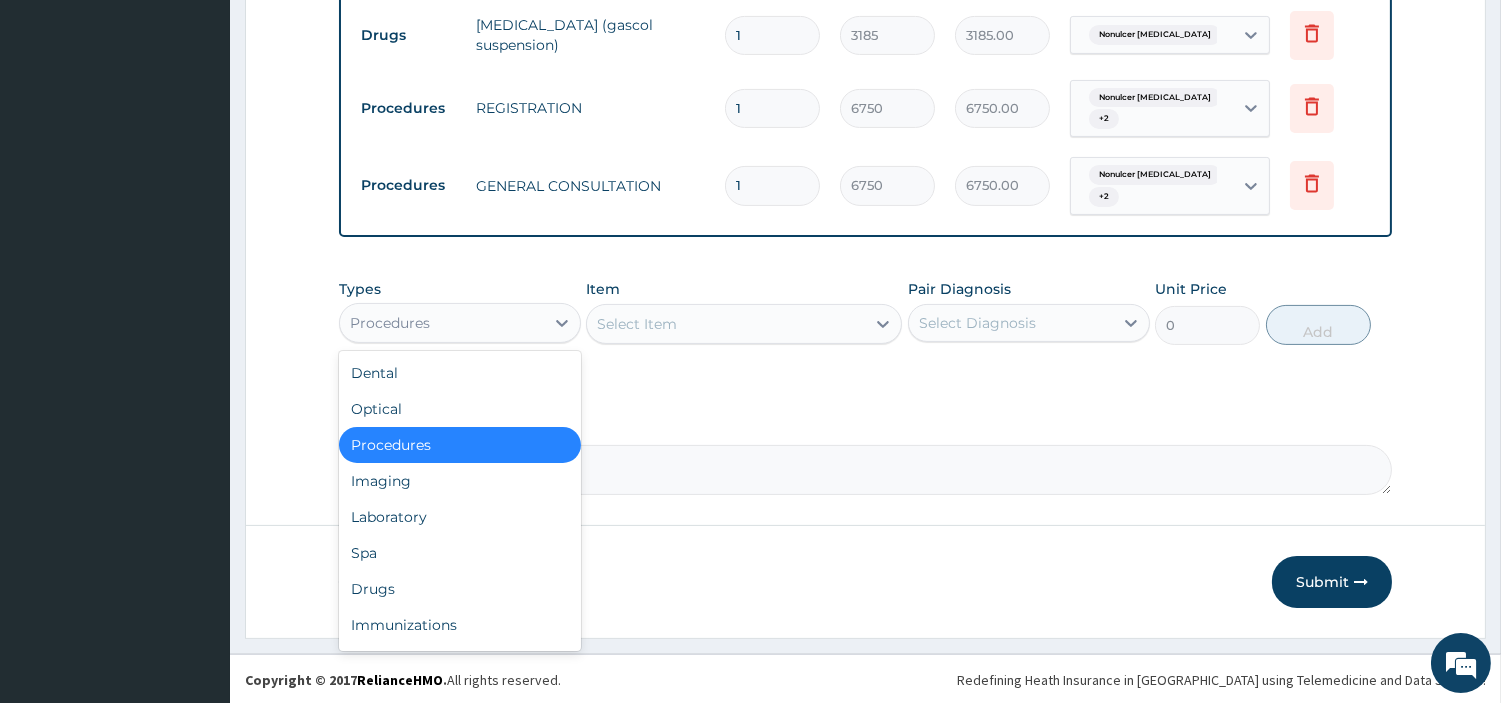 click on "Procedures" at bounding box center (442, 323) 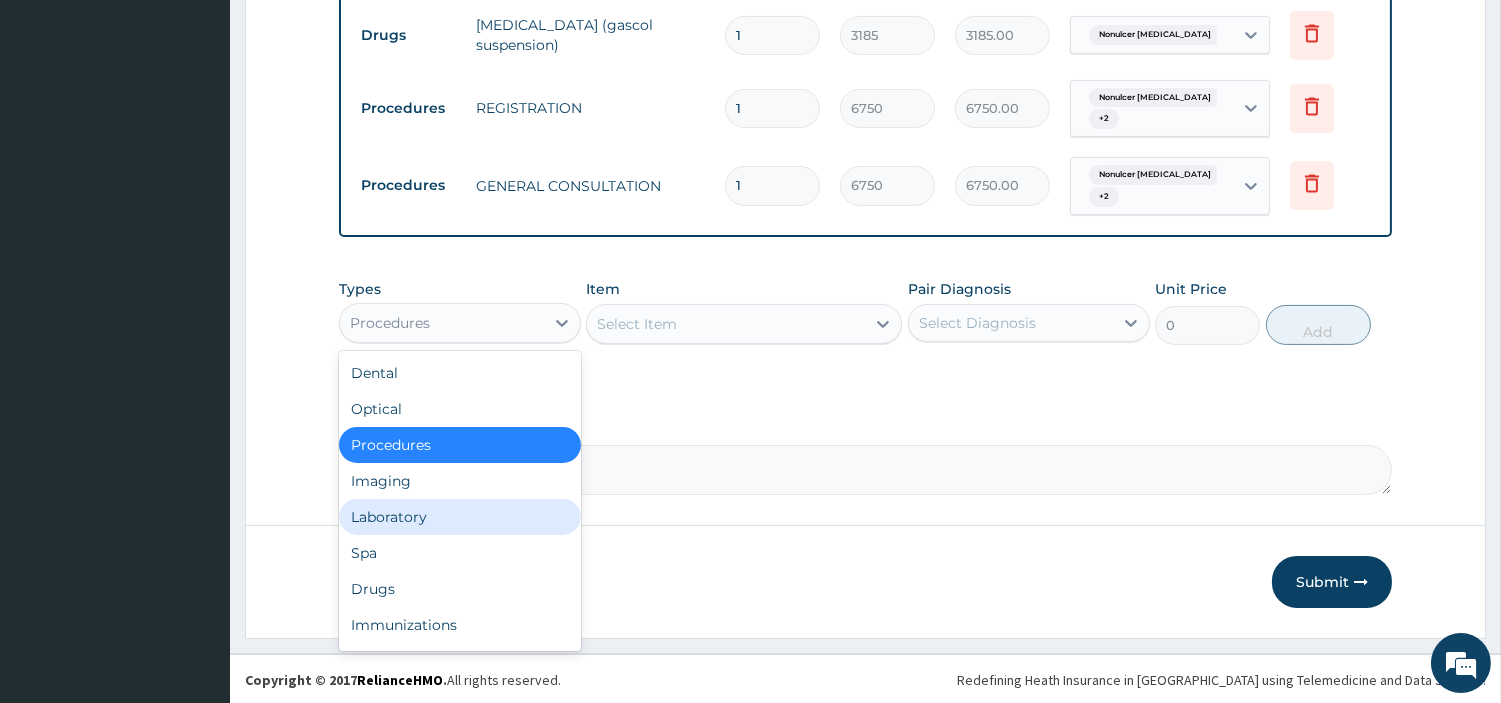 click on "Laboratory" at bounding box center [460, 517] 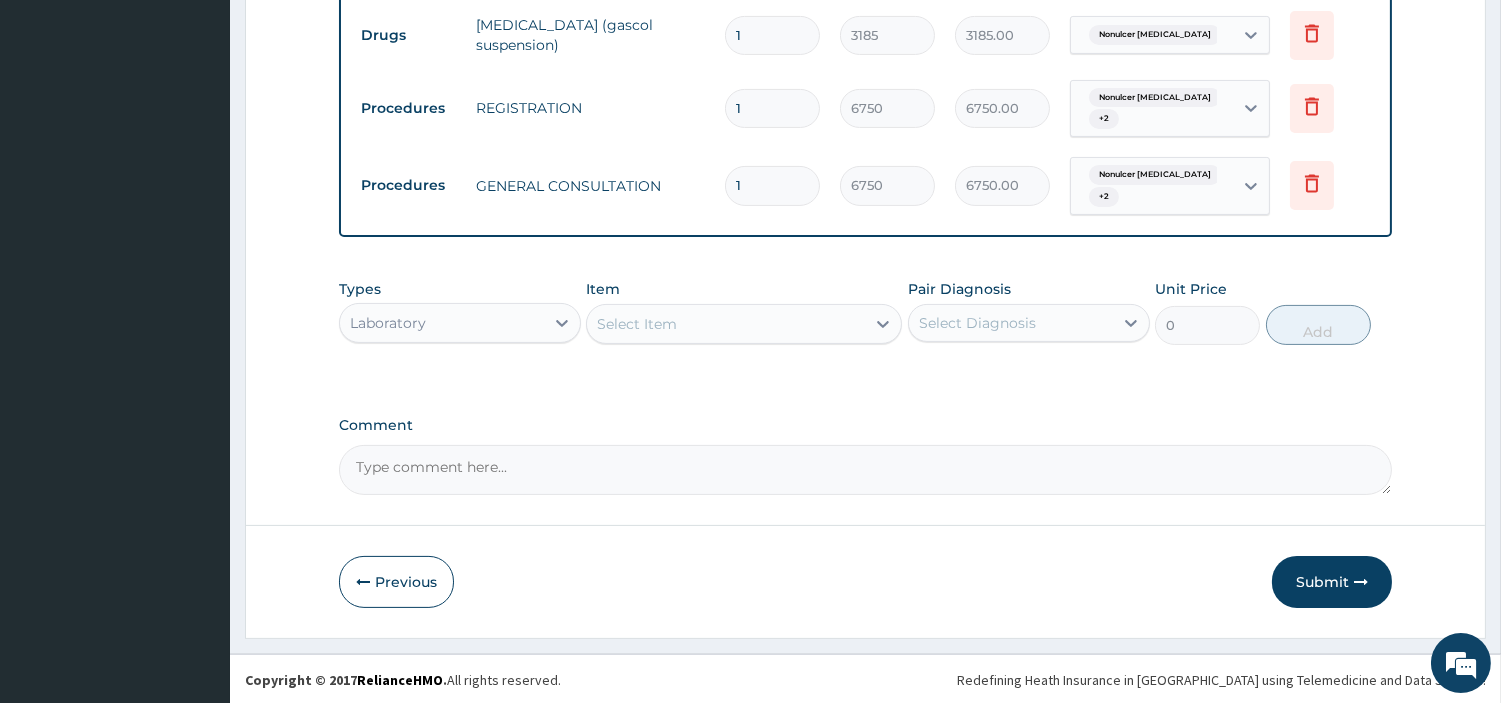 click on "Select Item" at bounding box center [726, 324] 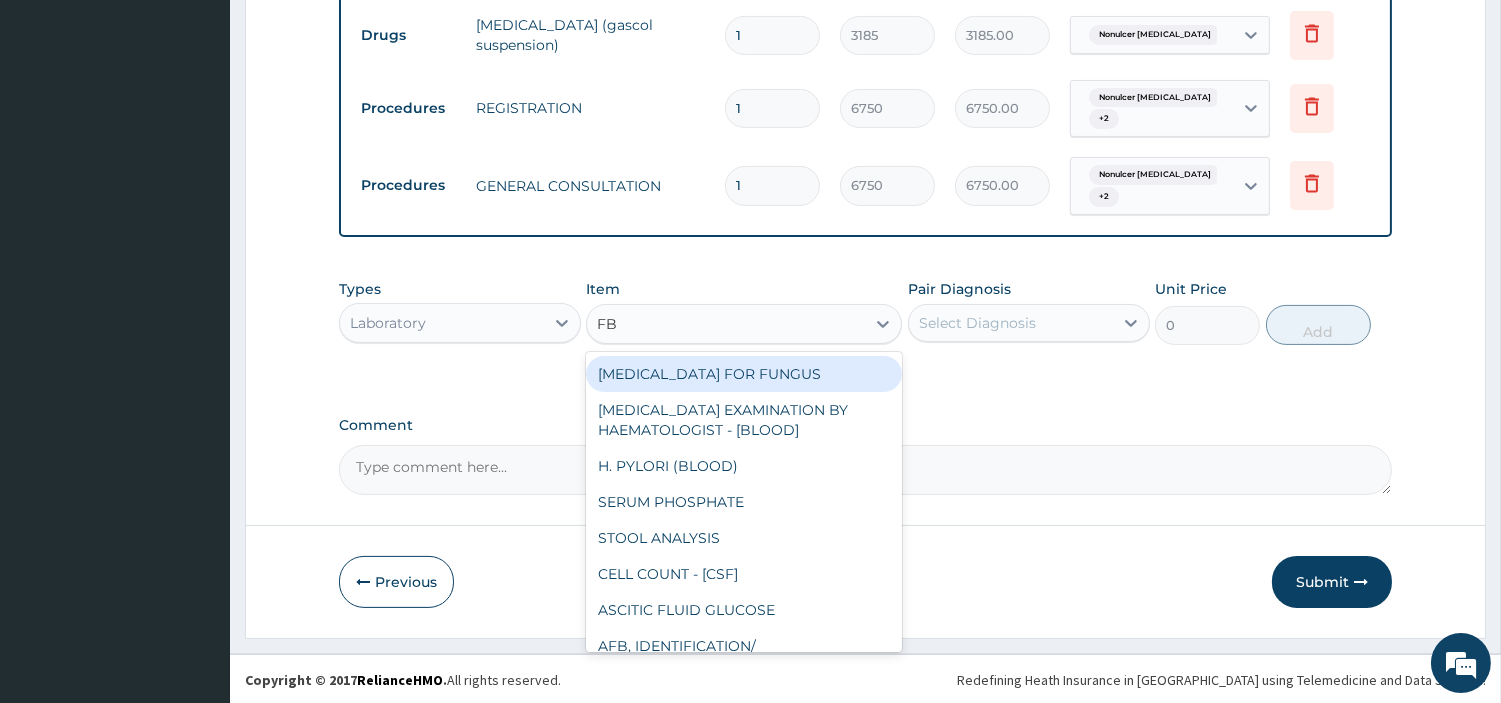 type on "FBC" 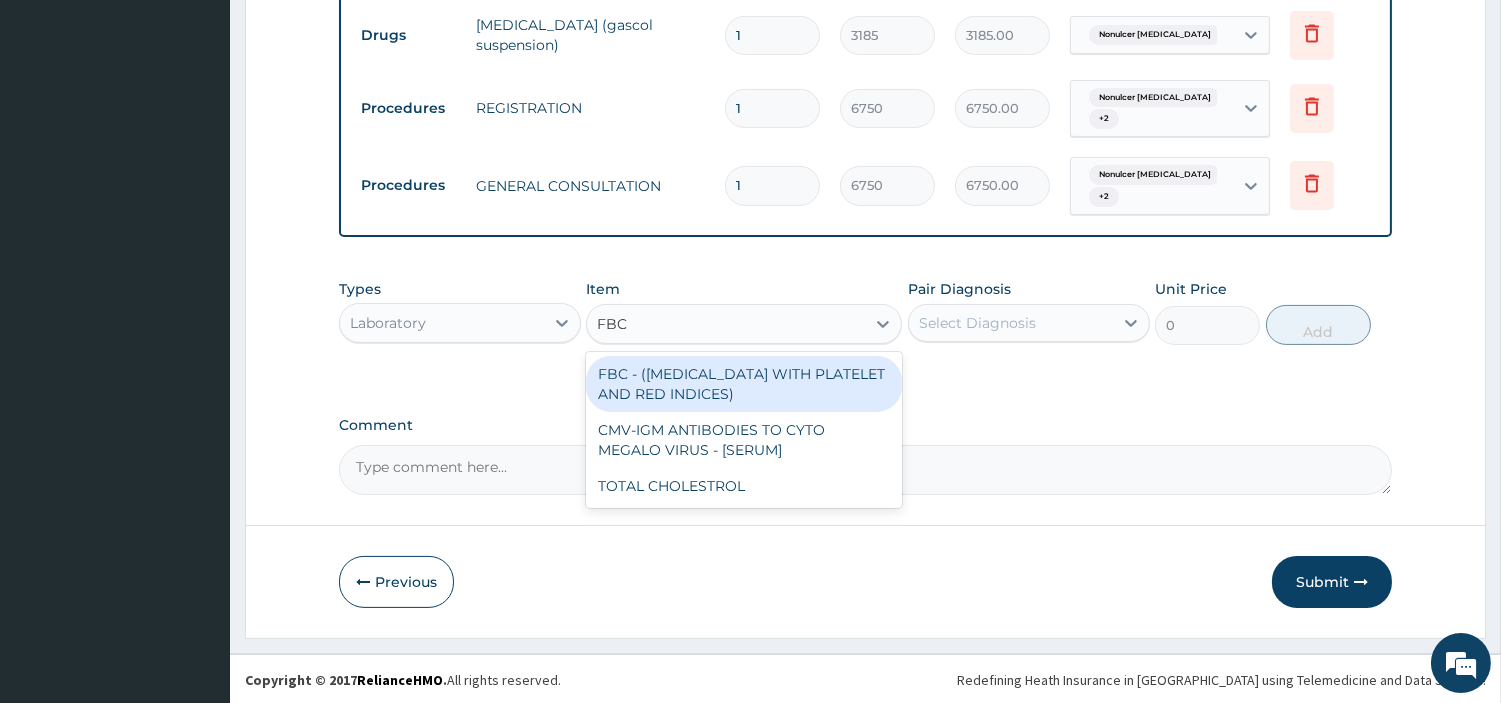click on "FBC - (FULL BLOOD COUNT WITH PLATELET AND RED INDICES)" at bounding box center (744, 384) 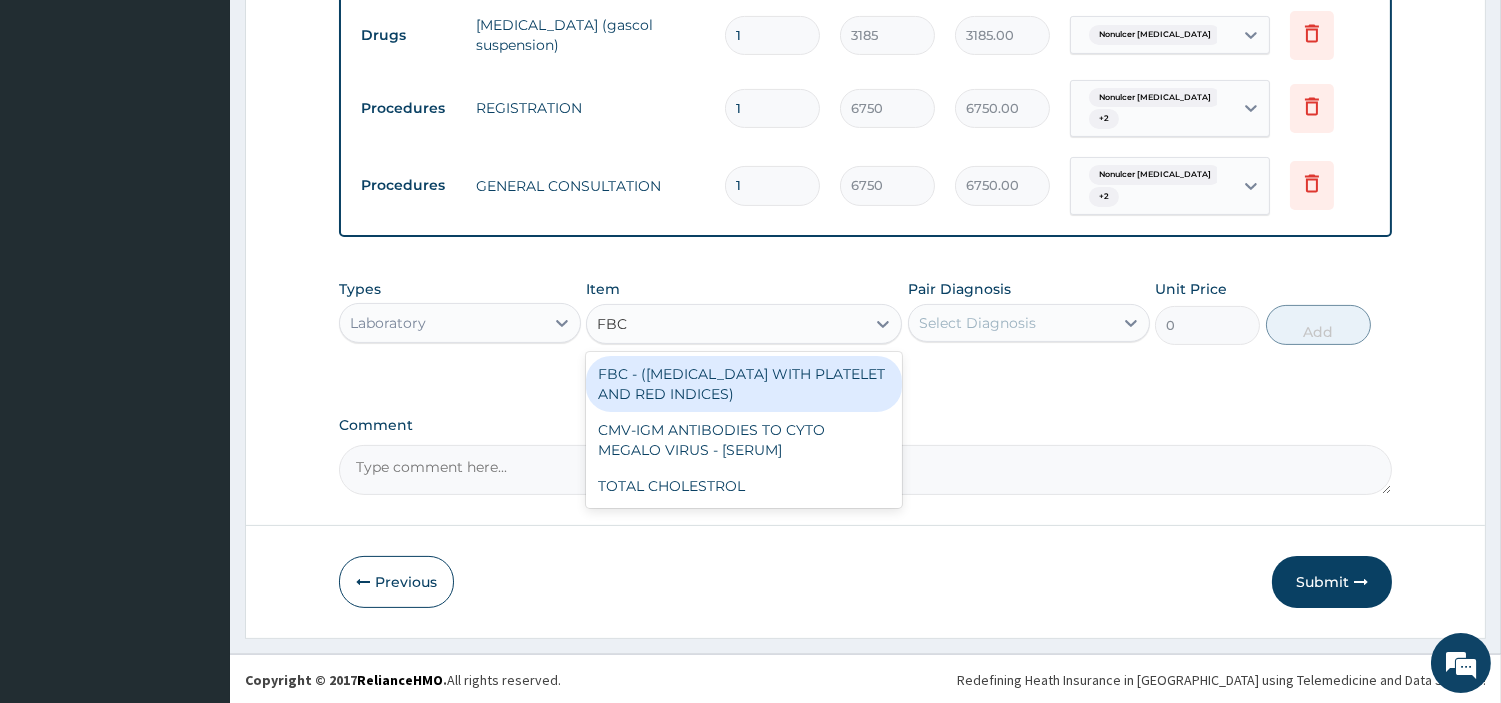 type 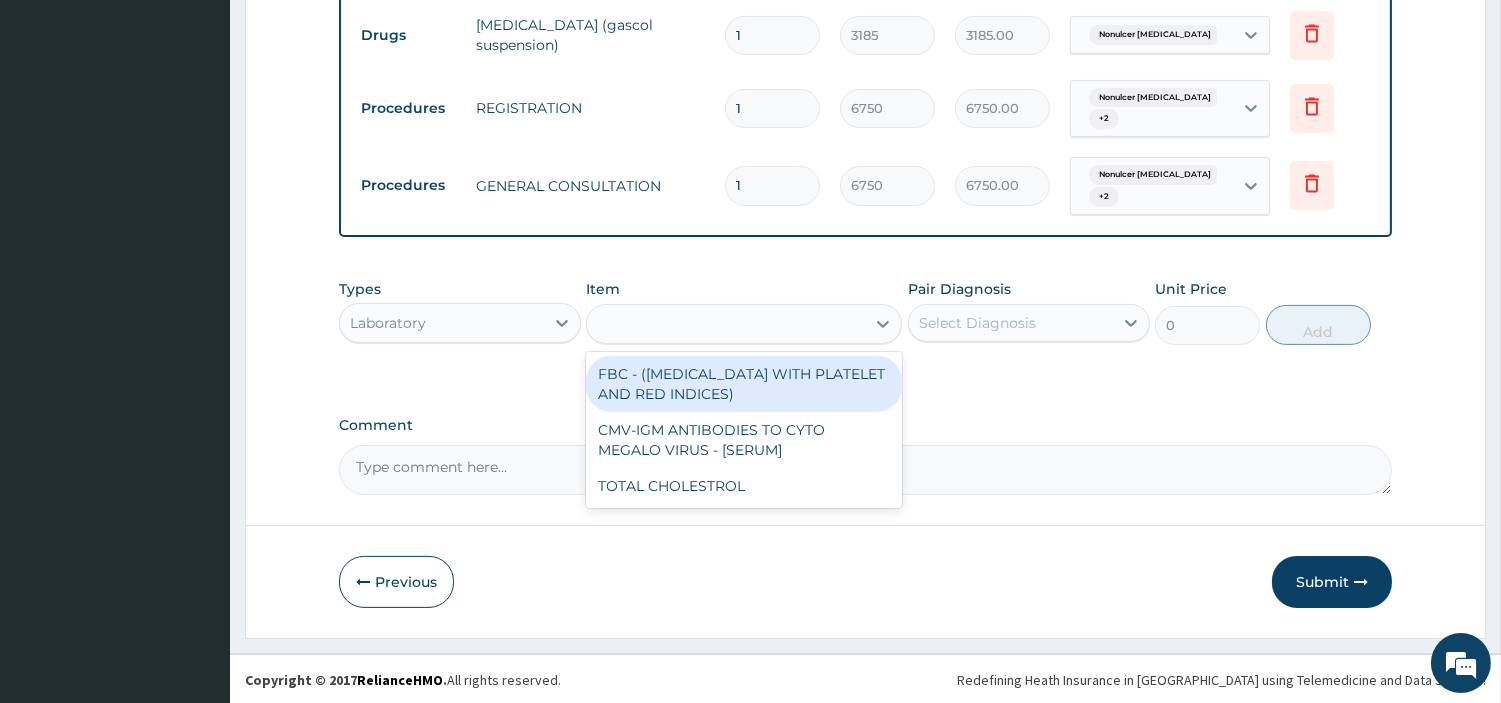 type on "5400" 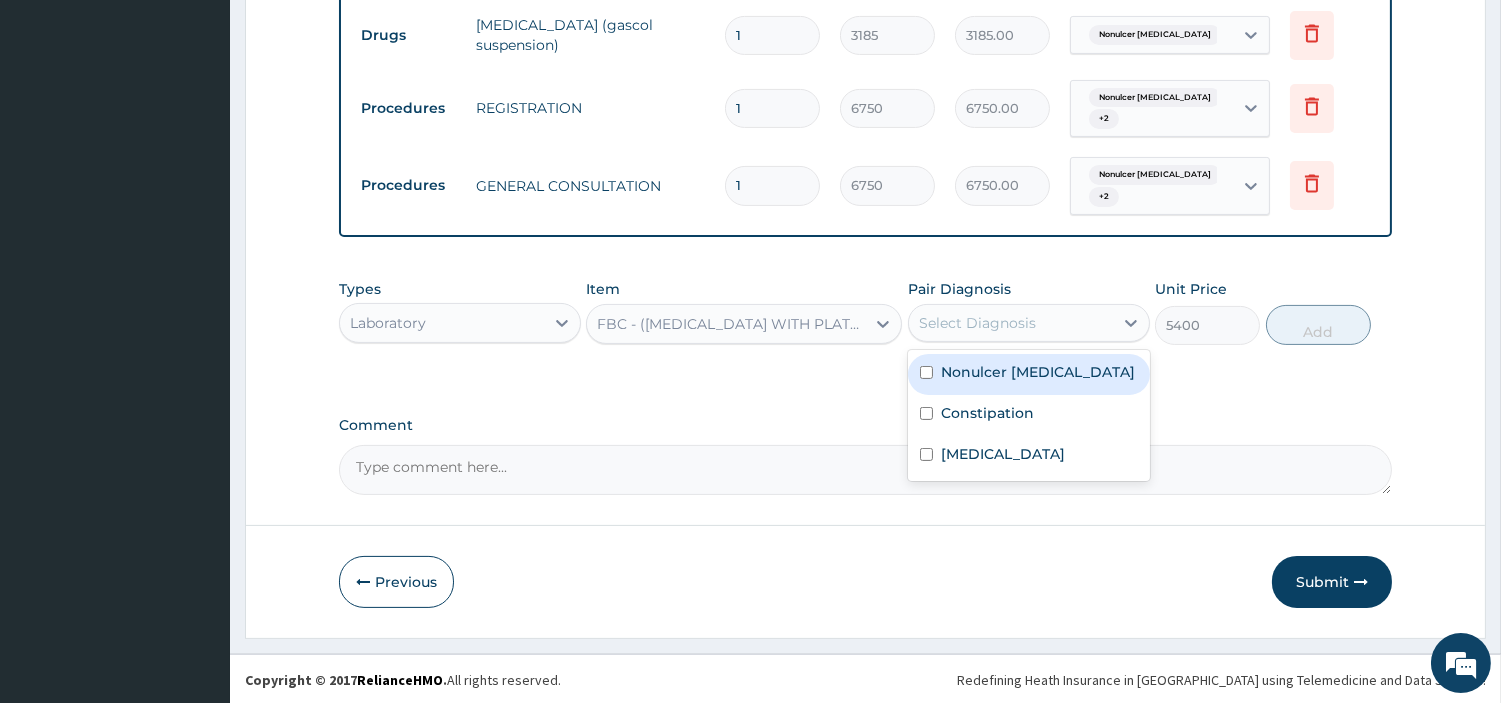 click on "Select Diagnosis" at bounding box center (977, 323) 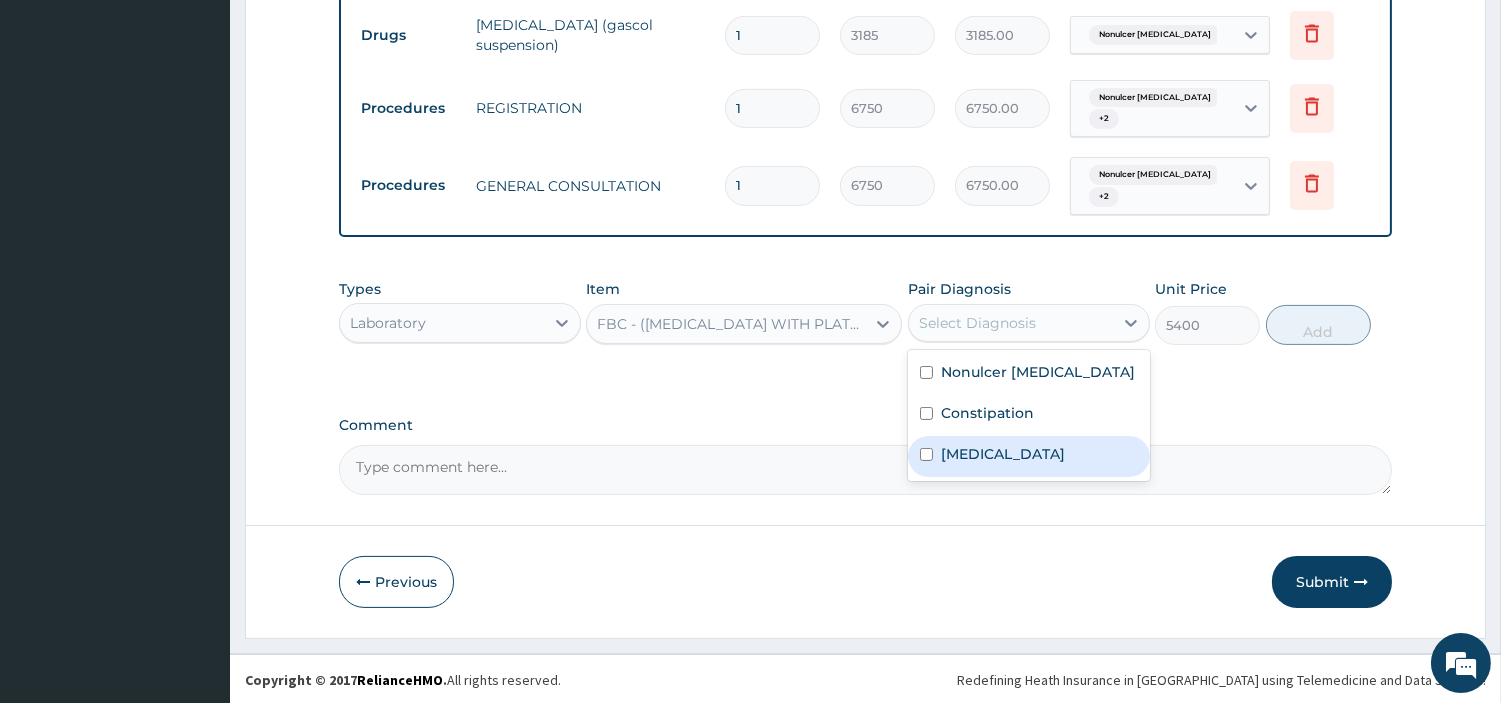 click on "Sepsis" at bounding box center [1029, 456] 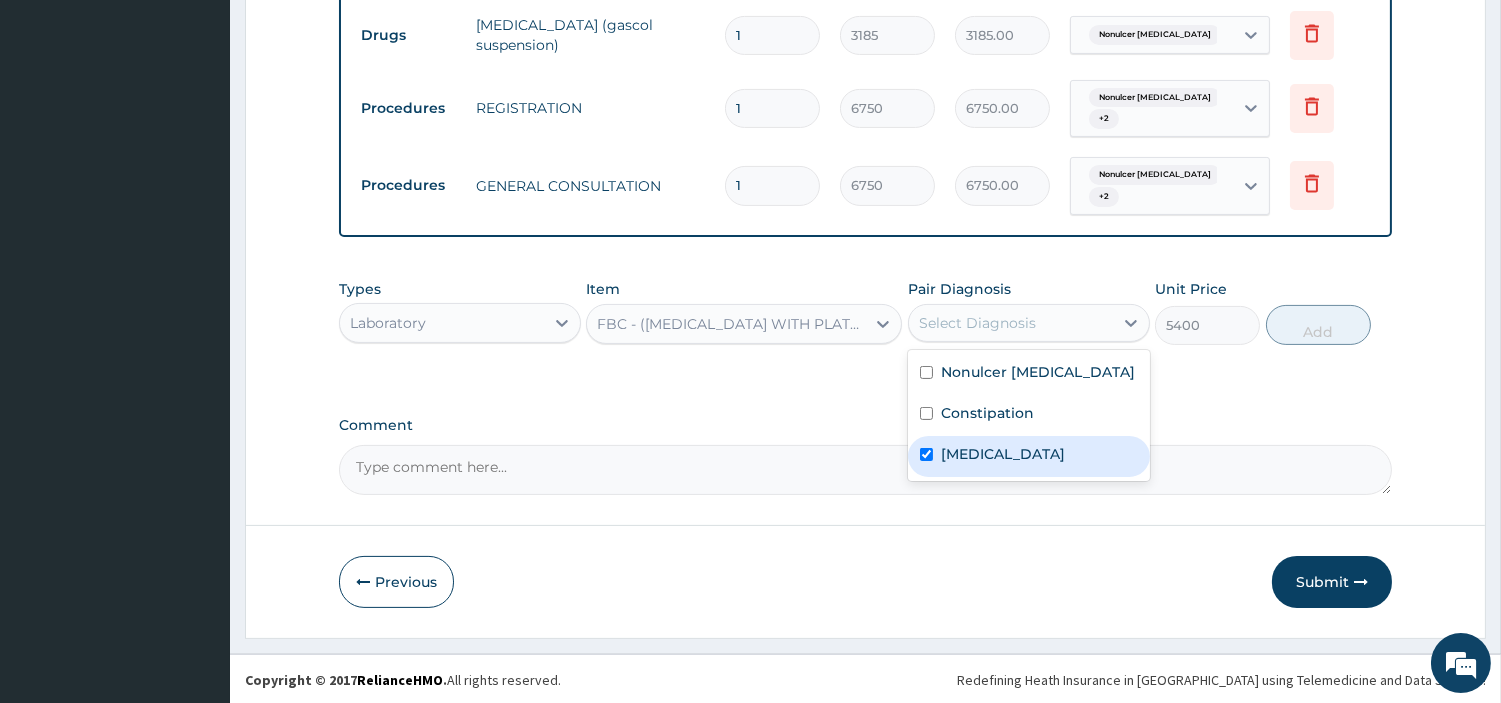 checkbox on "true" 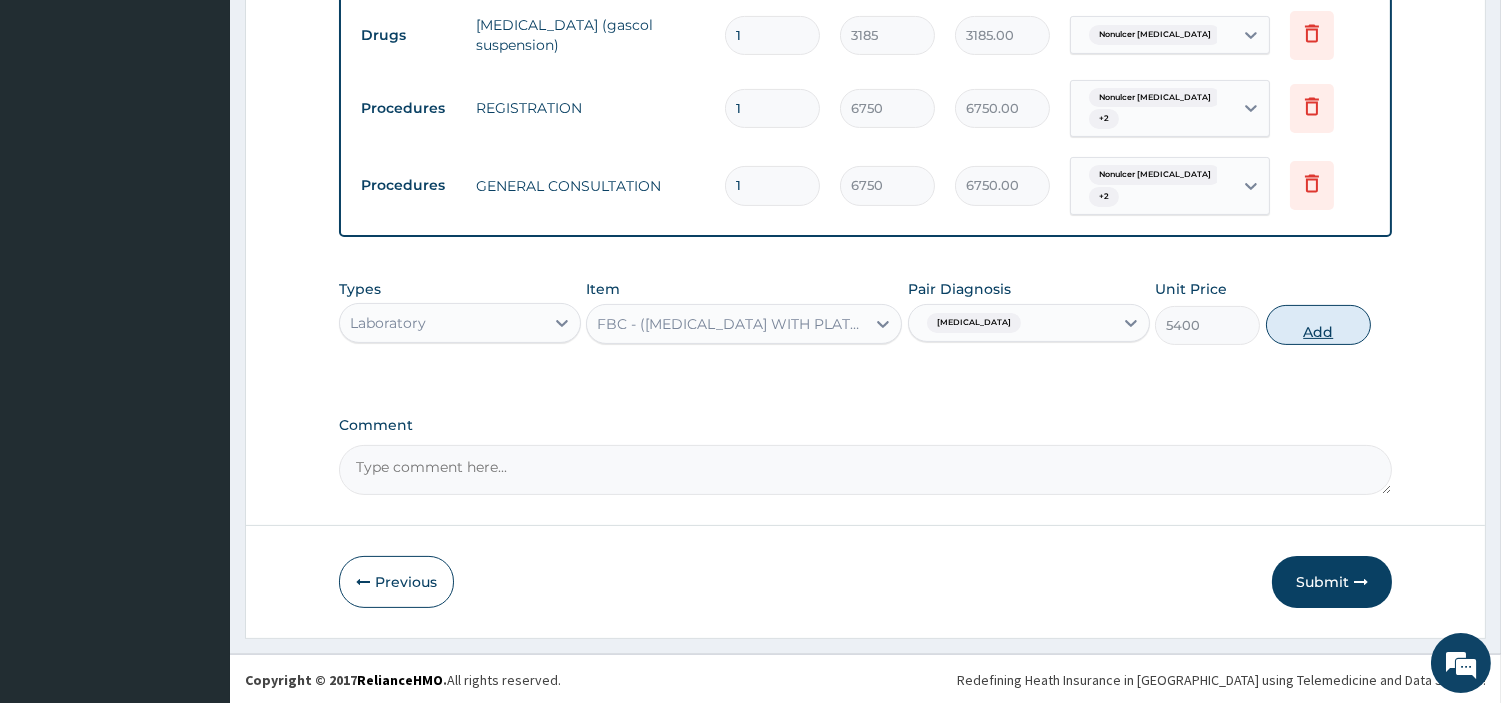 click on "Add" at bounding box center (1318, 325) 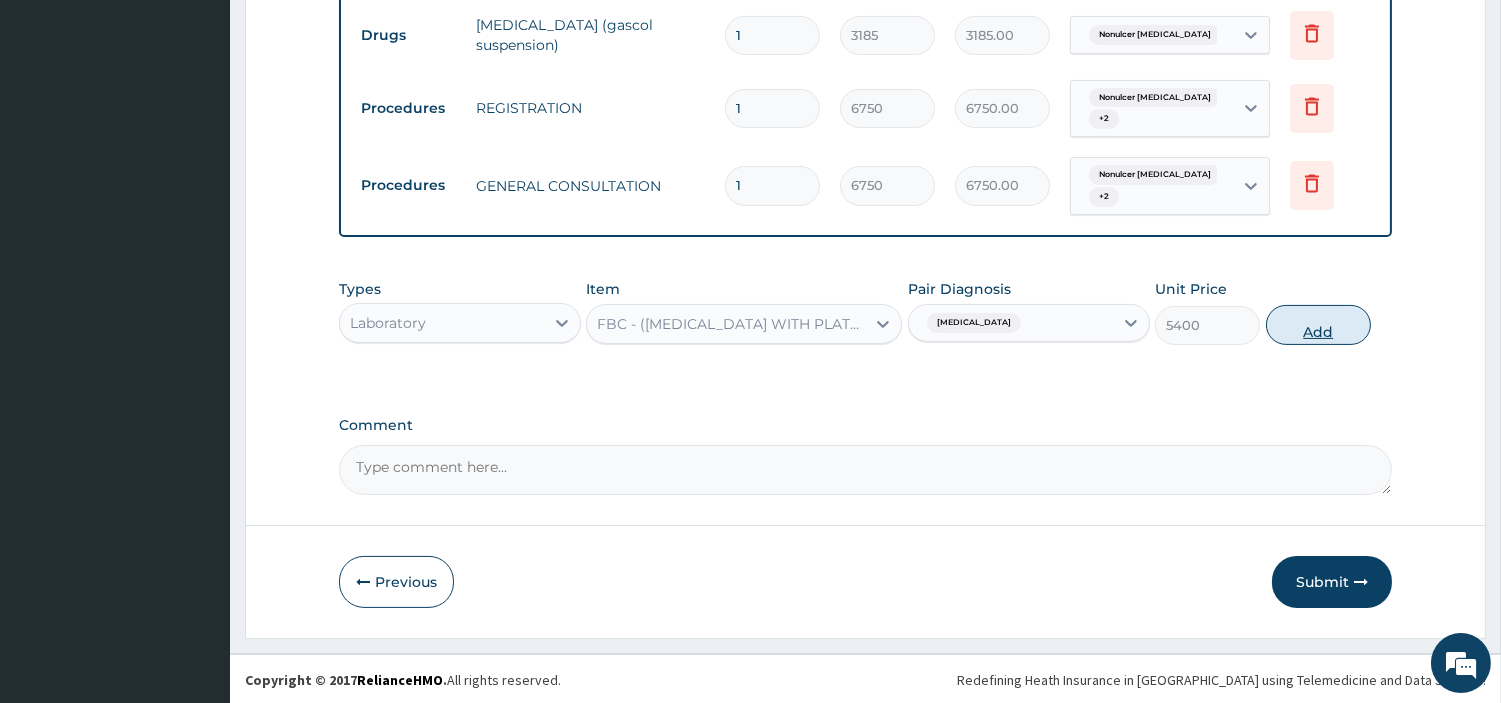 type on "0" 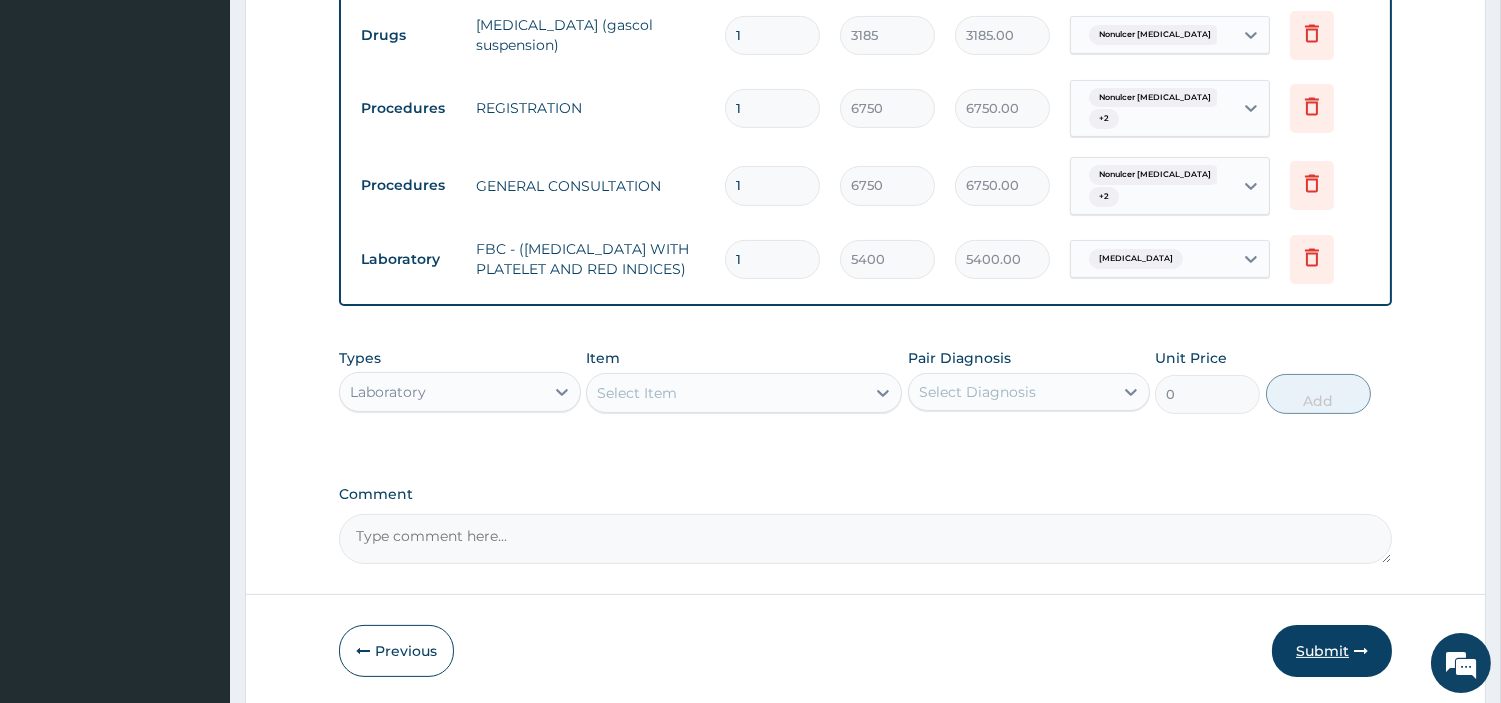 click on "Submit" at bounding box center (1332, 651) 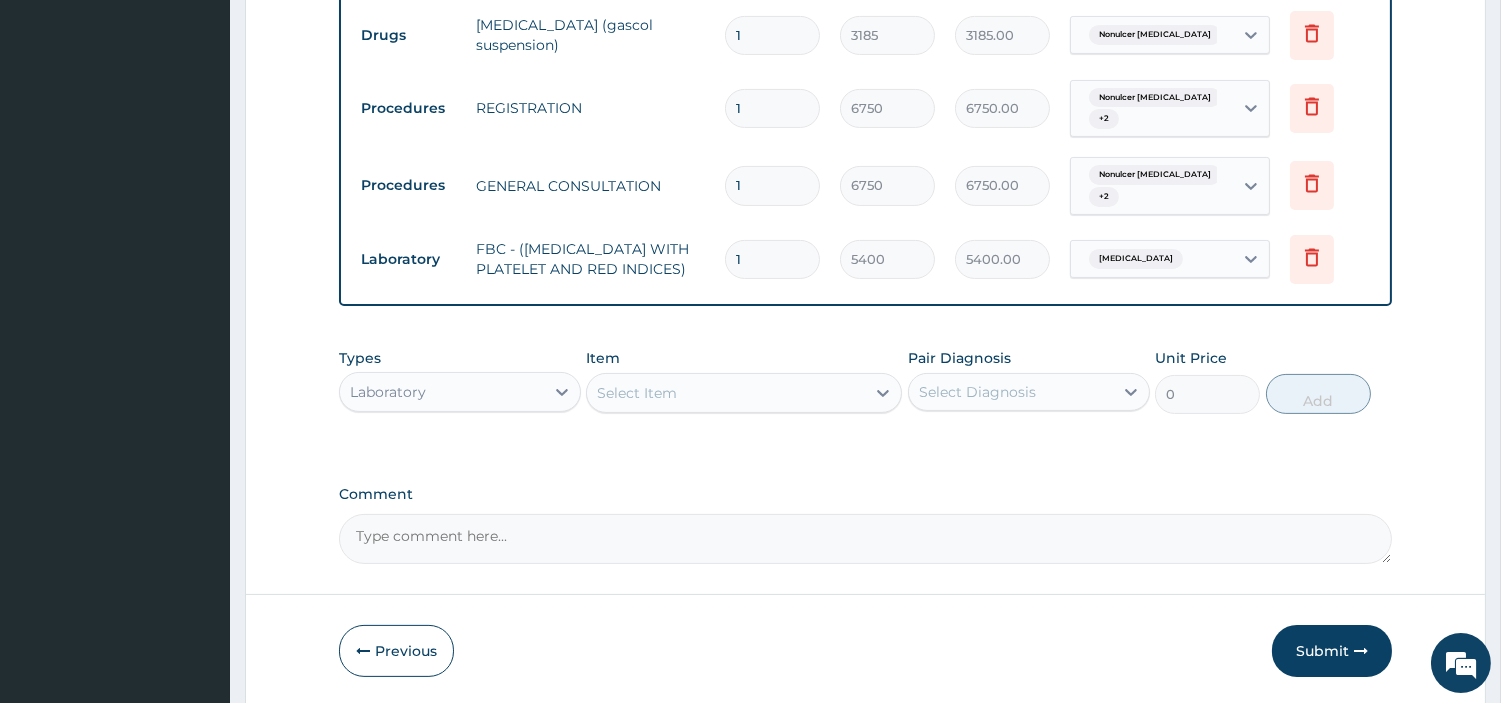 scroll, scrollTop: 66, scrollLeft: 0, axis: vertical 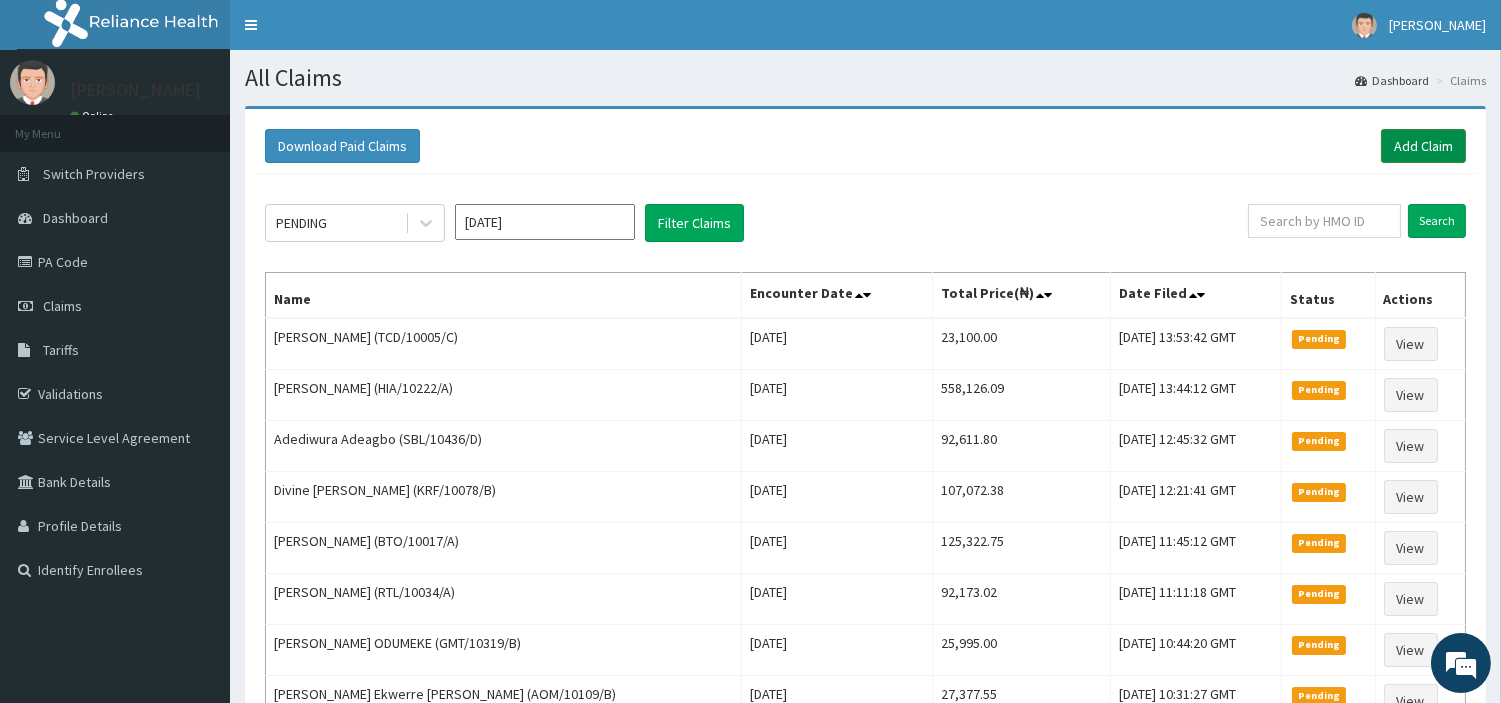 click on "Add Claim" at bounding box center (1423, 146) 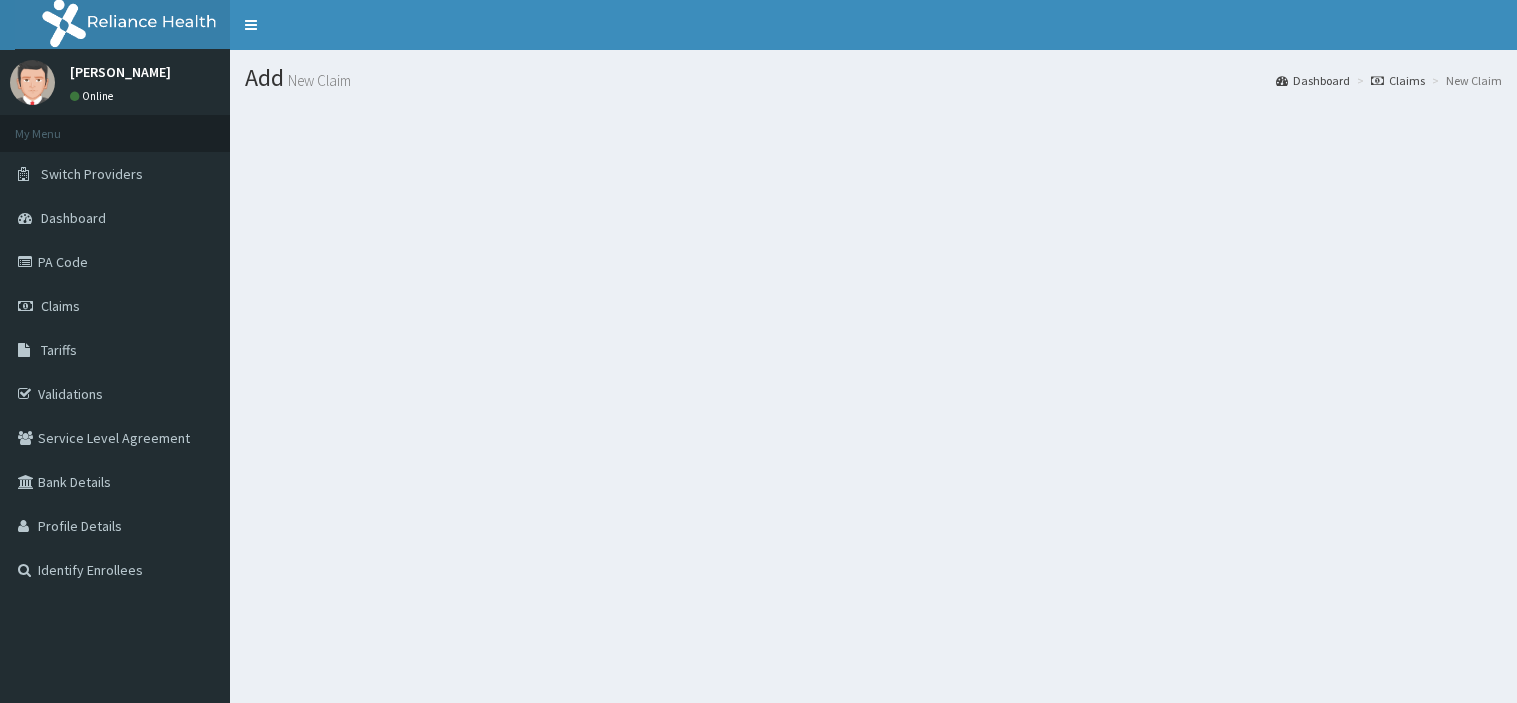 scroll, scrollTop: 0, scrollLeft: 0, axis: both 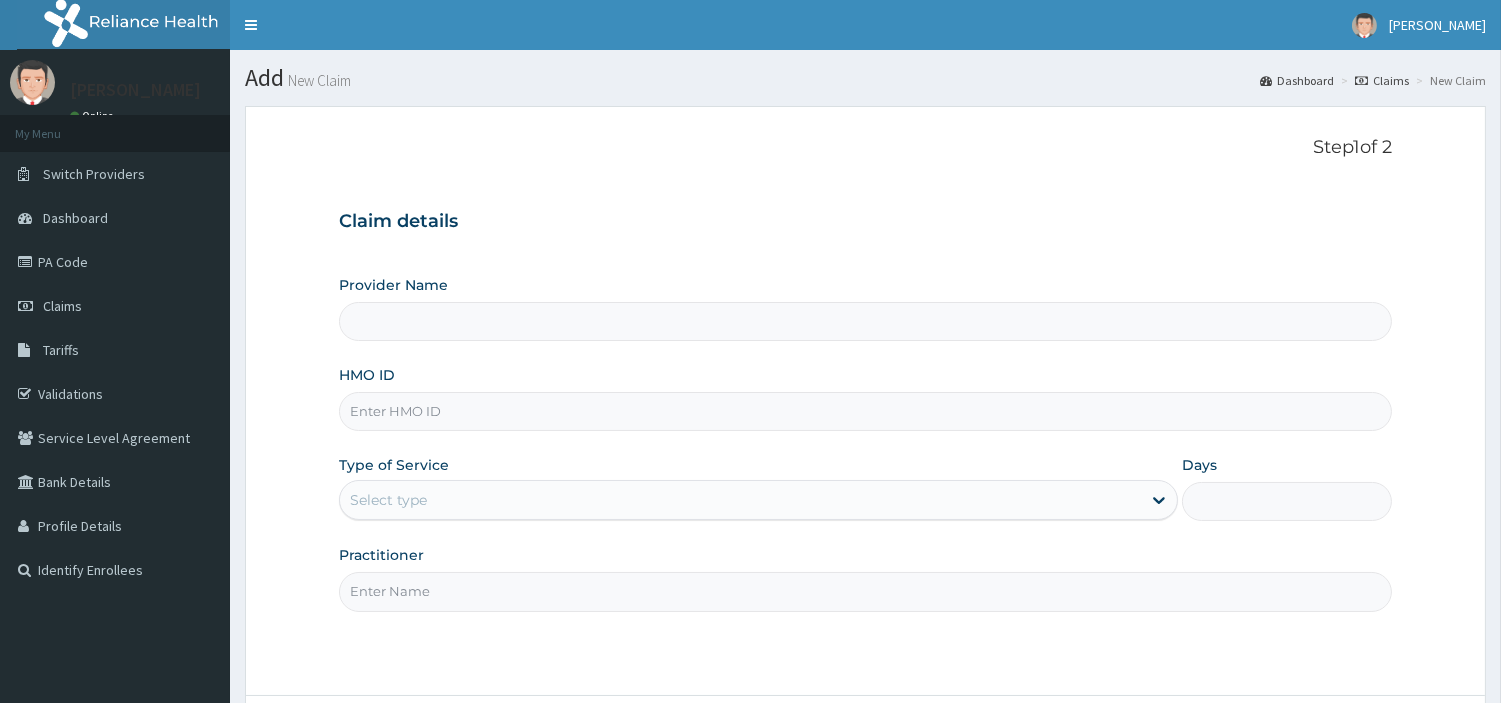 click on "HMO ID" at bounding box center [865, 411] 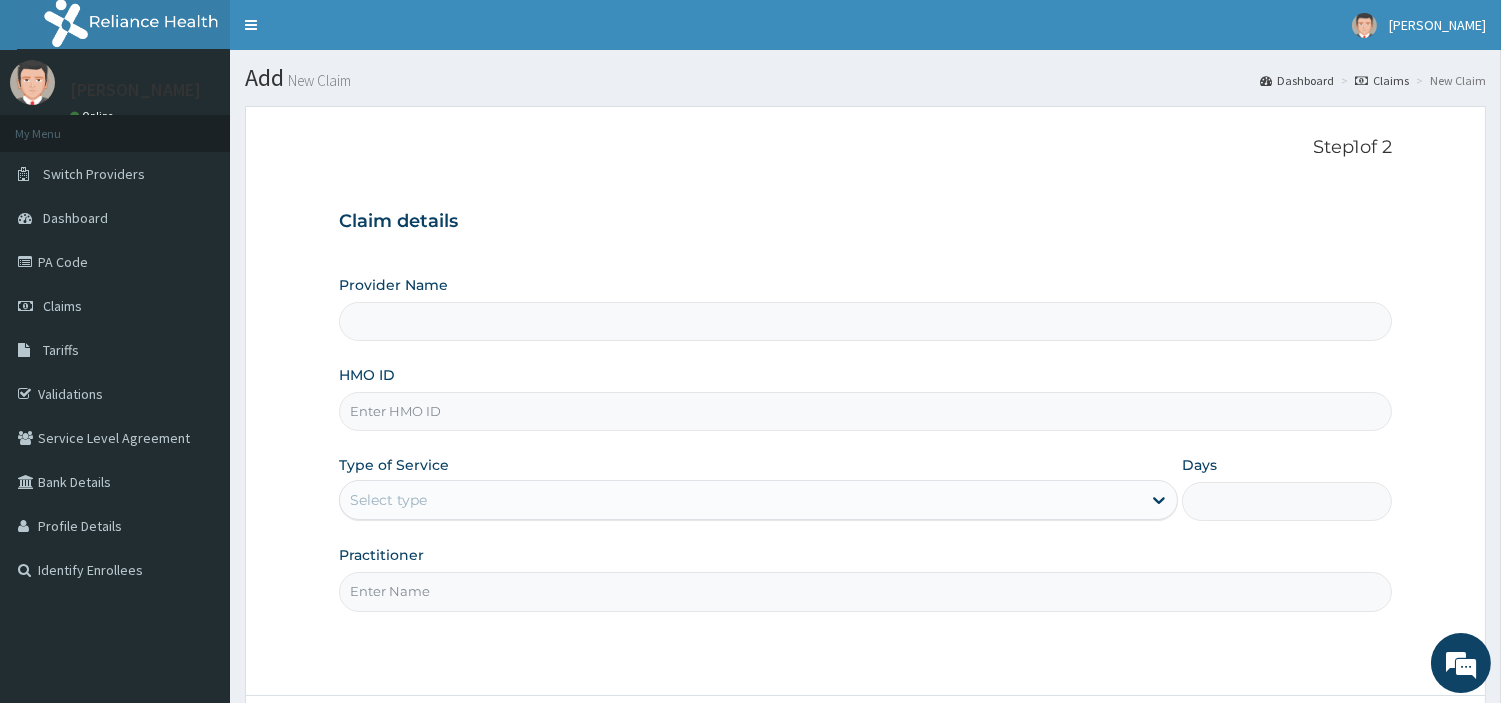 type on "[GEOGRAPHIC_DATA] Nig. Ltd" 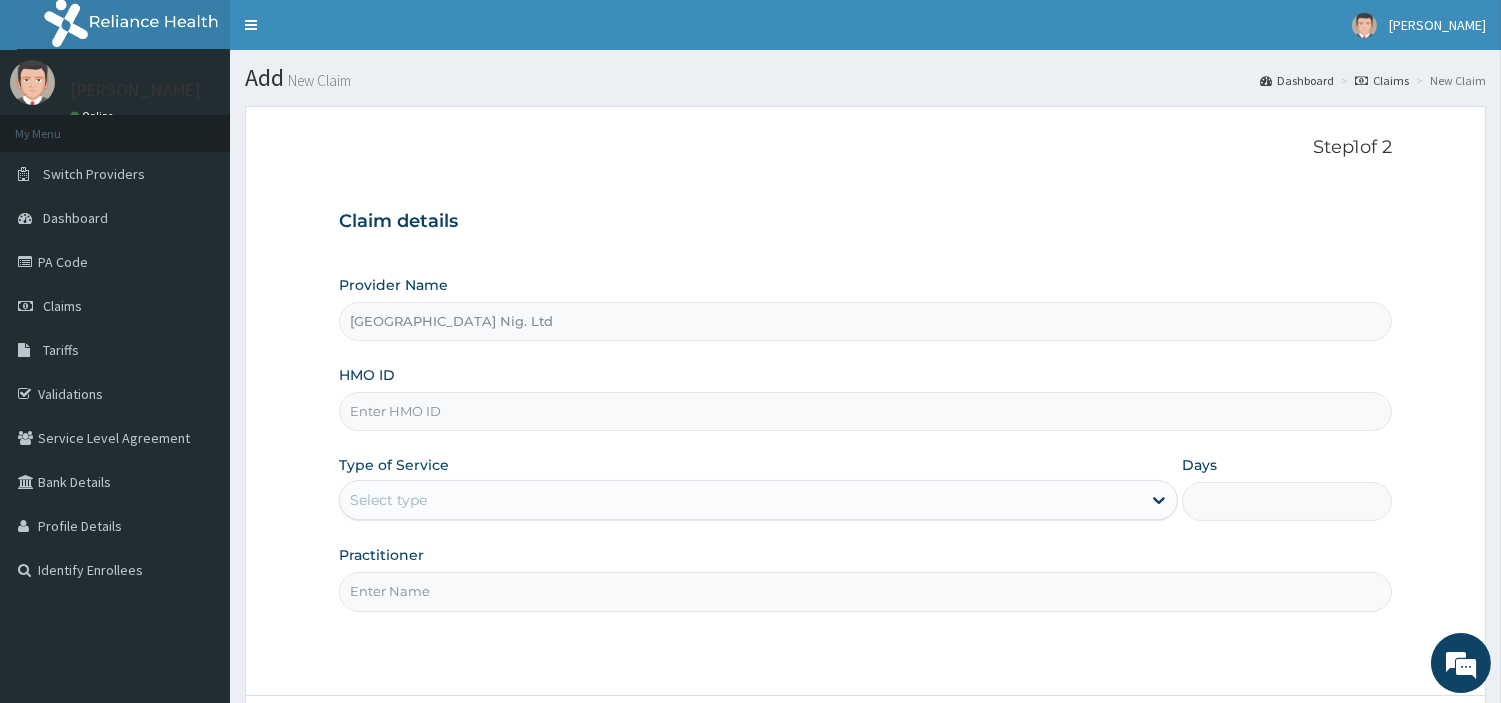 paste on "SZX/10300/A" 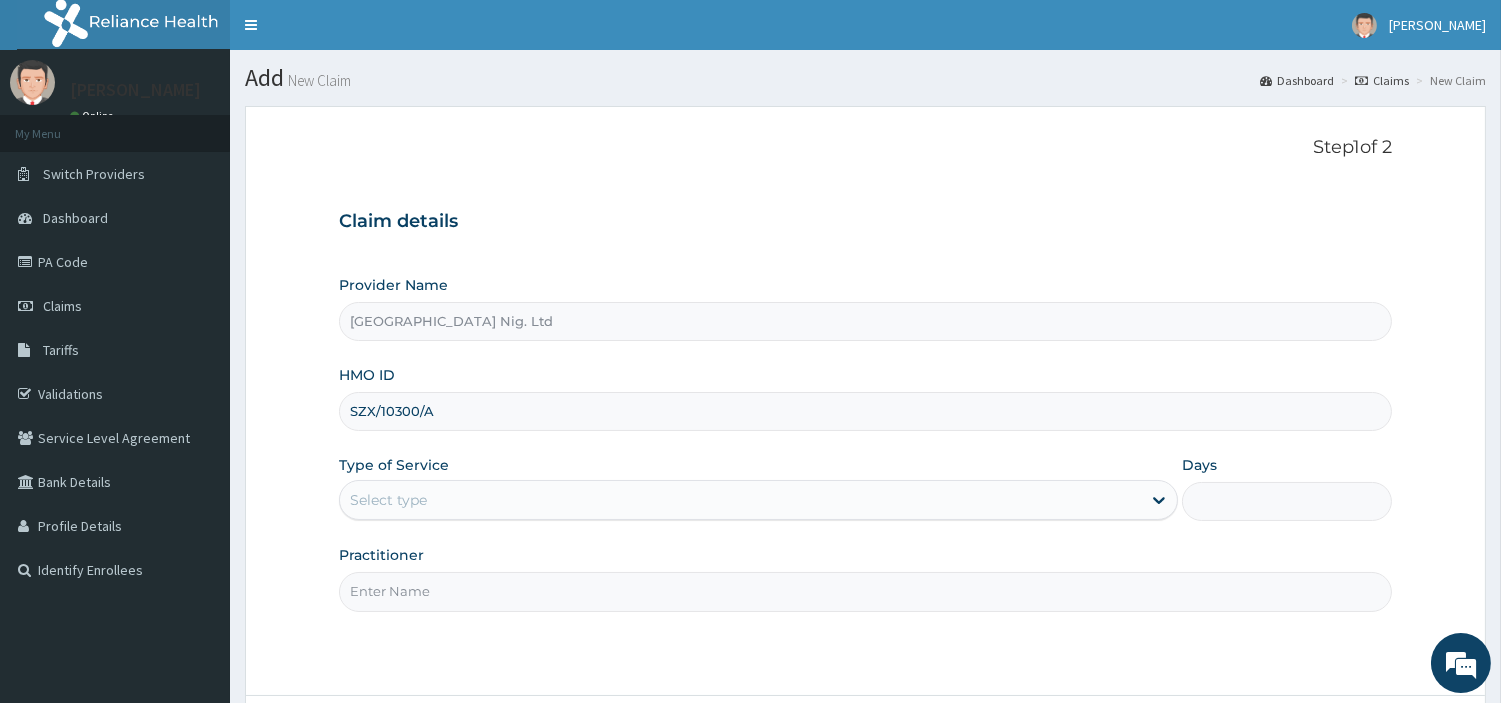 type on "SZX/10300/A" 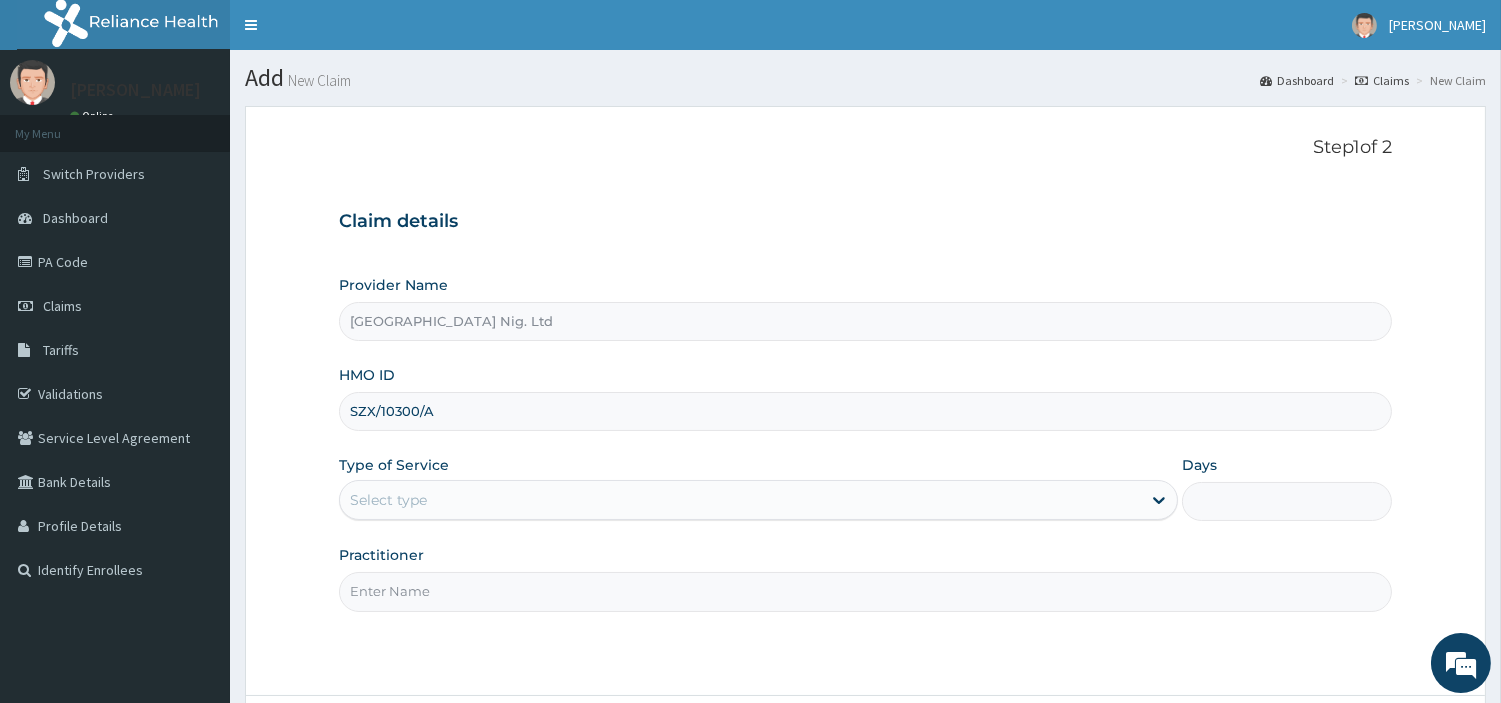 click on "Select type" at bounding box center [740, 500] 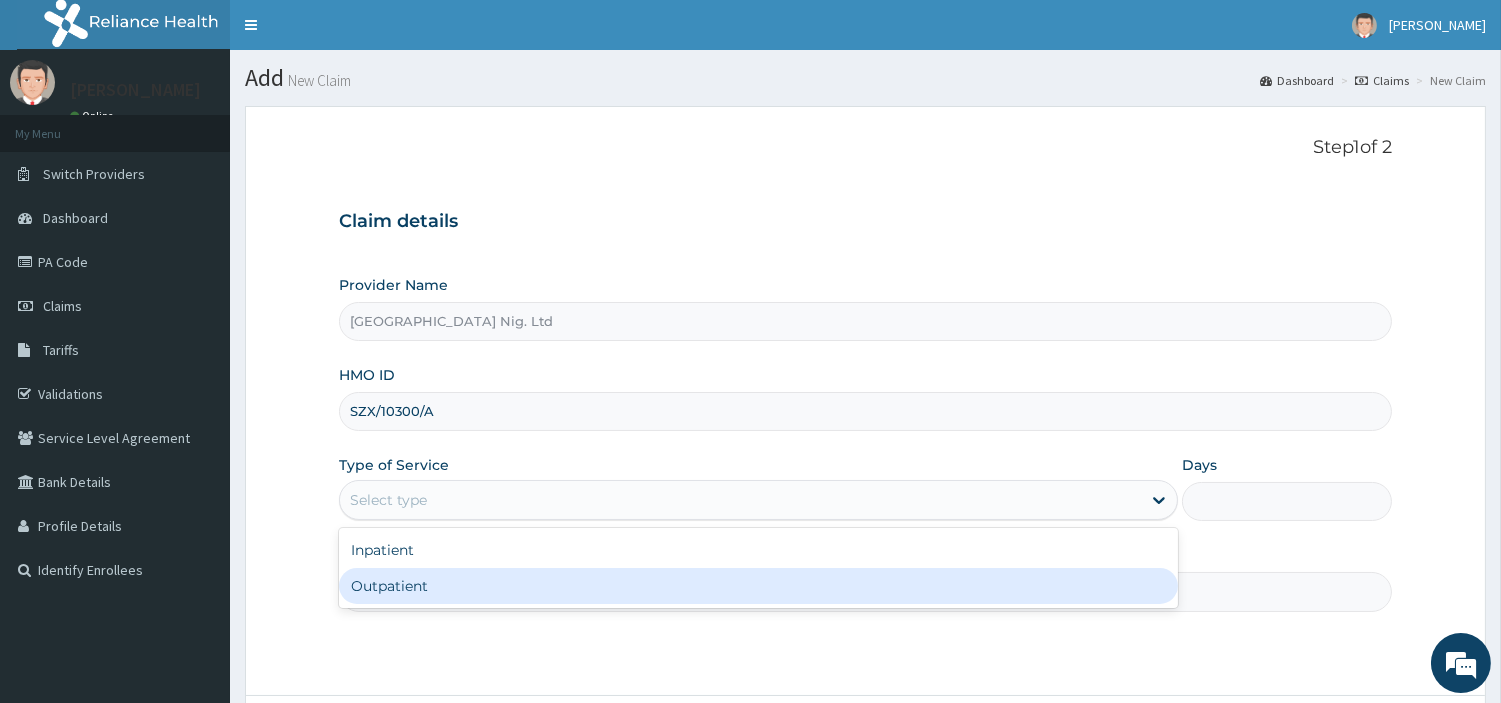 click on "Outpatient" at bounding box center [758, 586] 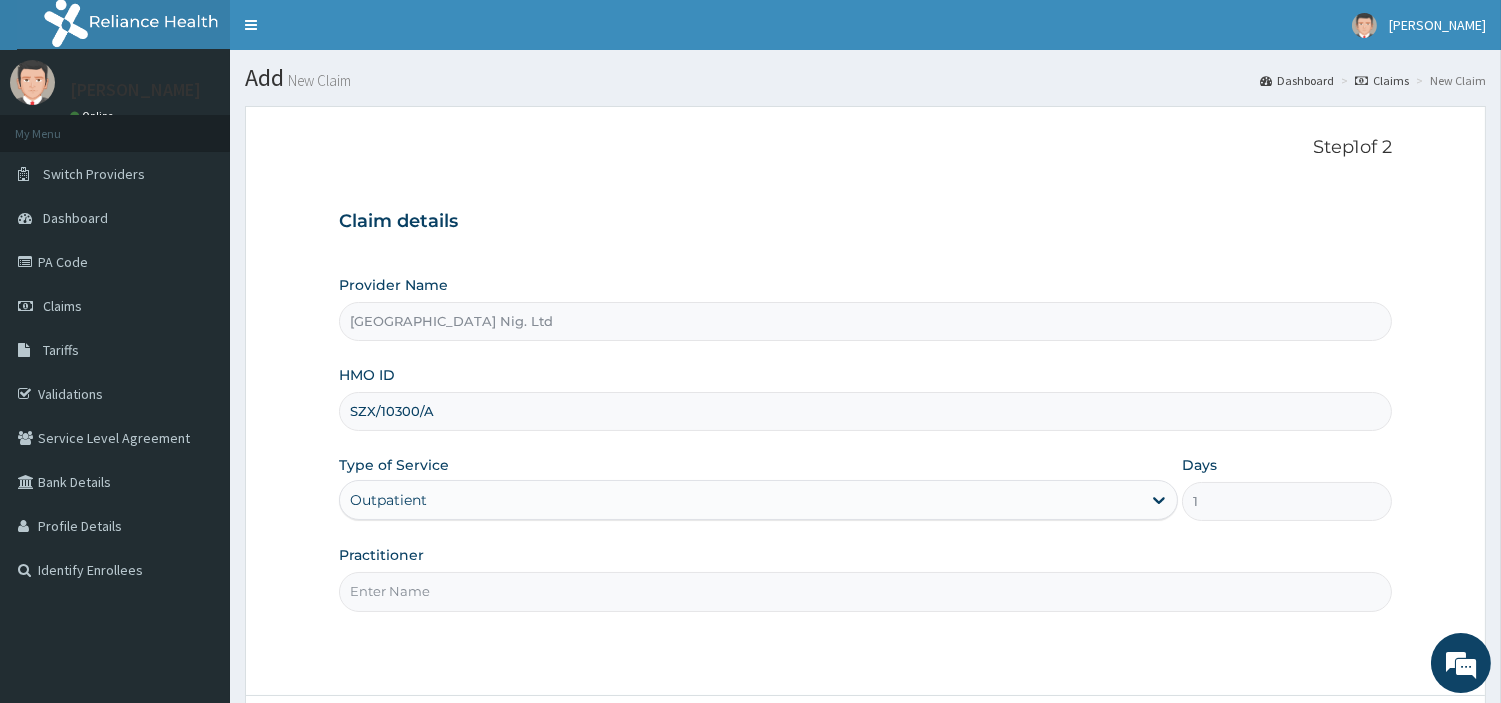 click on "Practitioner" at bounding box center (865, 591) 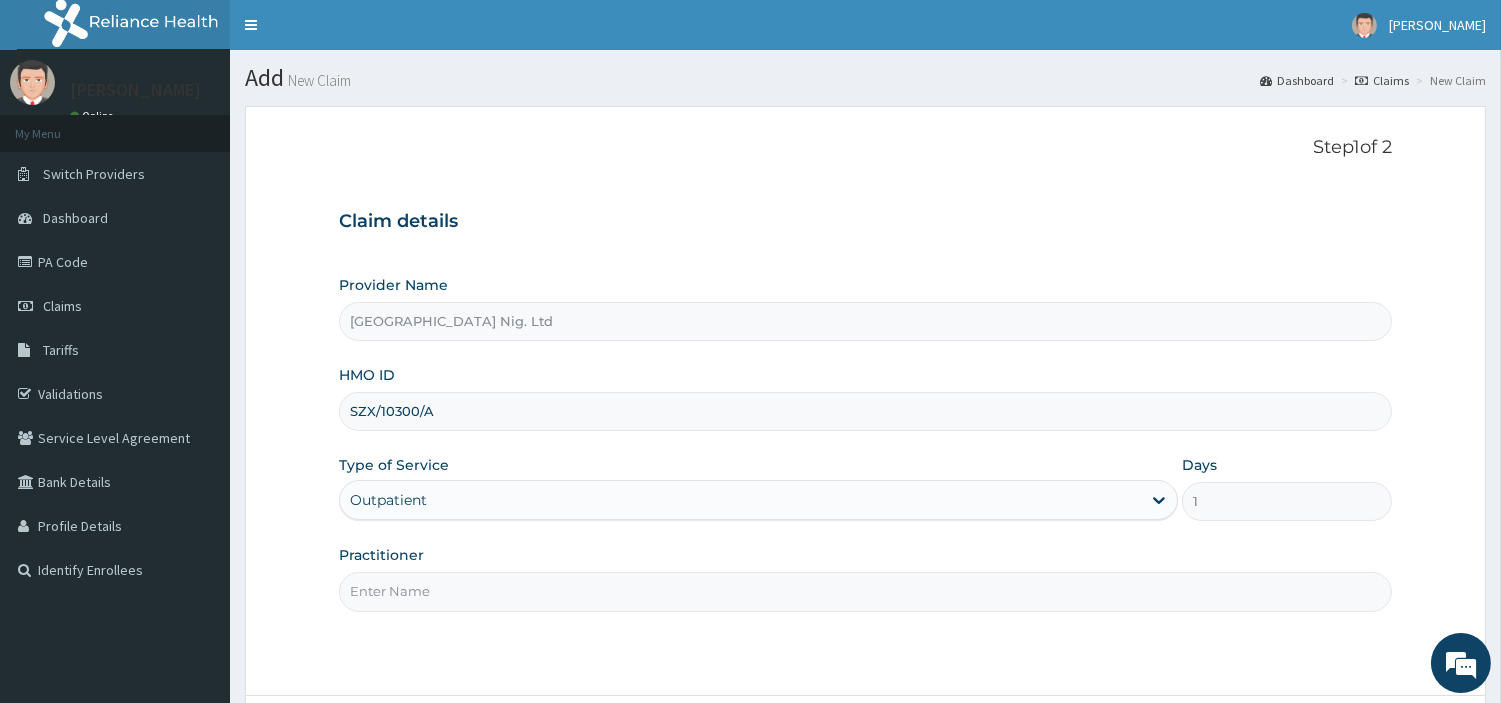 paste on "Eloka Joy" 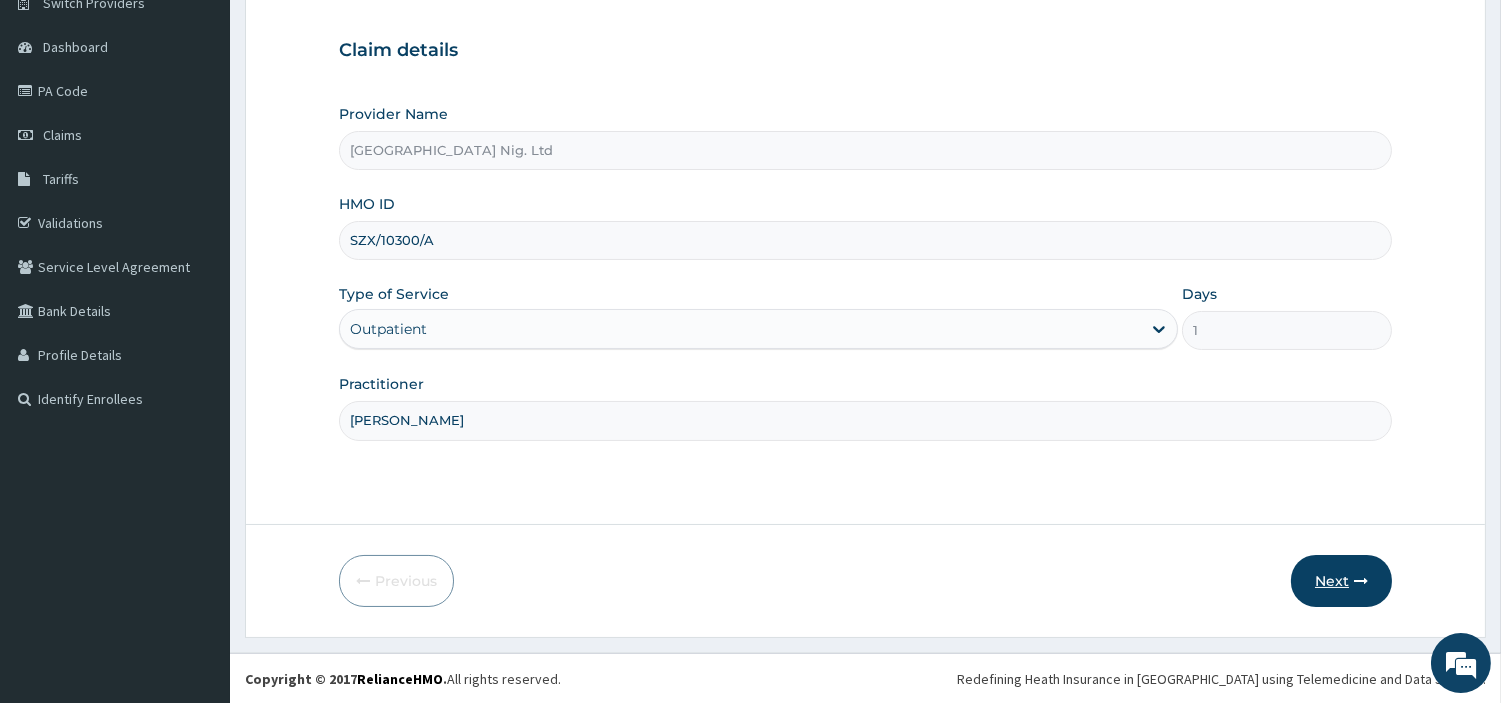 scroll, scrollTop: 172, scrollLeft: 0, axis: vertical 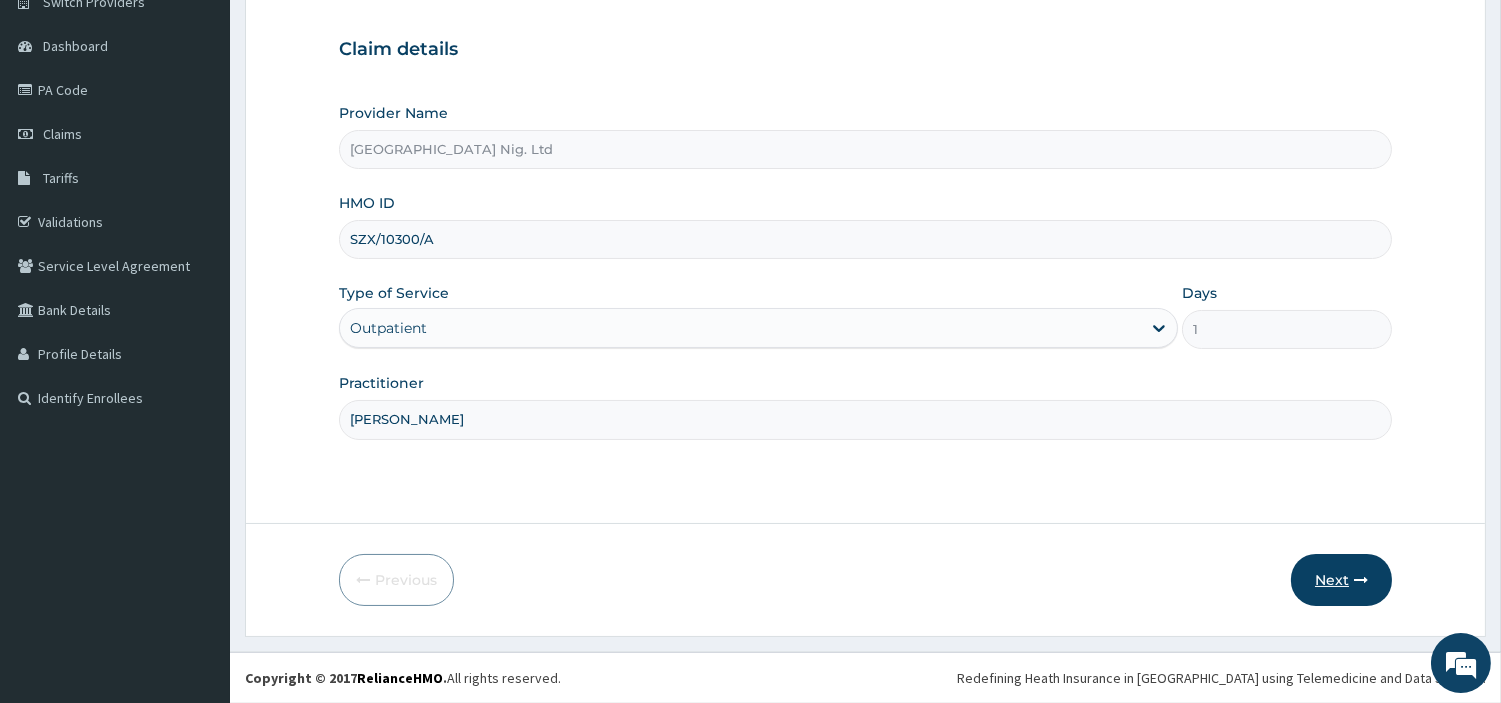 type on "Eloka Joy" 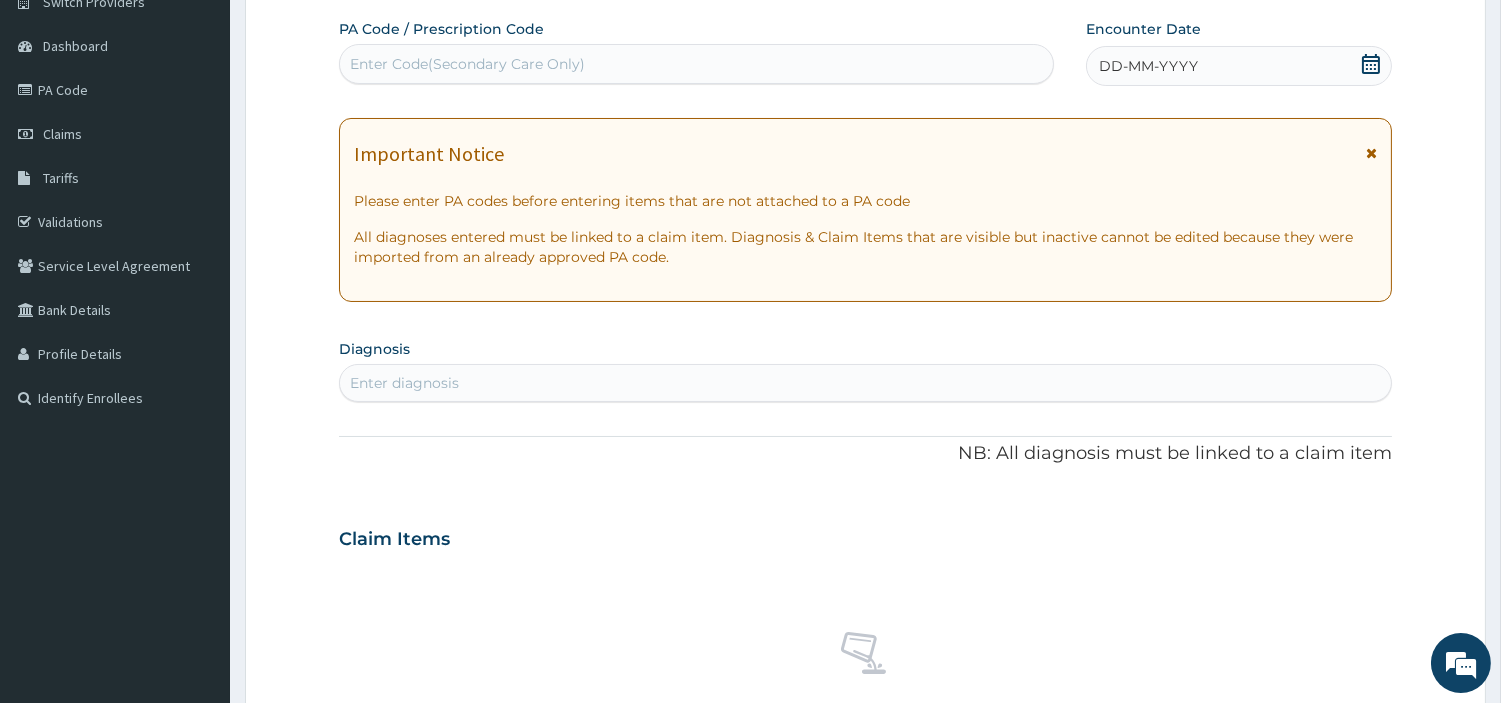 click on "Enter Code(Secondary Care Only)" at bounding box center [696, 64] 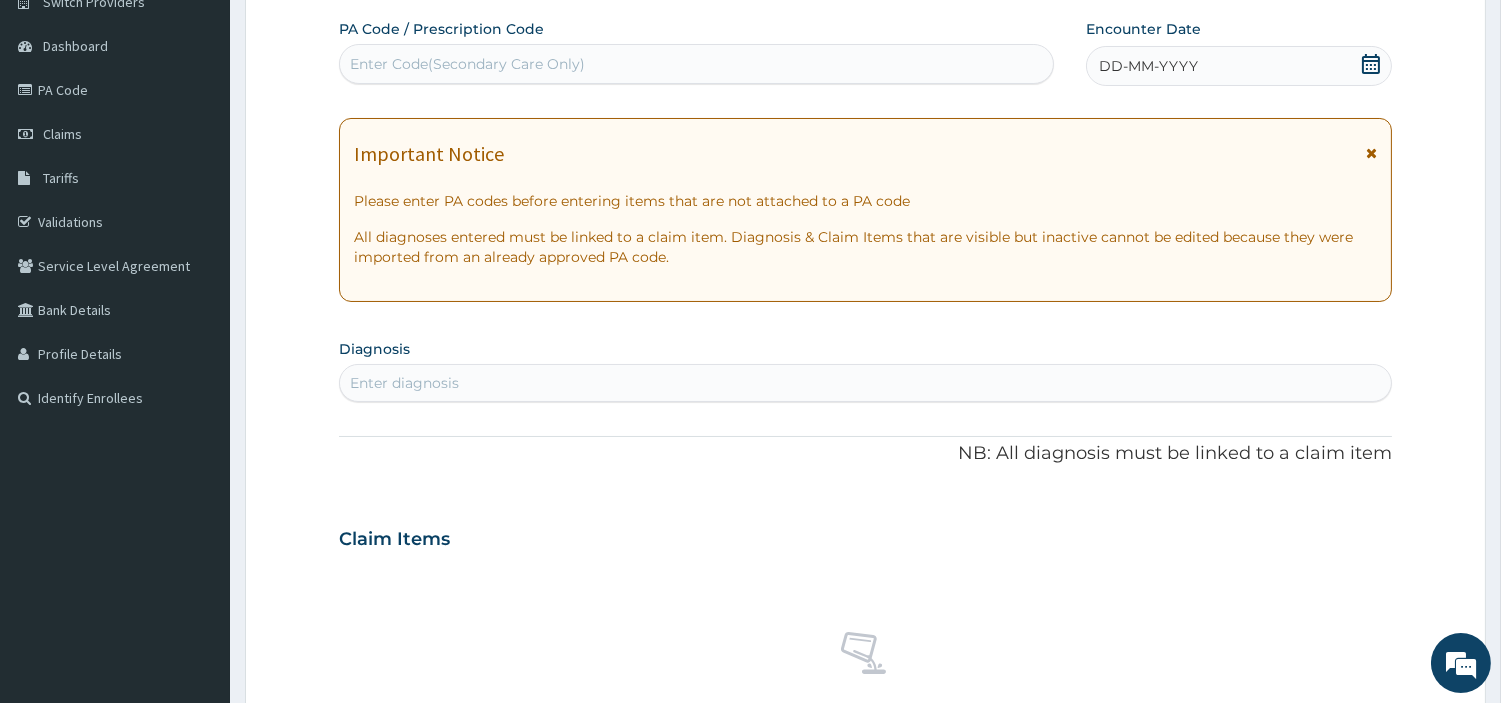 scroll, scrollTop: 0, scrollLeft: 0, axis: both 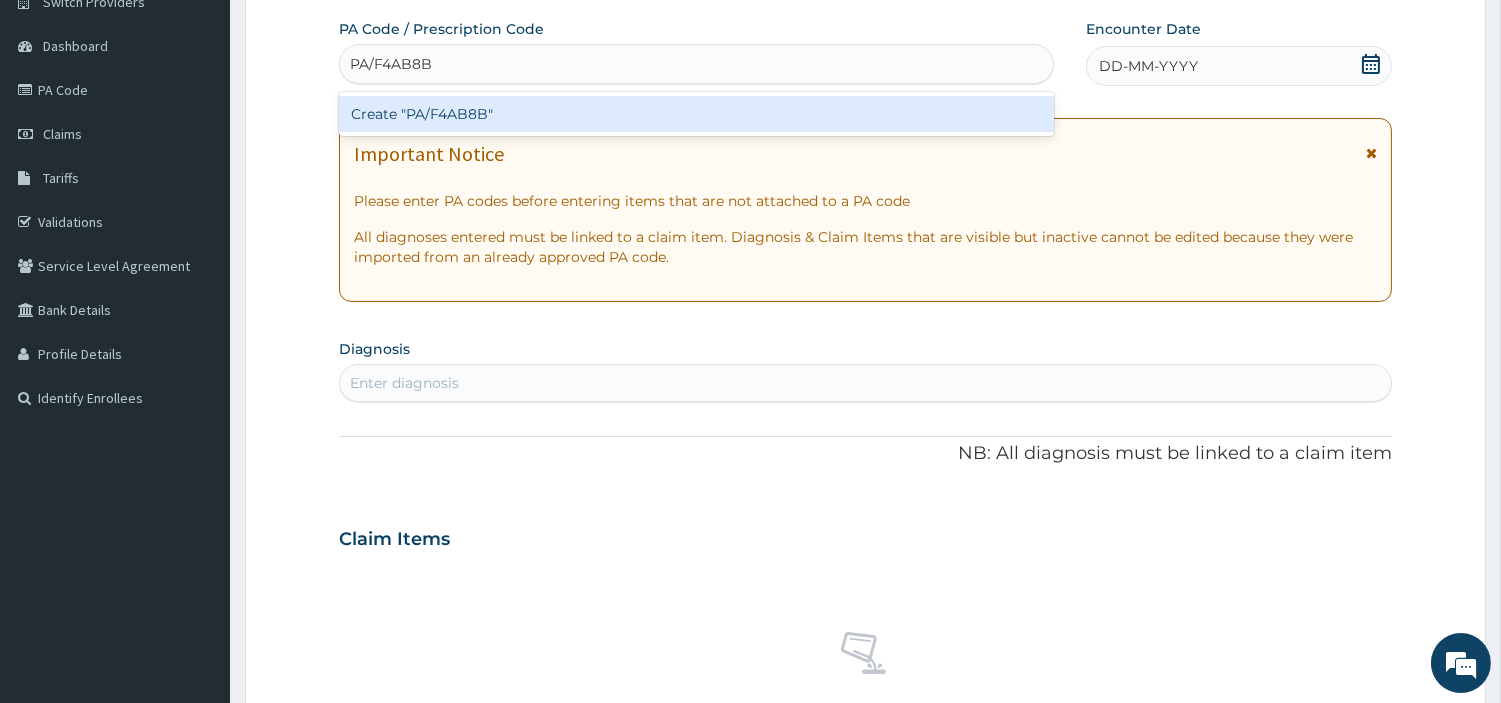 click on "Create "PA/F4AB8B"" at bounding box center [696, 114] 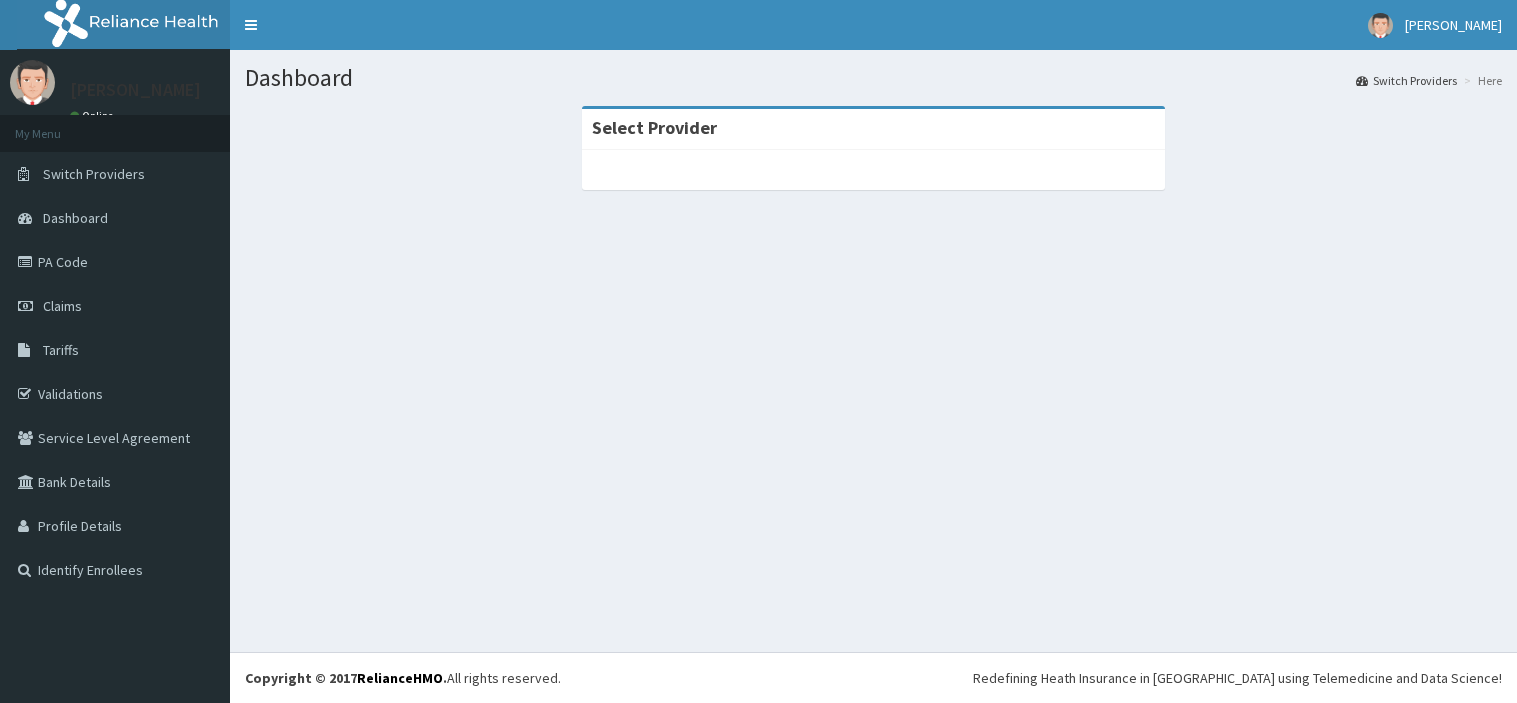 scroll, scrollTop: 0, scrollLeft: 0, axis: both 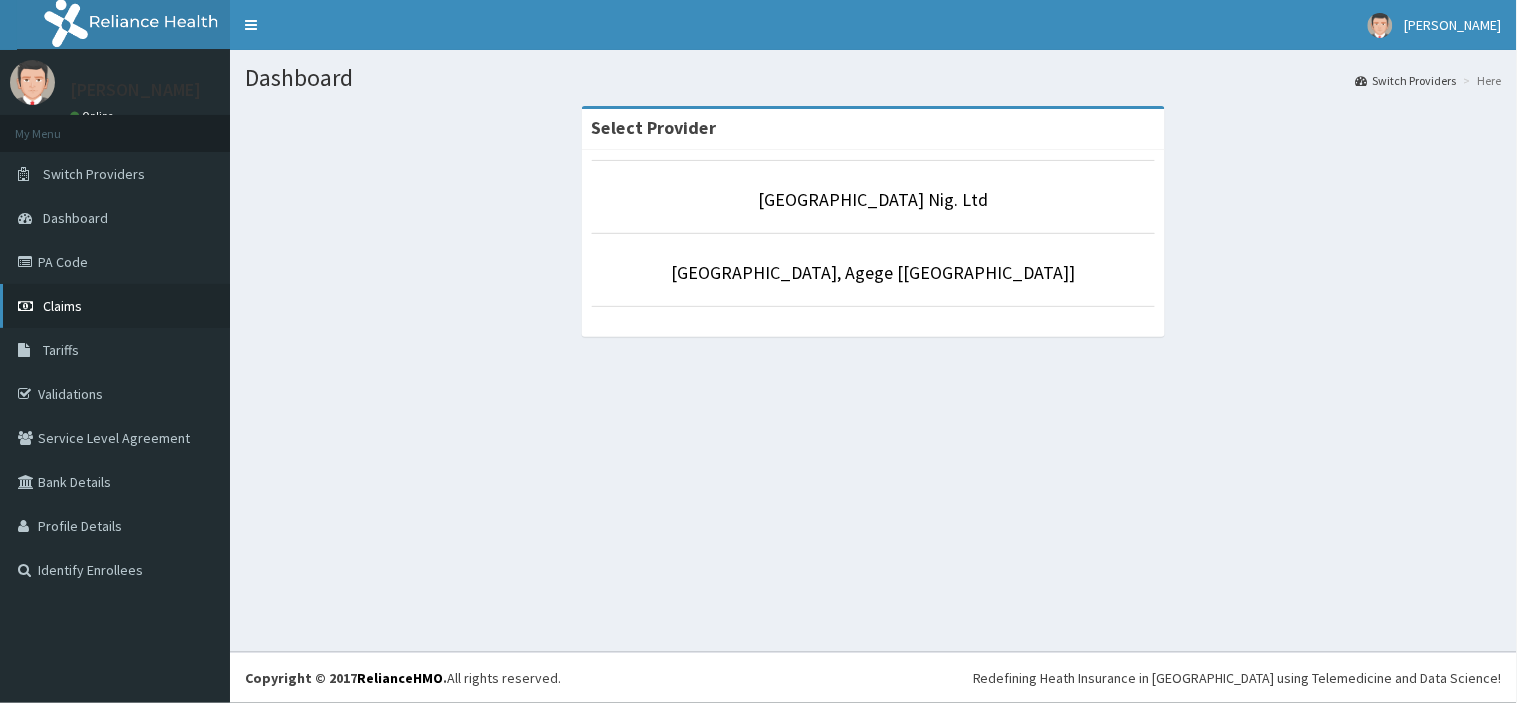 click on "Claims" at bounding box center (115, 306) 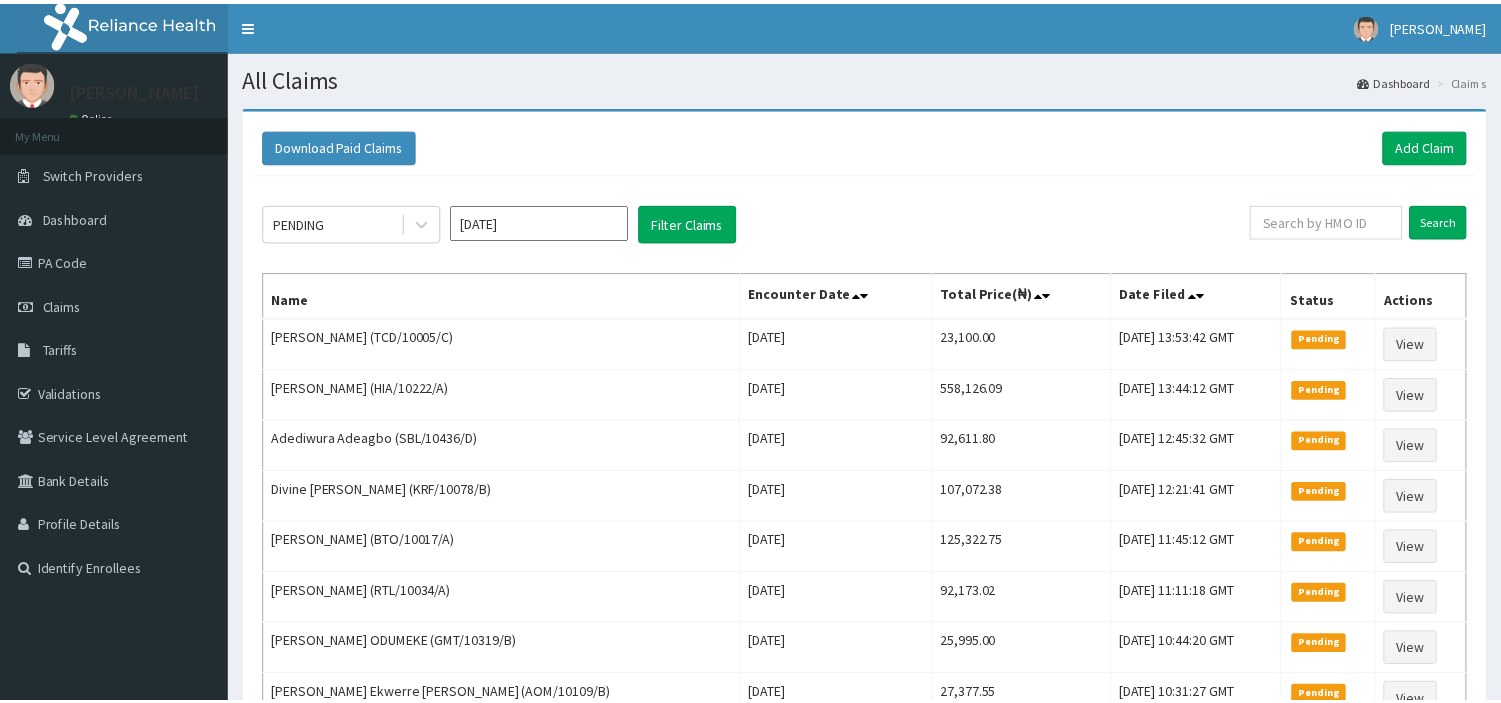 scroll, scrollTop: 0, scrollLeft: 0, axis: both 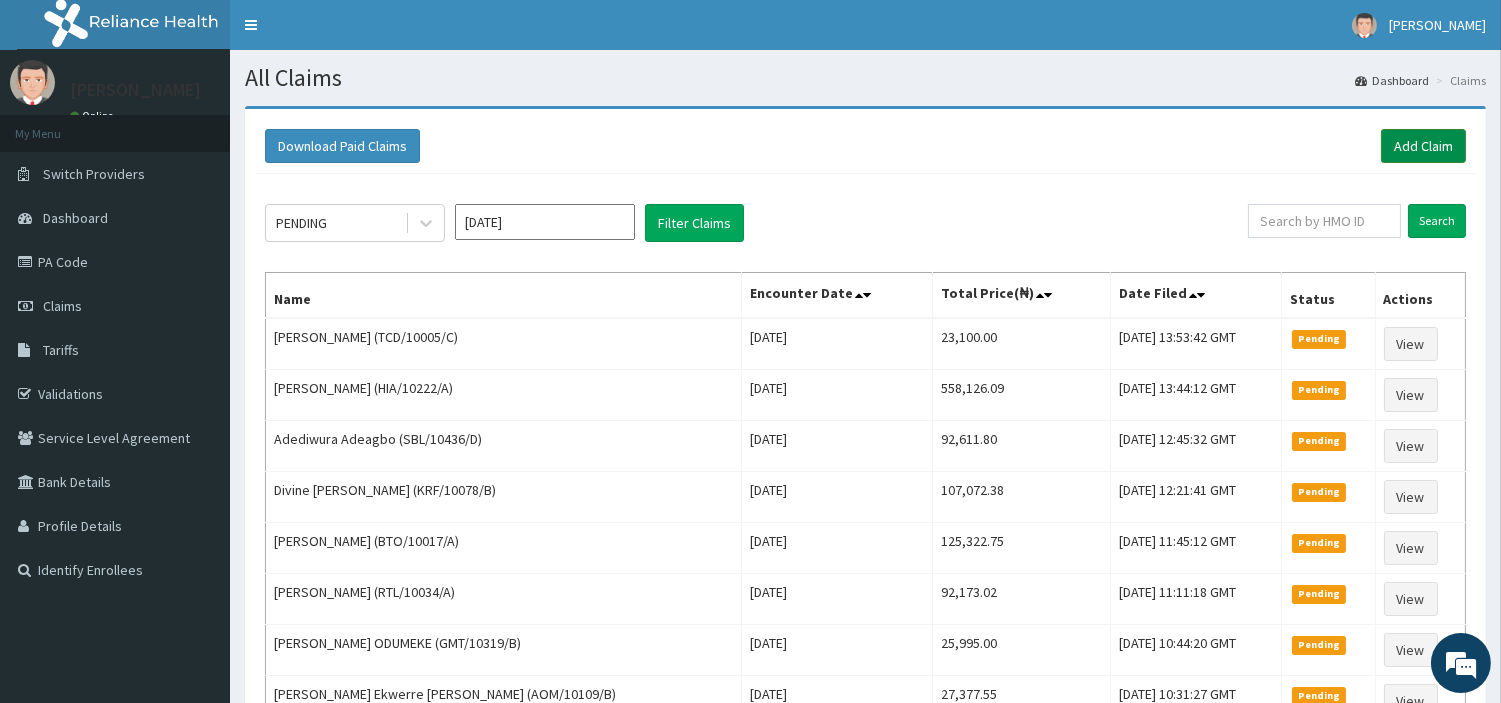 click on "Add Claim" at bounding box center [1423, 146] 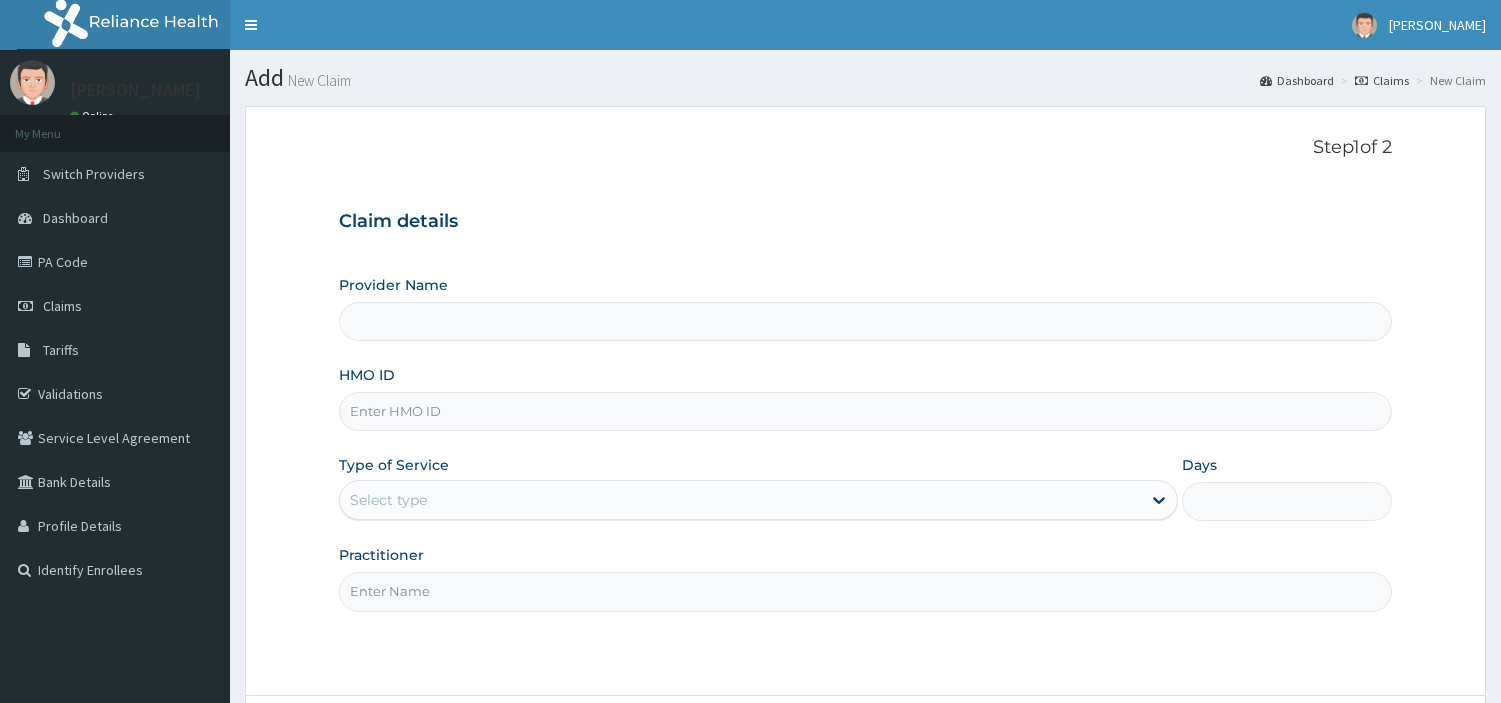 scroll, scrollTop: 0, scrollLeft: 0, axis: both 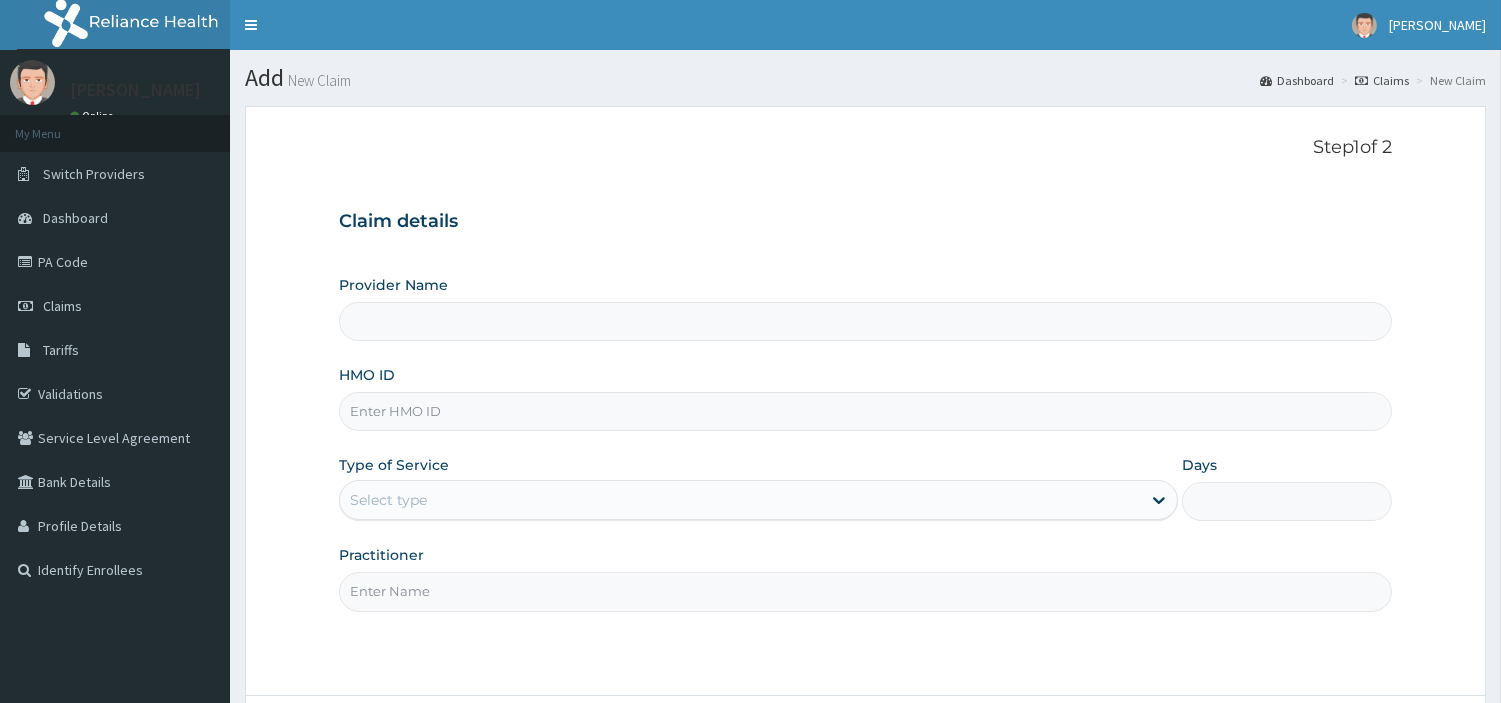 type on "[GEOGRAPHIC_DATA] Nig. Ltd" 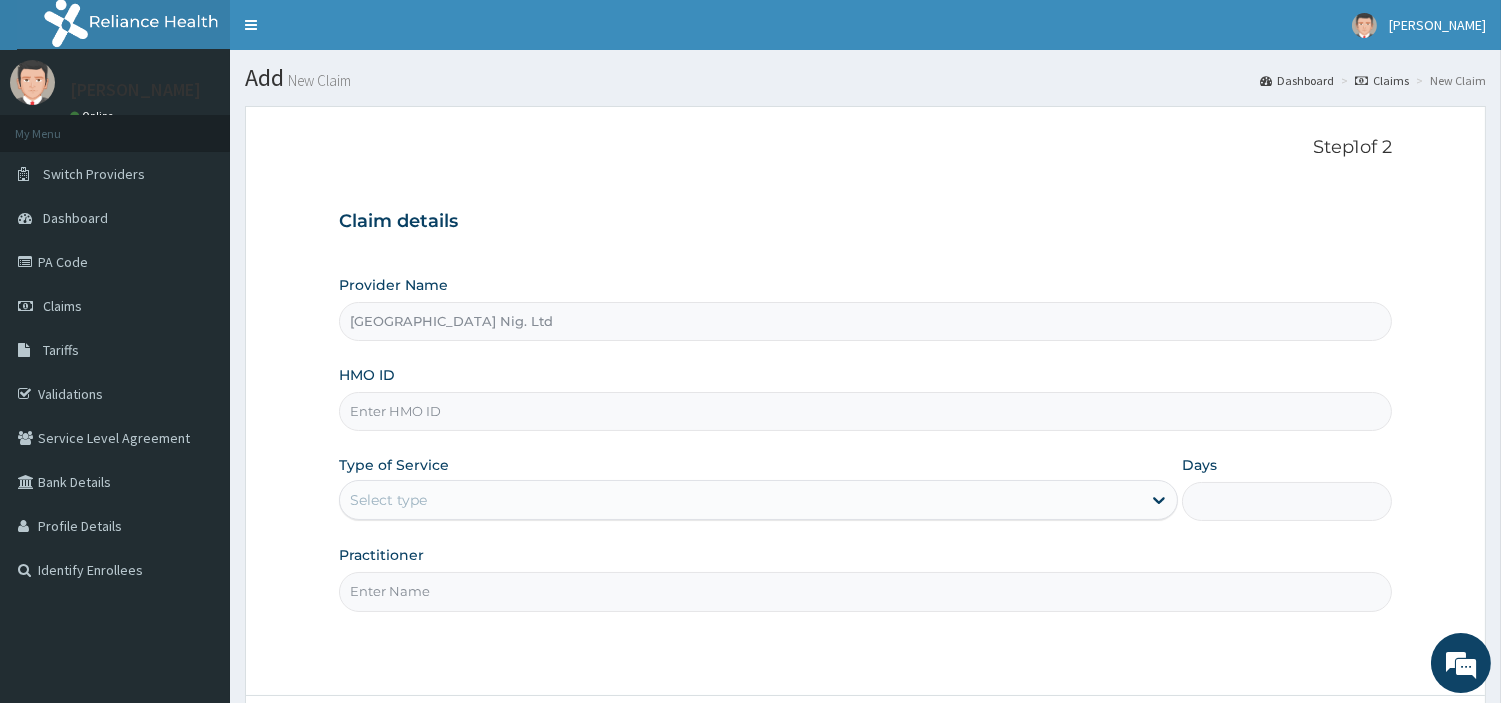 click on "HMO ID" at bounding box center [865, 411] 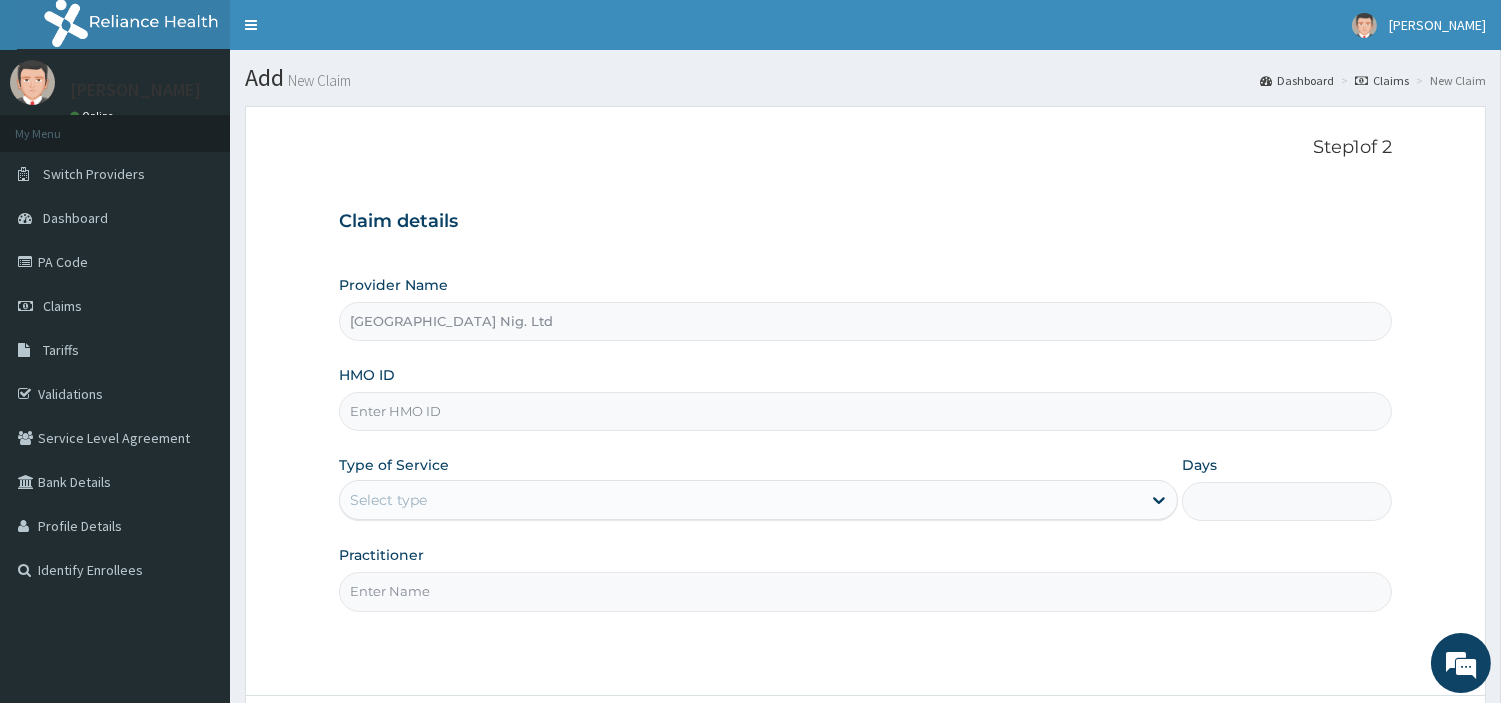 paste on "SZX/10300/A" 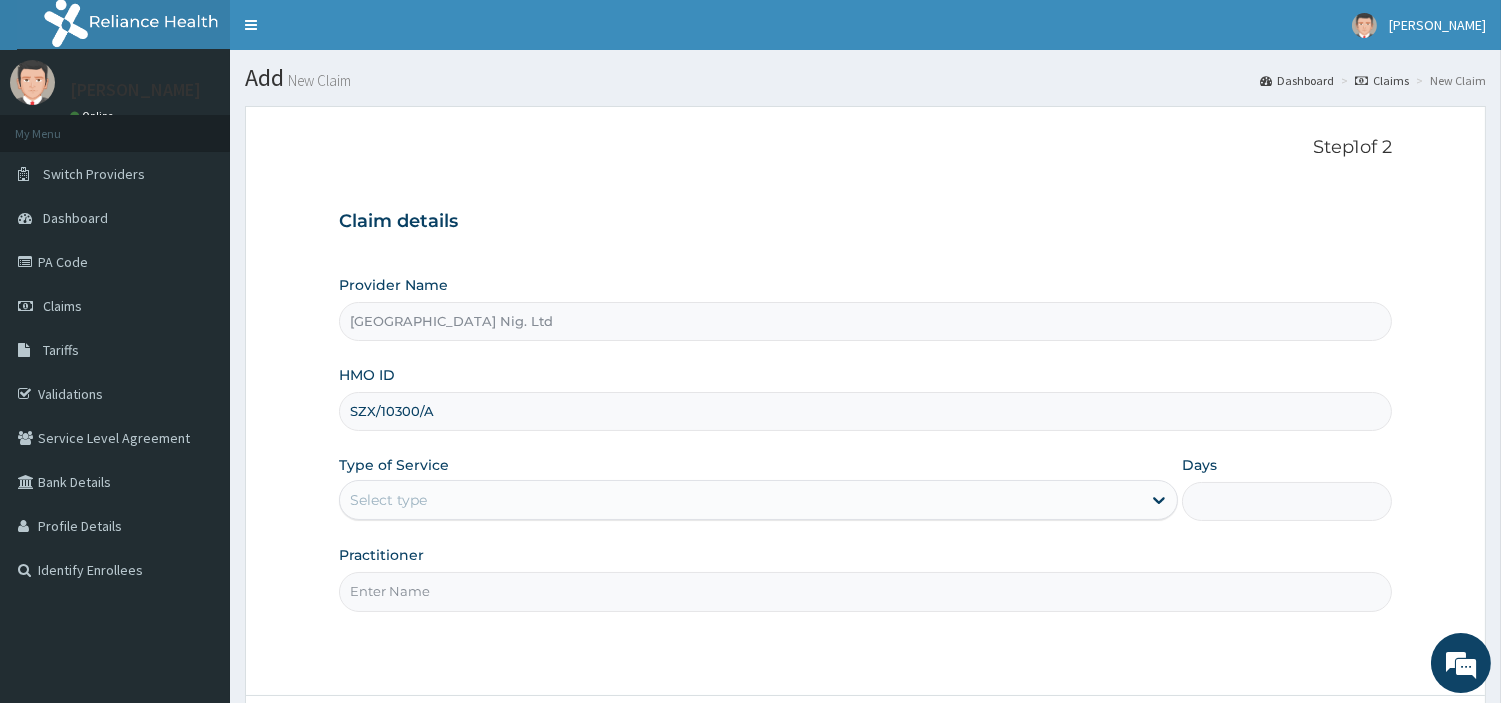 type on "SZX/10300/A" 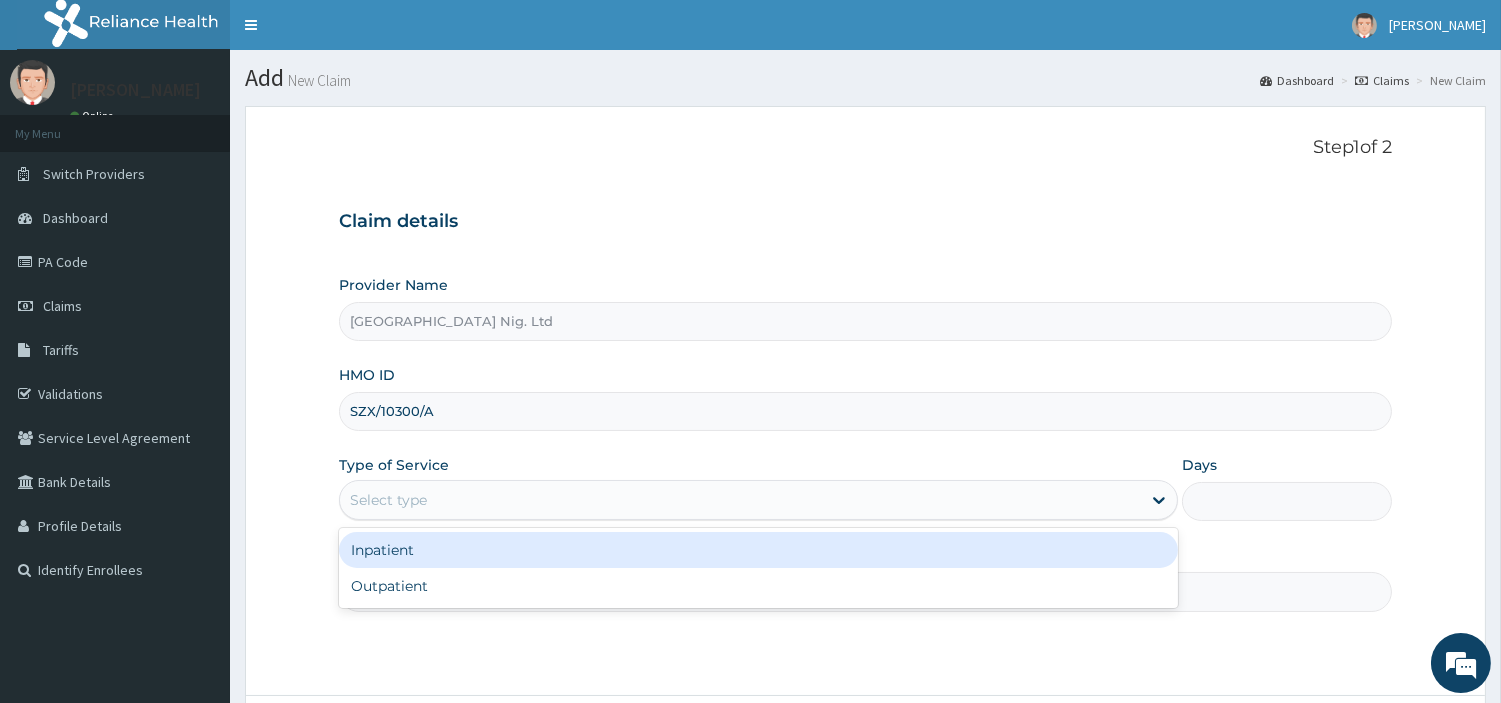 click on "Select type" at bounding box center [740, 500] 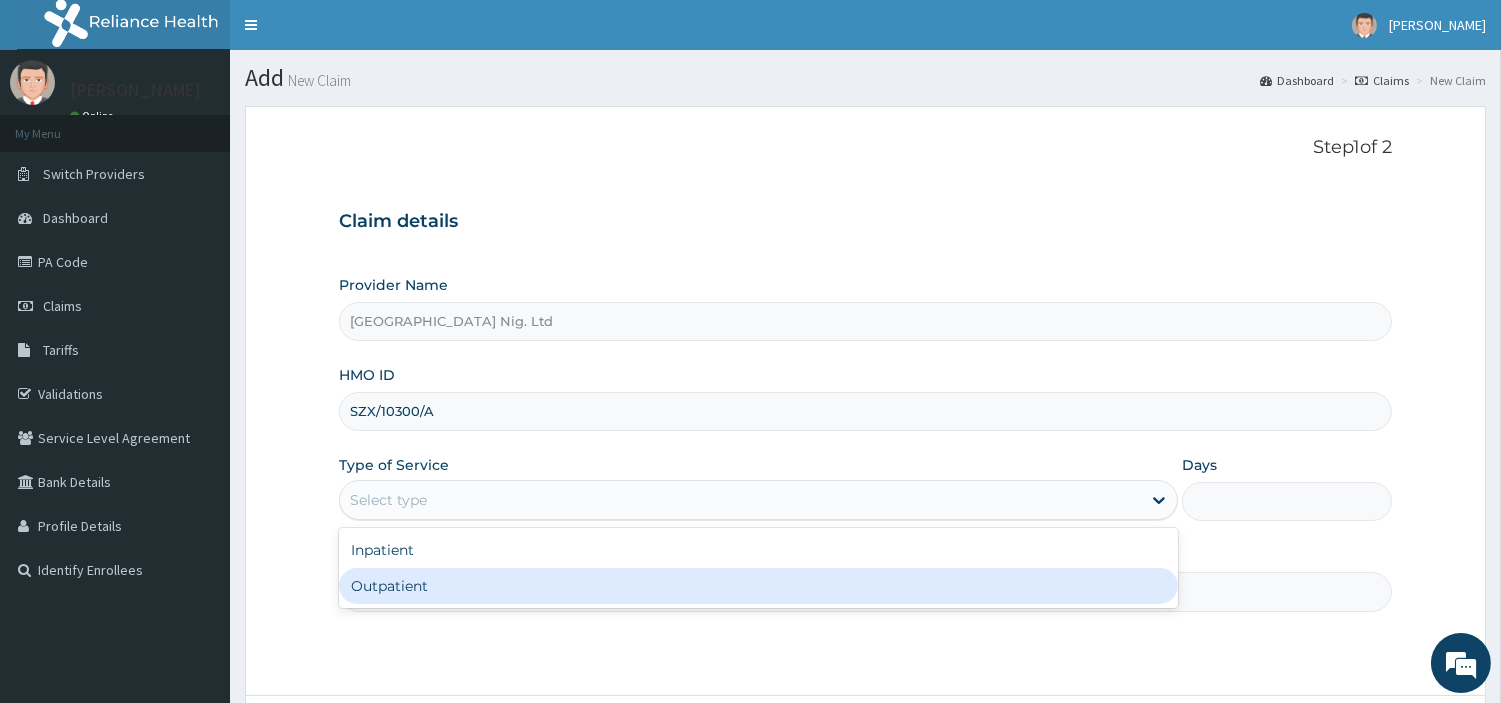 scroll, scrollTop: 0, scrollLeft: 0, axis: both 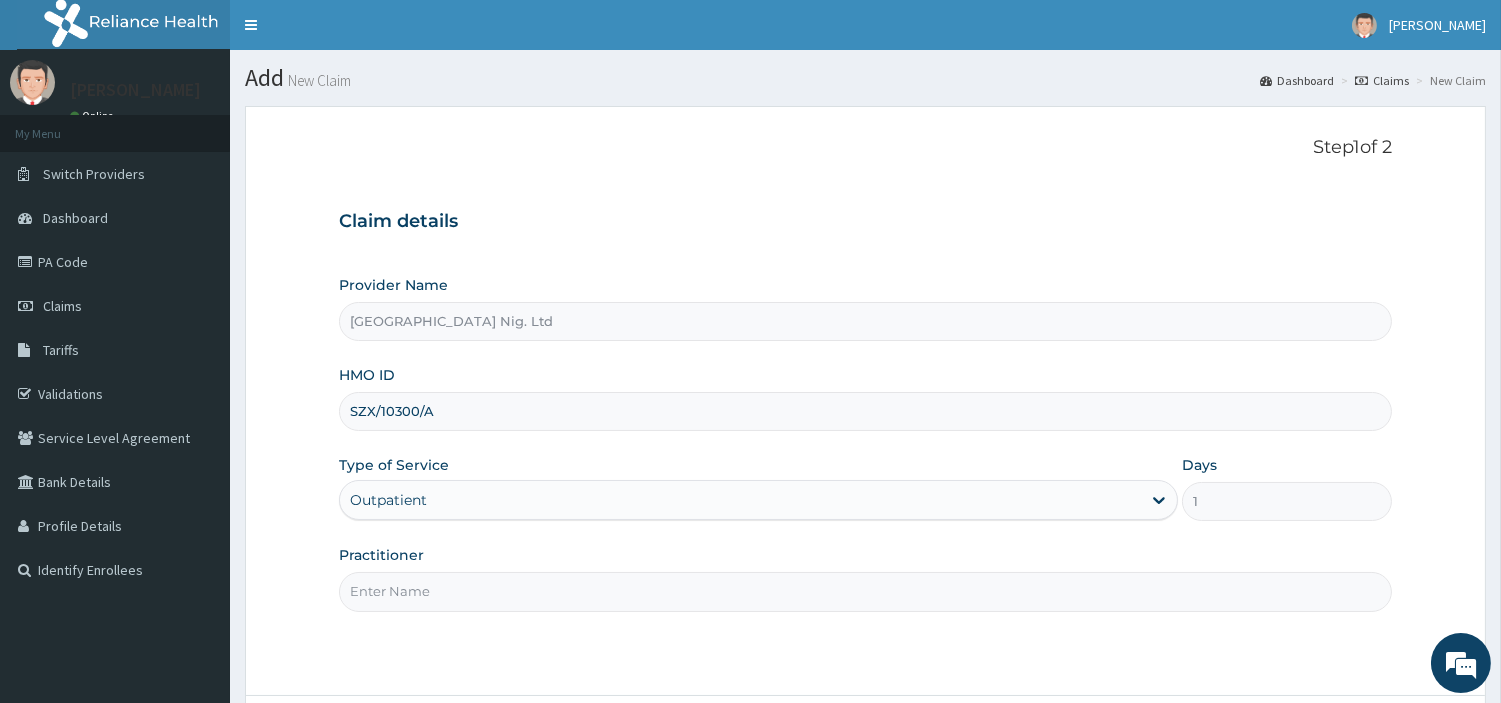 click on "Practitioner" at bounding box center [865, 591] 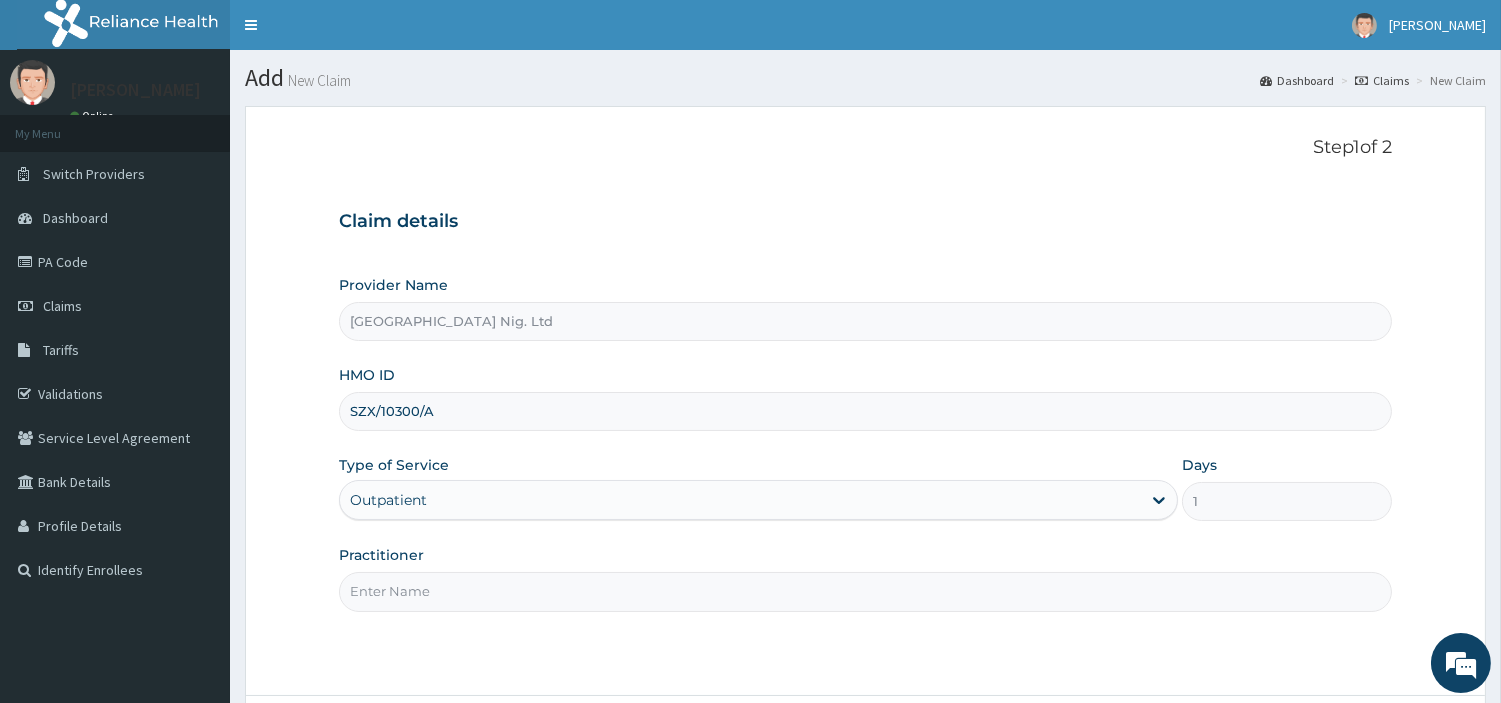 paste on "[PERSON_NAME]" 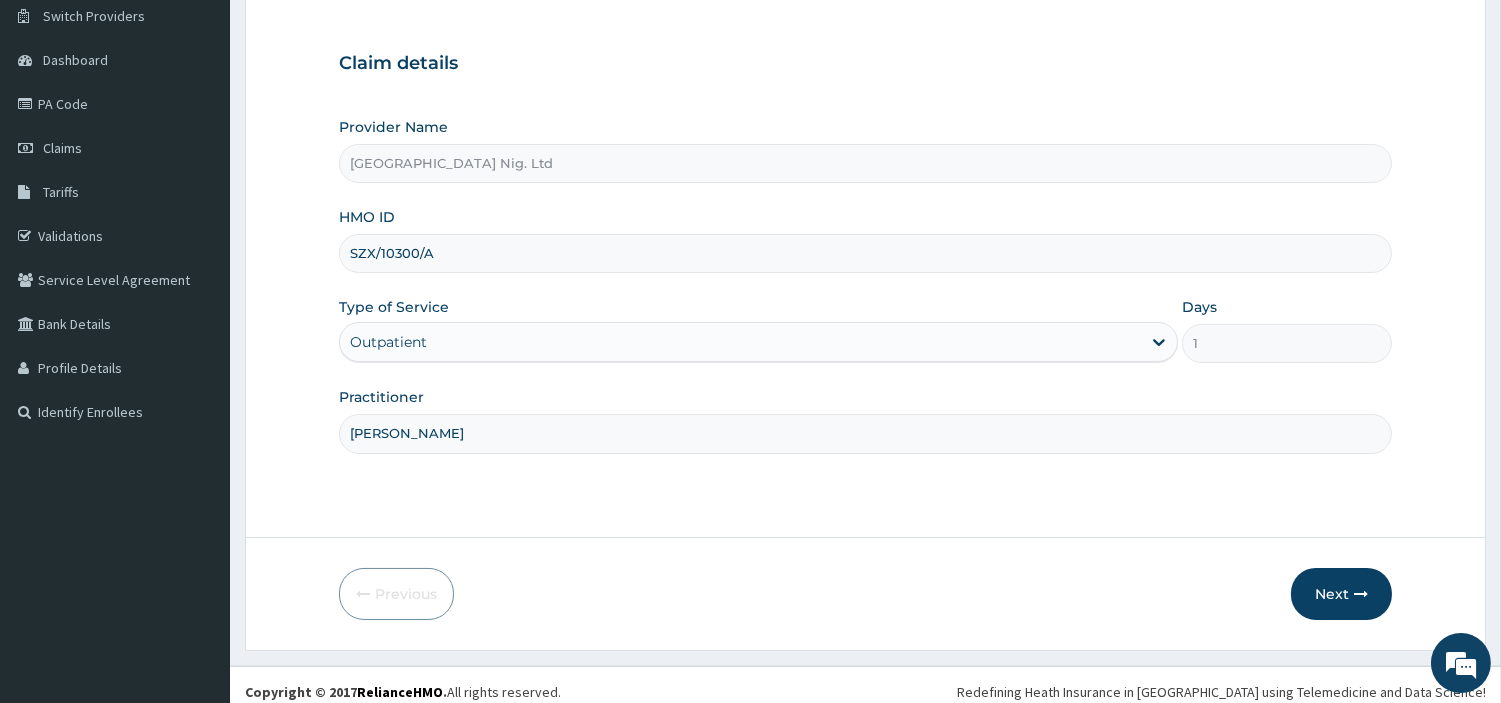 scroll, scrollTop: 172, scrollLeft: 0, axis: vertical 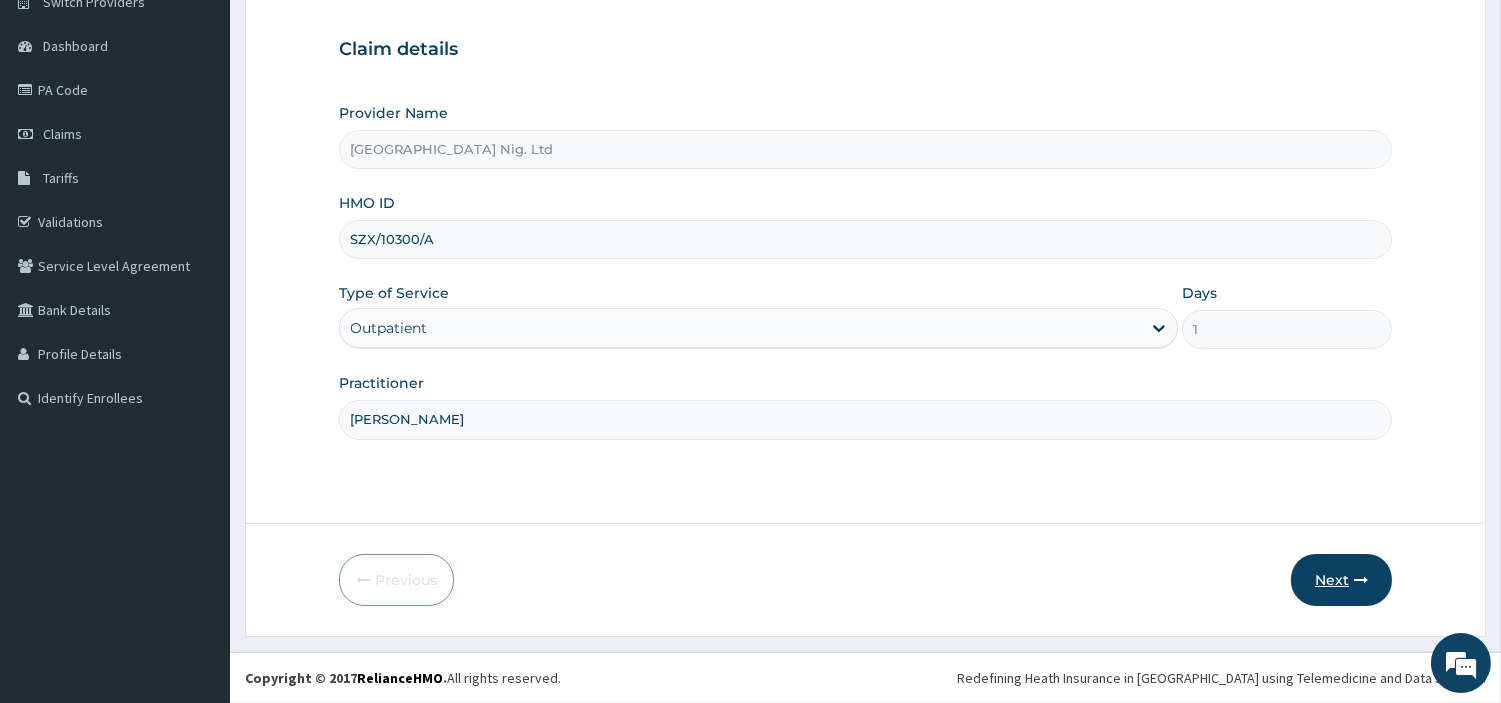 type on "[PERSON_NAME]" 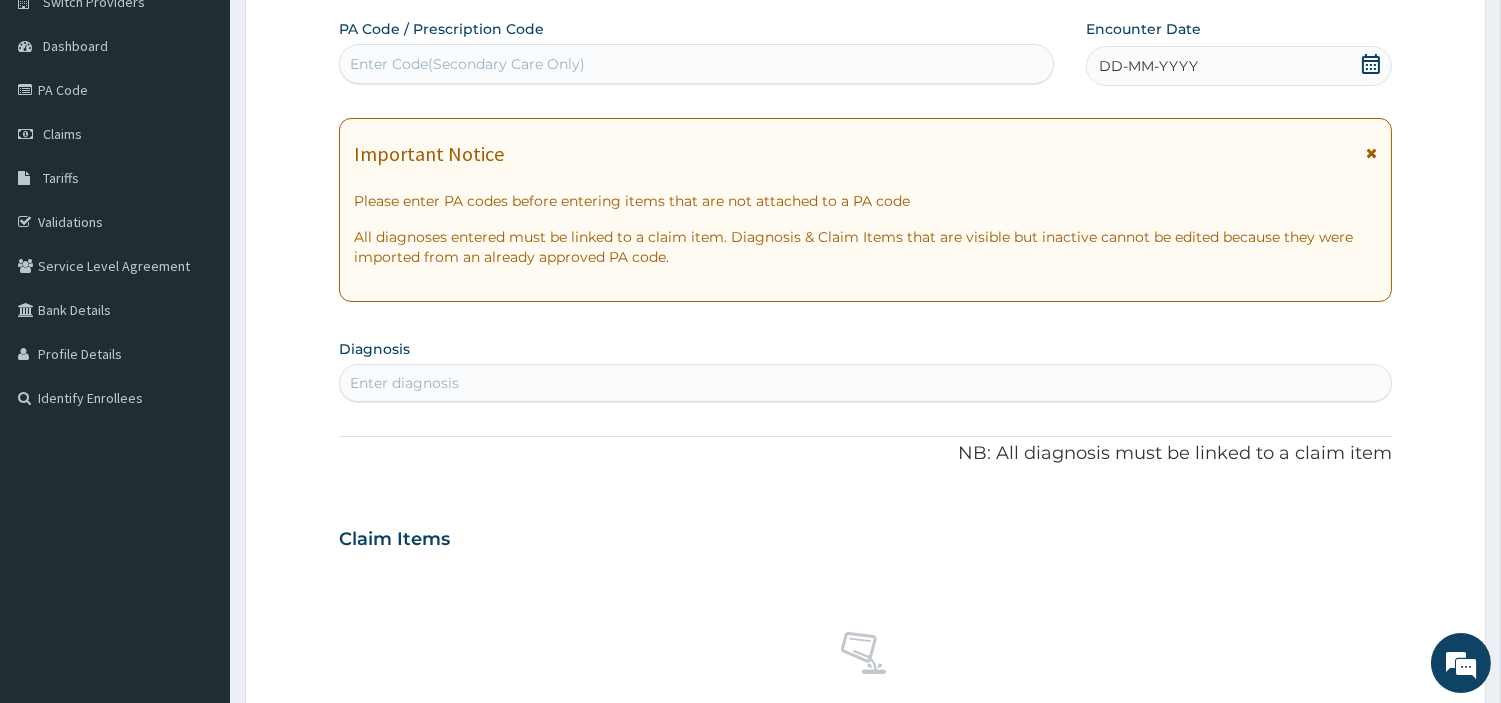 click on "Enter Code(Secondary Care Only)" at bounding box center (467, 64) 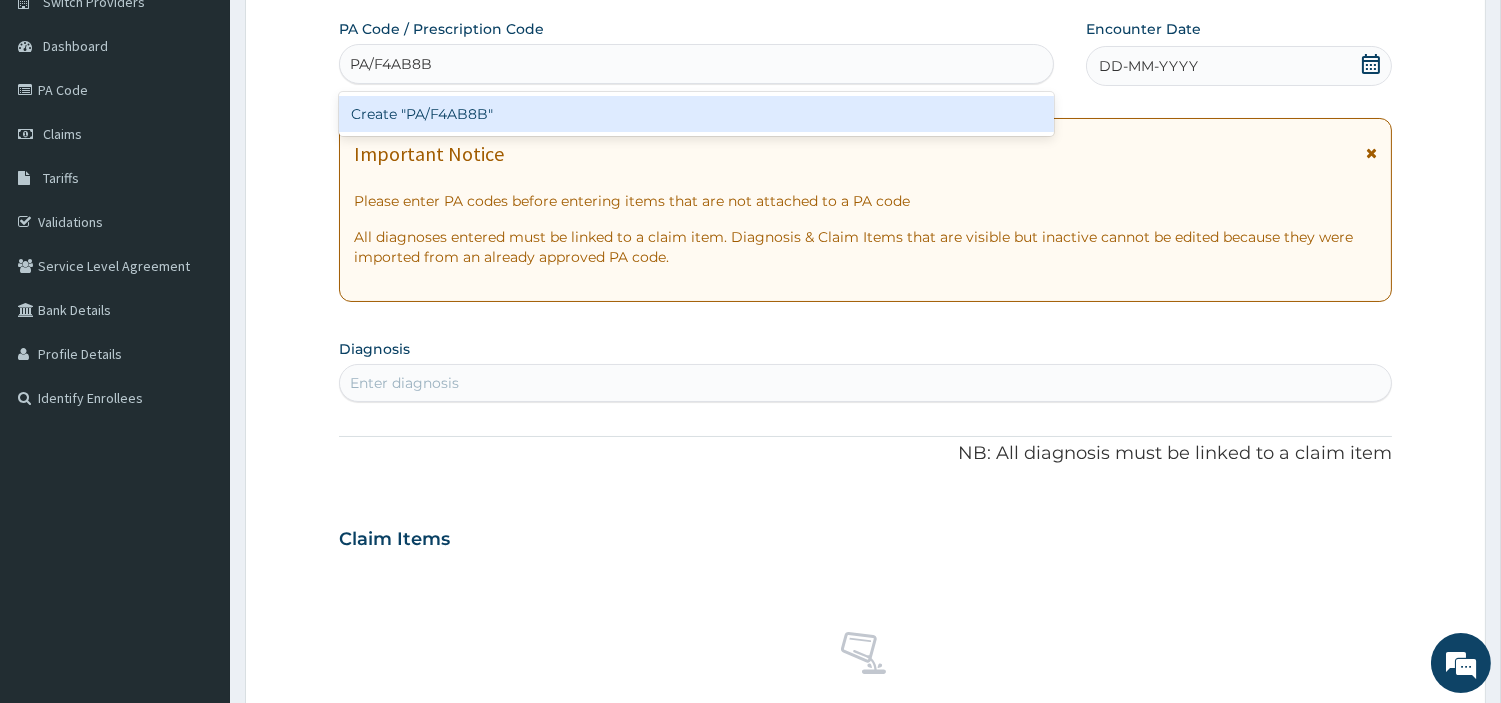click on "Create "PA/F4AB8B"" at bounding box center (696, 114) 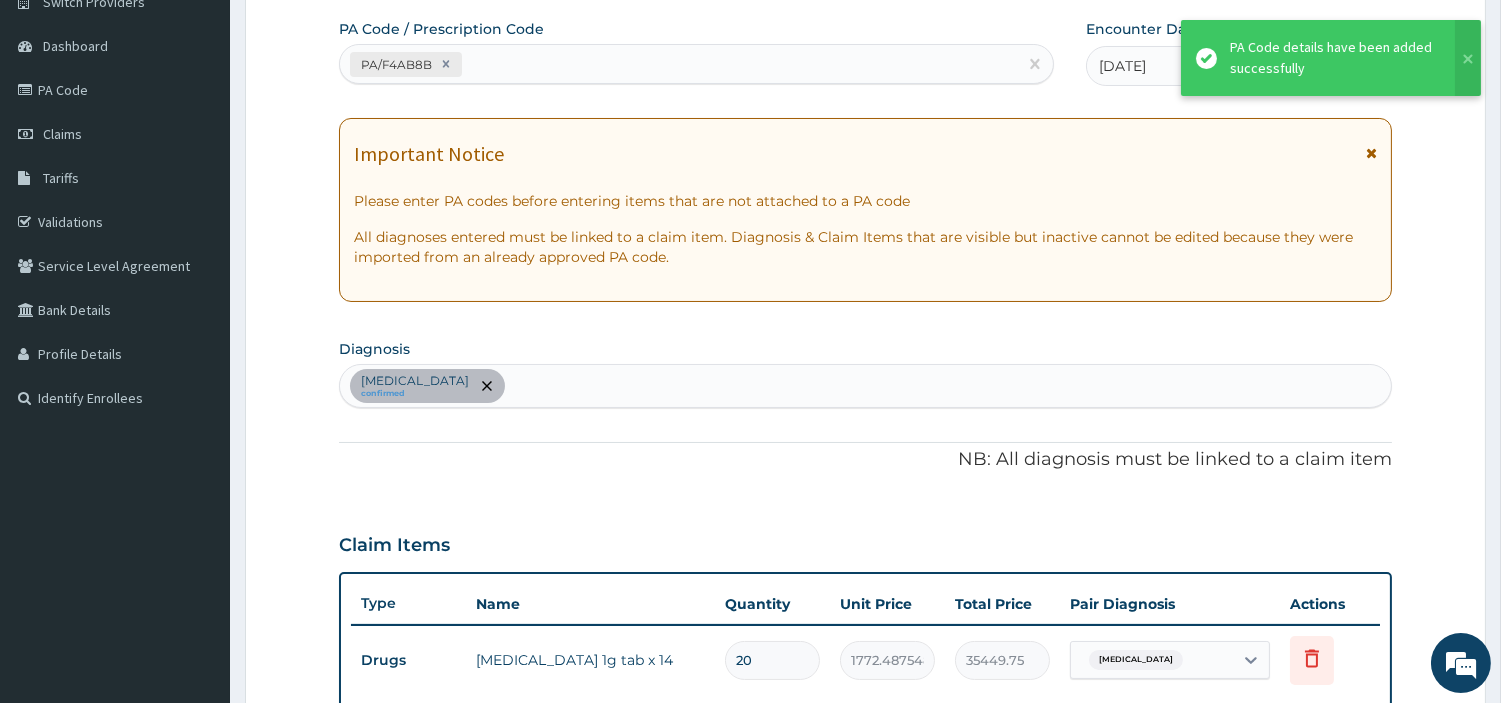 scroll, scrollTop: 618, scrollLeft: 0, axis: vertical 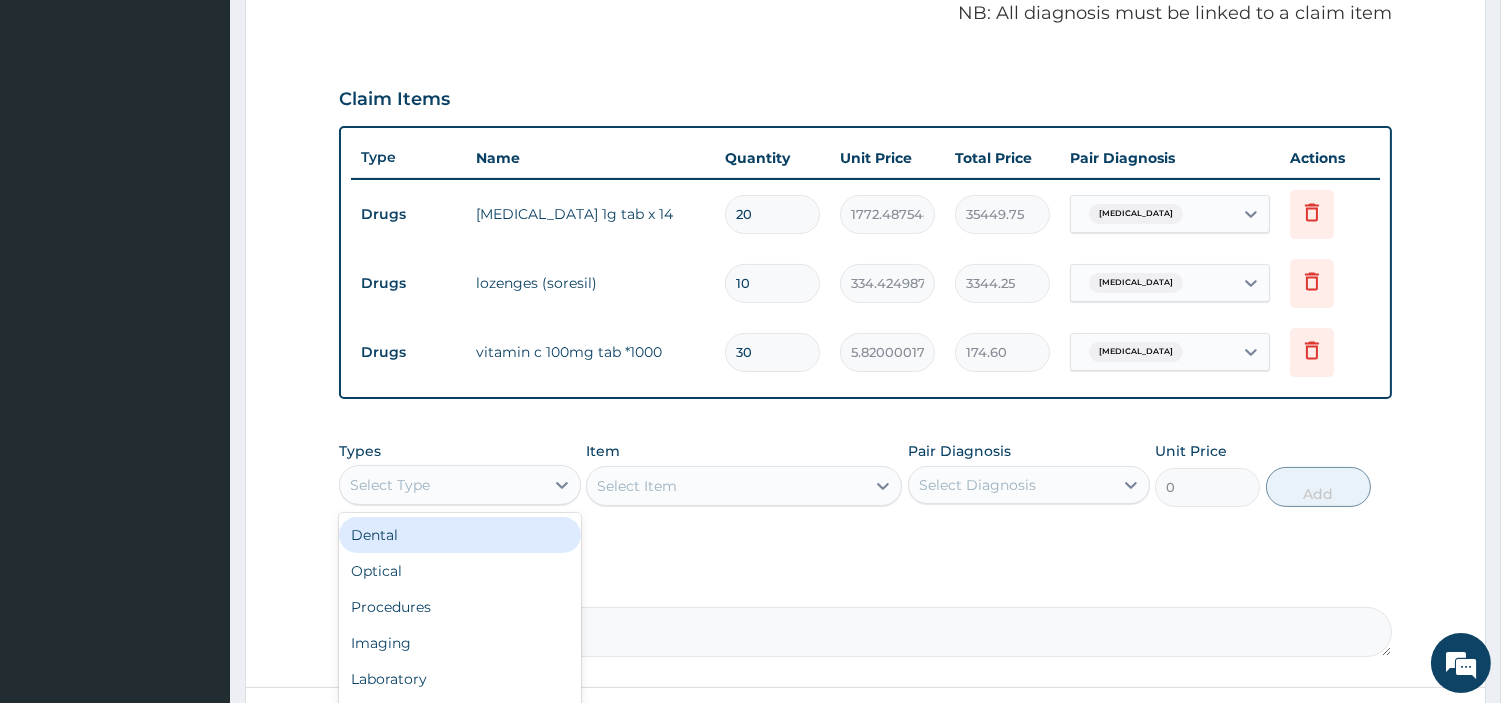 click on "Select Type" at bounding box center [442, 485] 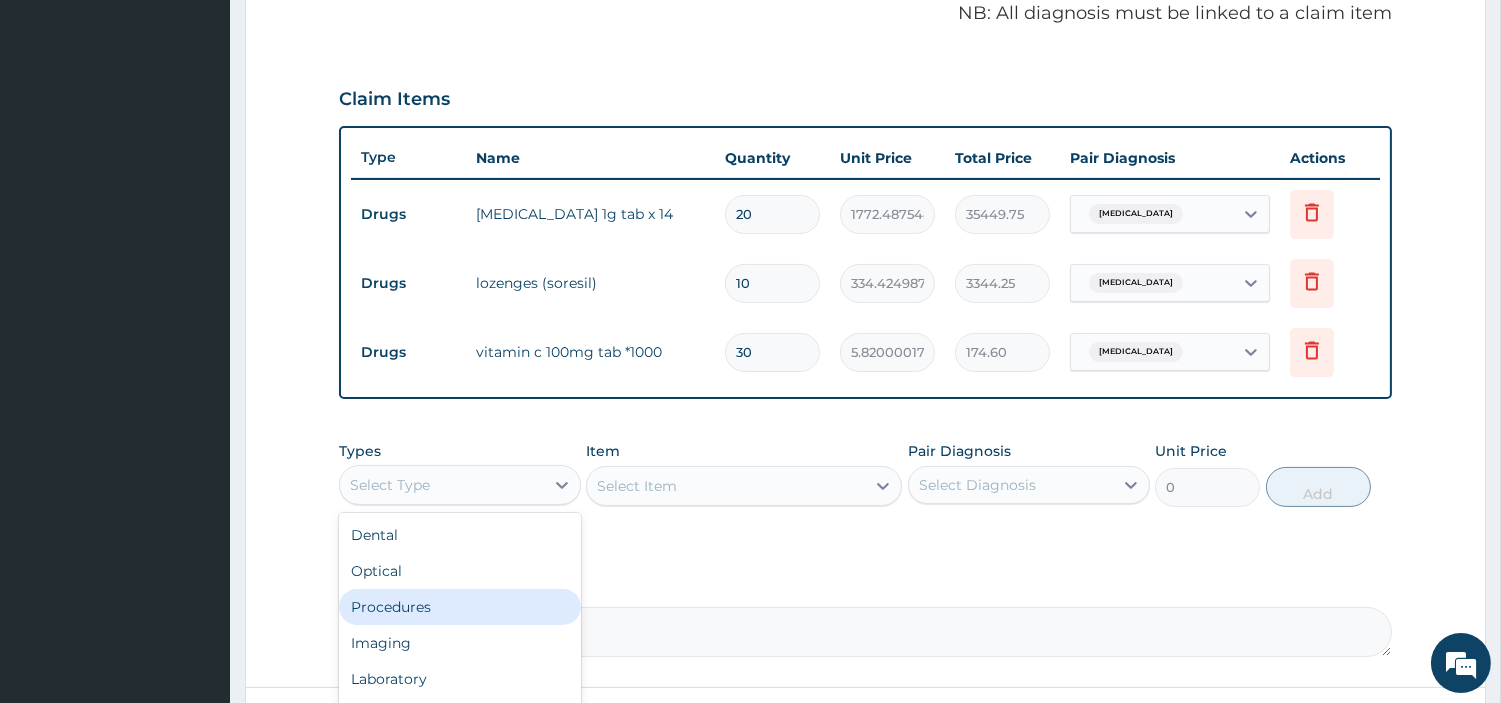click on "Procedures" at bounding box center (460, 607) 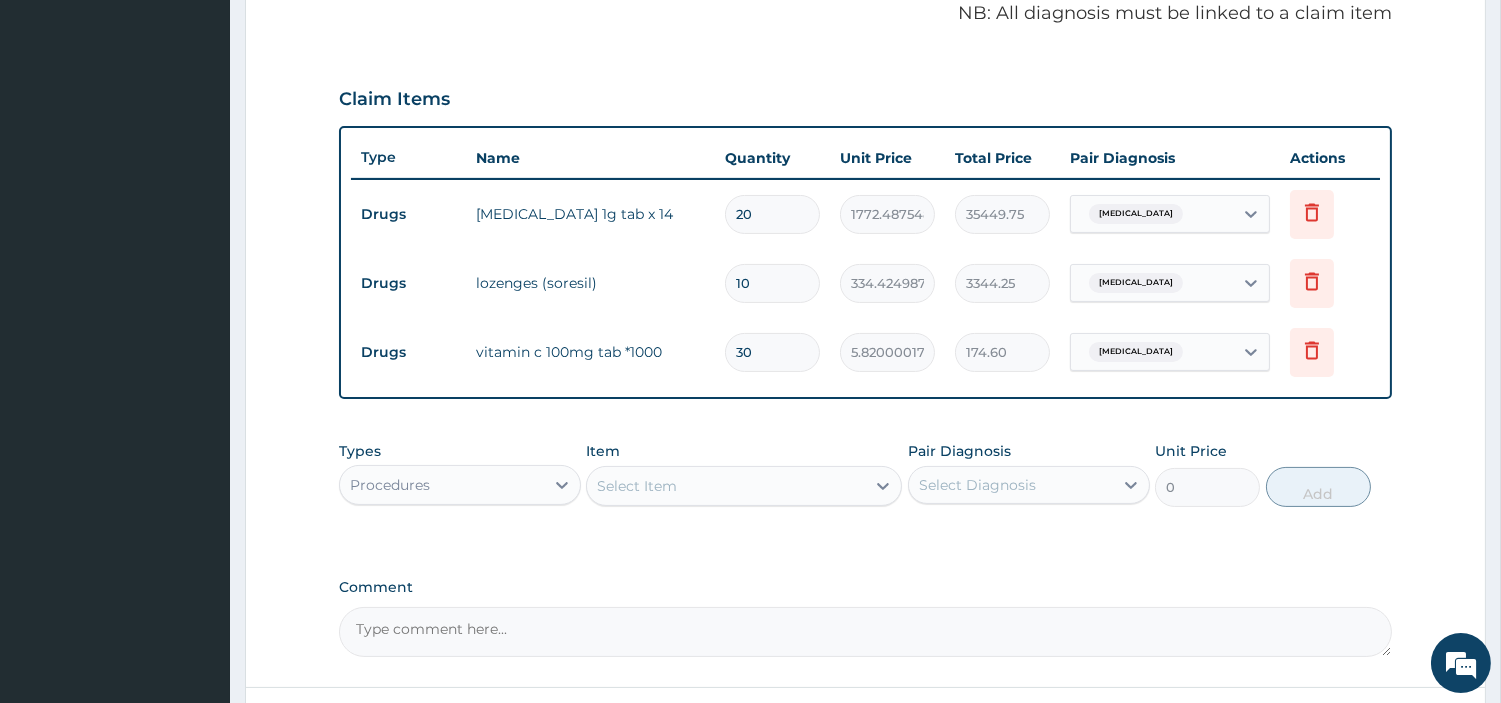click on "Select Item" at bounding box center (637, 486) 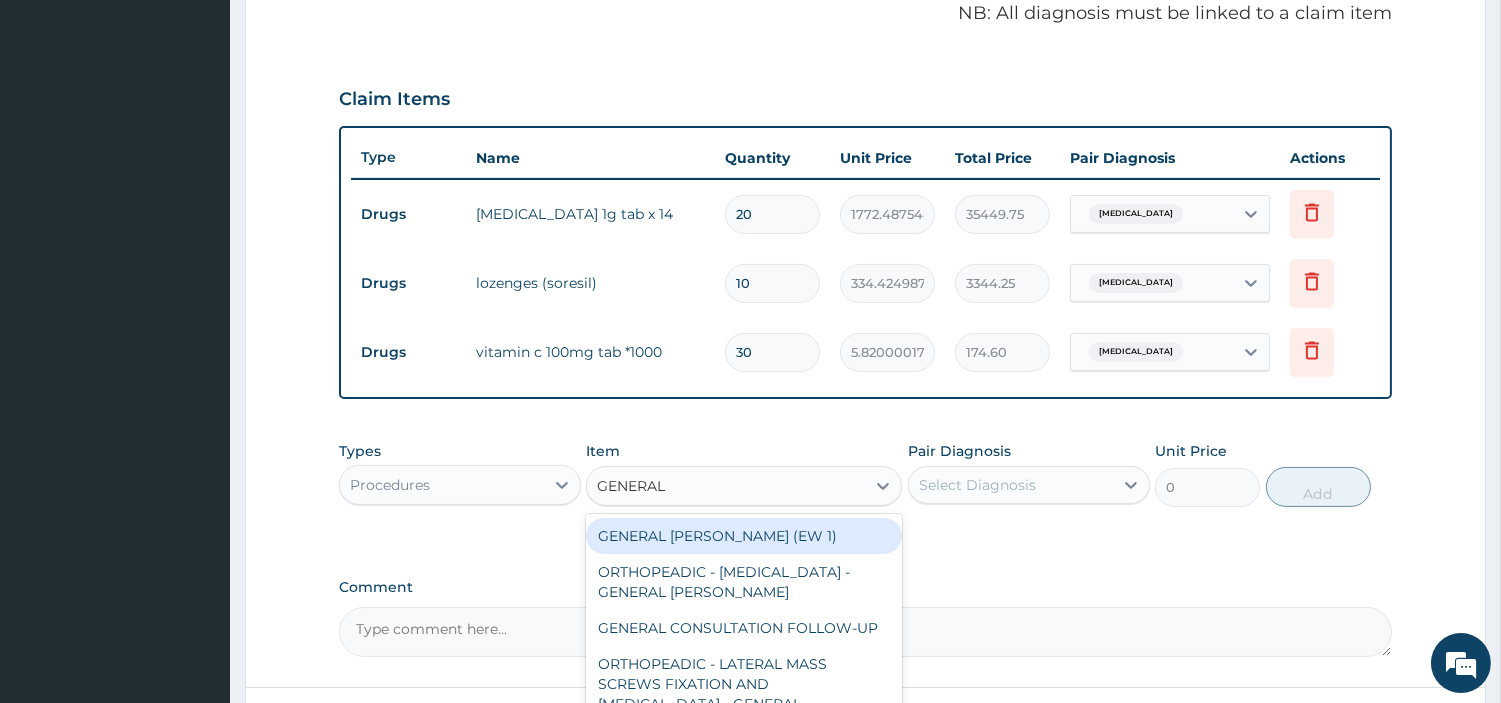 type on "GENERAL C" 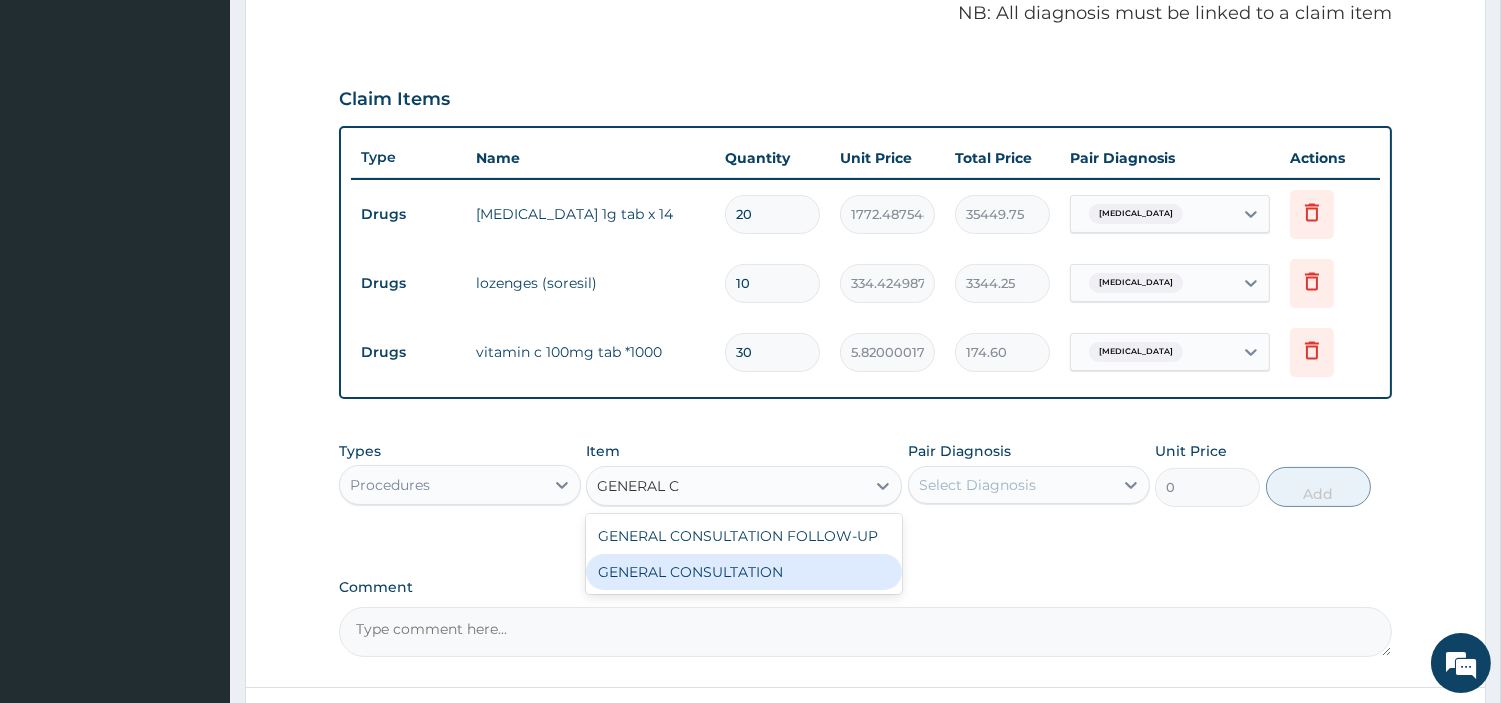 click on "GENERAL CONSULTATION" at bounding box center (744, 572) 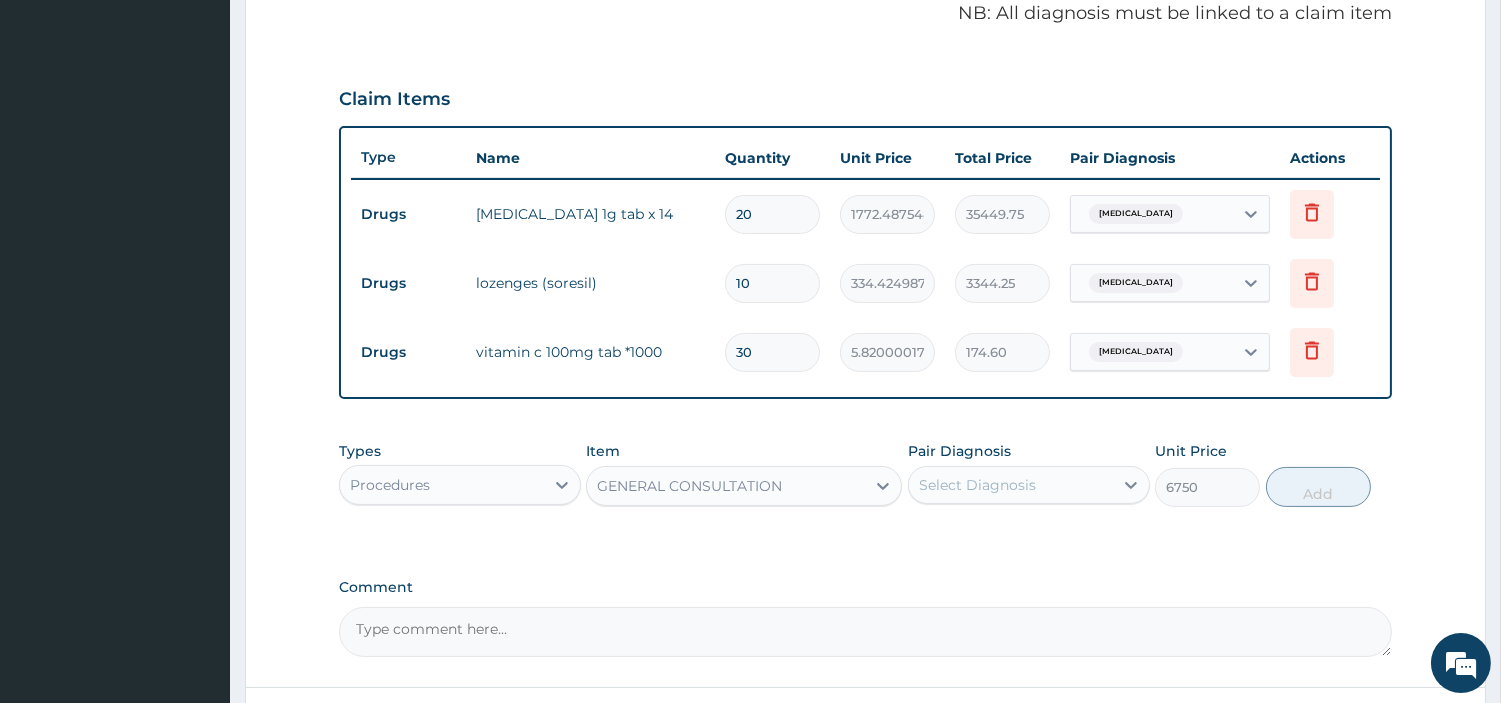 click on "Select Diagnosis" at bounding box center (1011, 485) 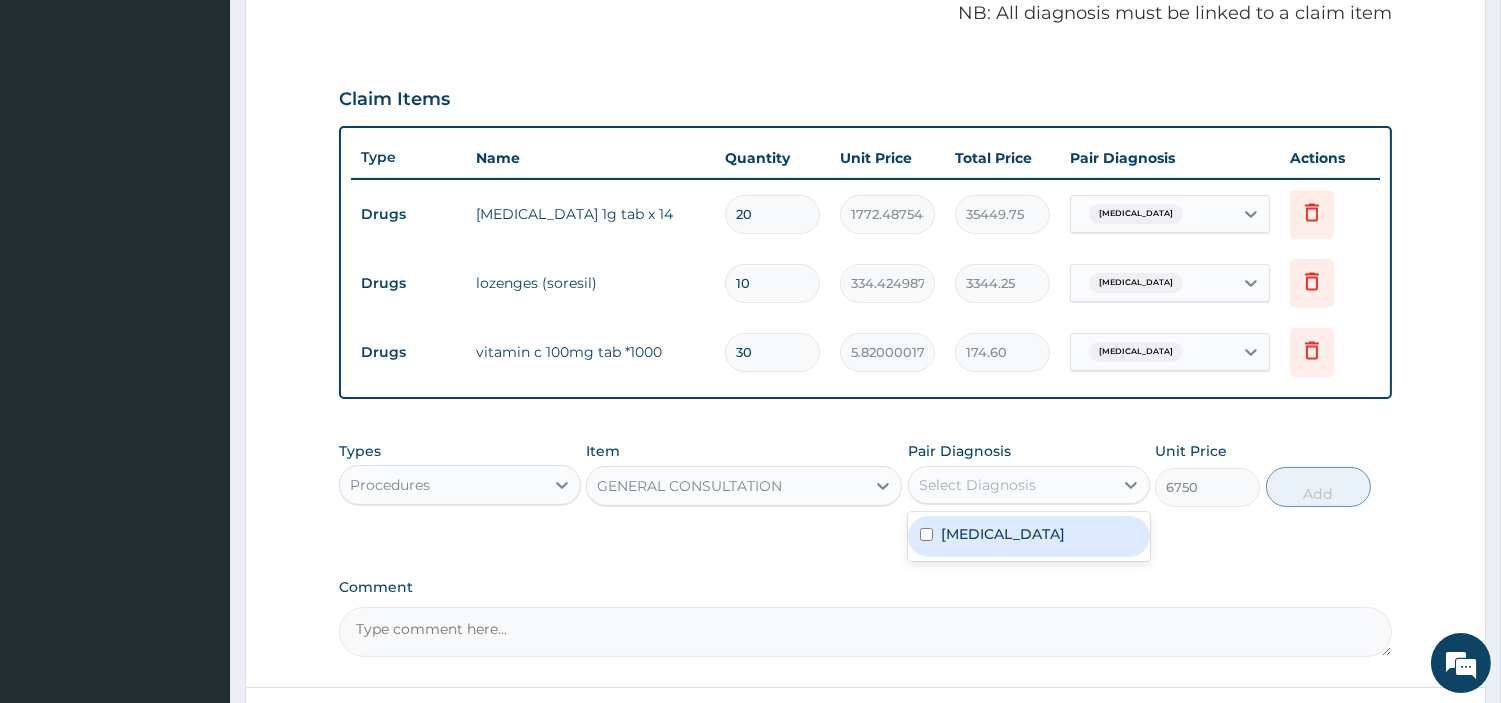 click on "PA Code / Prescription Code PA/F4AB8B Encounter Date 08-07-2025 Important Notice Please enter PA codes before entering items that are not attached to a PA code   All diagnoses entered must be linked to a claim item. Diagnosis & Claim Items that are visible but inactive cannot be edited because they were imported from an already approved PA code. Diagnosis Acute tonsillitis confirmed NB: All diagnosis must be linked to a claim item Claim Items Type Name Quantity Unit Price Total Price Pair Diagnosis Actions Drugs augmentin 1g tab x 14 20 1772.487548828125 35449.75 Acute tonsillitis Delete Drugs lozenges (soresil) 10 334.4249877929688 3344.25 Acute tonsillitis Delete Drugs vitamin c 100mg tab *1000 30 5.820000171661377 174.60 Acute tonsillitis Delete Types Procedures Item GENERAL CONSULTATION Pair Diagnosis Select Diagnosis Acute tonsillitis Unit Price 6750 Add Comment" at bounding box center (865, 115) 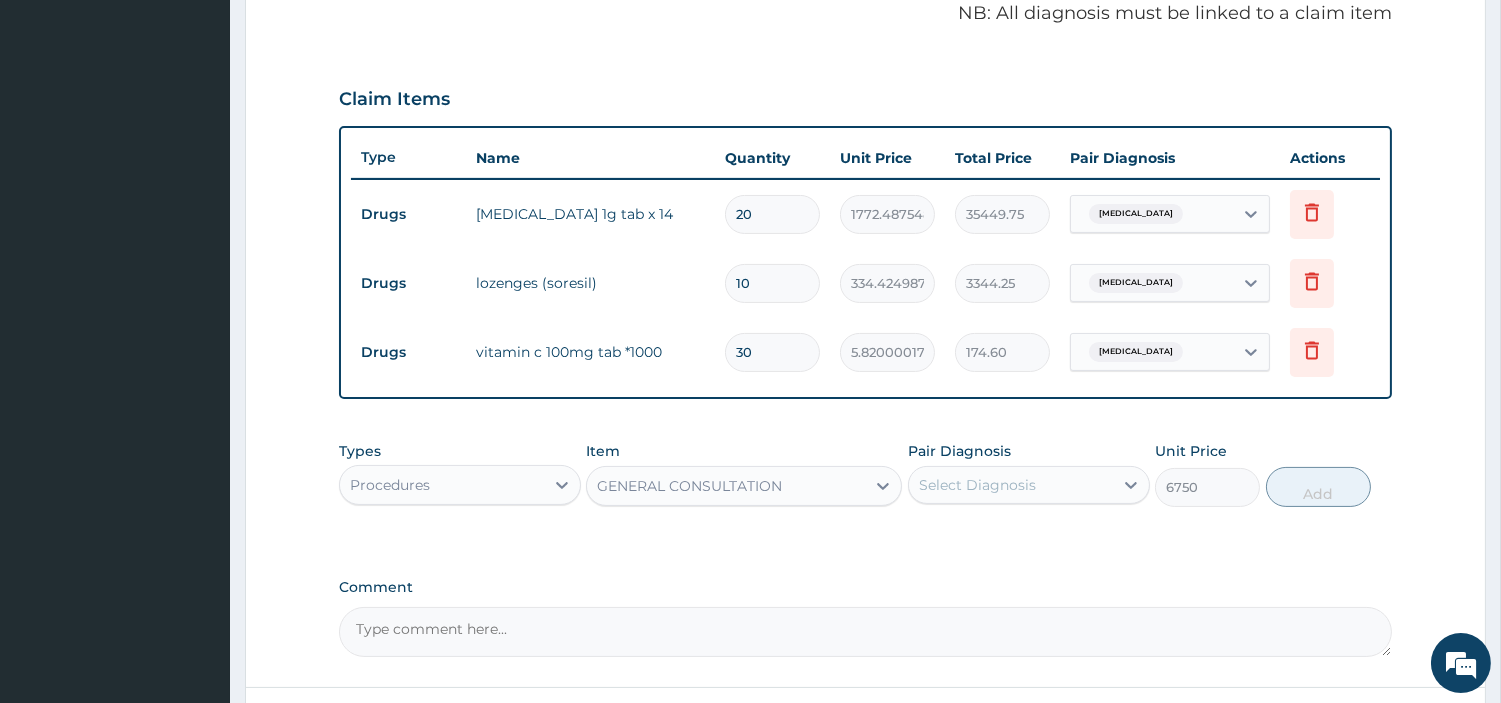 click on "Select Diagnosis" at bounding box center [977, 485] 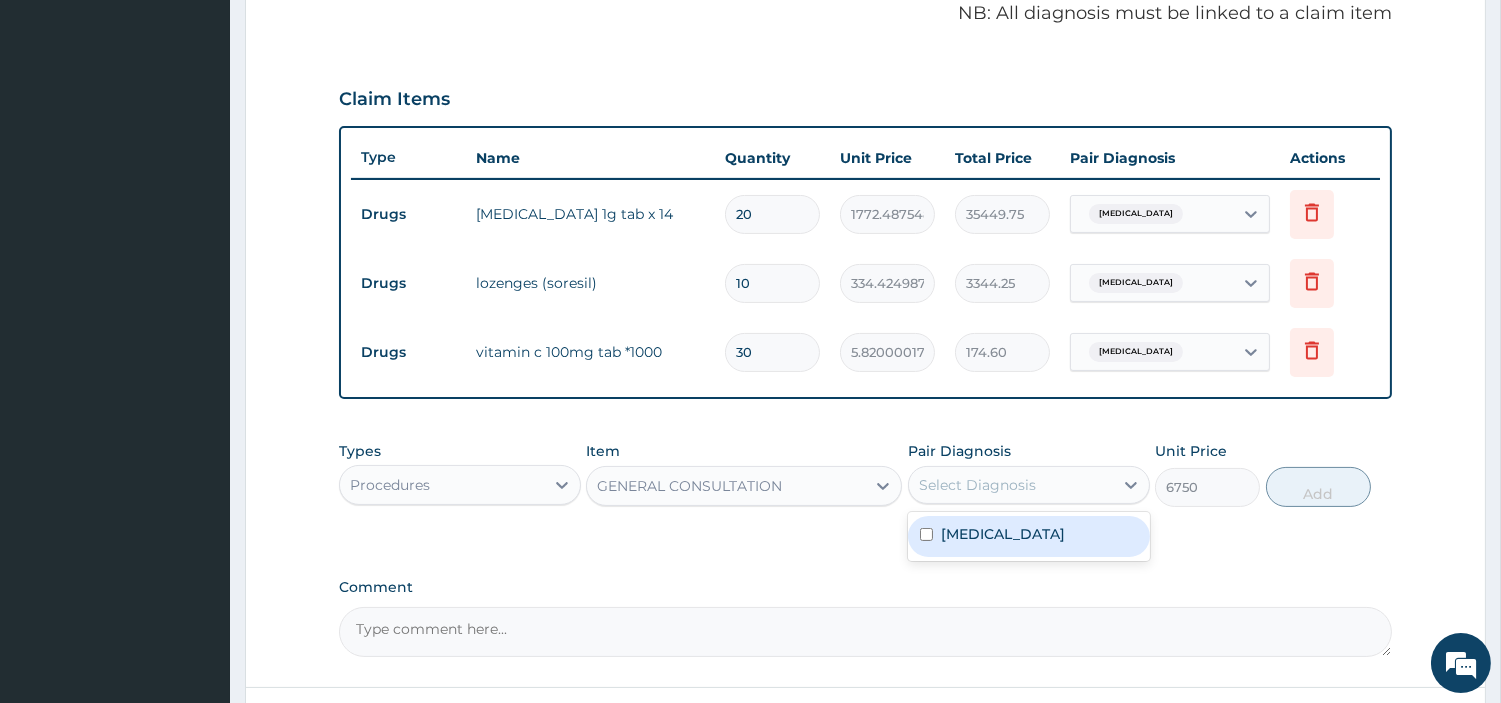 click on "Acute tonsillitis" at bounding box center [1029, 536] 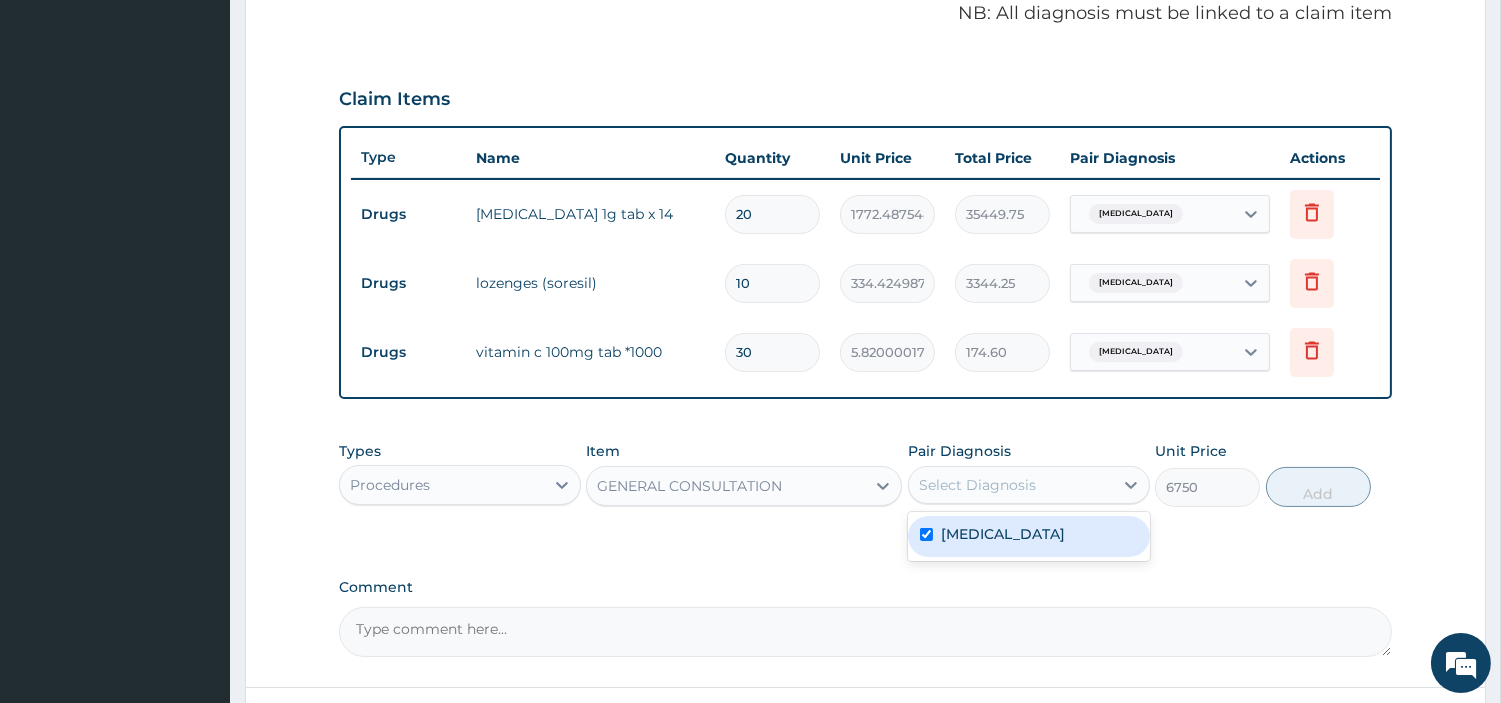 checkbox on "true" 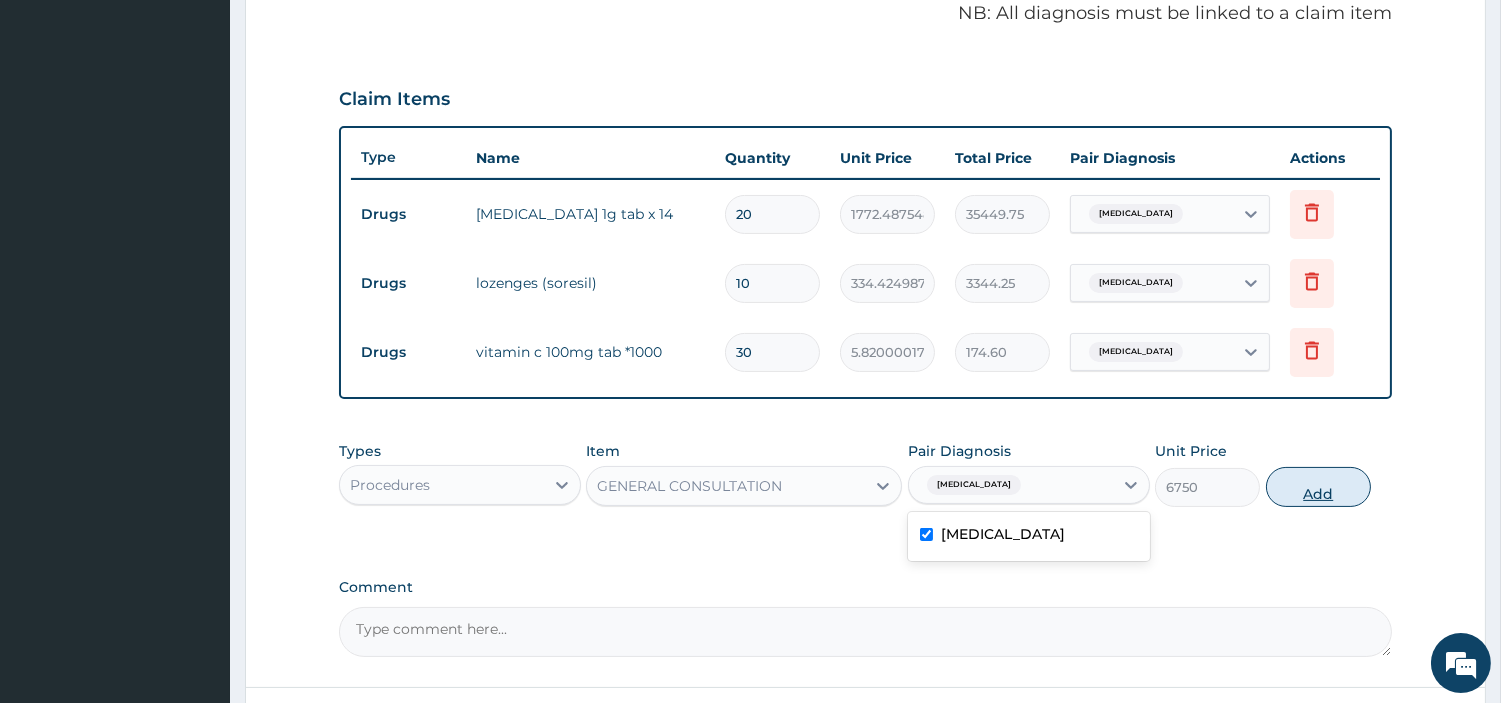 click on "Add" at bounding box center (1318, 487) 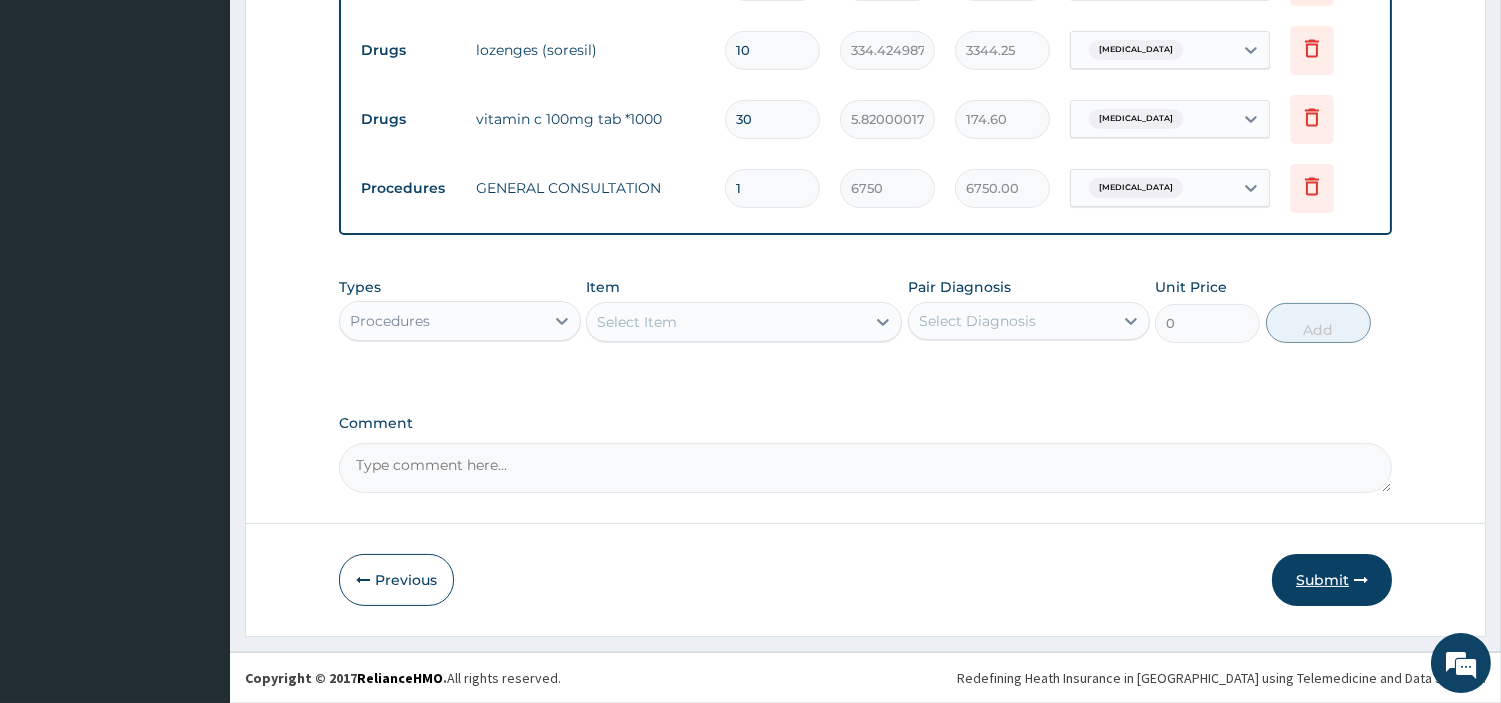 click on "Submit" at bounding box center [1332, 580] 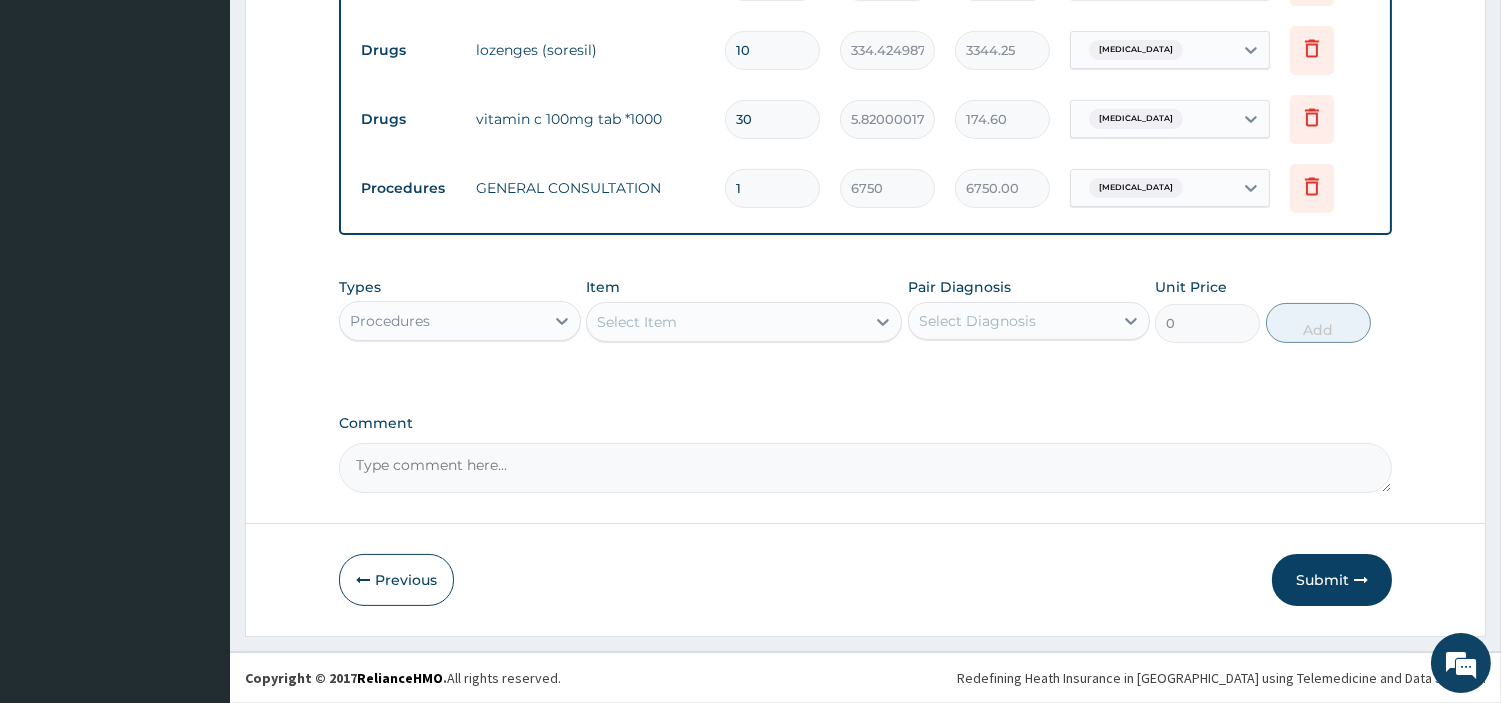 scroll, scrollTop: 66, scrollLeft: 0, axis: vertical 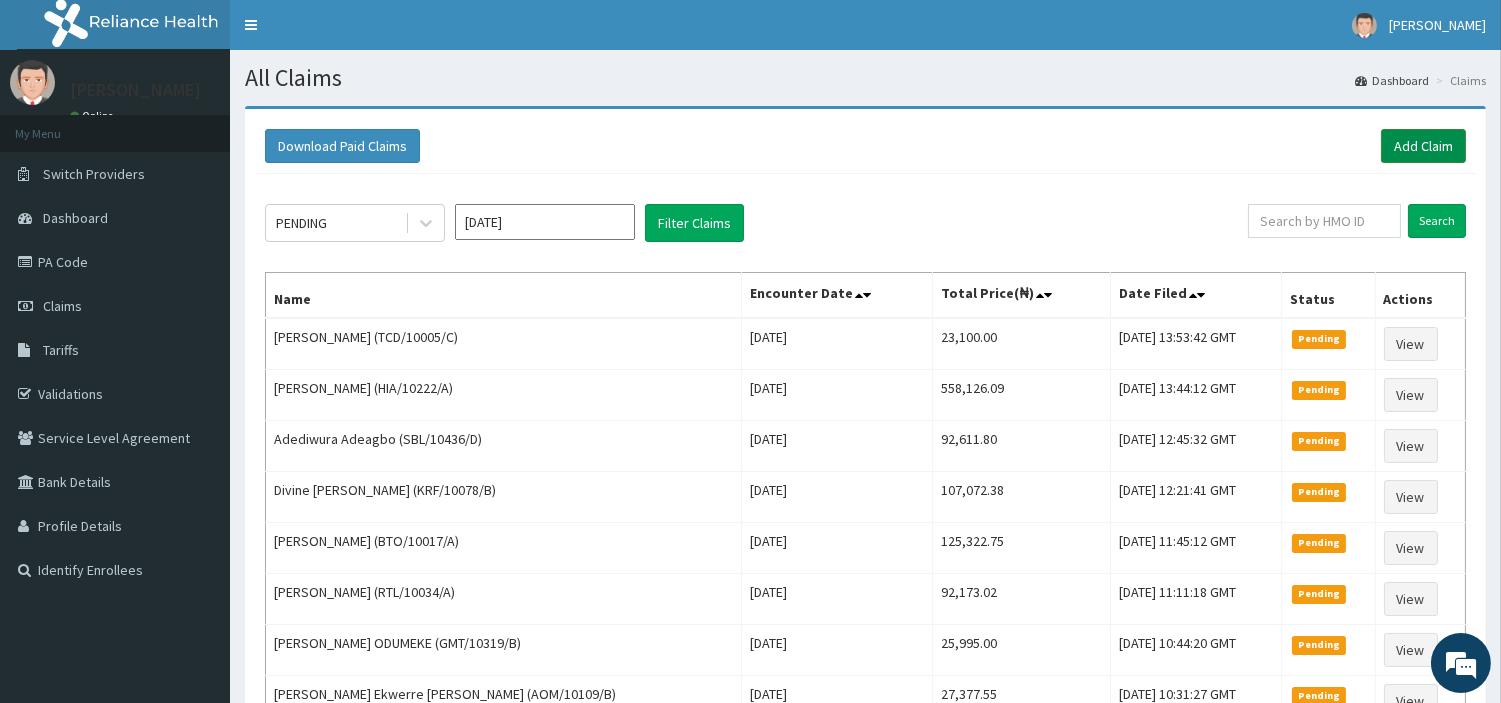 click on "Add Claim" at bounding box center (1423, 146) 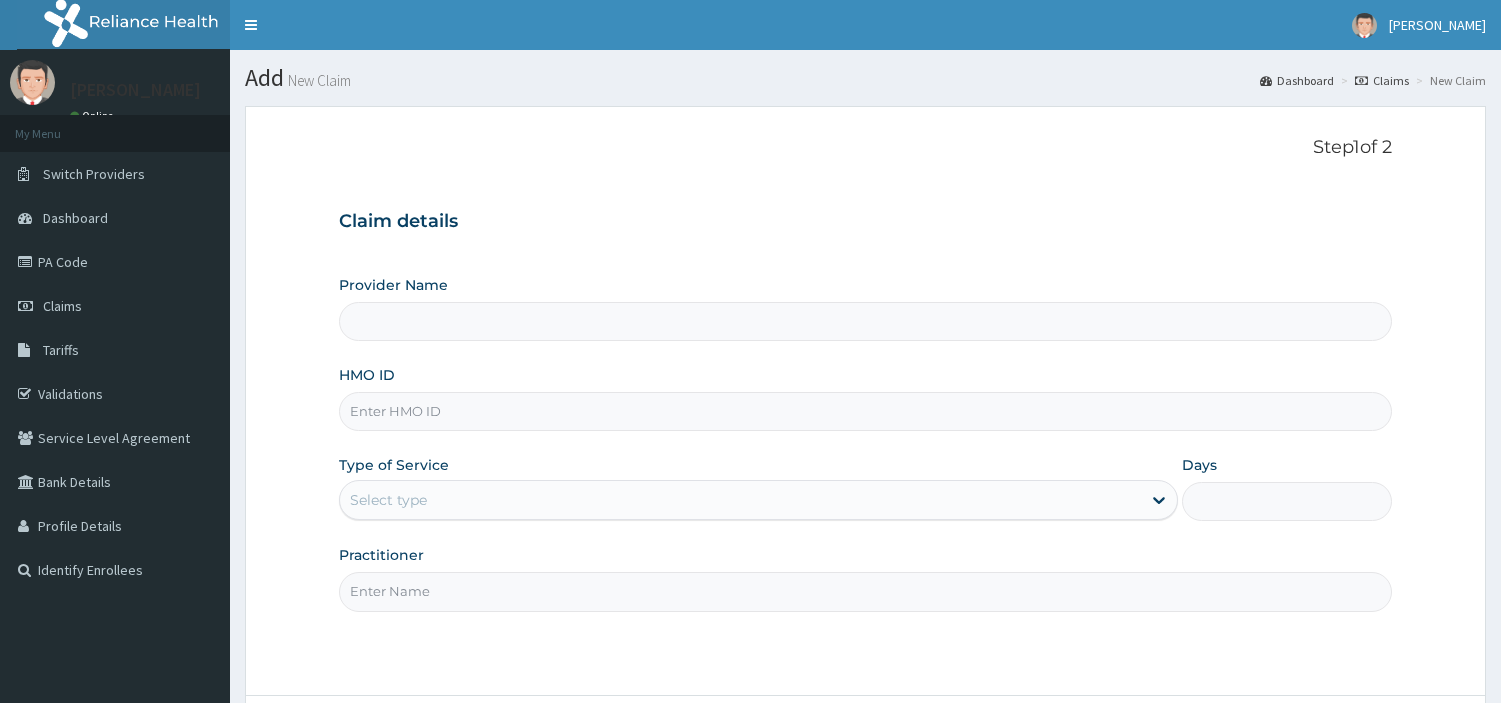 type on "[GEOGRAPHIC_DATA] Nig. Ltd" 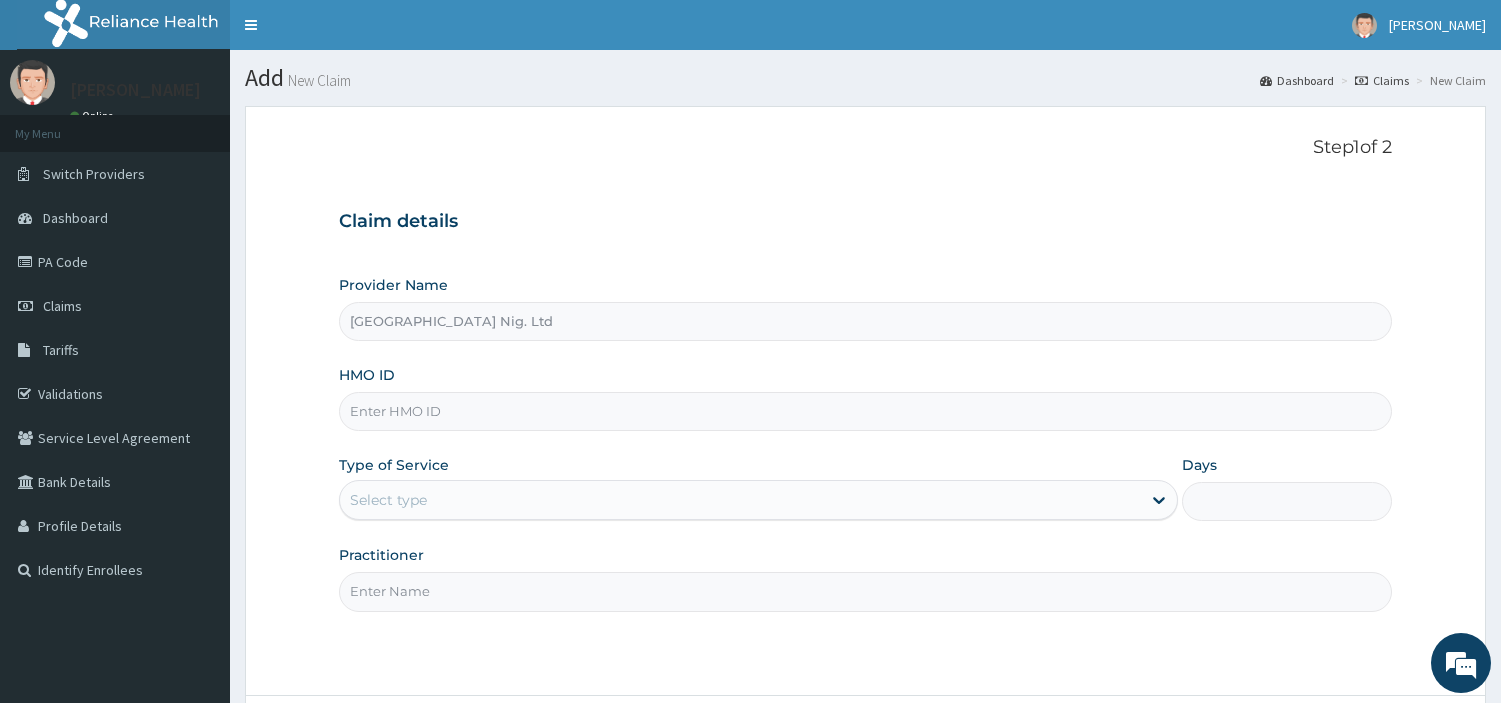 scroll, scrollTop: 0, scrollLeft: 0, axis: both 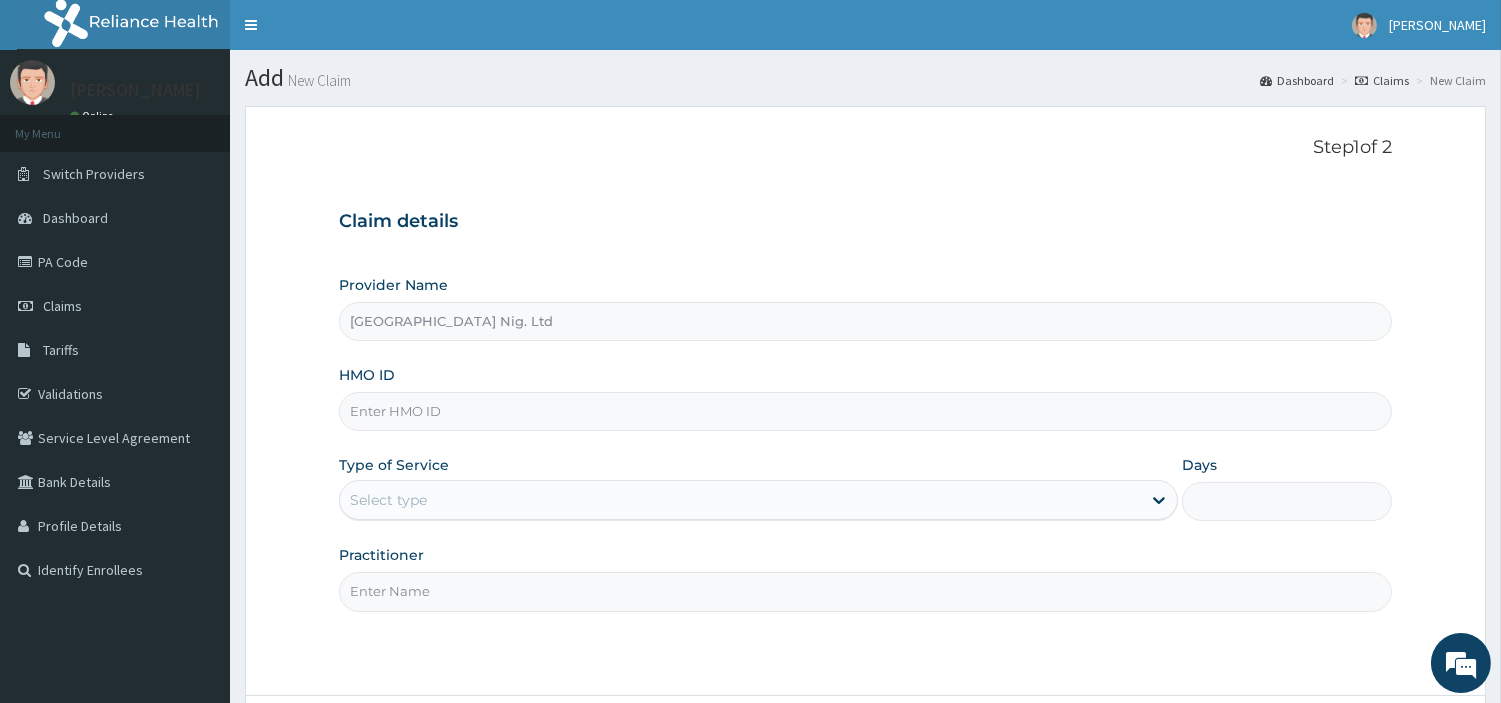 click on "HMO ID" at bounding box center (865, 411) 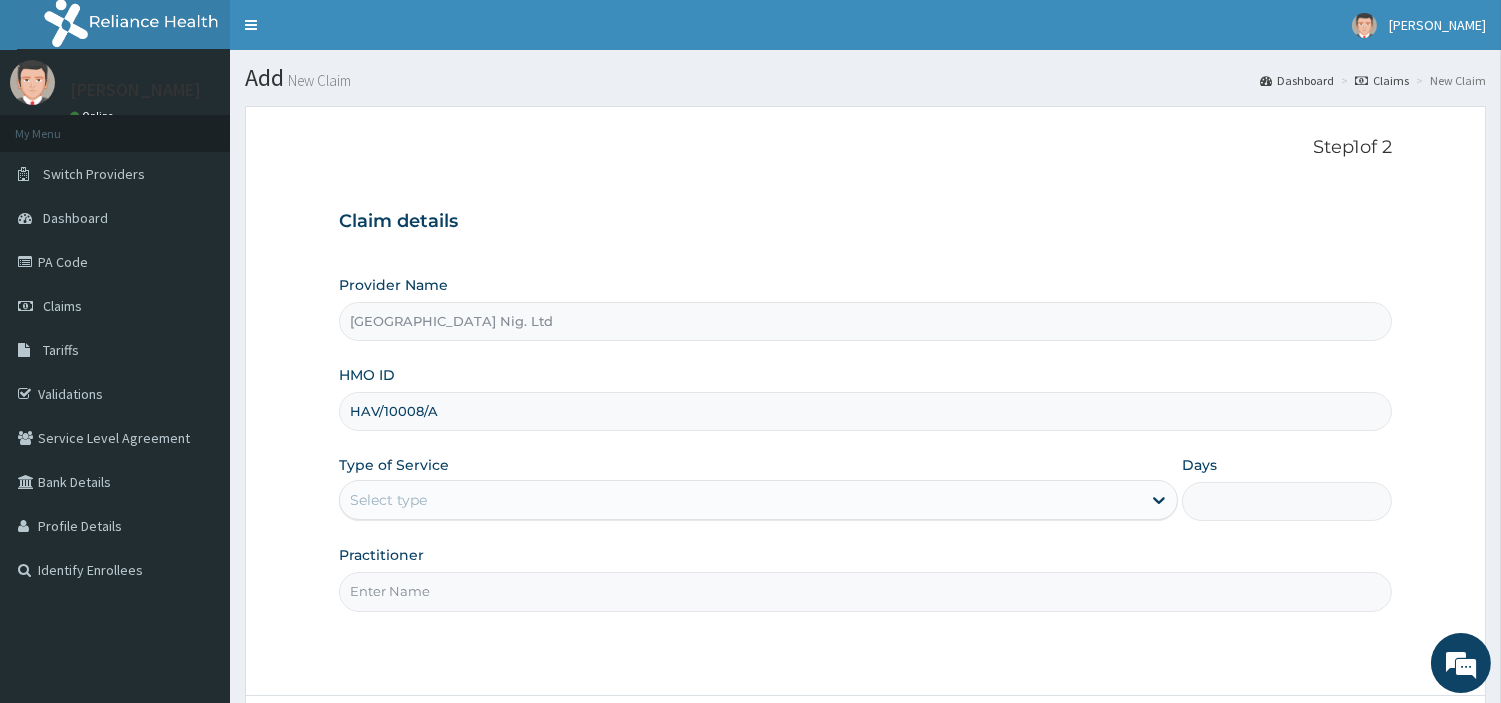 type on "HAV/10008/A" 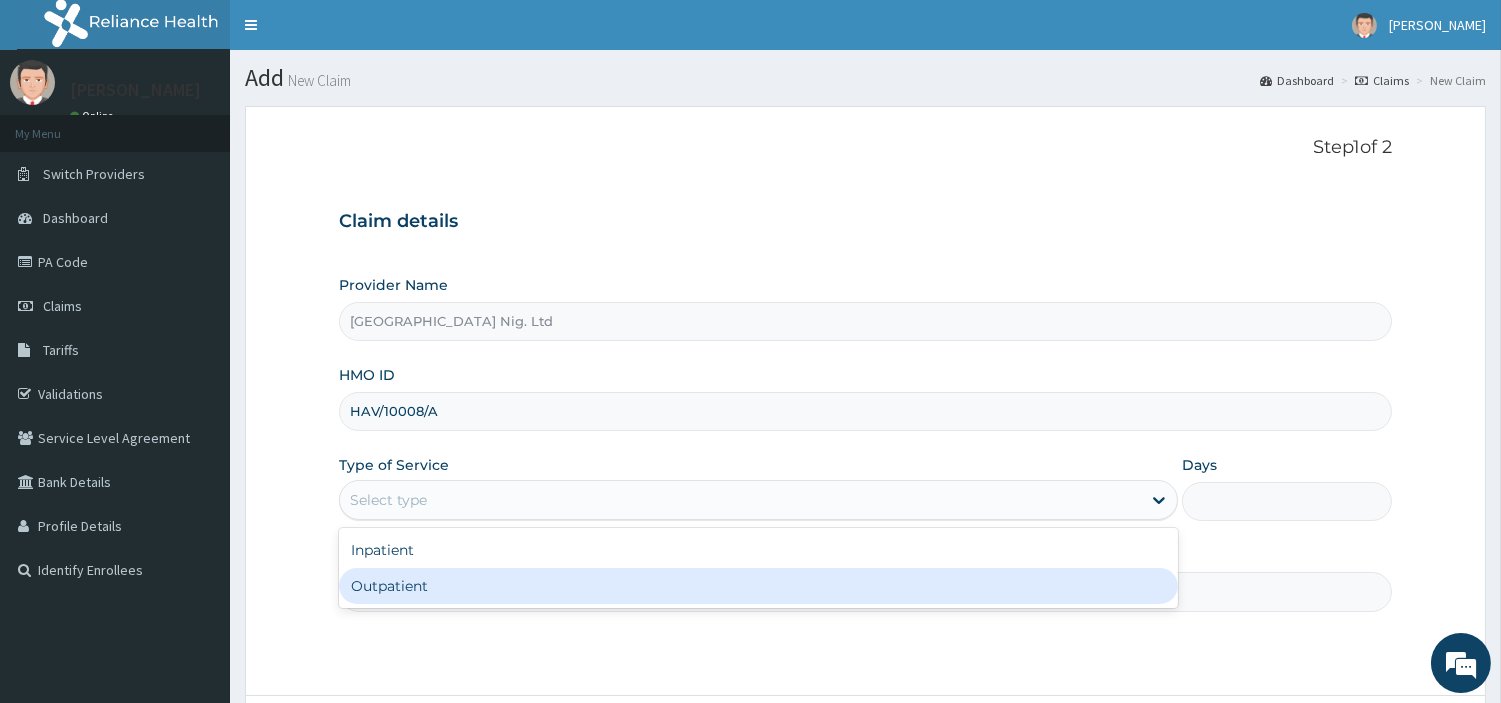 click on "Outpatient" at bounding box center [758, 586] 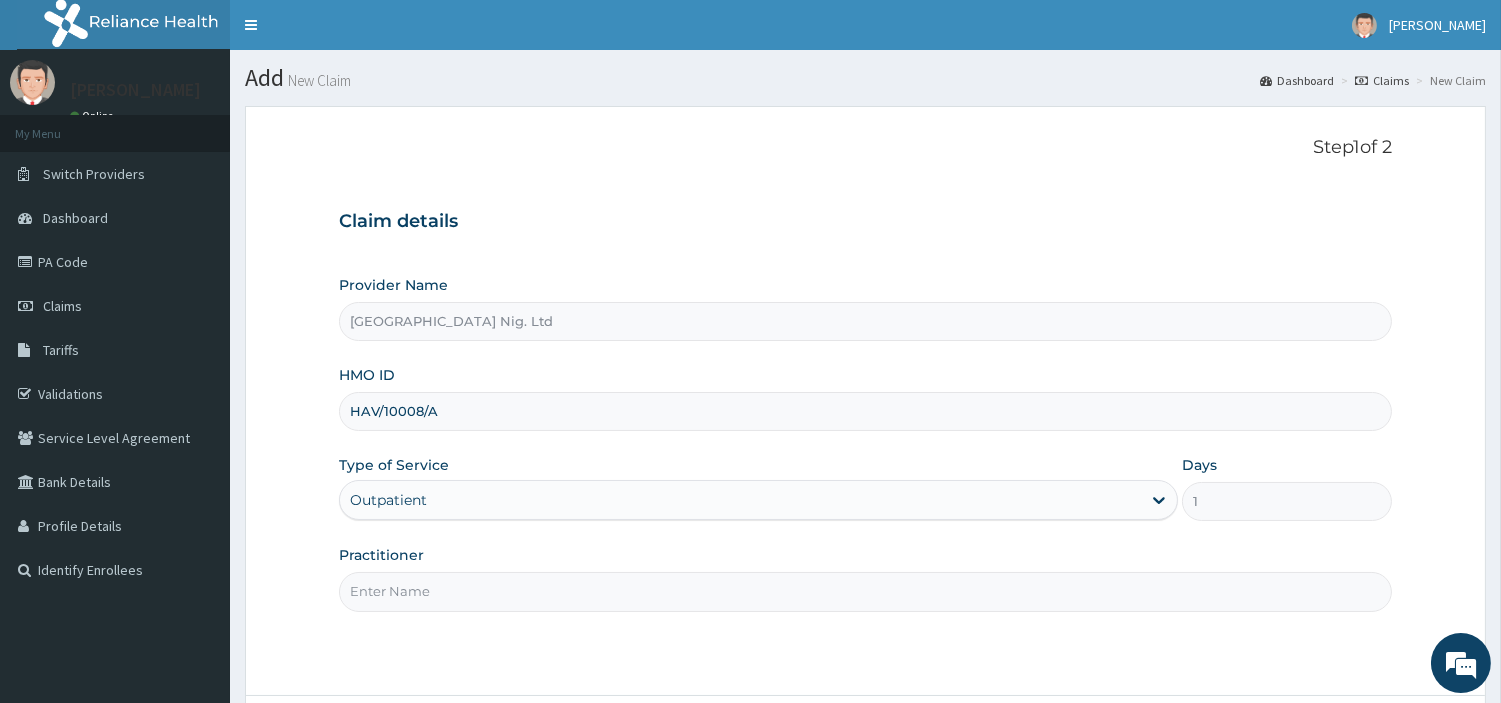 click on "Practitioner" at bounding box center (865, 591) 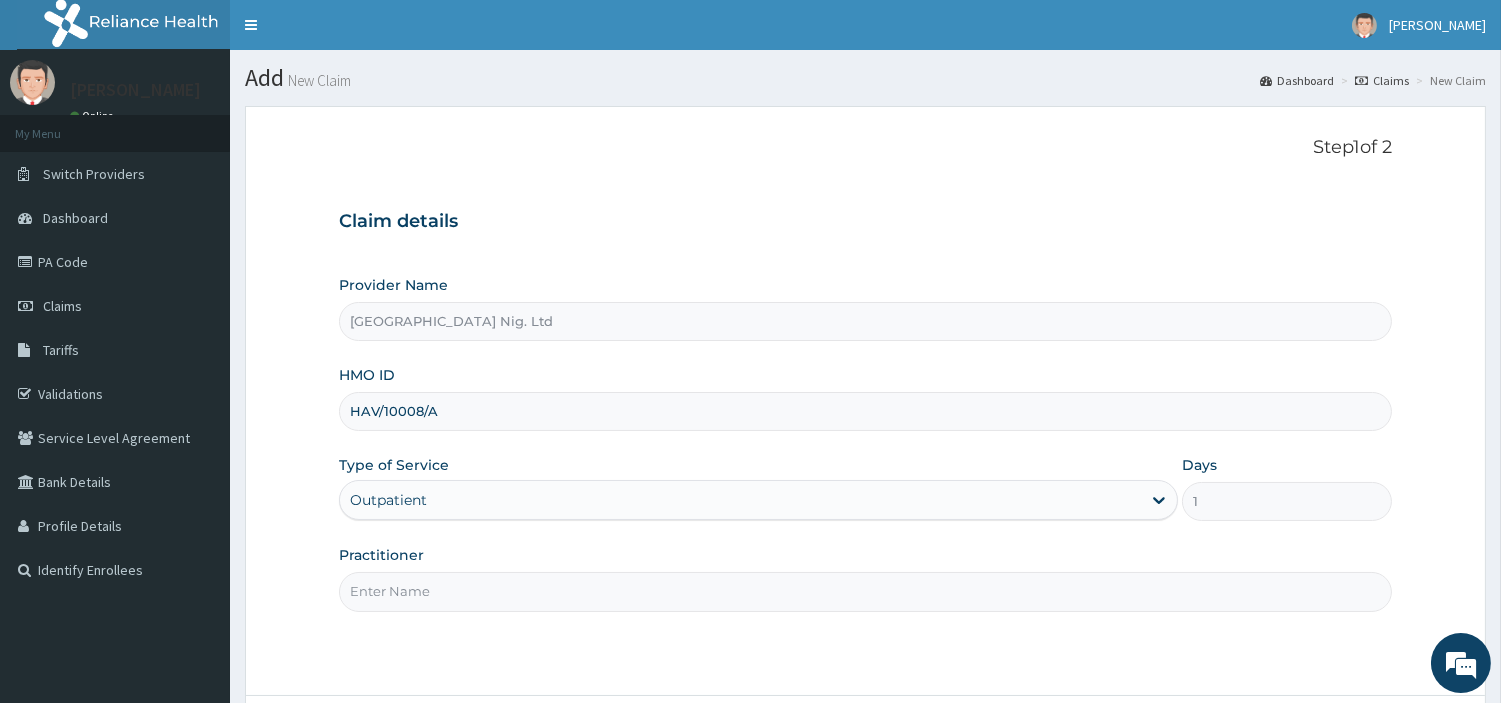 paste on "Toyobo Oluwateniola" 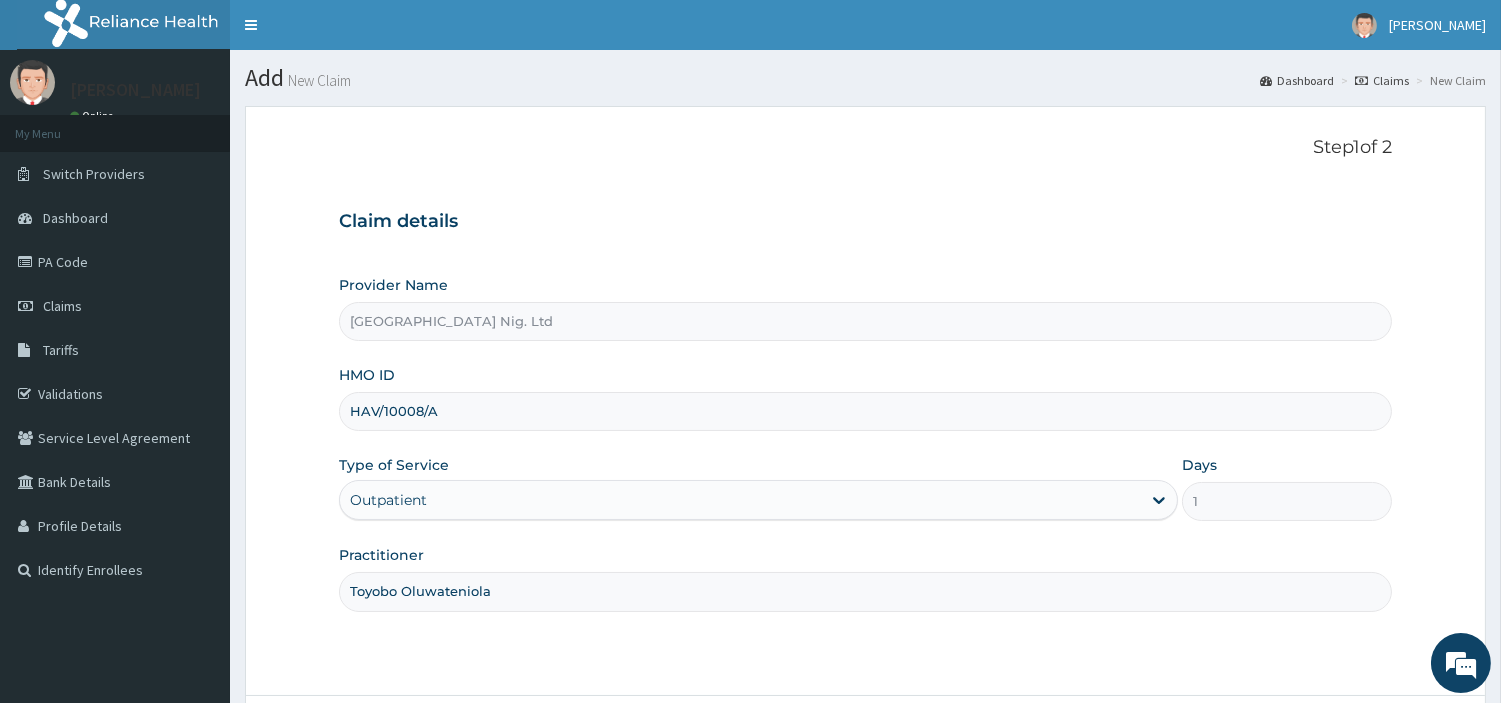 scroll, scrollTop: 0, scrollLeft: 0, axis: both 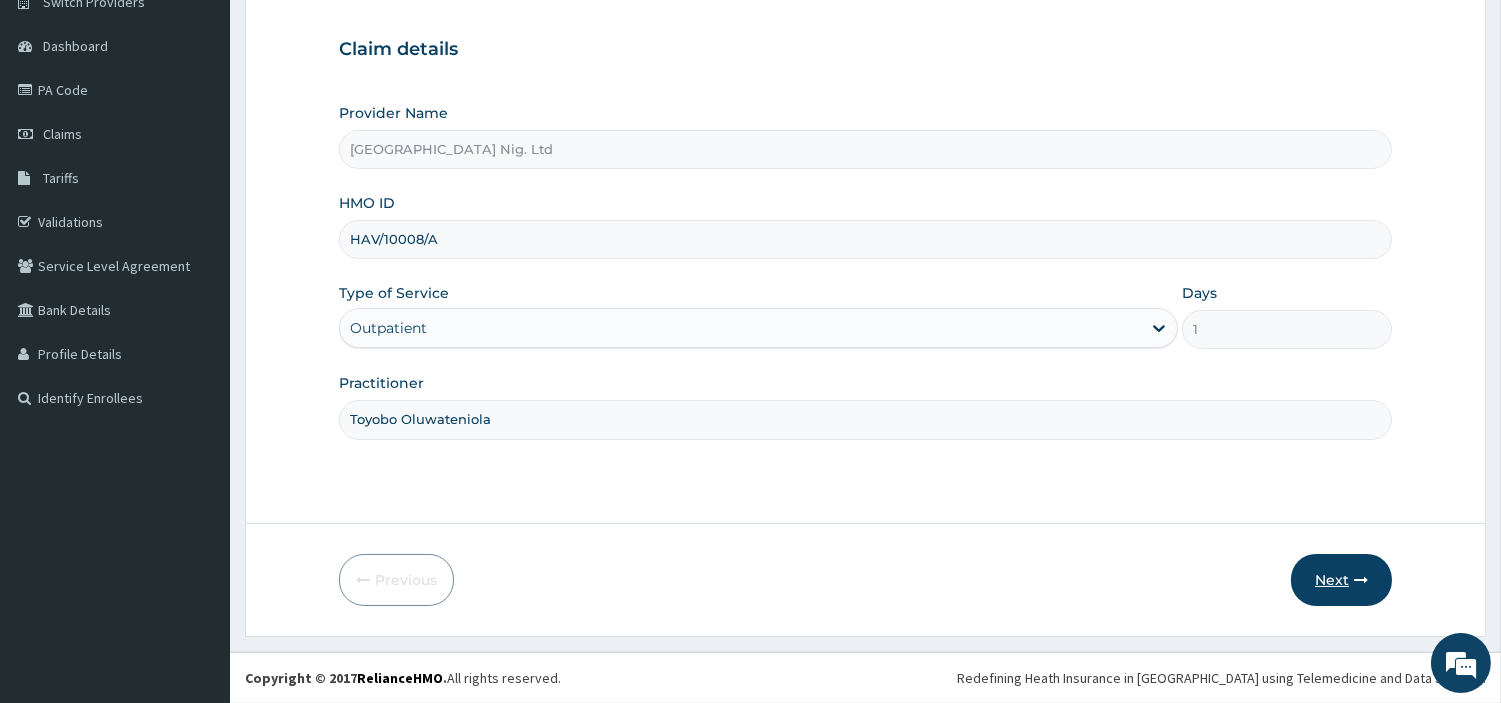 type on "Toyobo Oluwateniola" 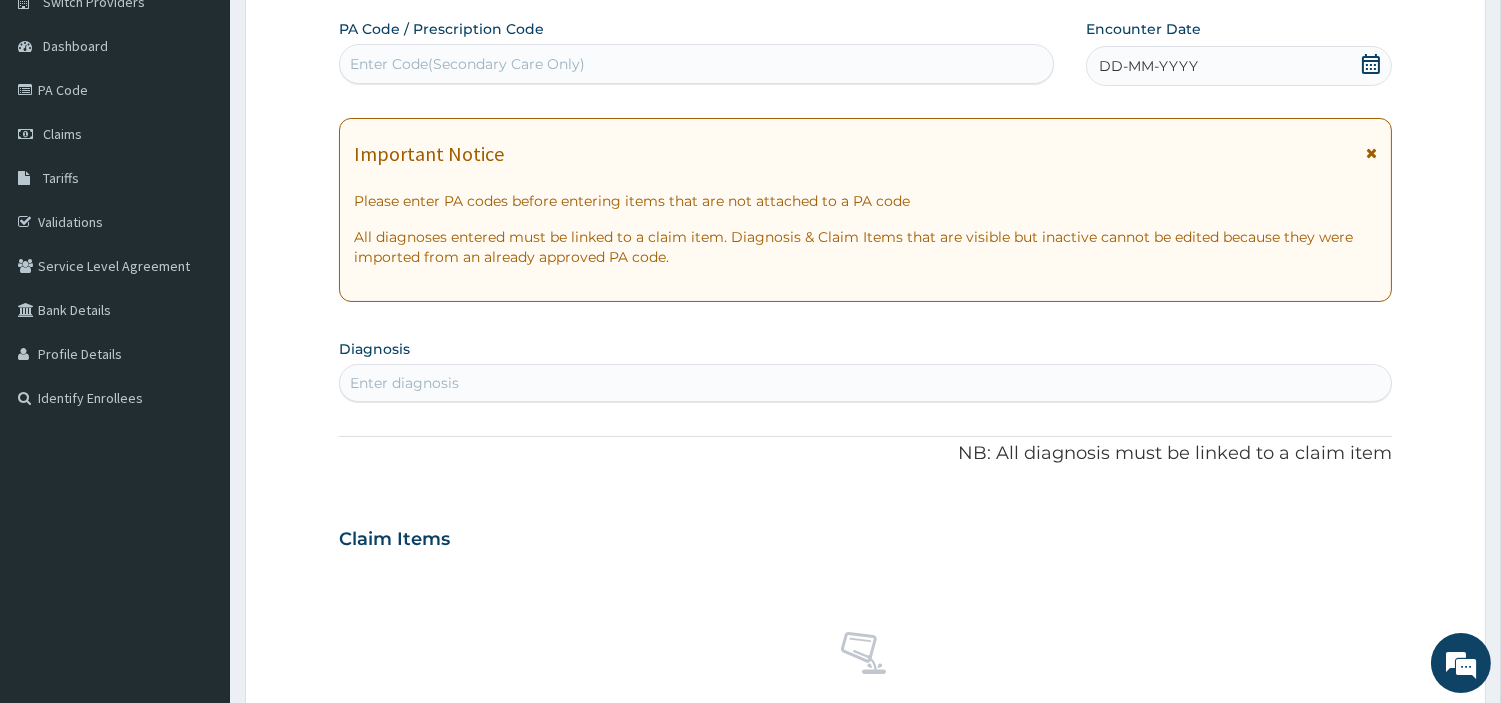 click on "Enter Code(Secondary Care Only)" at bounding box center [696, 64] 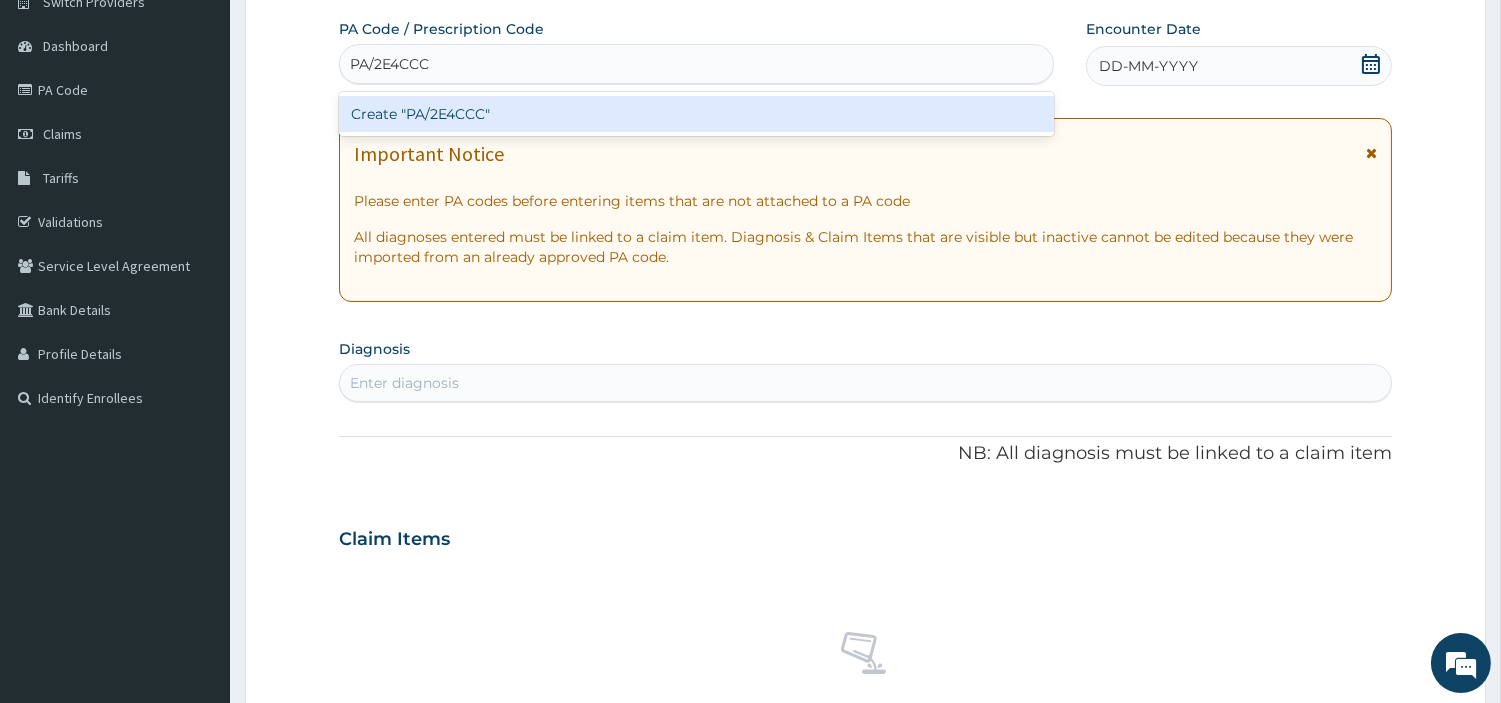 click on "Create "PA/2E4CCC"" at bounding box center [696, 114] 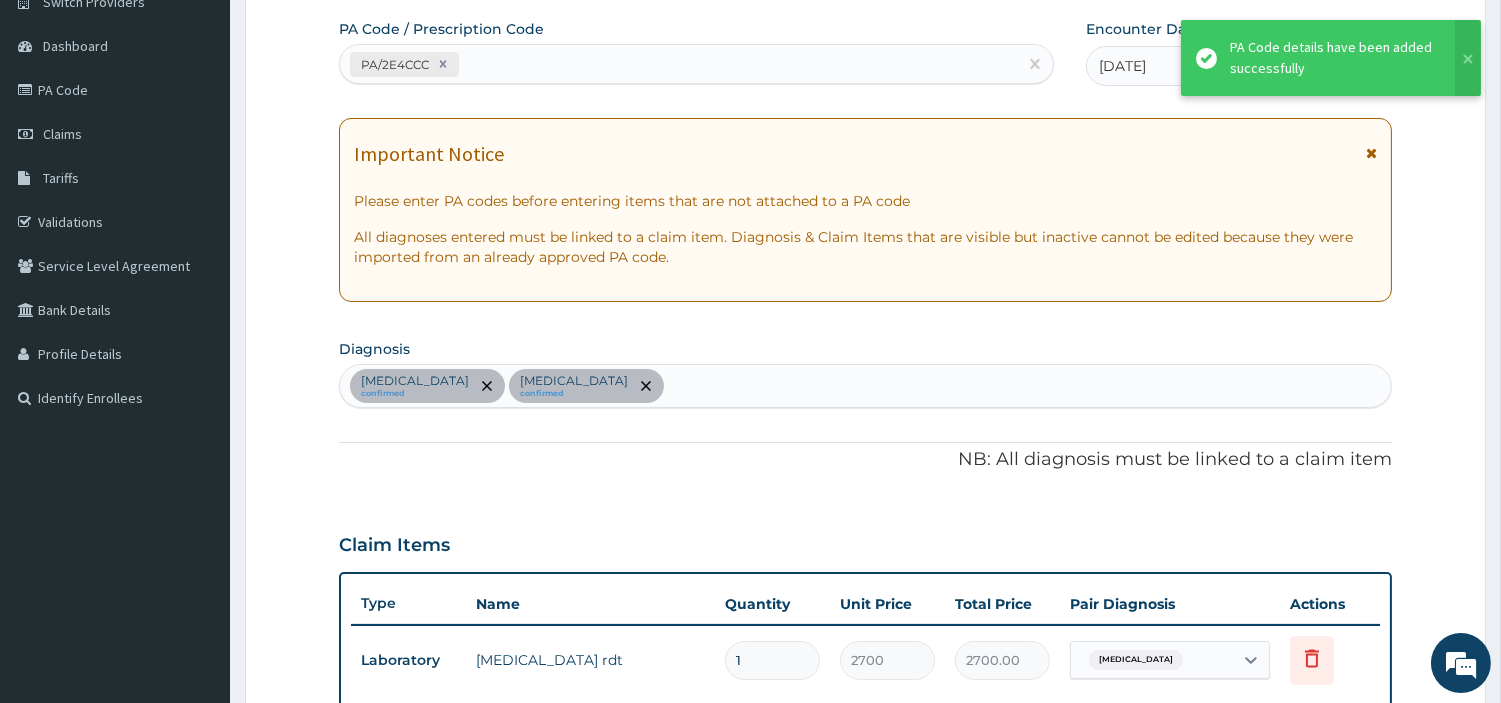 scroll, scrollTop: 548, scrollLeft: 0, axis: vertical 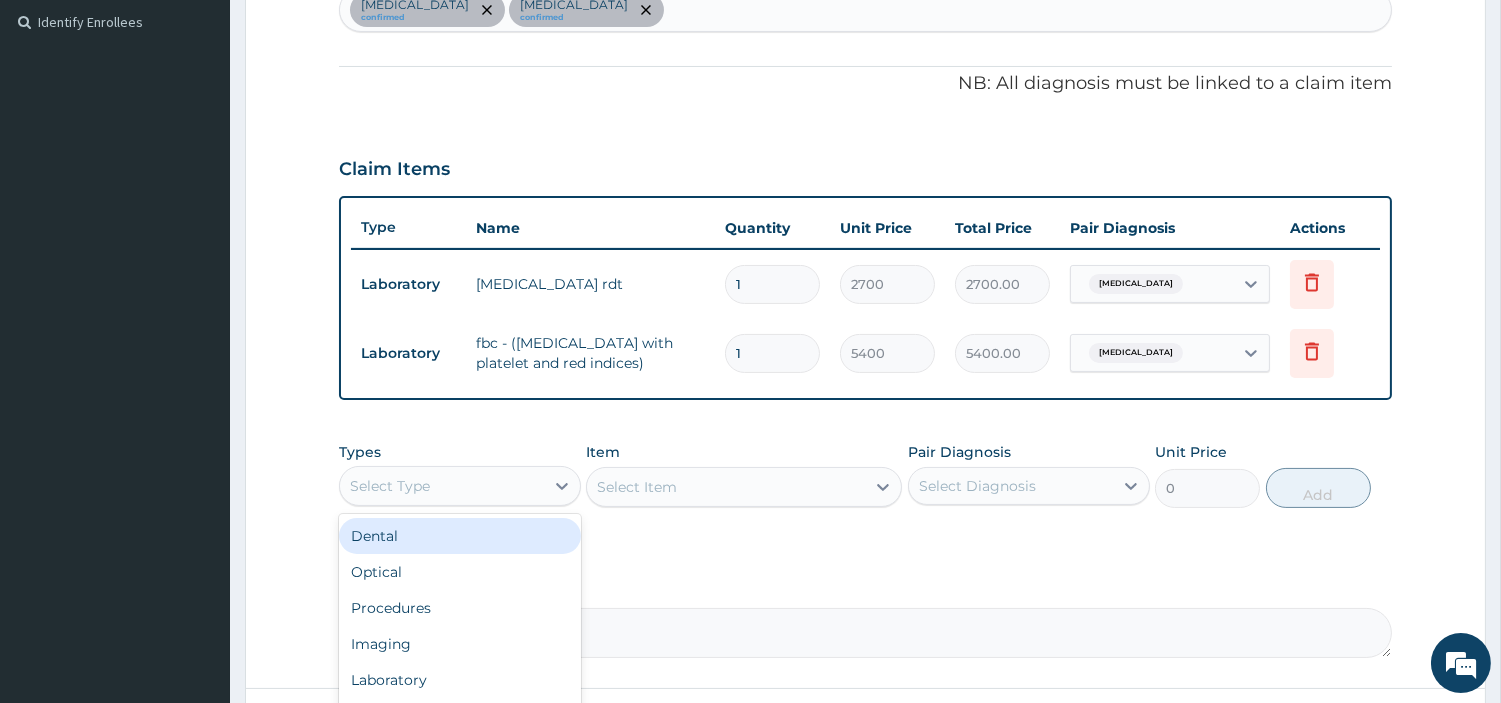 click on "Select Type" at bounding box center (442, 486) 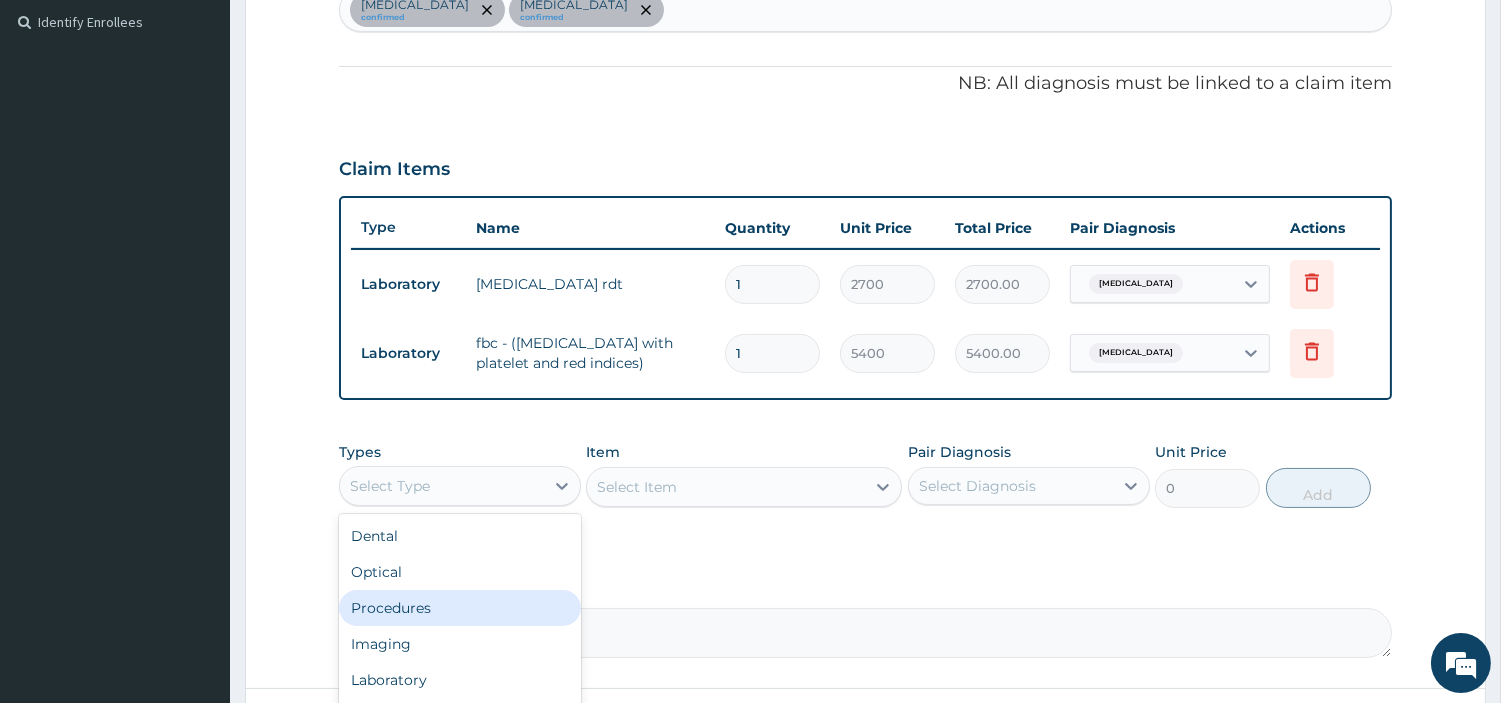 click on "Procedures" at bounding box center [460, 608] 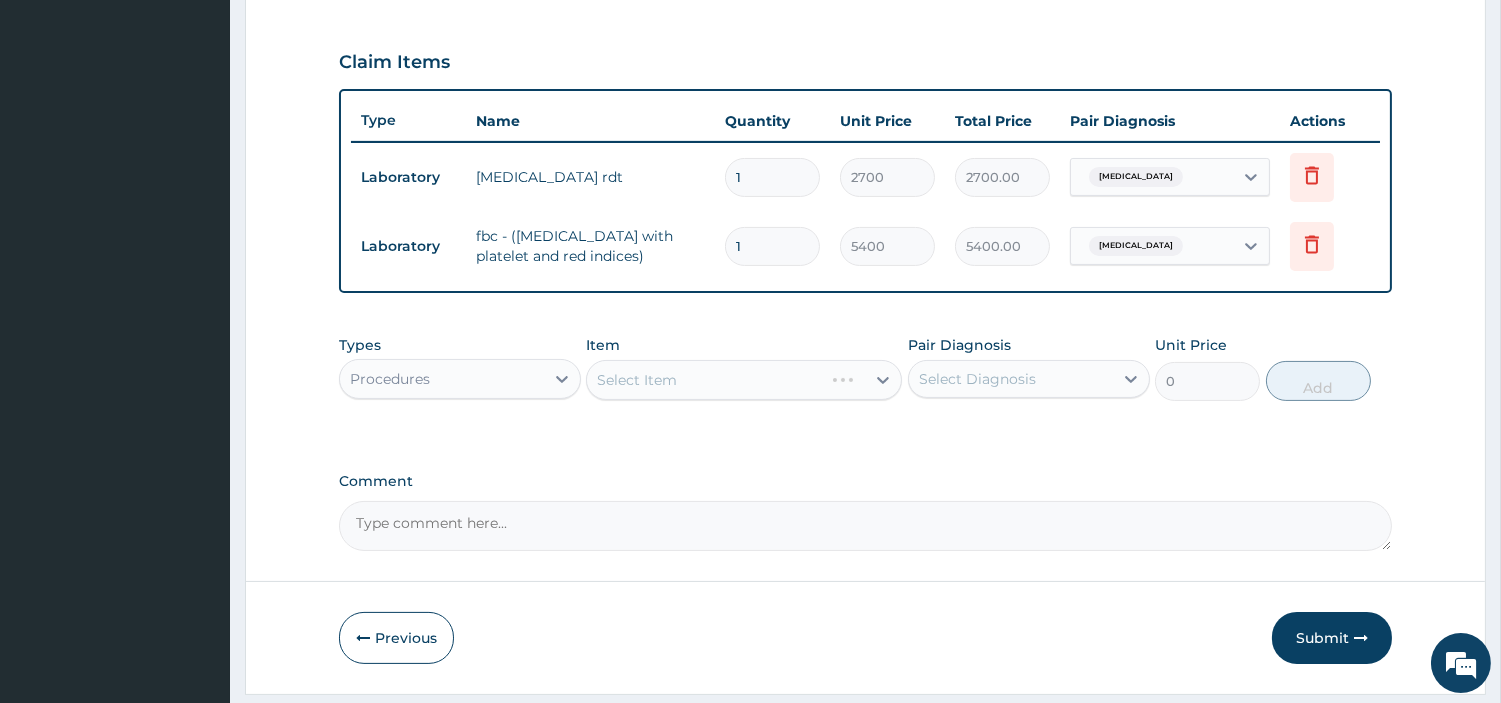 scroll, scrollTop: 660, scrollLeft: 0, axis: vertical 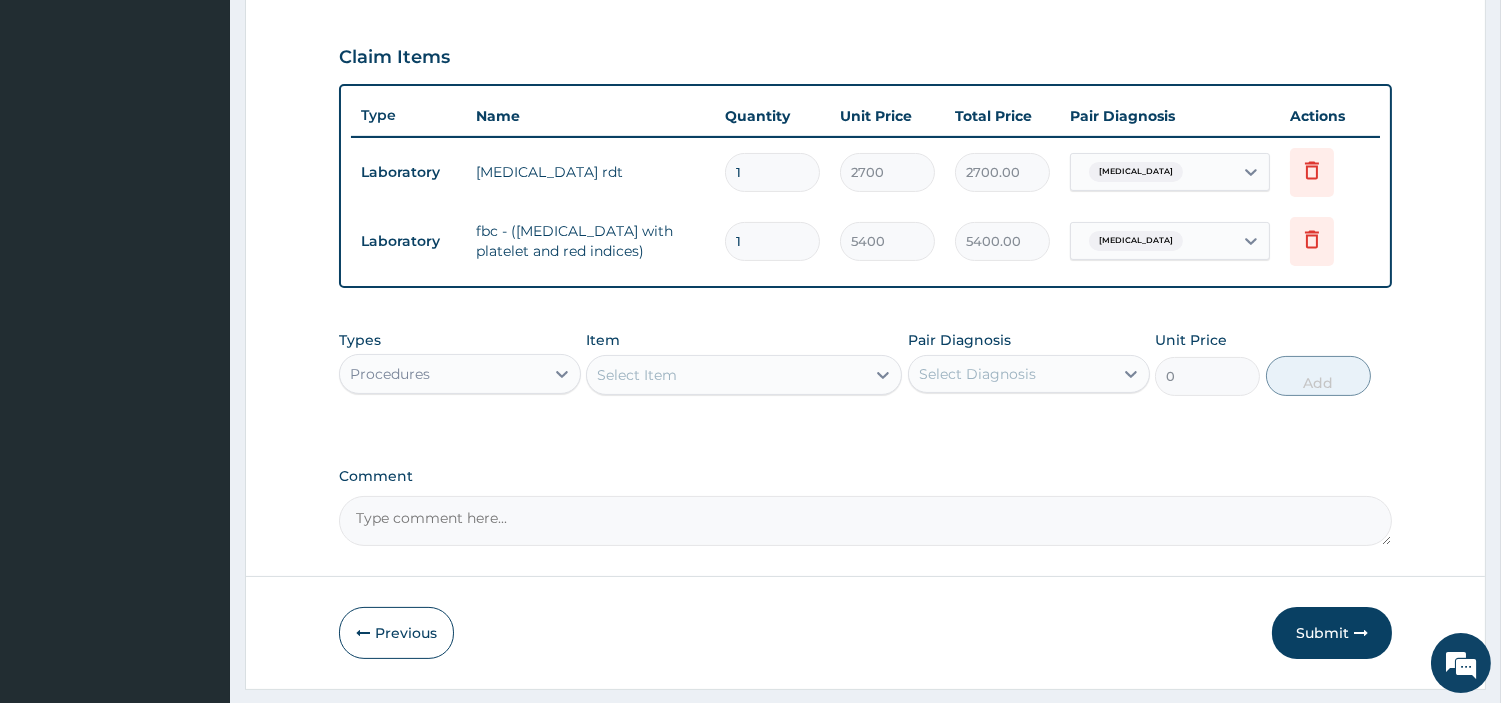 click on "Types option Procedures, selected.   Select is focused ,type to refine list, press Down to open the menu,  Procedures Item Select Item Pair Diagnosis Select Diagnosis Unit Price 0 Add" at bounding box center [865, 363] 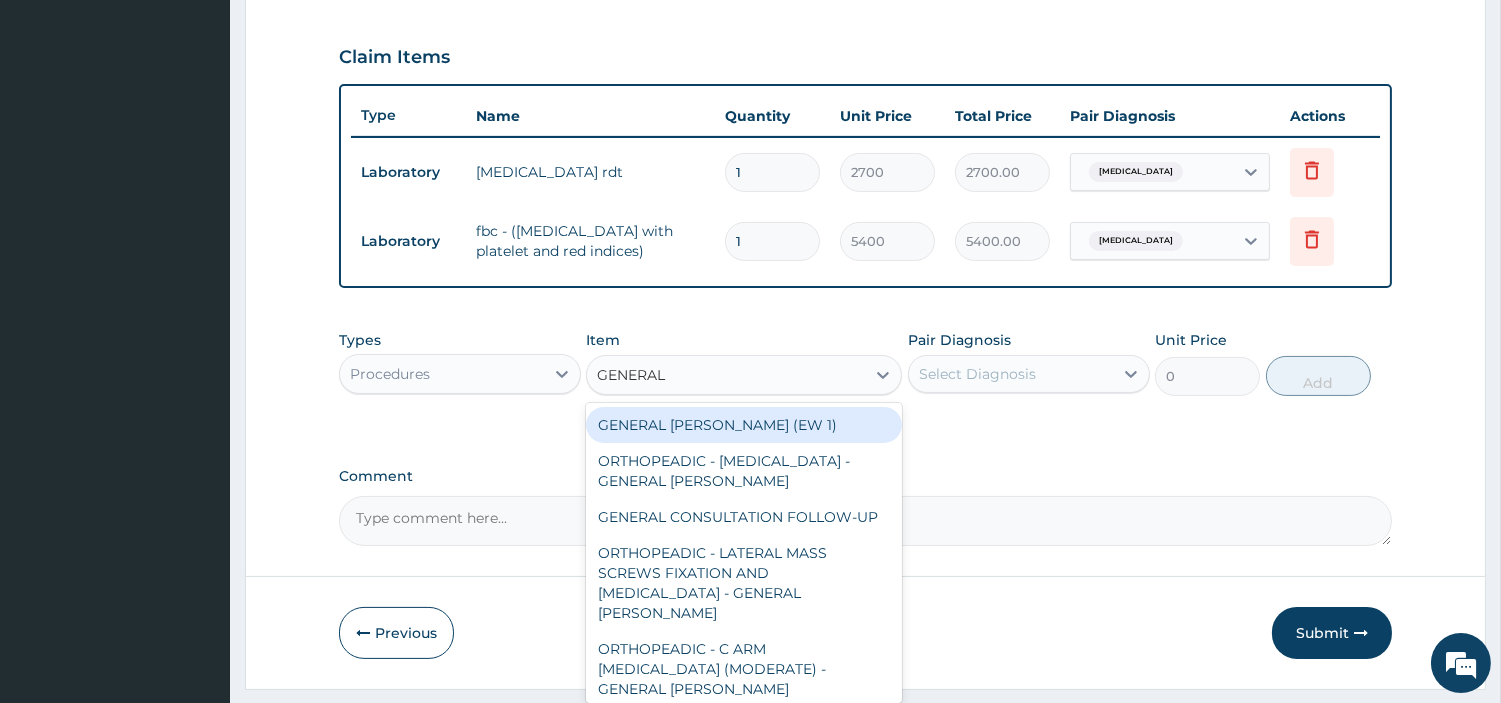type on "GENERAL C" 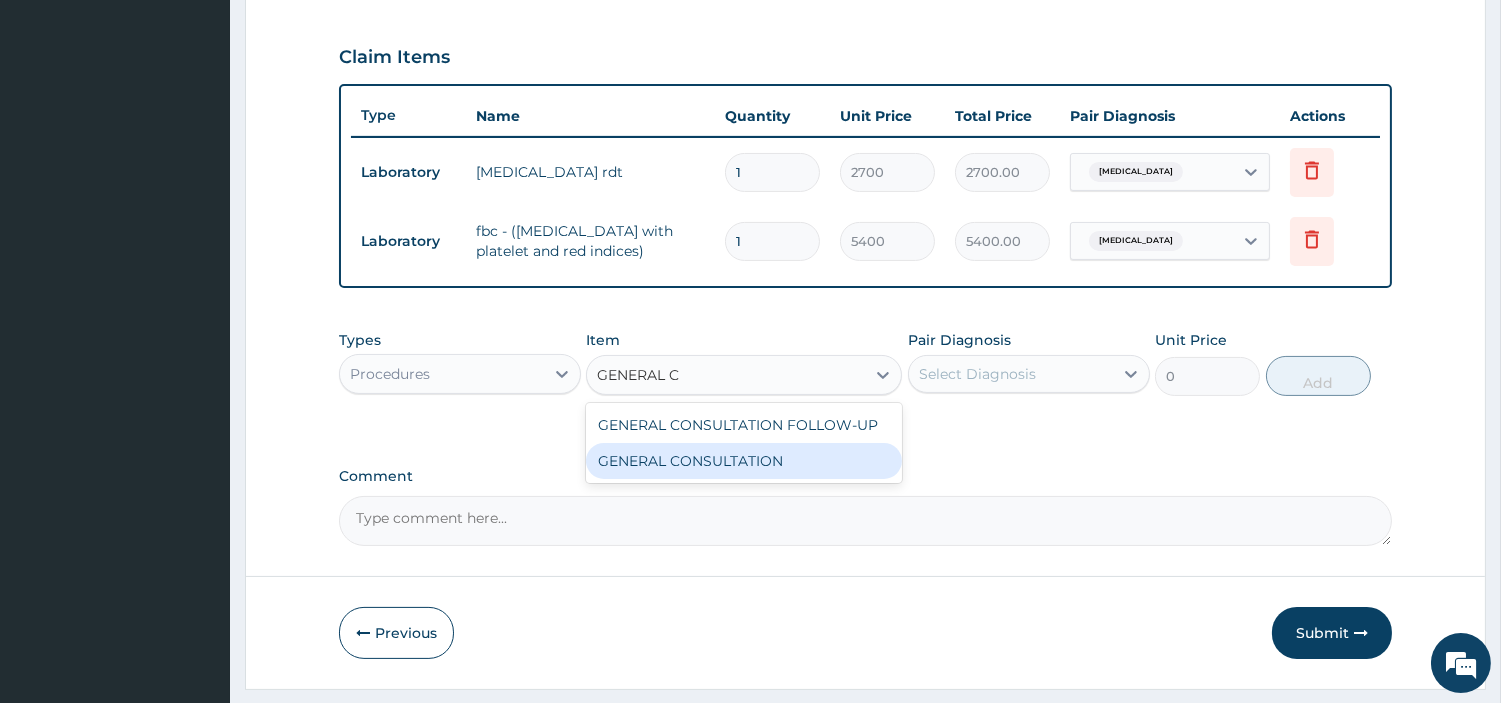 click on "GENERAL CONSULTATION" at bounding box center [744, 461] 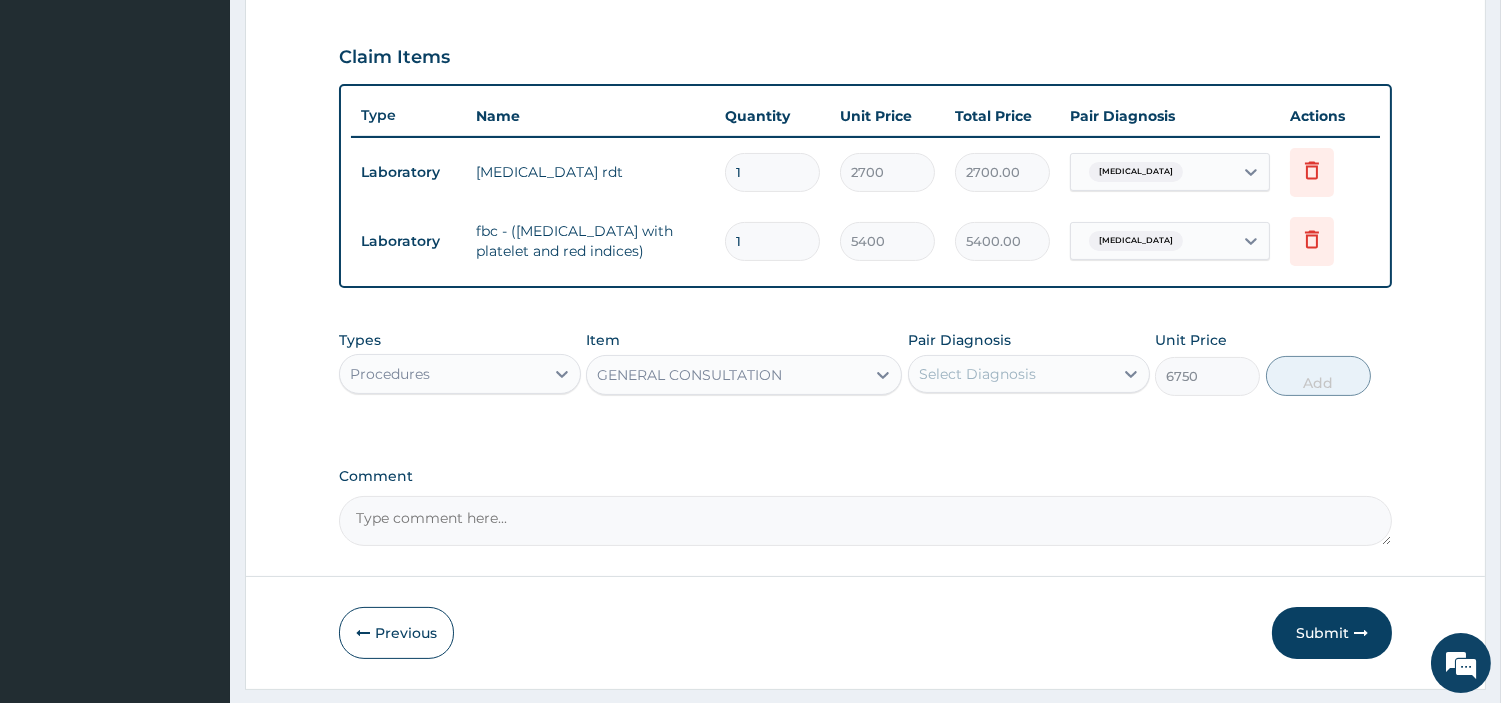 click on "Select Diagnosis" at bounding box center (1011, 374) 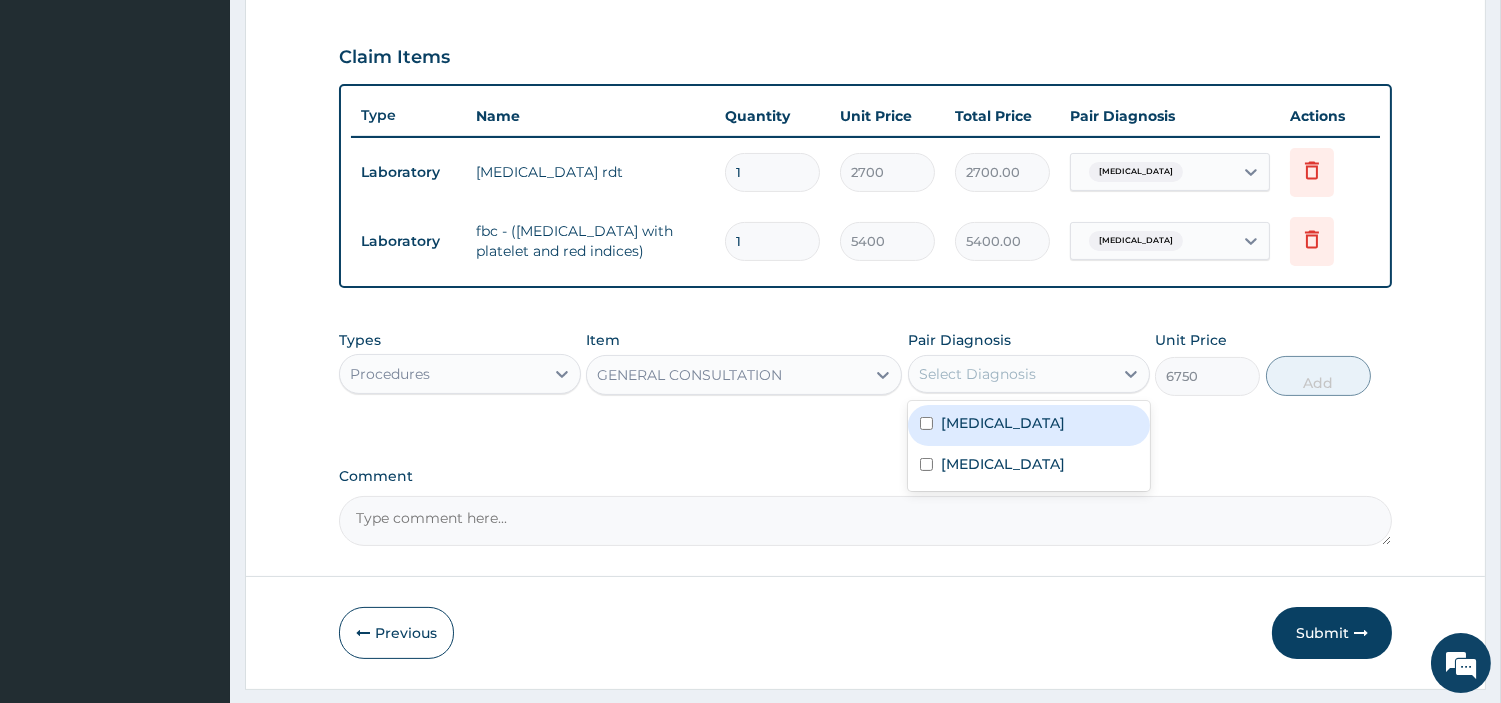 click on "Malaria Sepsis" at bounding box center [1029, 446] 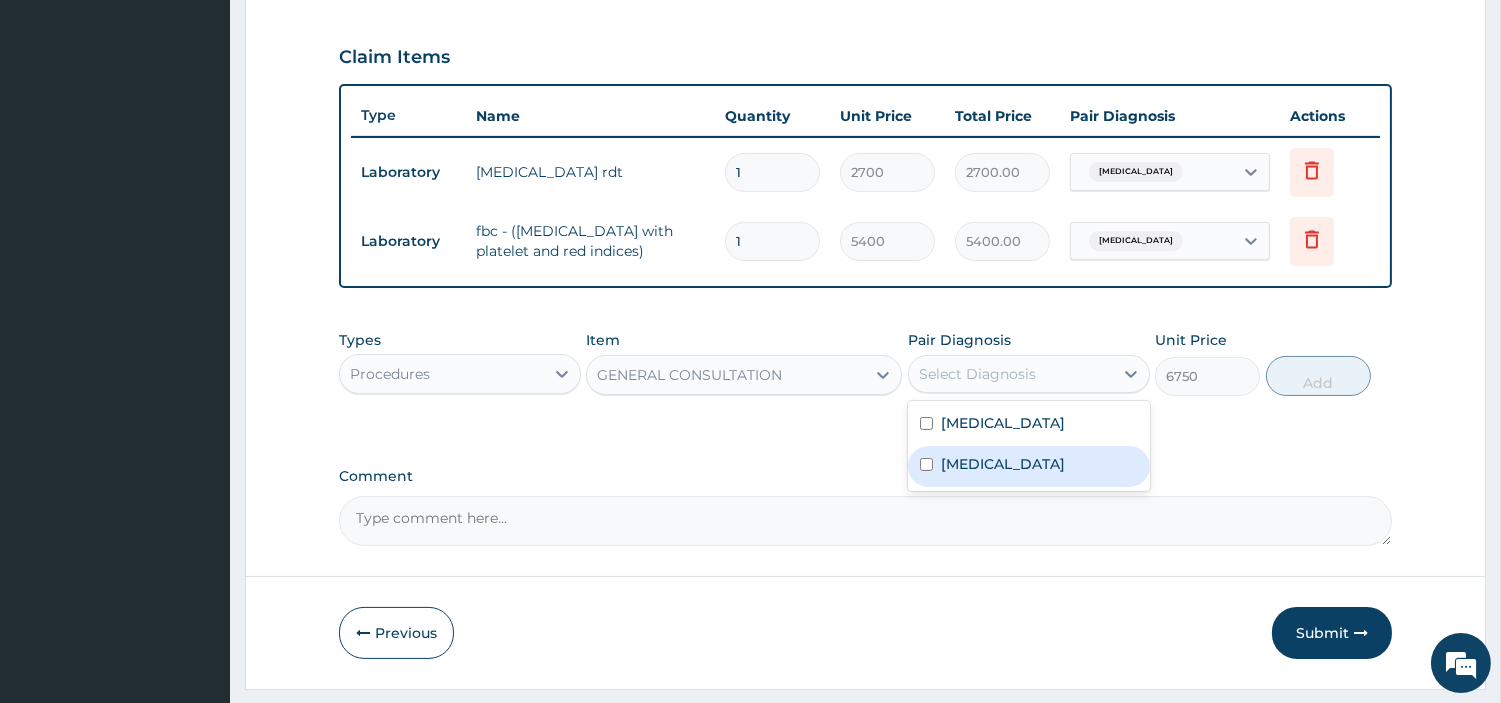 click on "Sepsis" at bounding box center (1003, 464) 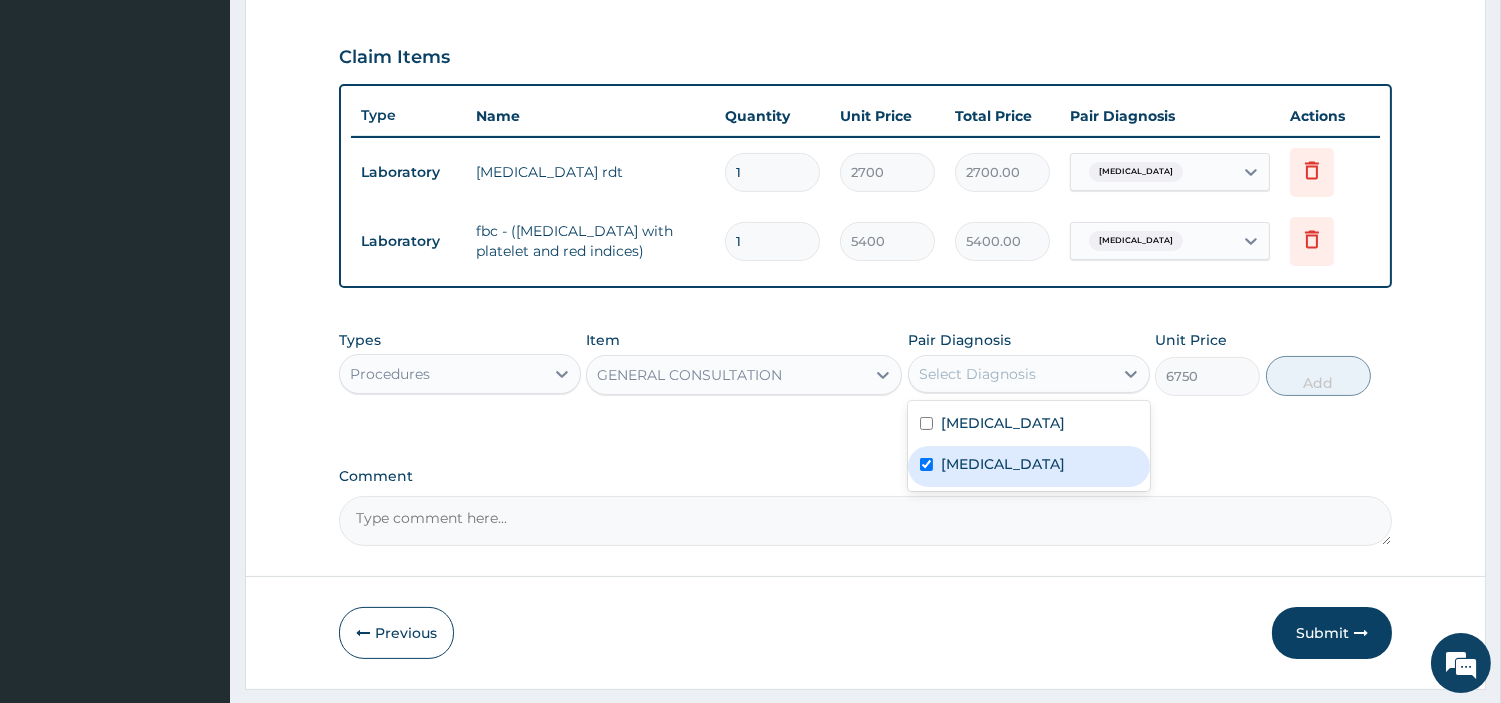 checkbox on "true" 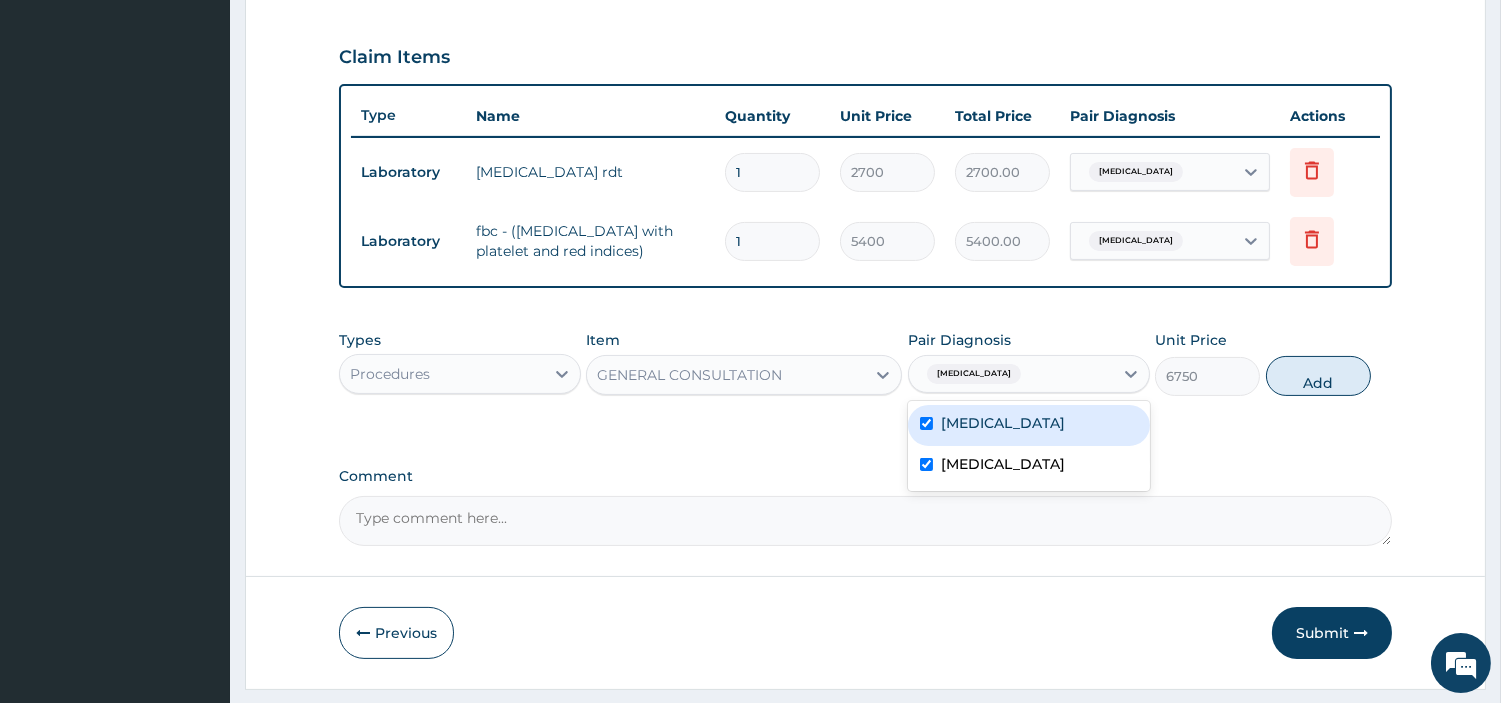 checkbox on "true" 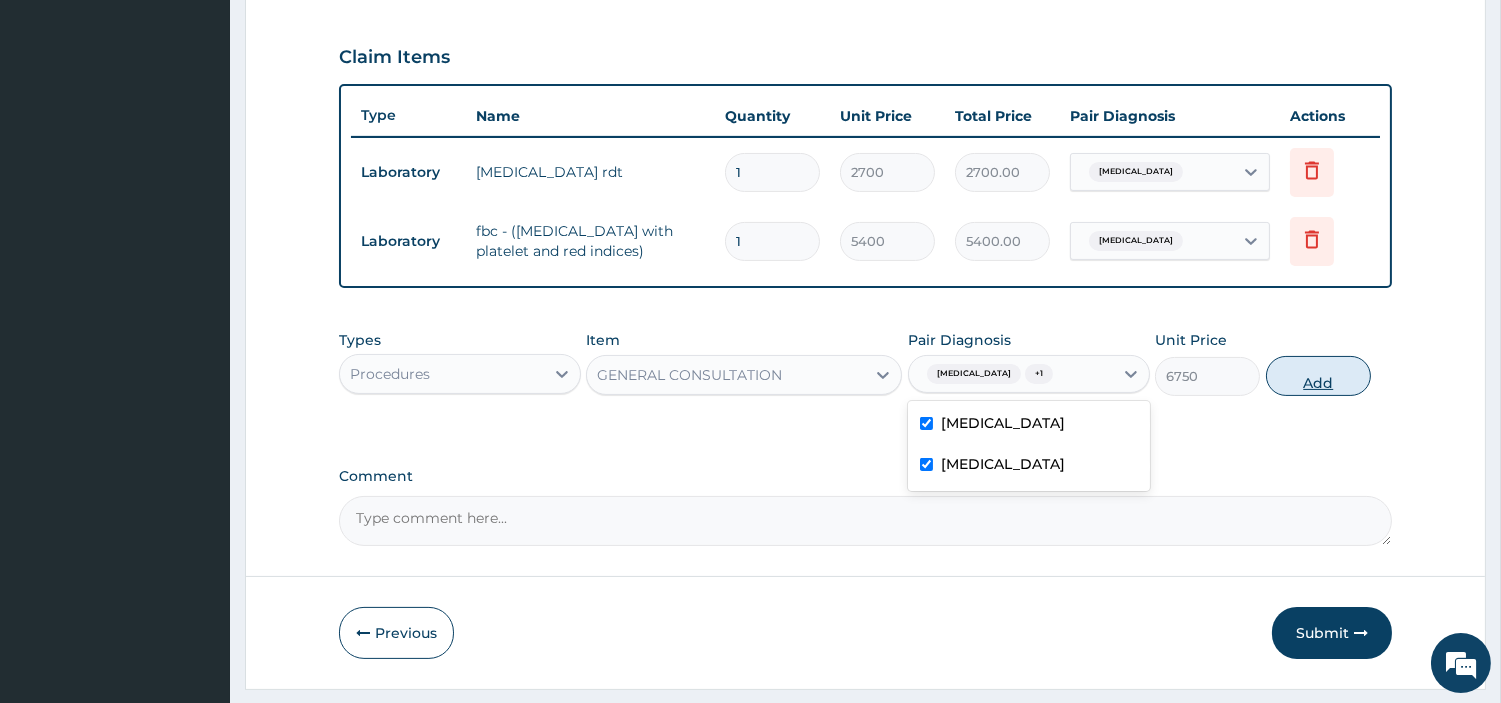 click on "Add" at bounding box center [1318, 376] 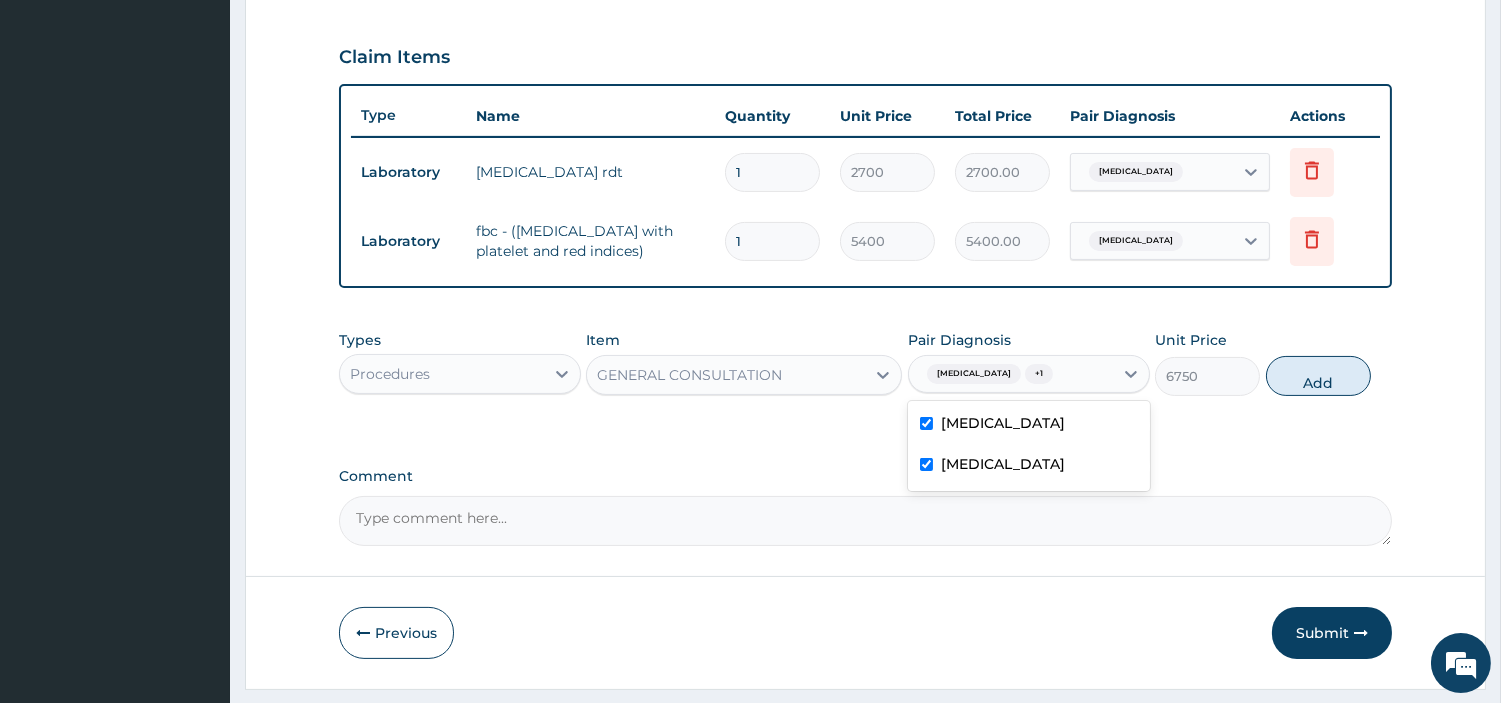 type on "0" 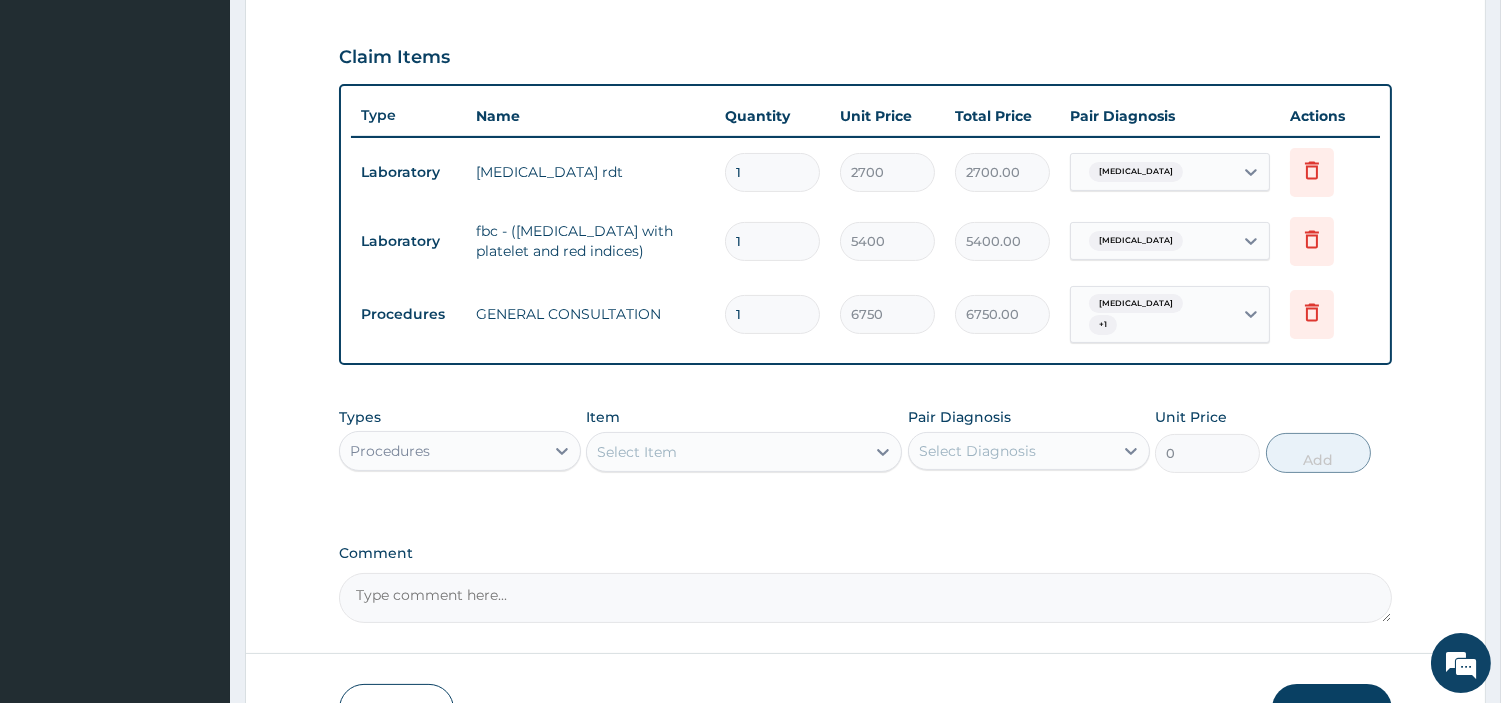 click on "Procedures" at bounding box center (442, 451) 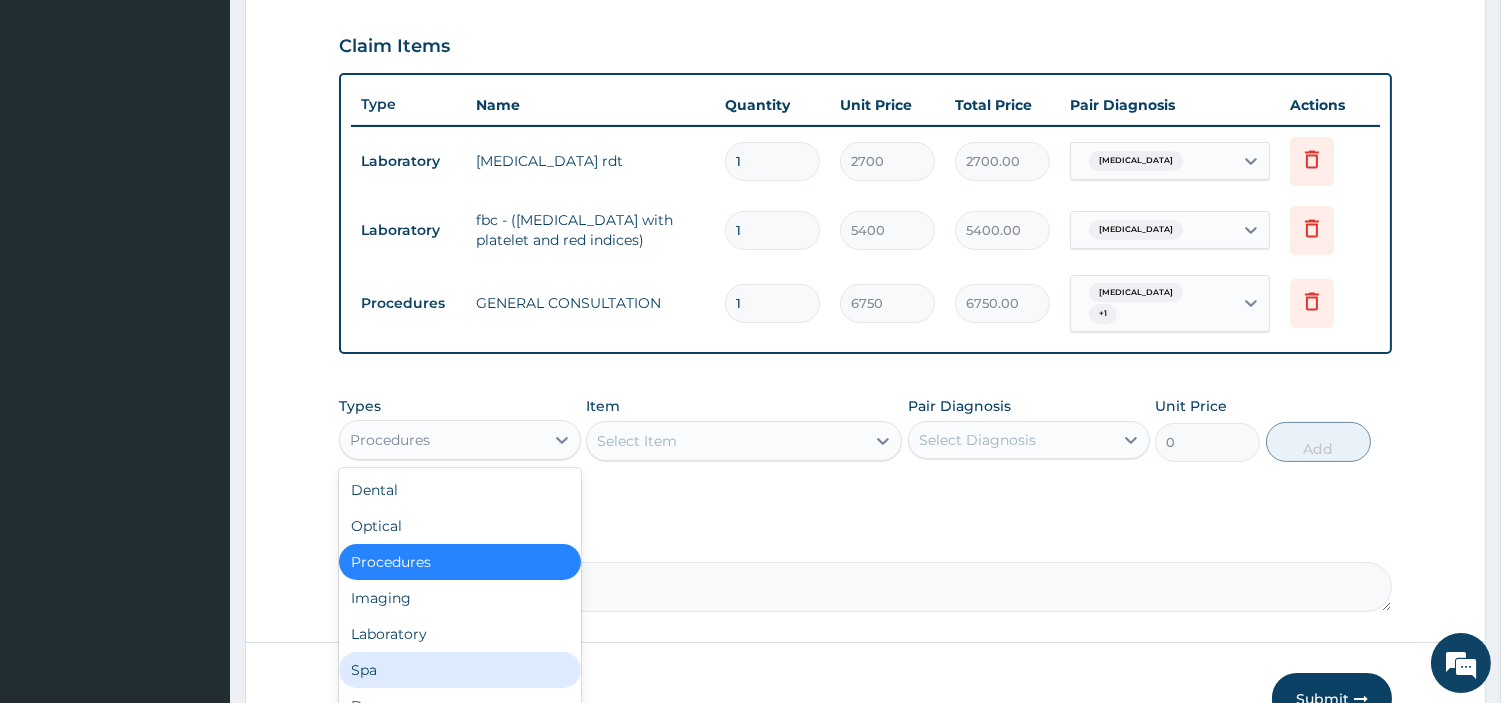 scroll, scrollTop: 670, scrollLeft: 0, axis: vertical 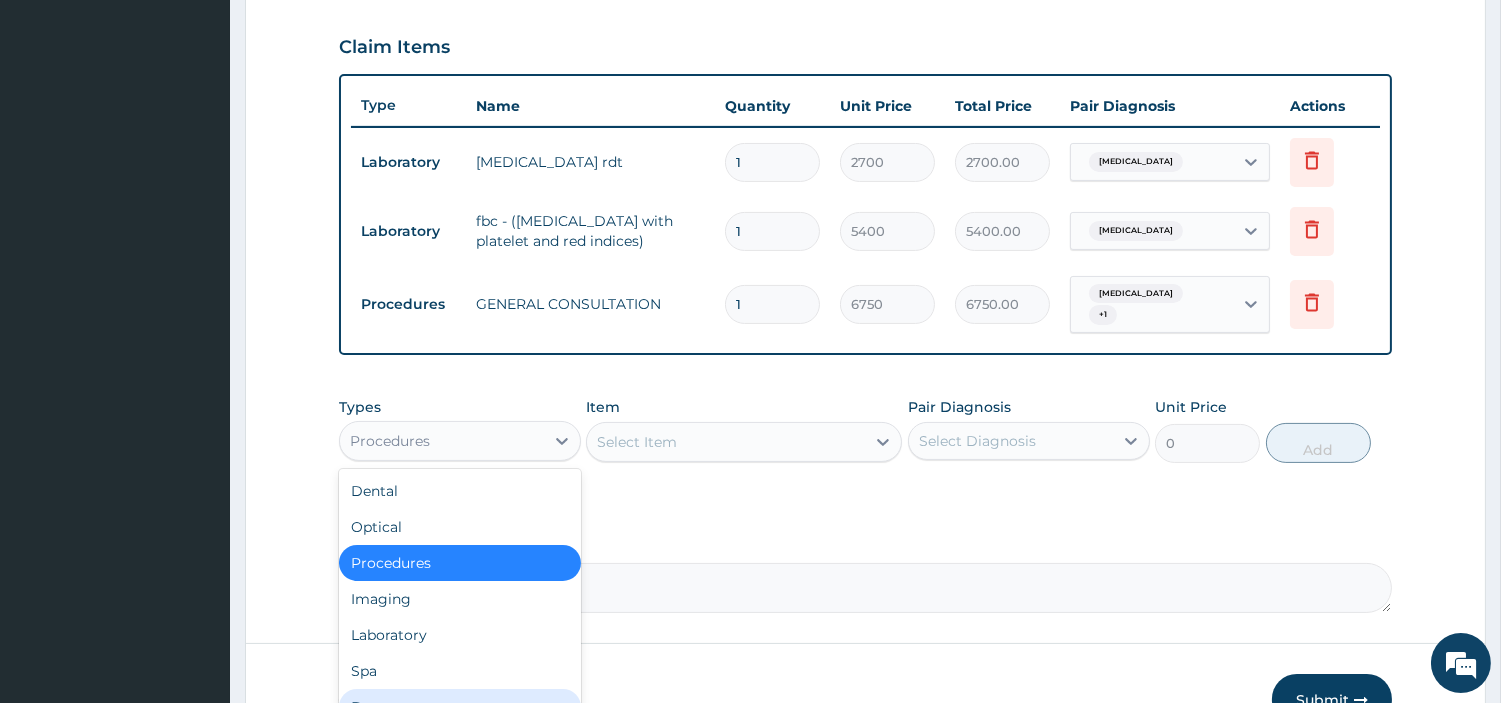 click on "Drugs" at bounding box center [460, 707] 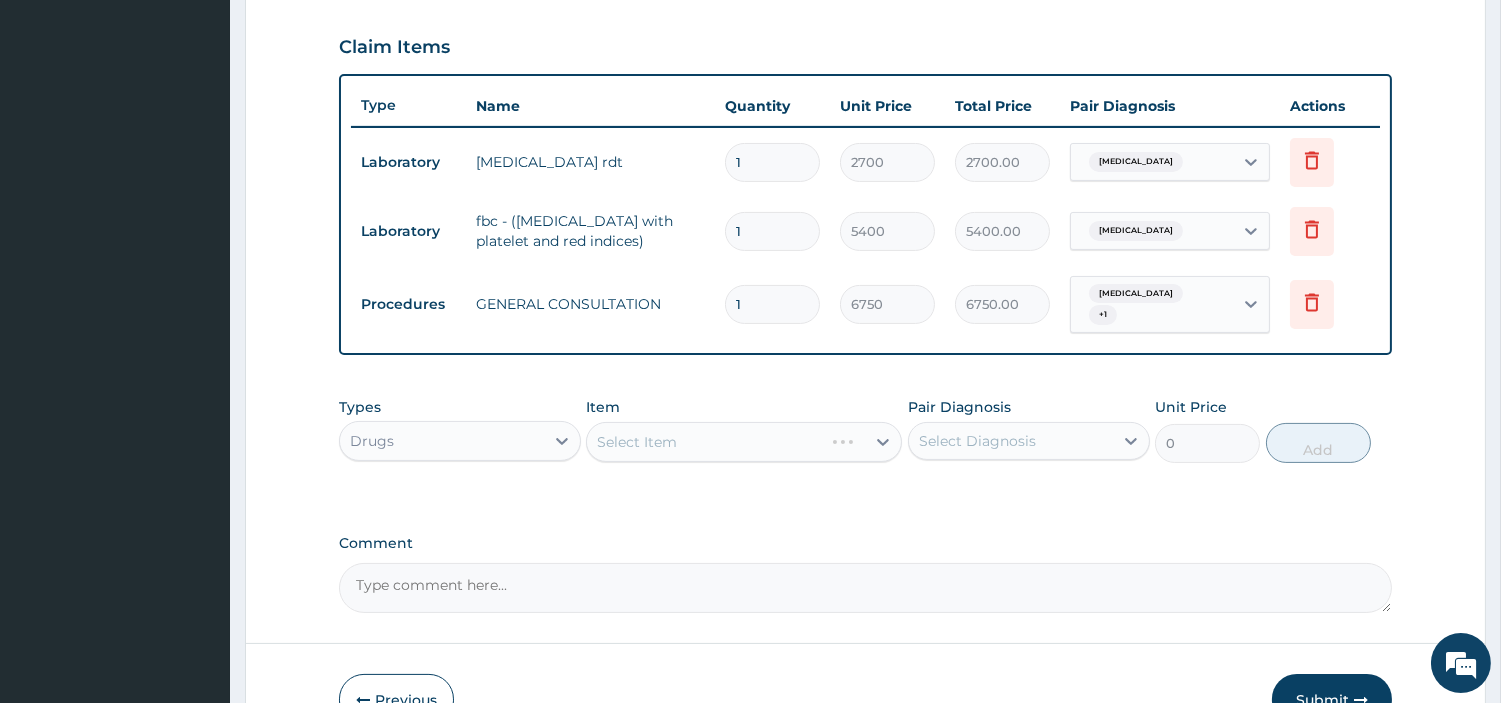 click on "Select Item" at bounding box center [744, 442] 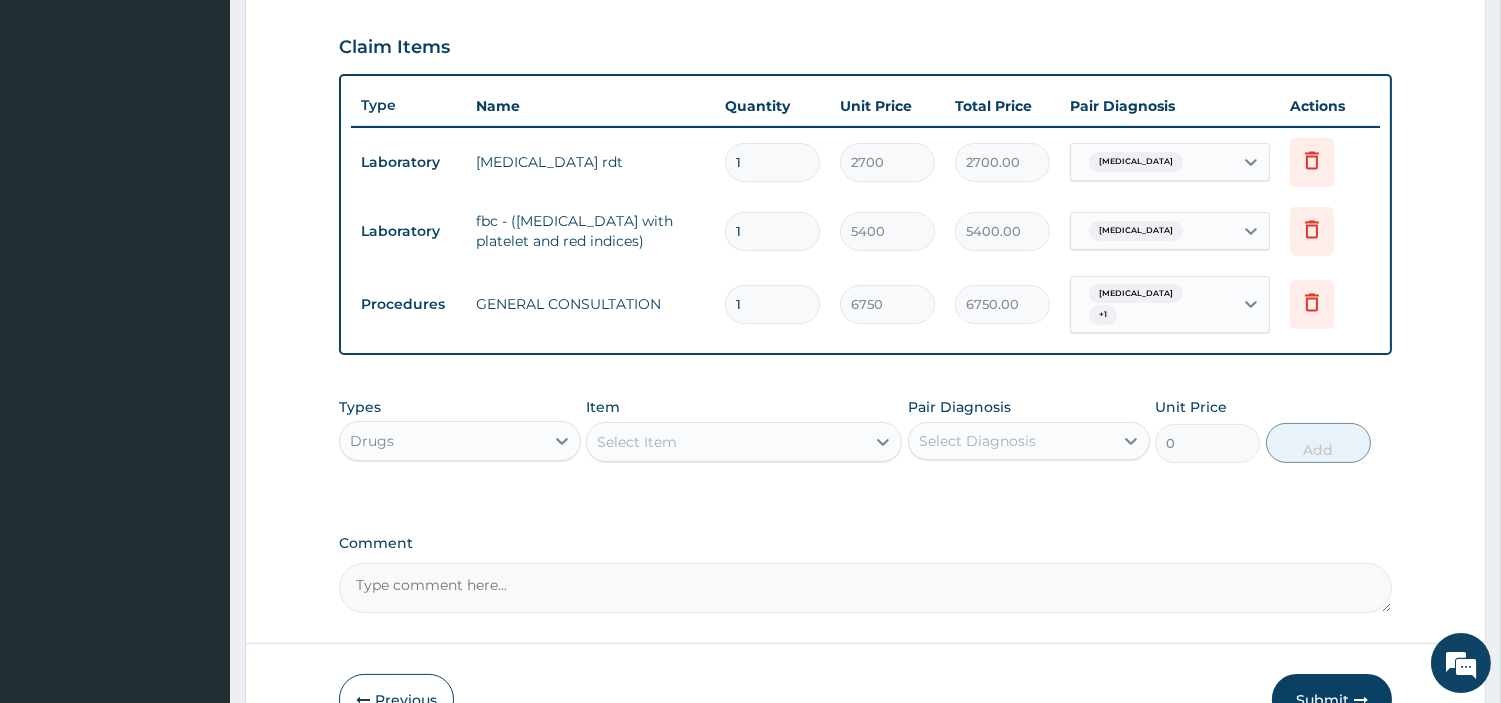 click on "Select Item" at bounding box center (726, 442) 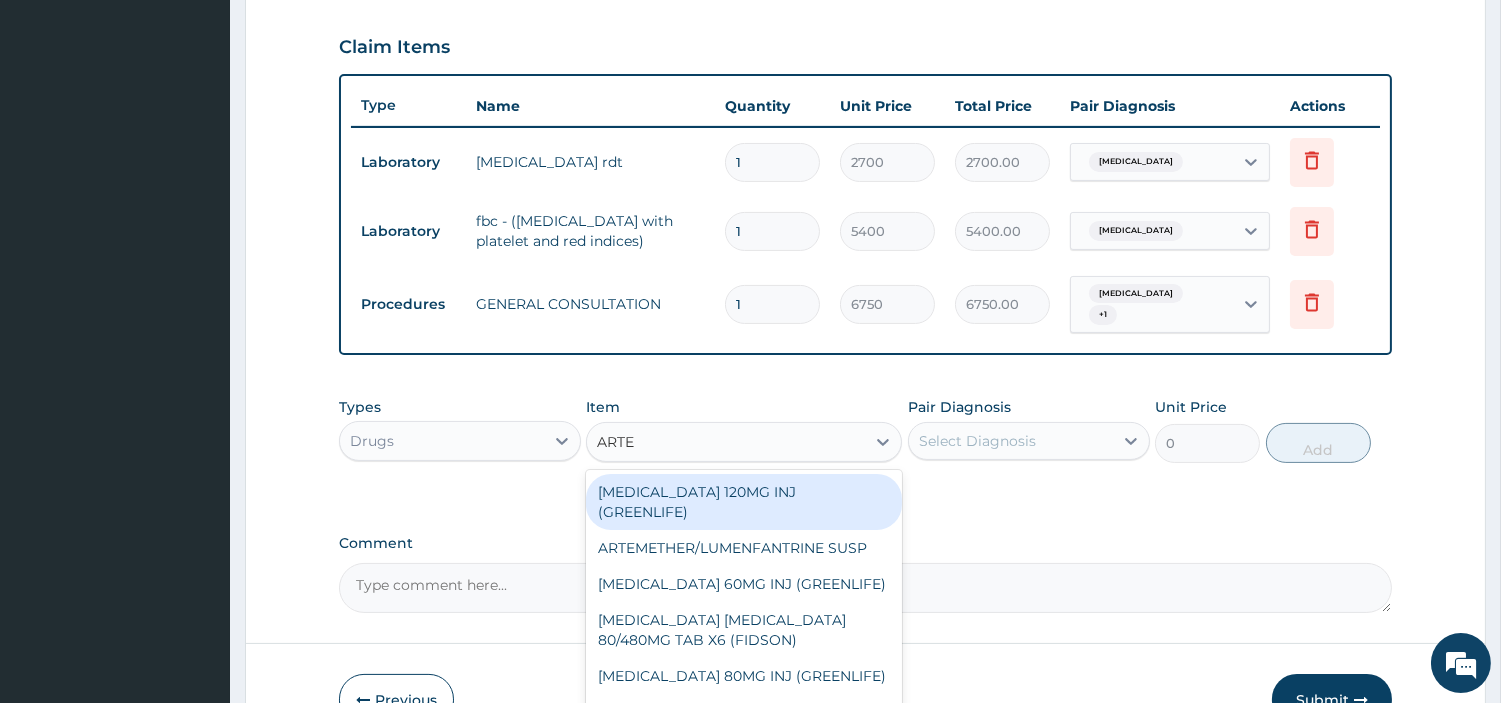type on "ARTEM" 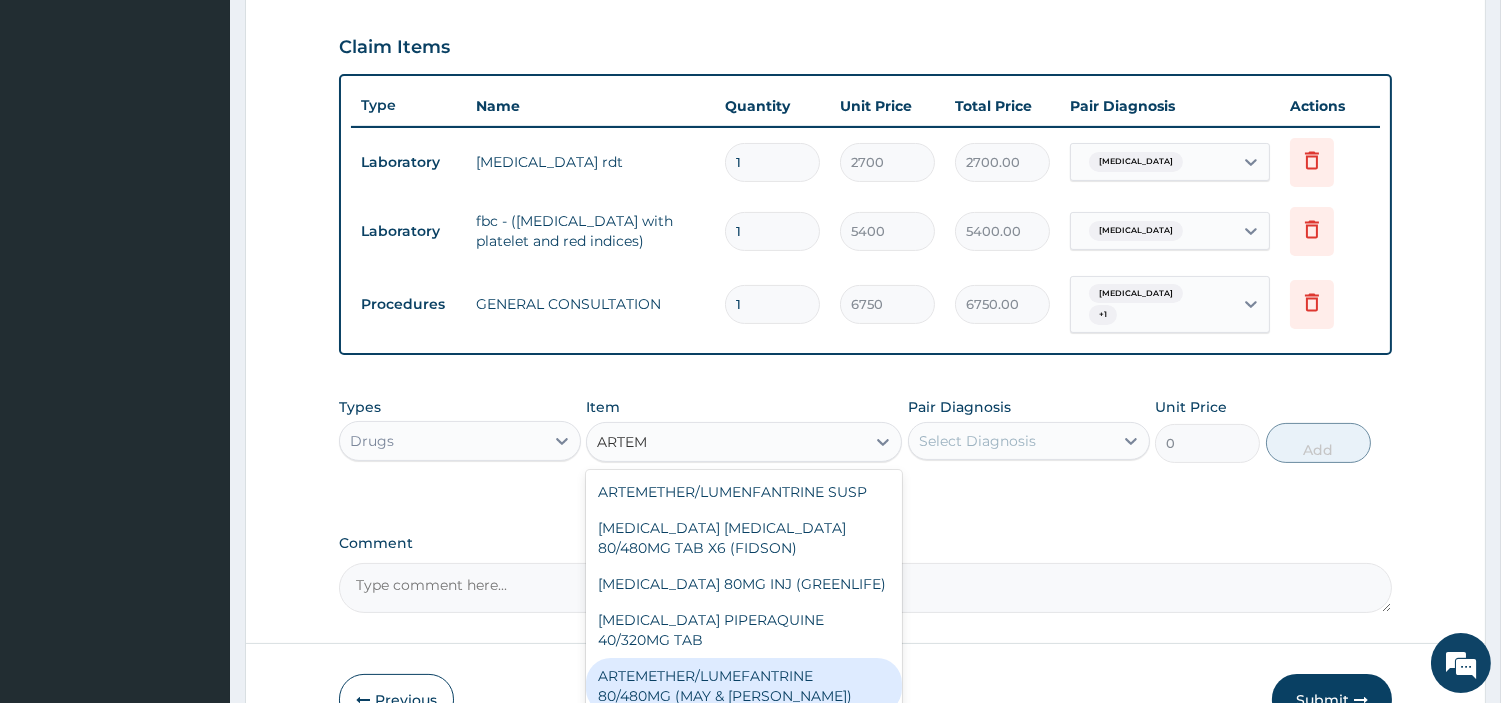 click on "ARTEMETHER/LUMEFANTRINE 80/480MG (MAY & [PERSON_NAME])" at bounding box center [744, 686] 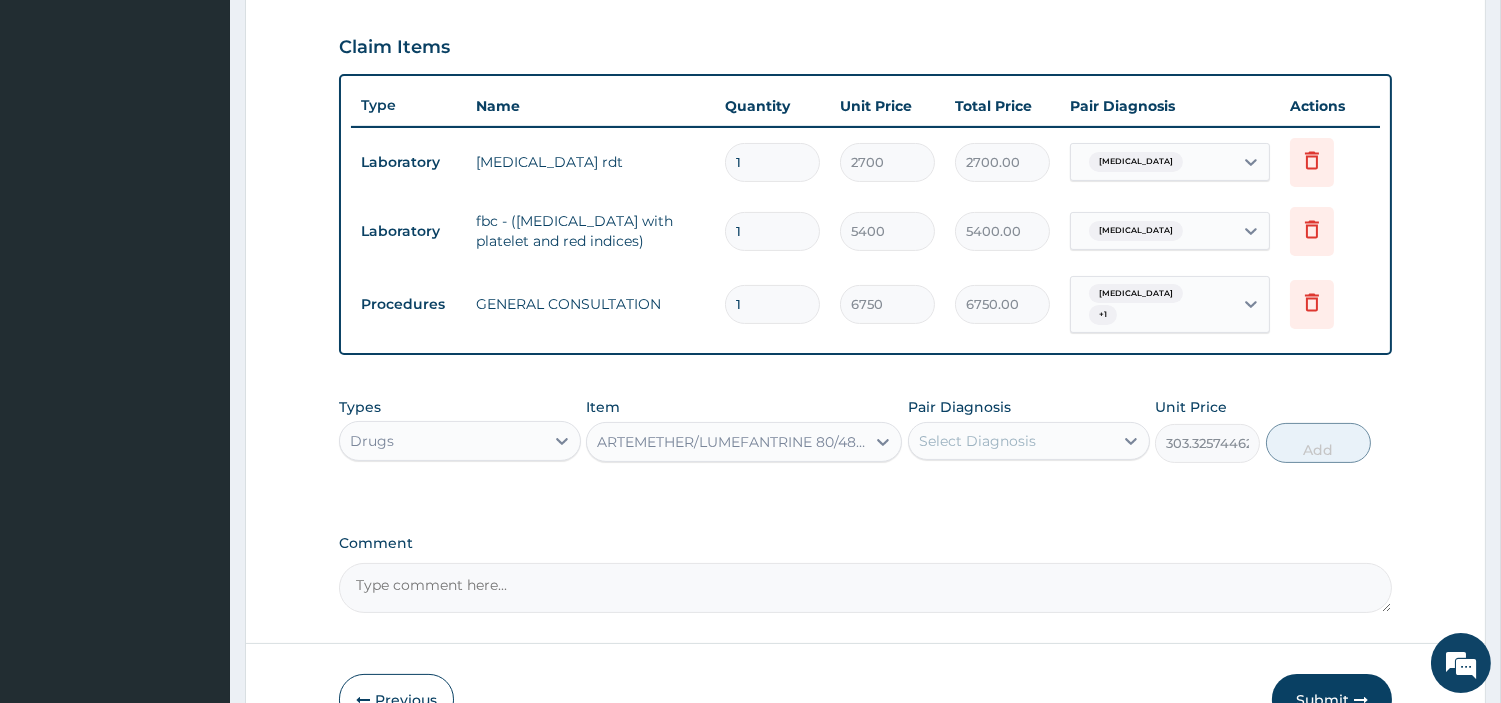 click on "Select Diagnosis" at bounding box center (1011, 441) 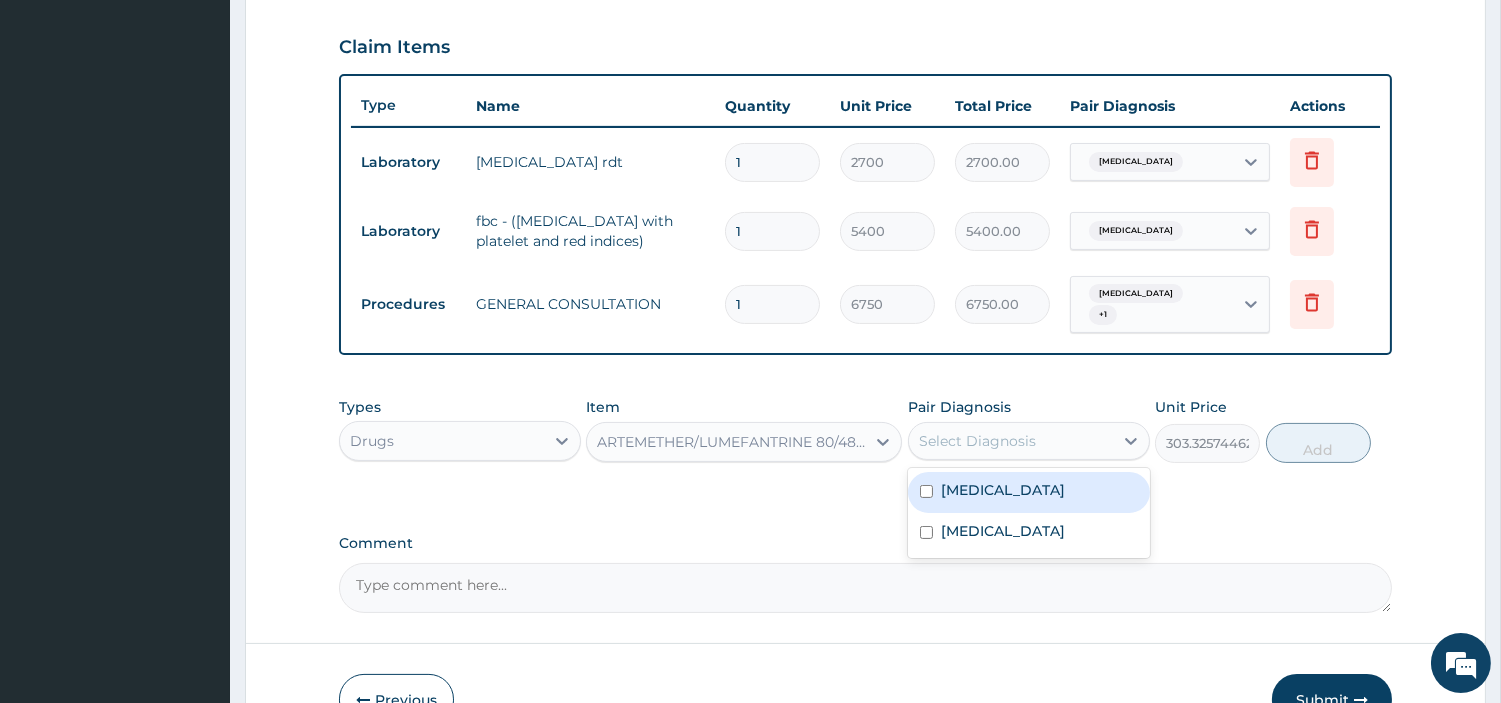 click on "Malaria" at bounding box center (1029, 492) 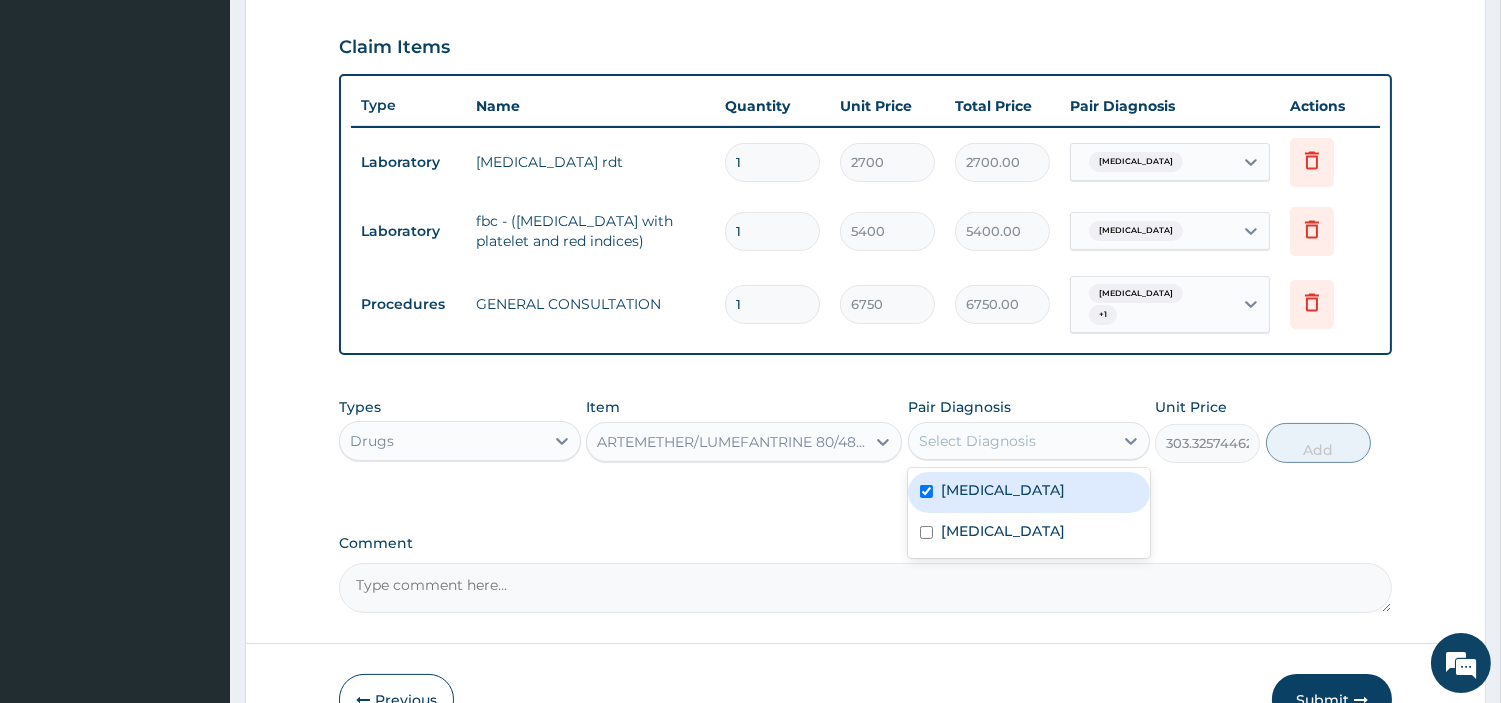 checkbox on "true" 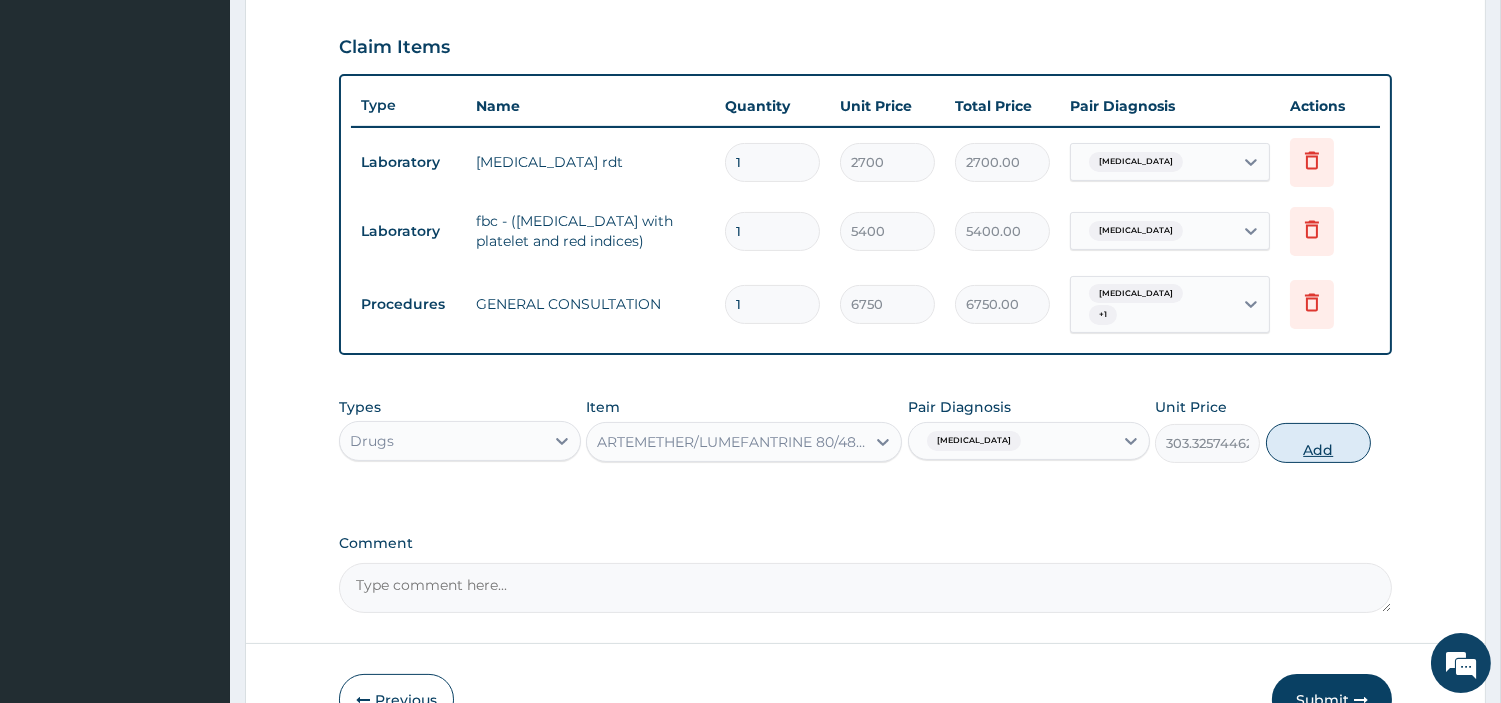 click on "Add" at bounding box center (1318, 443) 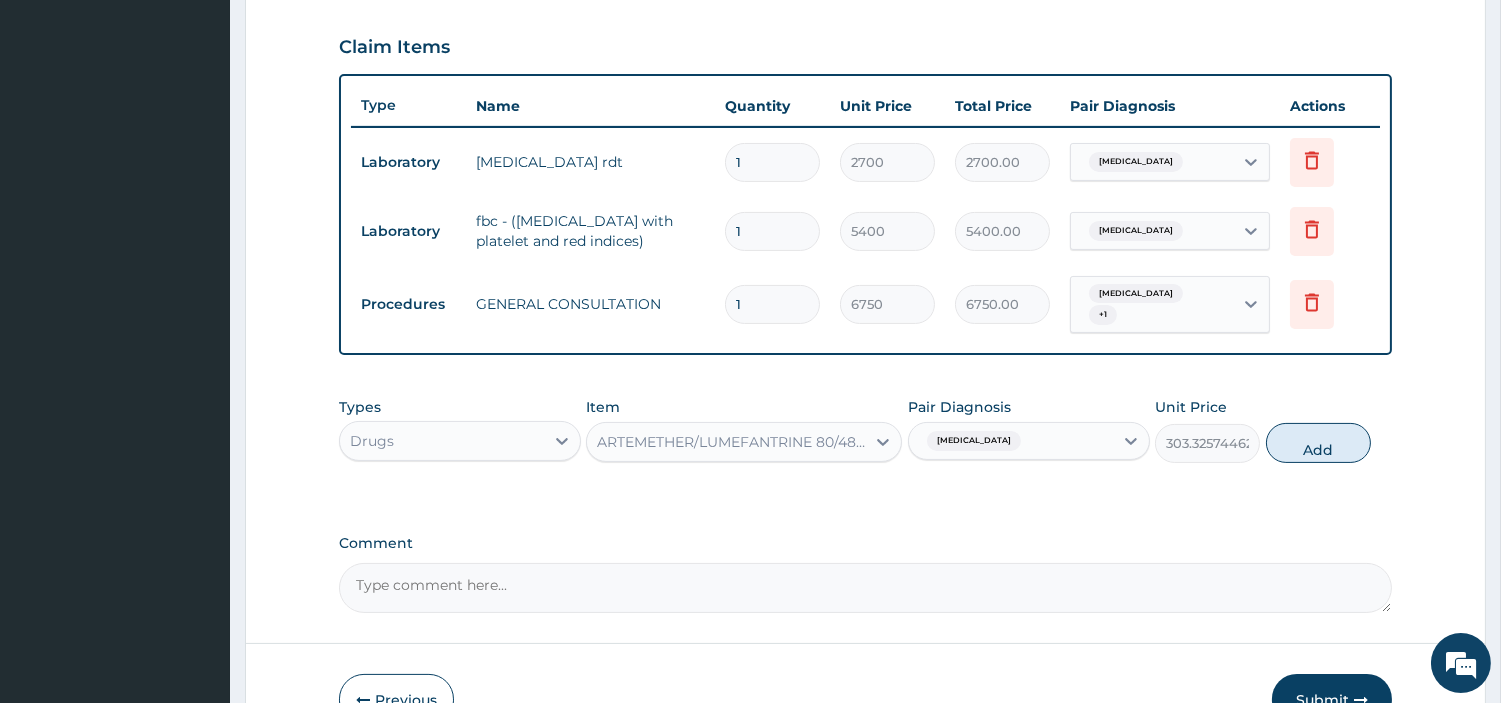 type on "0" 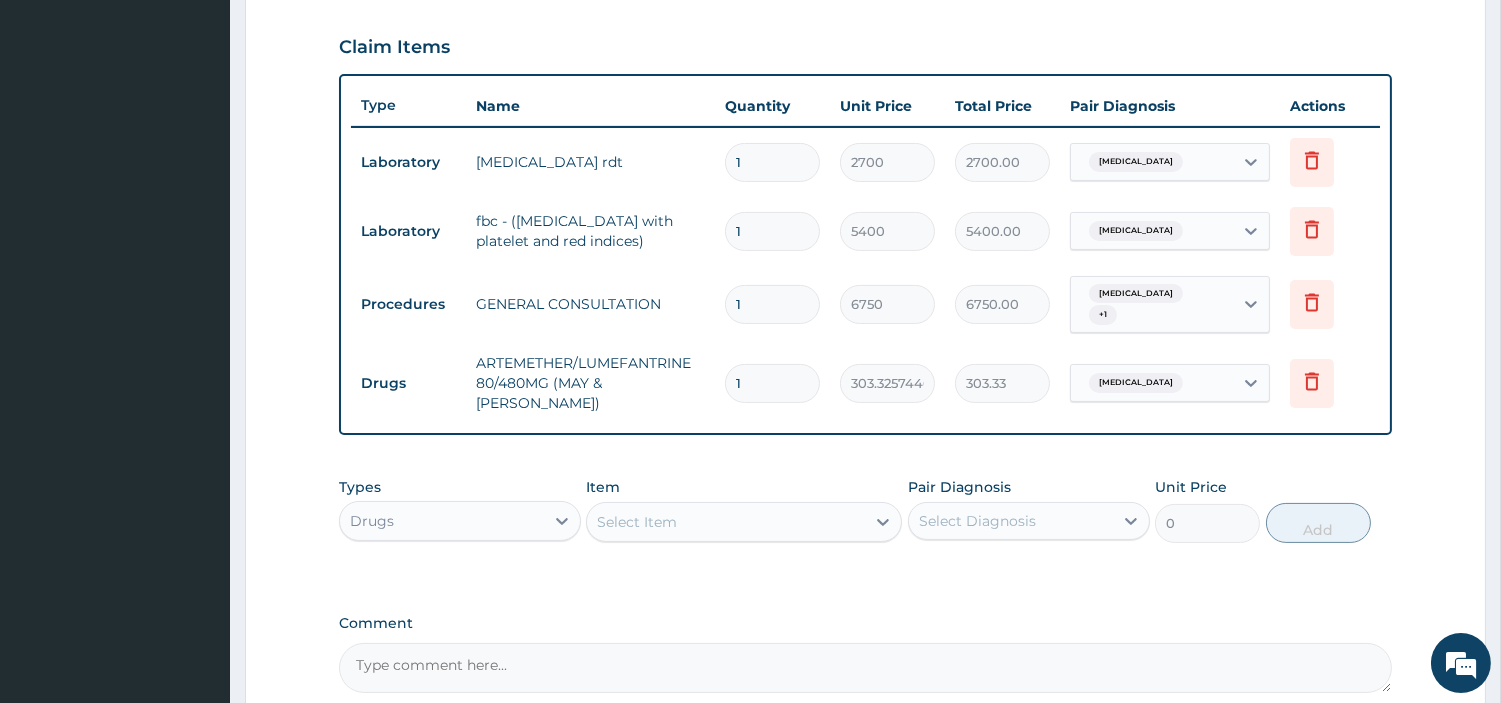 type 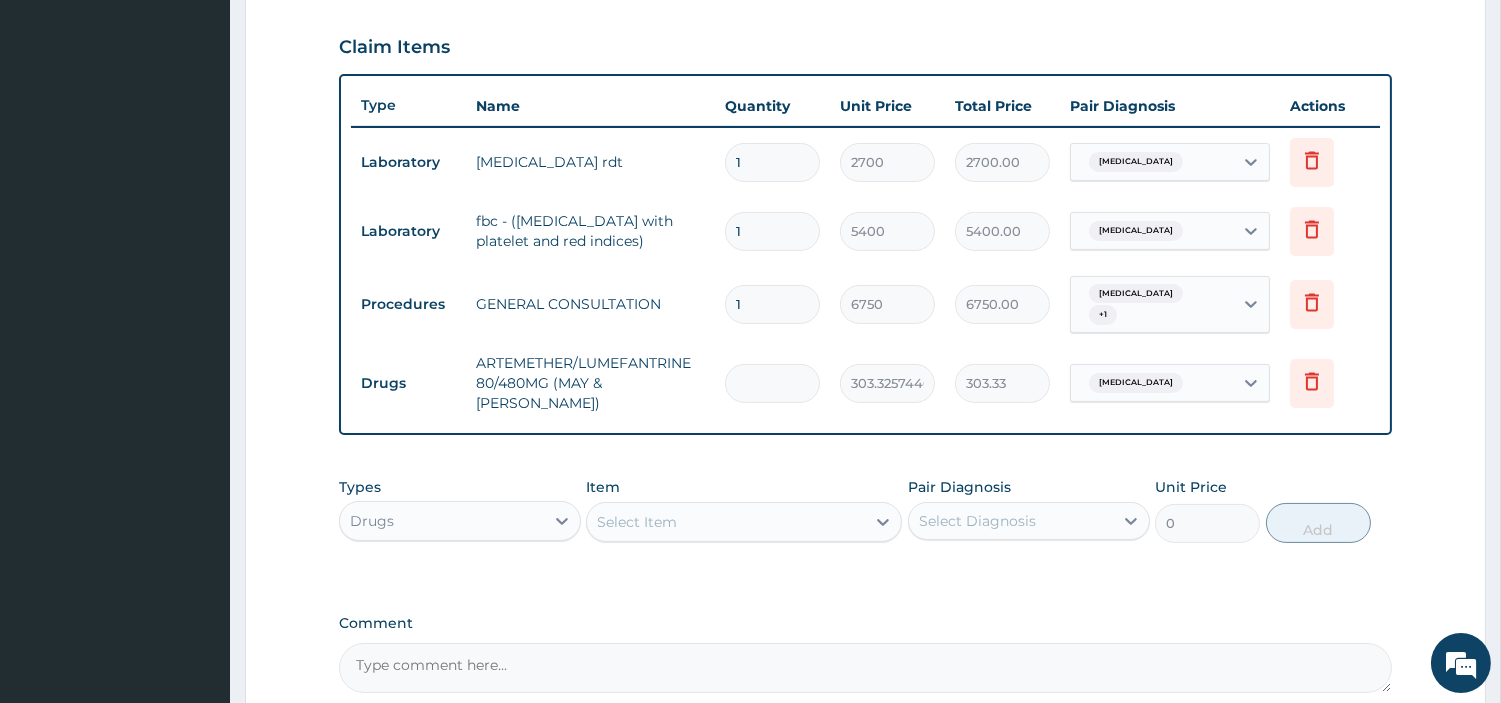 type on "0.00" 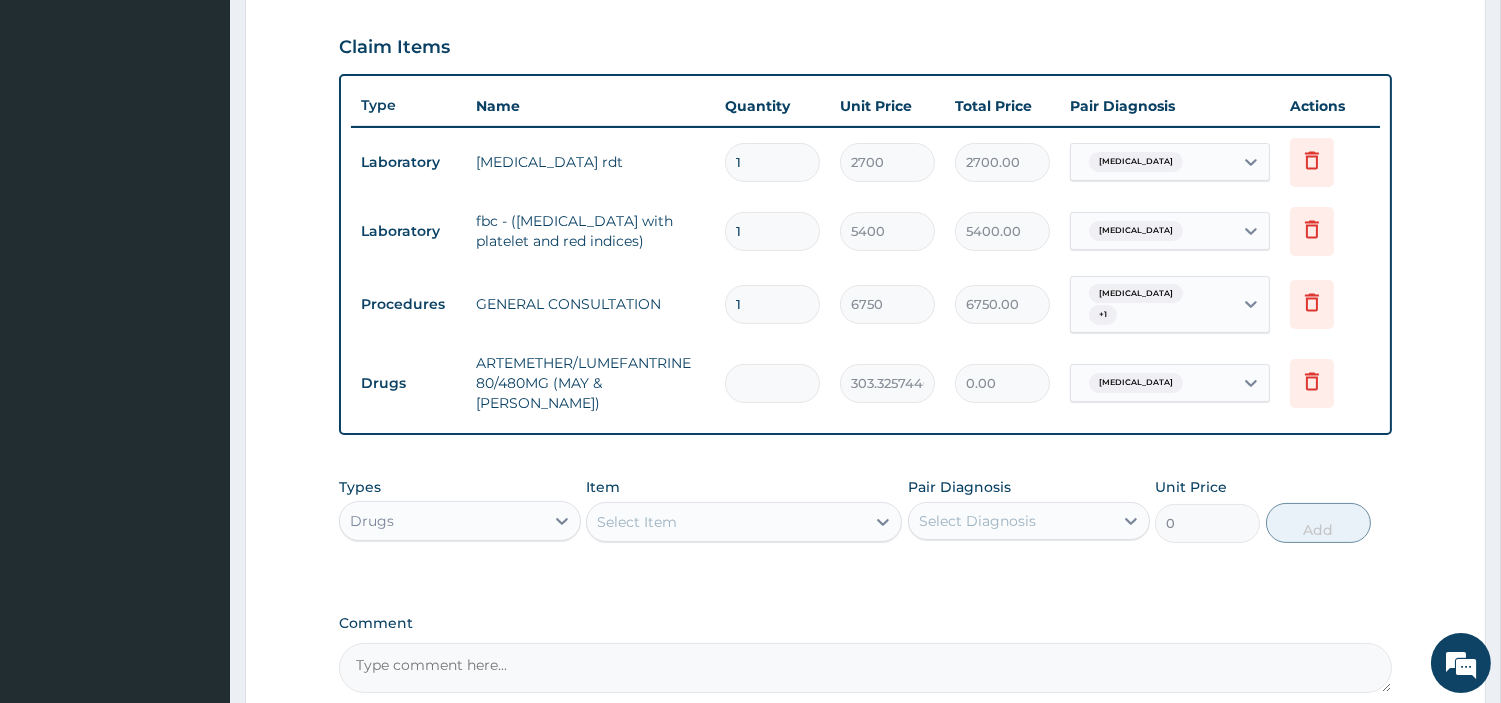 type on "6" 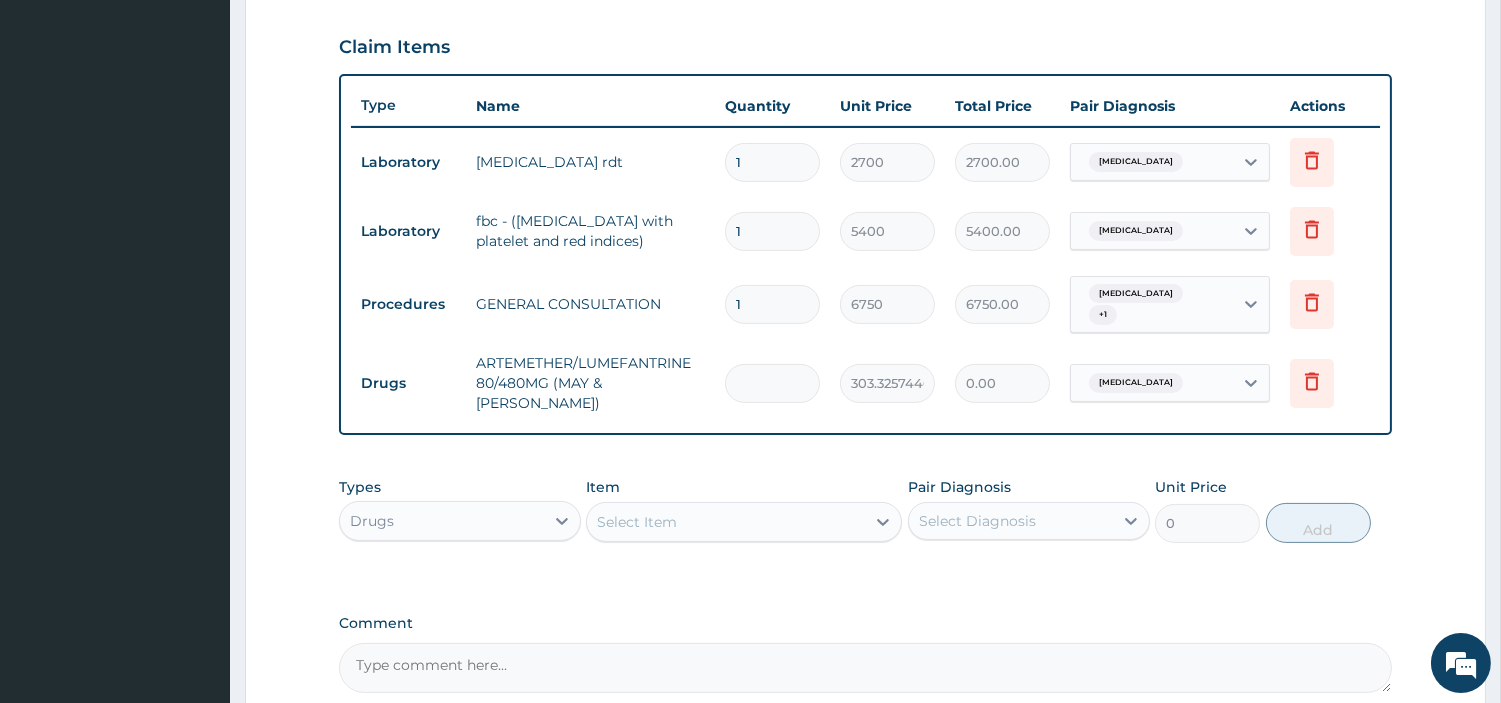 type on "1819.95" 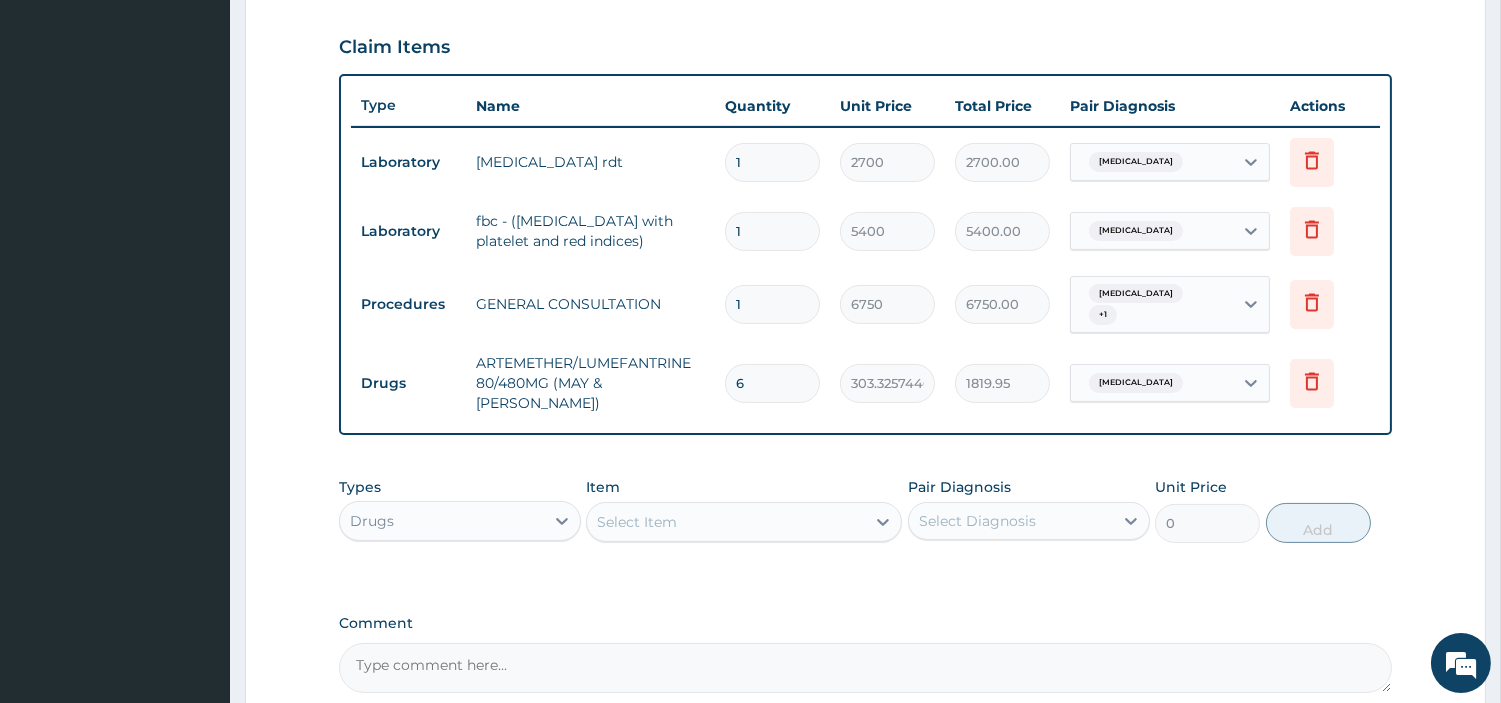type on "6" 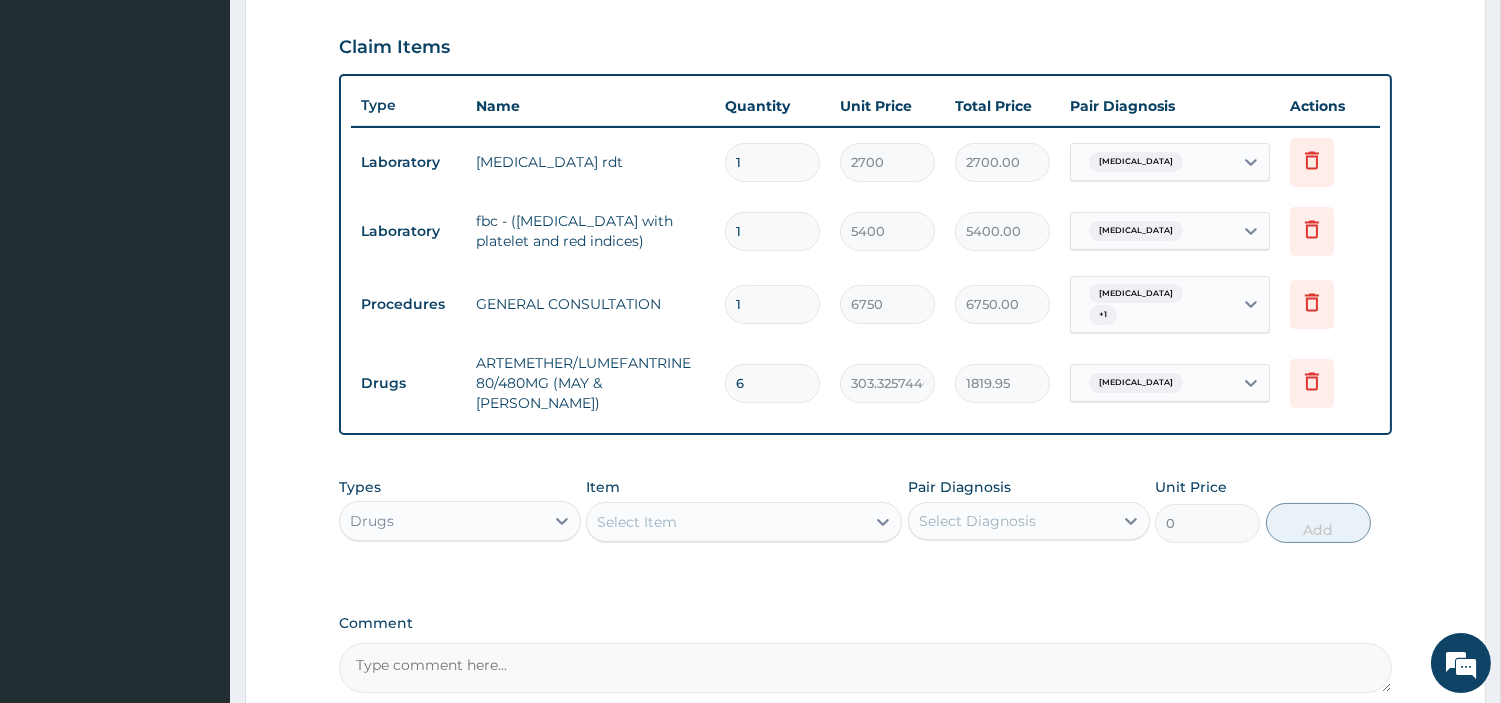 click on "Select Item" at bounding box center [726, 522] 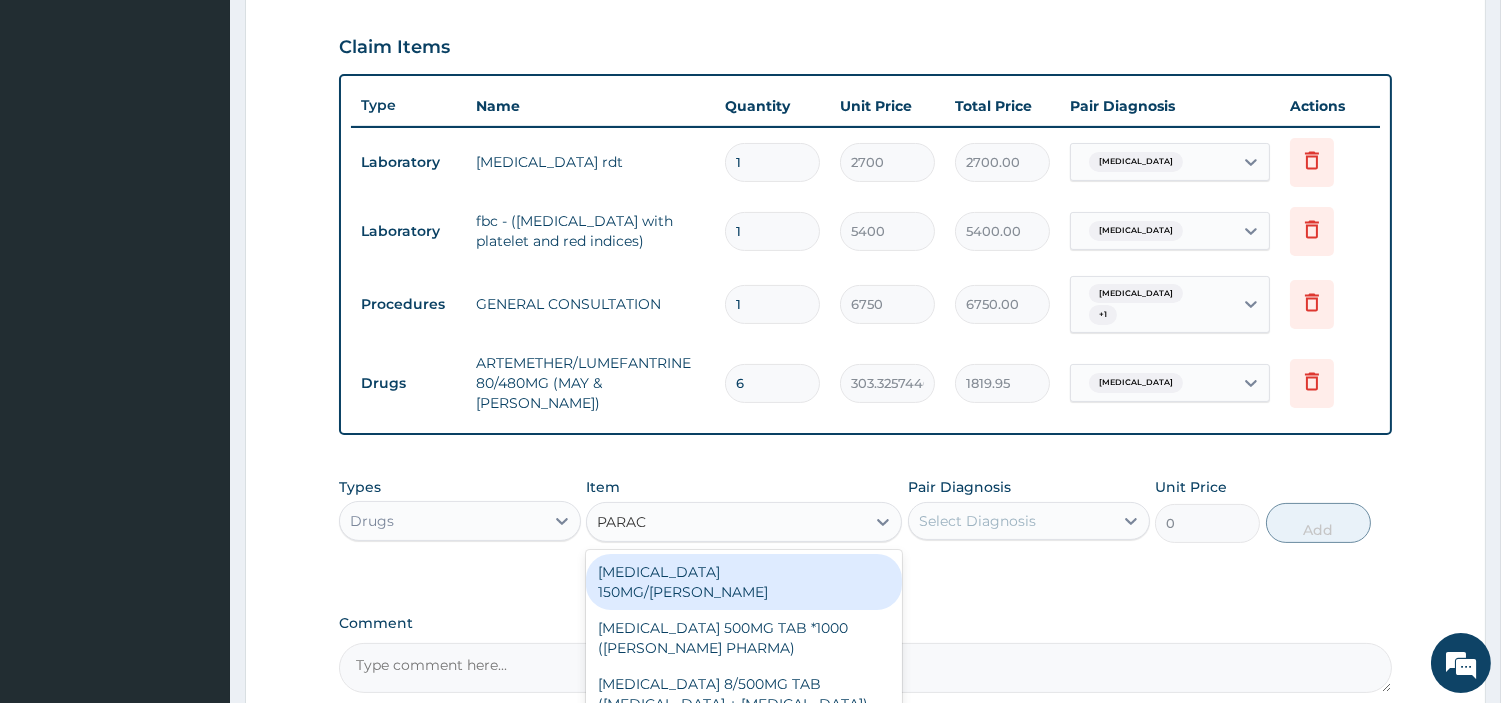 type on "PARACE" 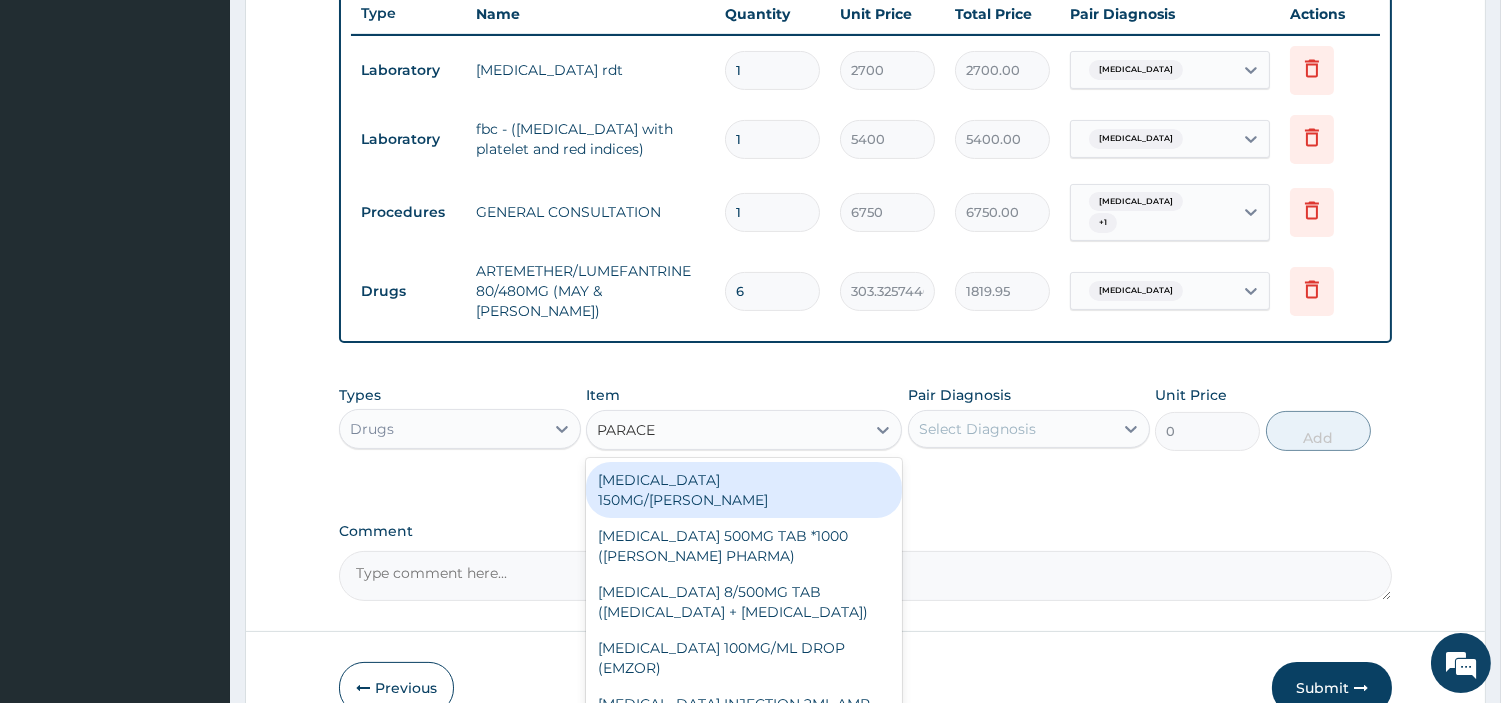 scroll, scrollTop: 851, scrollLeft: 0, axis: vertical 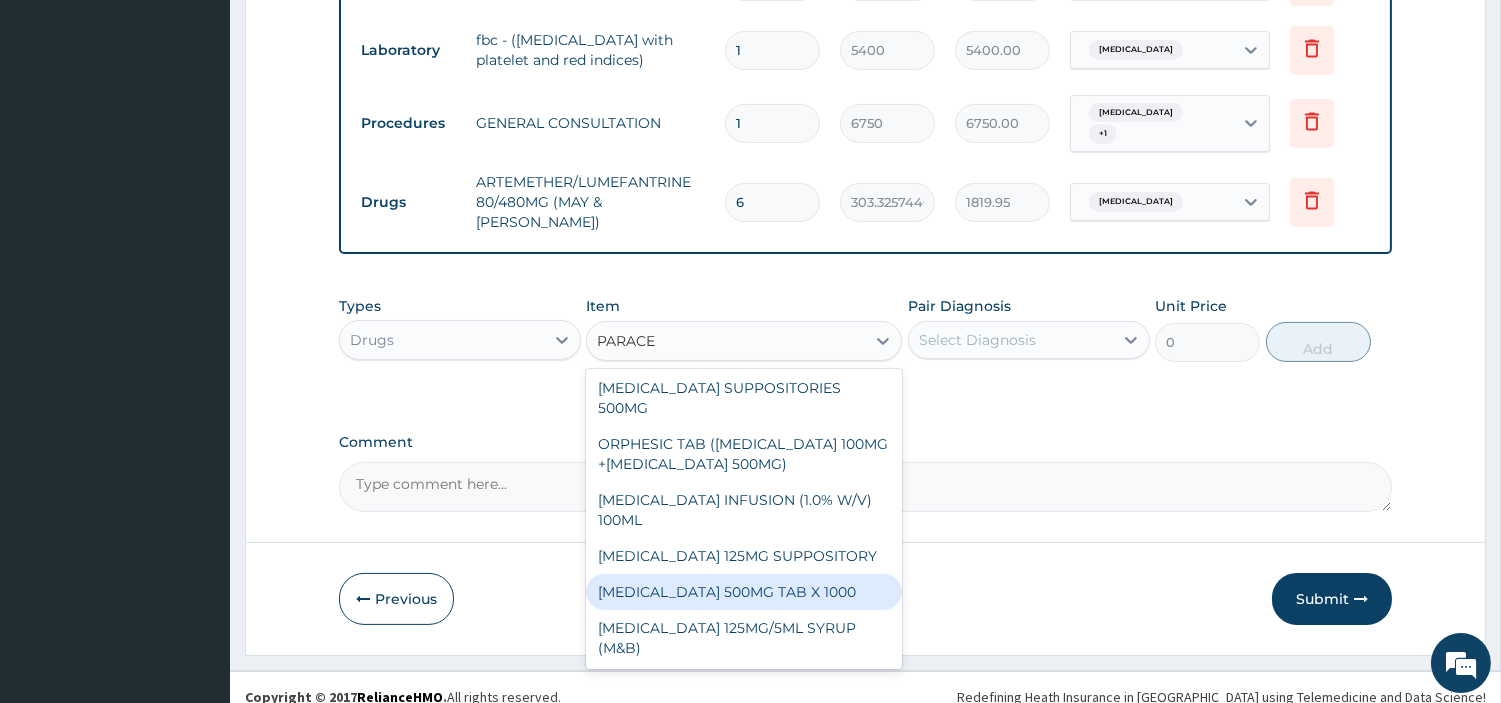 click on "[MEDICAL_DATA] 500MG TAB X 1000" at bounding box center [744, 592] 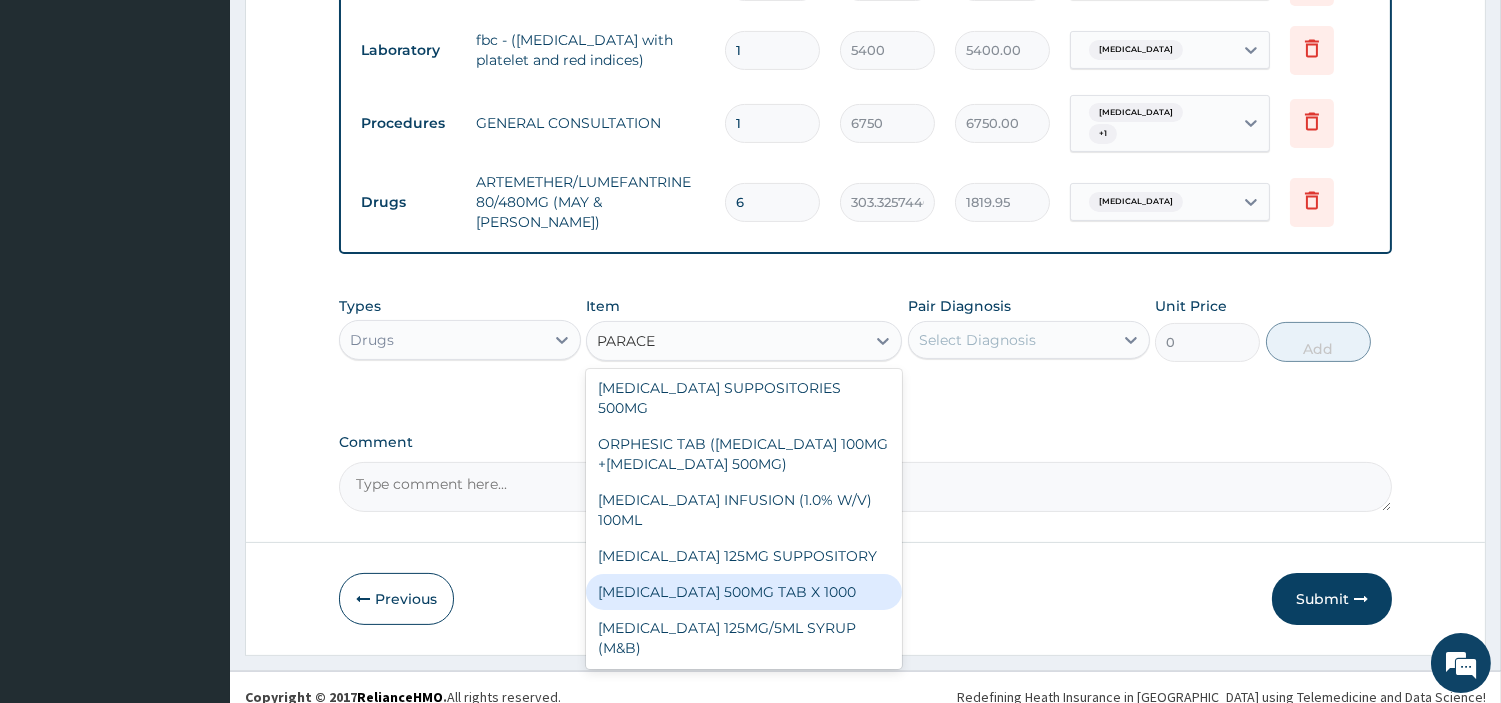 type 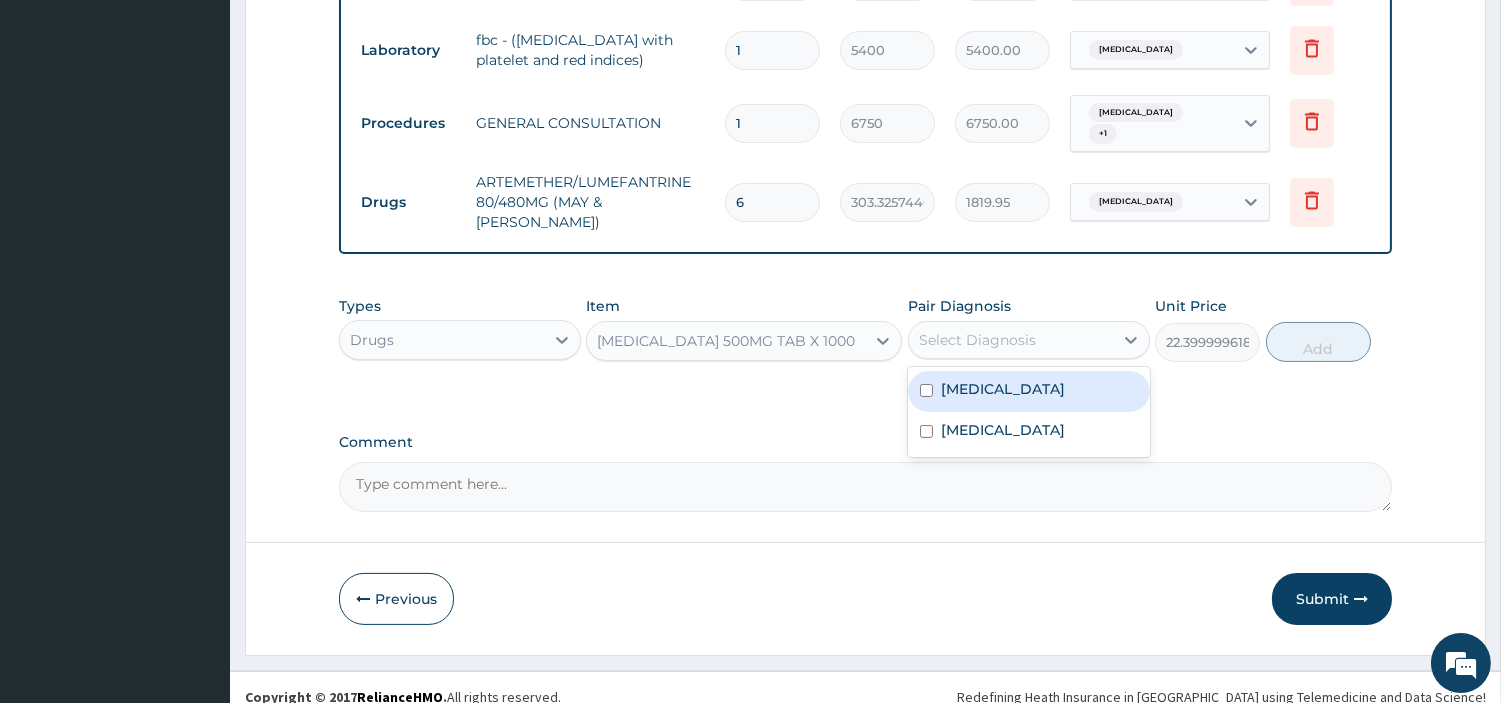 click on "Select Diagnosis" at bounding box center [977, 340] 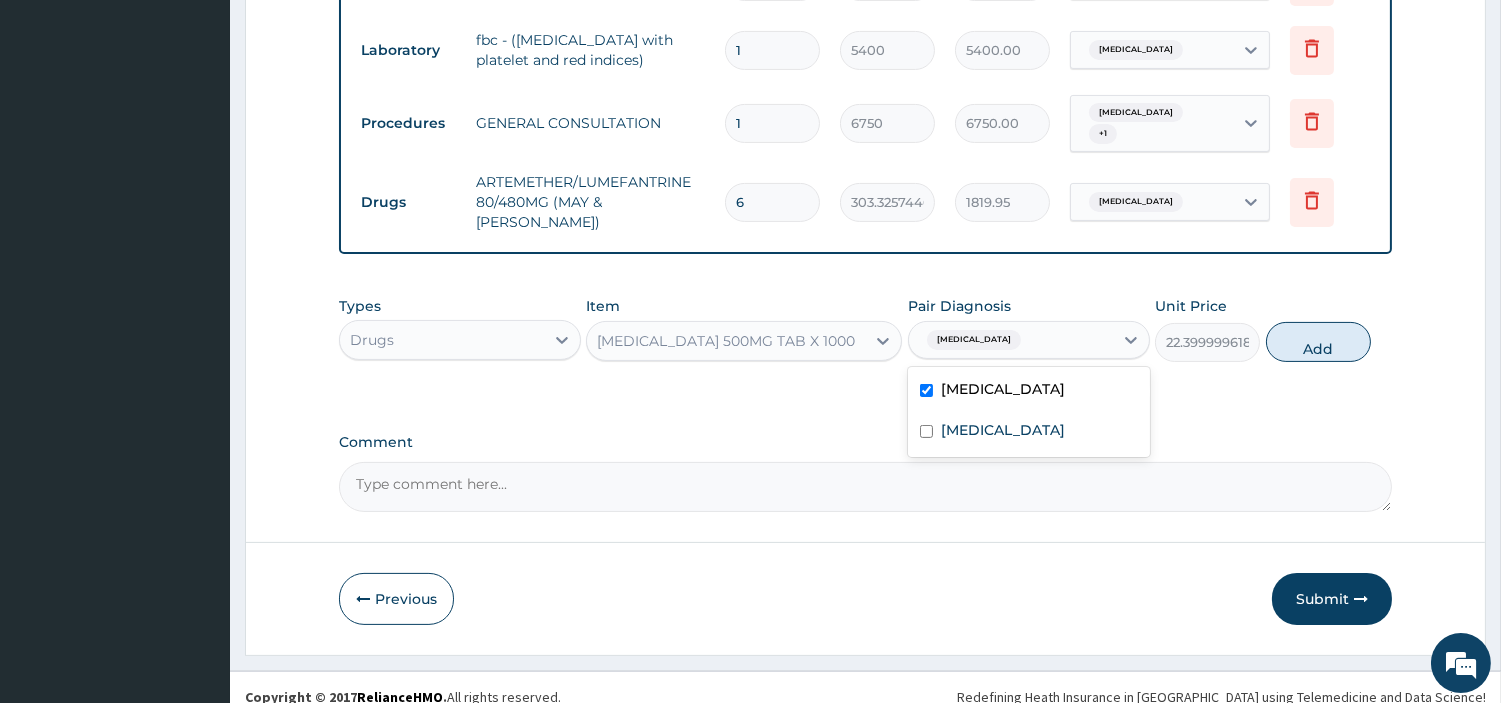 checkbox on "true" 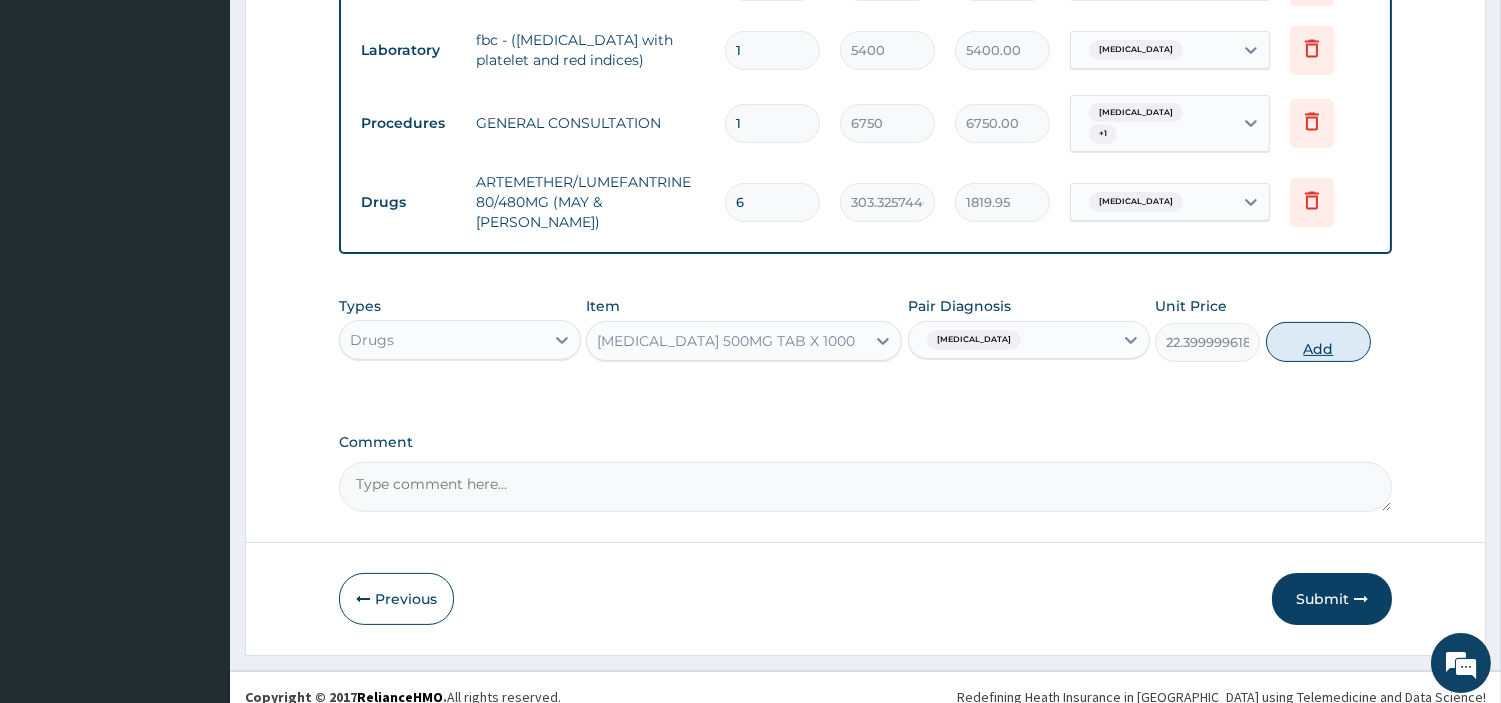 click on "Add" at bounding box center [1318, 342] 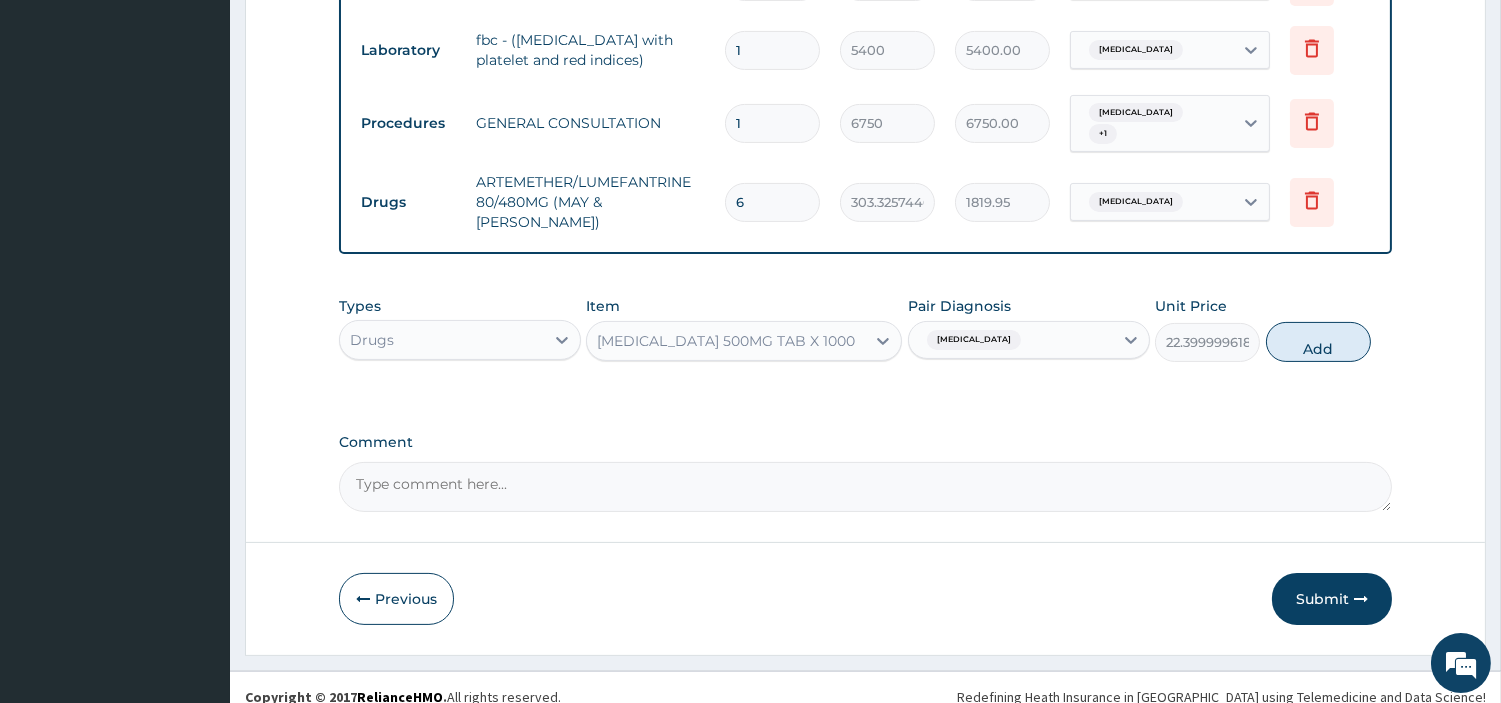 type on "0" 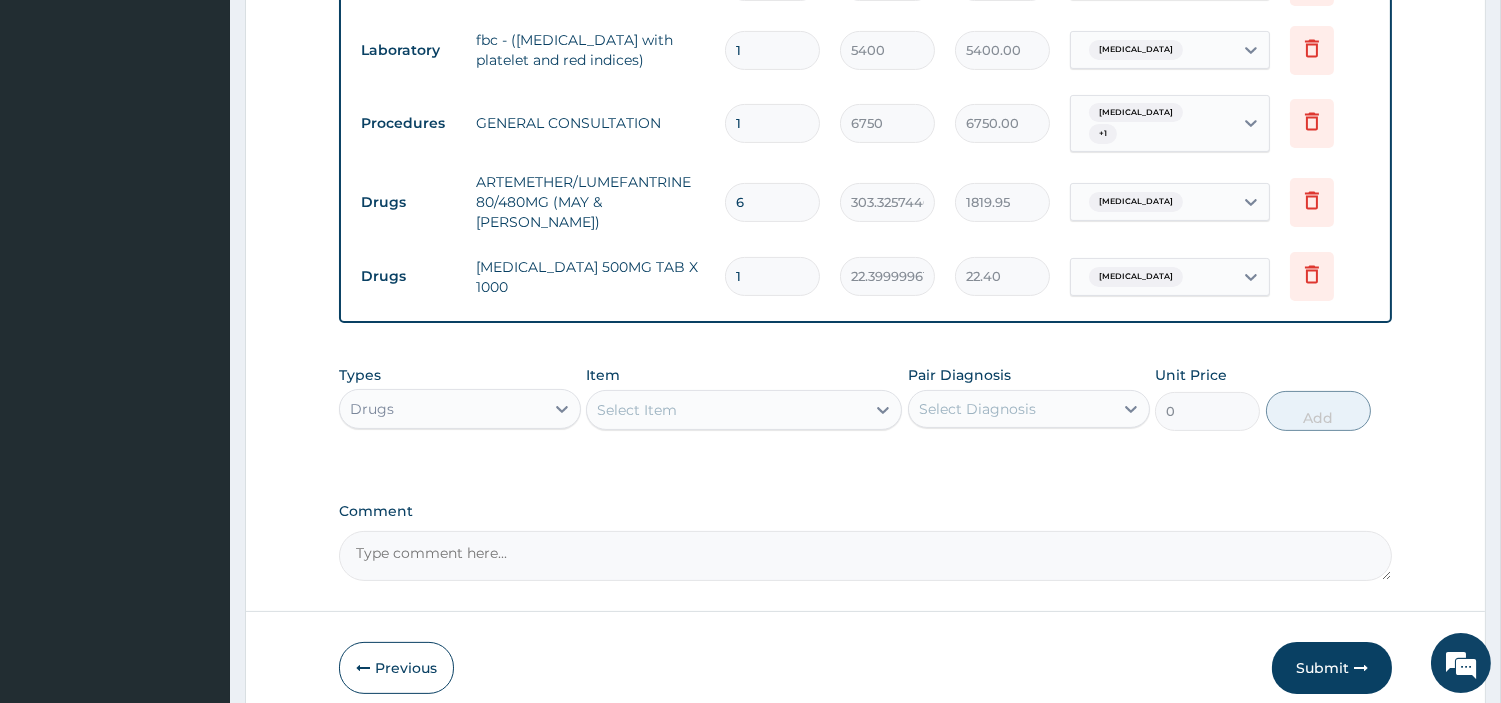 type 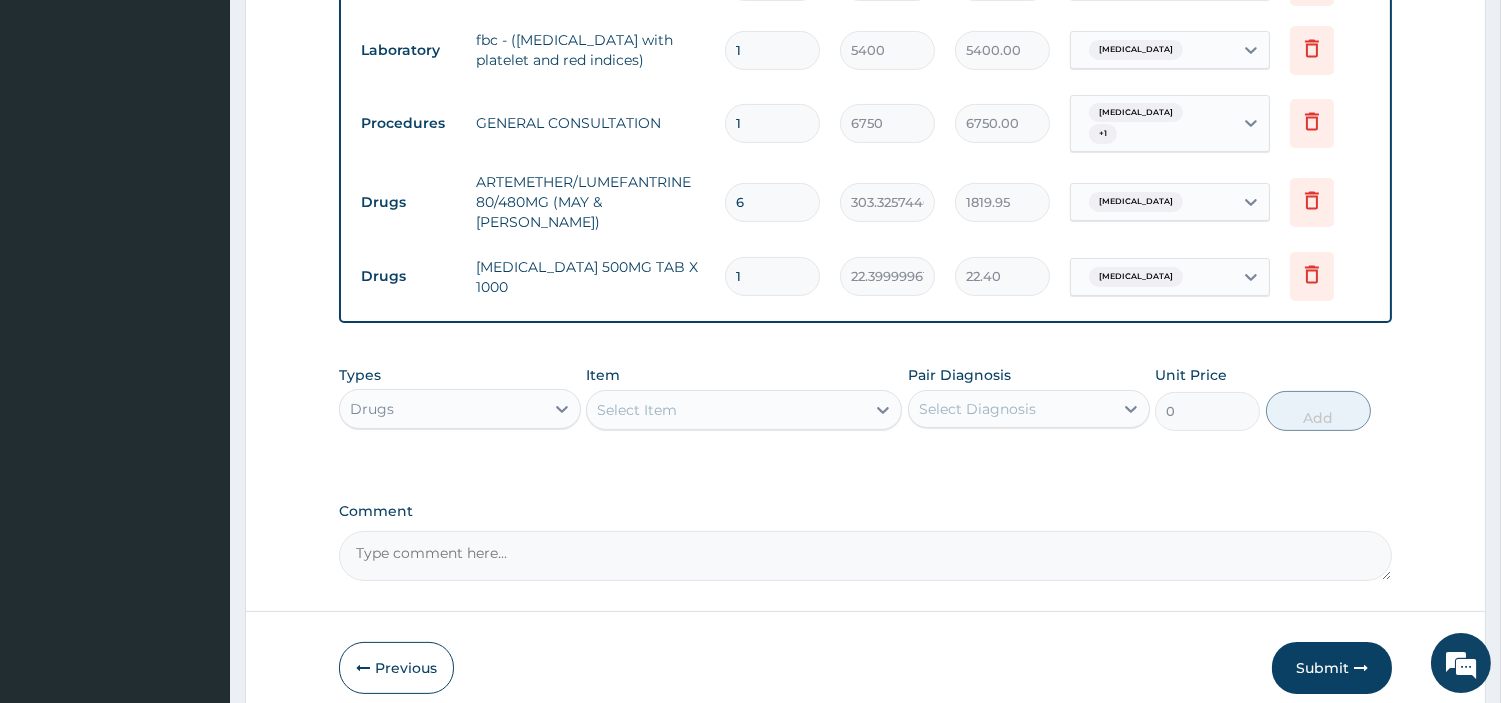 type on "0.00" 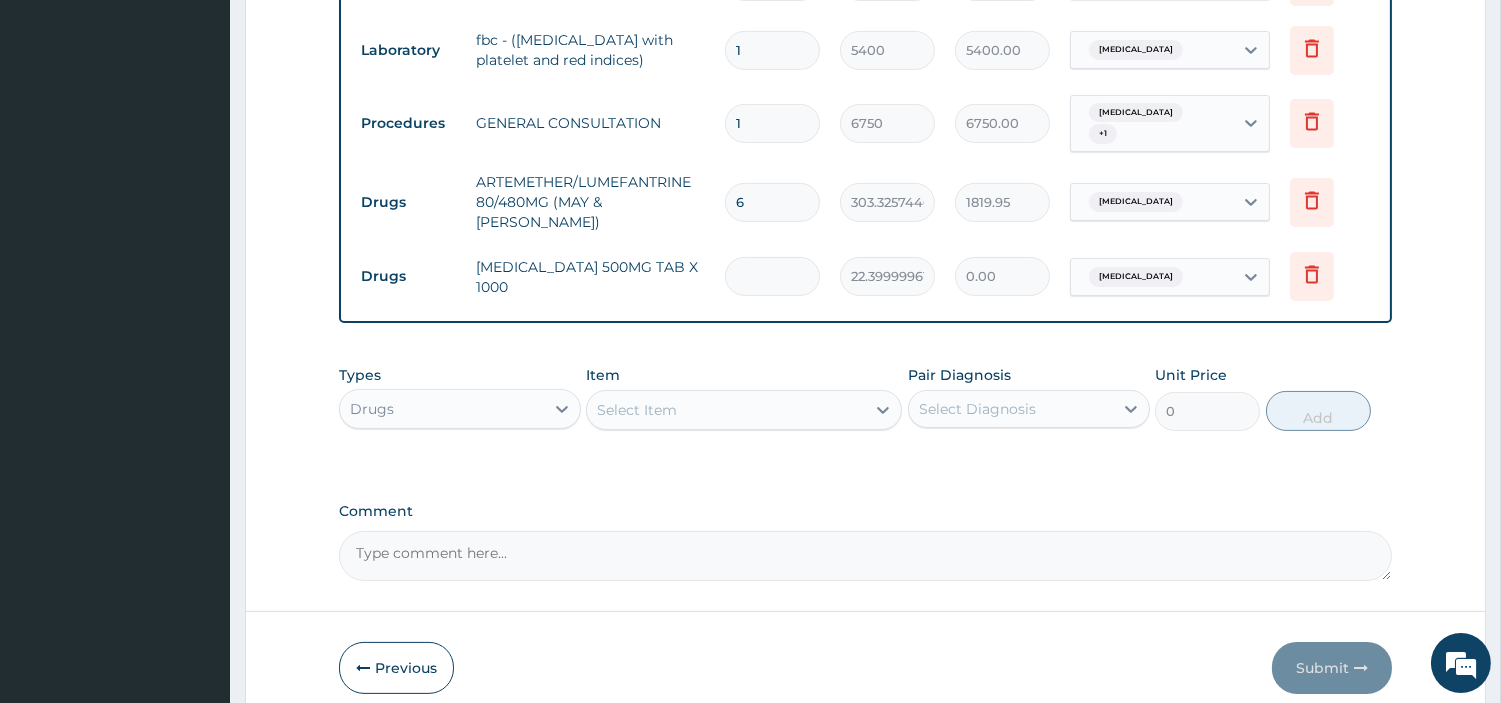 type on "3" 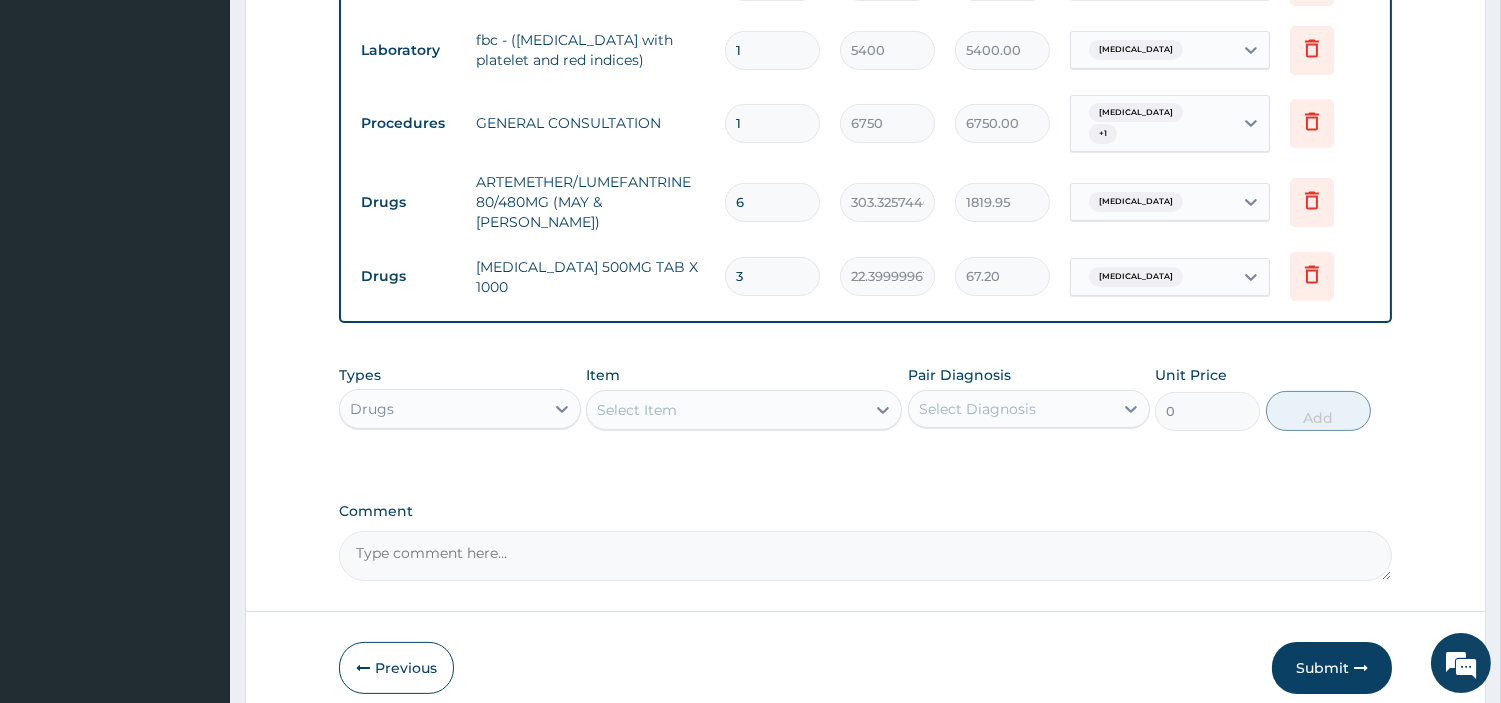 type on "30" 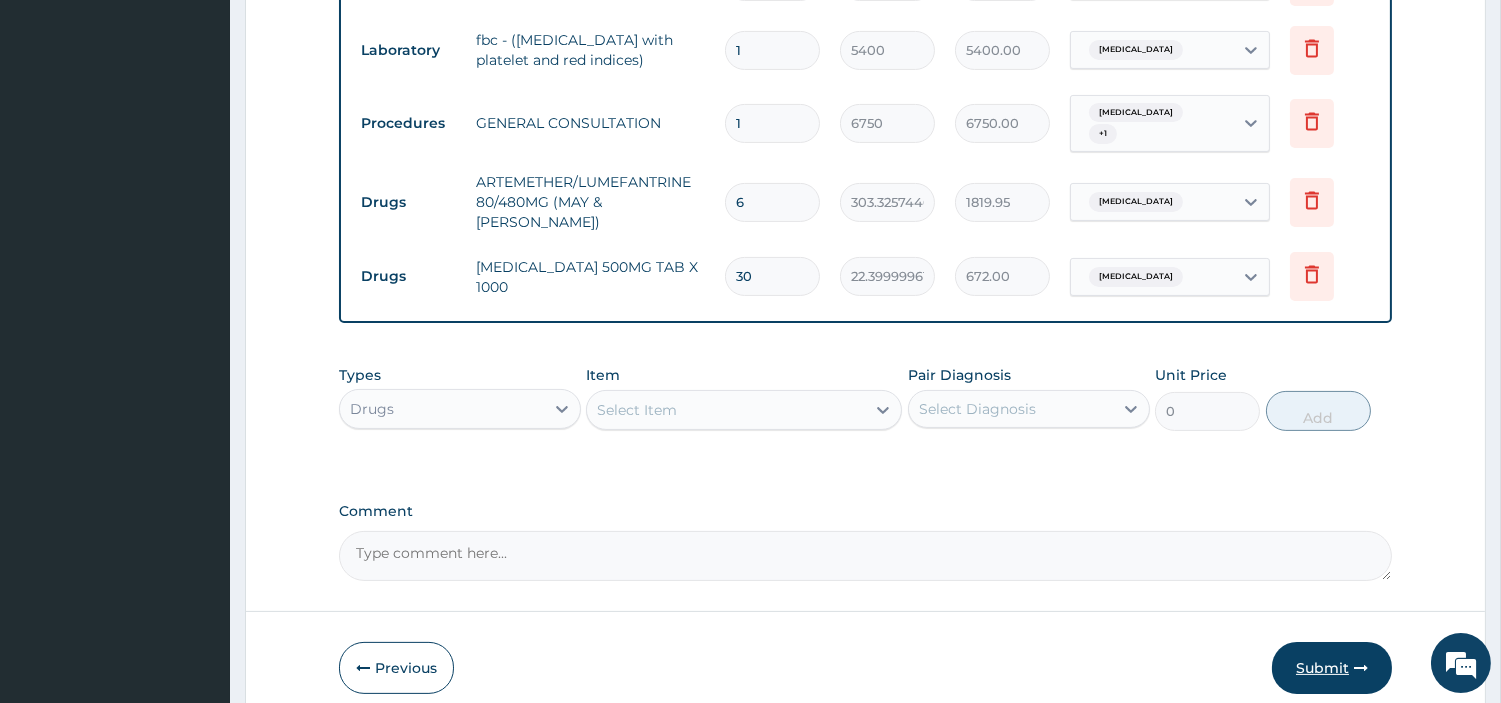 type on "30" 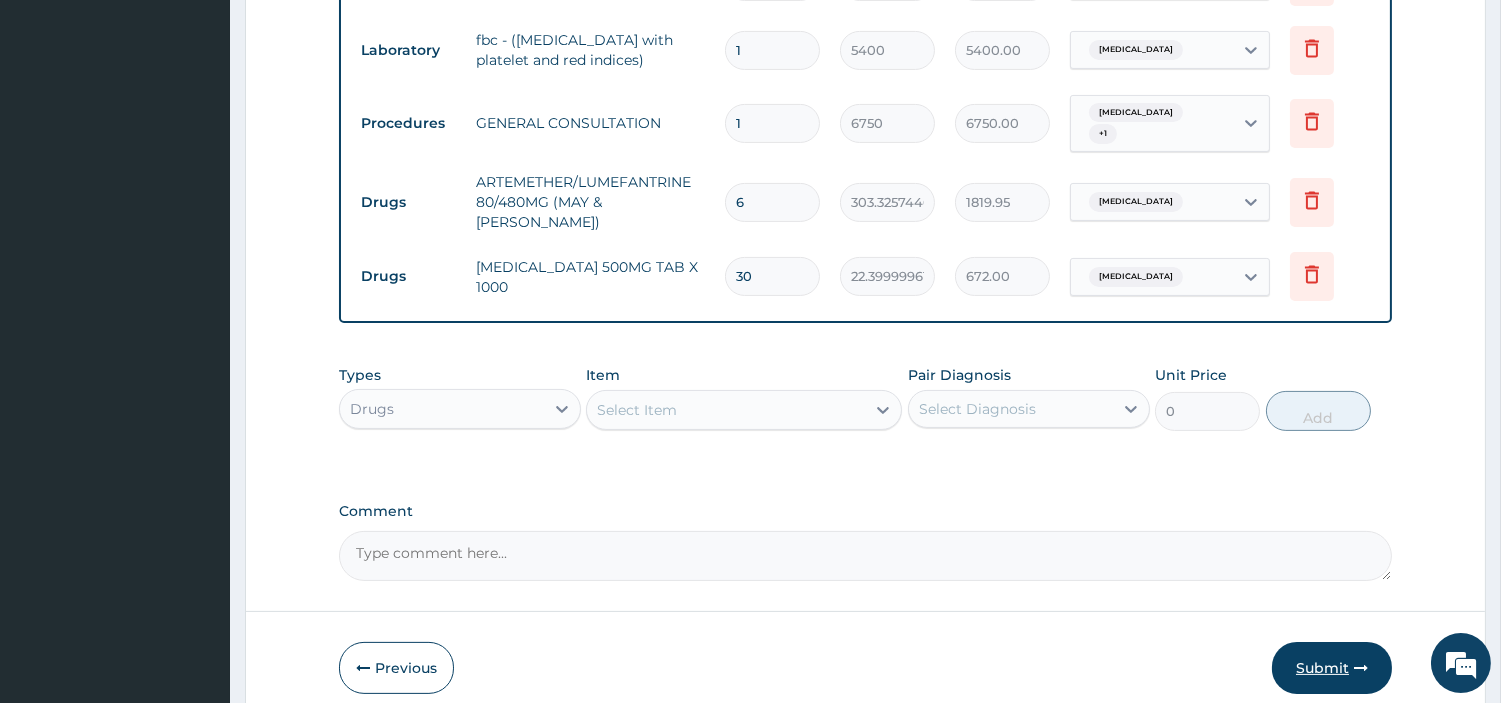 click on "Submit" at bounding box center (1332, 668) 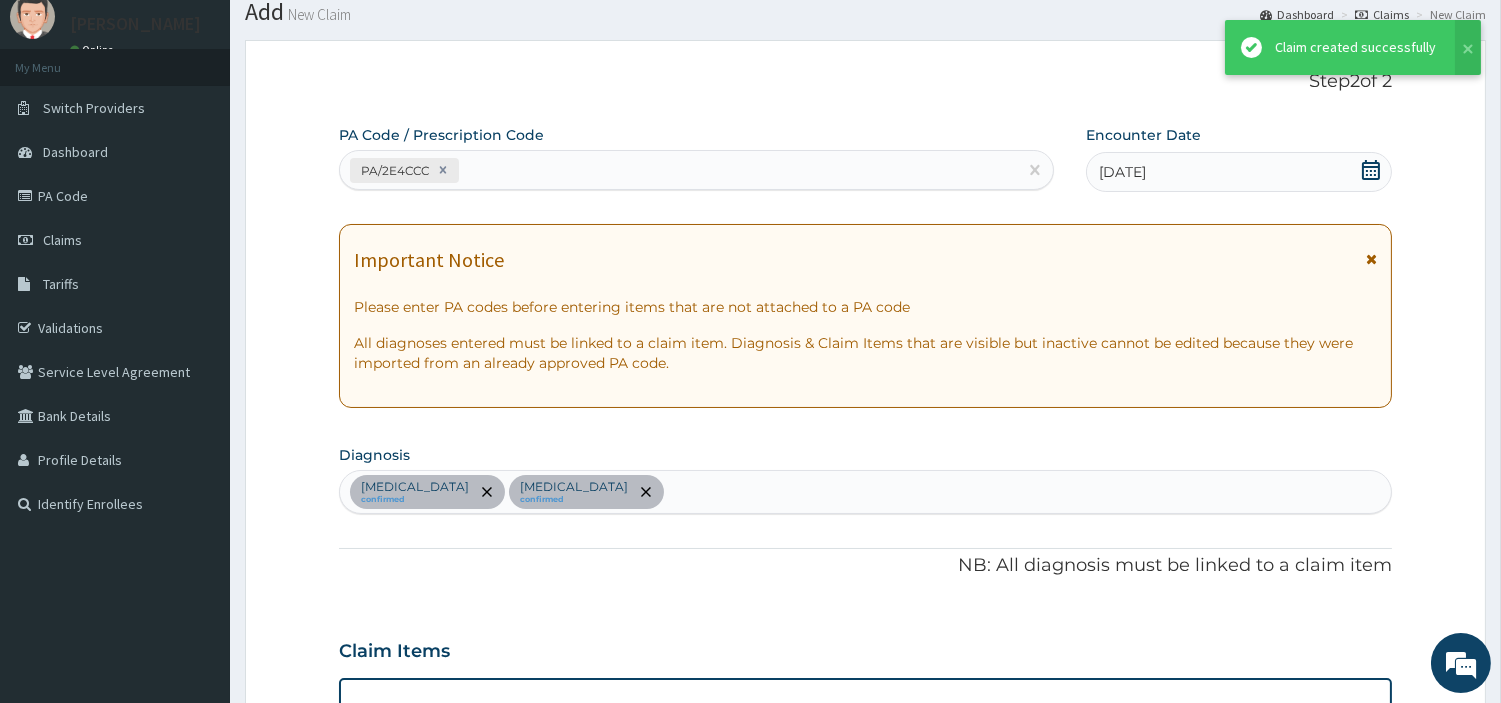 scroll, scrollTop: 851, scrollLeft: 0, axis: vertical 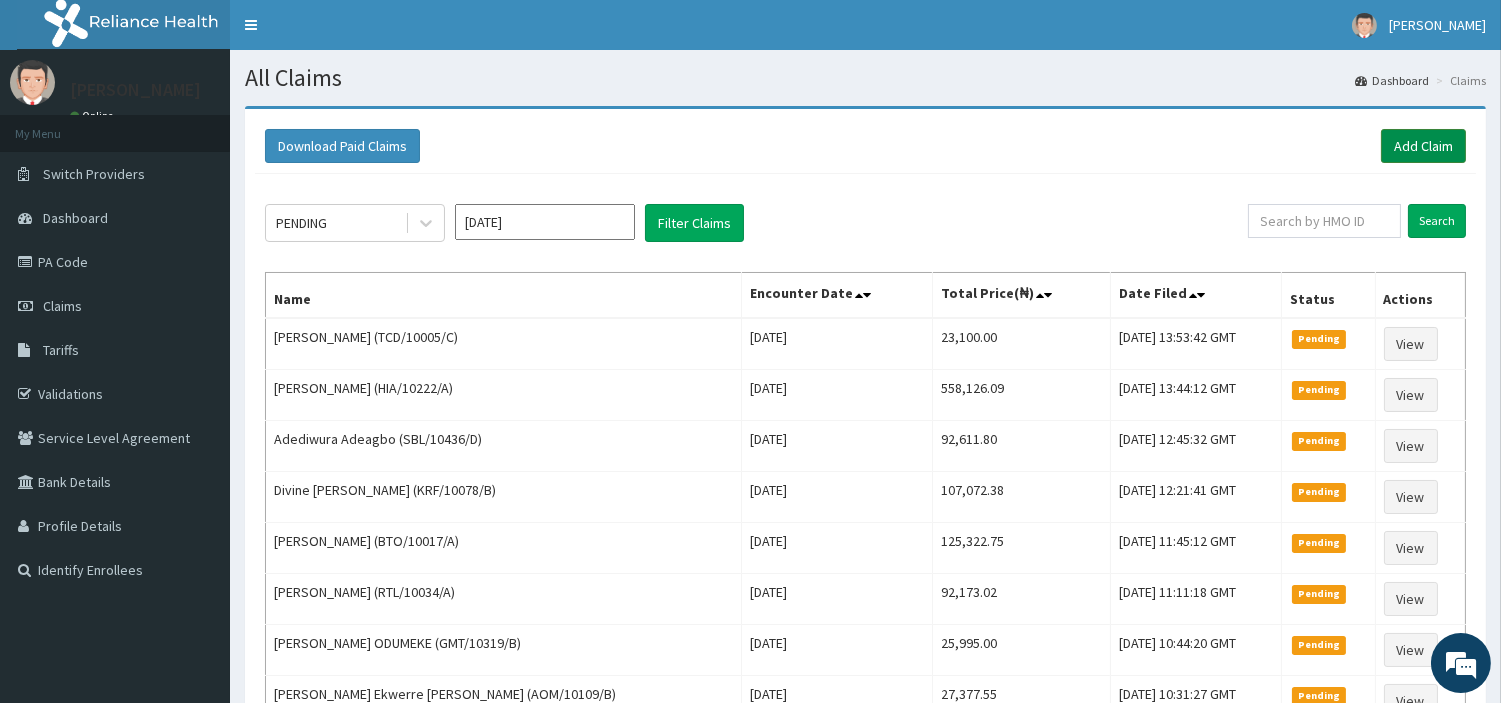 click on "Add Claim" at bounding box center [1423, 146] 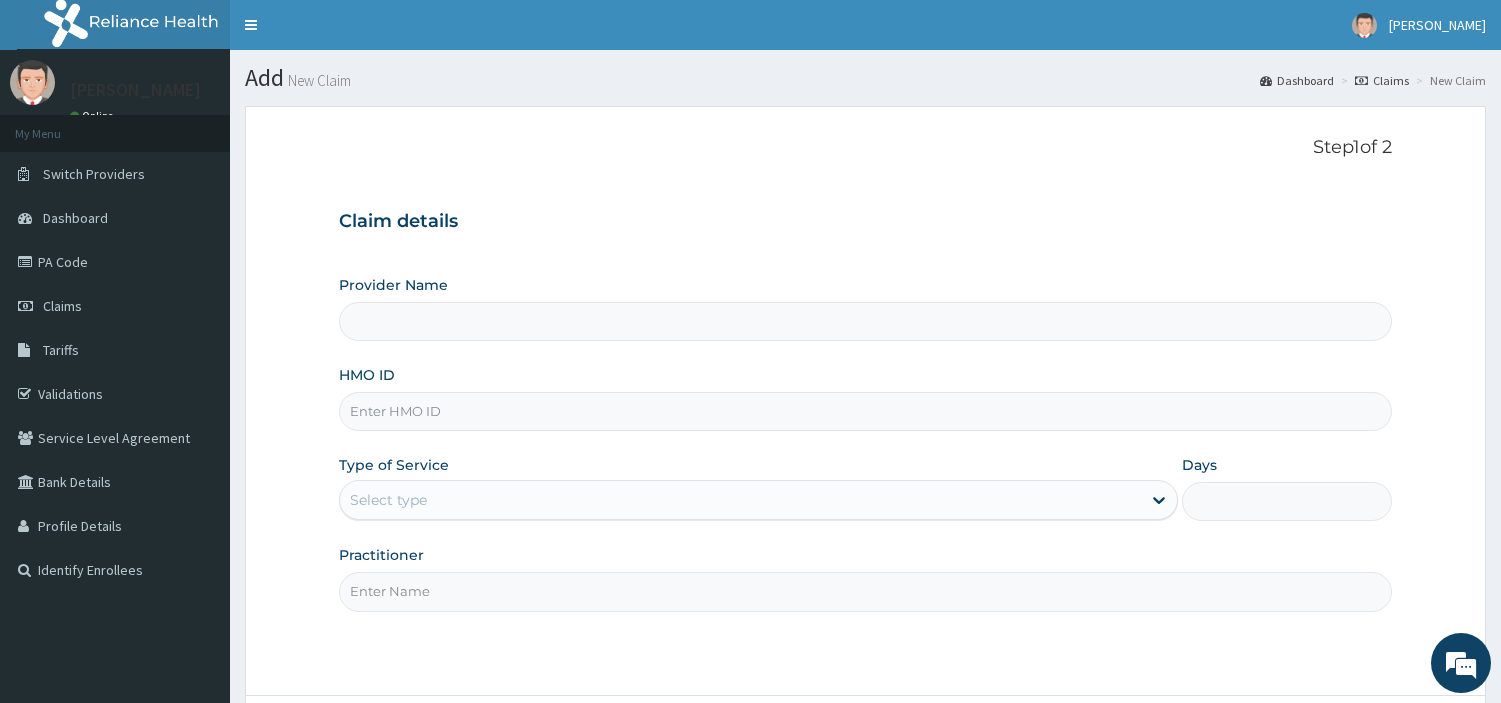 type on "[GEOGRAPHIC_DATA] Nig. Ltd" 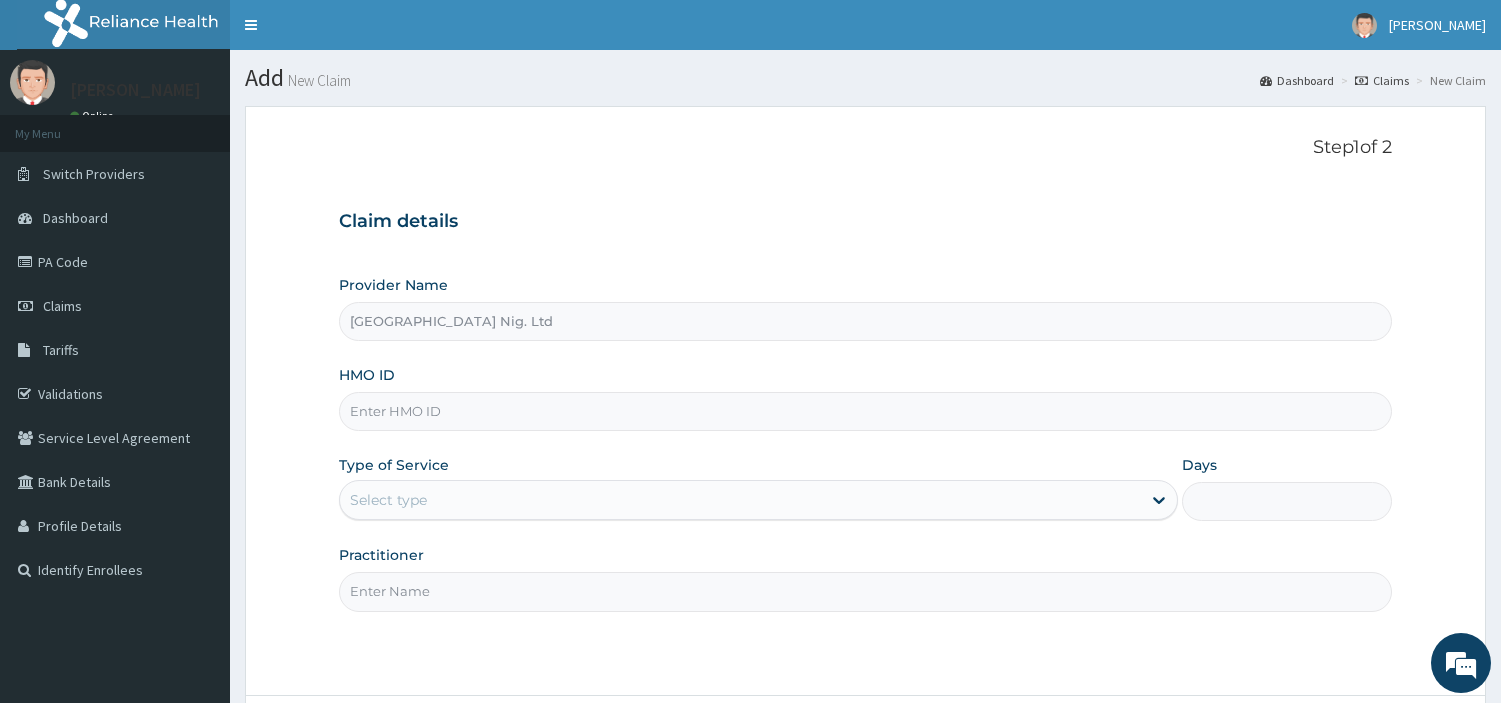 scroll, scrollTop: 0, scrollLeft: 0, axis: both 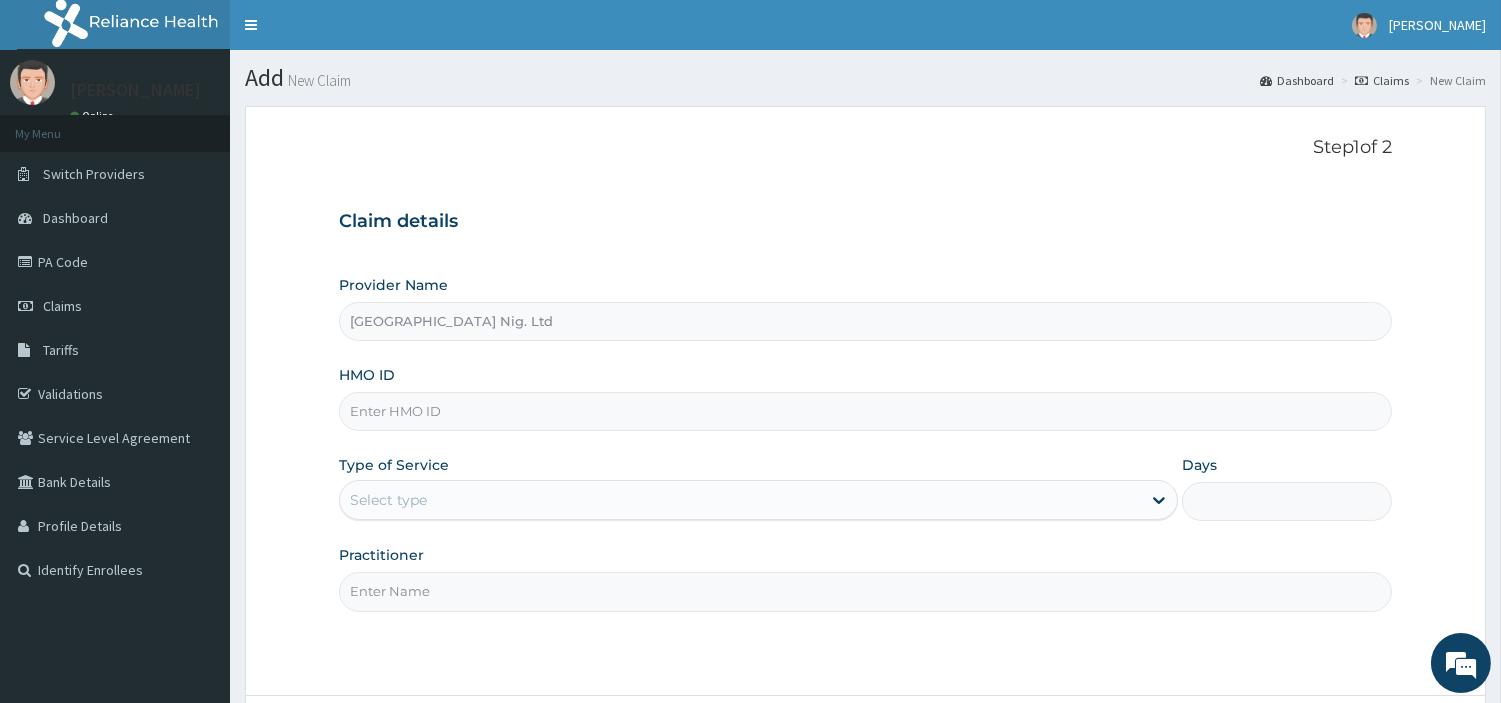 click on "HMO ID" at bounding box center (865, 411) 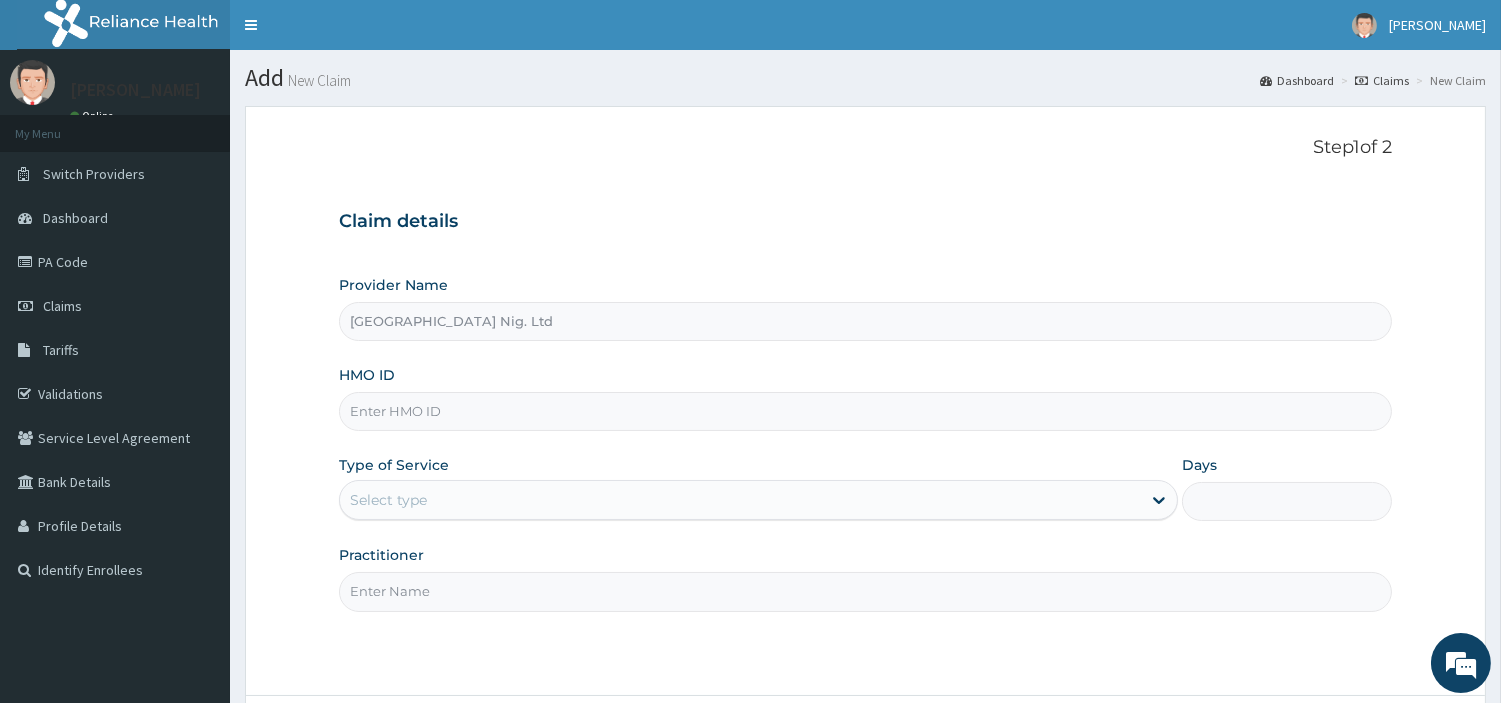 paste on "OTV/10036/C" 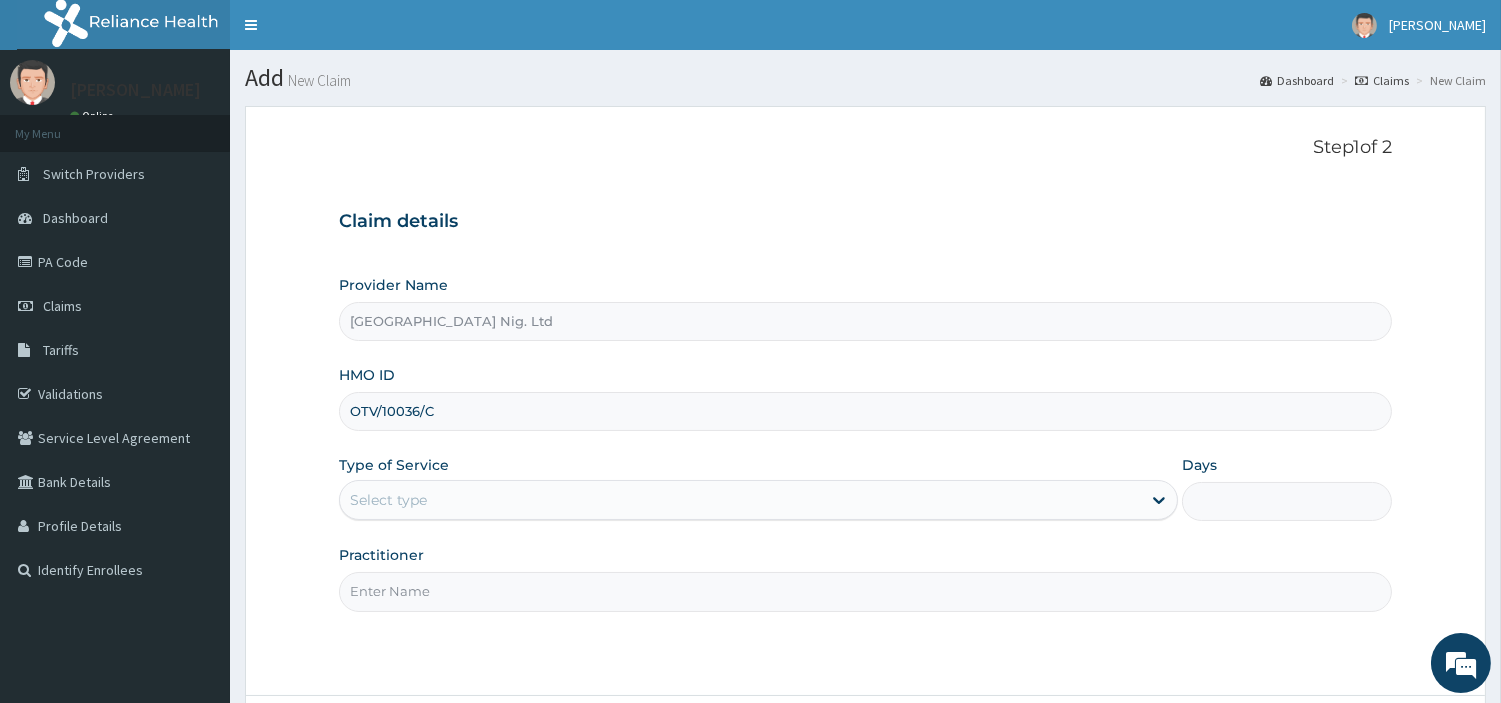 type on "OTV/10036/C" 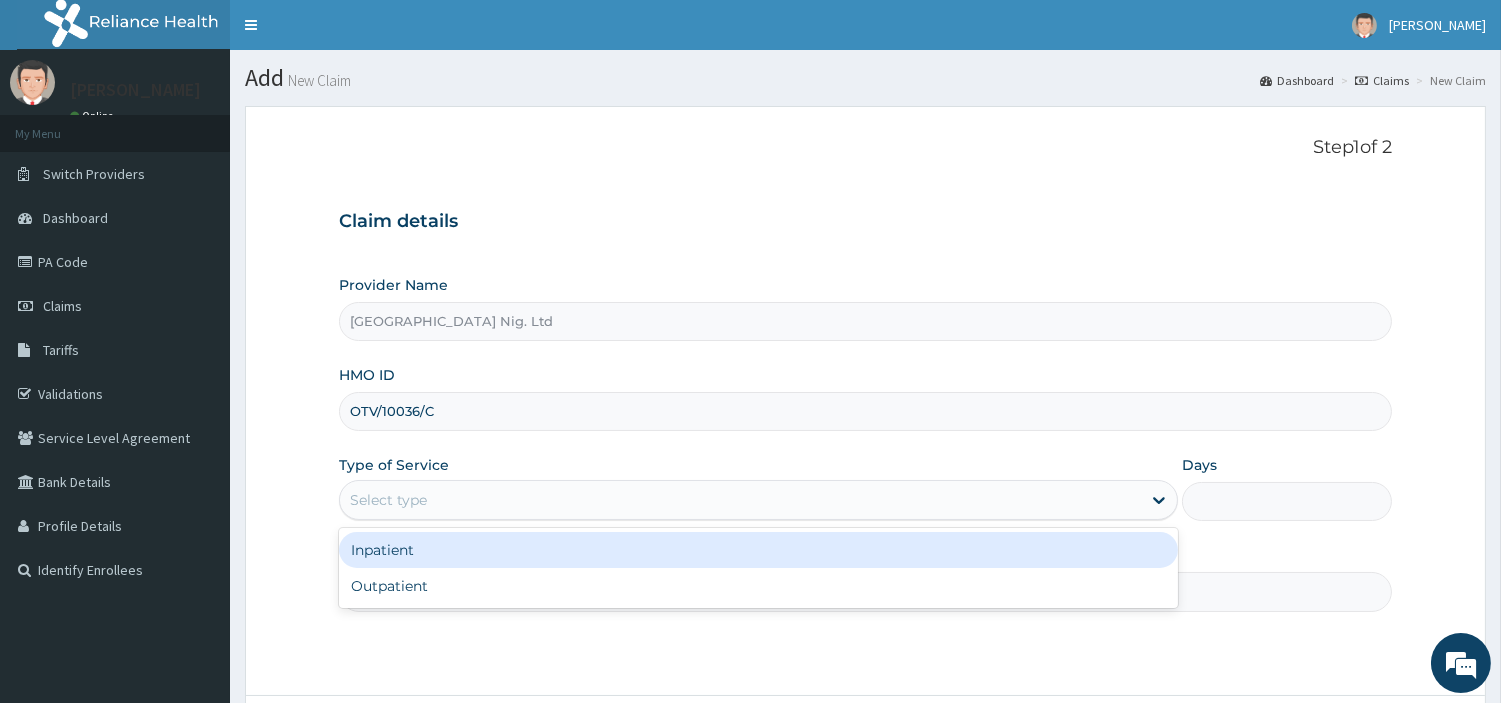 click on "Select type" at bounding box center [740, 500] 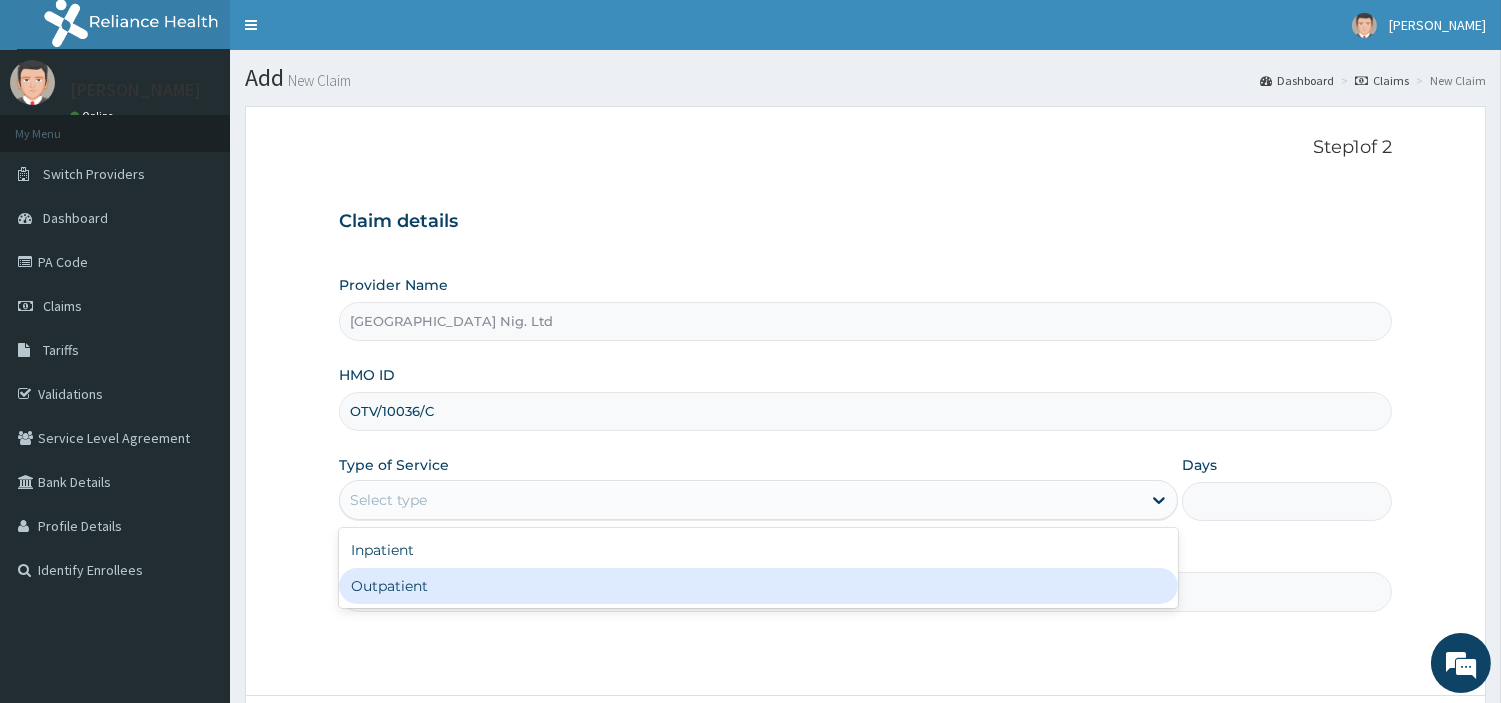 click on "Outpatient" at bounding box center [758, 586] 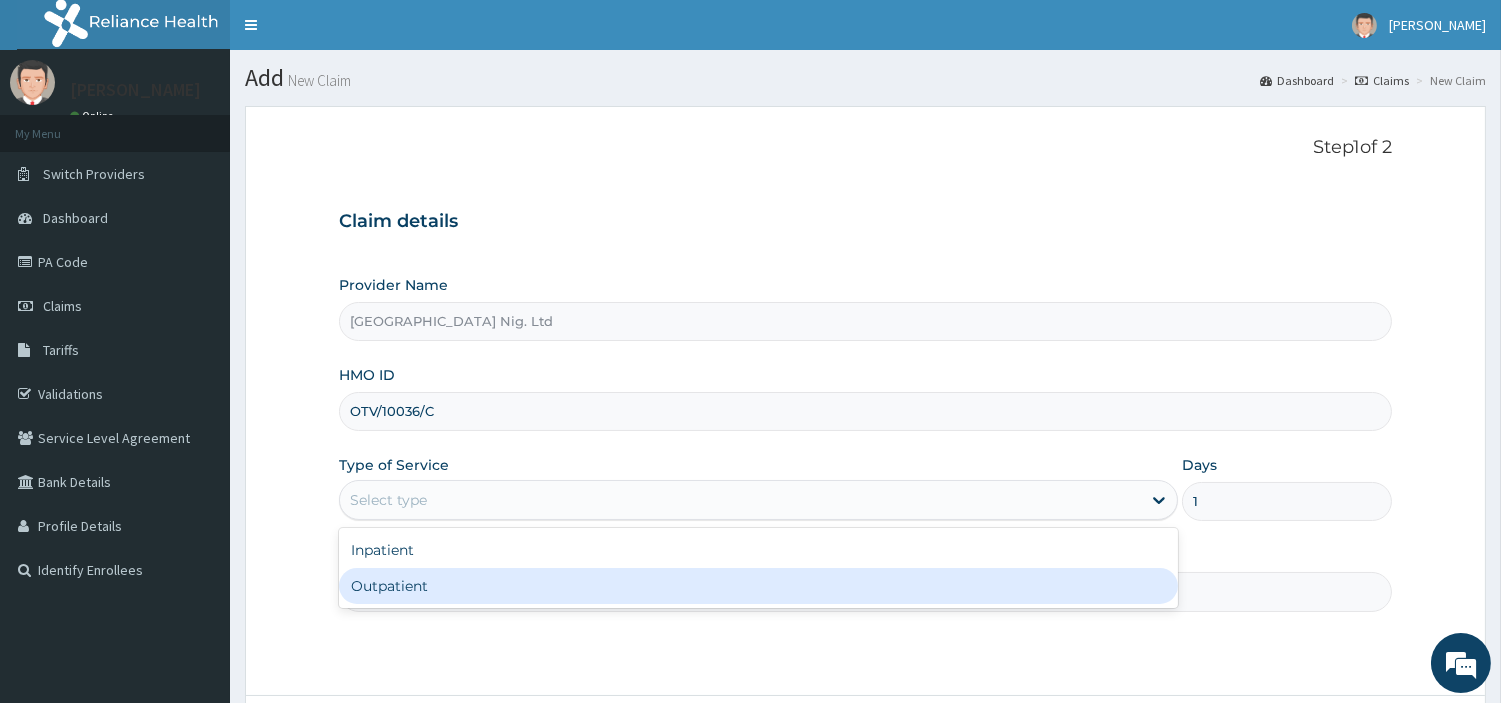 click on "Practitioner" at bounding box center (865, 591) 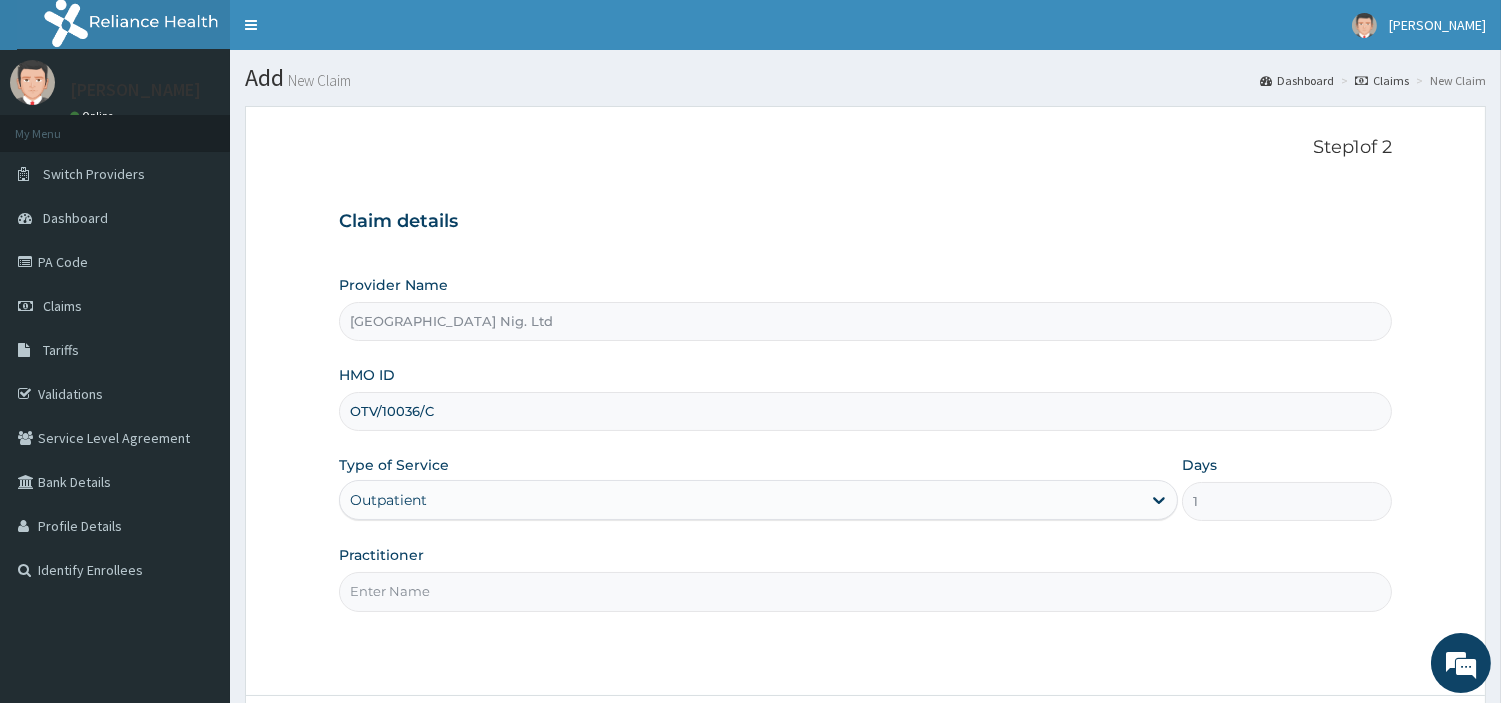 paste on "[PERSON_NAME]" 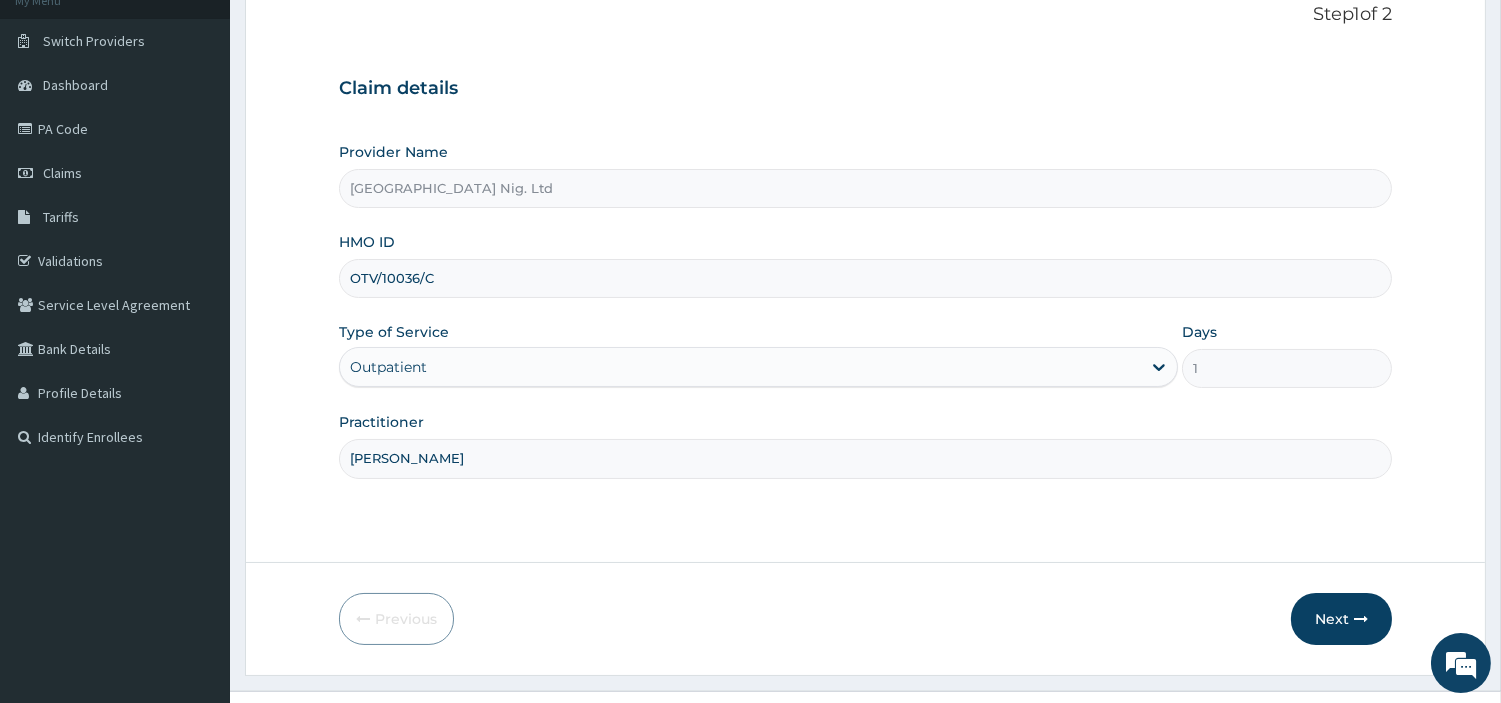scroll, scrollTop: 172, scrollLeft: 0, axis: vertical 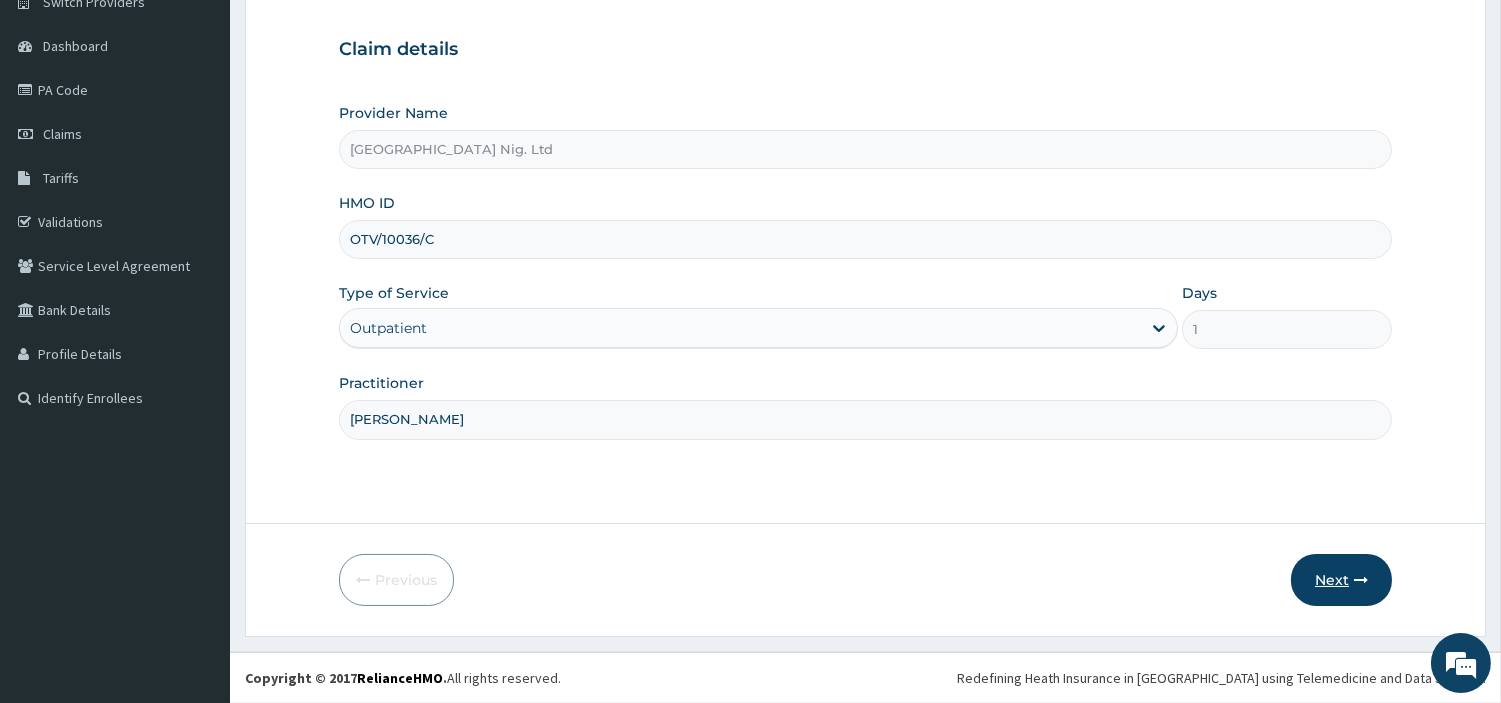 type on "[PERSON_NAME]" 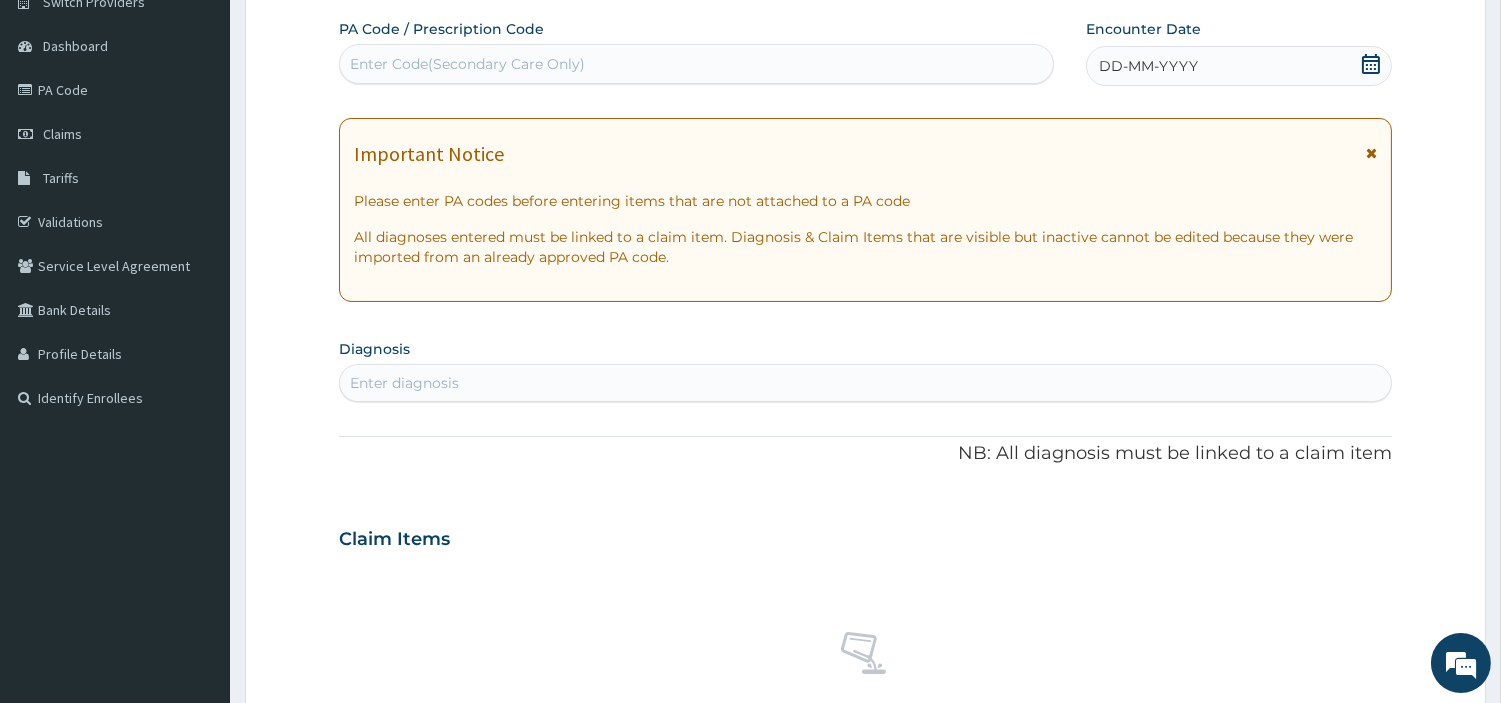 click on "Enter Code(Secondary Care Only)" at bounding box center [696, 64] 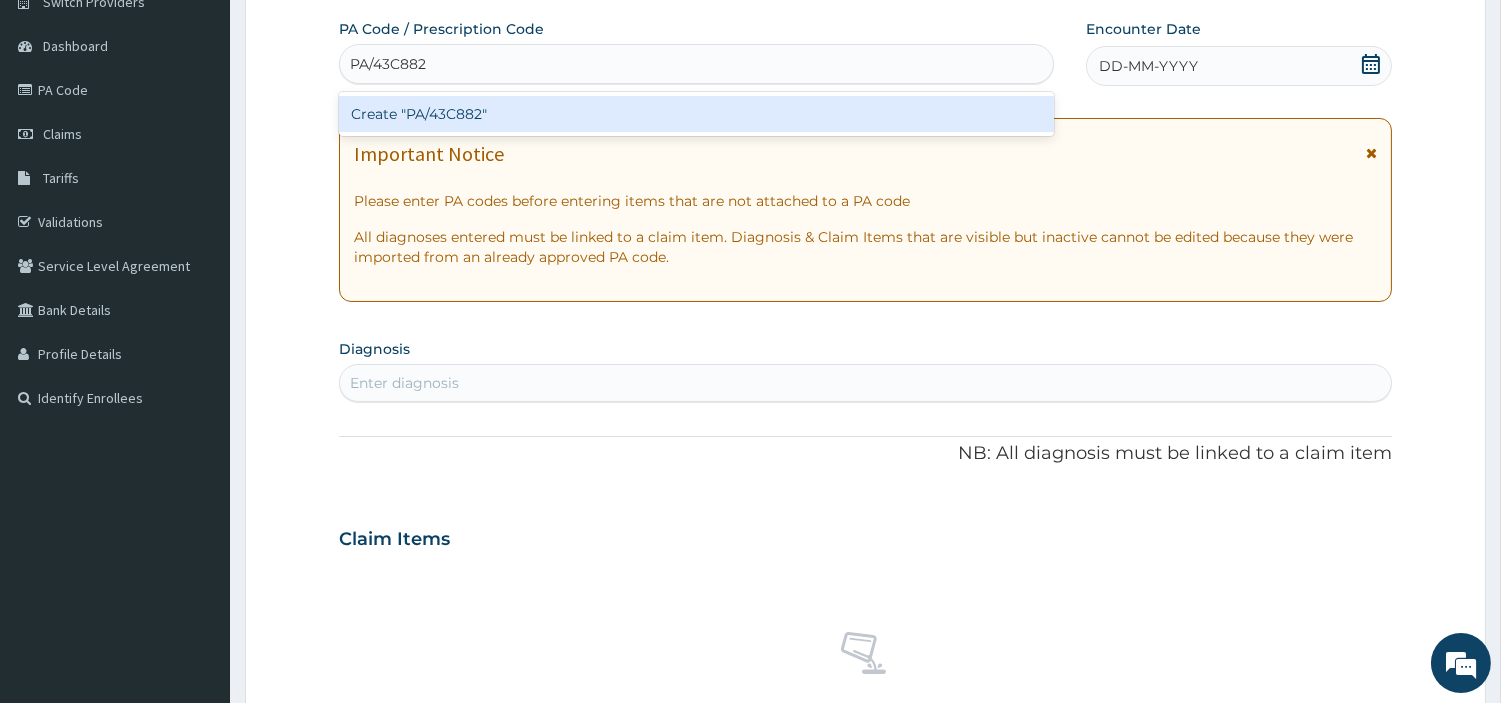 click on "Create "PA/43C882"" at bounding box center [696, 114] 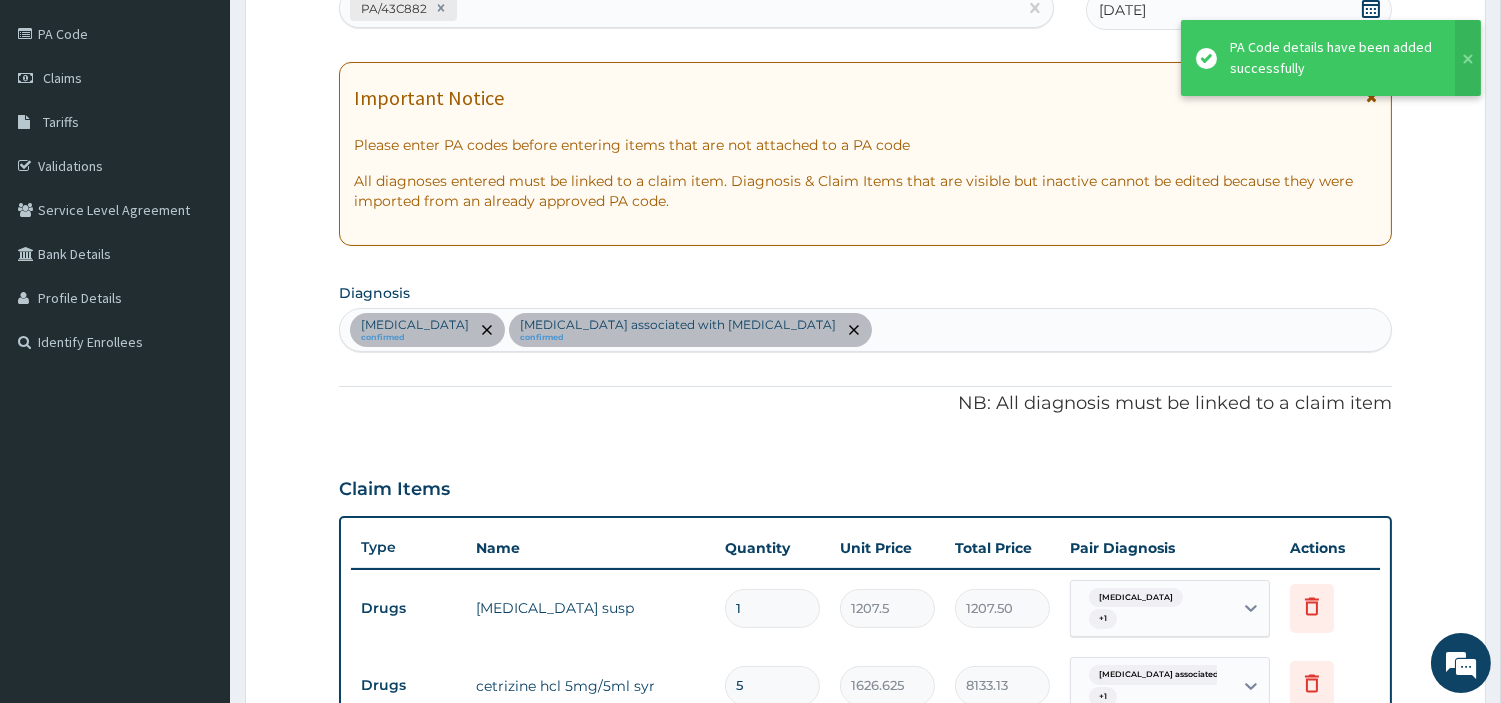 scroll, scrollTop: 220, scrollLeft: 0, axis: vertical 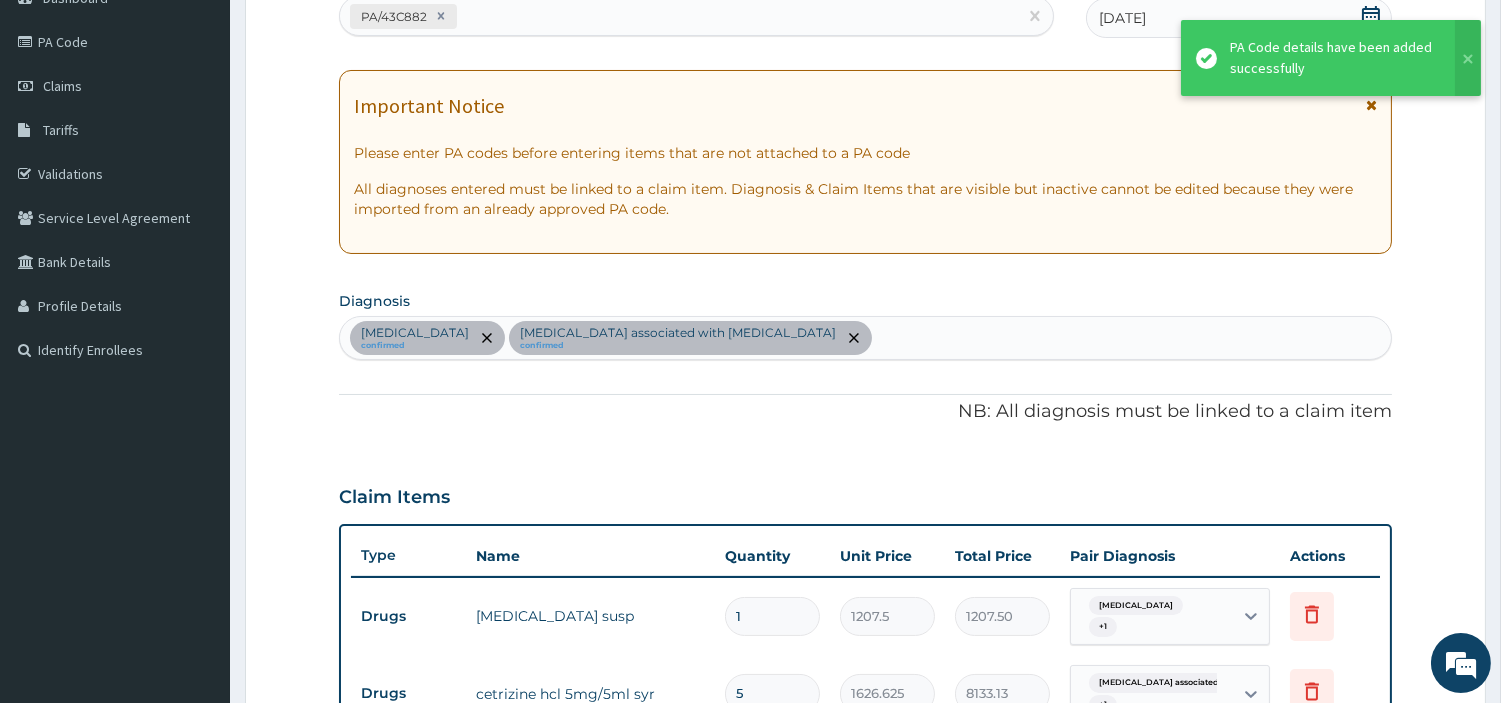 click on "PA/43C882" at bounding box center (678, 16) 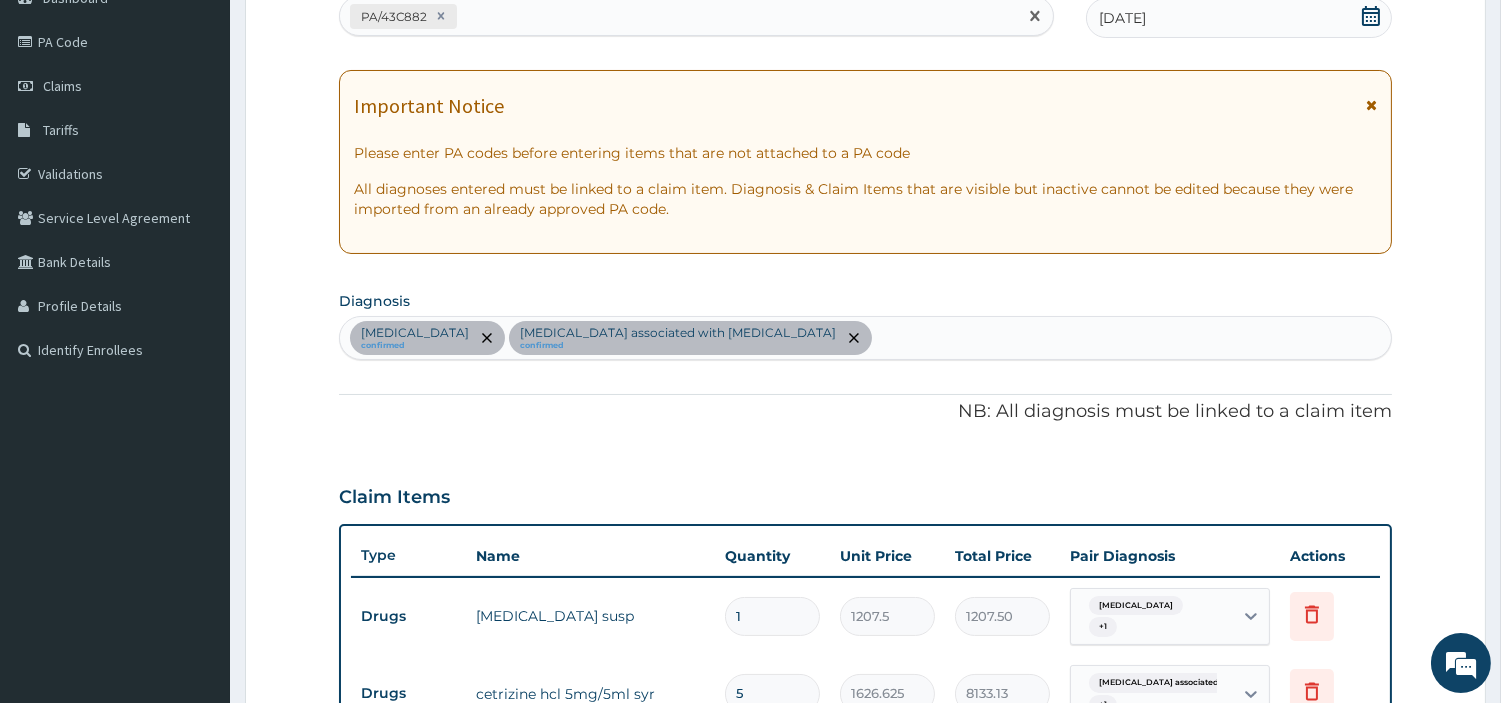 paste on "PA/755BC3" 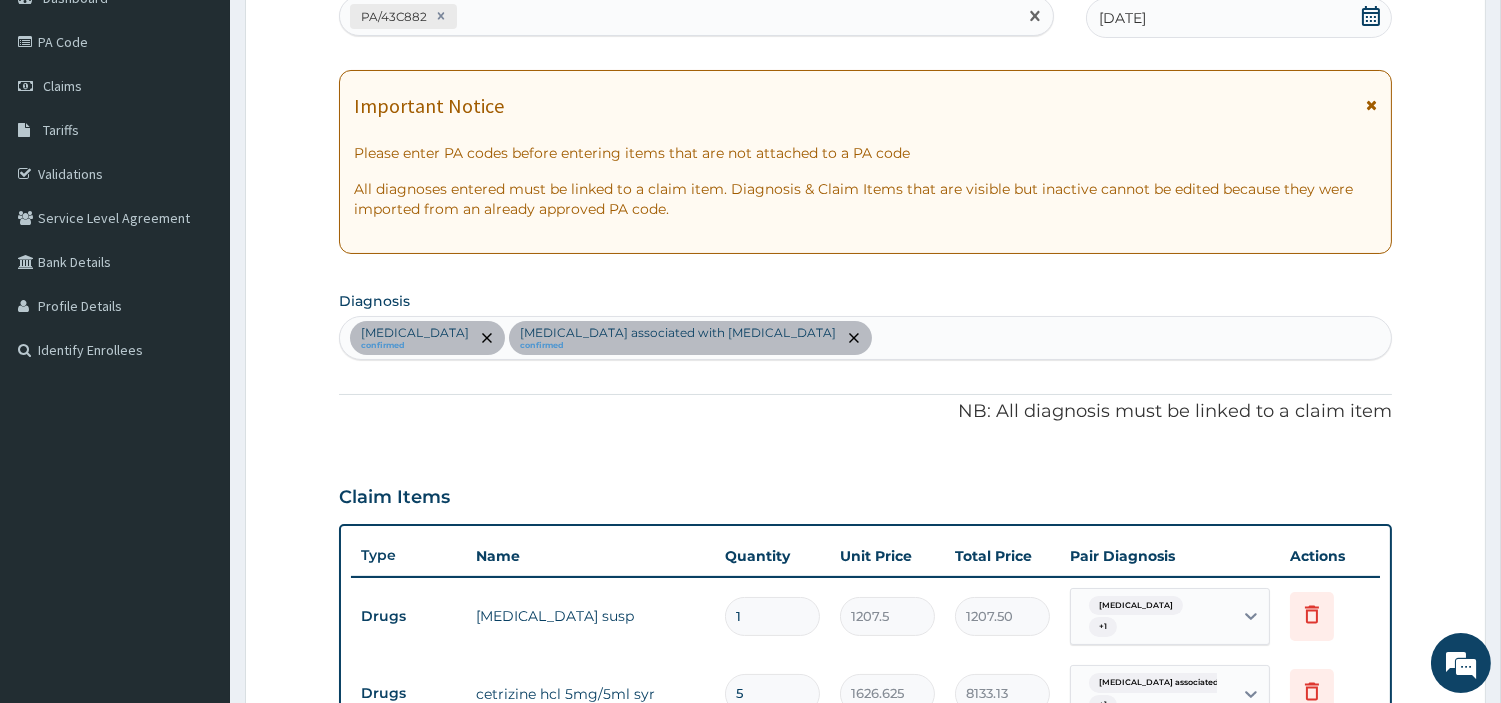 type on "PA/755BC3" 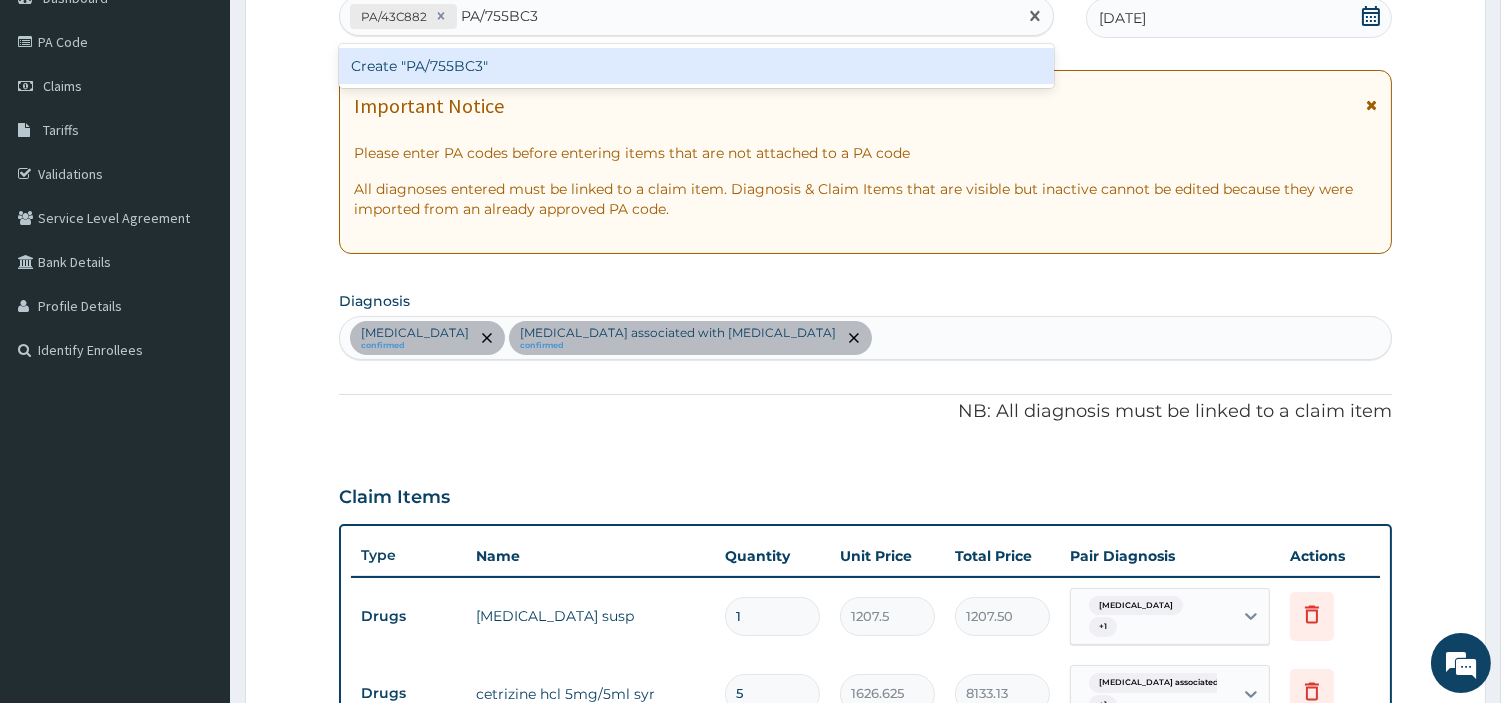 click on "Create "PA/755BC3"" at bounding box center [696, 66] 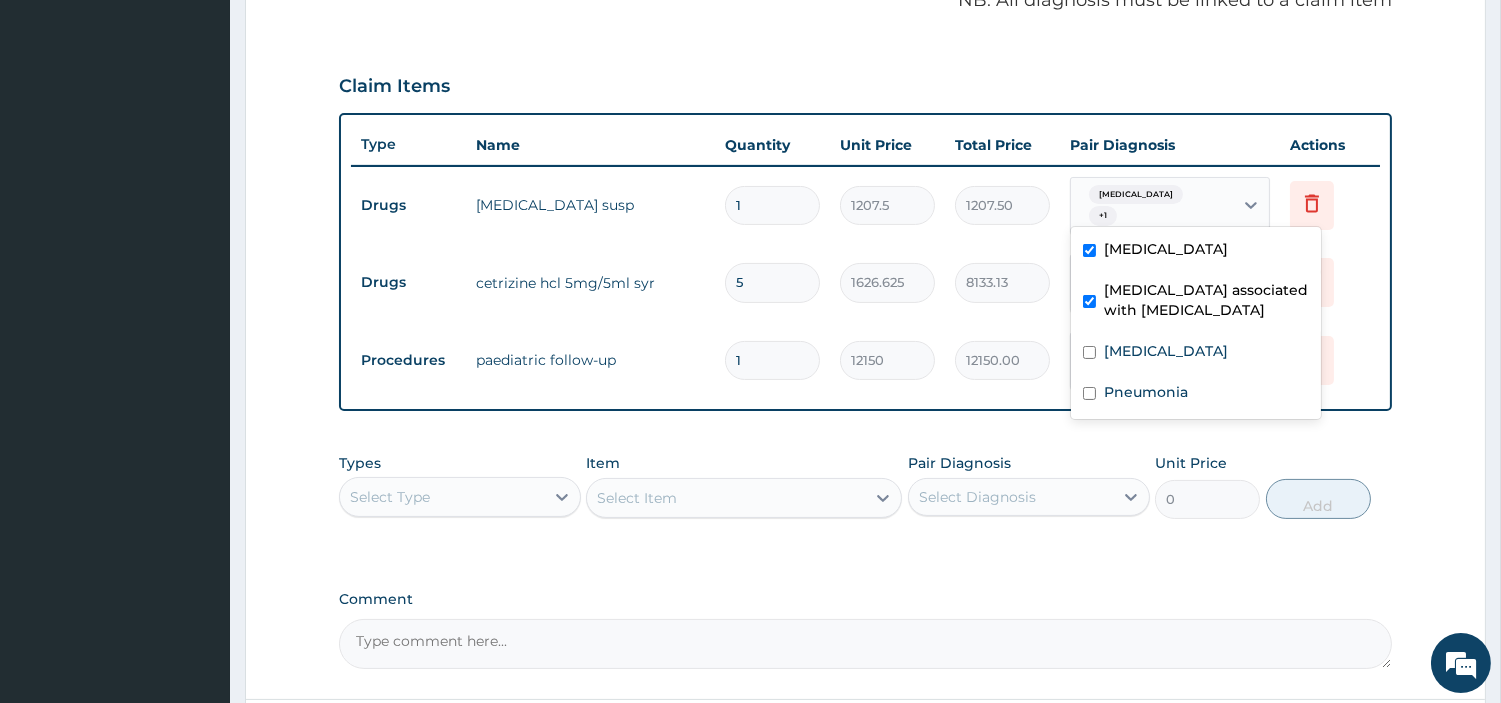 click on "Sepsis  + 1" at bounding box center (1152, 206) 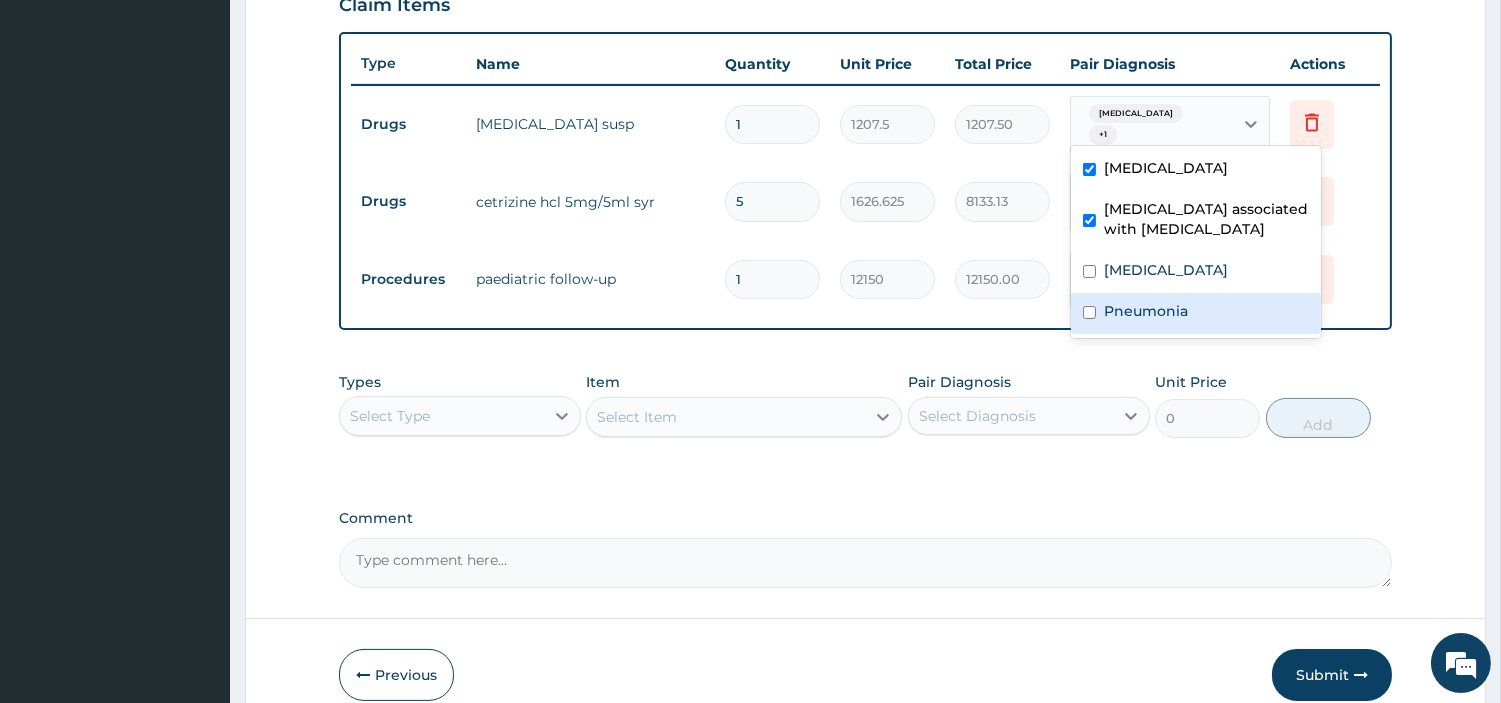 scroll, scrollTop: 797, scrollLeft: 0, axis: vertical 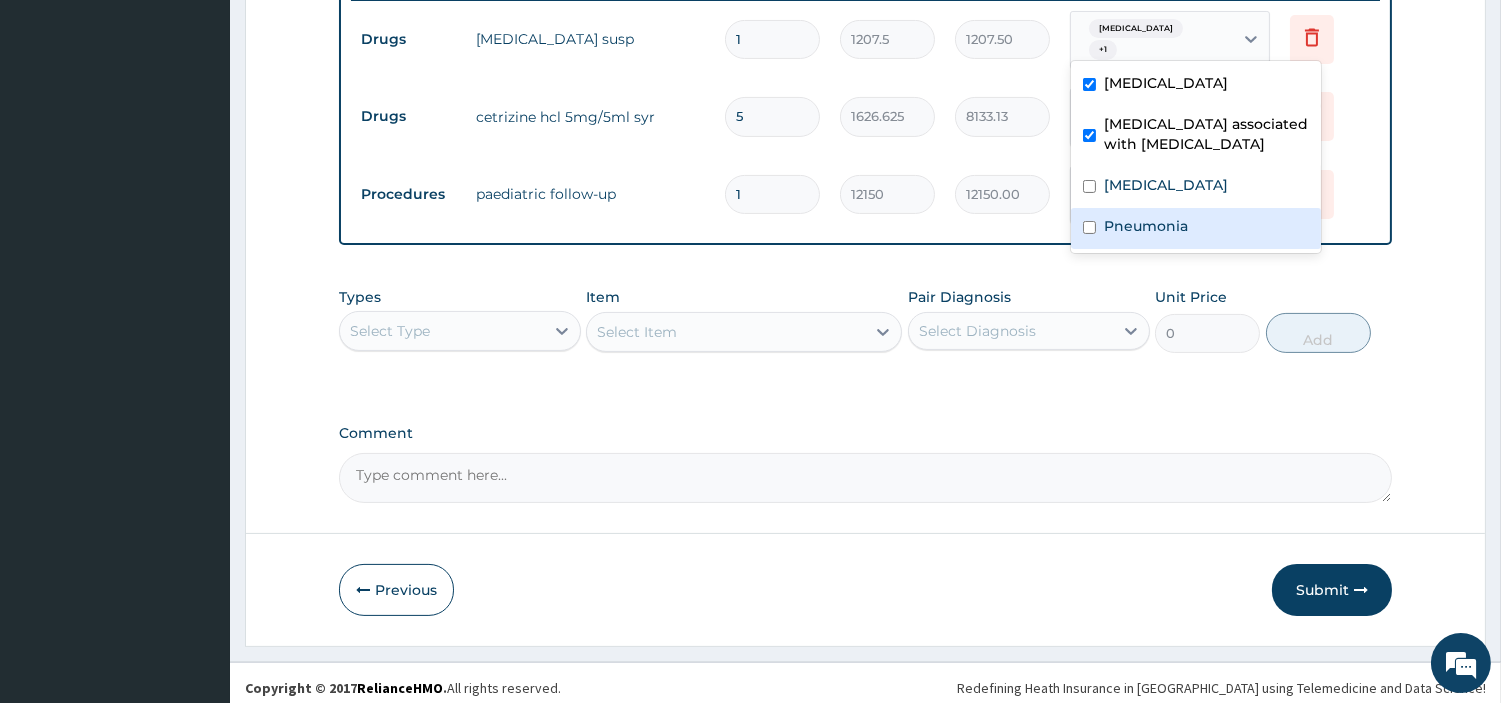 click on "Step  2  of 2 PA Code / Prescription Code PA/43C882 PA/755BC3 Encounter Date 08-07-2025 Important Notice Please enter PA codes before entering items that are not attached to a PA code   All diagnoses entered must be linked to a claim item. Diagnosis & Claim Items that are visible but inactive cannot be edited because they were imported from an already approved PA code. Diagnosis Sepsis confirmed Arthropathy associated with helminthiasis confirmed Hemoglobinopathy confirmed Pneumonia query NB: All diagnosis must be linked to a claim item Claim Items Type Name Quantity Unit Price Total Price Pair Diagnosis Actions Drugs albendazole susp 1 1207.5 1207.50 option Pneumonia focused, 4 of 4. 4 results available. Use Up and Down to choose options, press Enter to select the currently focused option, press Escape to exit the menu, press Tab to select the option and exit the menu. Sepsis  + 1 Delete Drugs cetrizine hcl 5mg/5ml syr 5 1626.625 8133.13 Arthropathy associated with he...  + 1 Delete Procedures 1 12150  + 1 0" at bounding box center (865, -22) 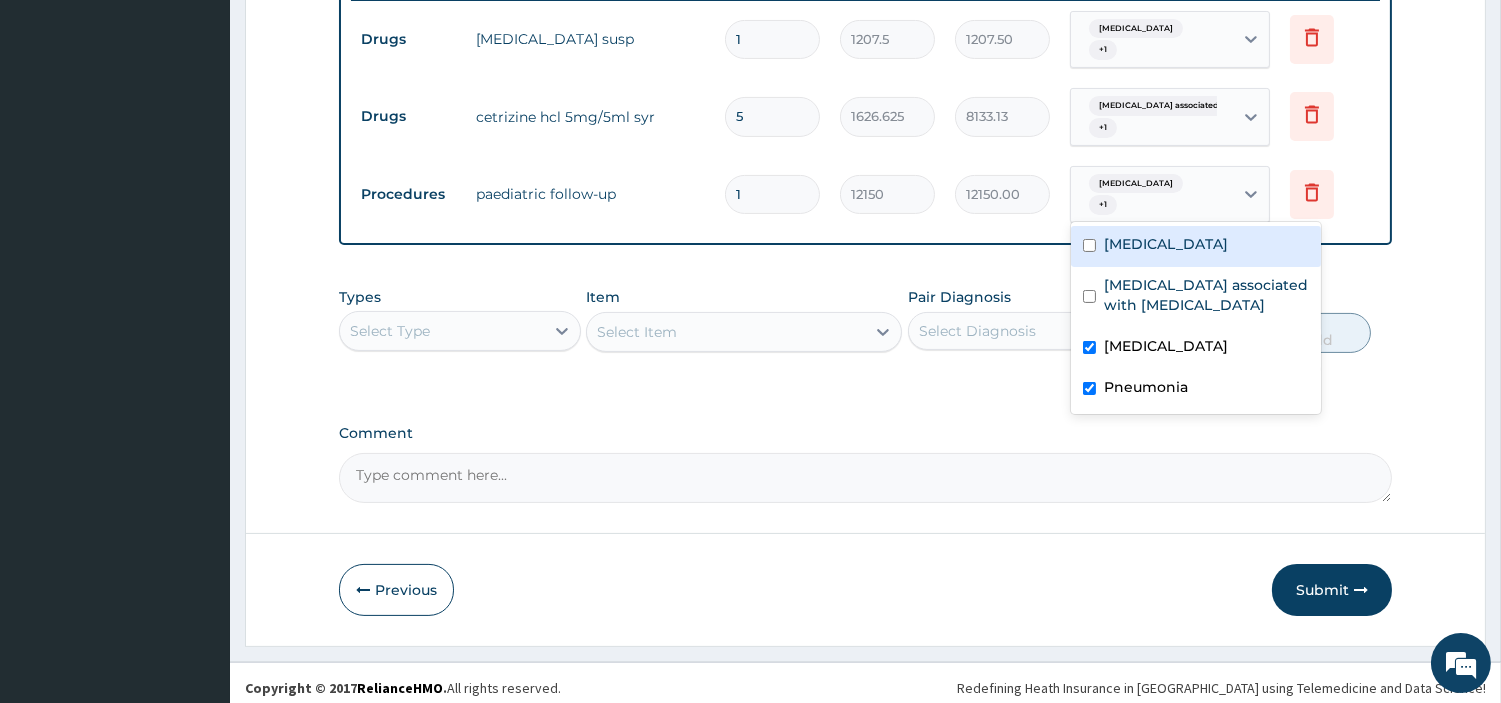 click on "+ 1" at bounding box center (1103, 205) 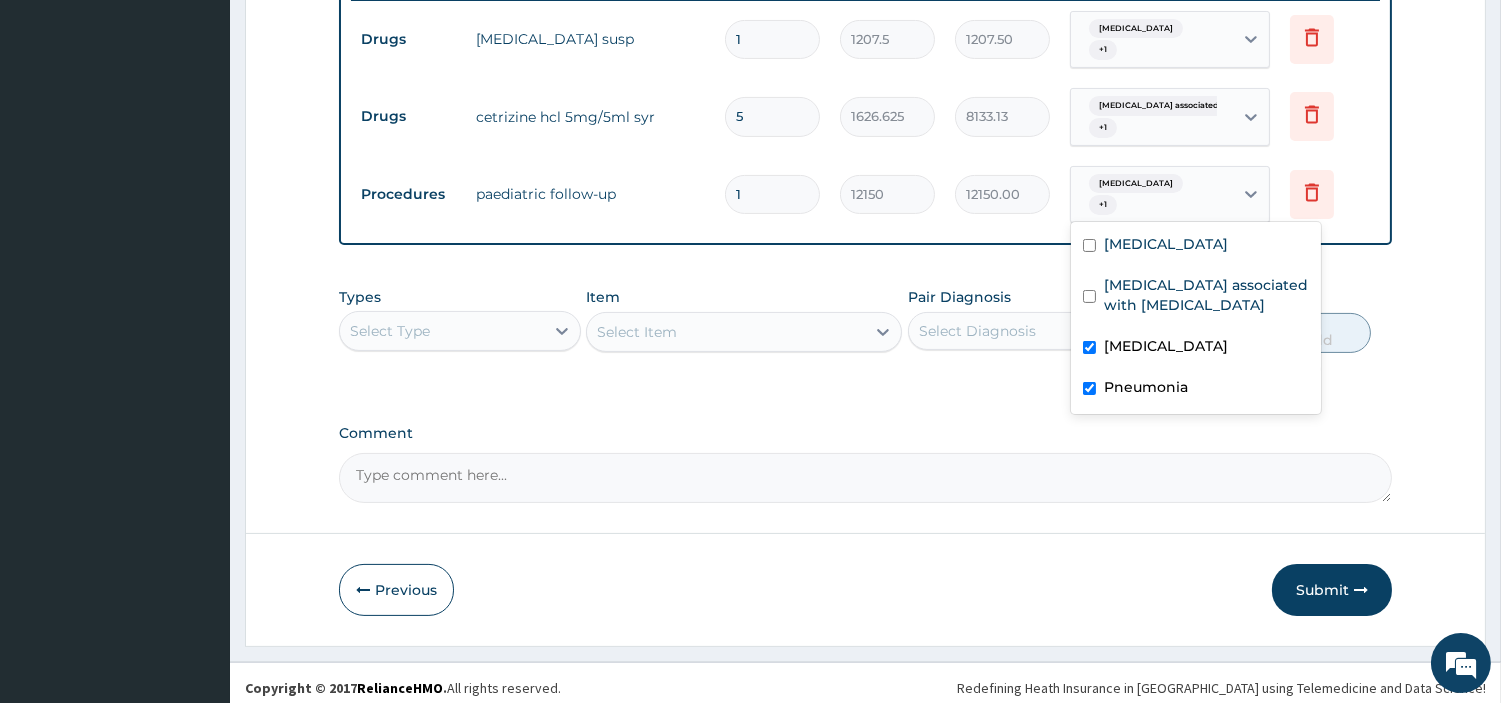 click on "Arthropathy associated with helminthiasis" at bounding box center [1206, 295] 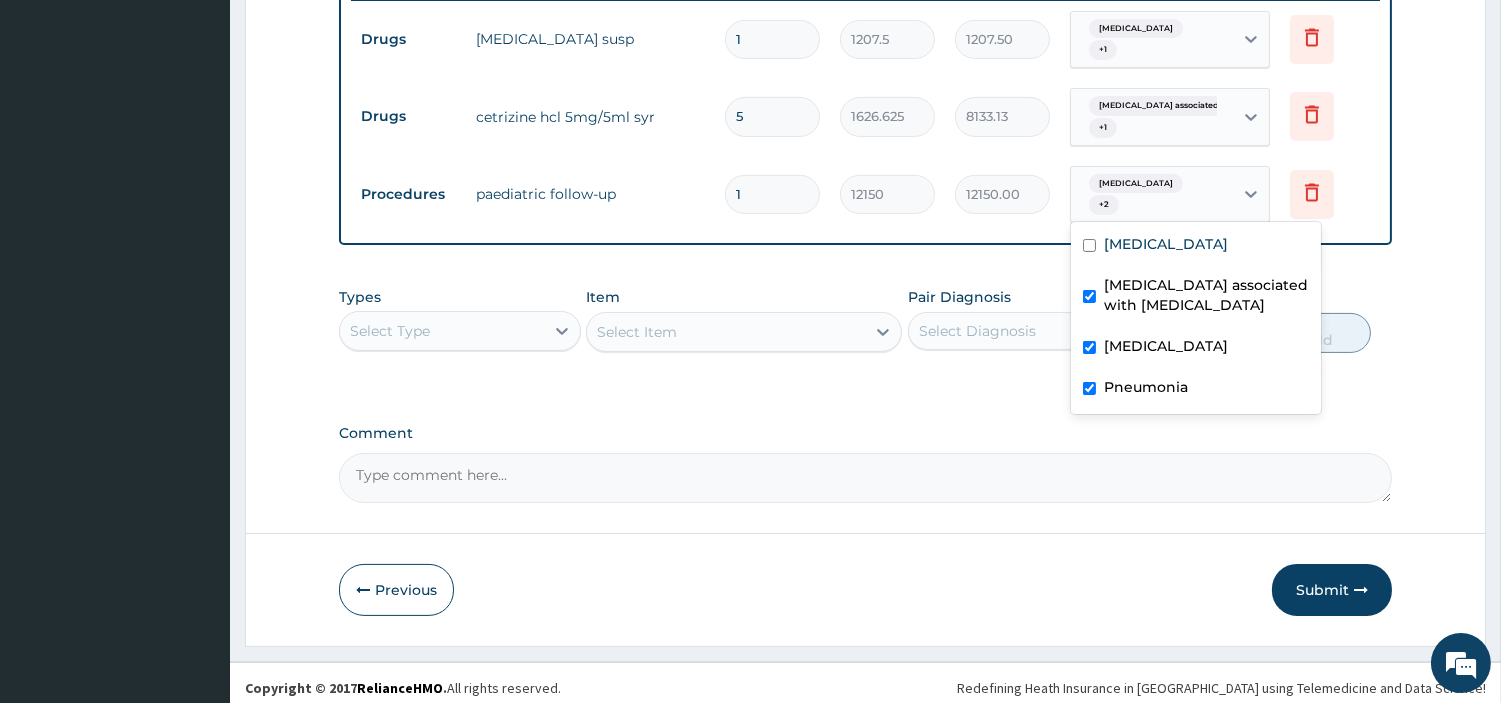 click on "Arthropathy associated with helminthiasis" at bounding box center (1206, 295) 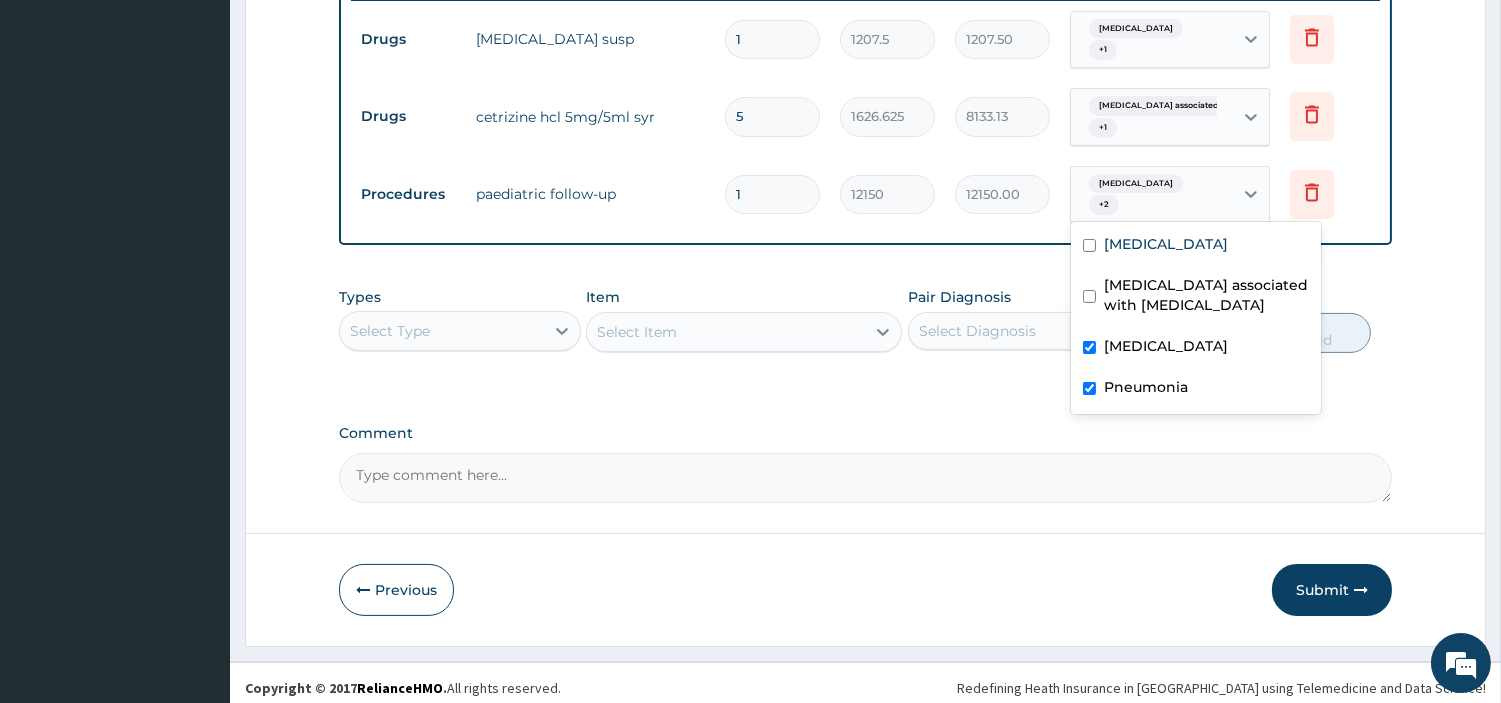 checkbox on "false" 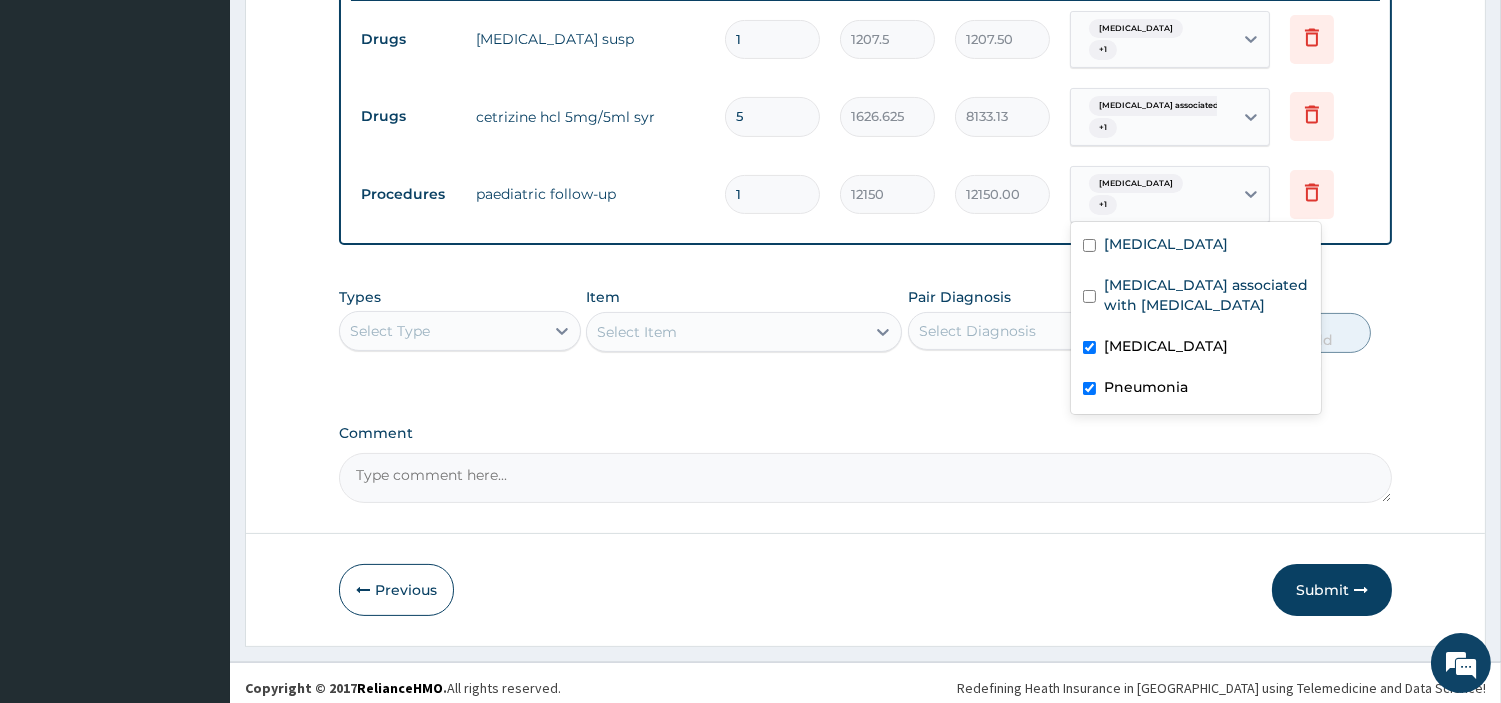 drag, startPoint x: 1323, startPoint y: 585, endPoint x: 1287, endPoint y: 585, distance: 36 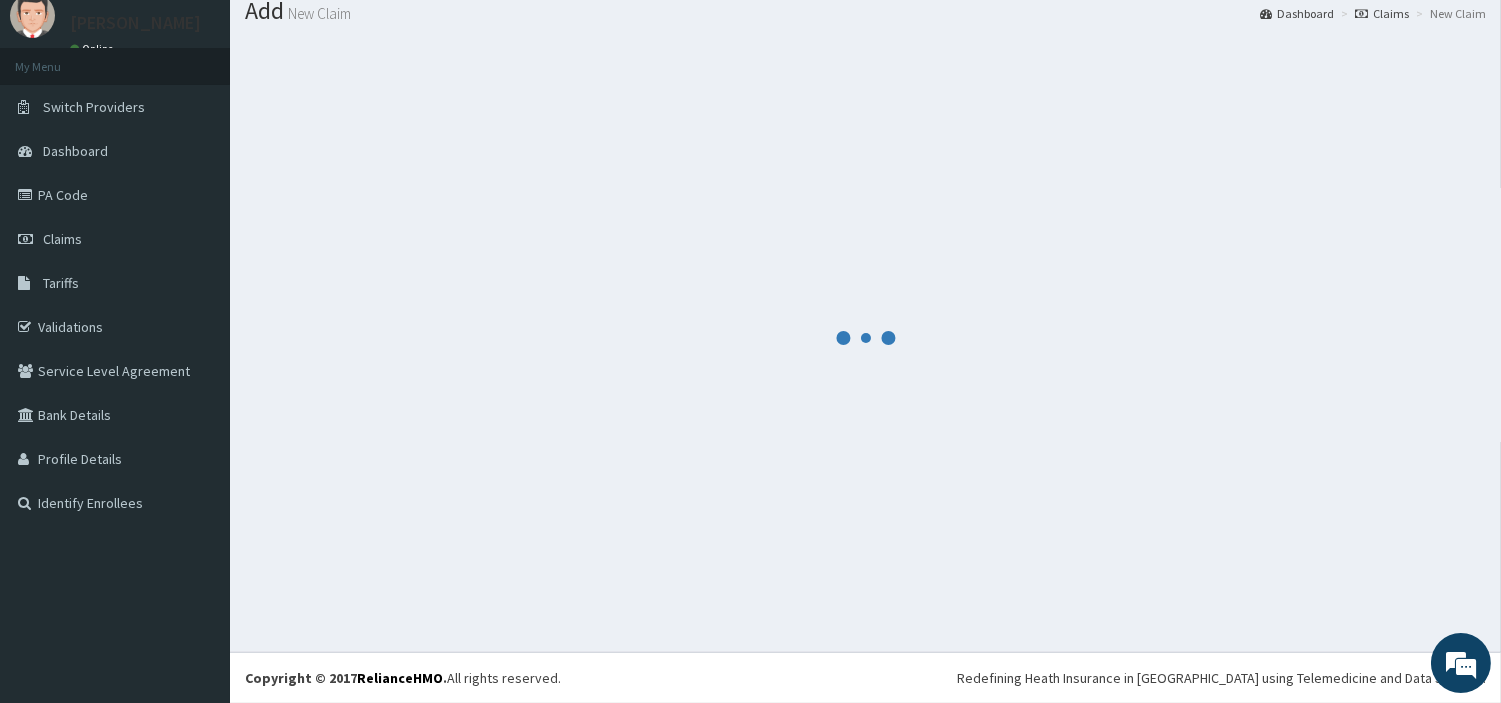 scroll, scrollTop: 66, scrollLeft: 0, axis: vertical 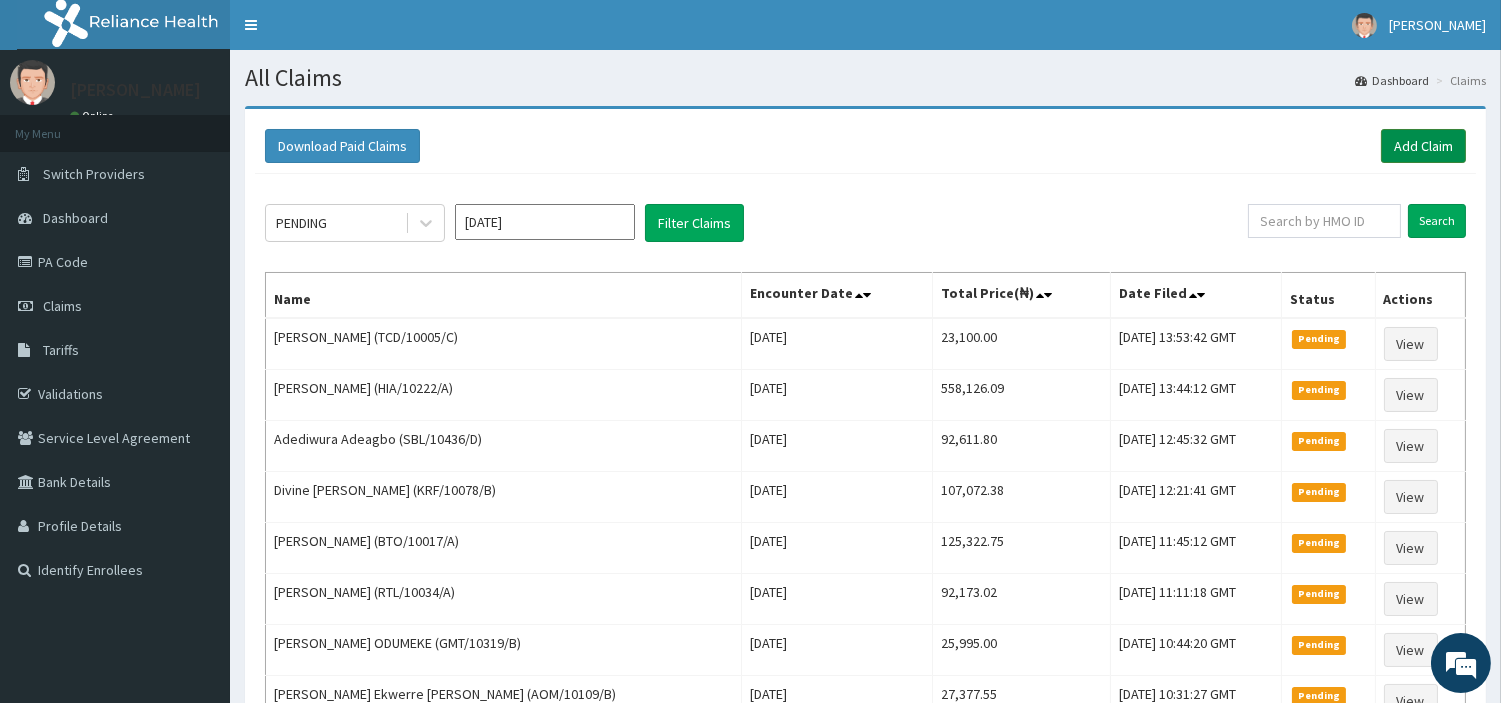 click on "Add Claim" at bounding box center [1423, 146] 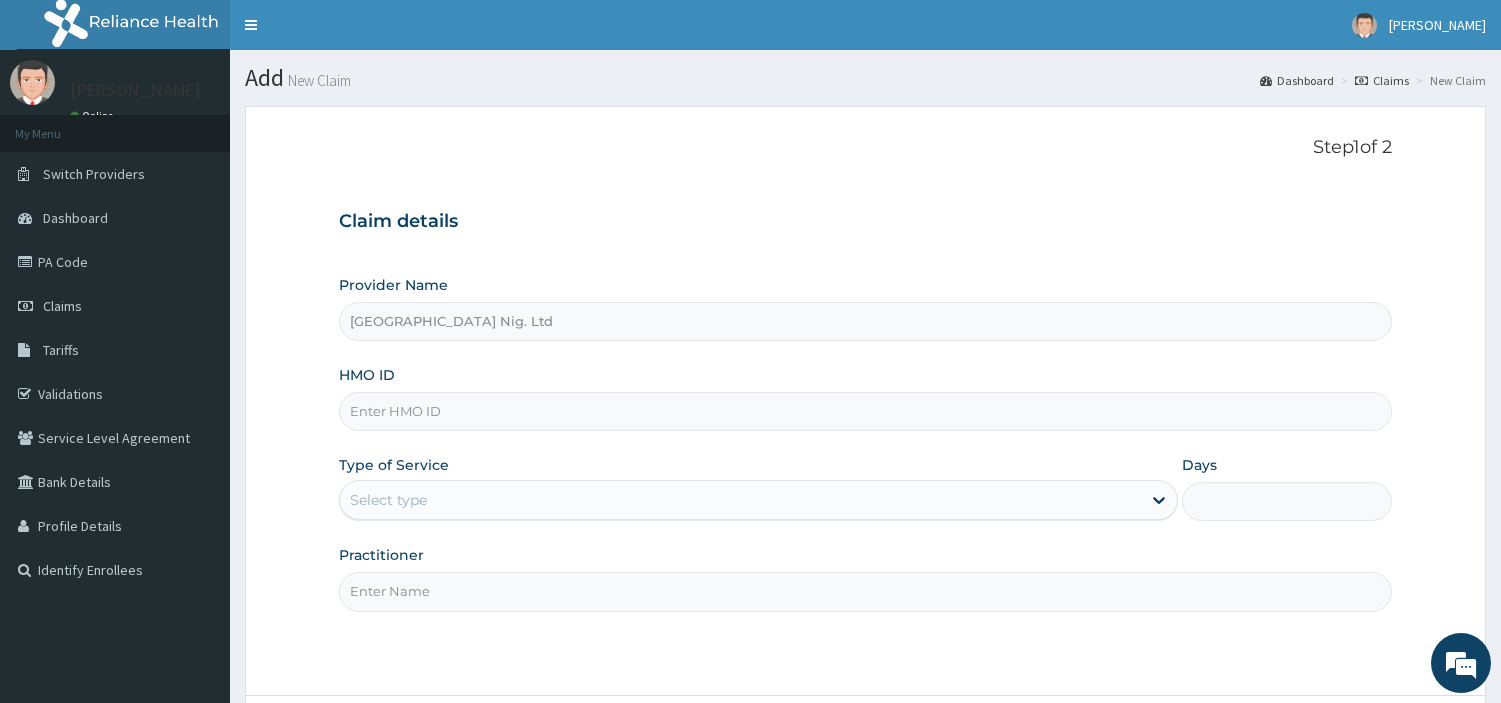 scroll, scrollTop: 0, scrollLeft: 0, axis: both 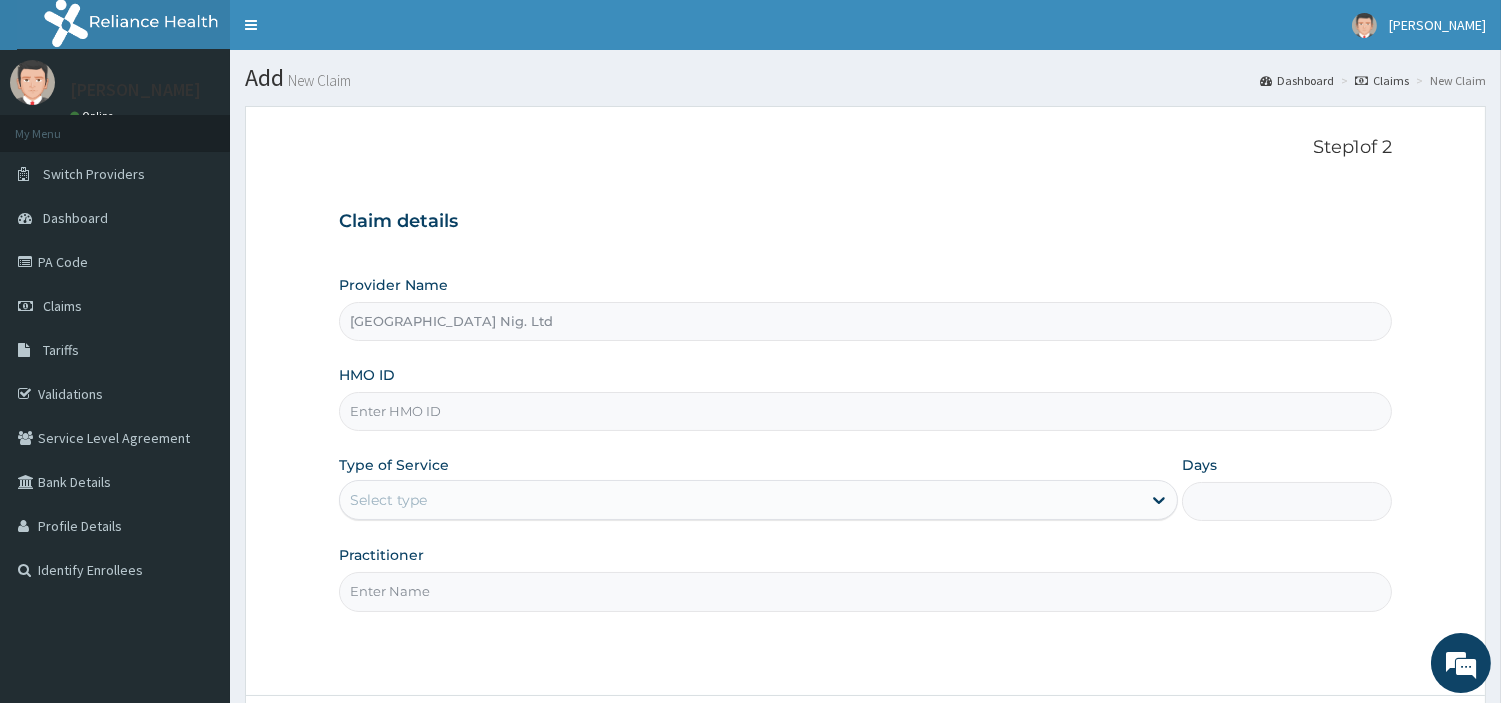 click on "HMO ID" at bounding box center [865, 411] 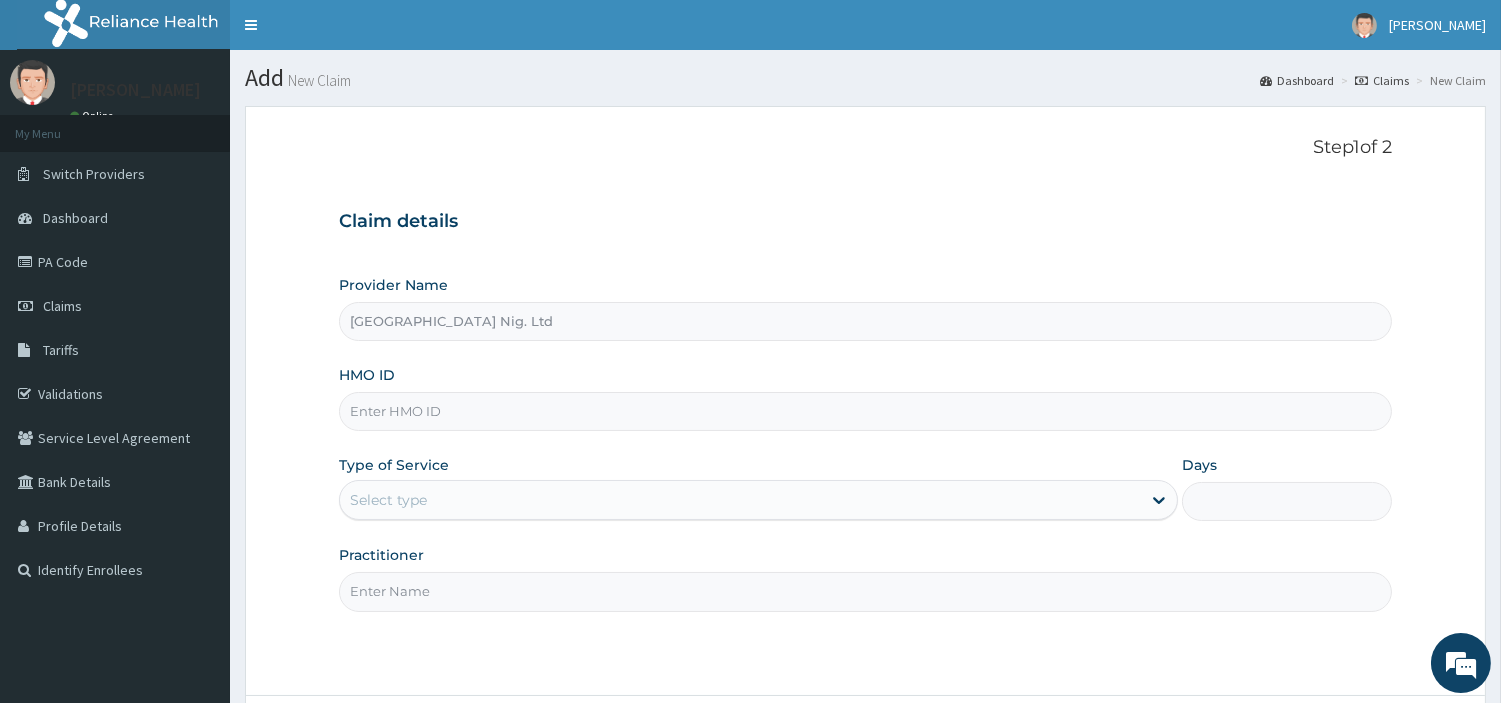 paste on "AMZ/10279/B" 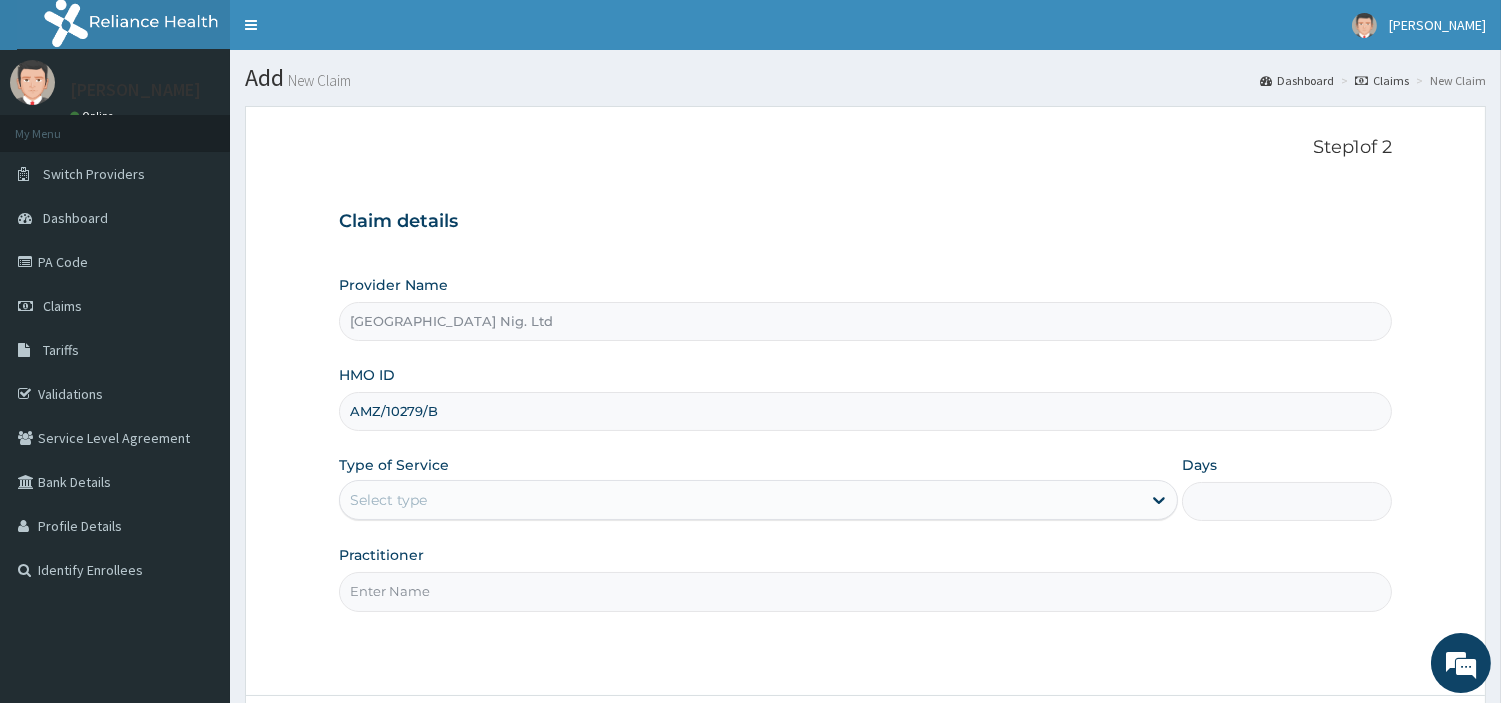 type on "AMZ/10279/B" 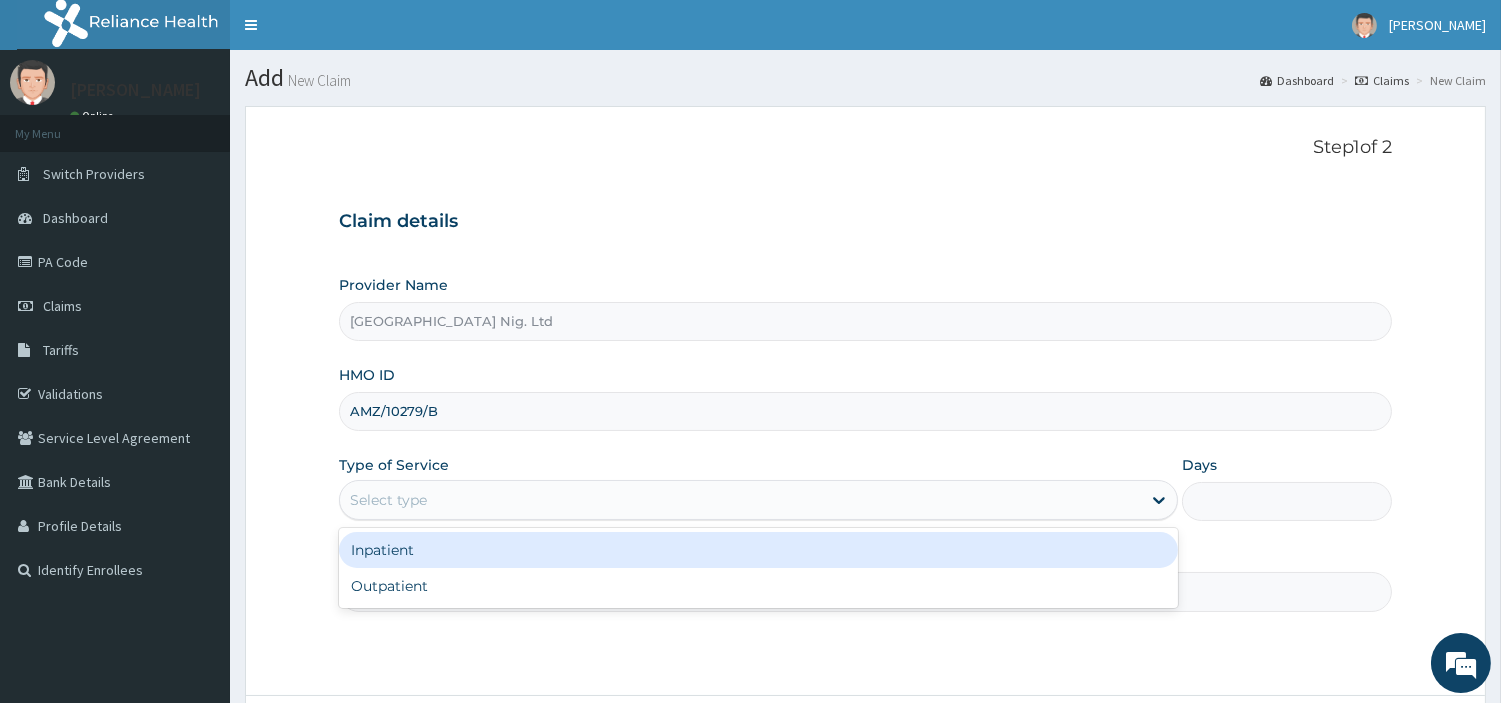 click on "Select type" at bounding box center (740, 500) 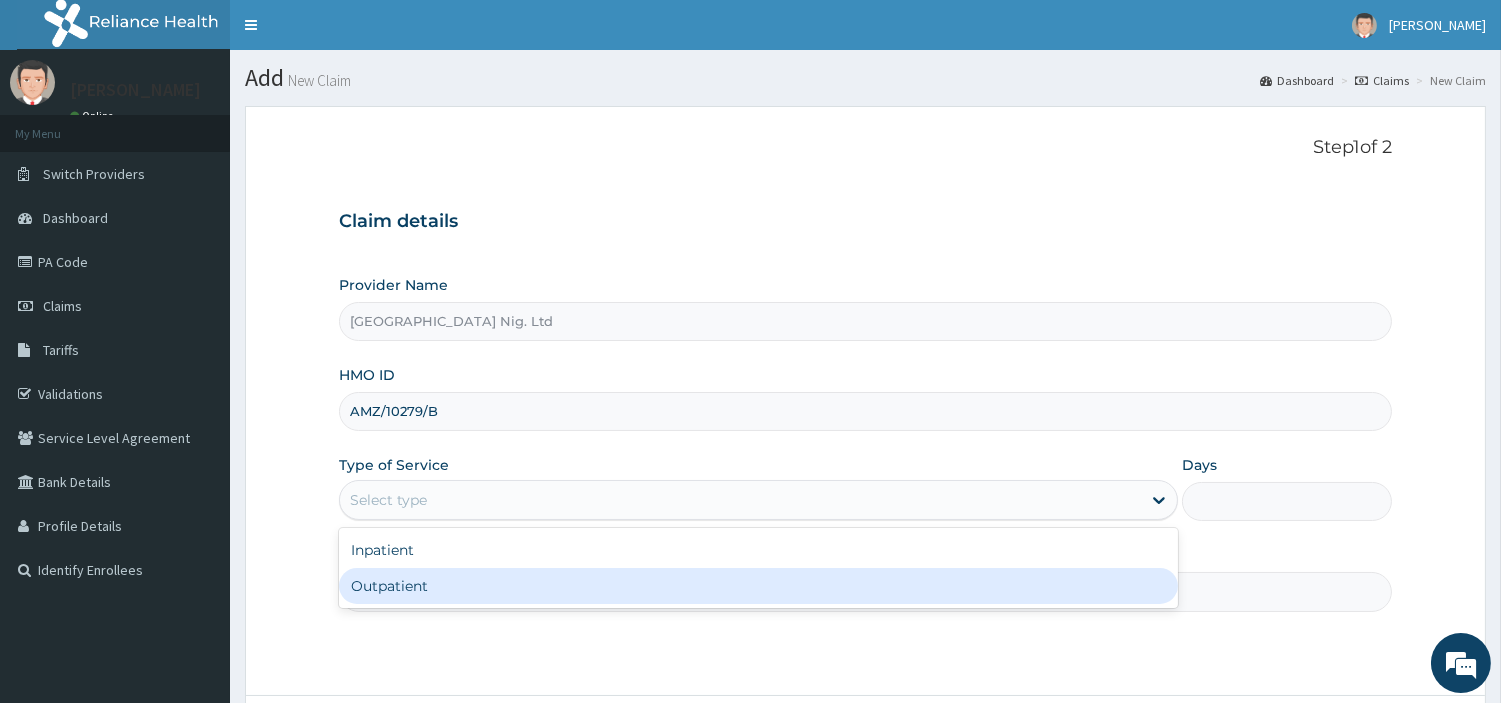 click on "Outpatient" at bounding box center [758, 586] 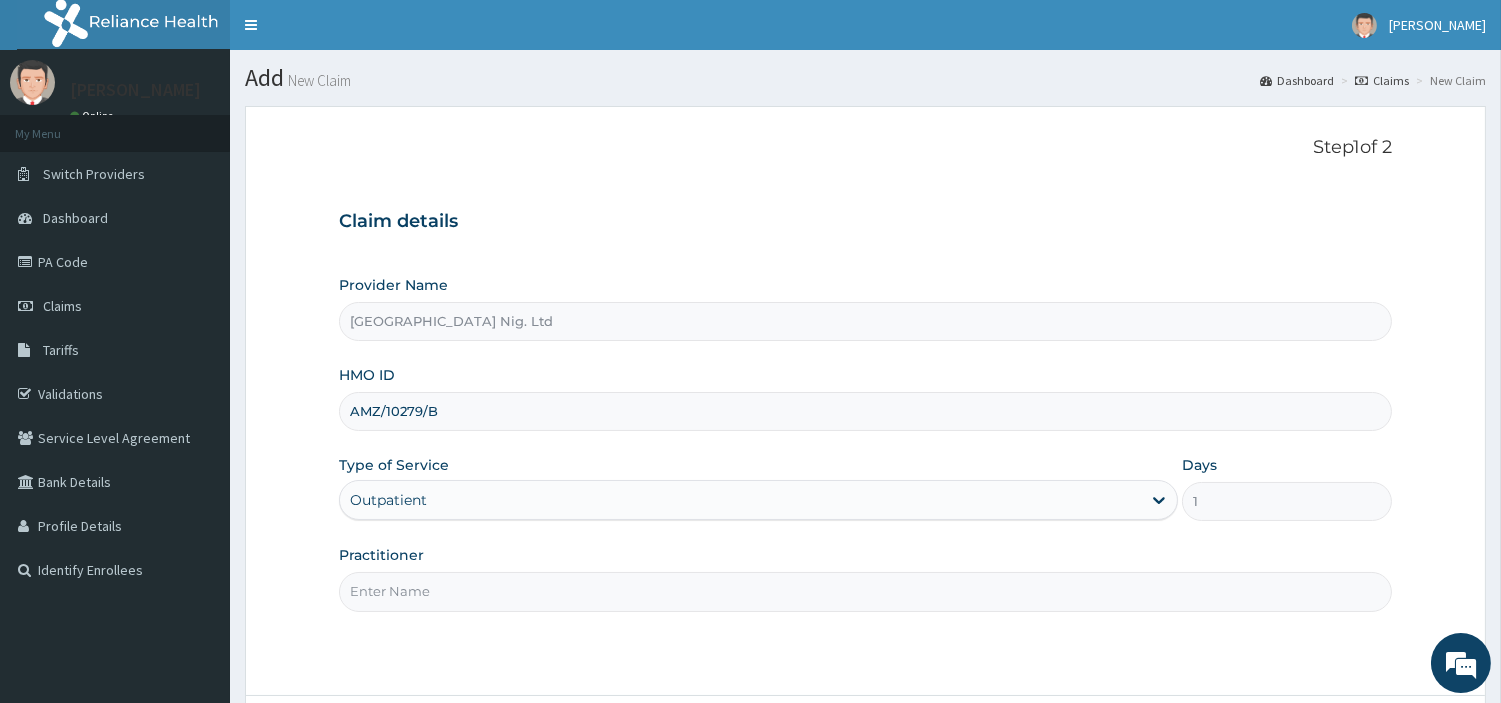click on "Practitioner" at bounding box center (865, 591) 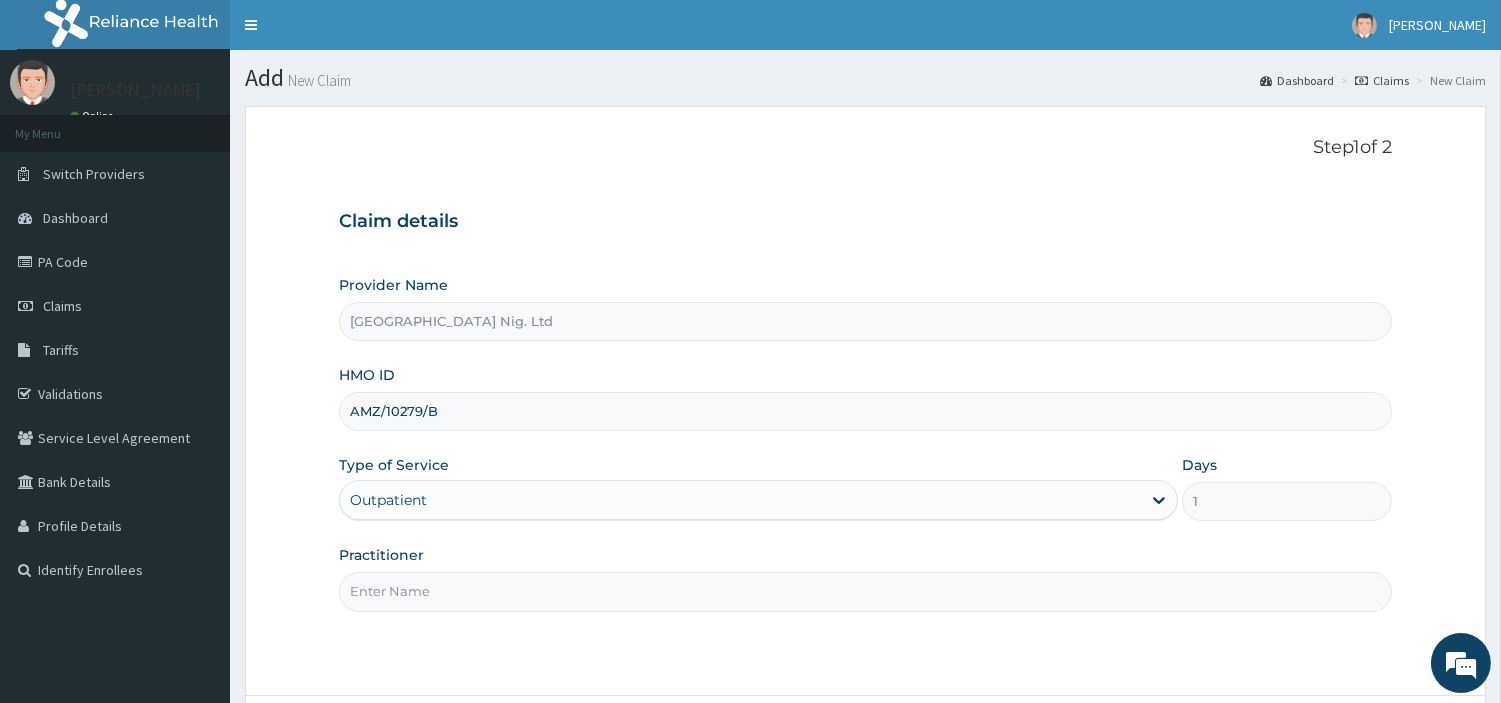 scroll, scrollTop: 0, scrollLeft: 0, axis: both 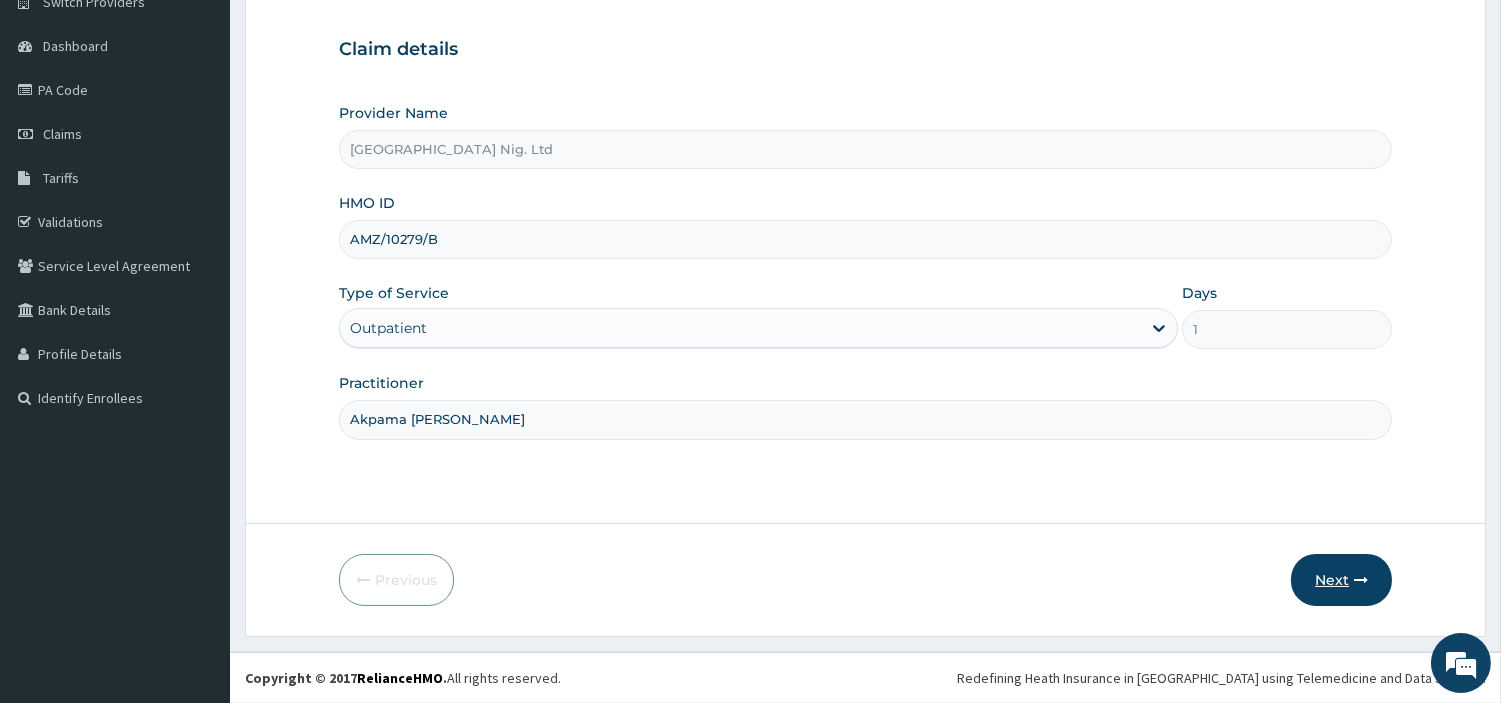 type on "Akpama Theophilus" 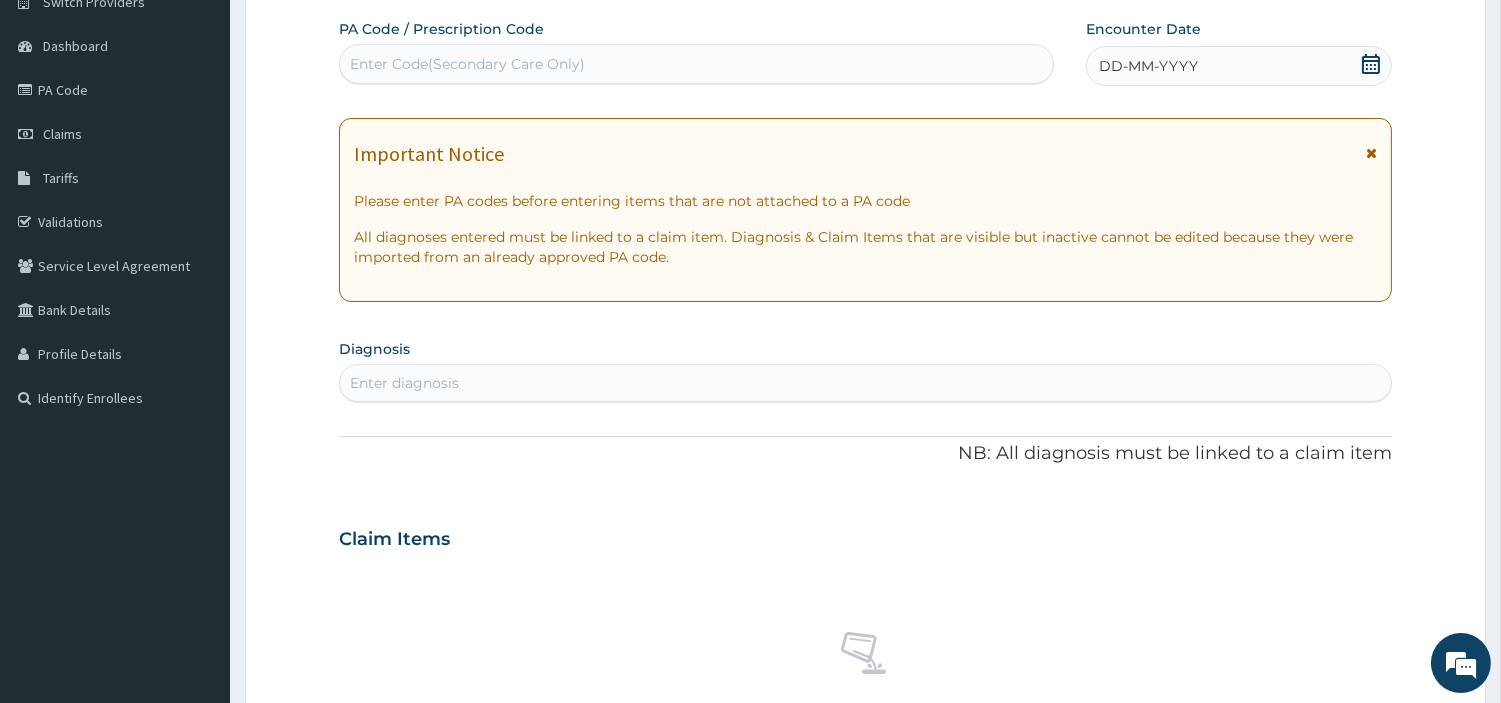 click on "Enter Code(Secondary Care Only)" at bounding box center [696, 64] 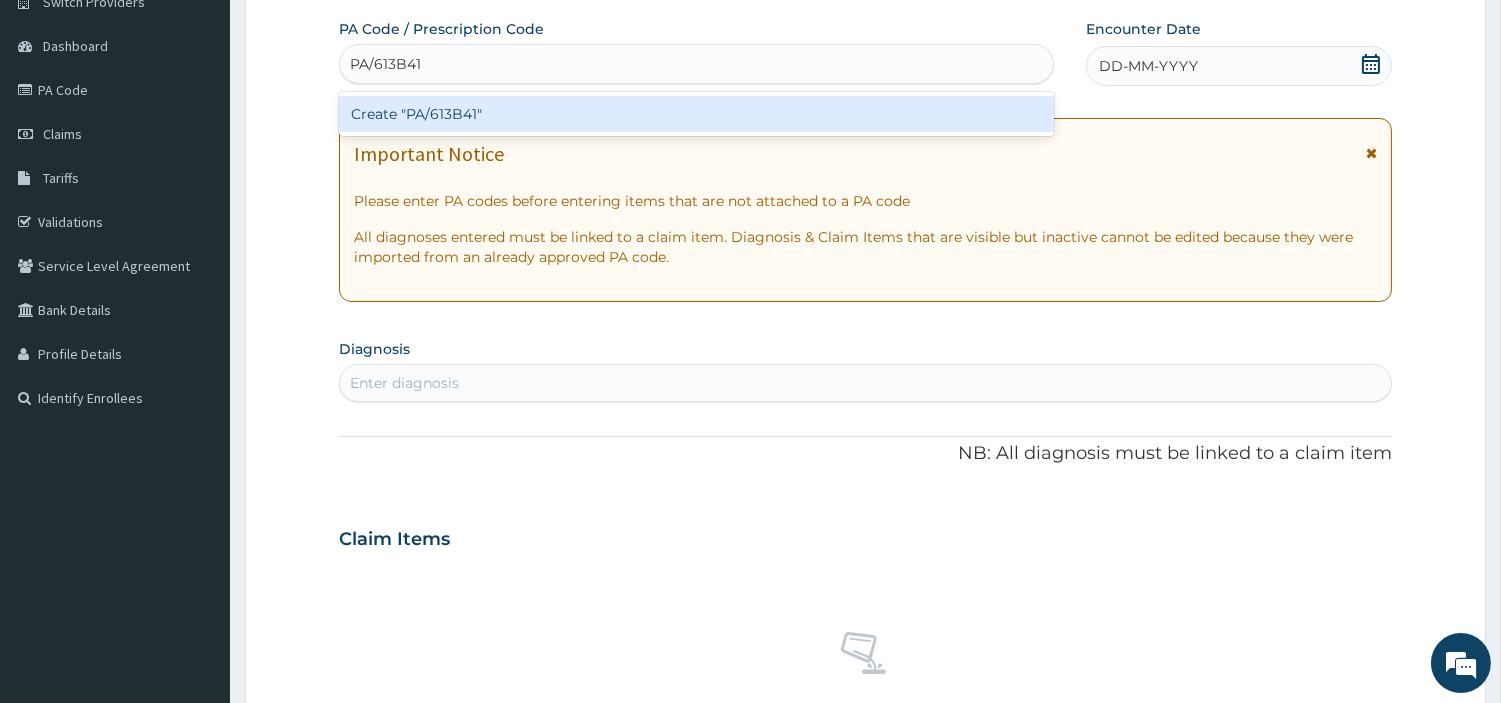 click on "Create "PA/613B41"" at bounding box center [696, 114] 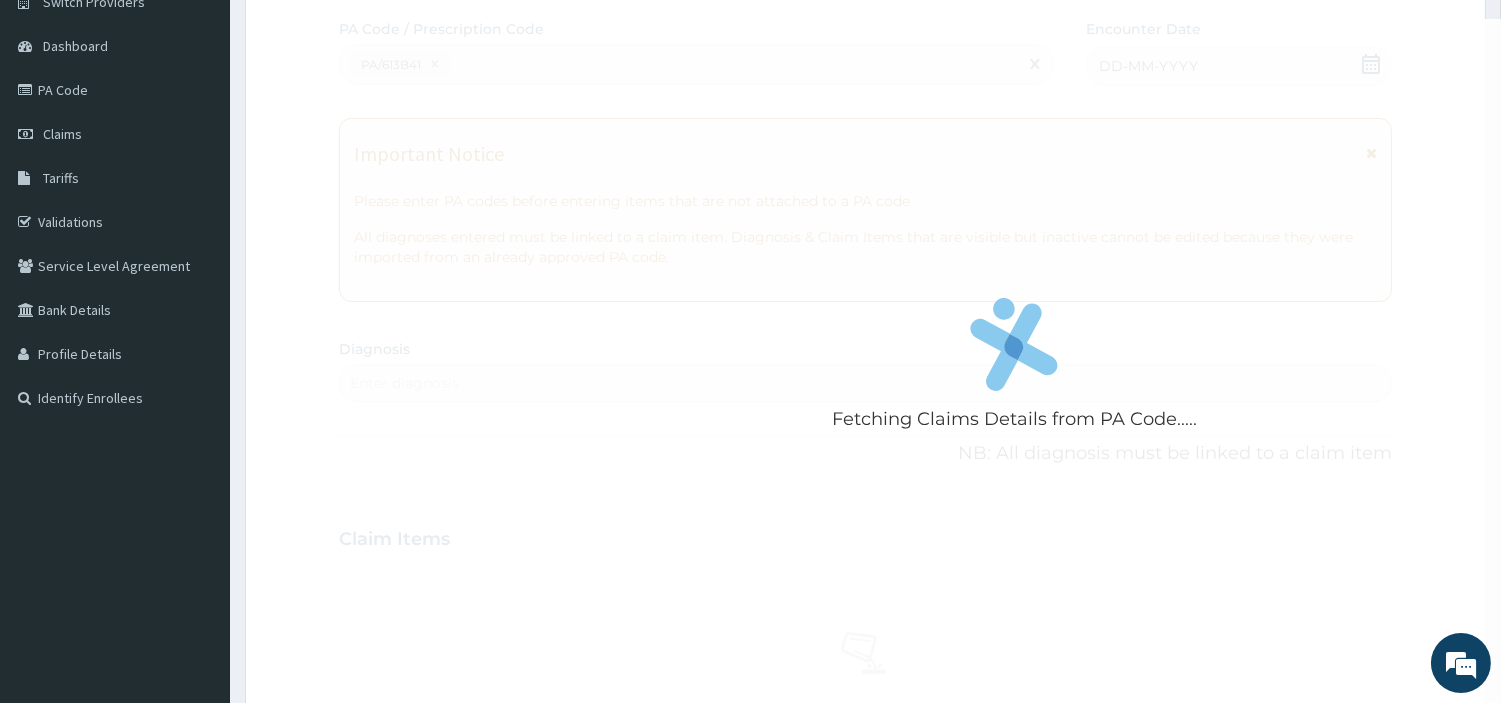 scroll, scrollTop: 631, scrollLeft: 0, axis: vertical 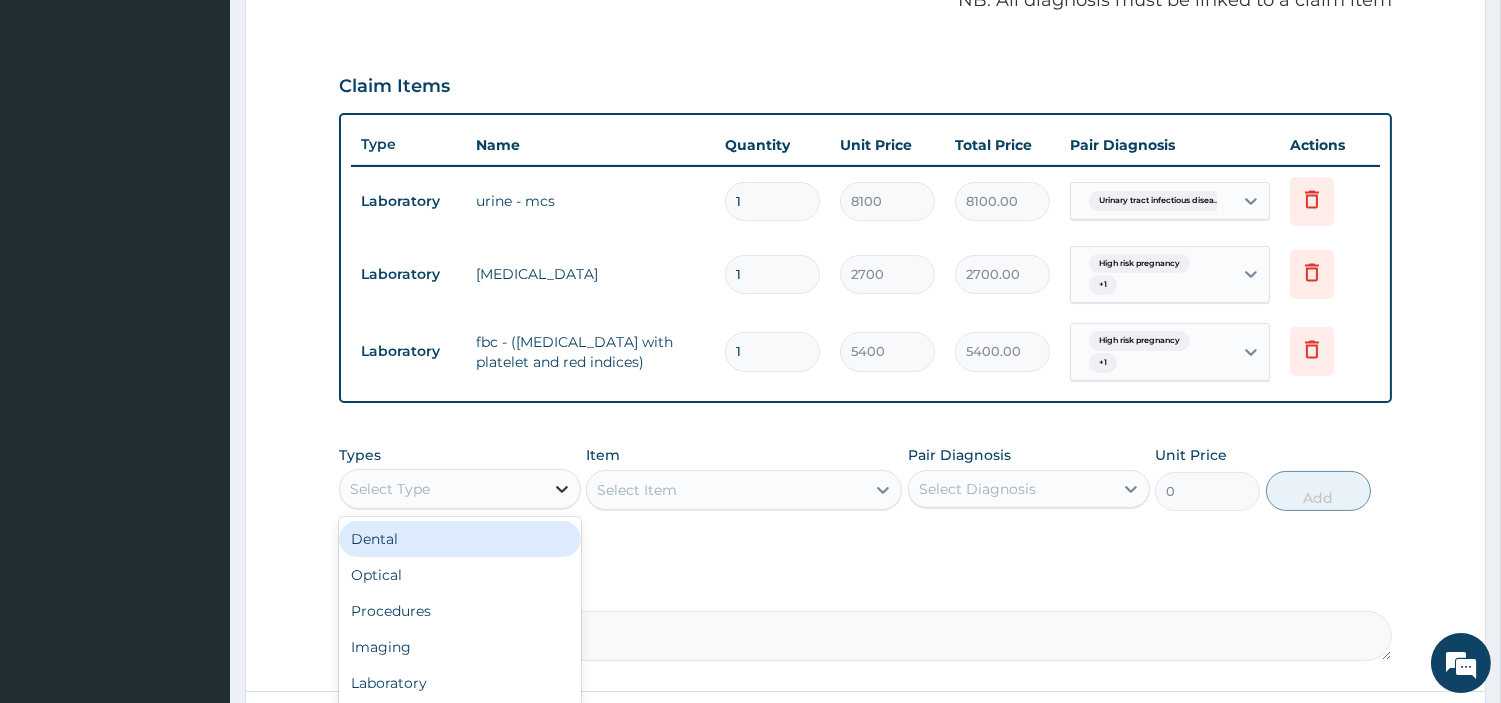 click 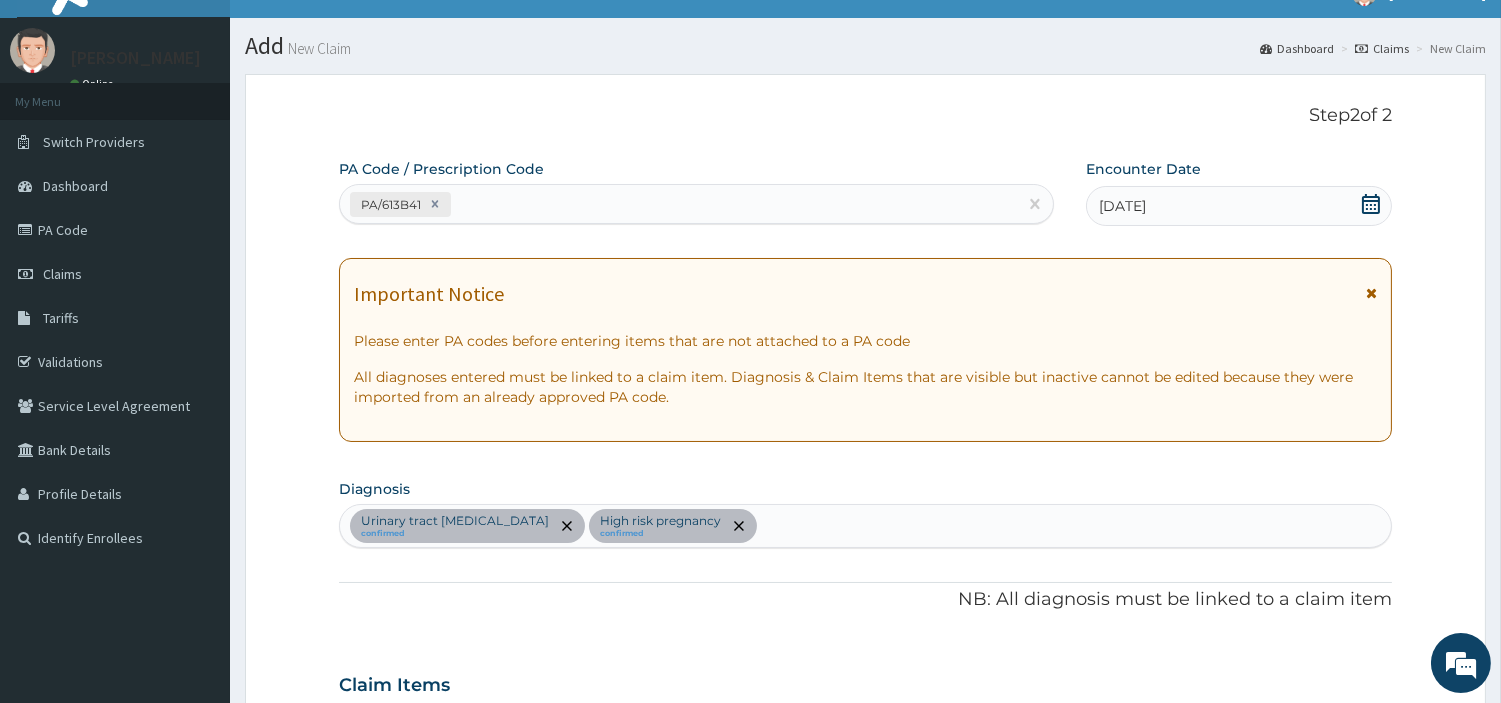 scroll, scrollTop: 0, scrollLeft: 0, axis: both 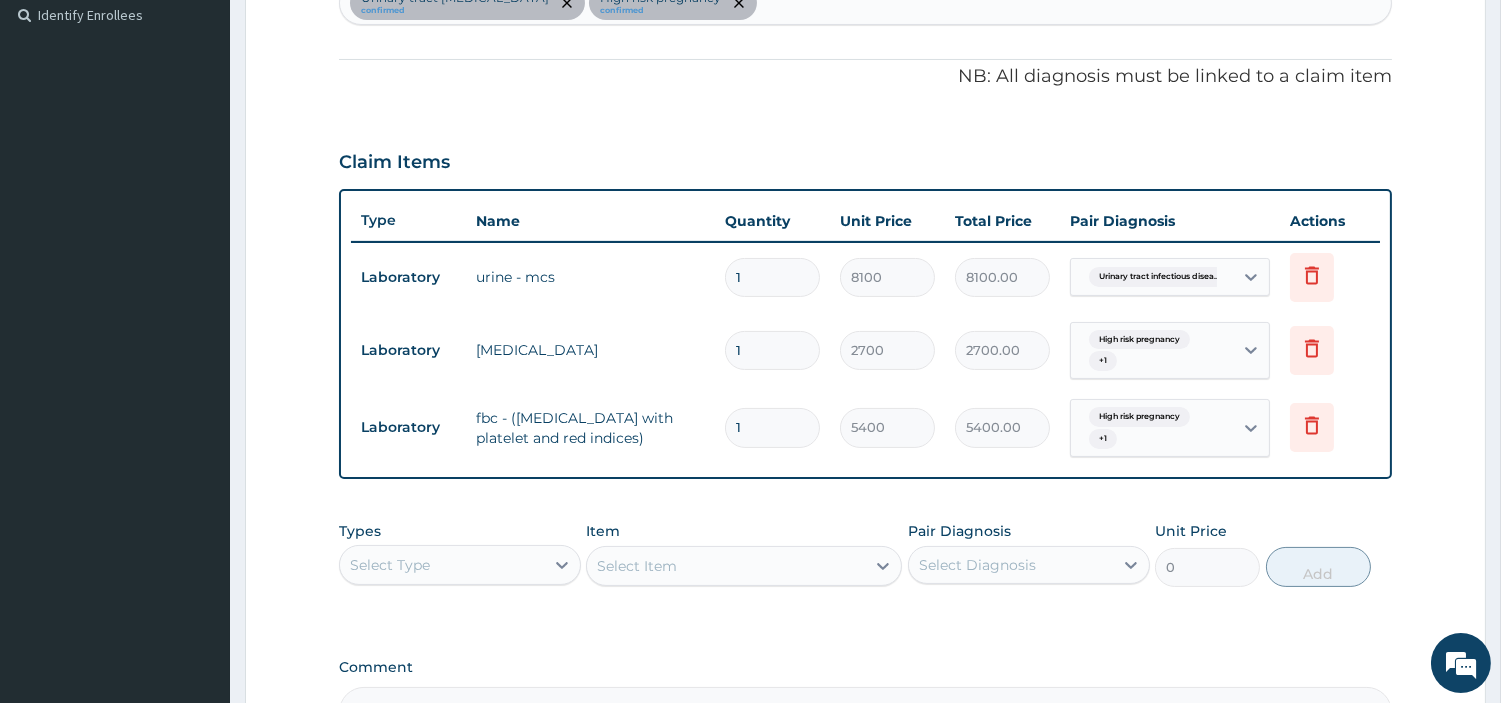 click on "Select Type" at bounding box center (442, 565) 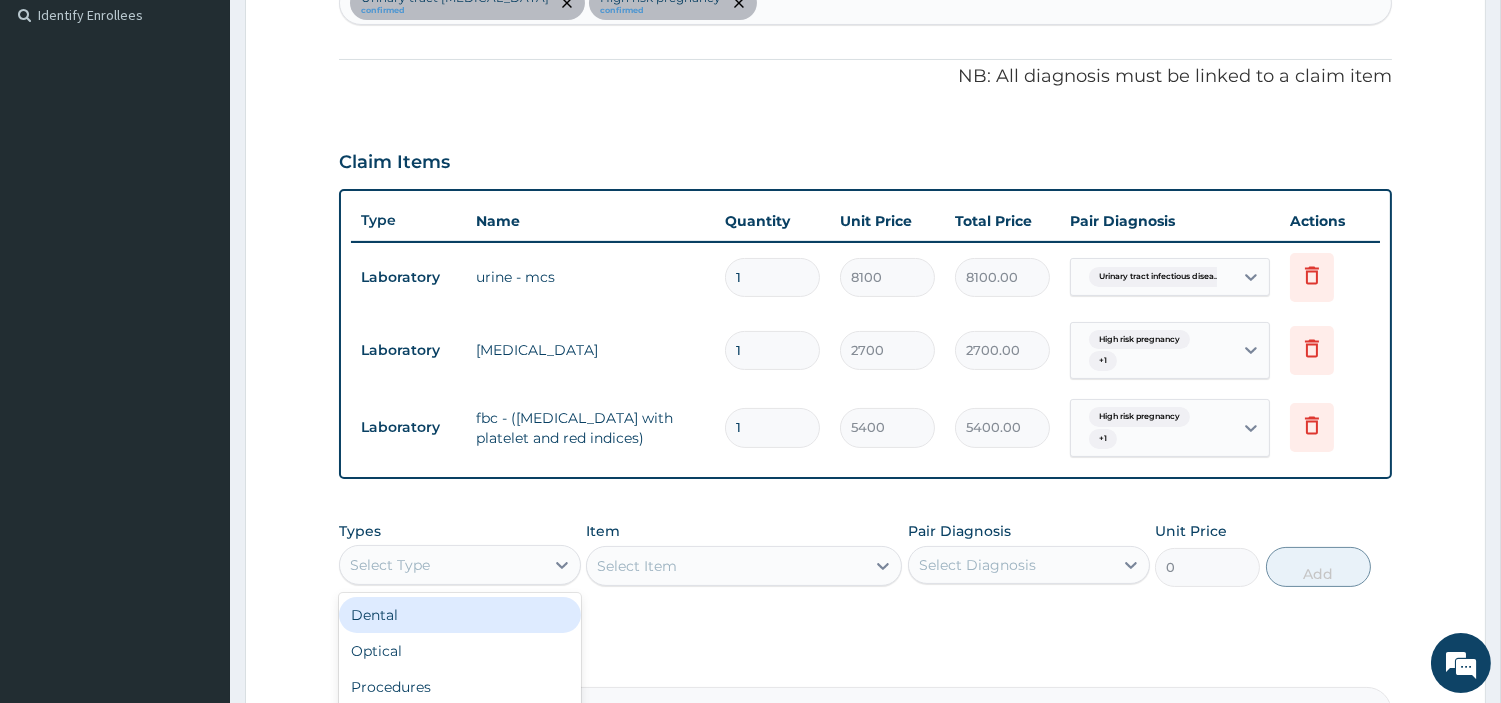 scroll, scrollTop: 797, scrollLeft: 0, axis: vertical 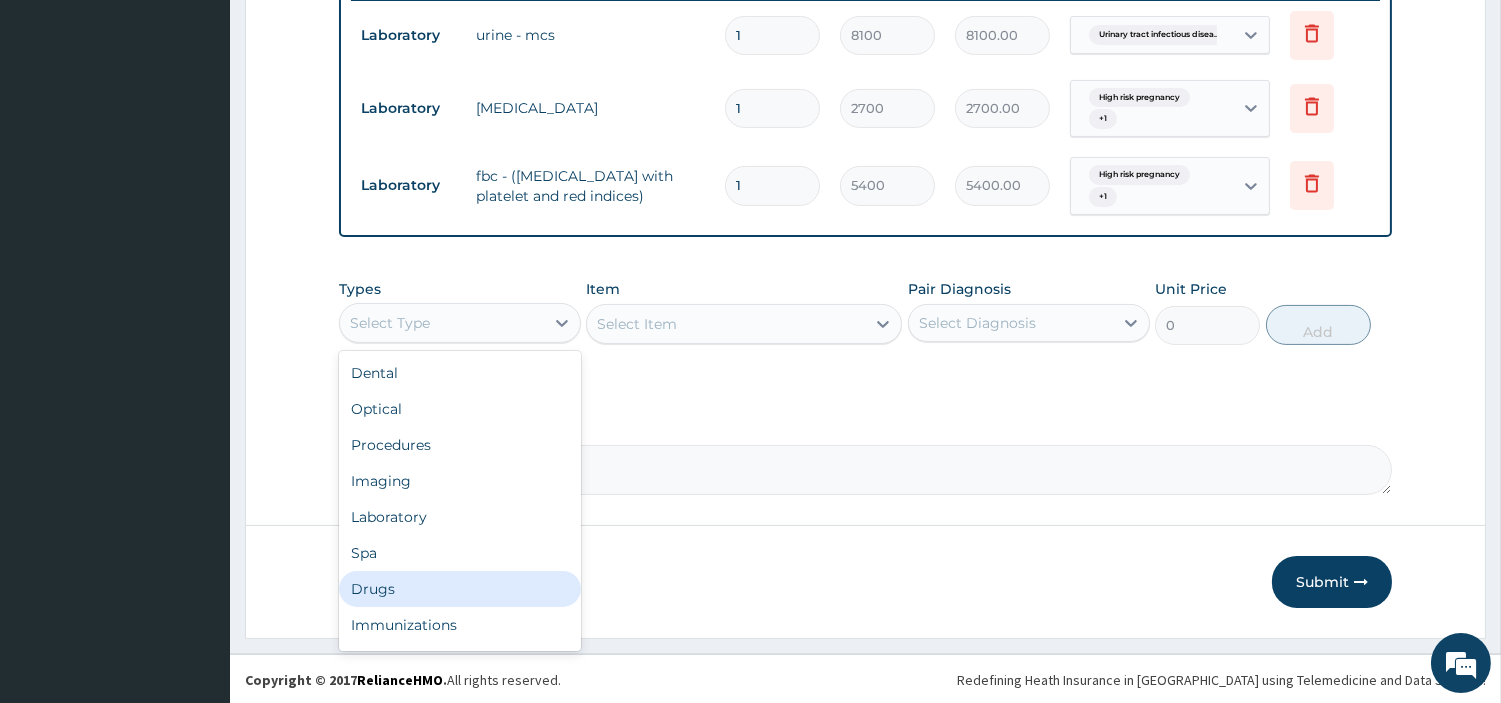 click on "Drugs" at bounding box center [460, 589] 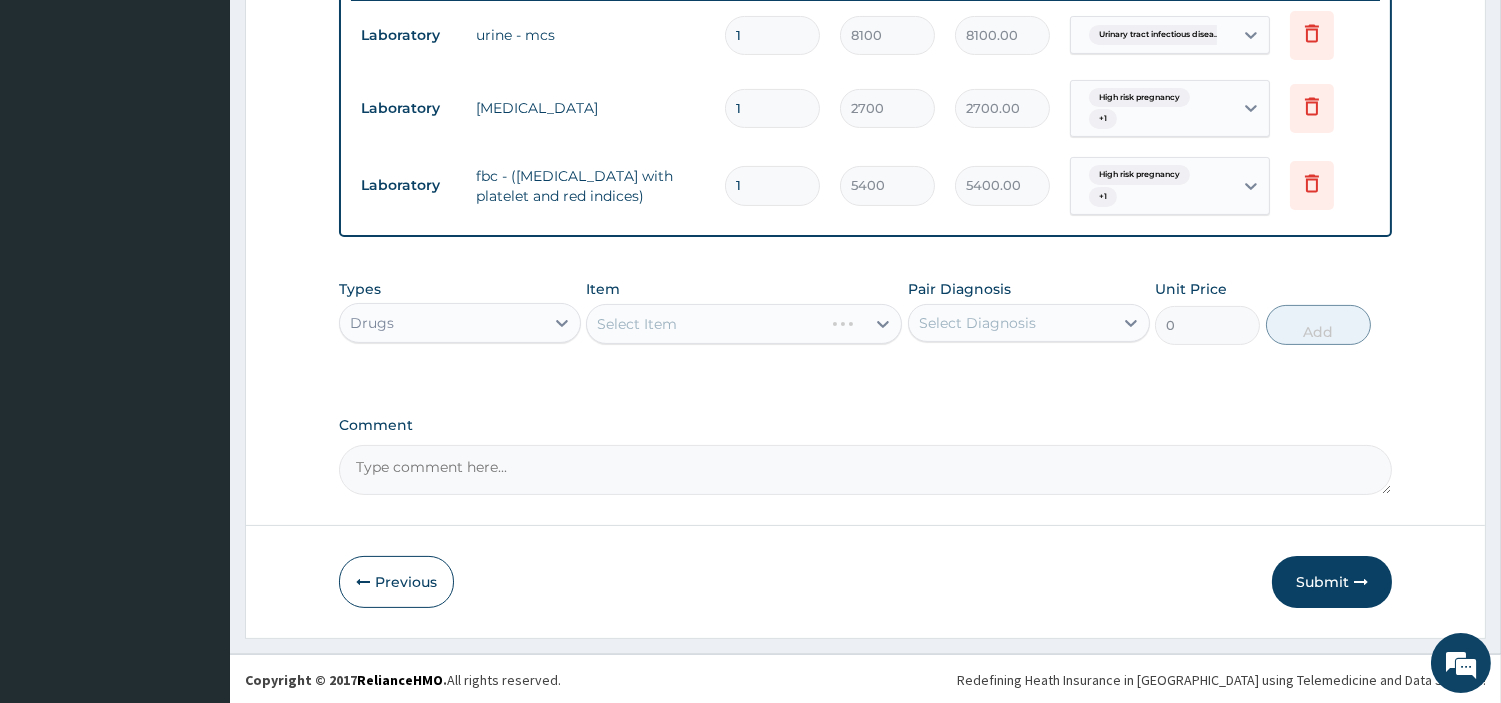 click on "Select Item" at bounding box center [744, 324] 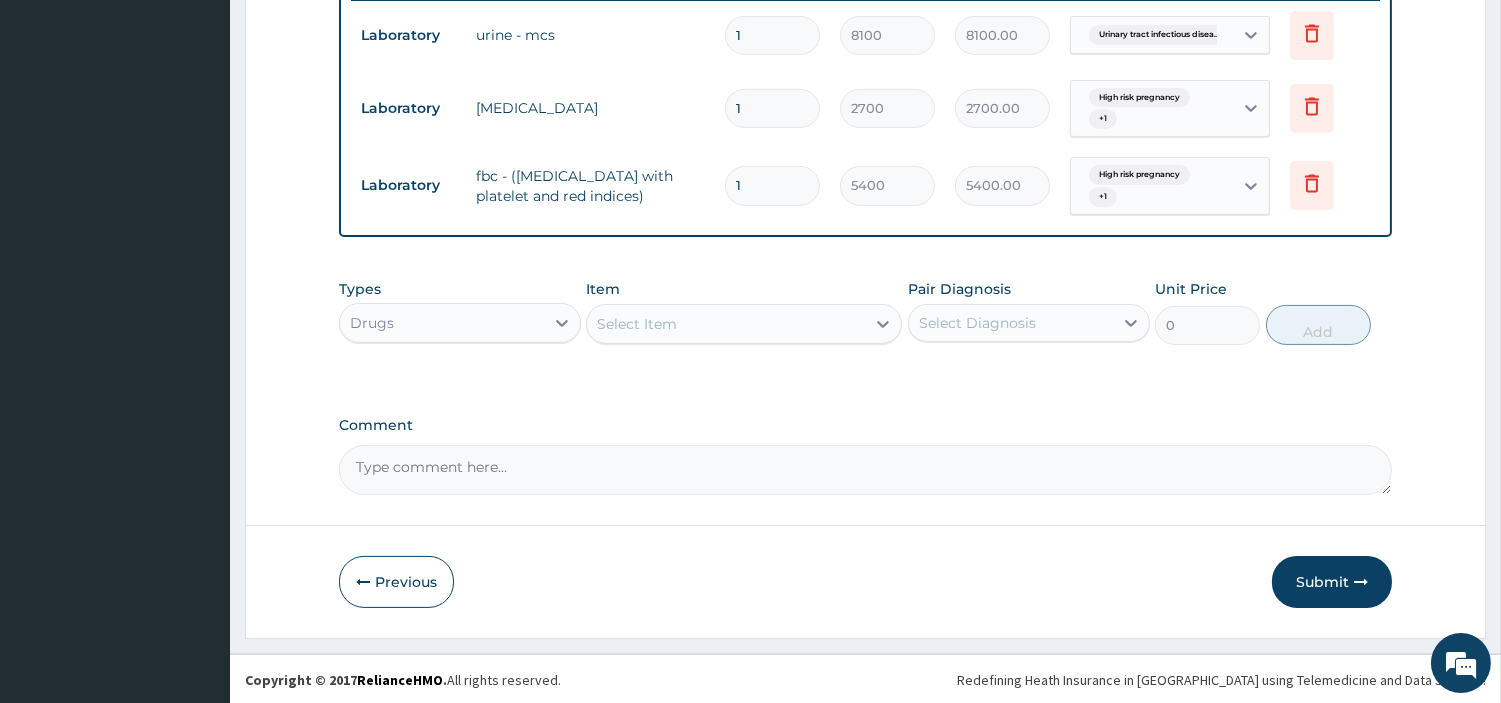 click on "Select Item" at bounding box center (726, 324) 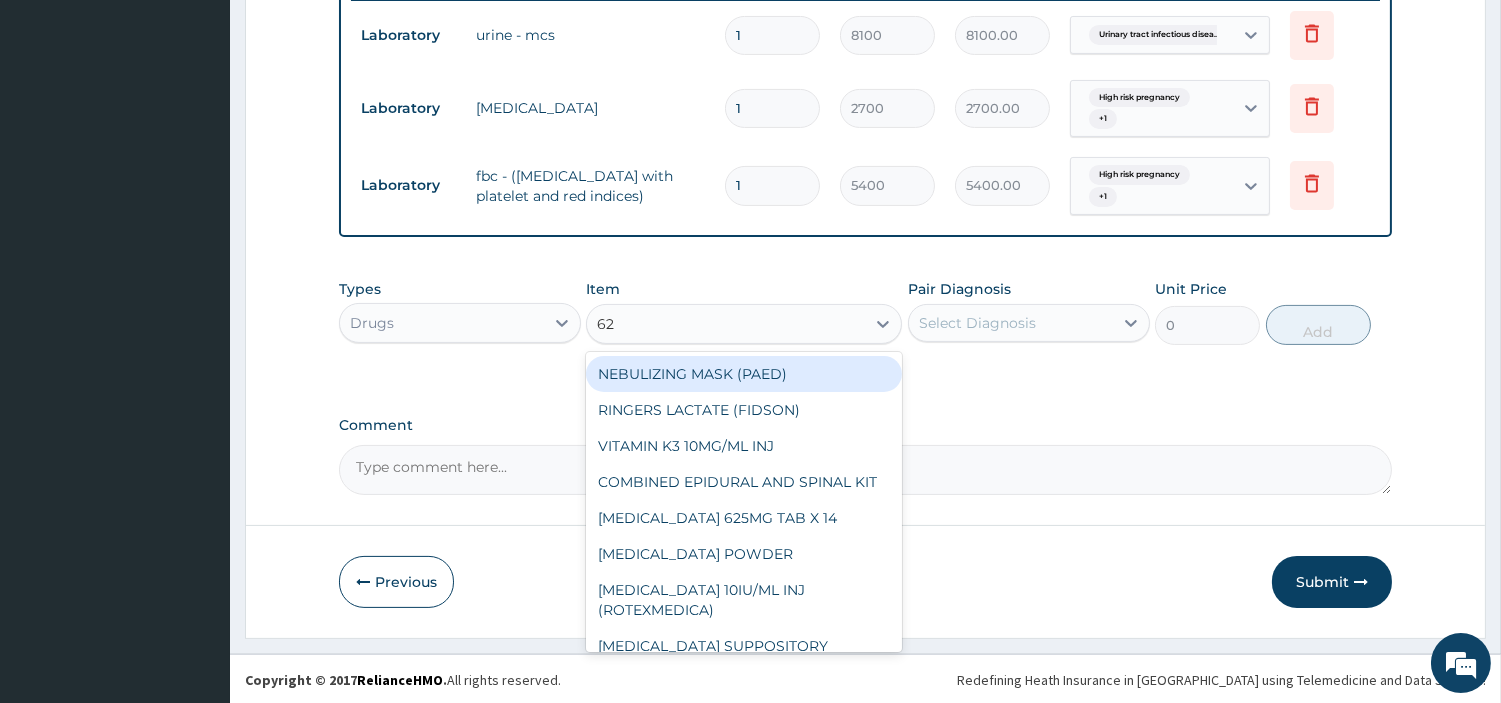 type on "625" 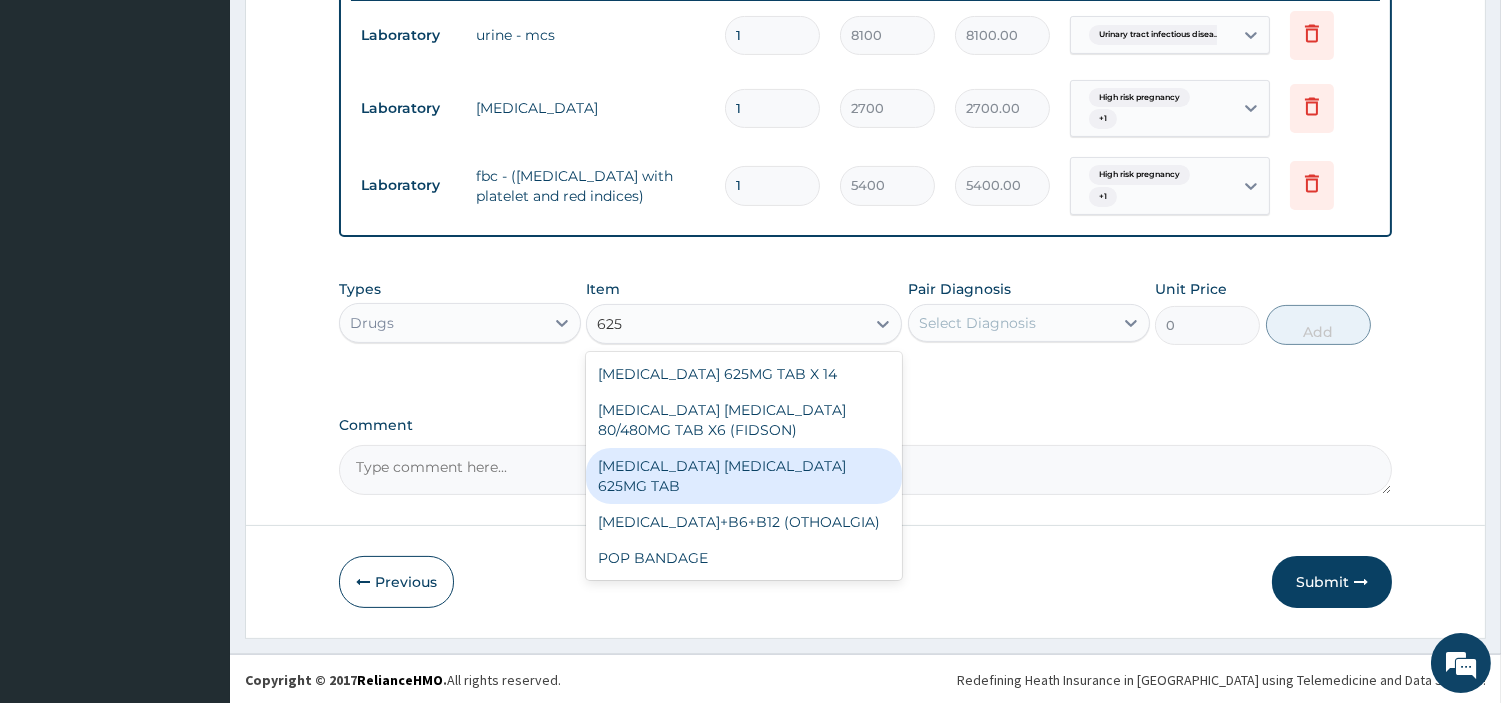 drag, startPoint x: 812, startPoint y: 480, endPoint x: 817, endPoint y: 468, distance: 13 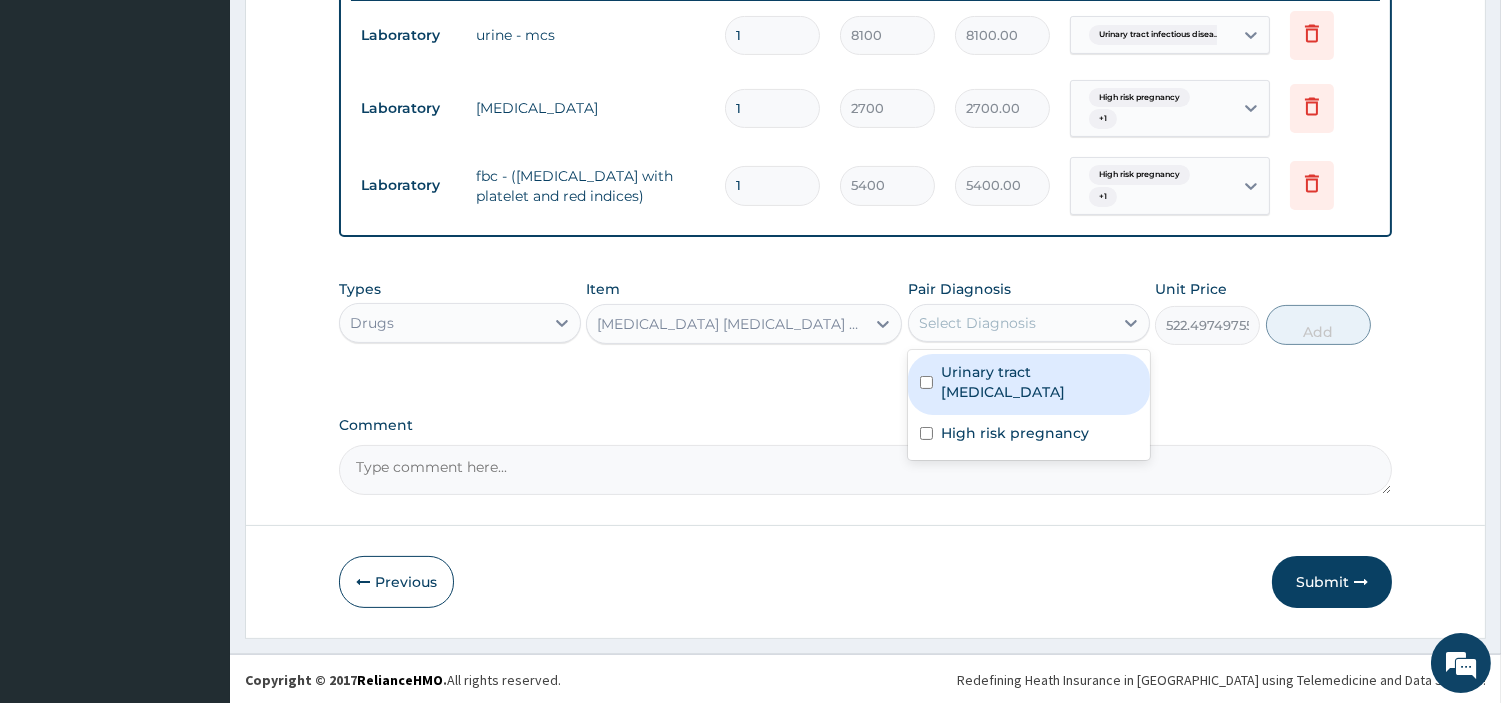 click on "Select Diagnosis" at bounding box center [977, 323] 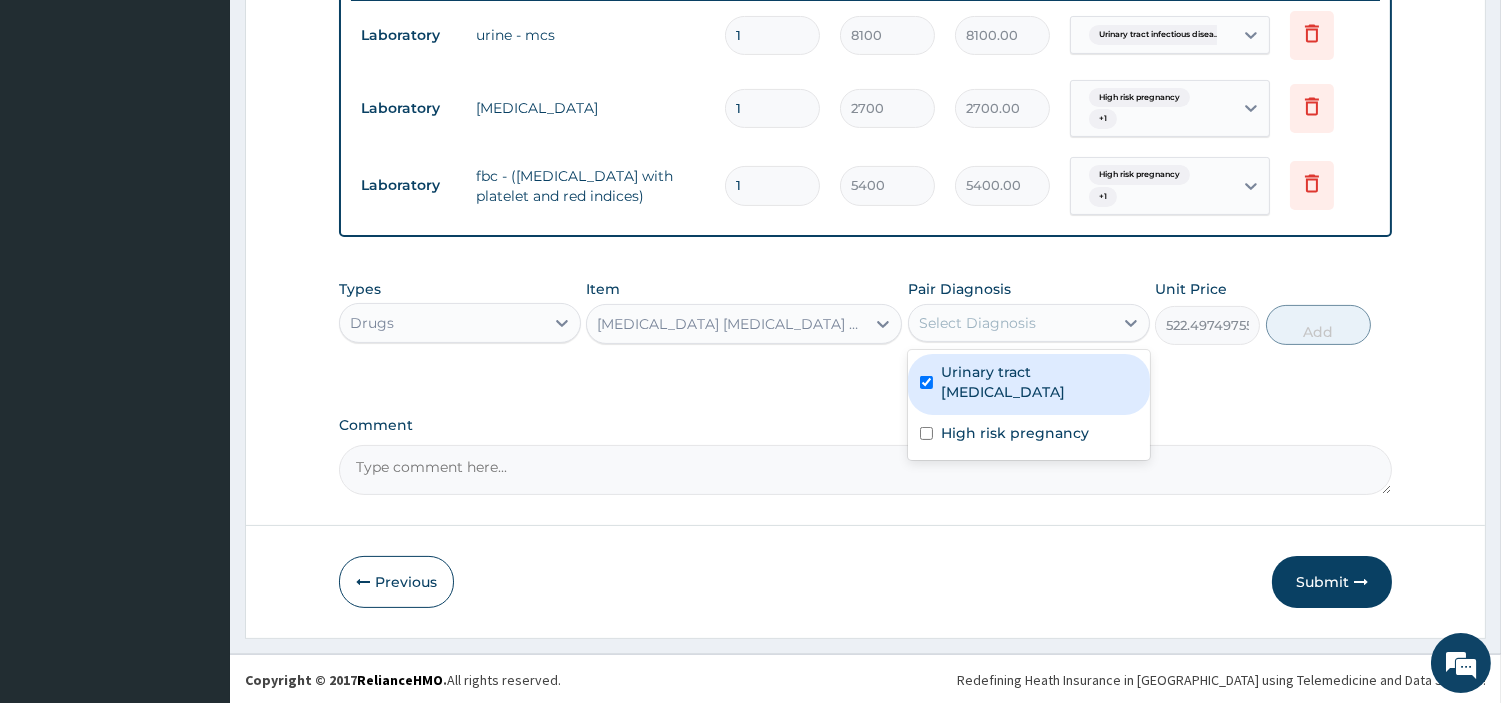checkbox on "true" 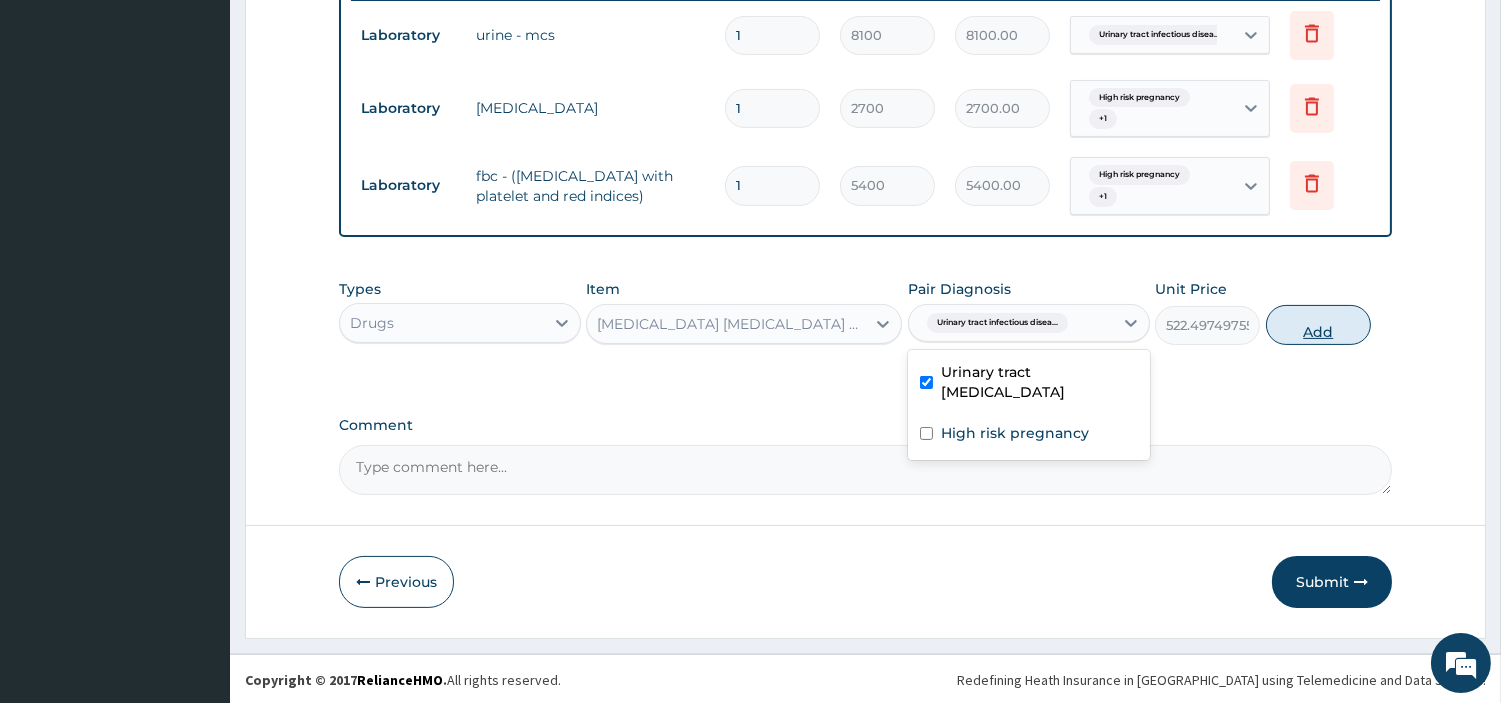 click on "Add" at bounding box center [1318, 325] 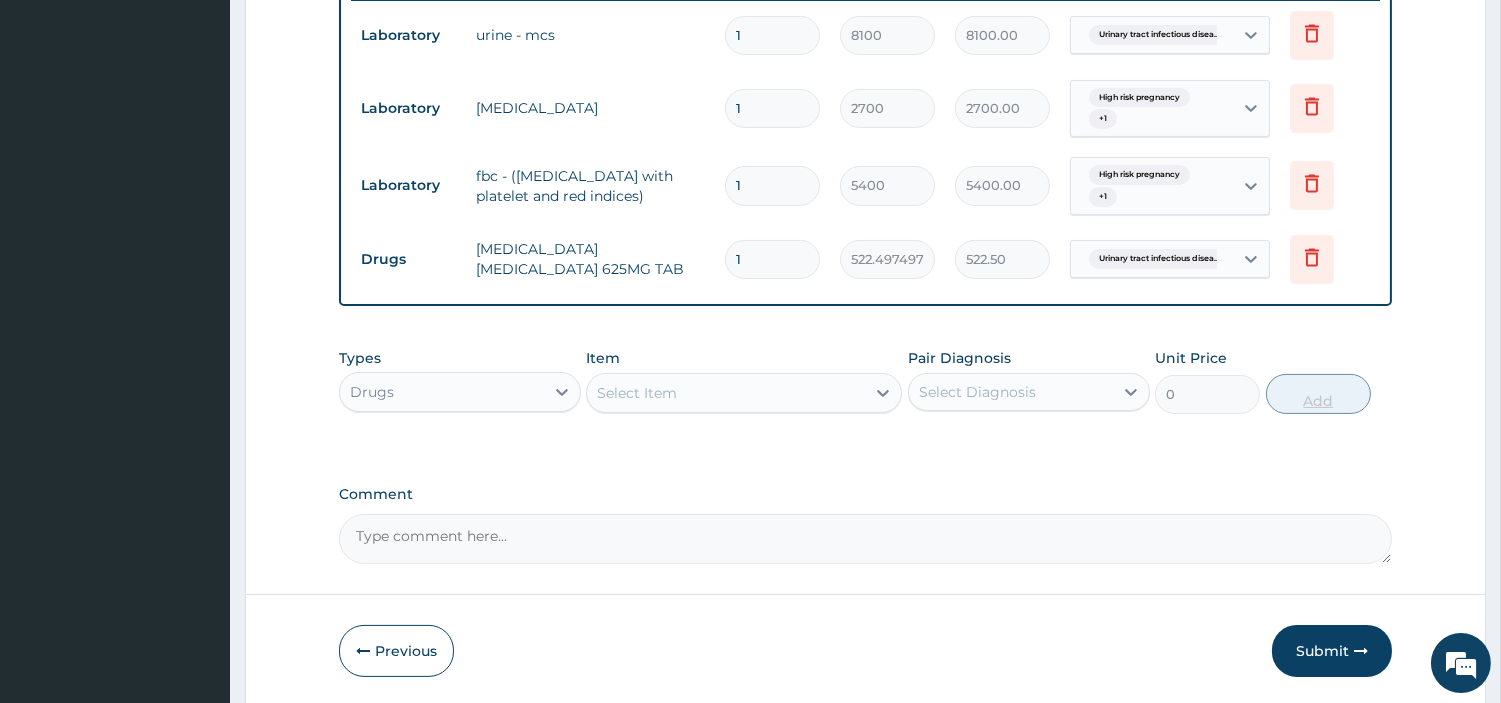 type on "10" 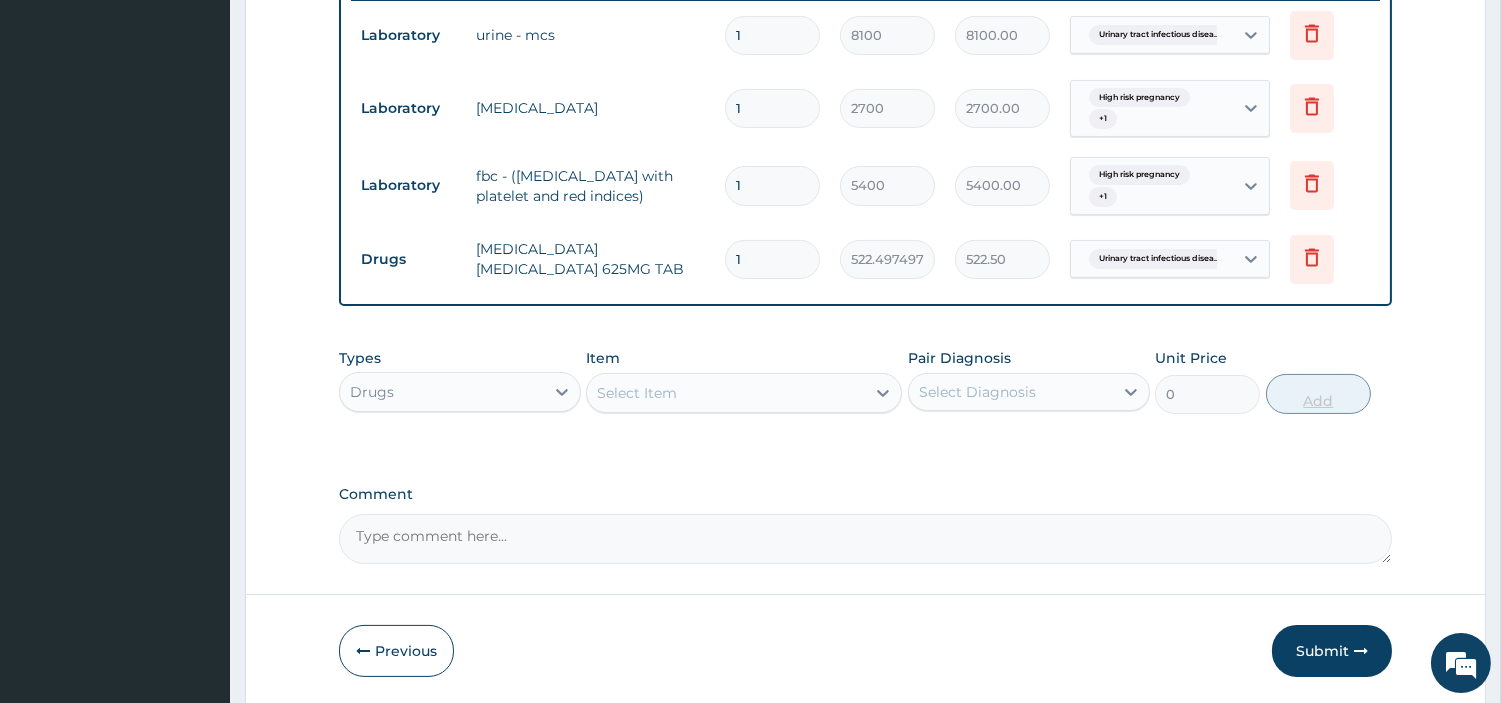 type on "5224.97" 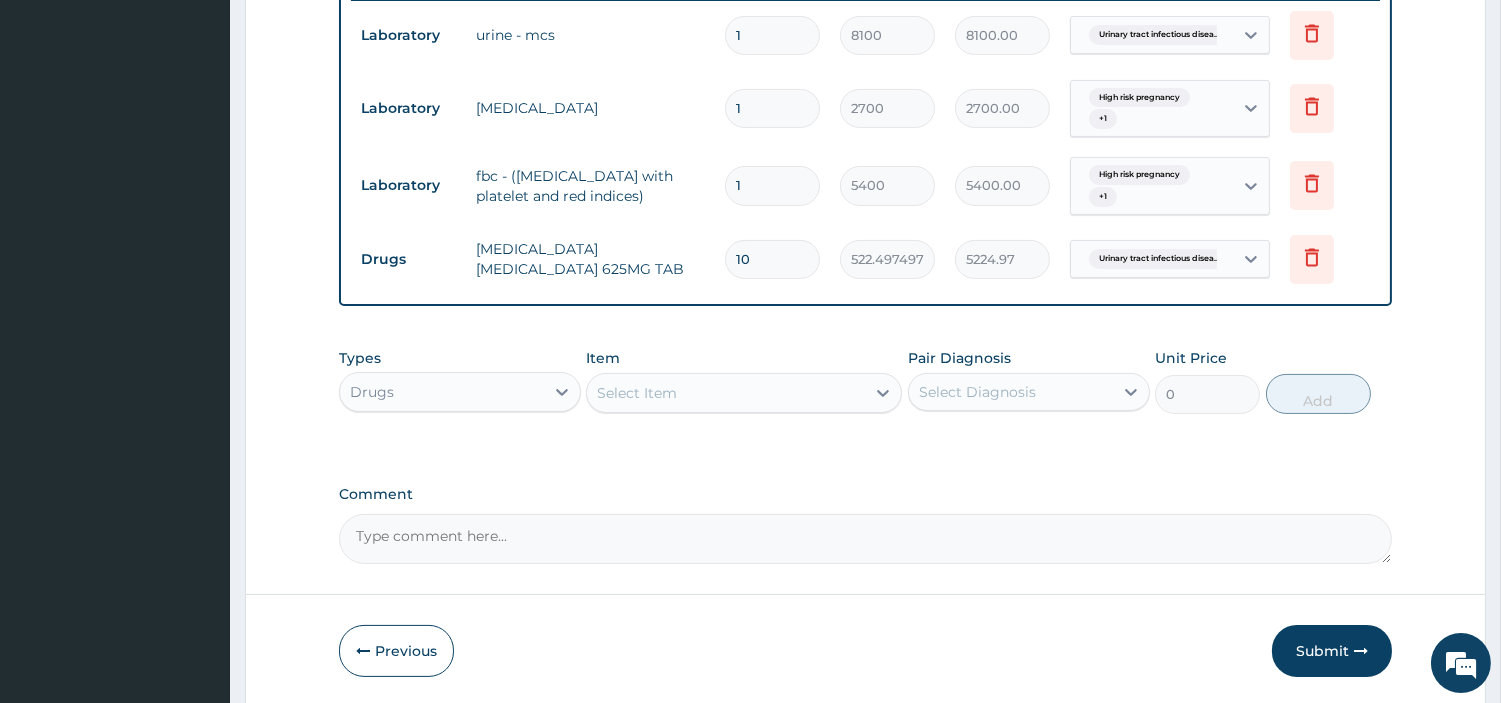 type on "10" 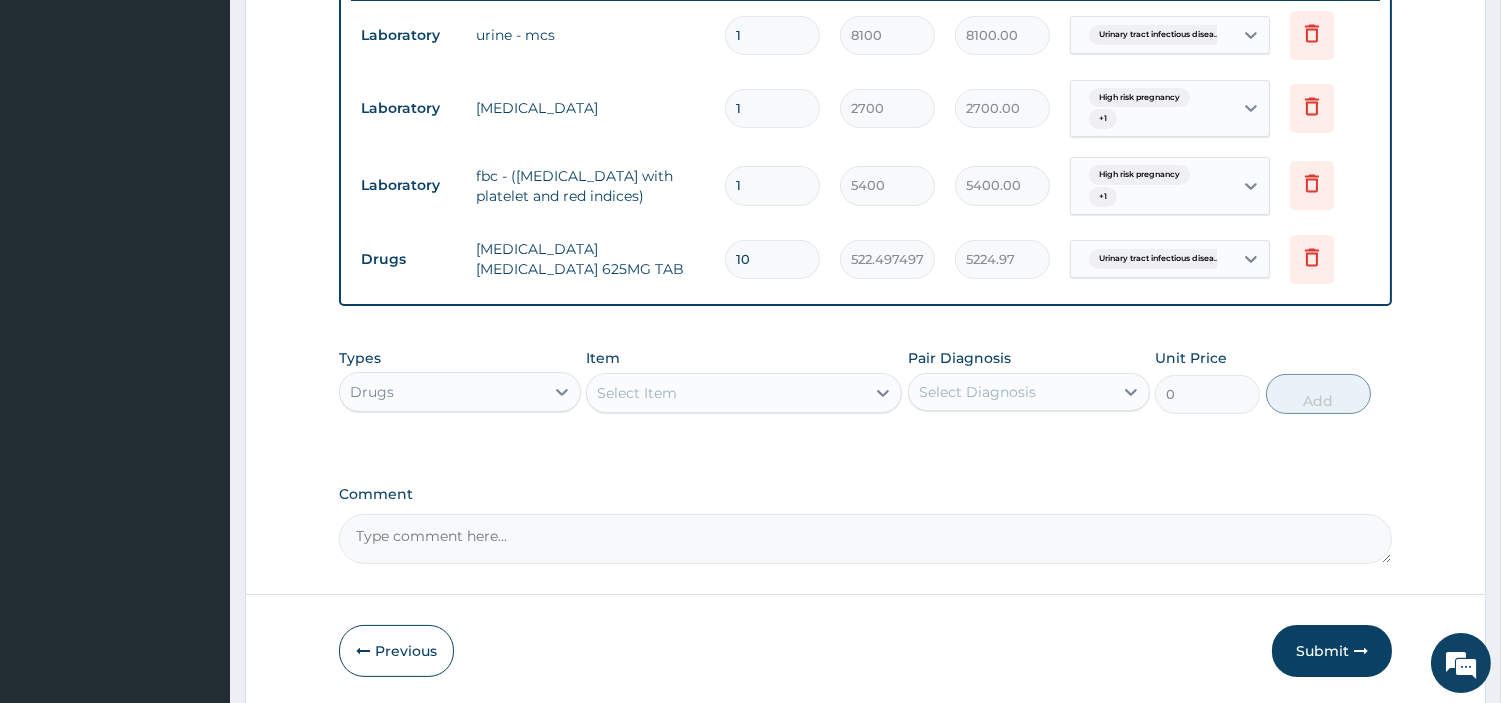 click on "High risk pregnancy" at bounding box center (1139, 175) 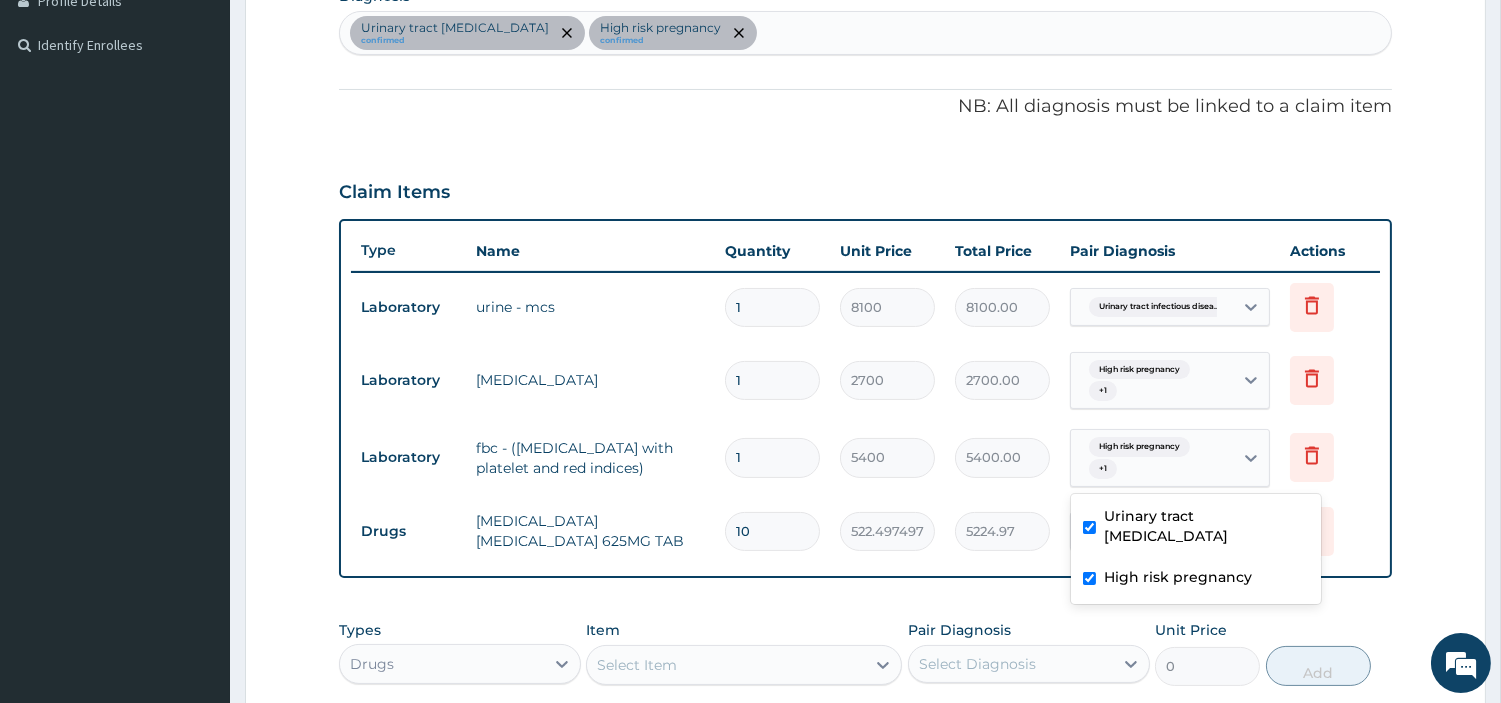scroll, scrollTop: 464, scrollLeft: 0, axis: vertical 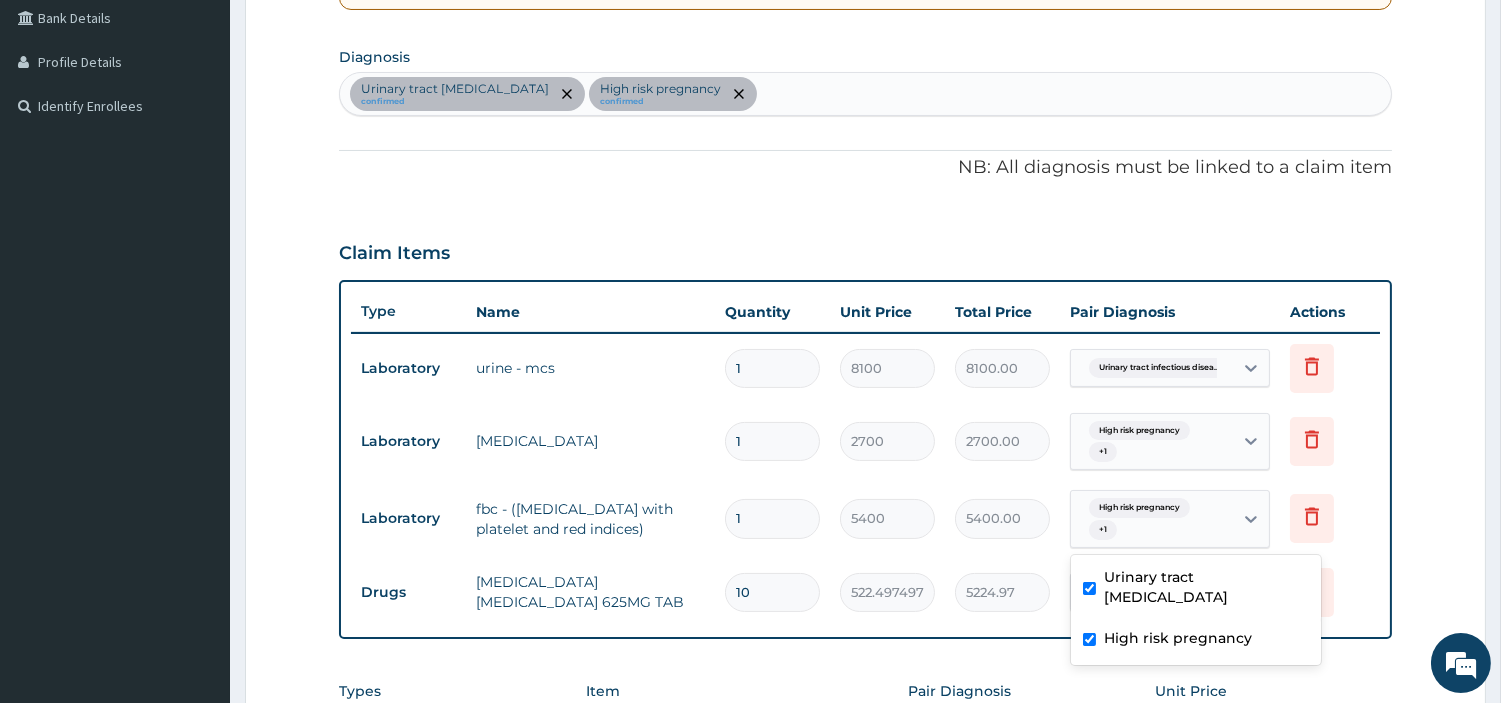 click on "Urinary tract infectious disease confirmed High risk pregnancy confirmed" at bounding box center [865, 94] 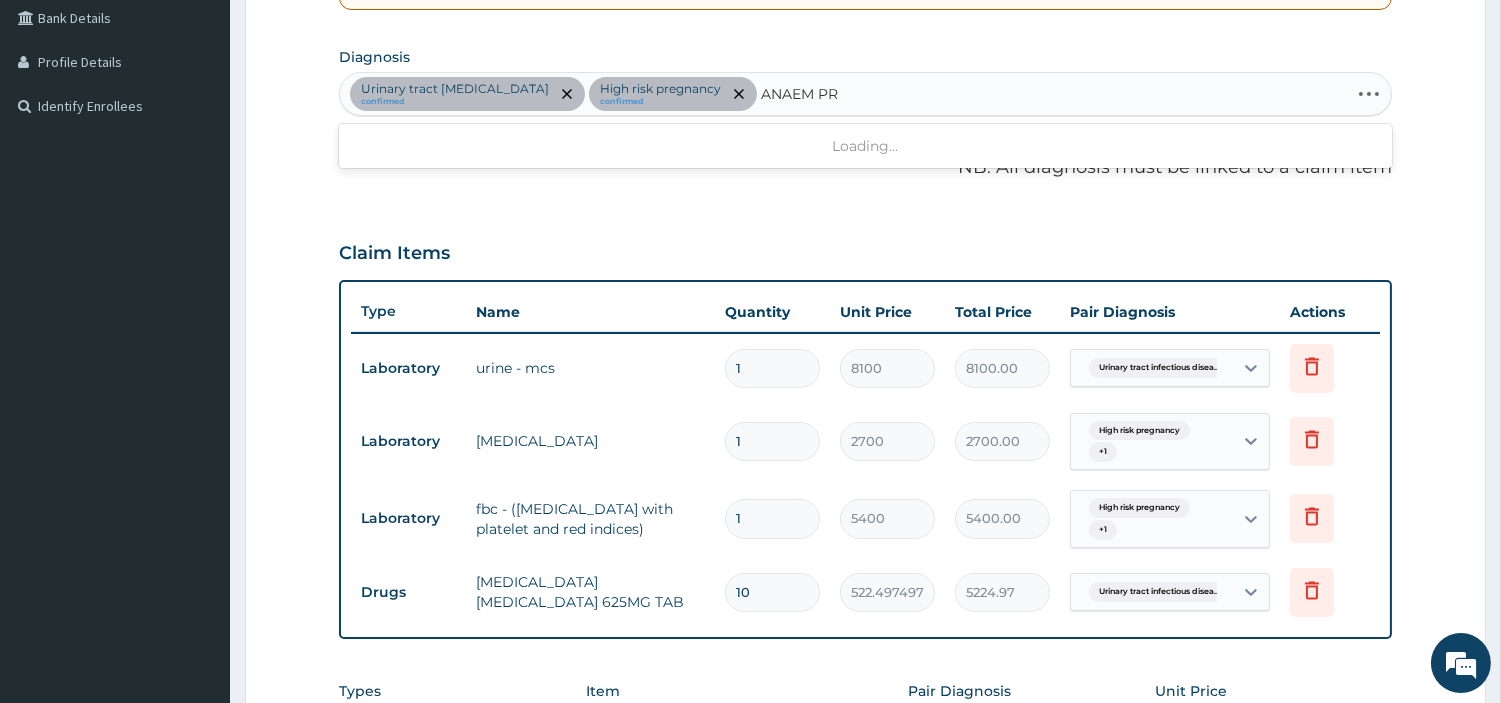 type on "ANAEM PRE" 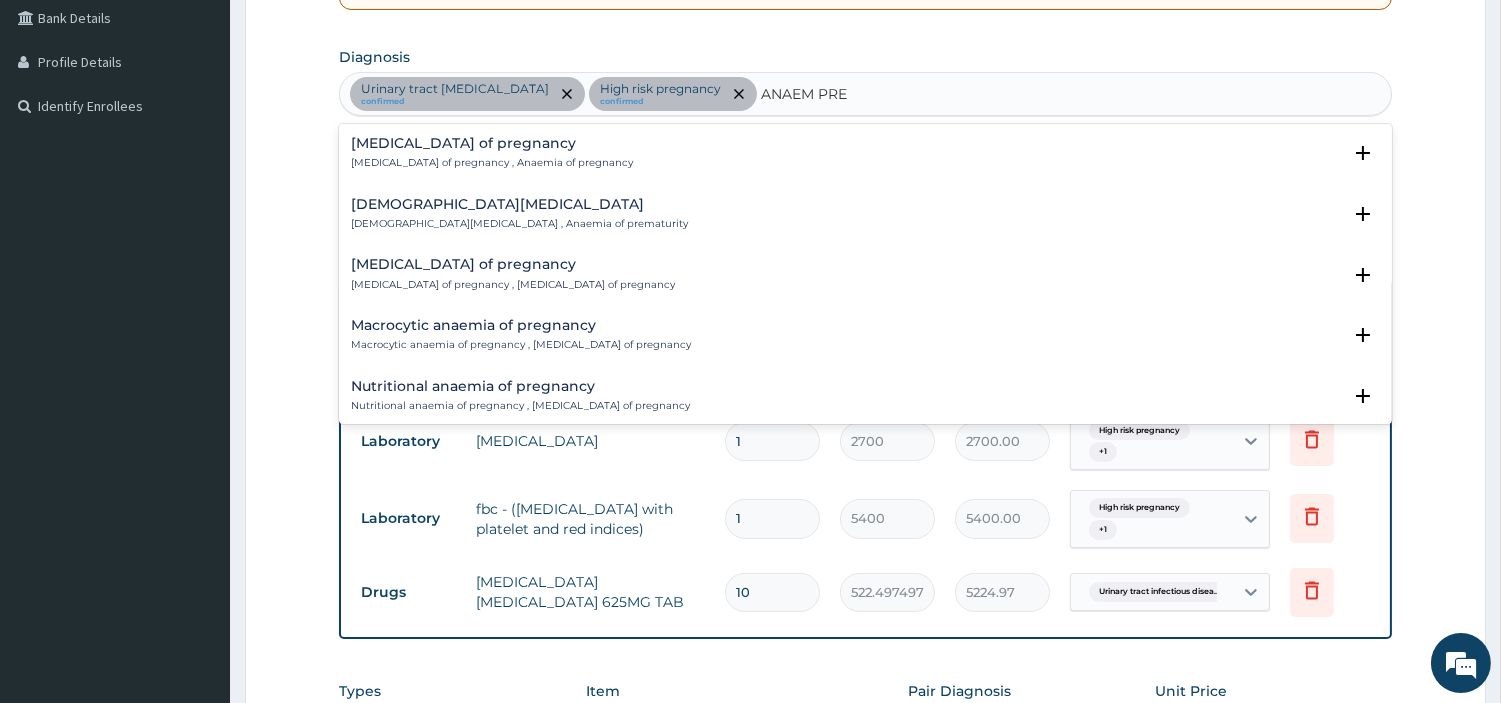click on "Anemia of pregnancy" at bounding box center (492, 143) 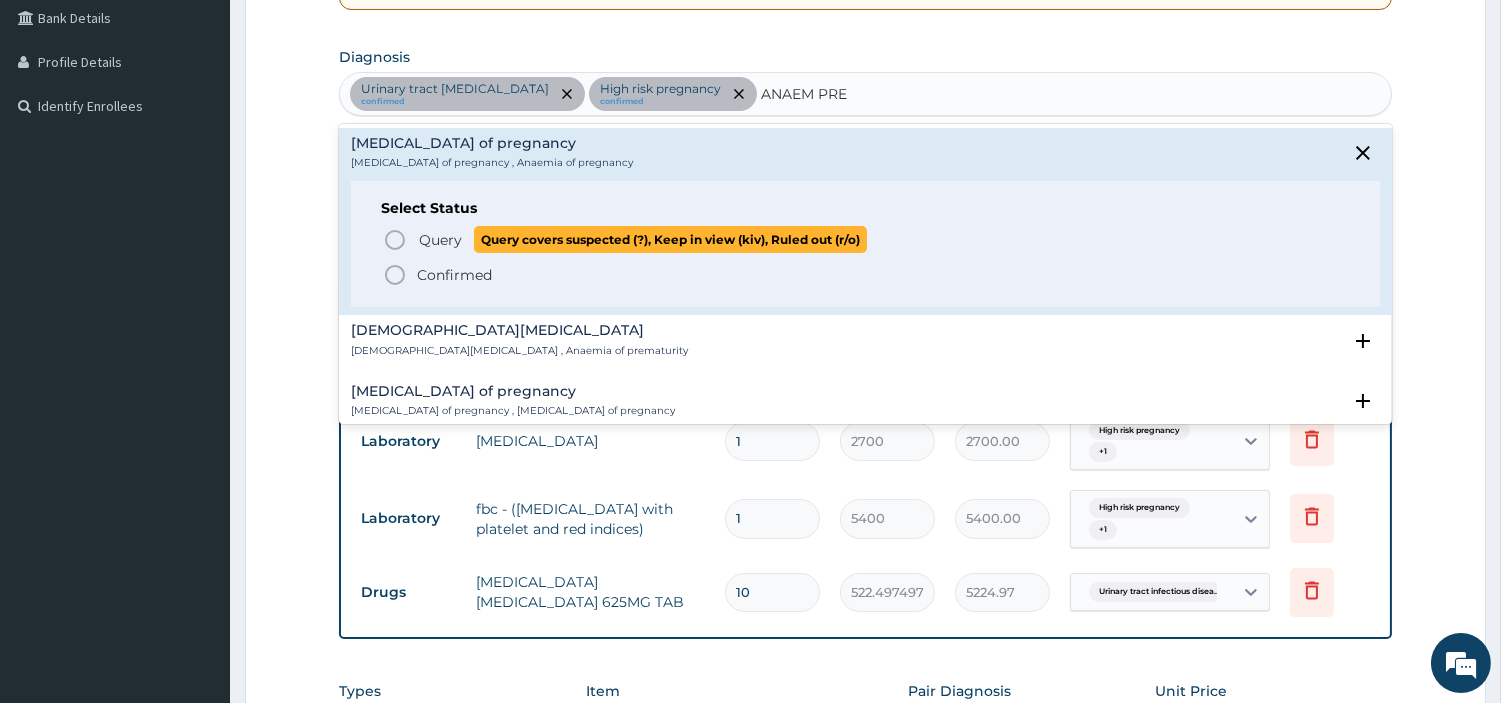 click on "Query" at bounding box center (440, 240) 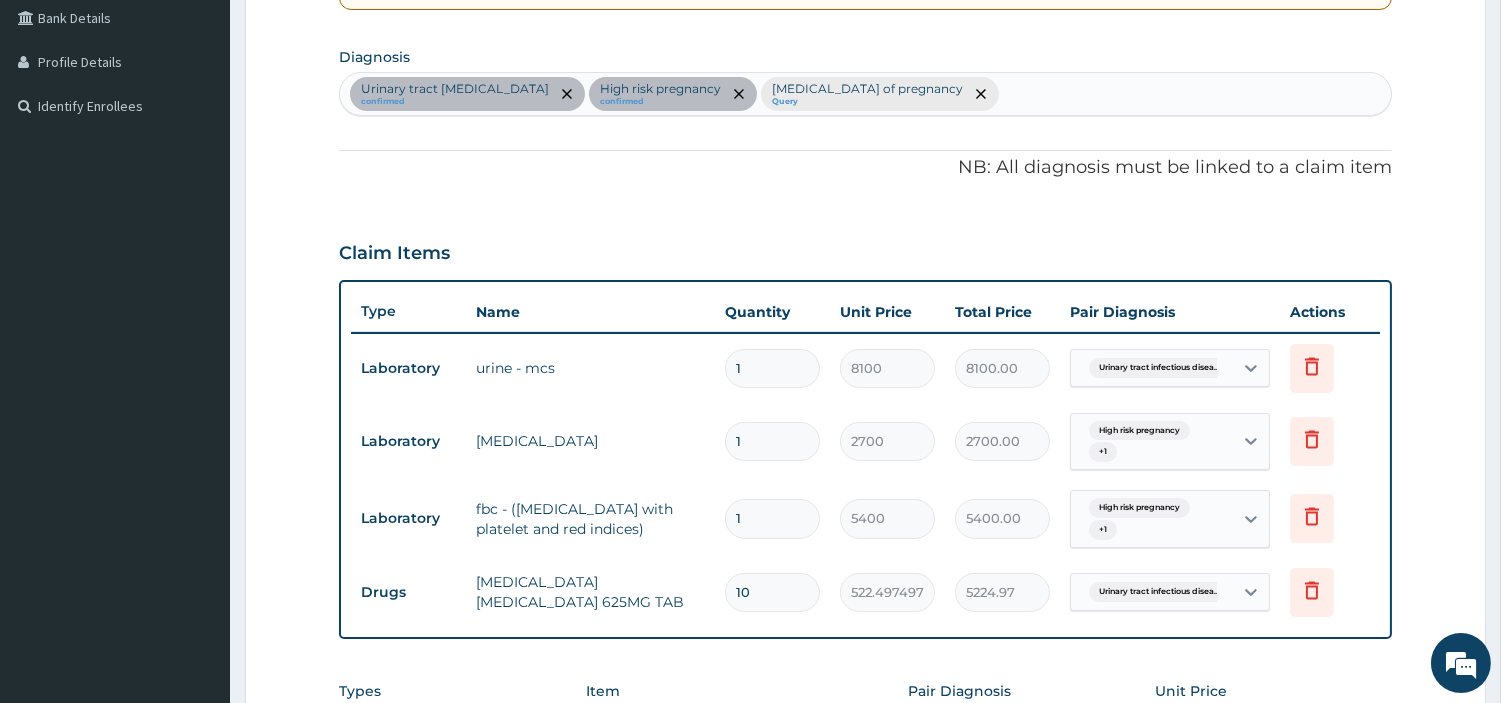 click on "High risk pregnancy  + 1" at bounding box center (1152, 519) 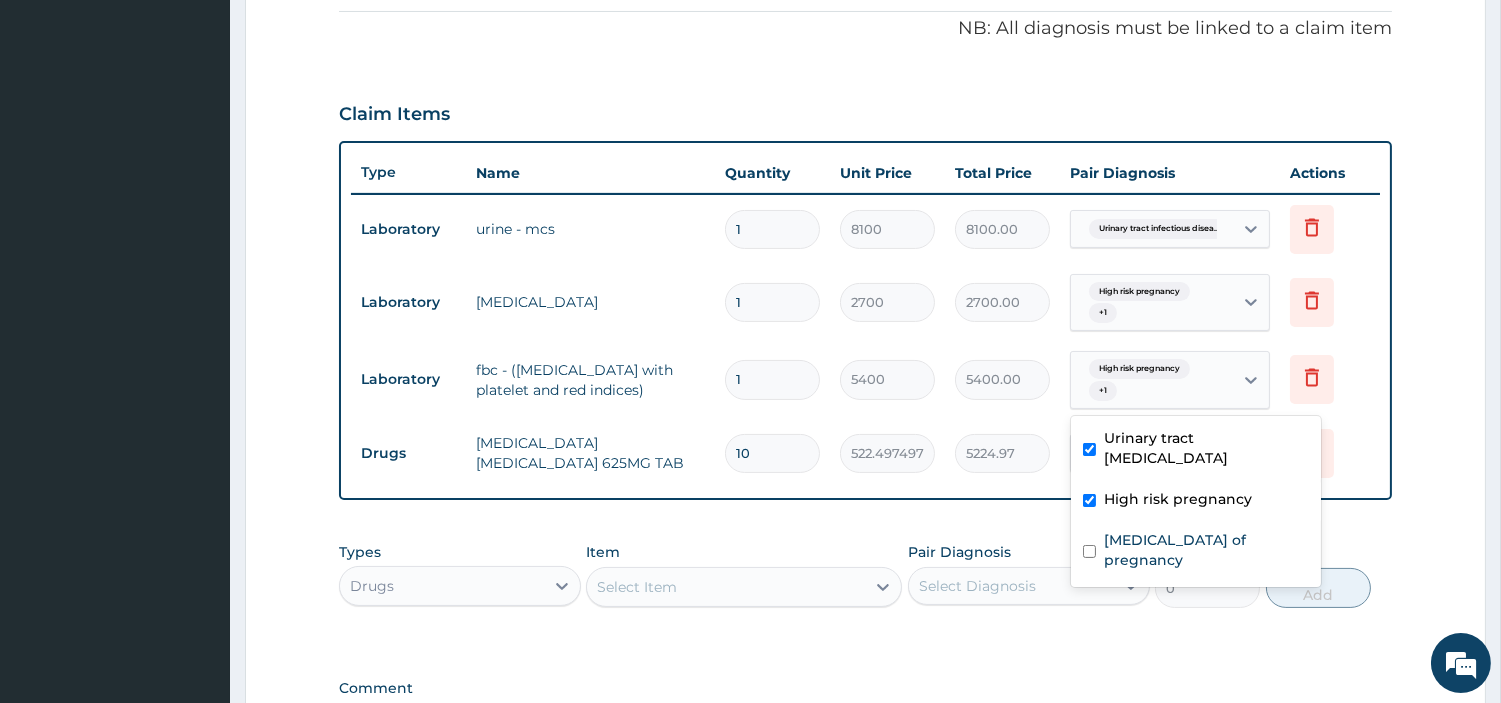 scroll, scrollTop: 866, scrollLeft: 0, axis: vertical 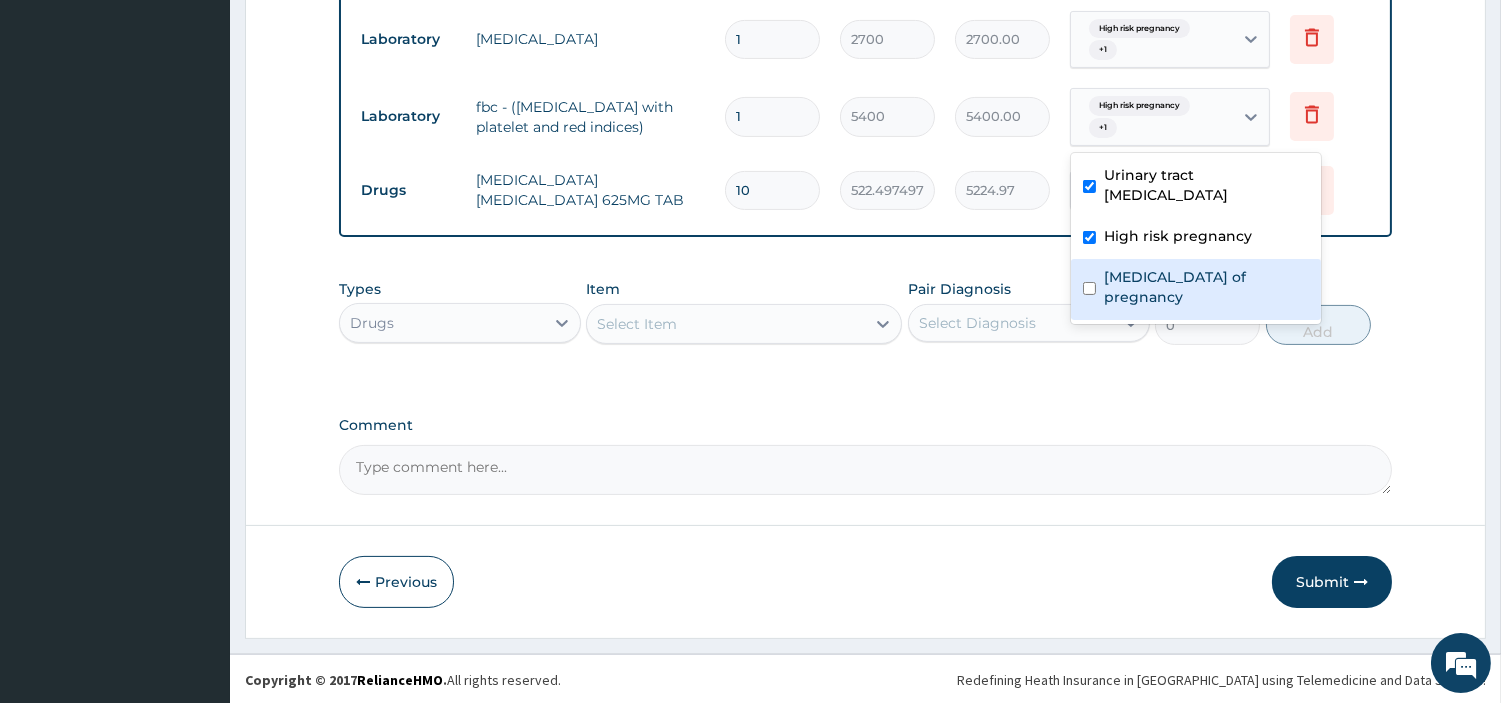click on "Anemia of pregnancy" at bounding box center (1206, 287) 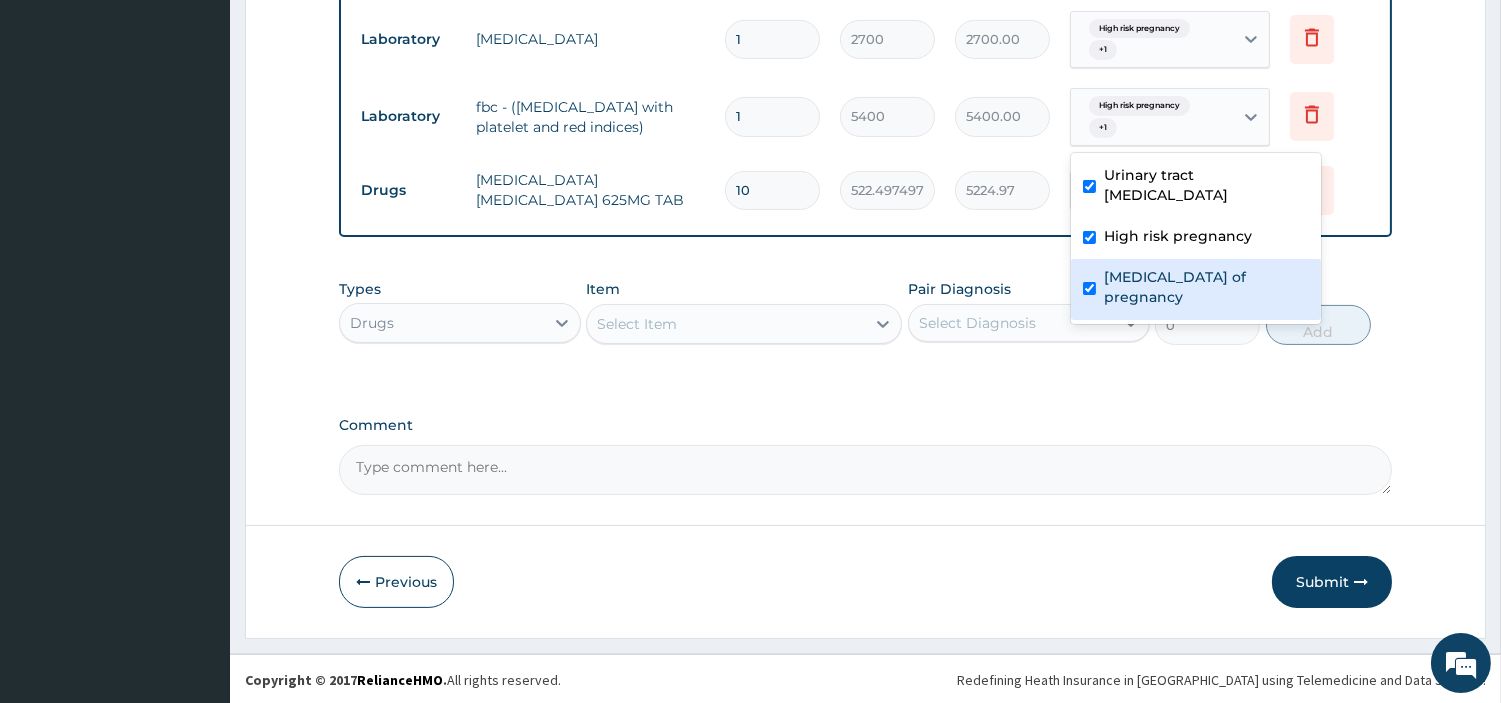 checkbox on "true" 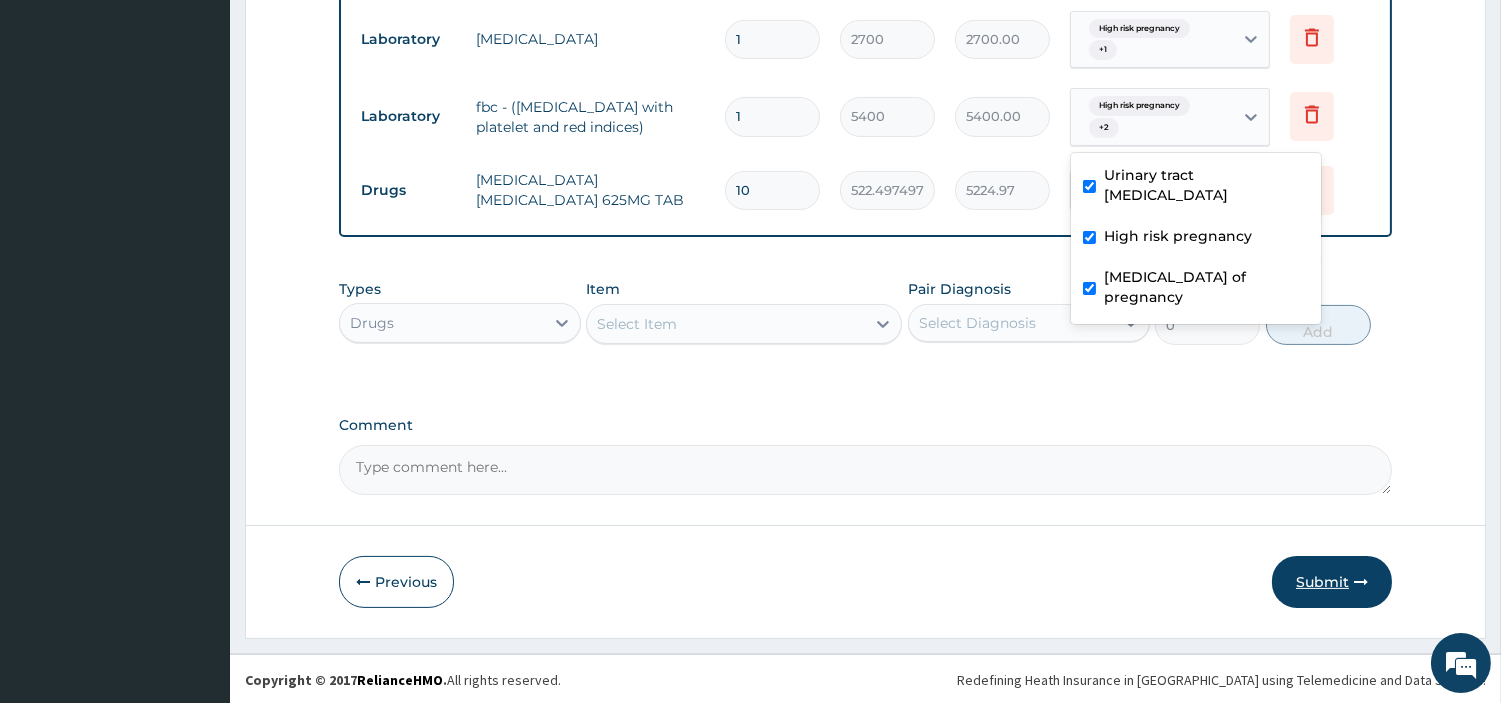 click on "Submit" at bounding box center (1332, 582) 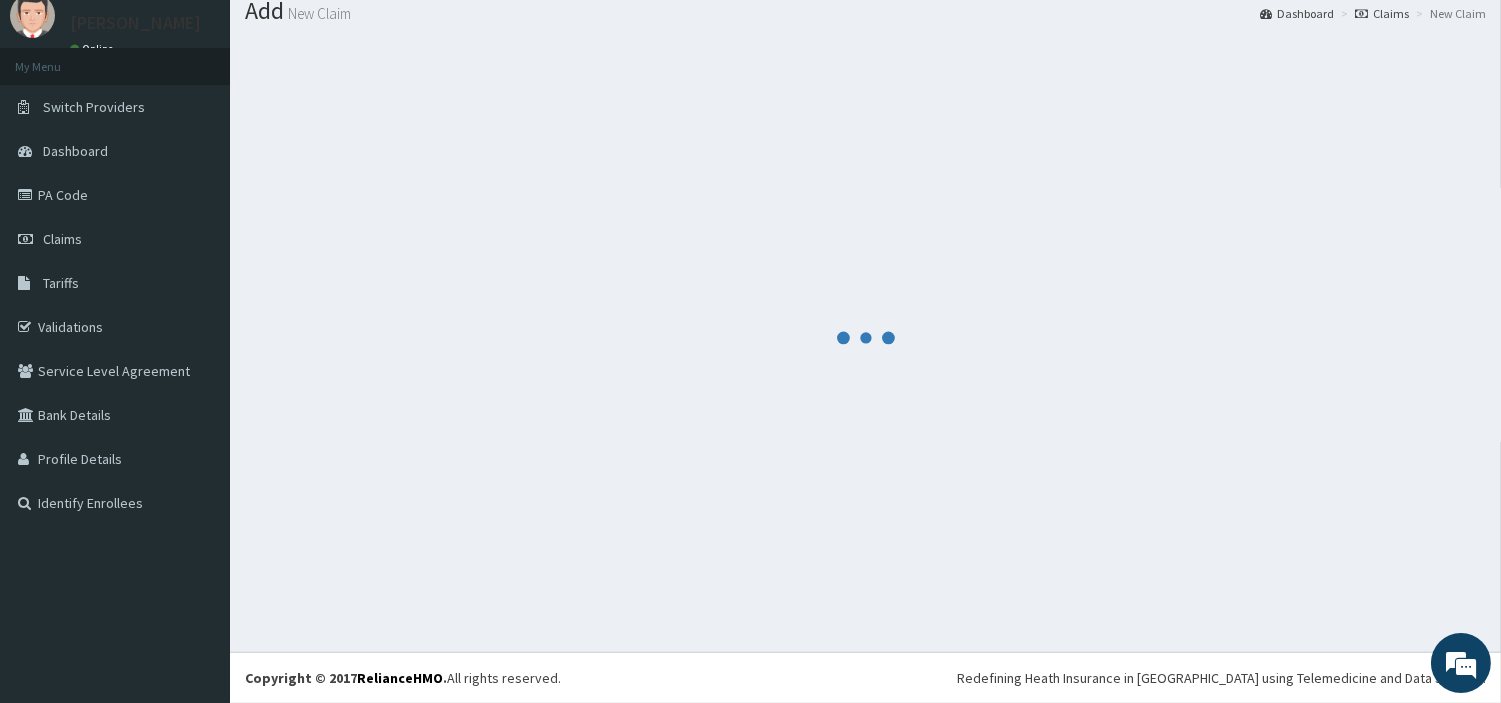 scroll, scrollTop: 66, scrollLeft: 0, axis: vertical 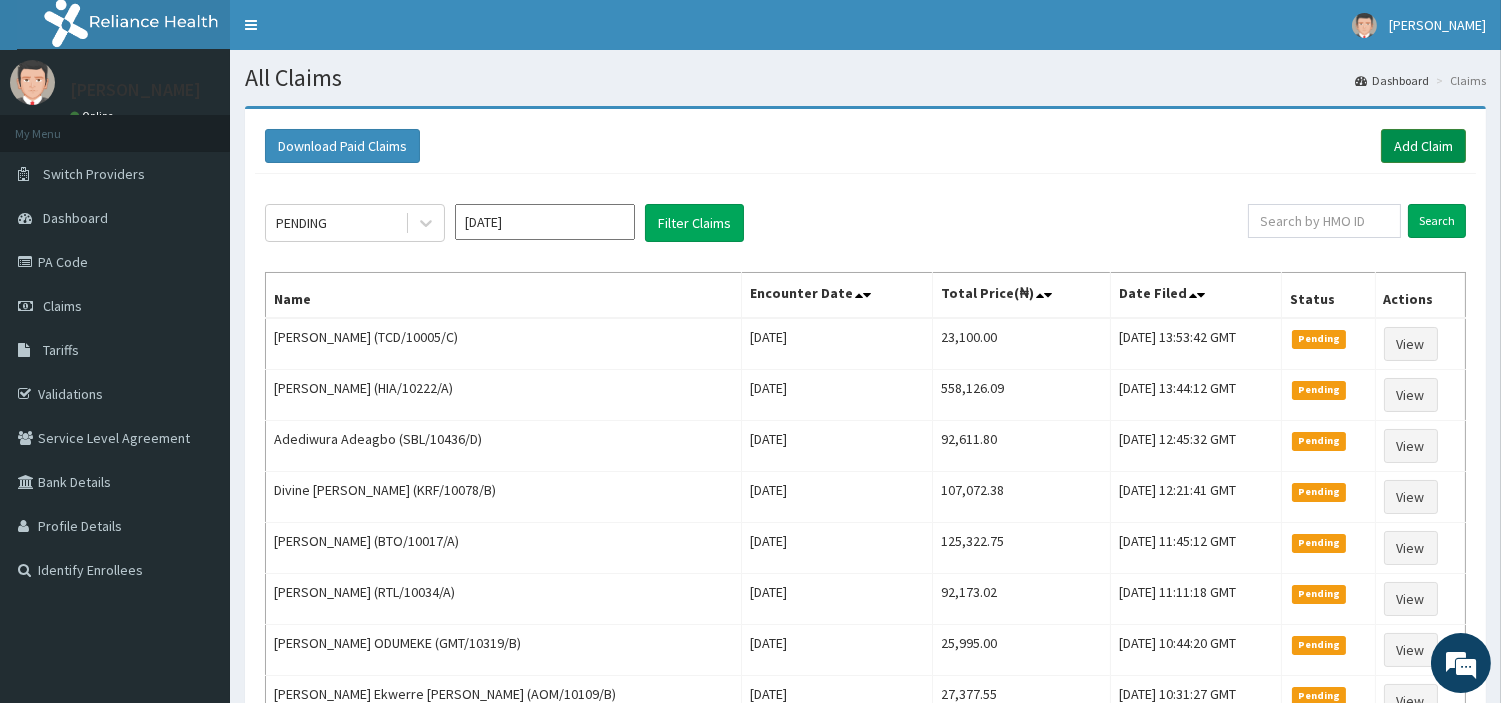 click on "Add Claim" at bounding box center (1423, 146) 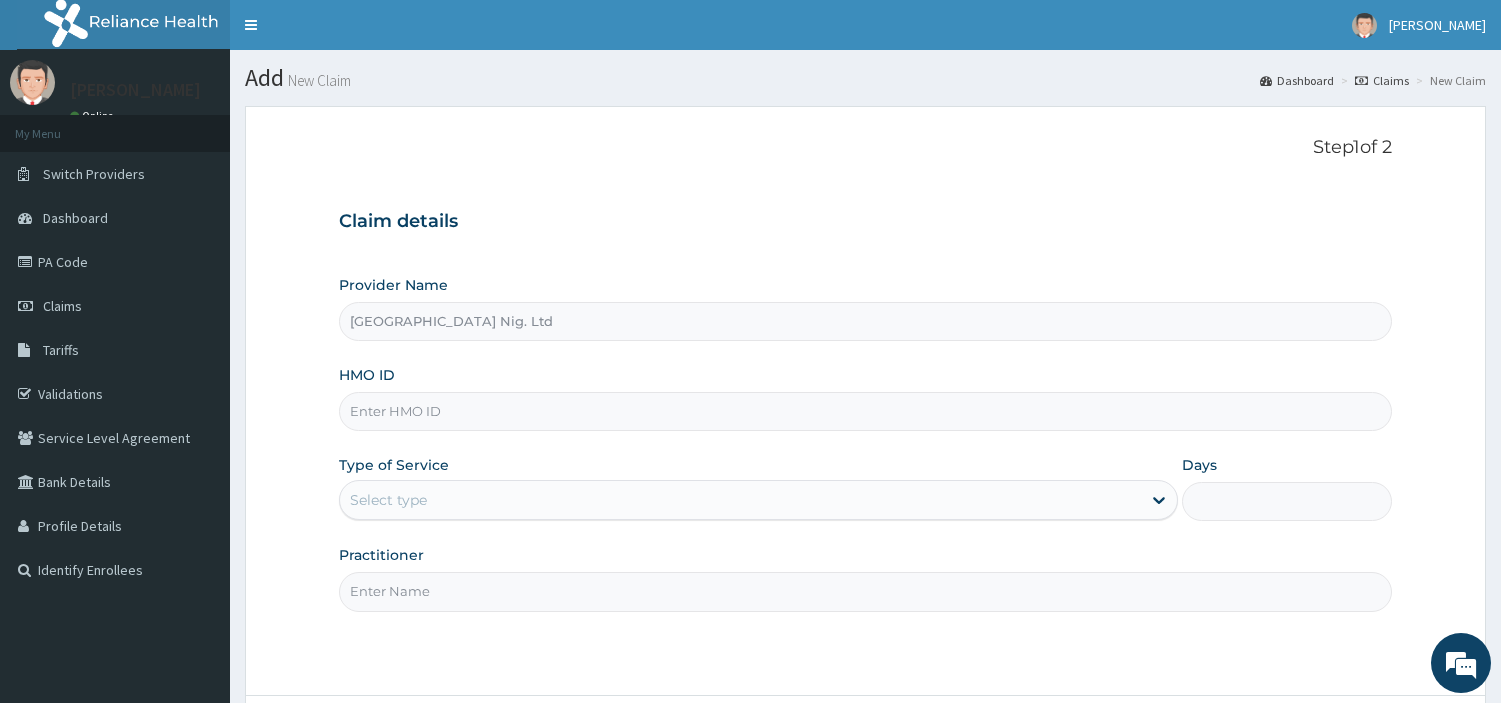 scroll, scrollTop: 0, scrollLeft: 0, axis: both 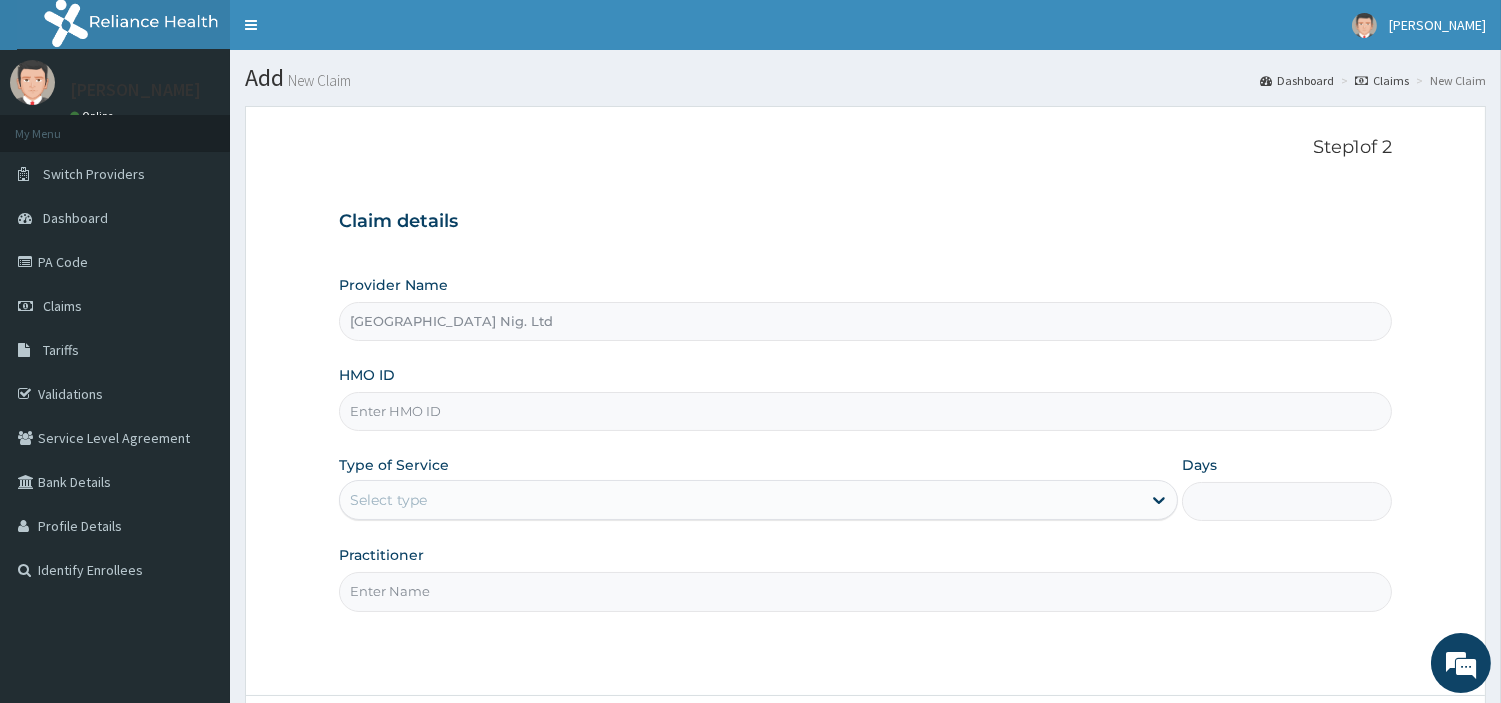 click on "HMO ID" at bounding box center [865, 411] 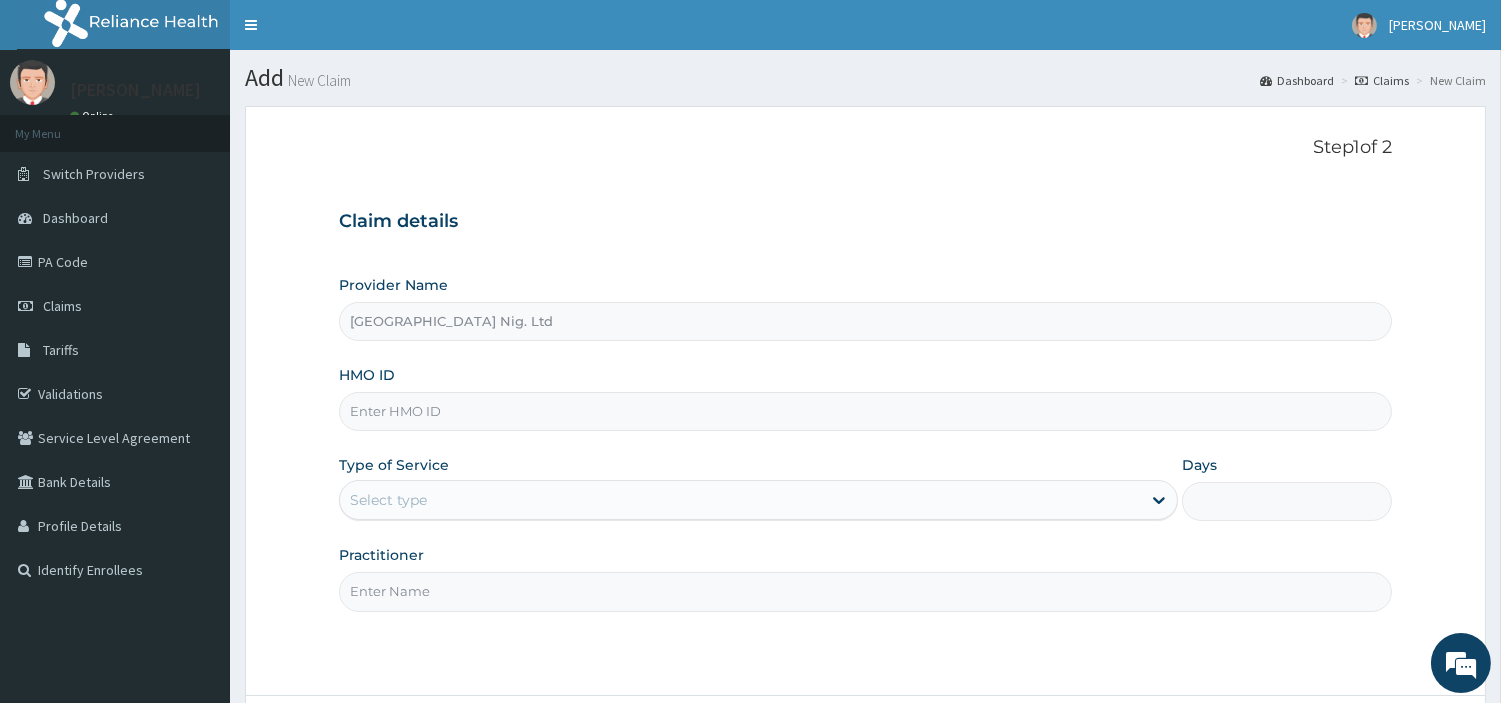 paste on "GCS/10062/A" 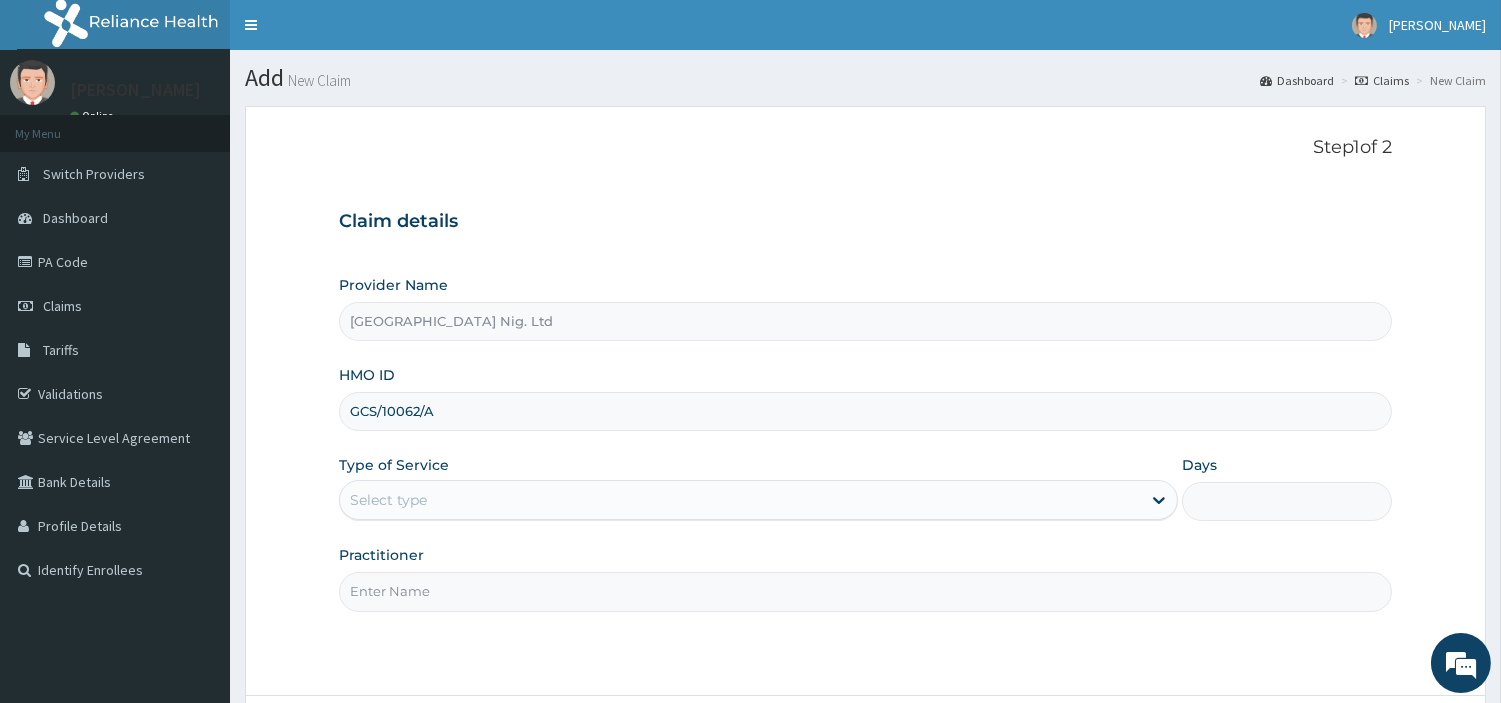 type on "GCS/10062/A" 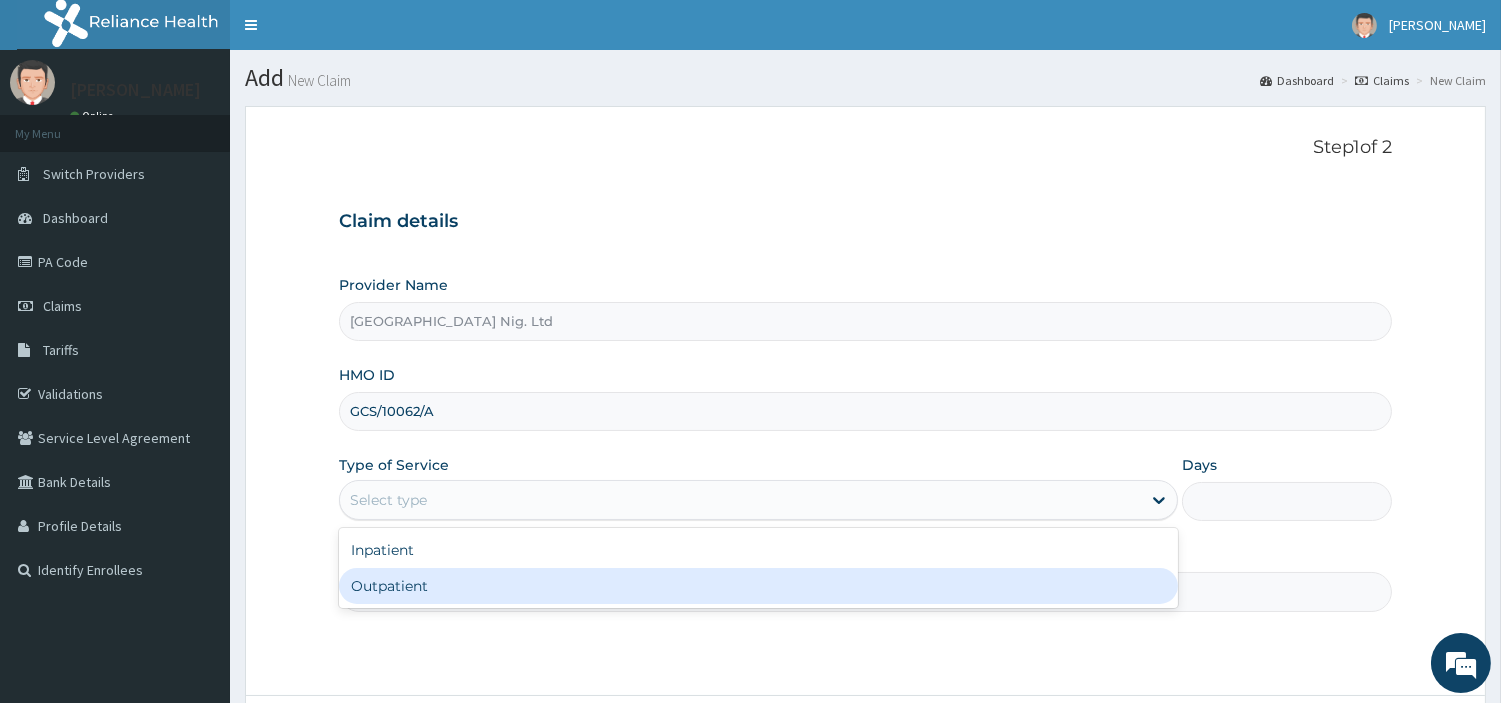 click on "Outpatient" at bounding box center (758, 586) 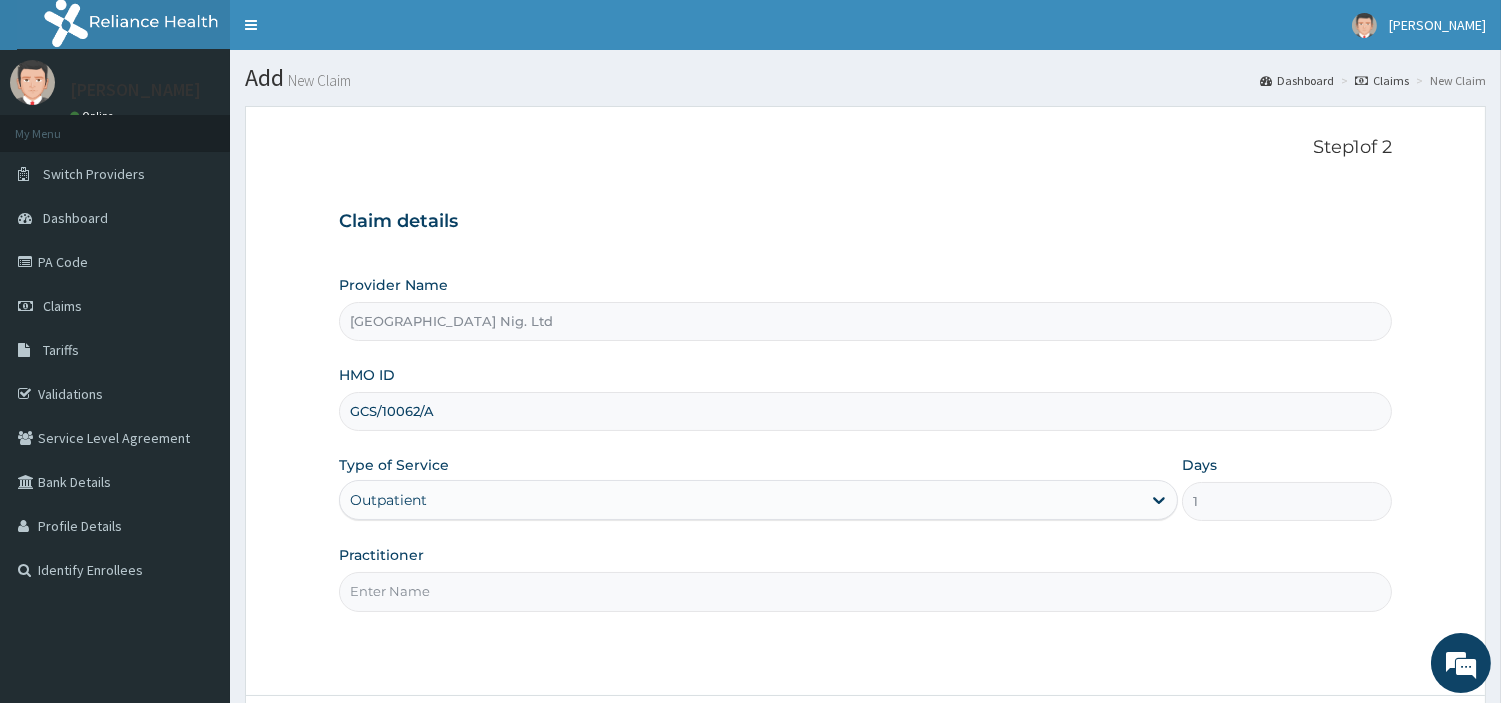 click on "Practitioner" at bounding box center (865, 591) 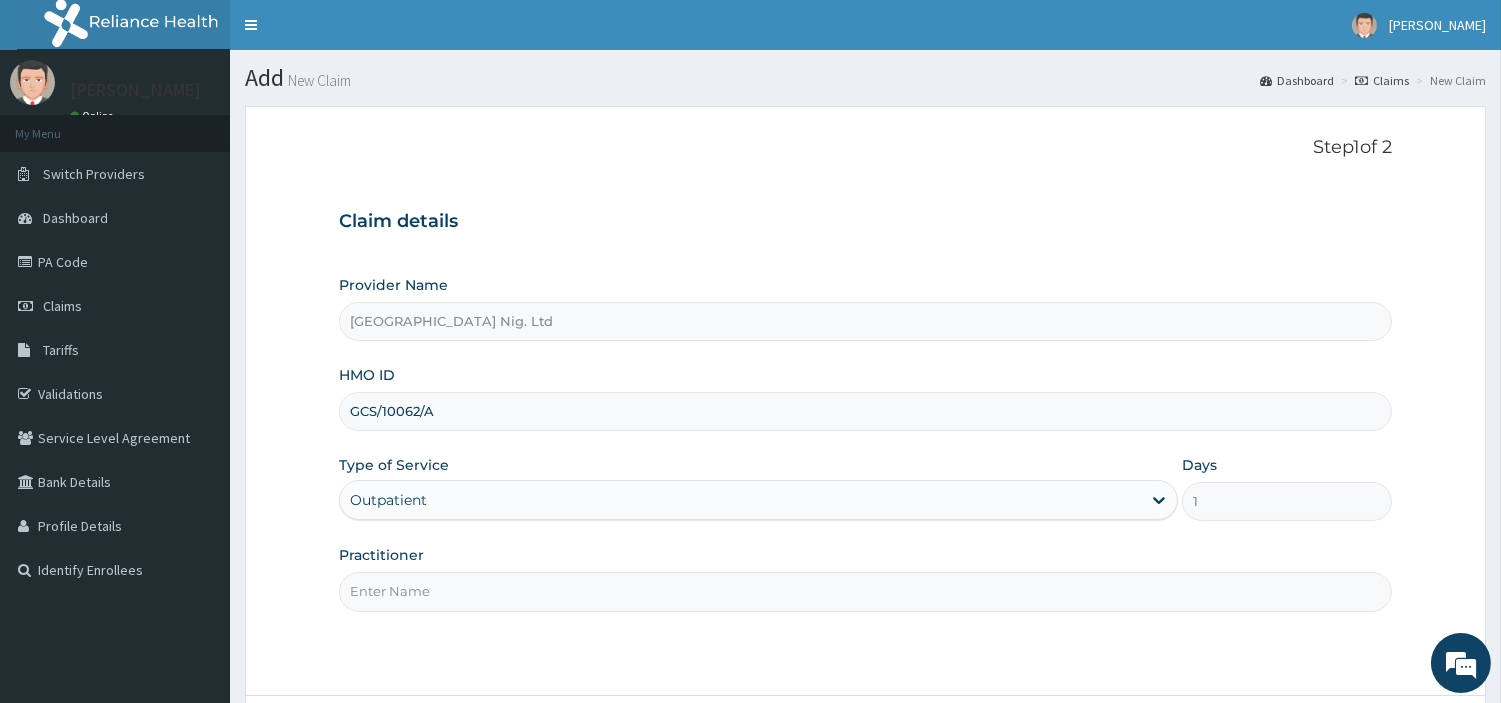 paste on "Awotunde Oladimeji" 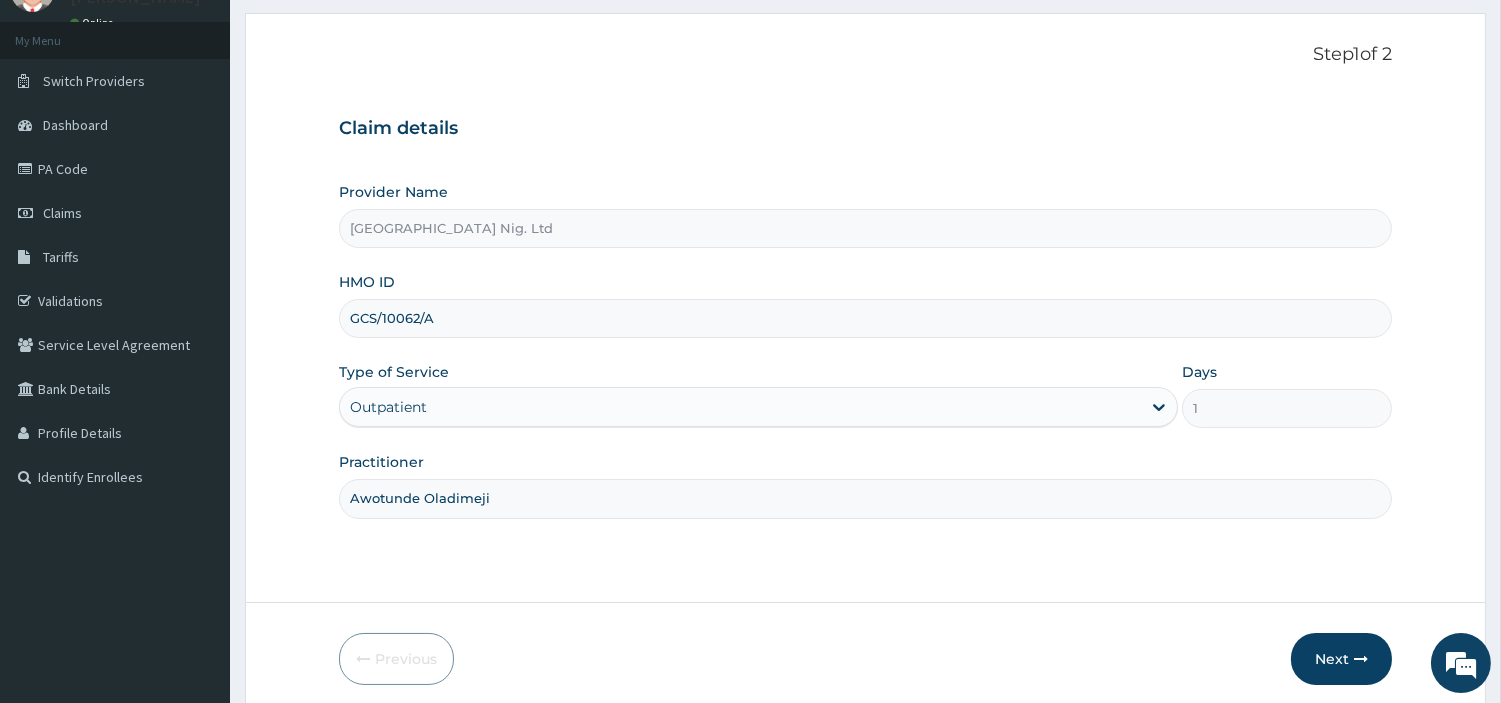 scroll, scrollTop: 172, scrollLeft: 0, axis: vertical 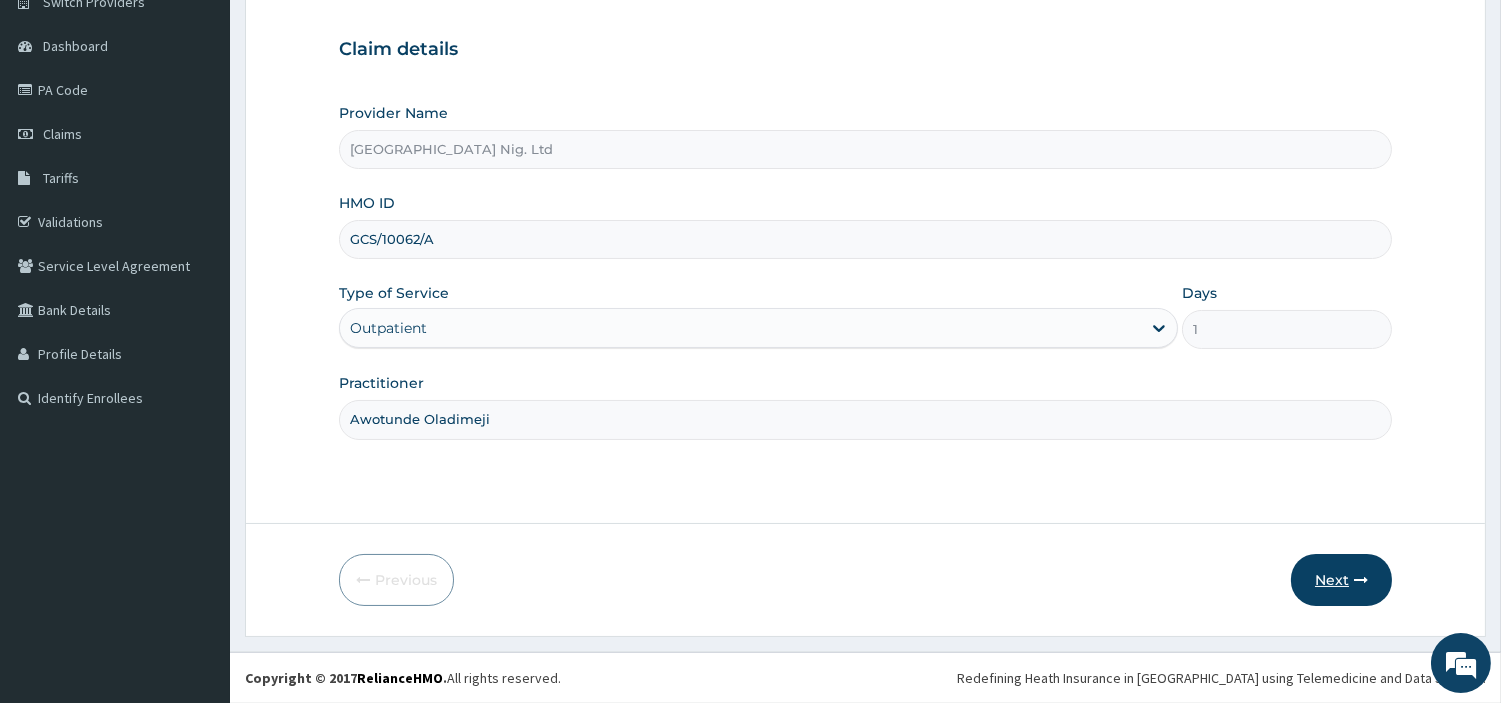 type on "Awotunde Oladimeji" 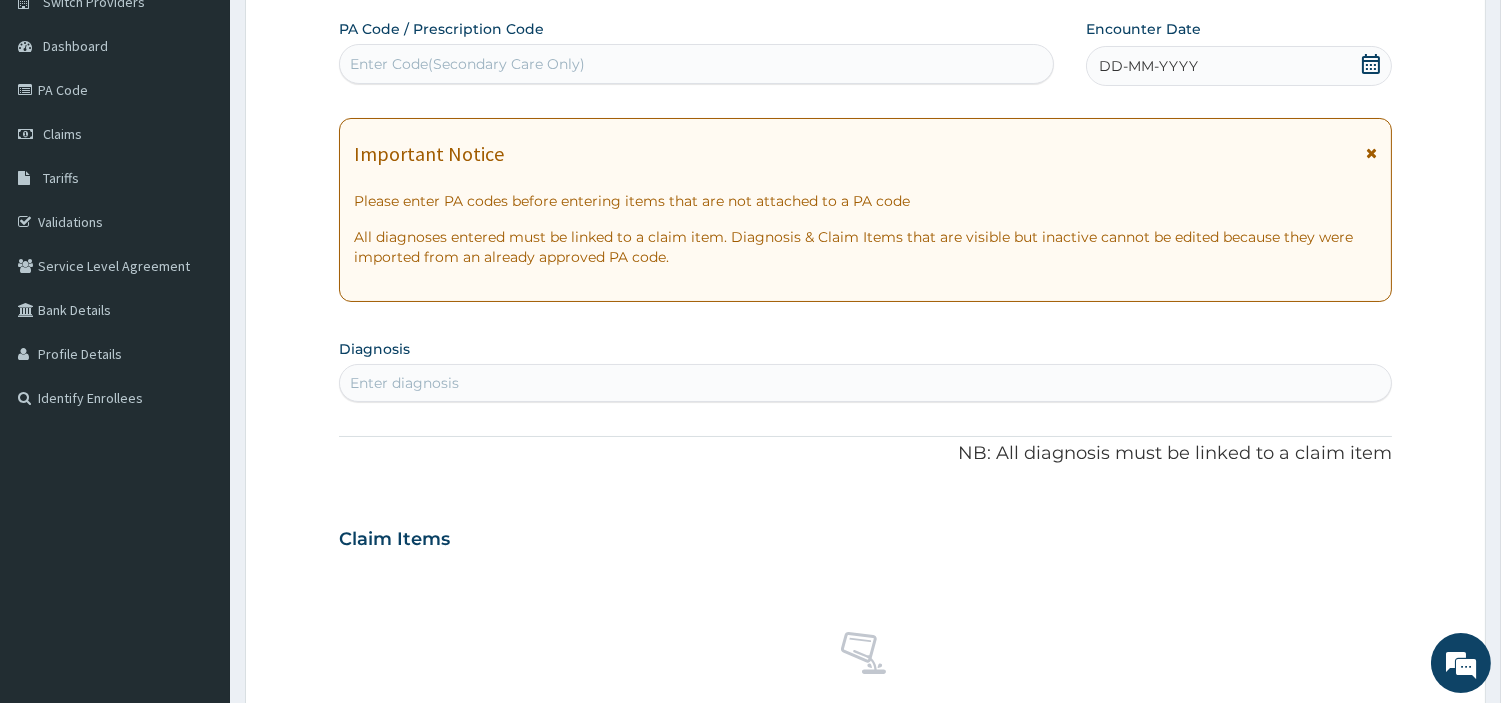 click on "Enter Code(Secondary Care Only)" at bounding box center (696, 64) 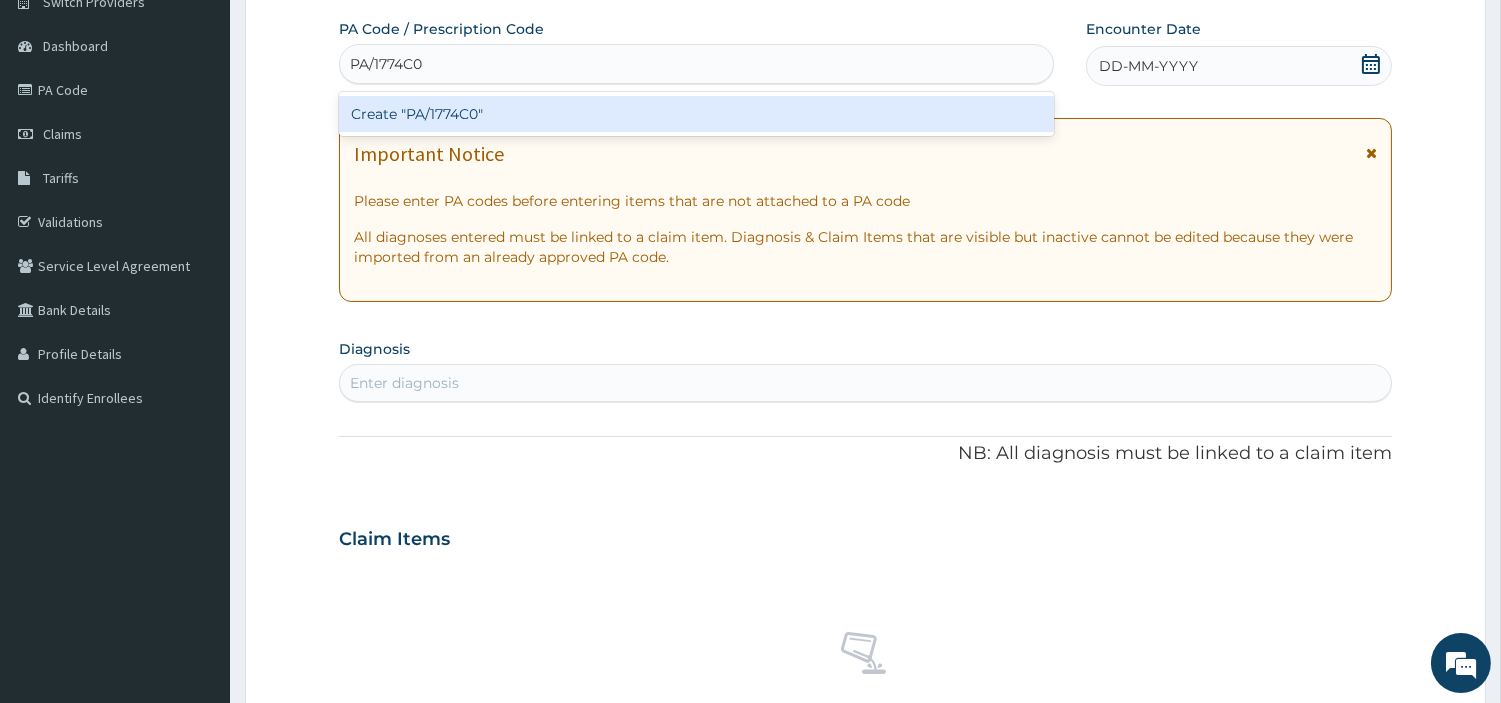 click on "Create "PA/1774C0"" at bounding box center (696, 114) 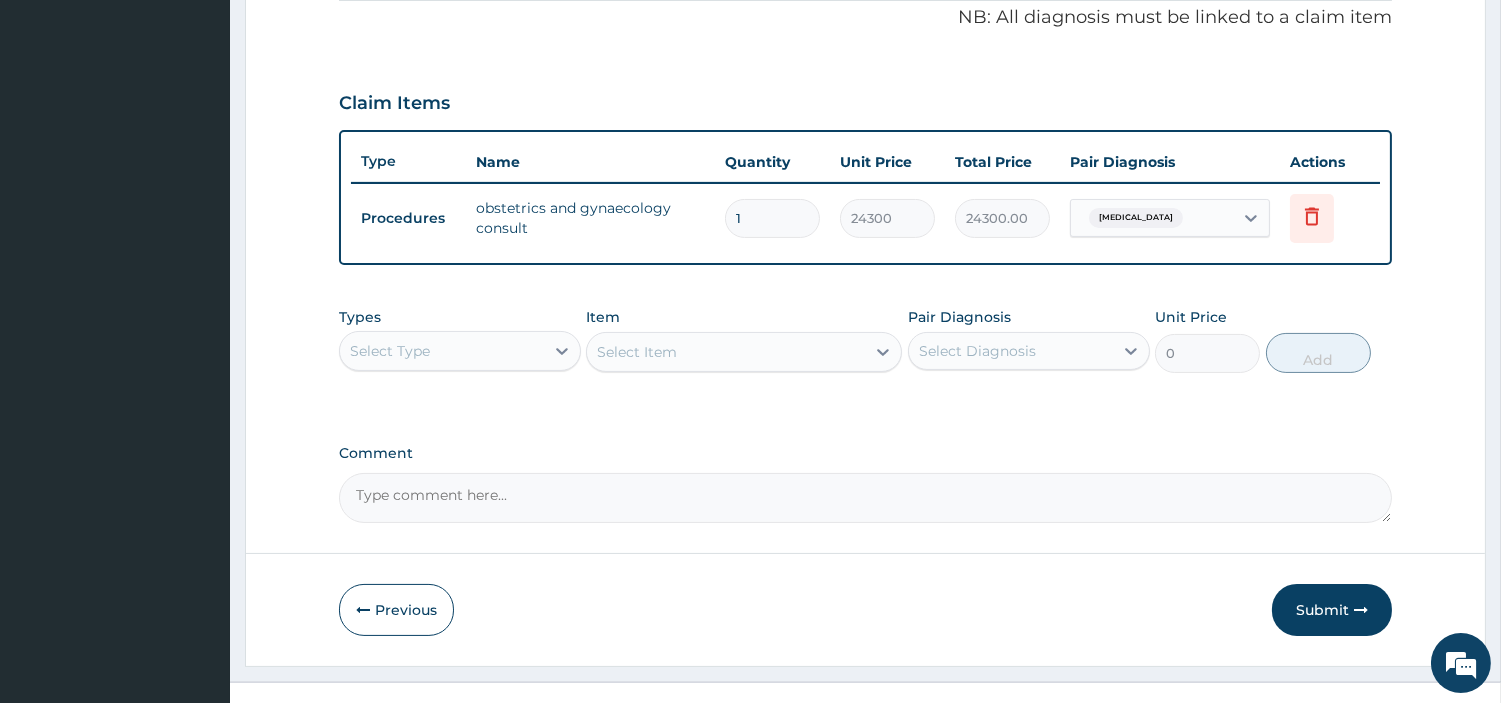 scroll, scrollTop: 531, scrollLeft: 0, axis: vertical 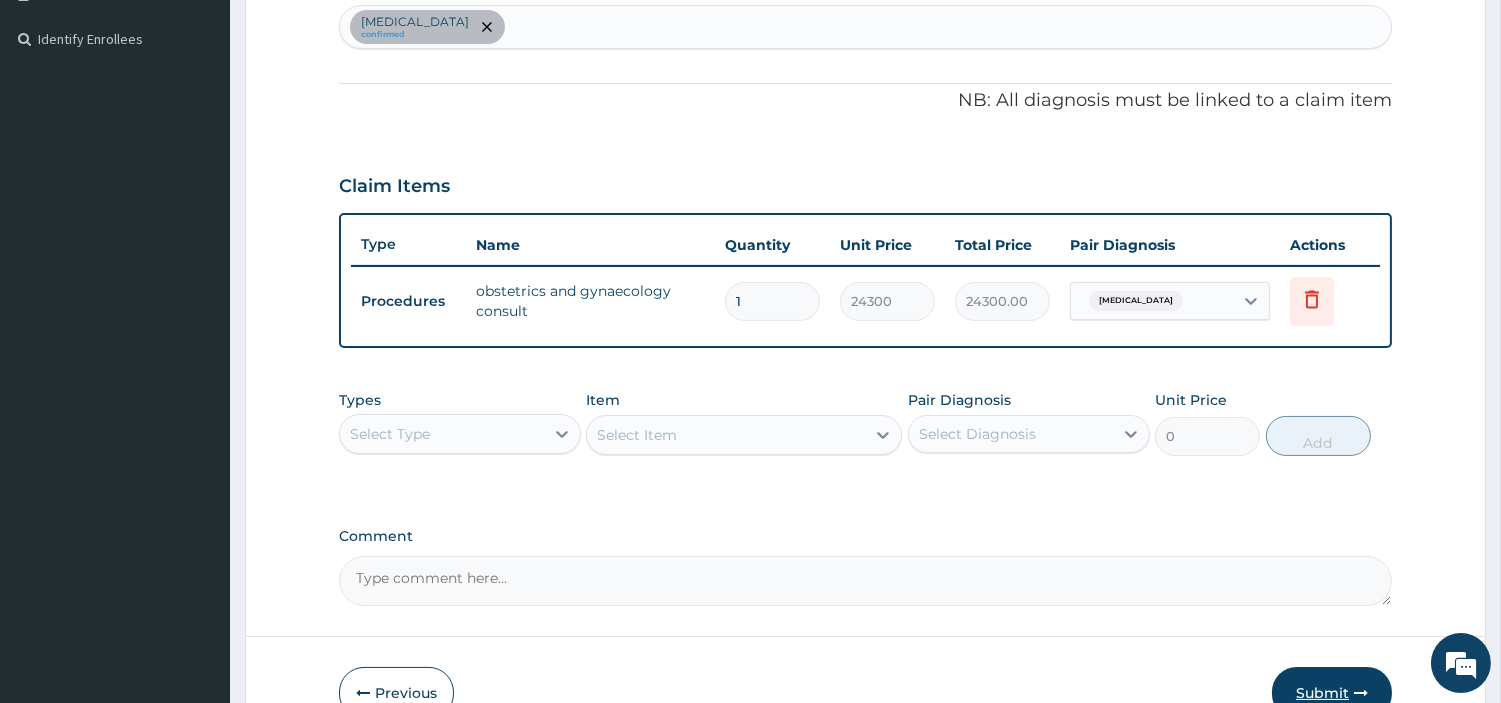 click on "Submit" at bounding box center [1332, 693] 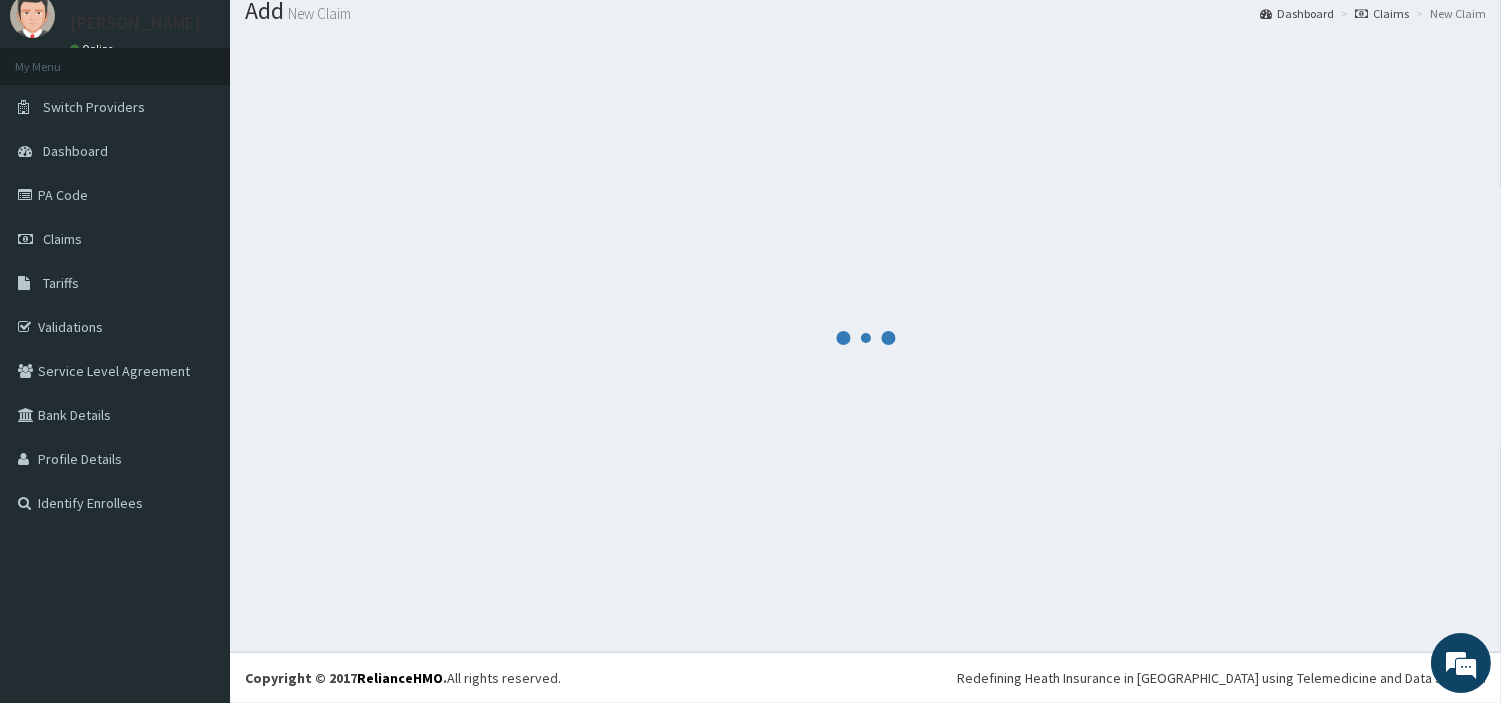 scroll, scrollTop: 66, scrollLeft: 0, axis: vertical 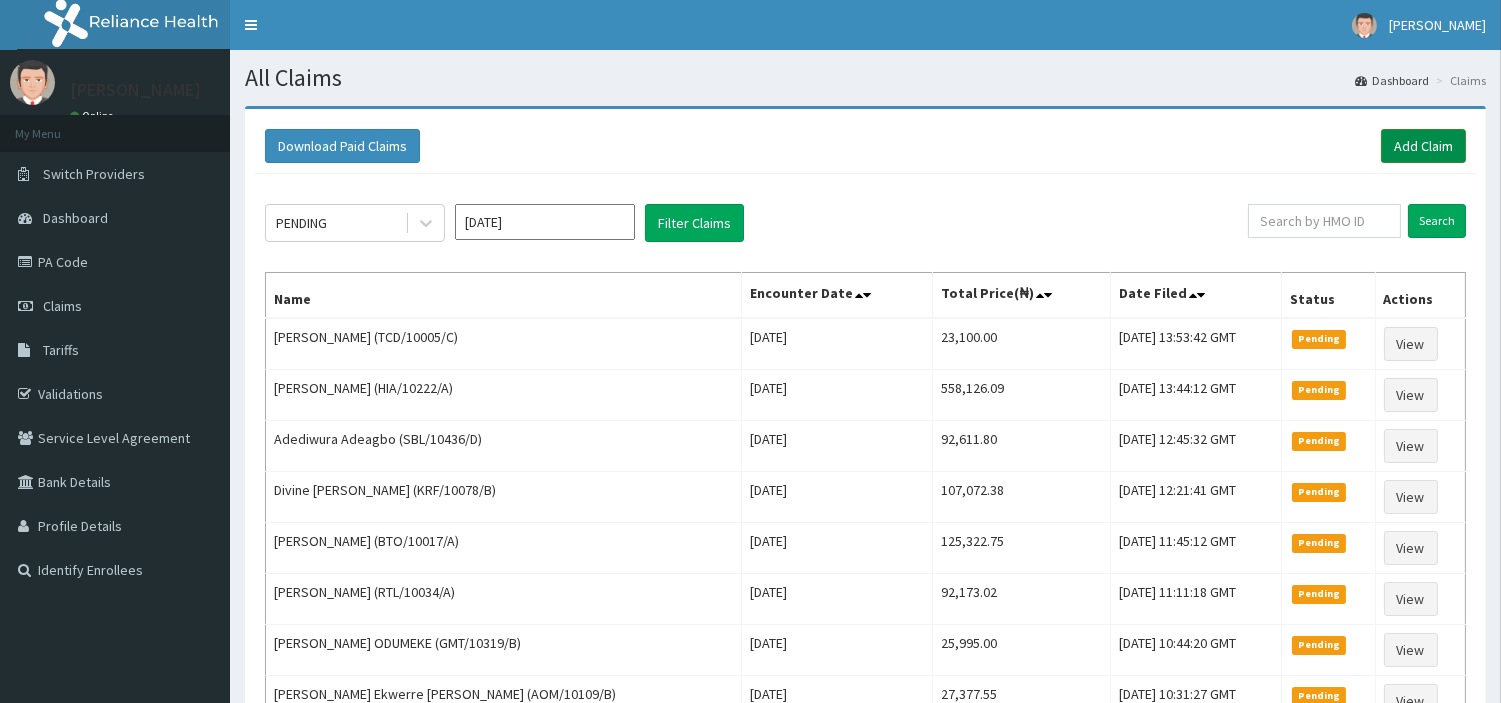 drag, startPoint x: 0, startPoint y: 0, endPoint x: 1413, endPoint y: 131, distance: 1419.0596 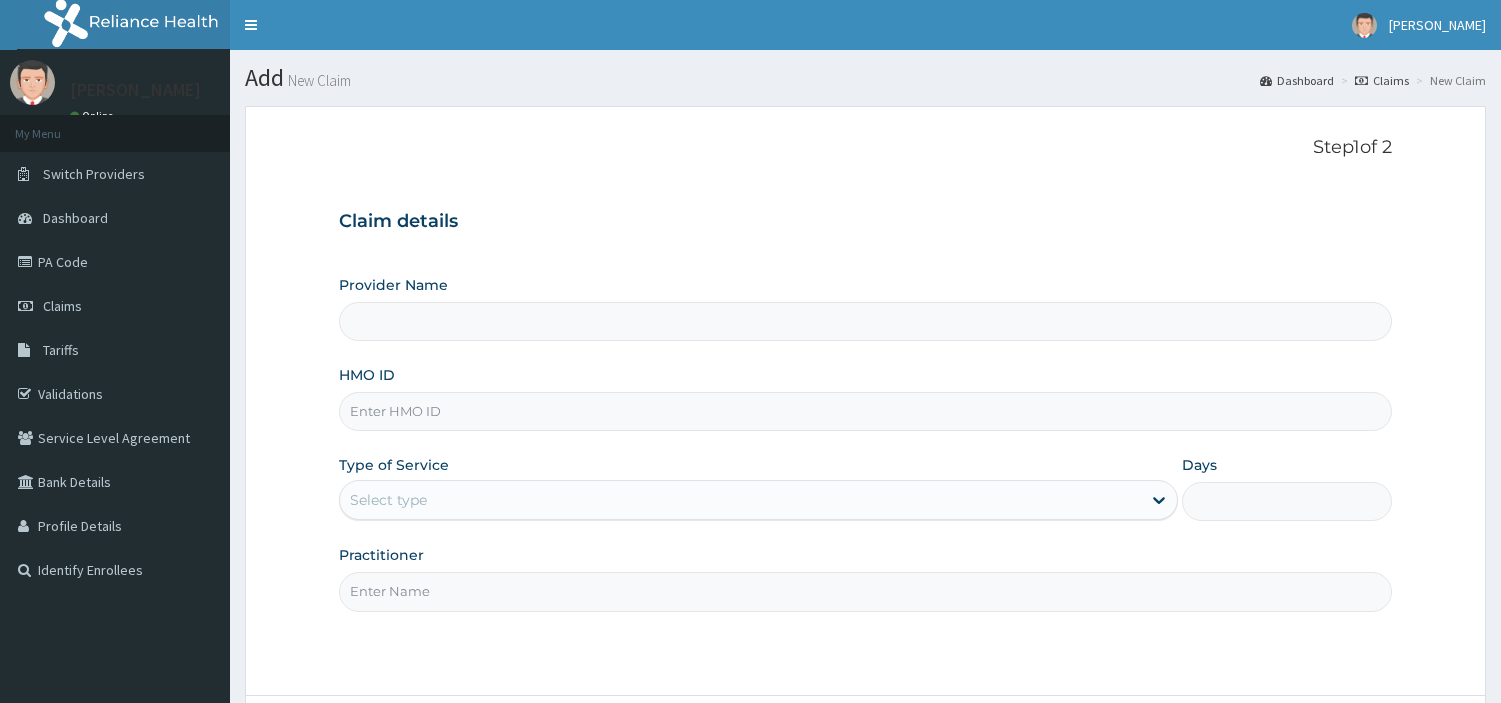 scroll, scrollTop: 0, scrollLeft: 0, axis: both 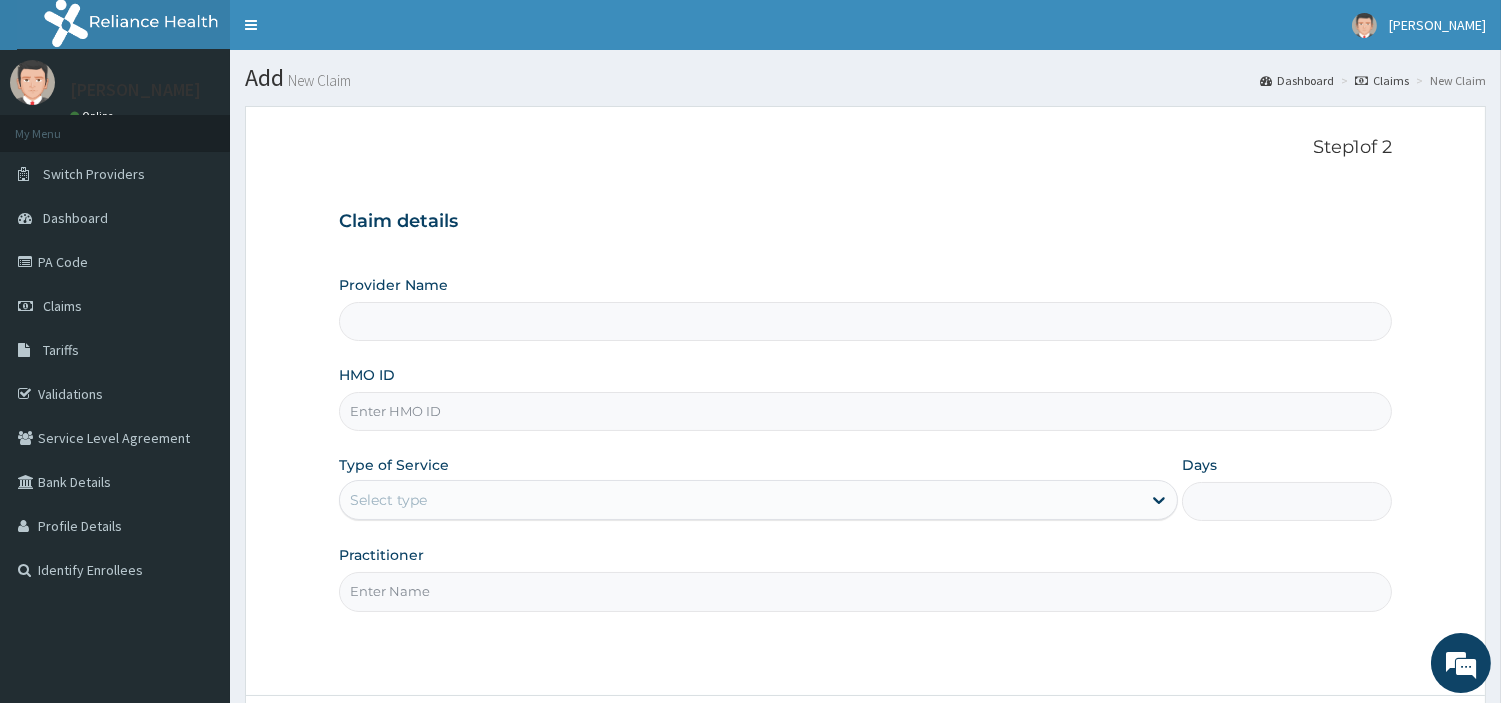 type on "[GEOGRAPHIC_DATA] Nig. Ltd" 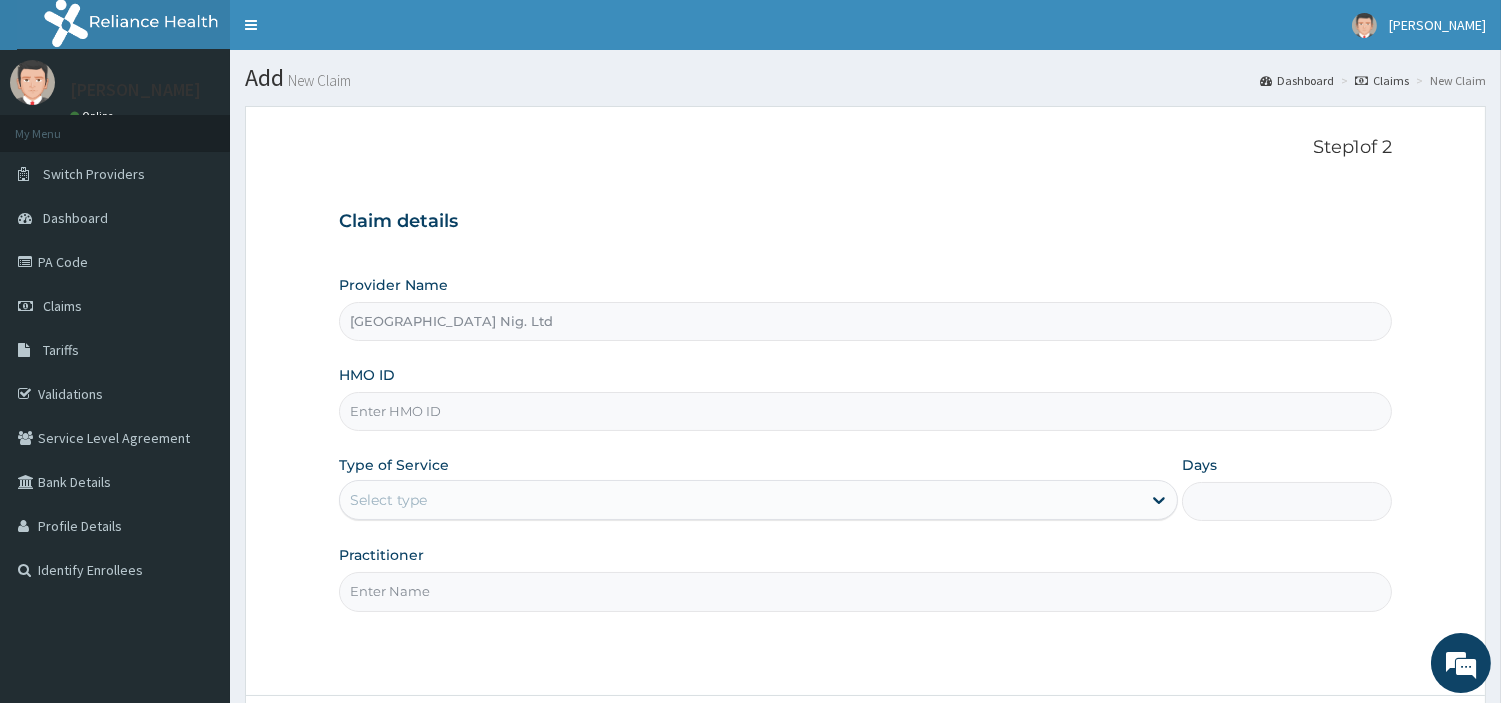 click on "HMO ID" at bounding box center [865, 411] 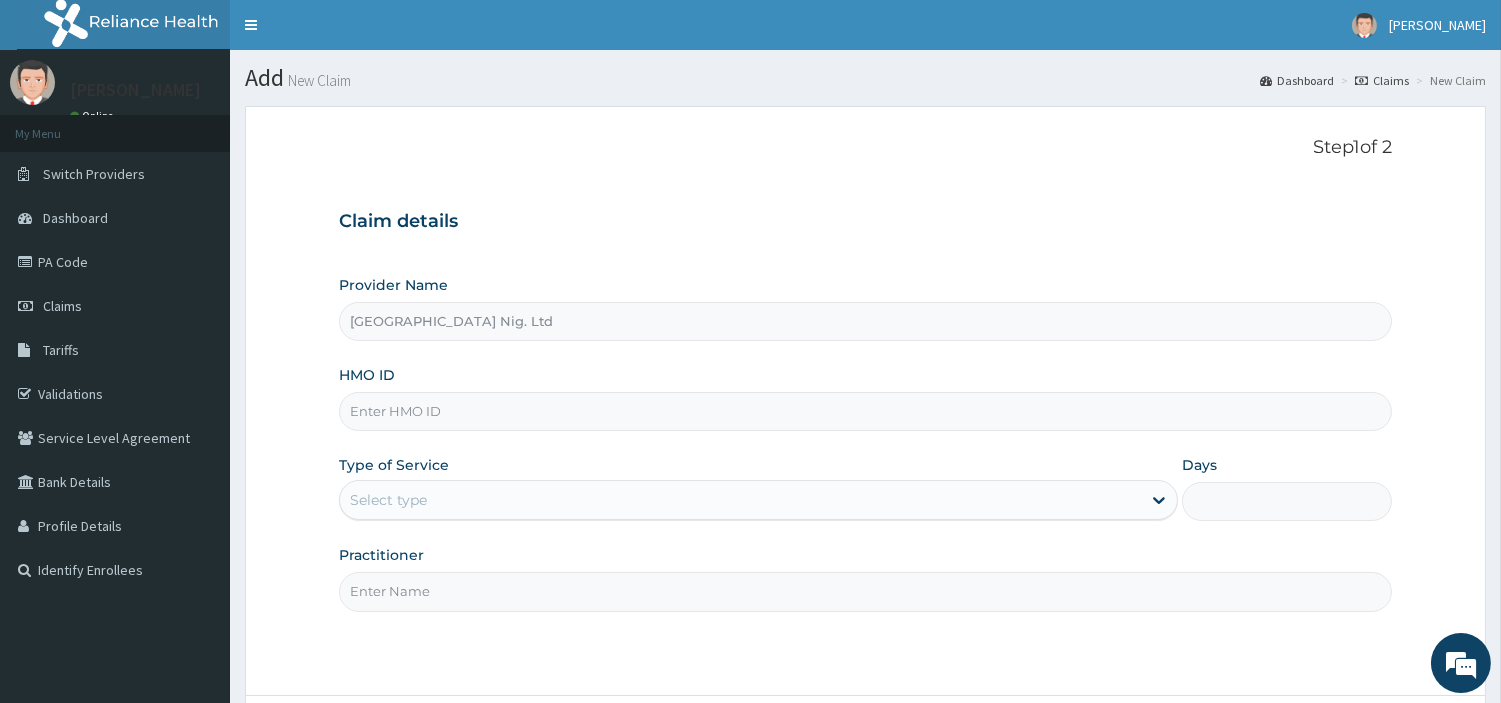 paste on "LPD/10153/A" 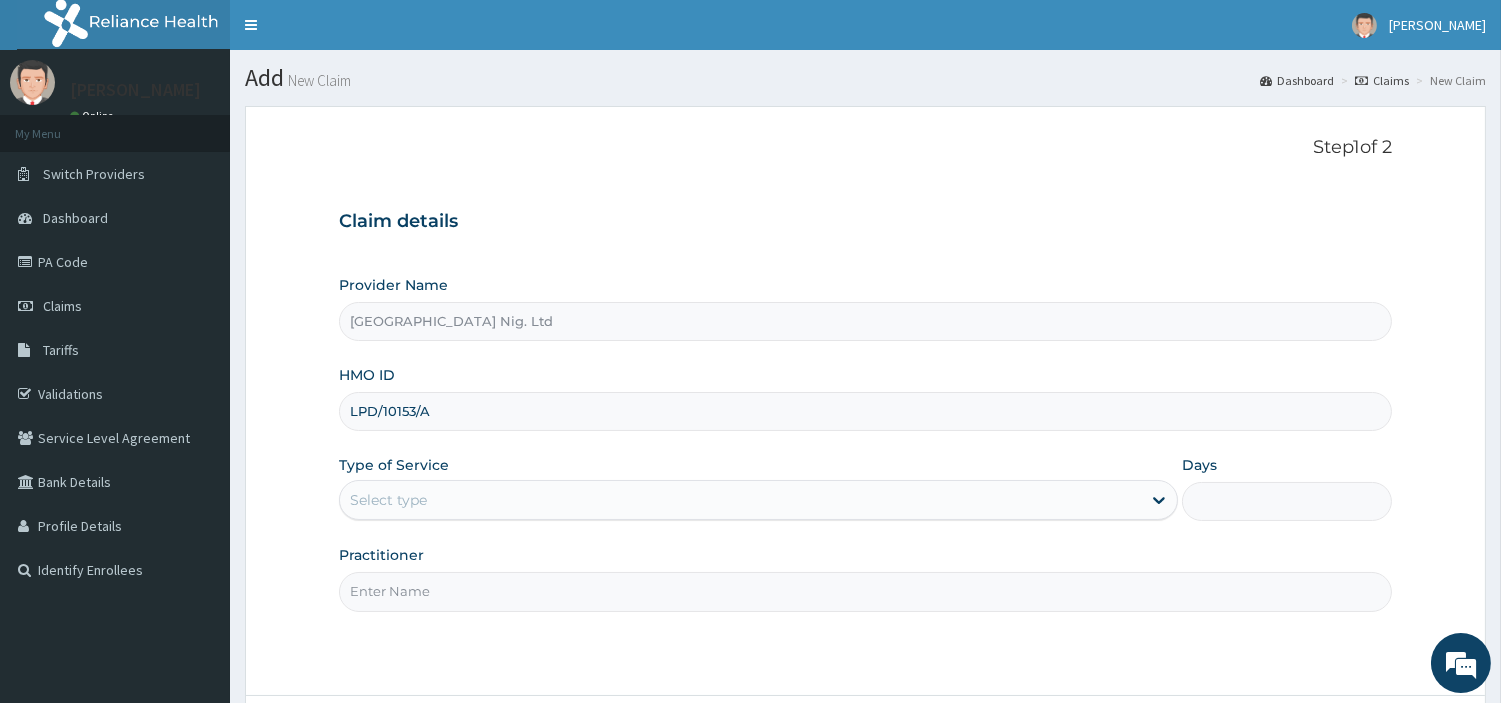 type on "LPD/10153/A" 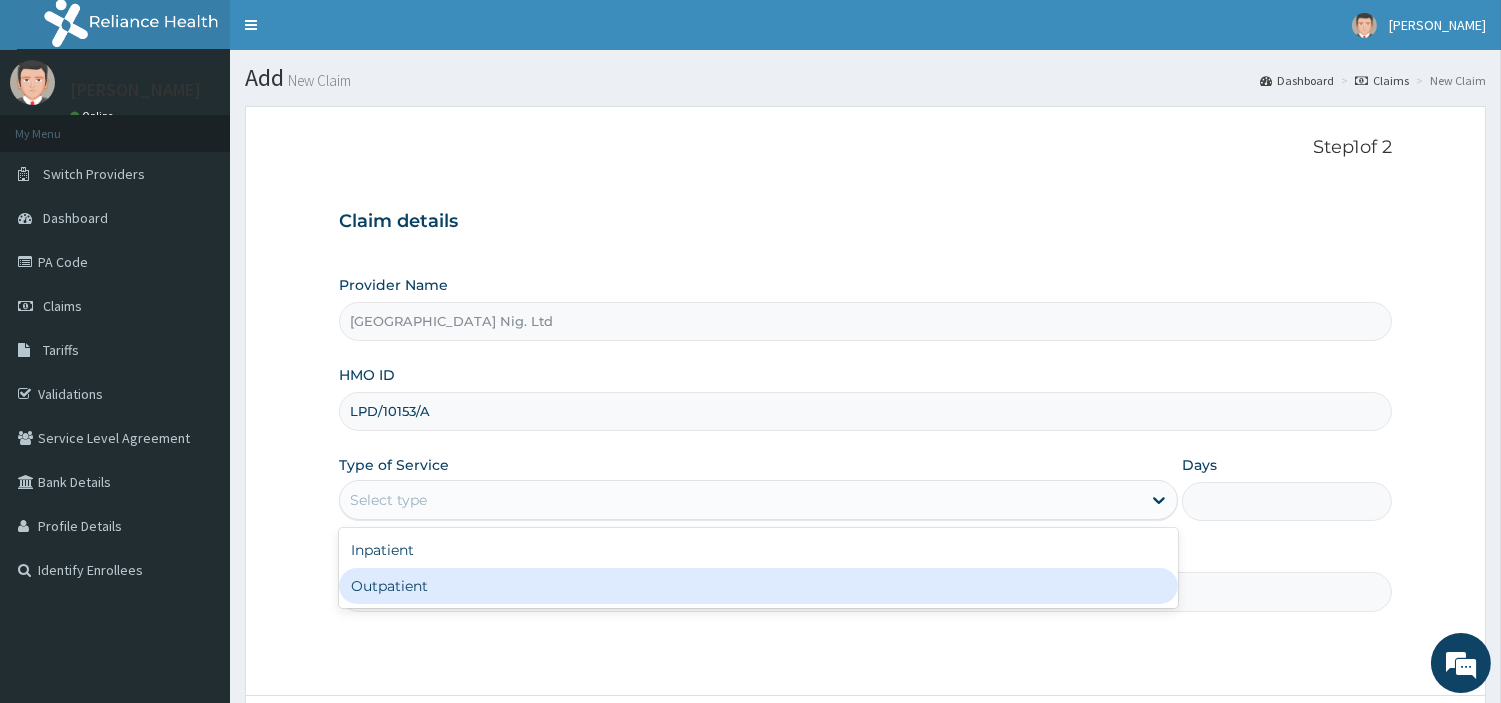 click on "Outpatient" at bounding box center [758, 586] 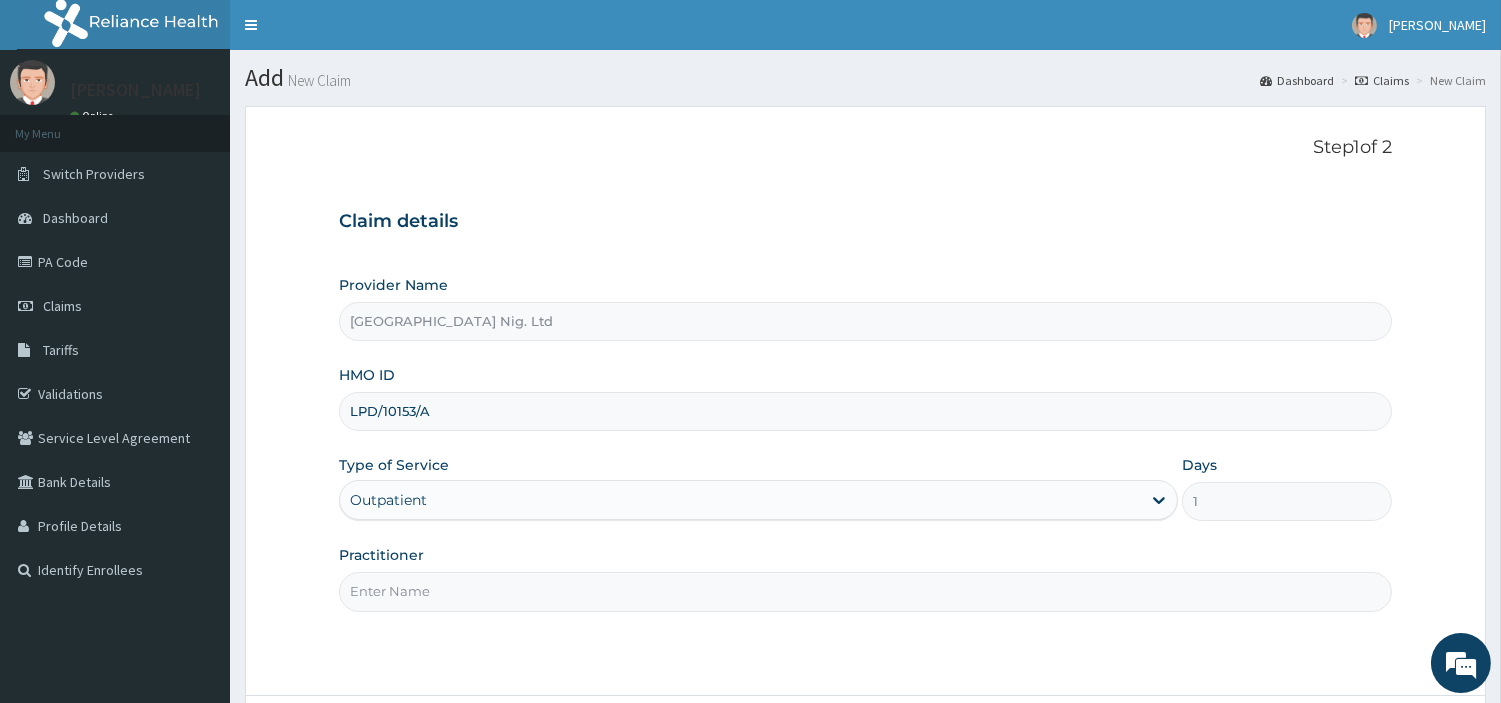 click on "Practitioner" at bounding box center [865, 591] 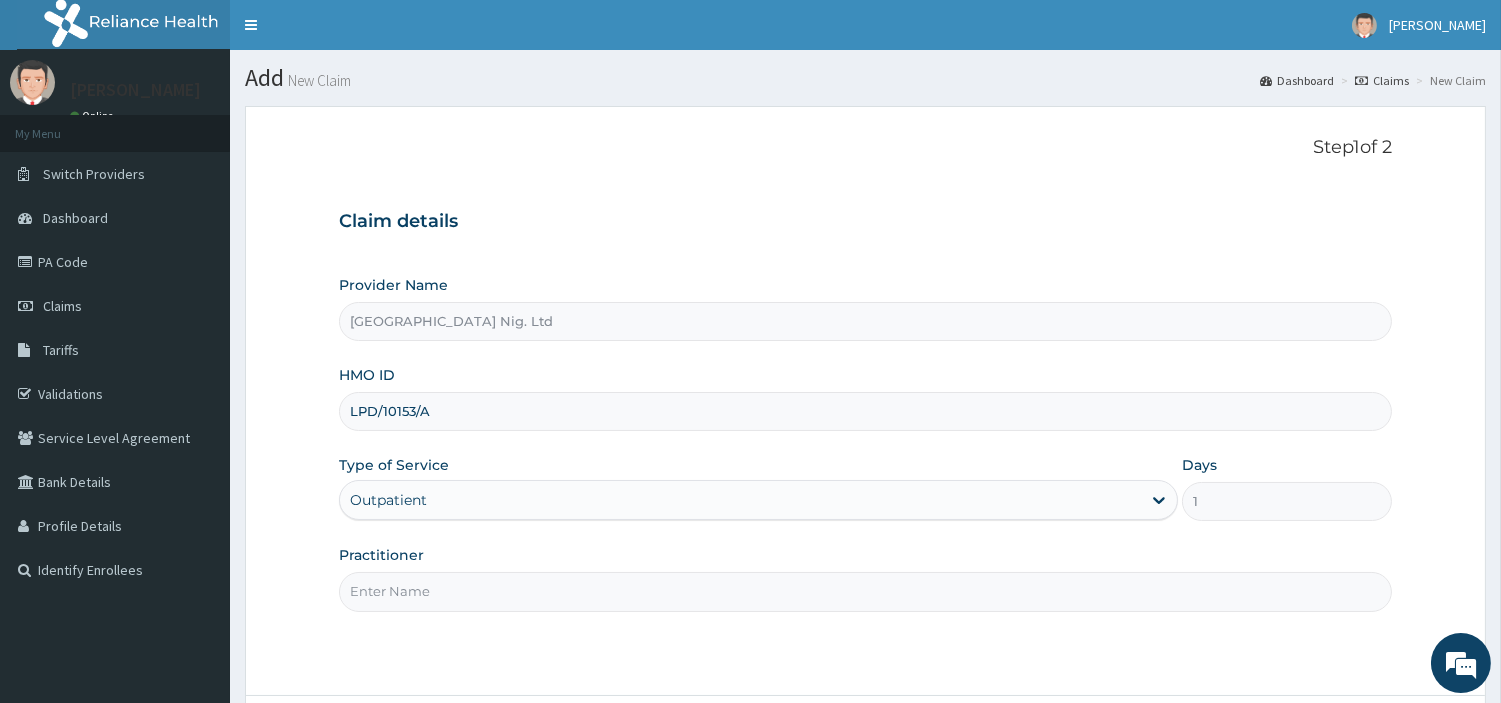paste on "[PERSON_NAME]" 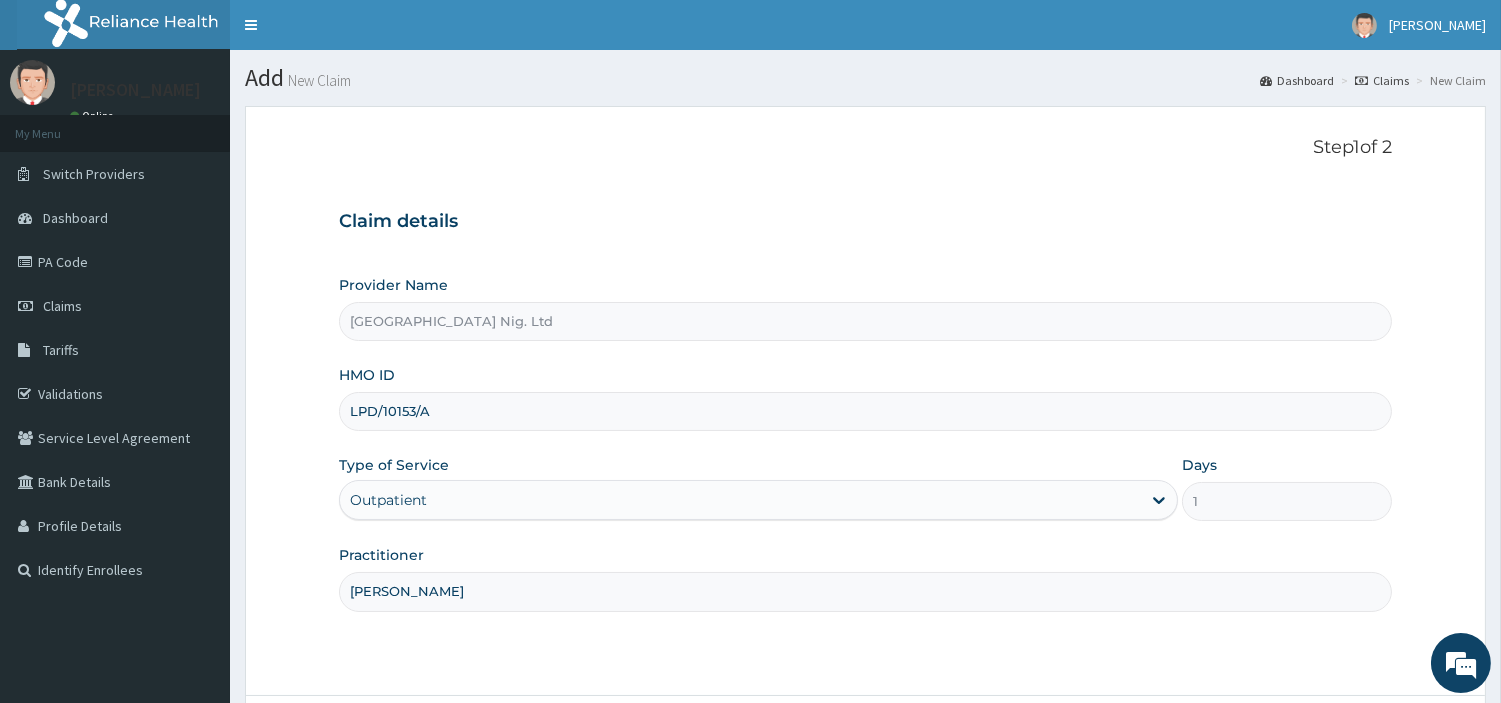 scroll, scrollTop: 0, scrollLeft: 0, axis: both 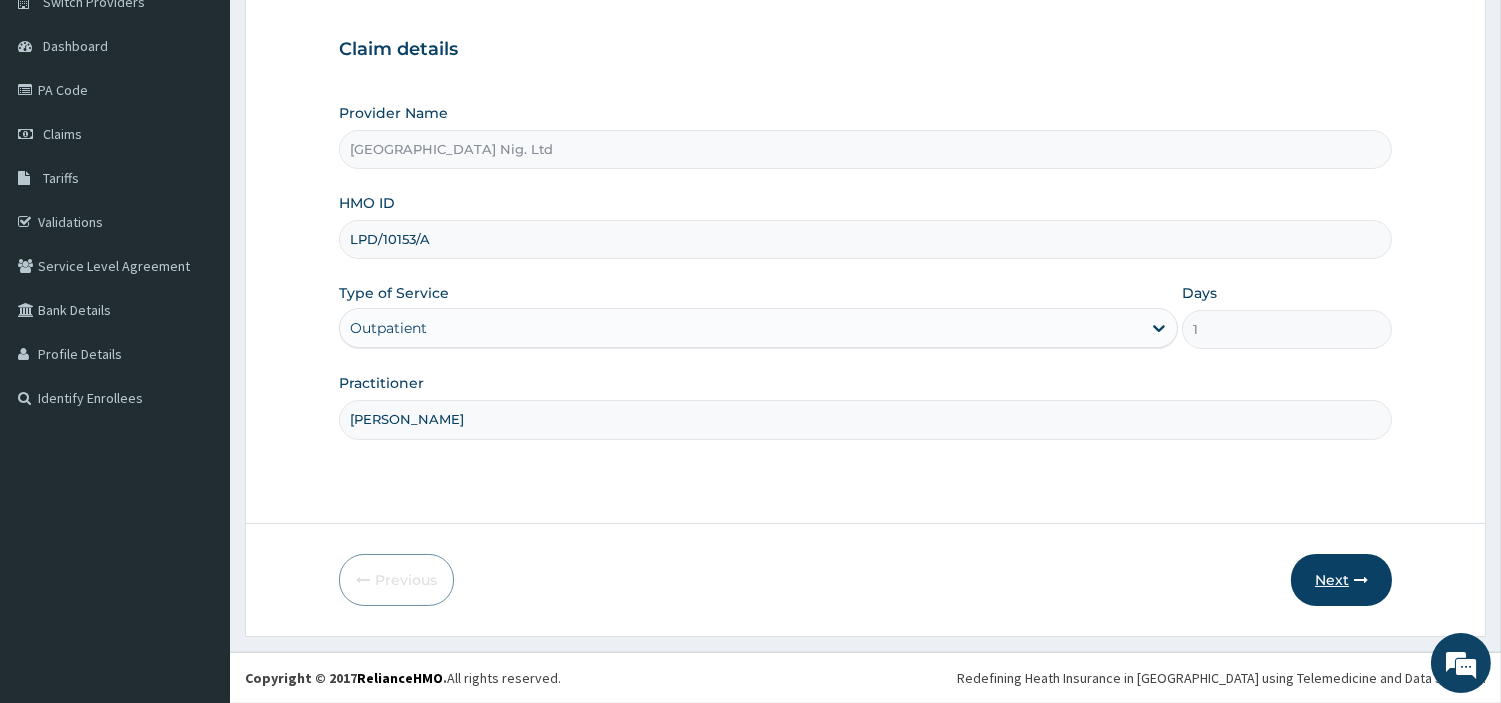 type on "[PERSON_NAME]" 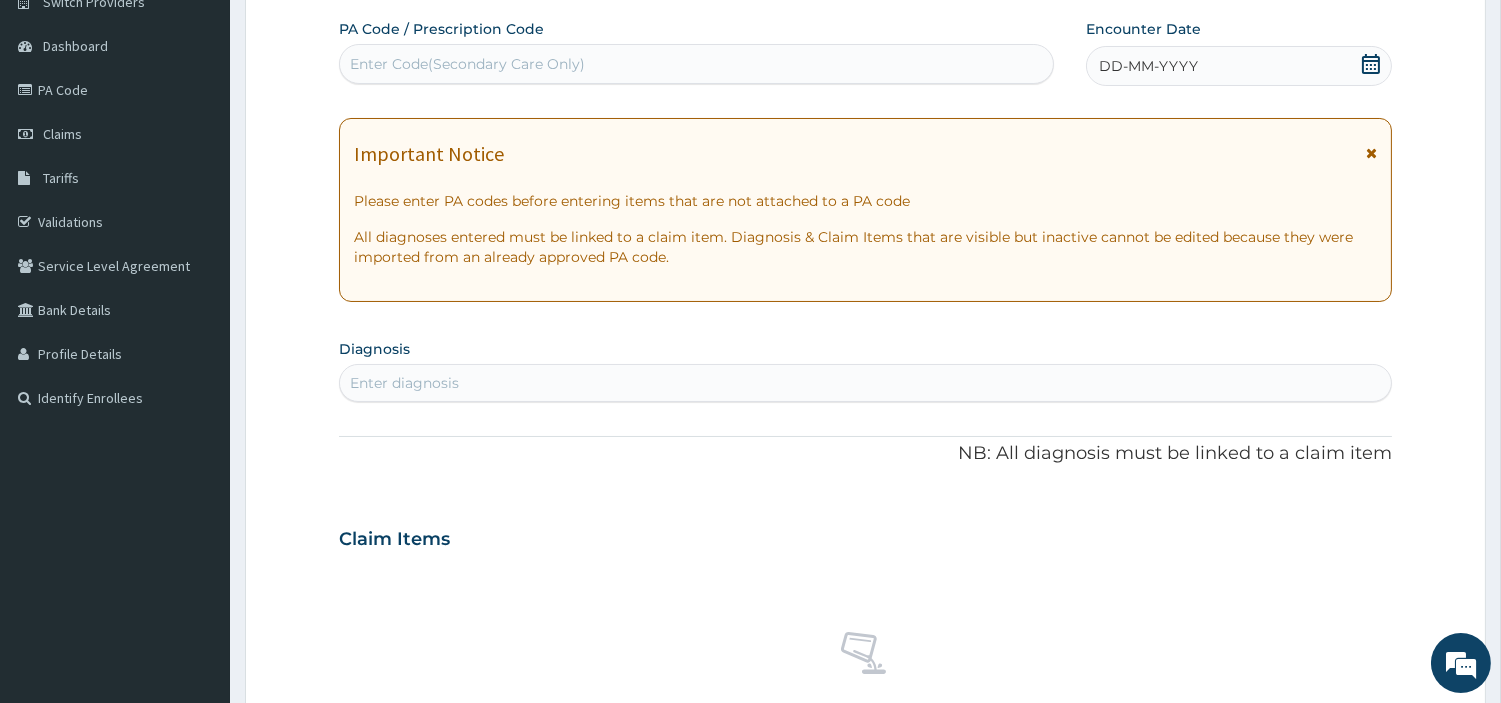 click on "Enter Code(Secondary Care Only)" at bounding box center (467, 64) 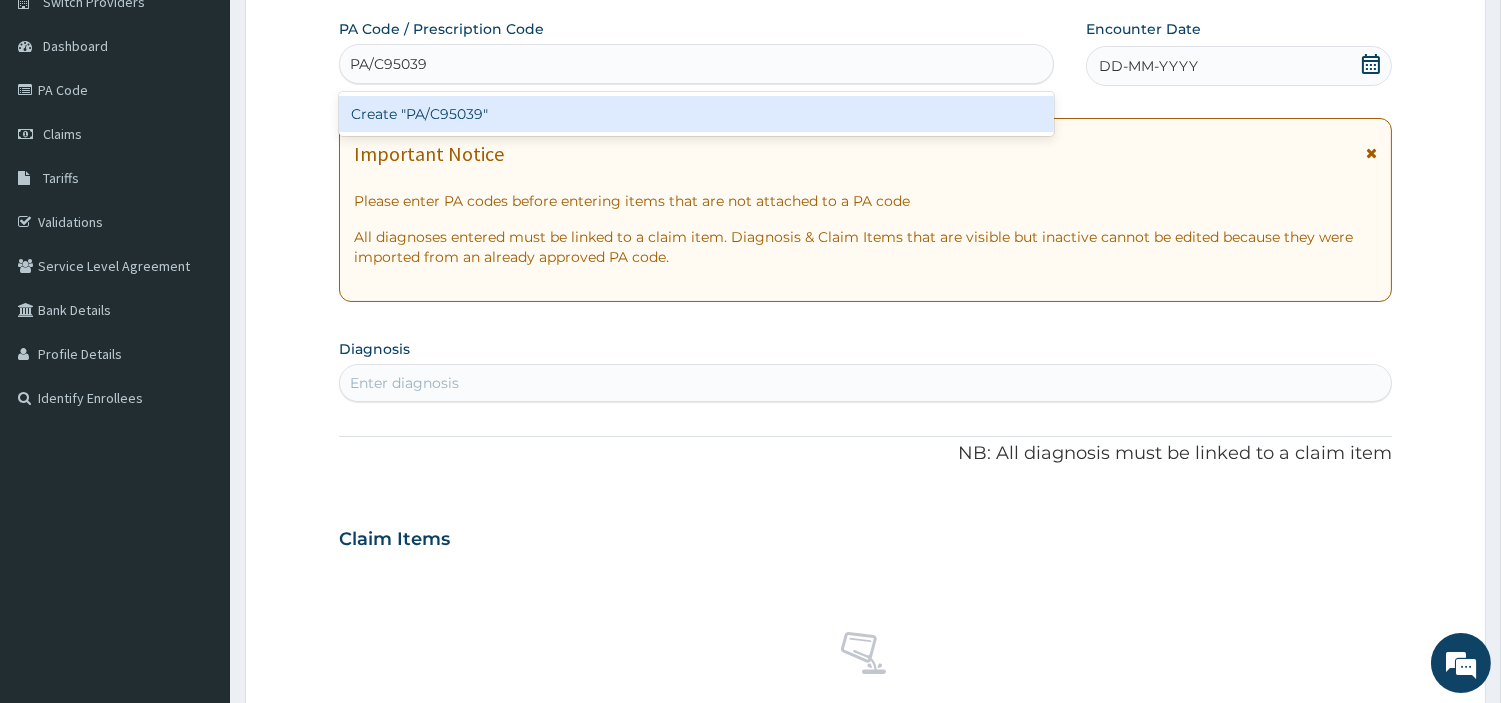 click on "Create "PA/C95039"" at bounding box center [696, 114] 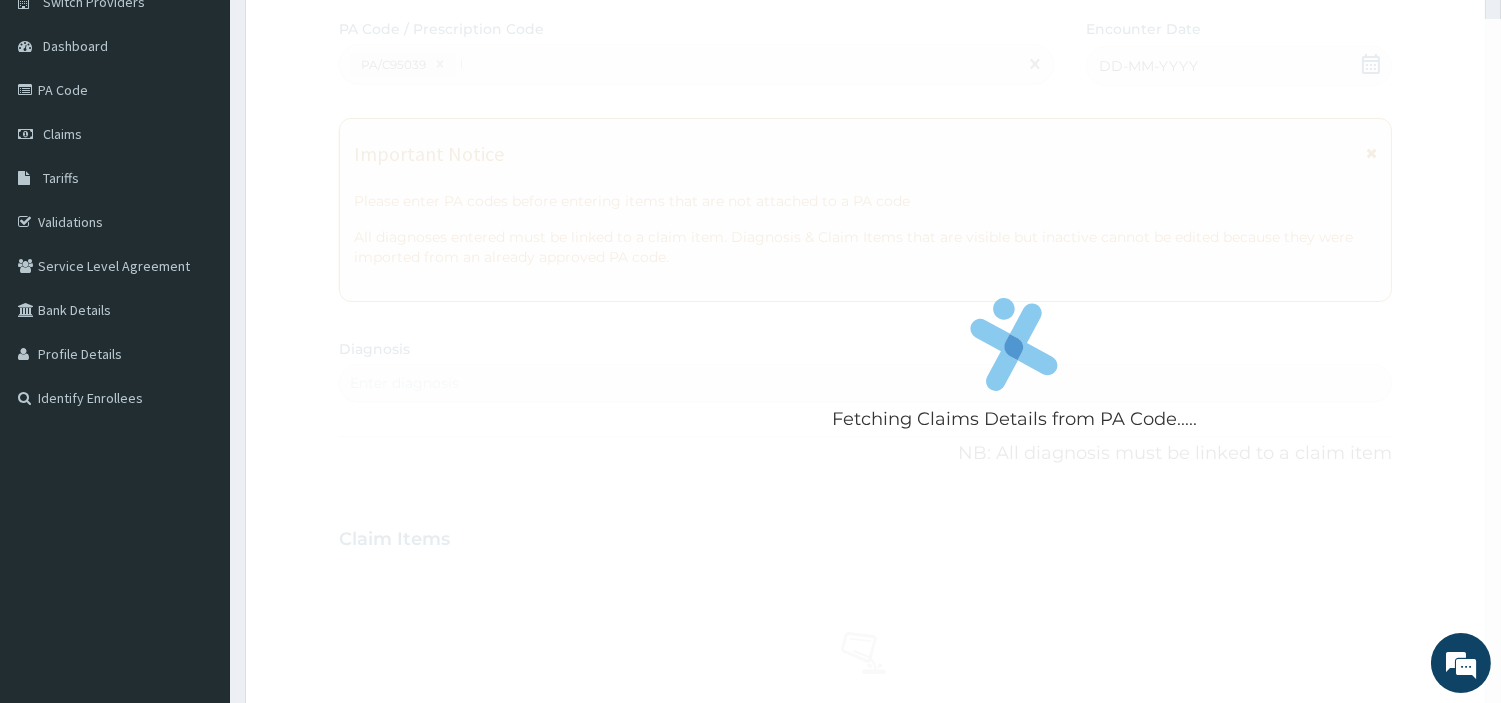 type 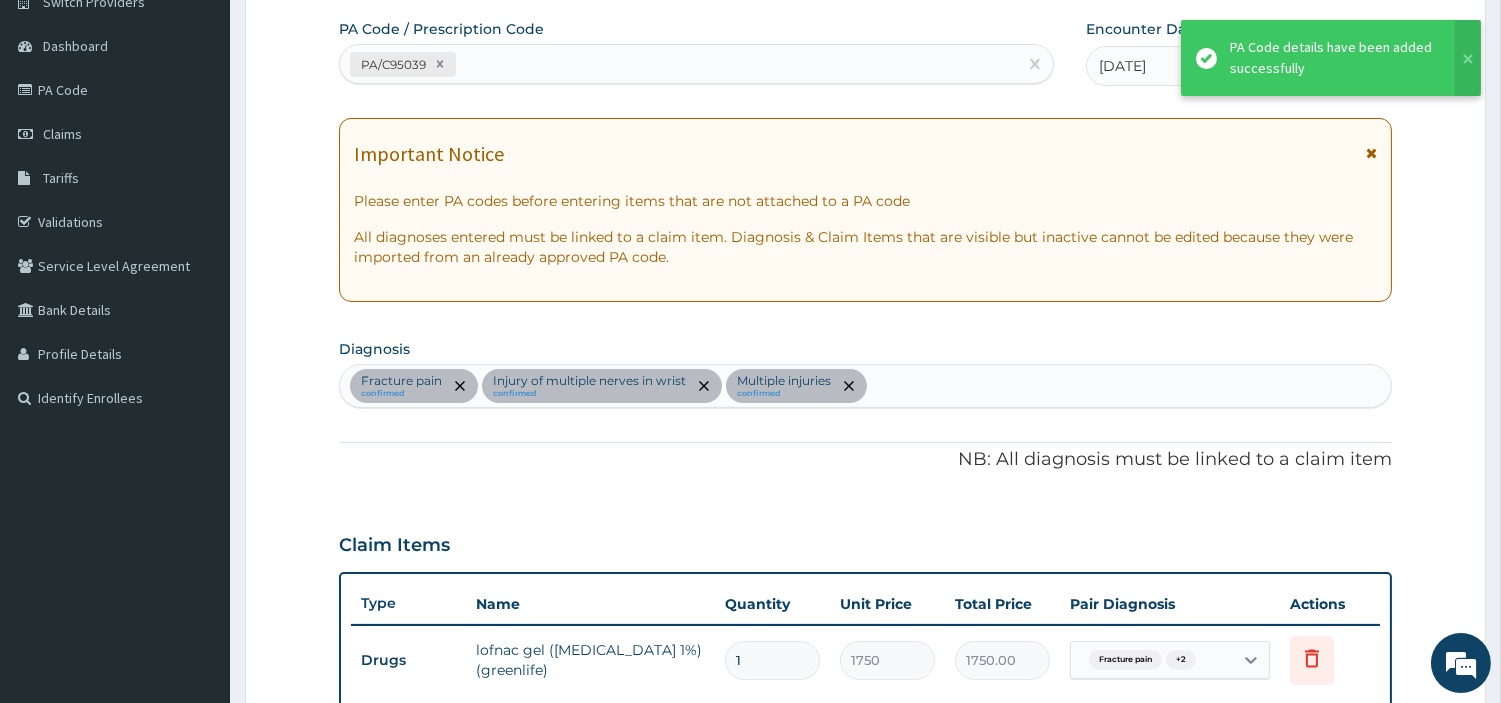 scroll, scrollTop: 548, scrollLeft: 0, axis: vertical 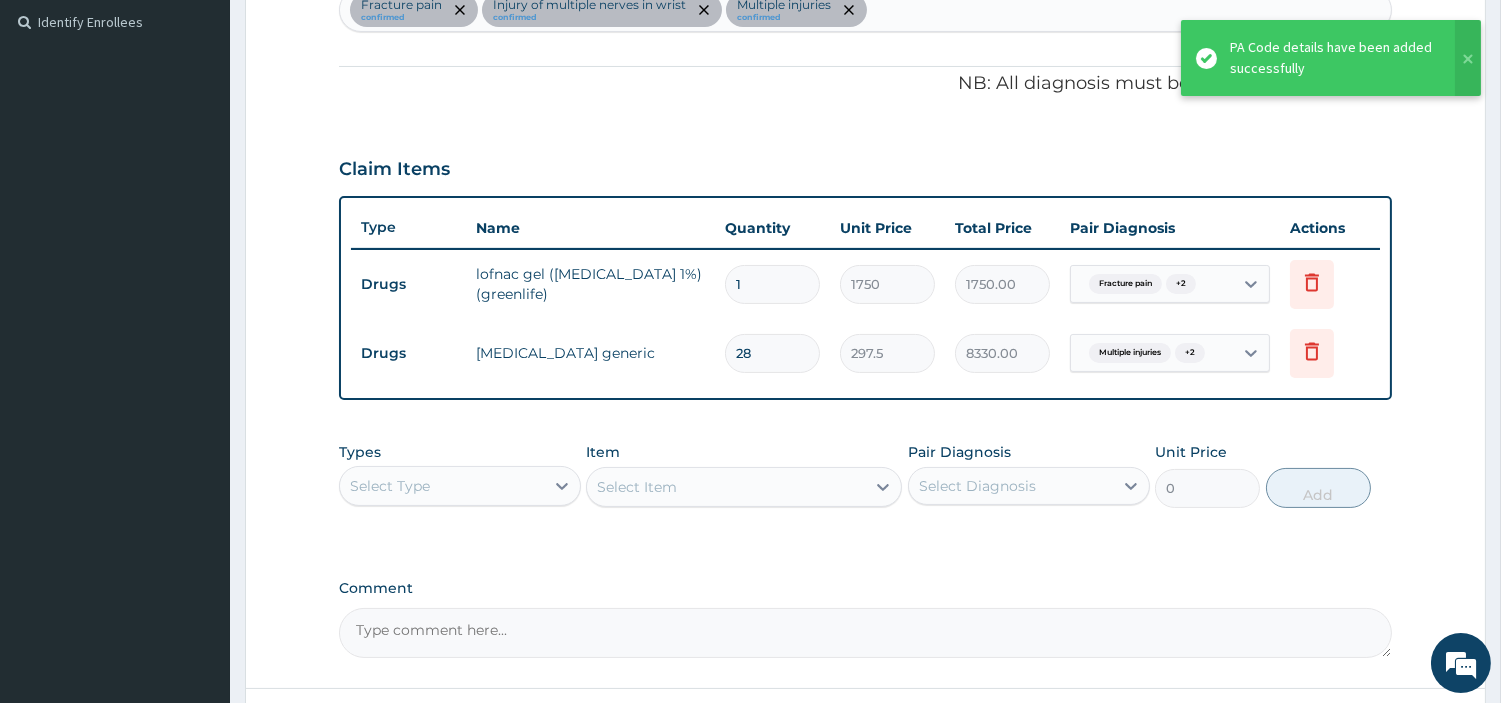 click on "Select Type" at bounding box center (442, 486) 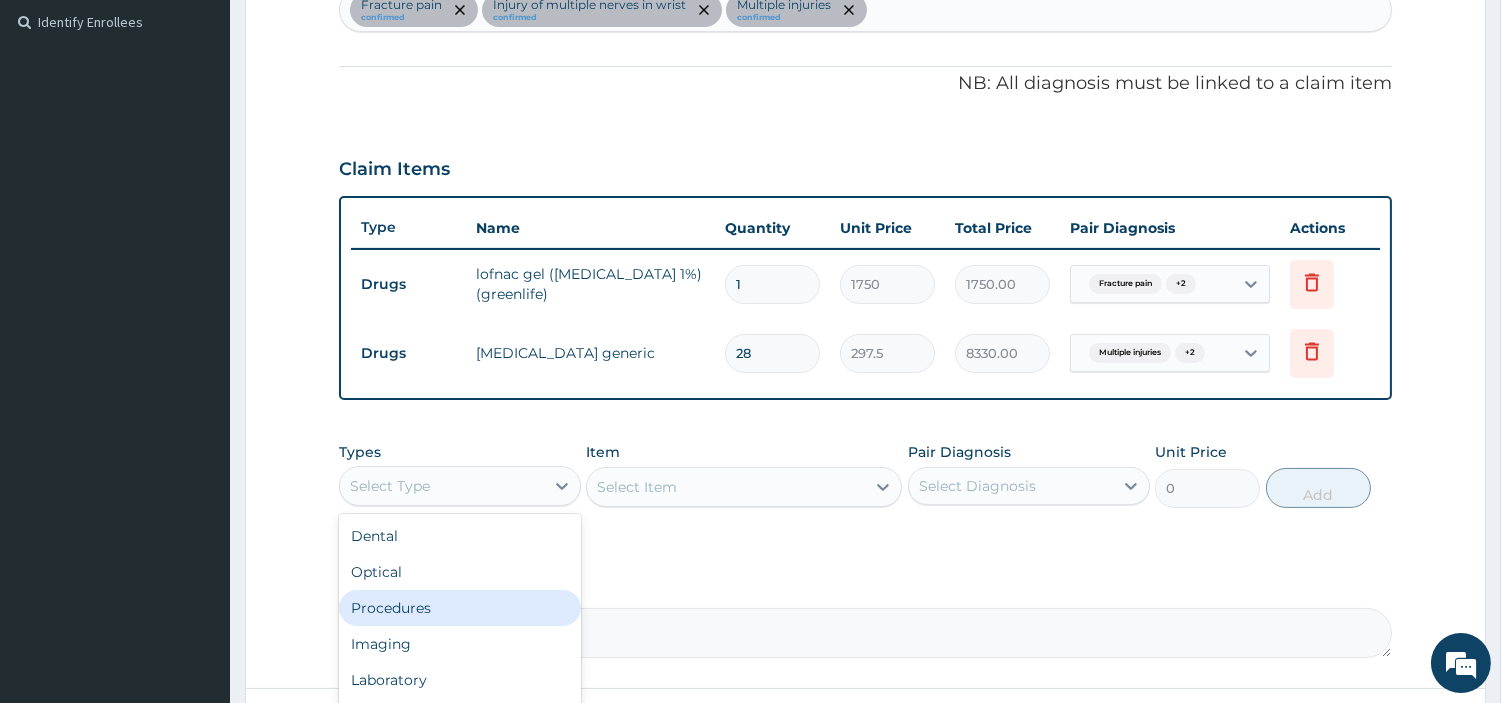 click on "Procedures" at bounding box center [460, 608] 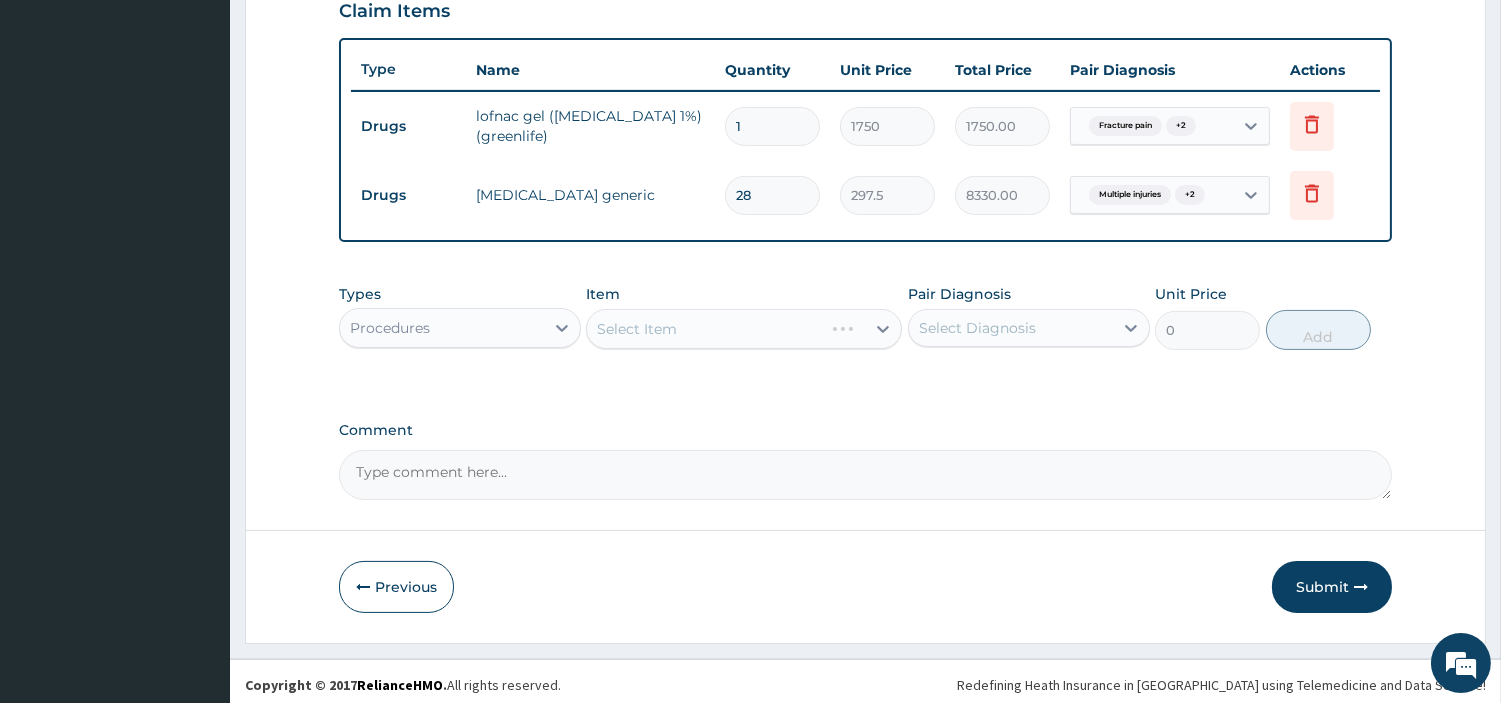 scroll, scrollTop: 711, scrollLeft: 0, axis: vertical 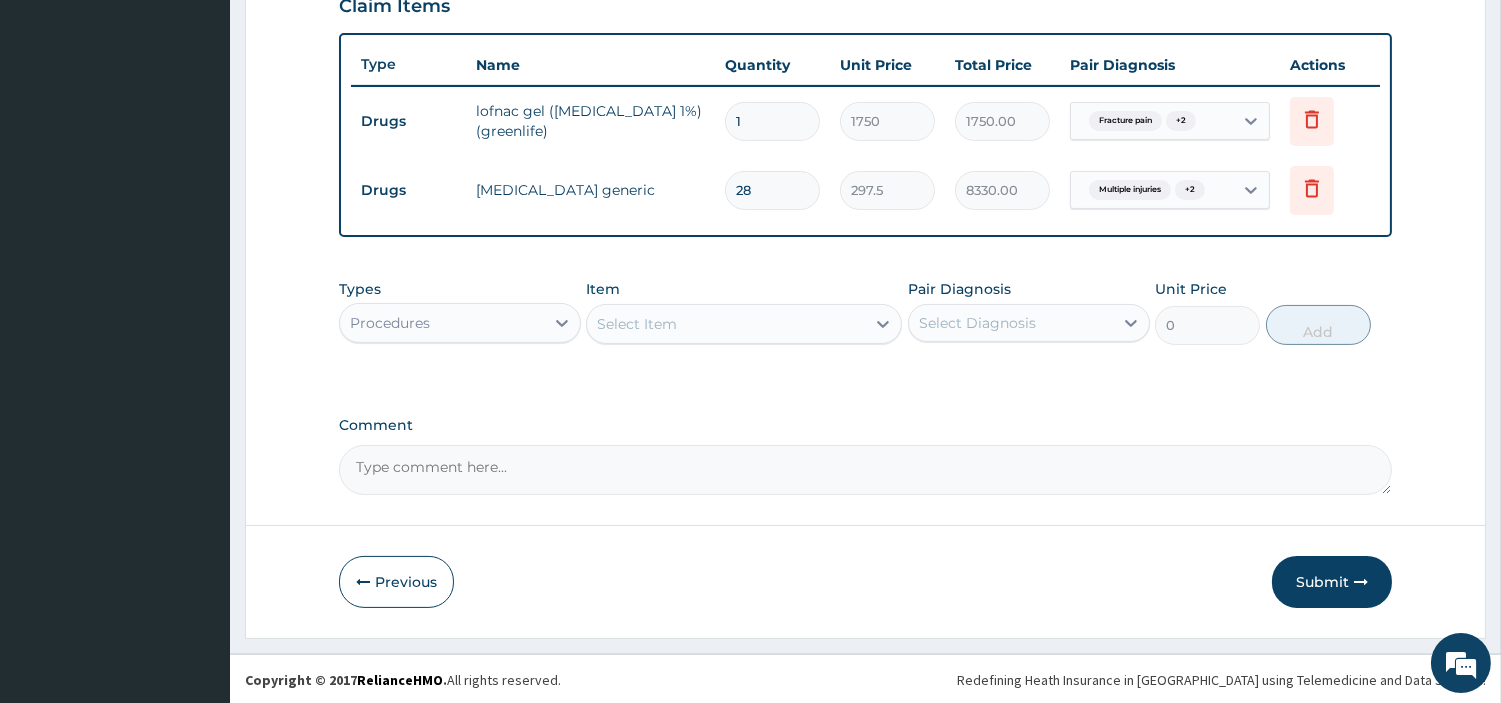 click on "Select Item" at bounding box center (726, 324) 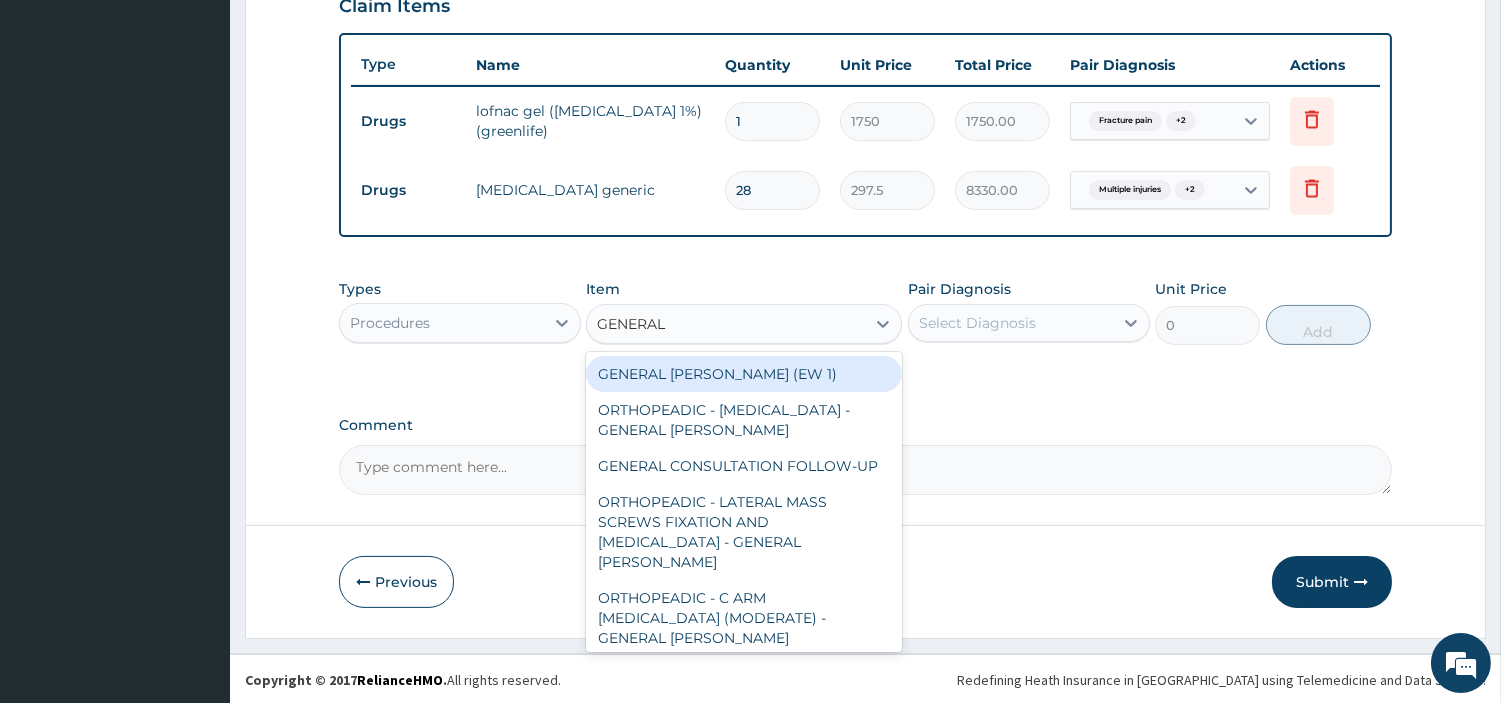 type on "GENERAL C" 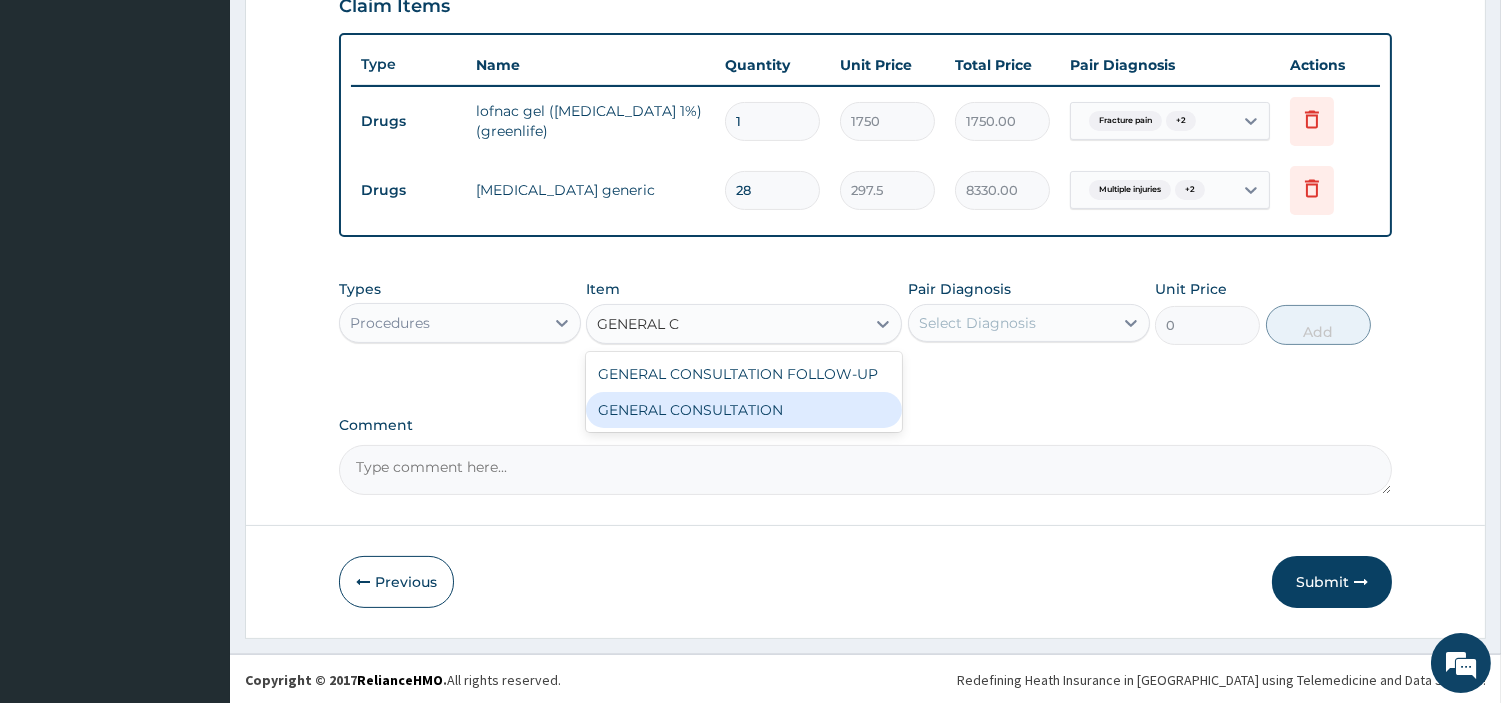 click on "GENERAL CONSULTATION" at bounding box center (744, 410) 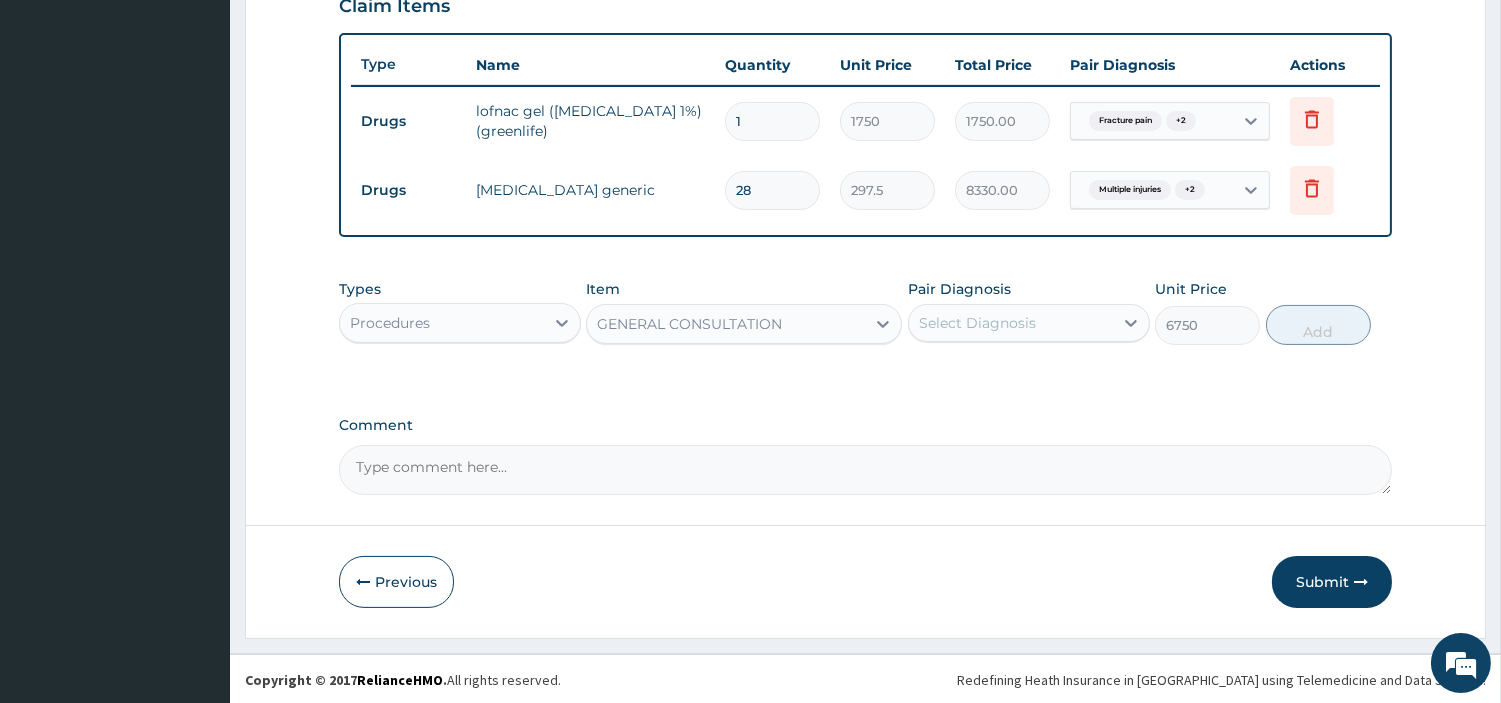 type 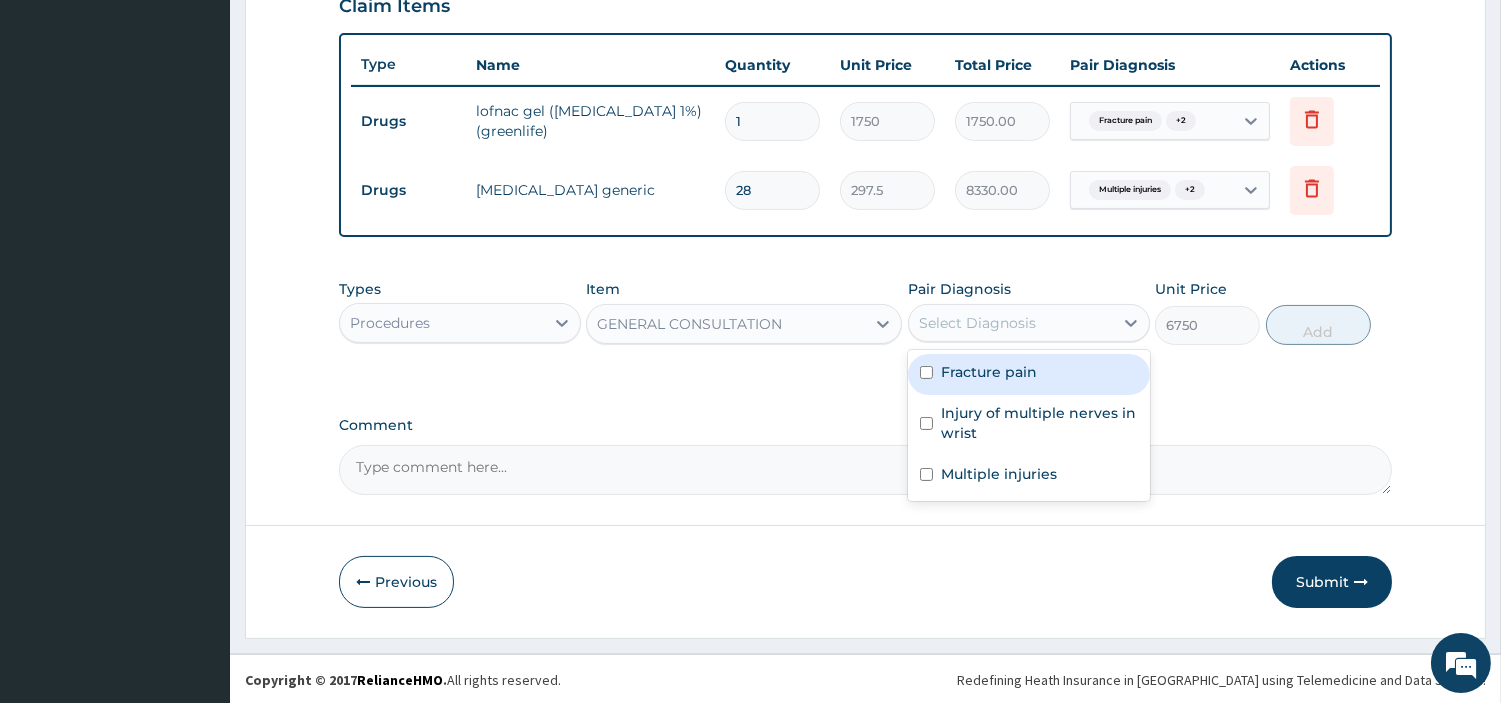 click on "Fracture pain" at bounding box center [989, 372] 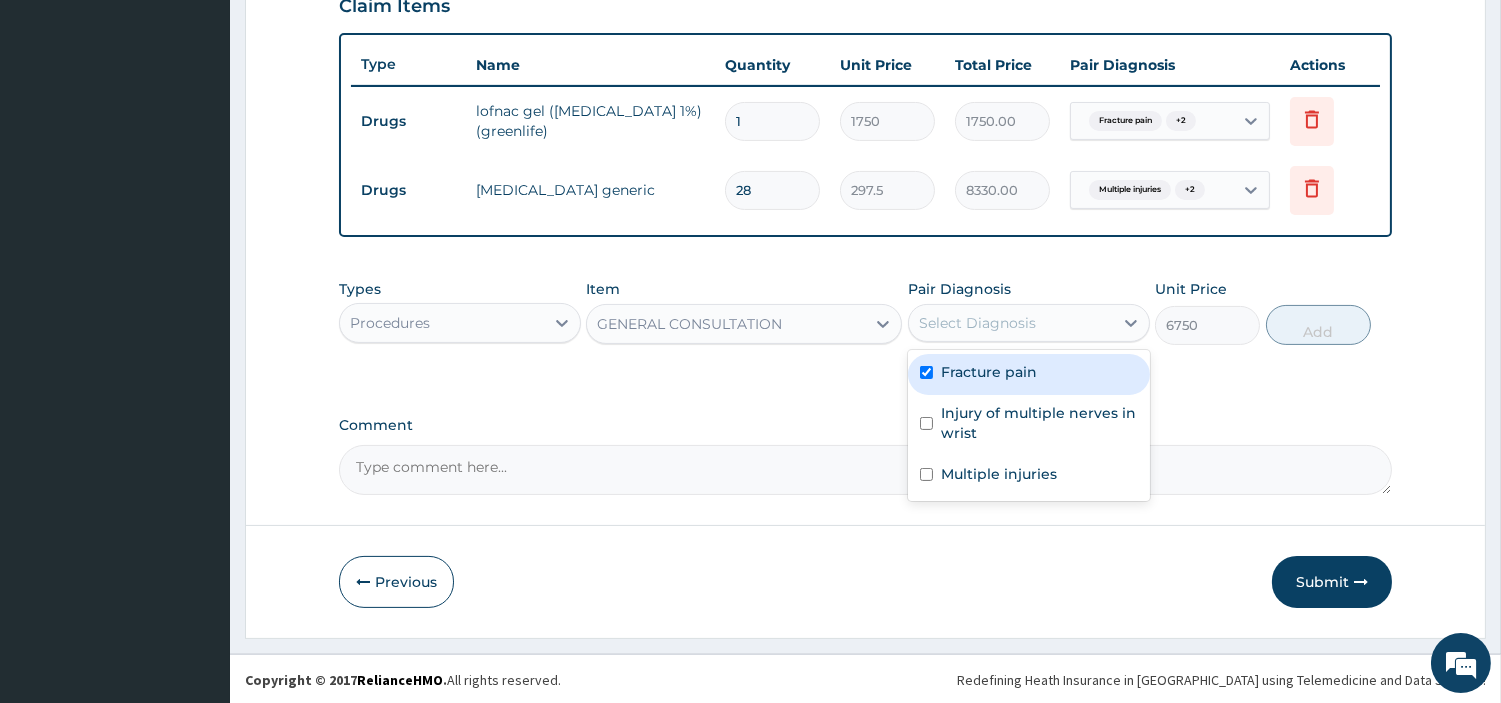 checkbox on "true" 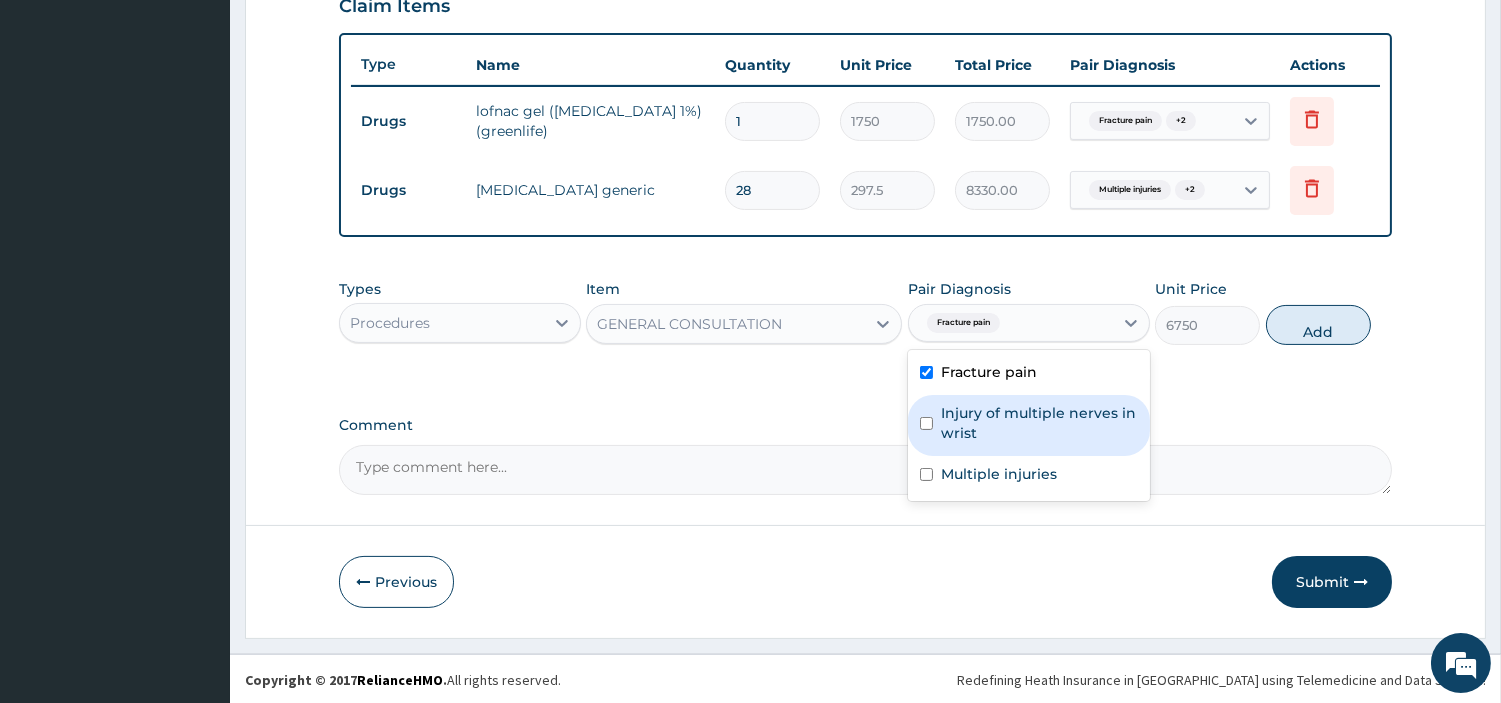 click on "Injury of multiple nerves in wrist" at bounding box center (1039, 423) 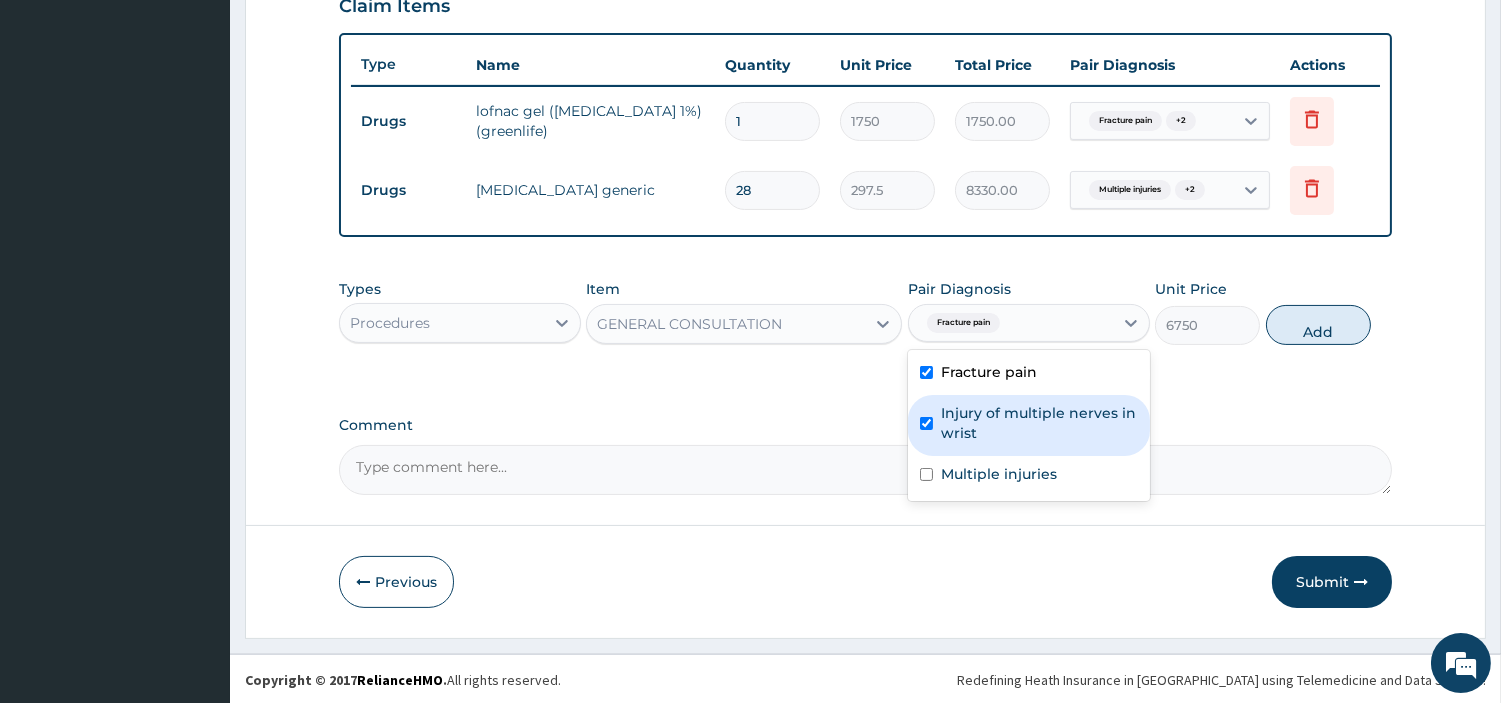 checkbox on "true" 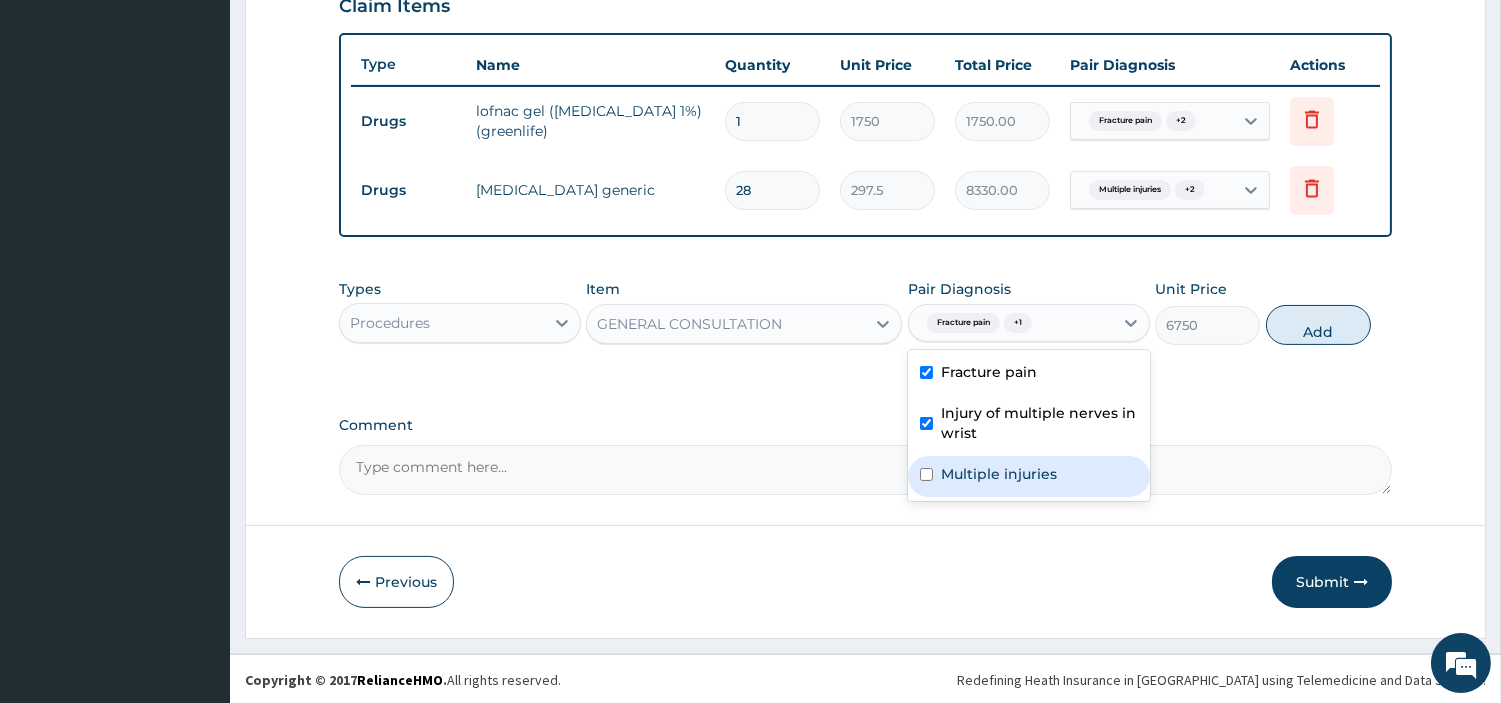 click on "Fracture pain Injury of multiple nerves in wrist Multiple injuries" at bounding box center [1029, 425] 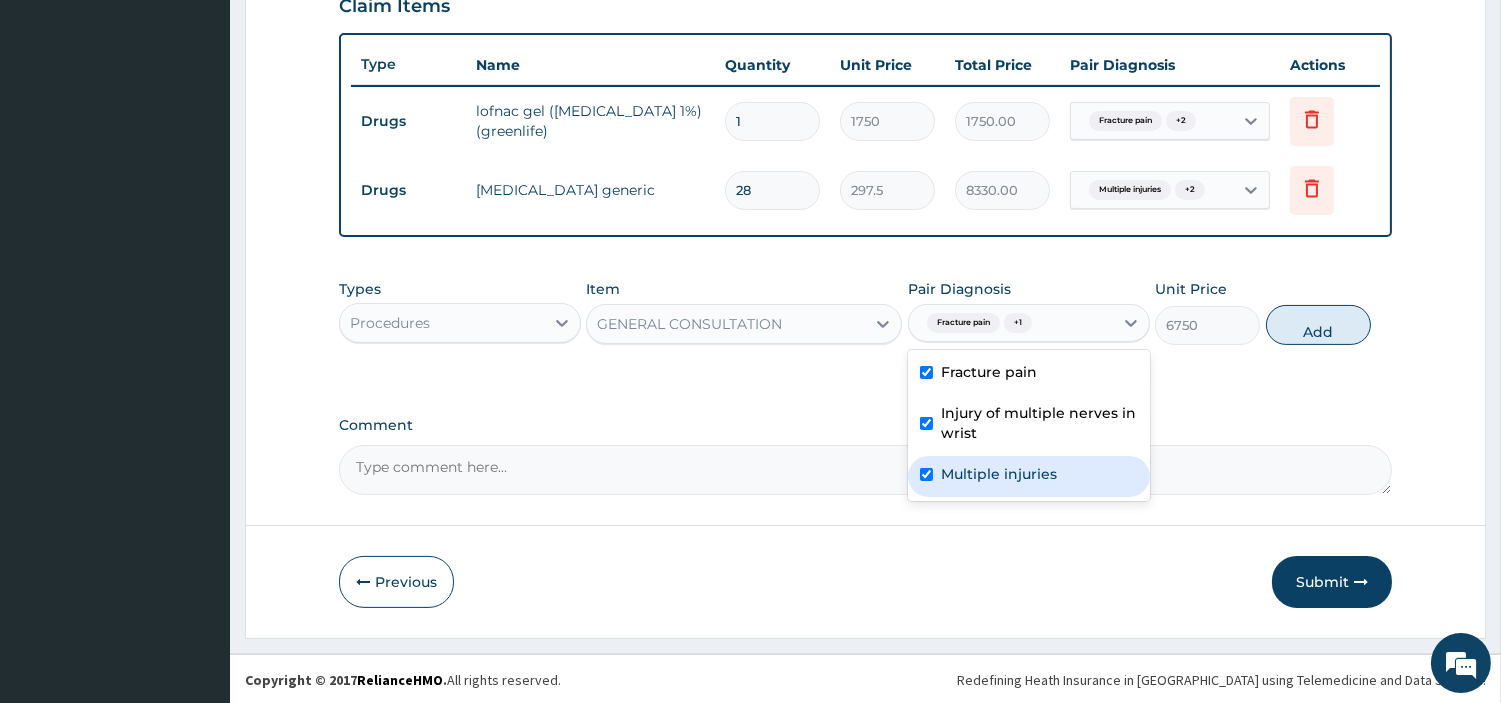 checkbox on "true" 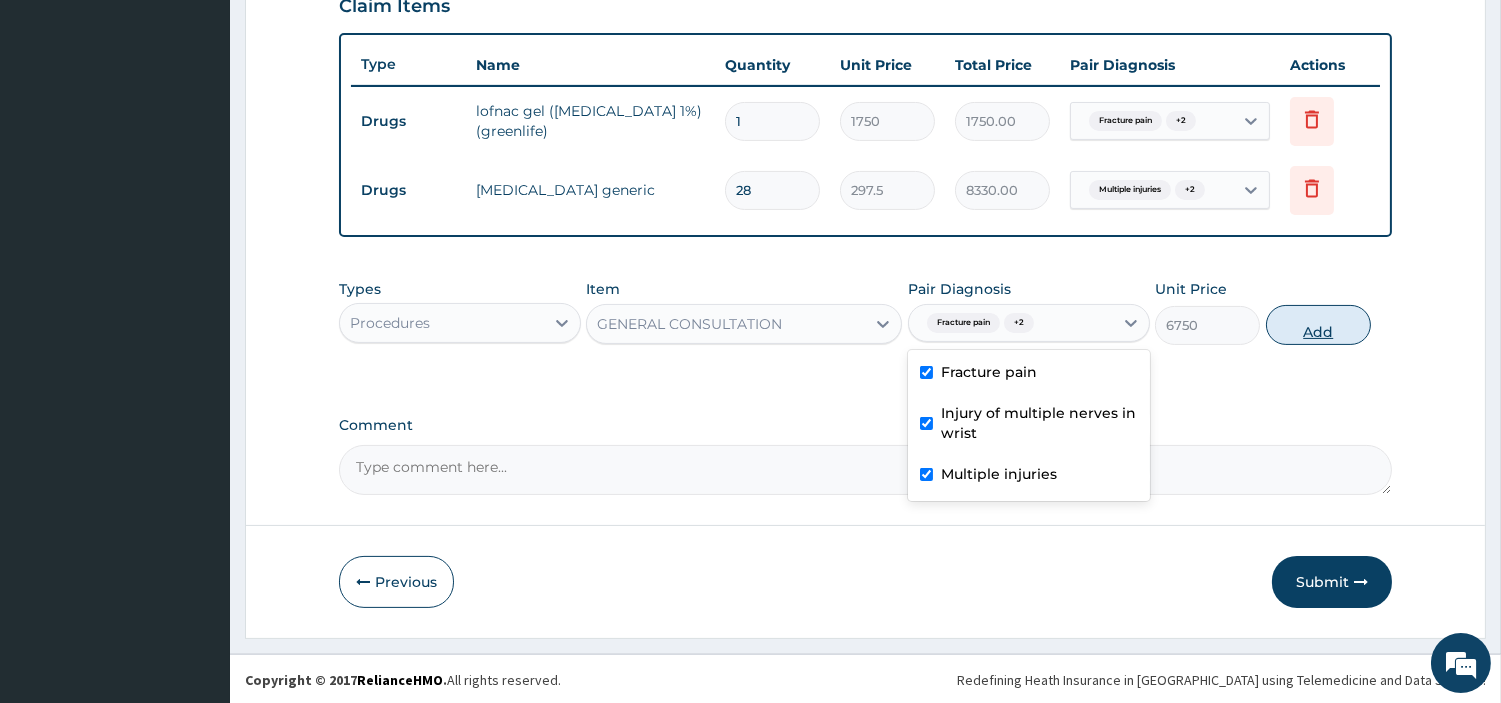 click on "Add" at bounding box center (1318, 325) 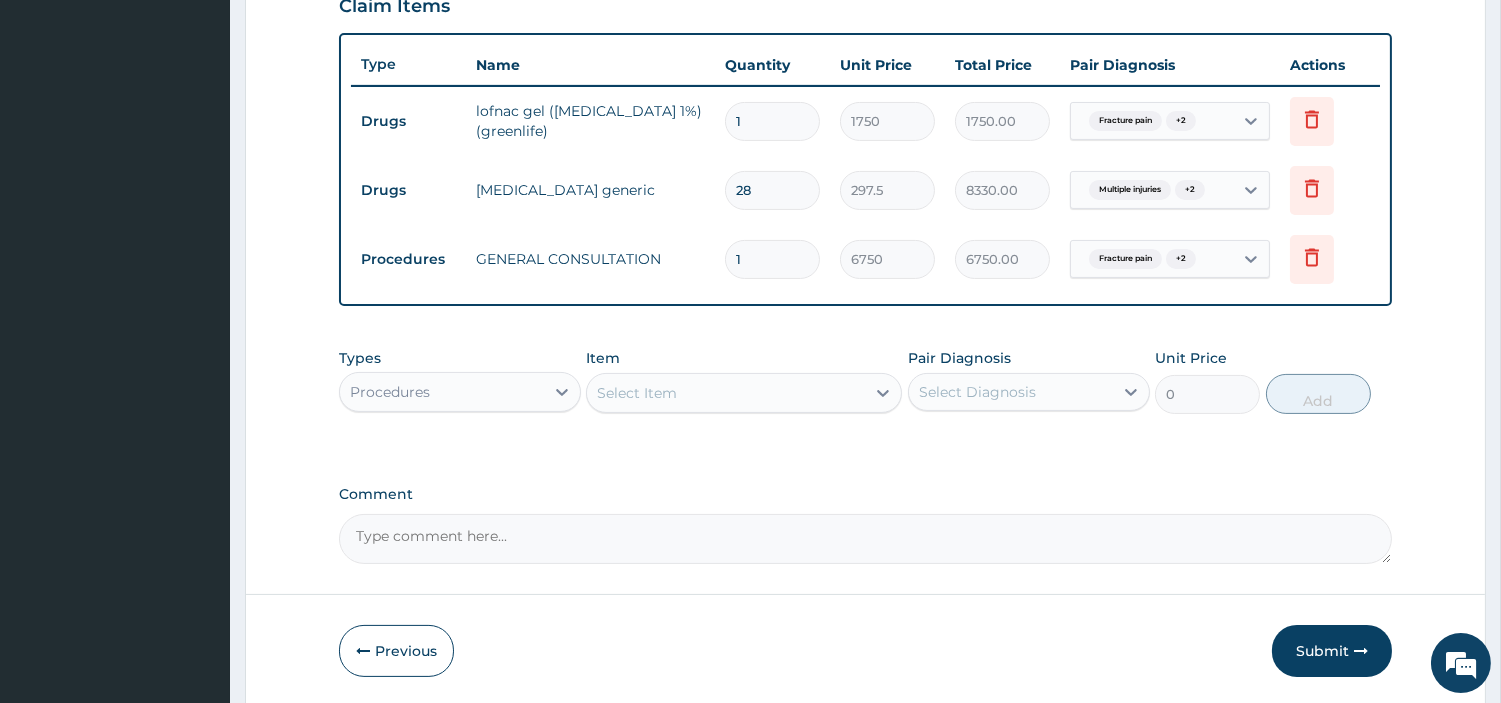 click on "Submit" at bounding box center (1332, 651) 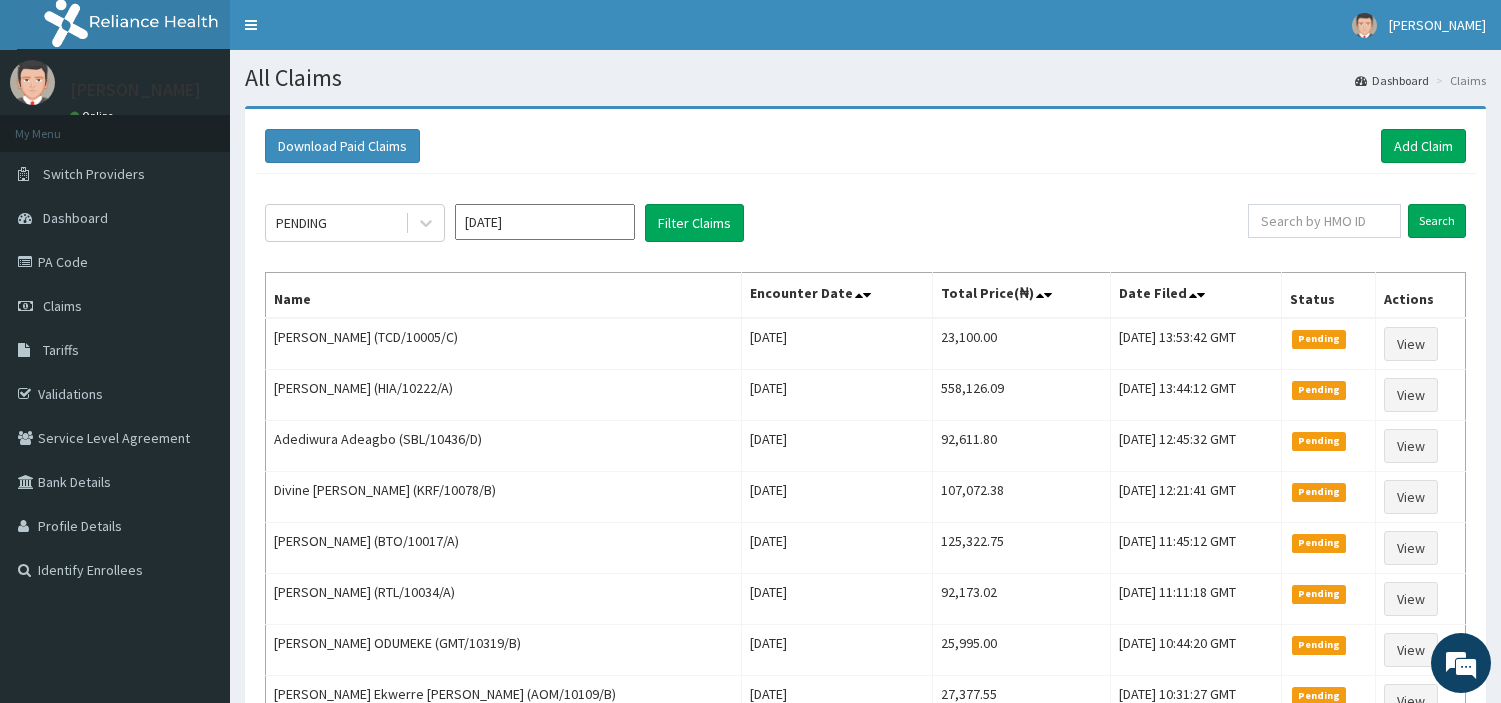 scroll, scrollTop: 0, scrollLeft: 0, axis: both 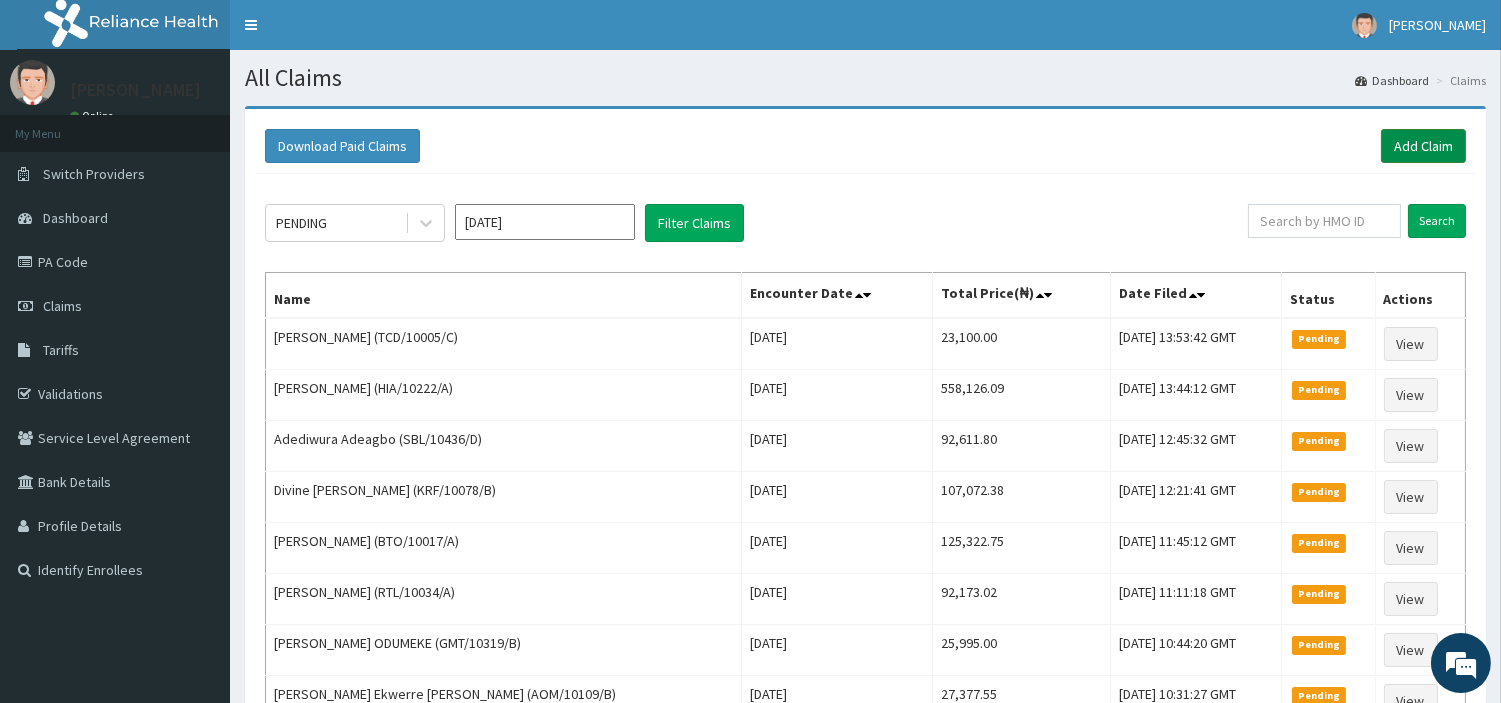 click on "Add Claim" at bounding box center [1423, 146] 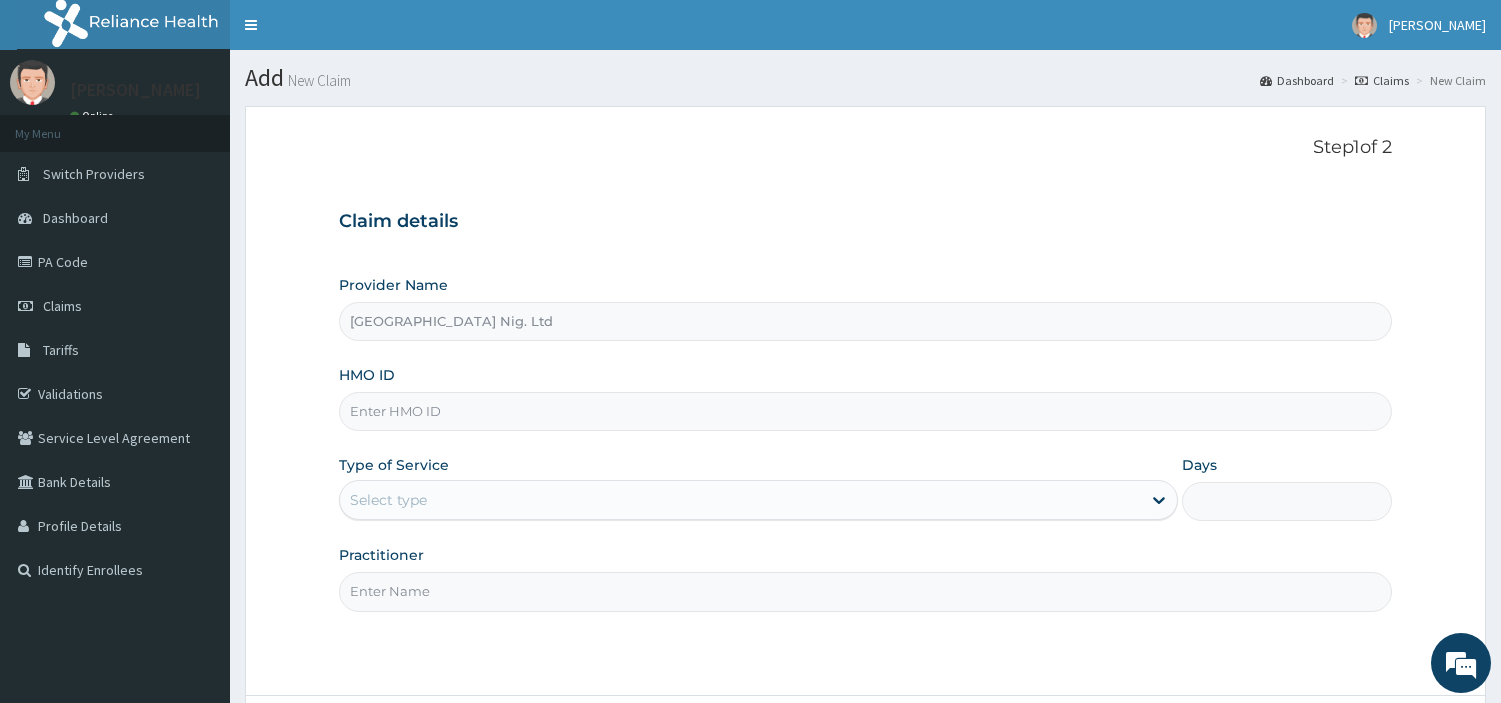 scroll, scrollTop: 0, scrollLeft: 0, axis: both 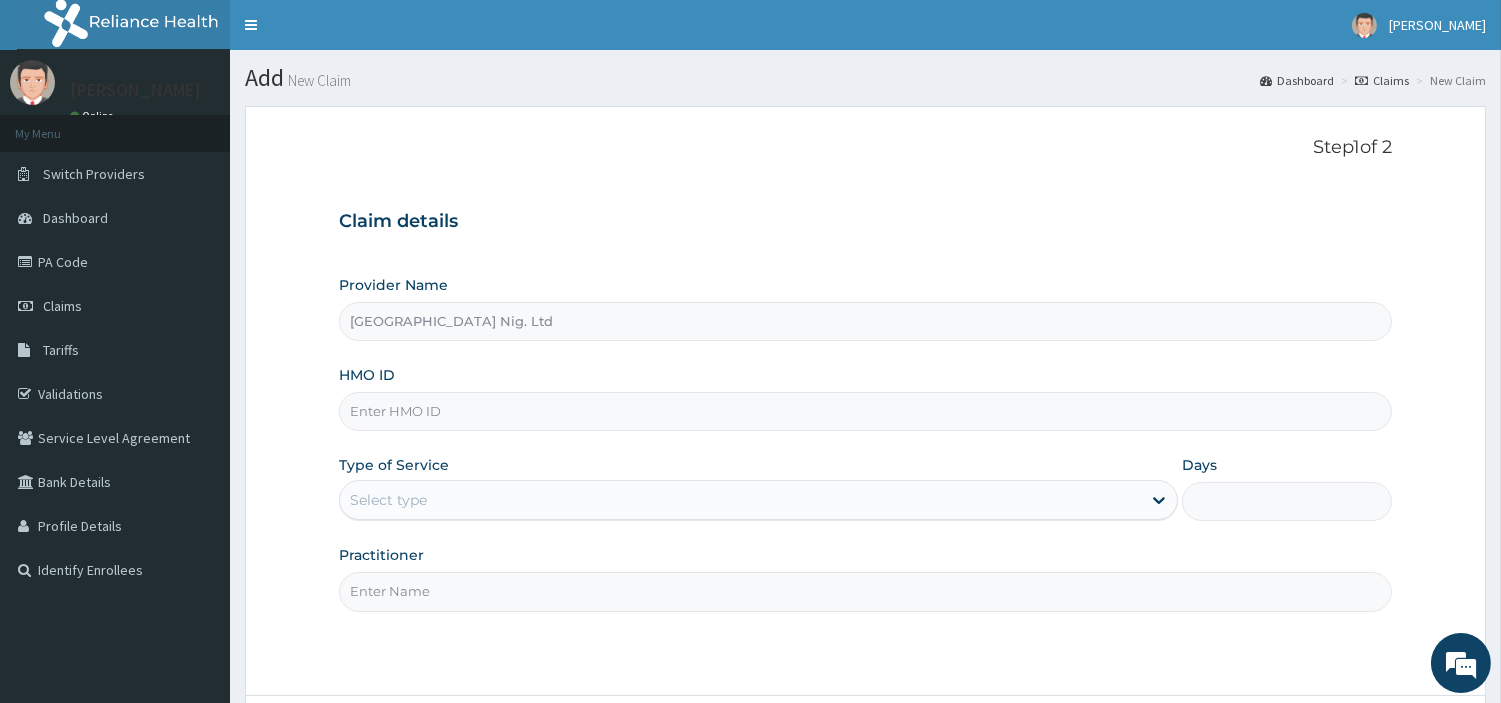 click on "HMO ID" at bounding box center (865, 411) 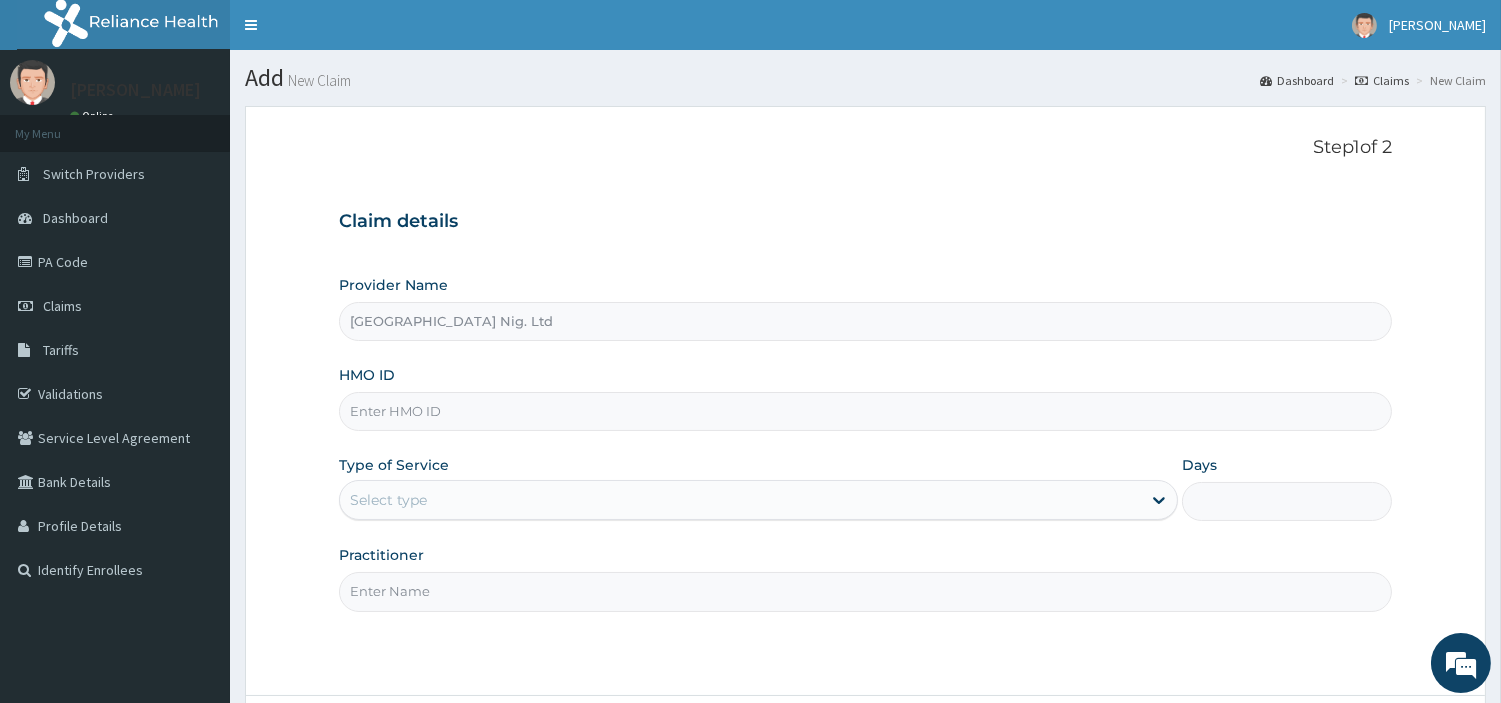 paste on "GBF/10023/E" 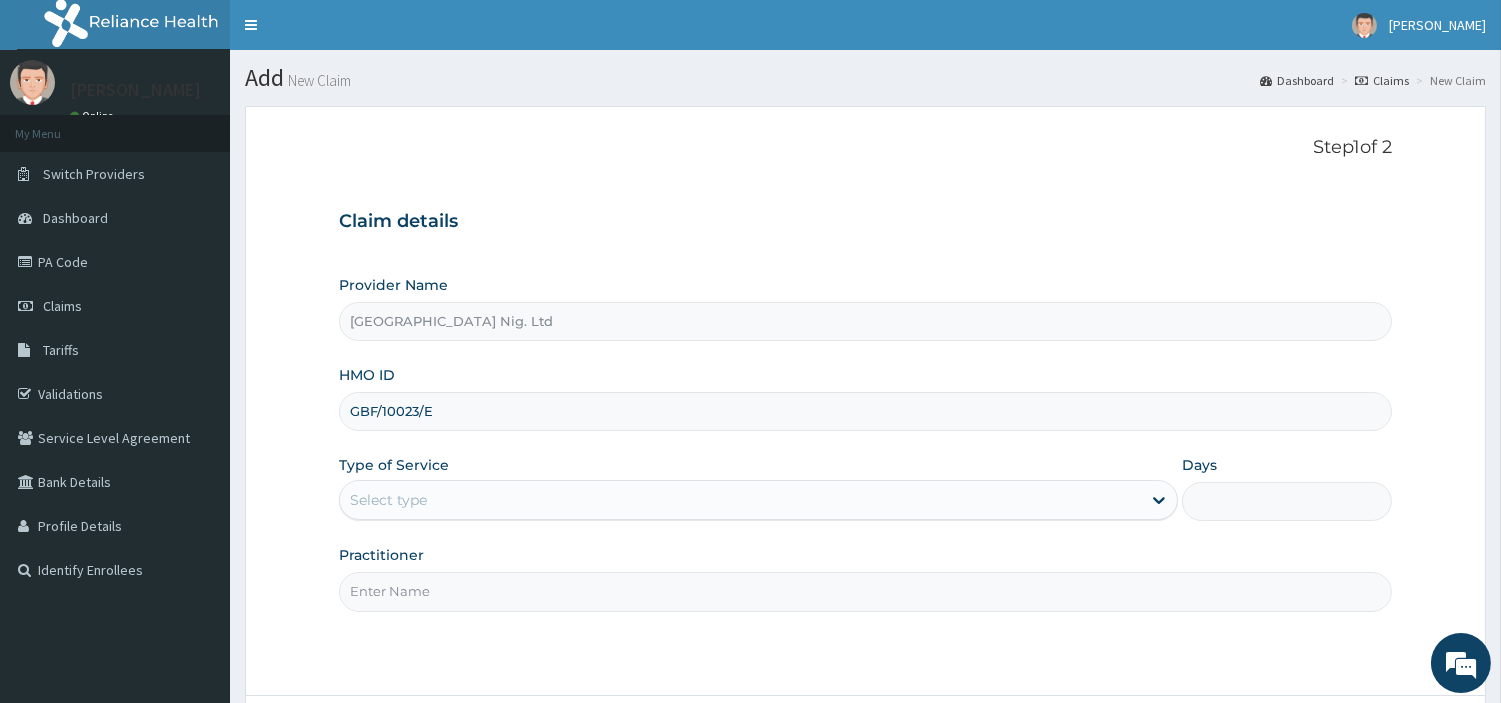 type on "GBF/10023/E" 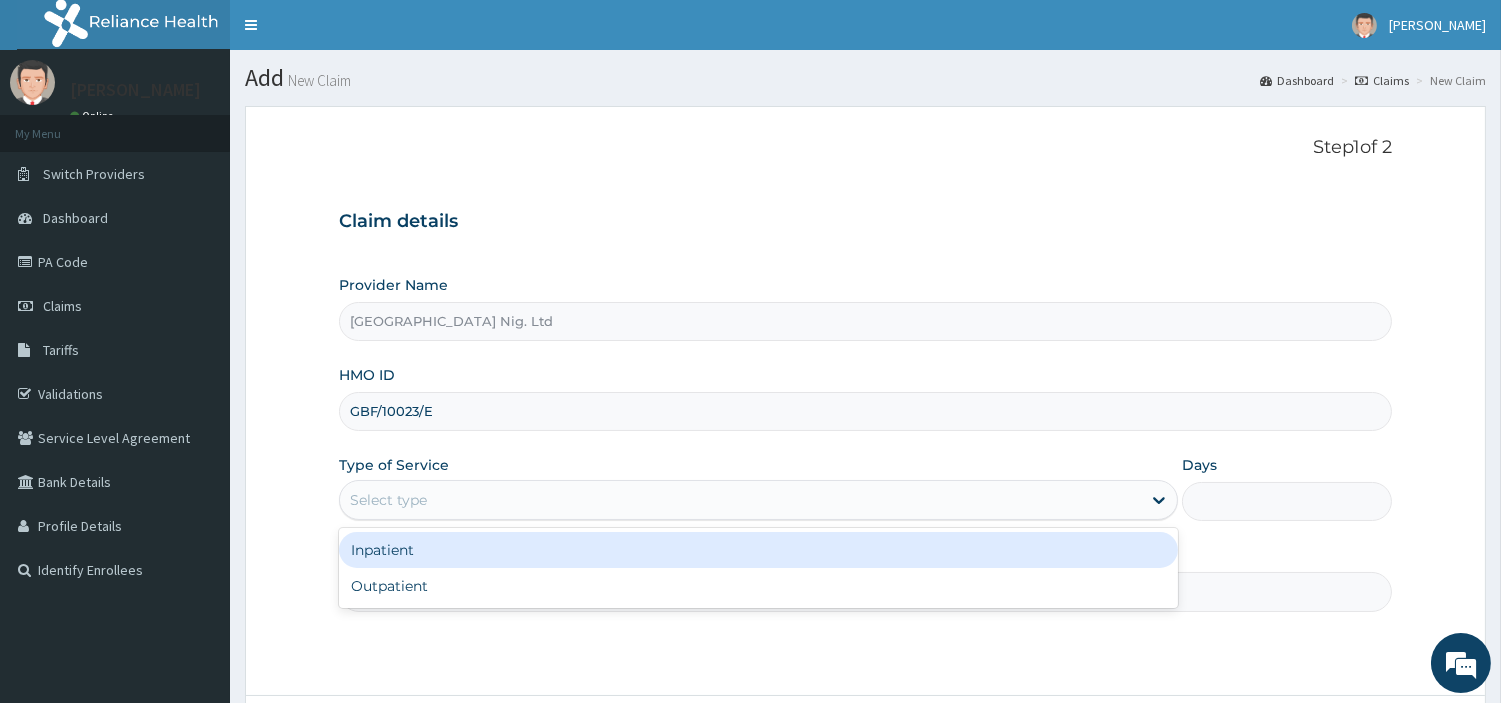 click on "Select type" at bounding box center [740, 500] 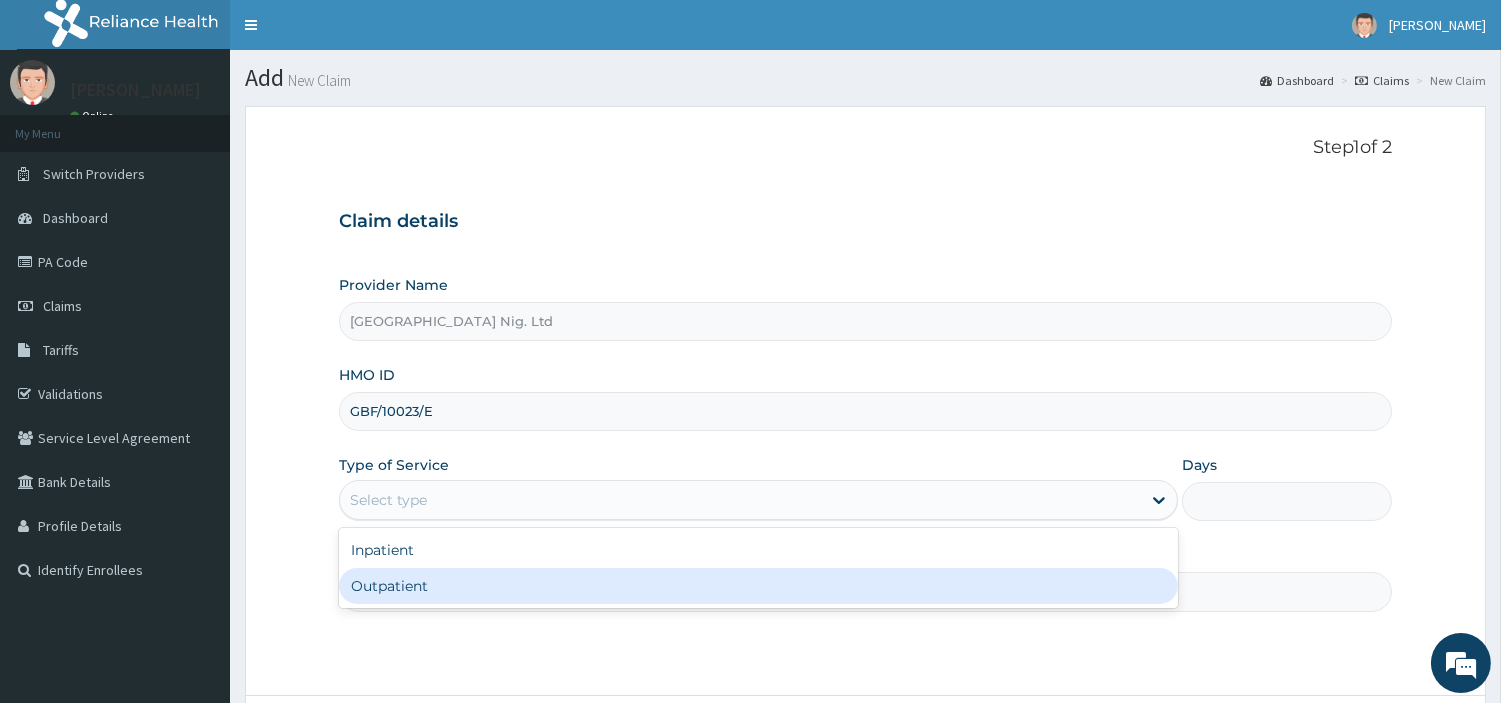 click on "Outpatient" at bounding box center [758, 586] 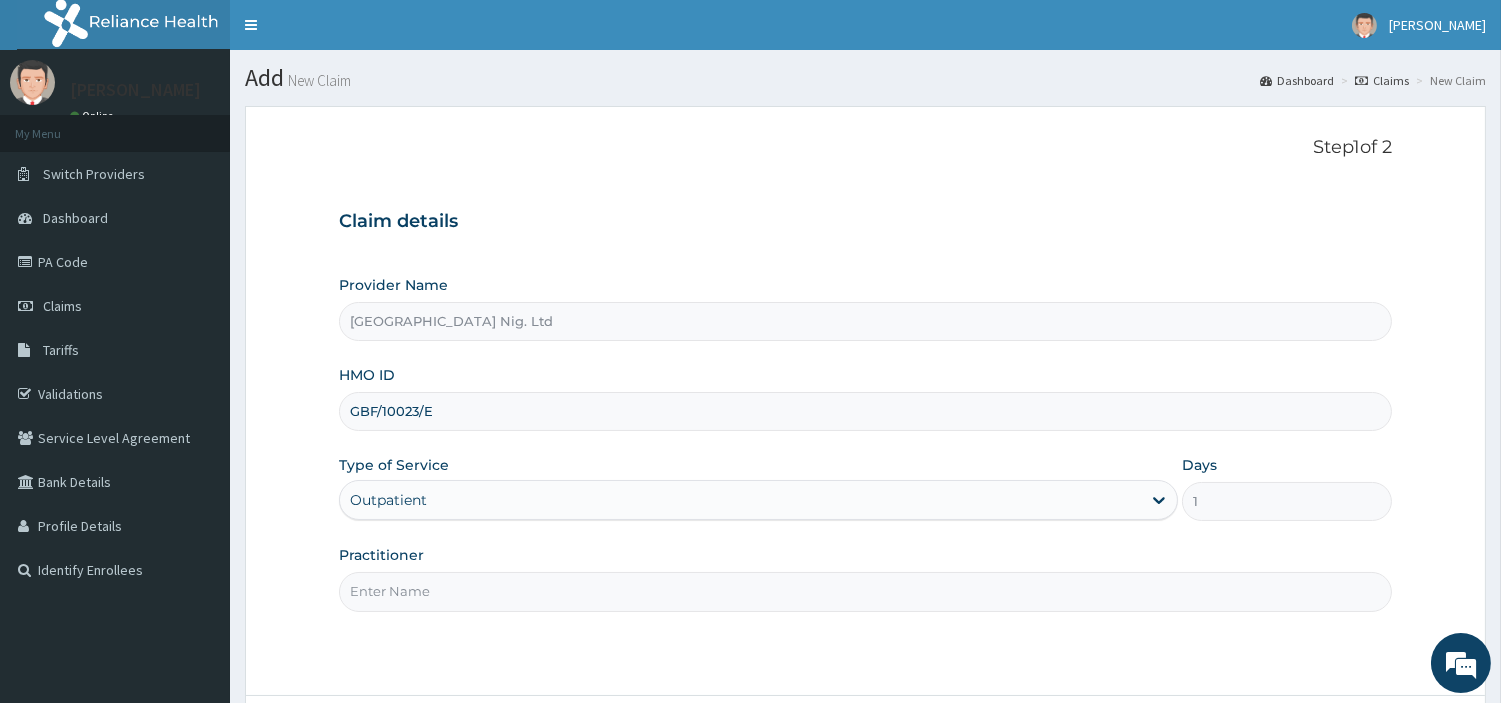 click on "Practitioner" at bounding box center [865, 591] 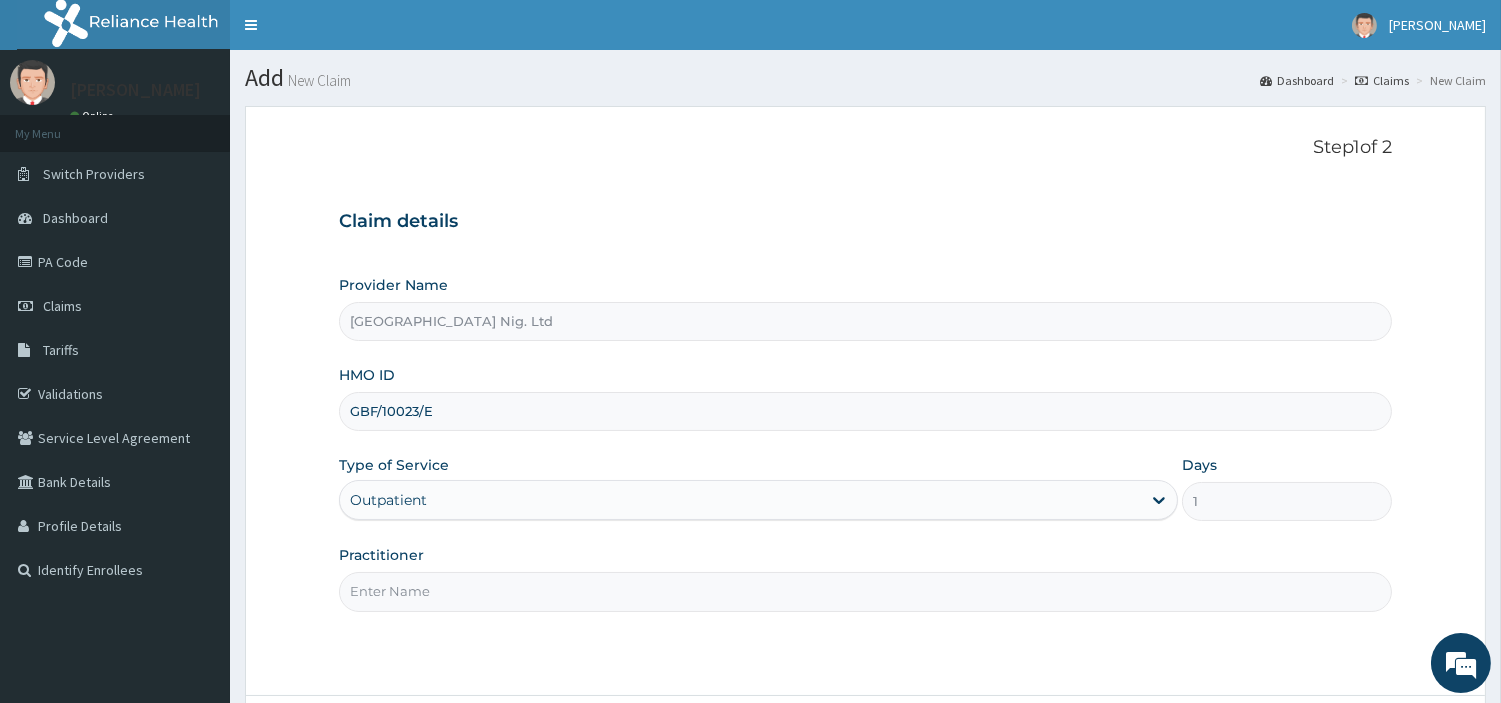 paste on "OSARETIN AISIEN" 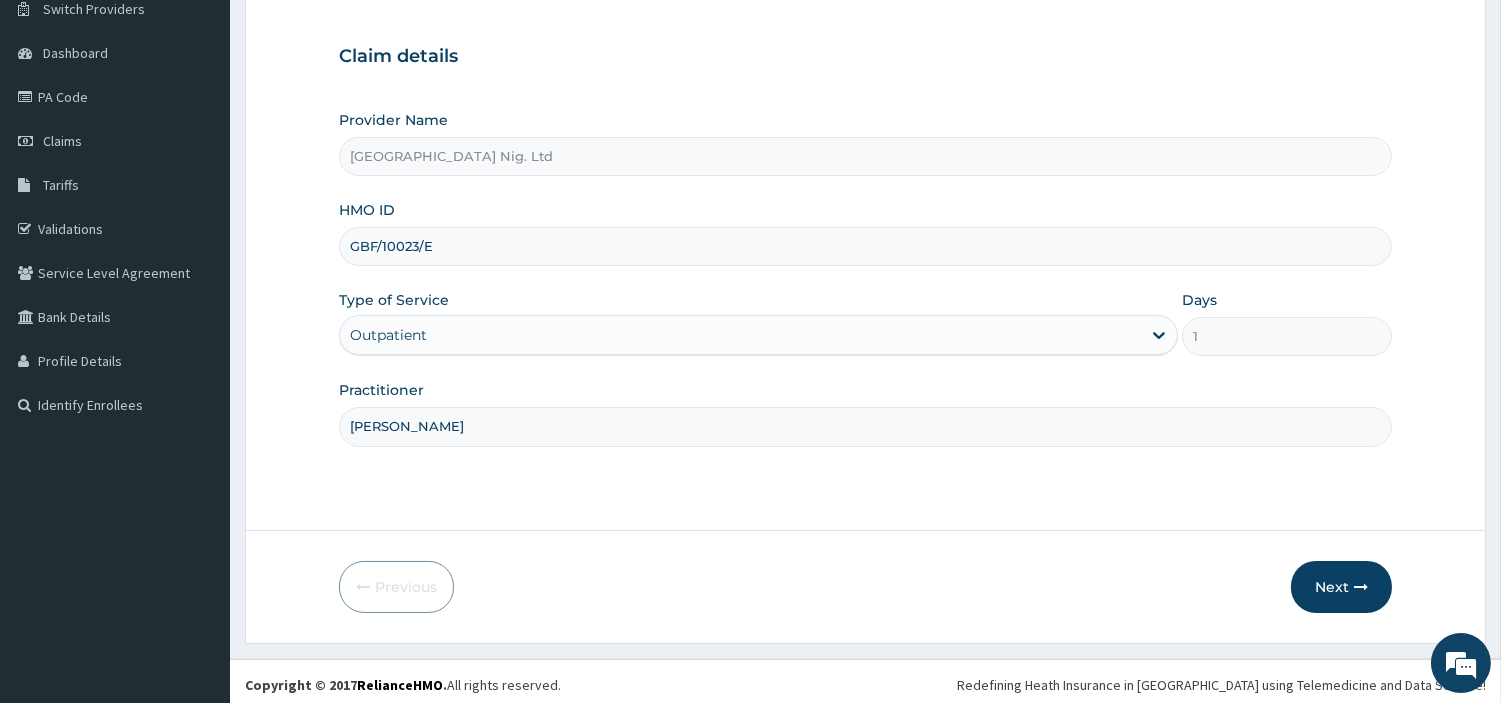 scroll, scrollTop: 172, scrollLeft: 0, axis: vertical 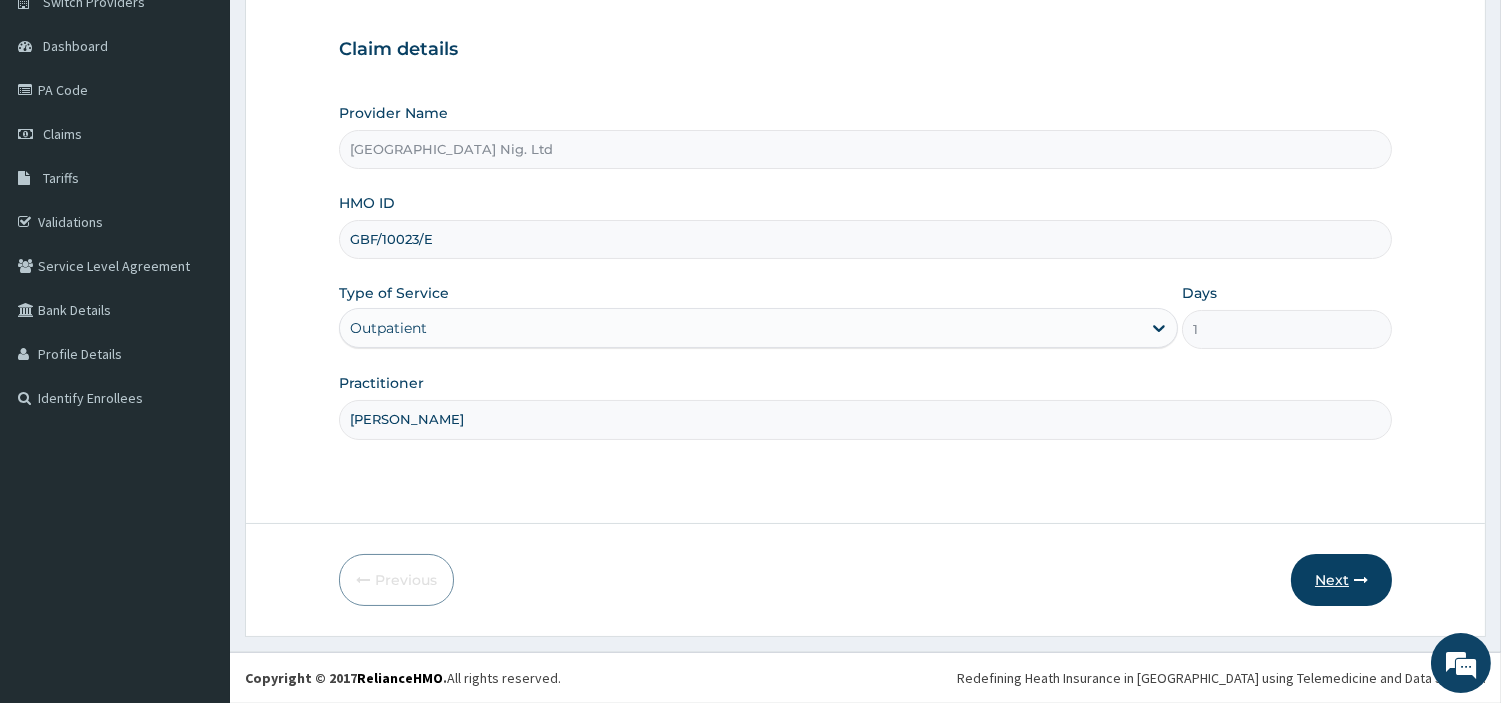 type on "OSARETIN AISIEN" 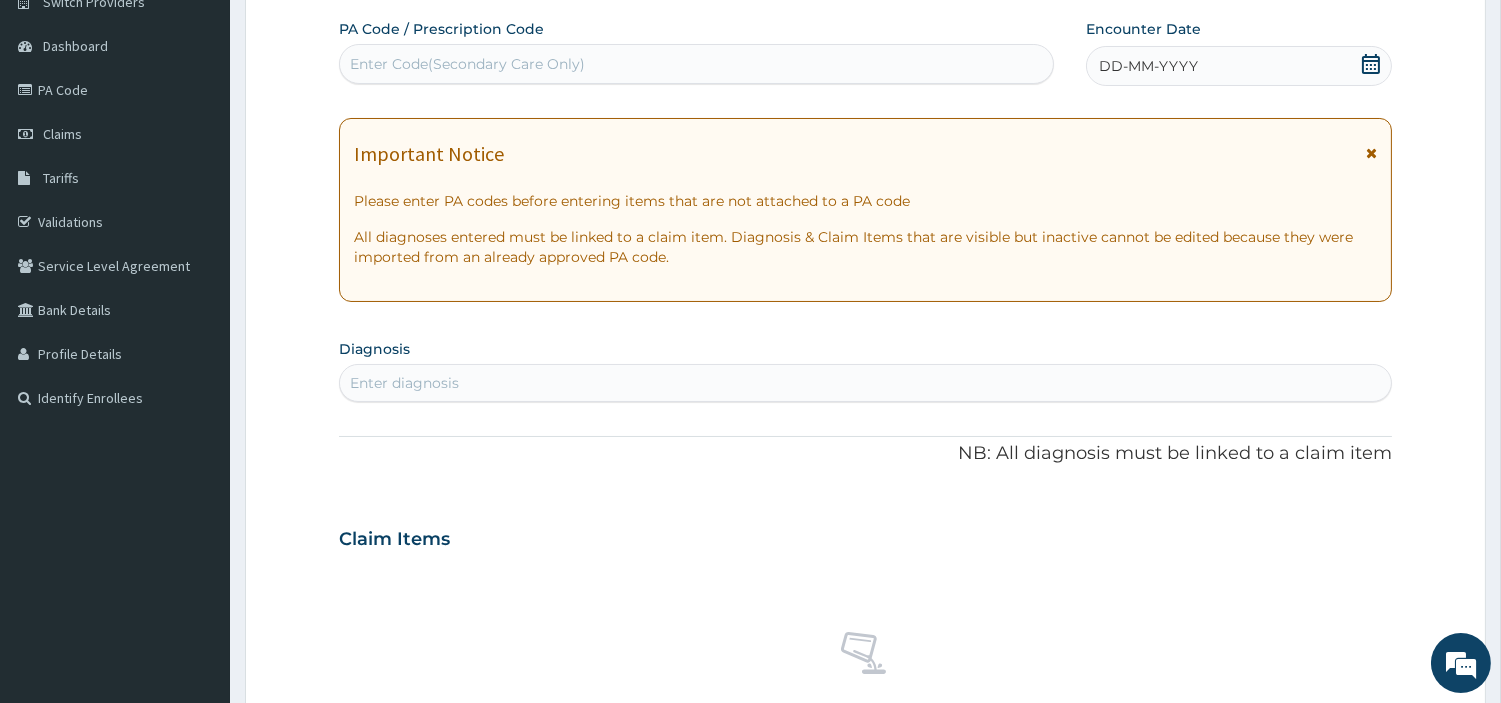 click on "Enter Code(Secondary Care Only)" at bounding box center [696, 64] 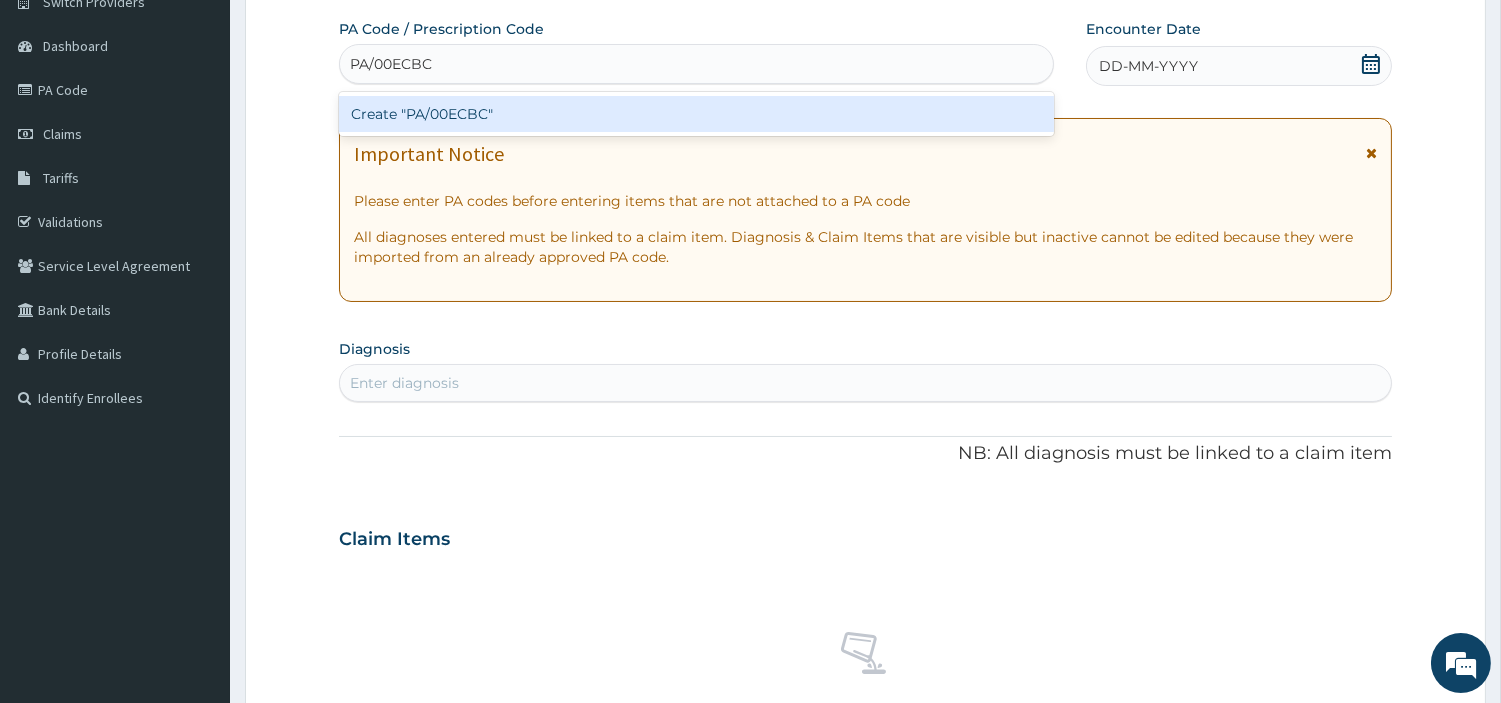 click on "Create "PA/00ECBC"" at bounding box center (696, 114) 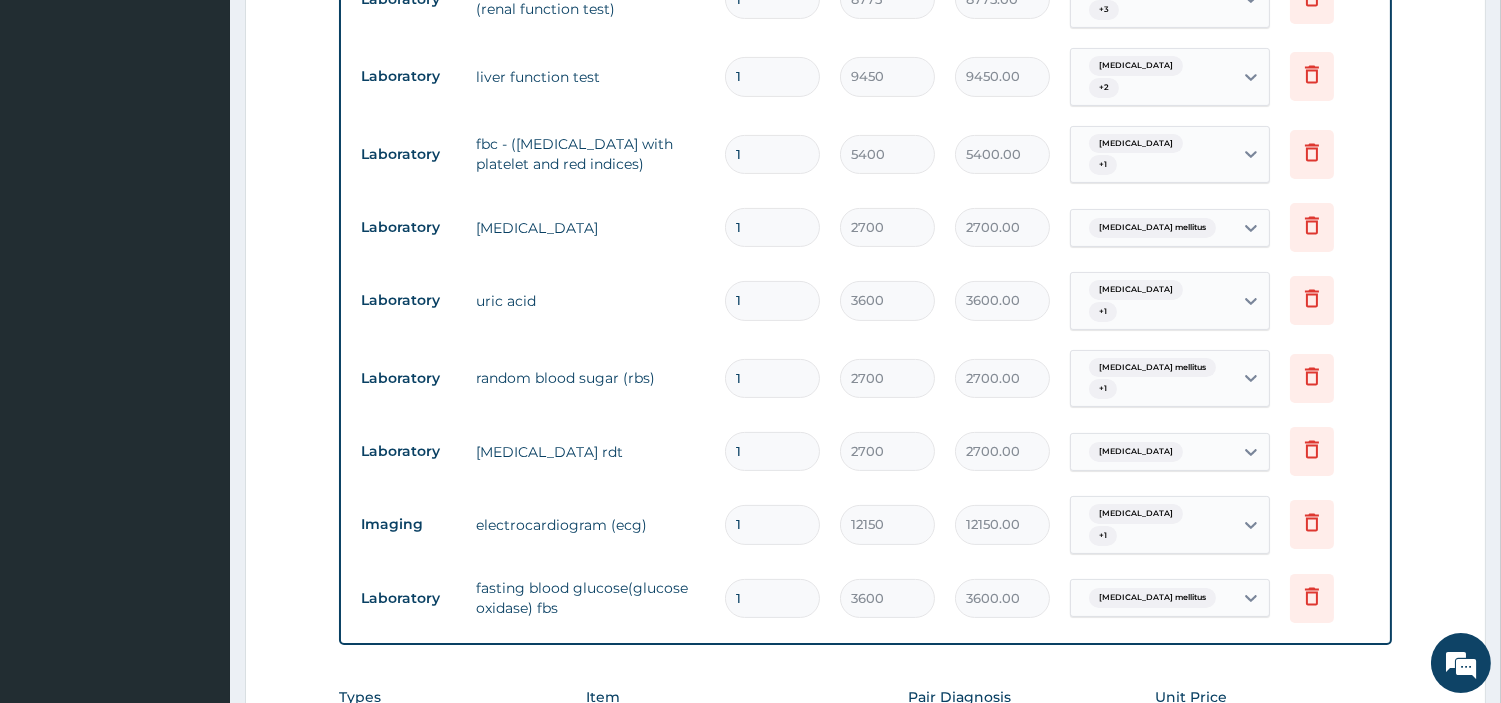 scroll, scrollTop: 726, scrollLeft: 0, axis: vertical 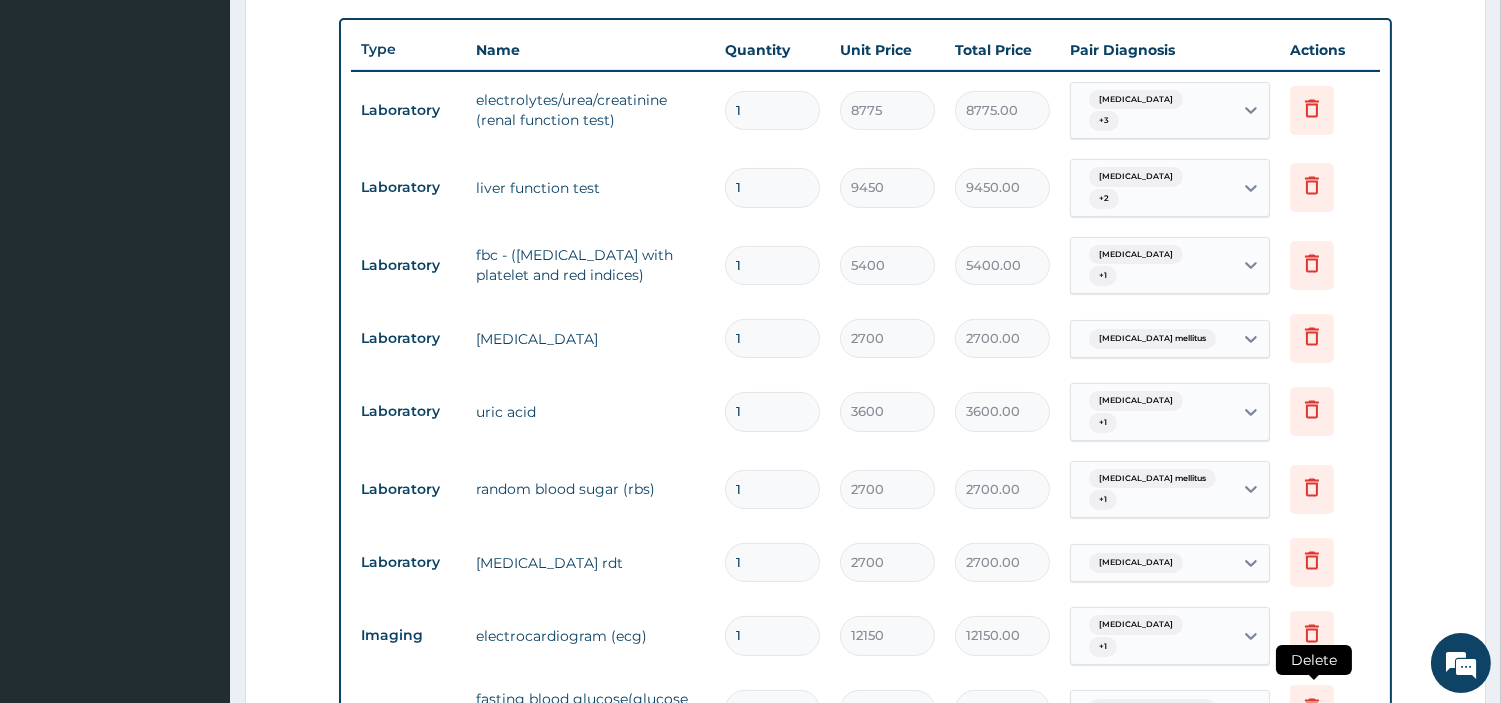 click 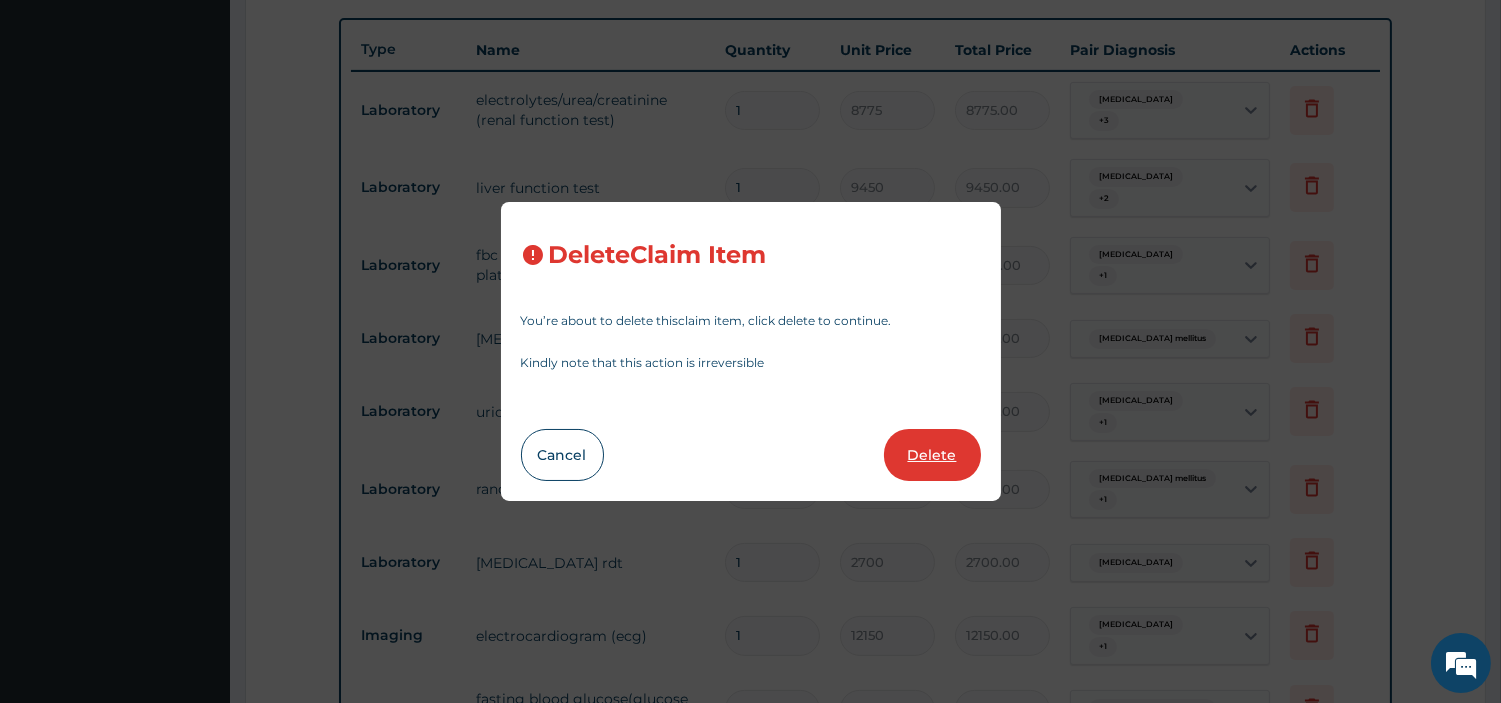 click on "Delete" at bounding box center [932, 455] 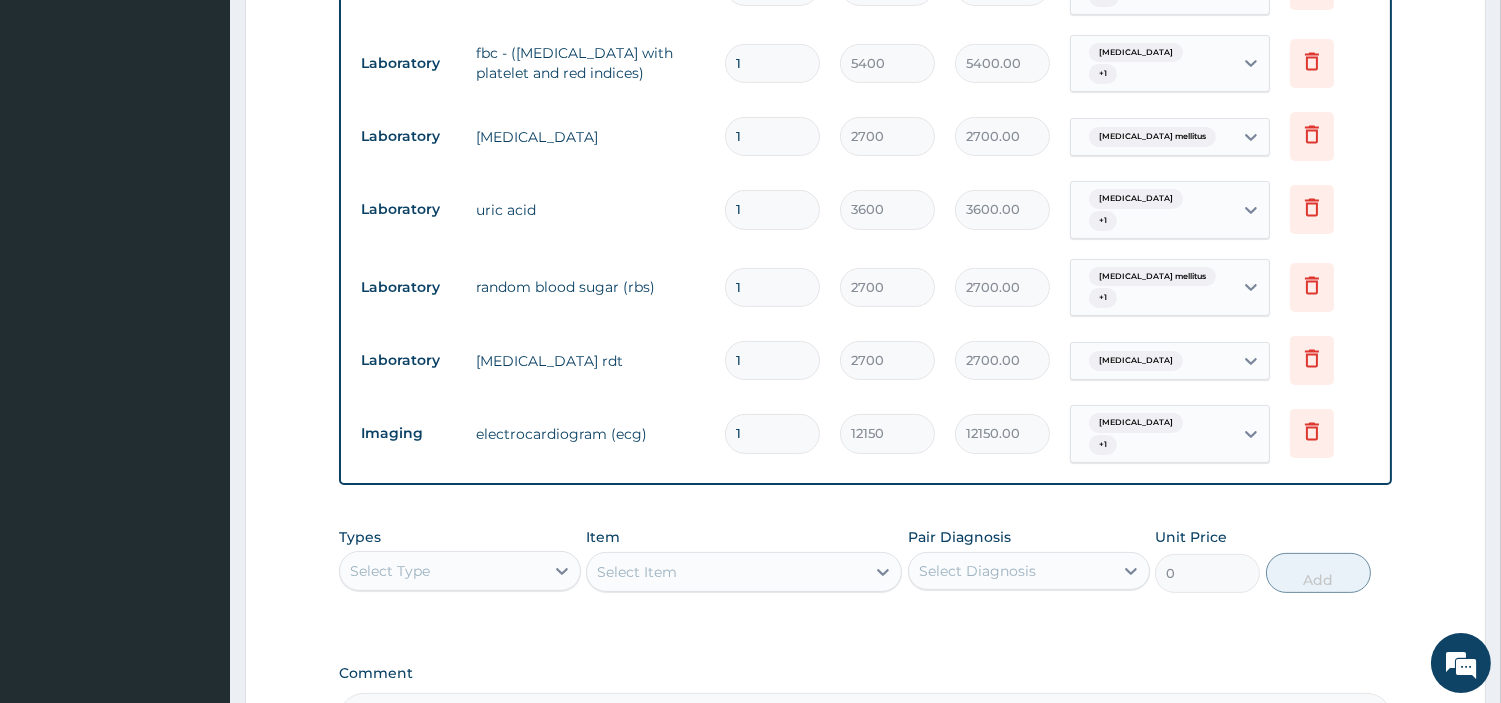 scroll, scrollTop: 1153, scrollLeft: 0, axis: vertical 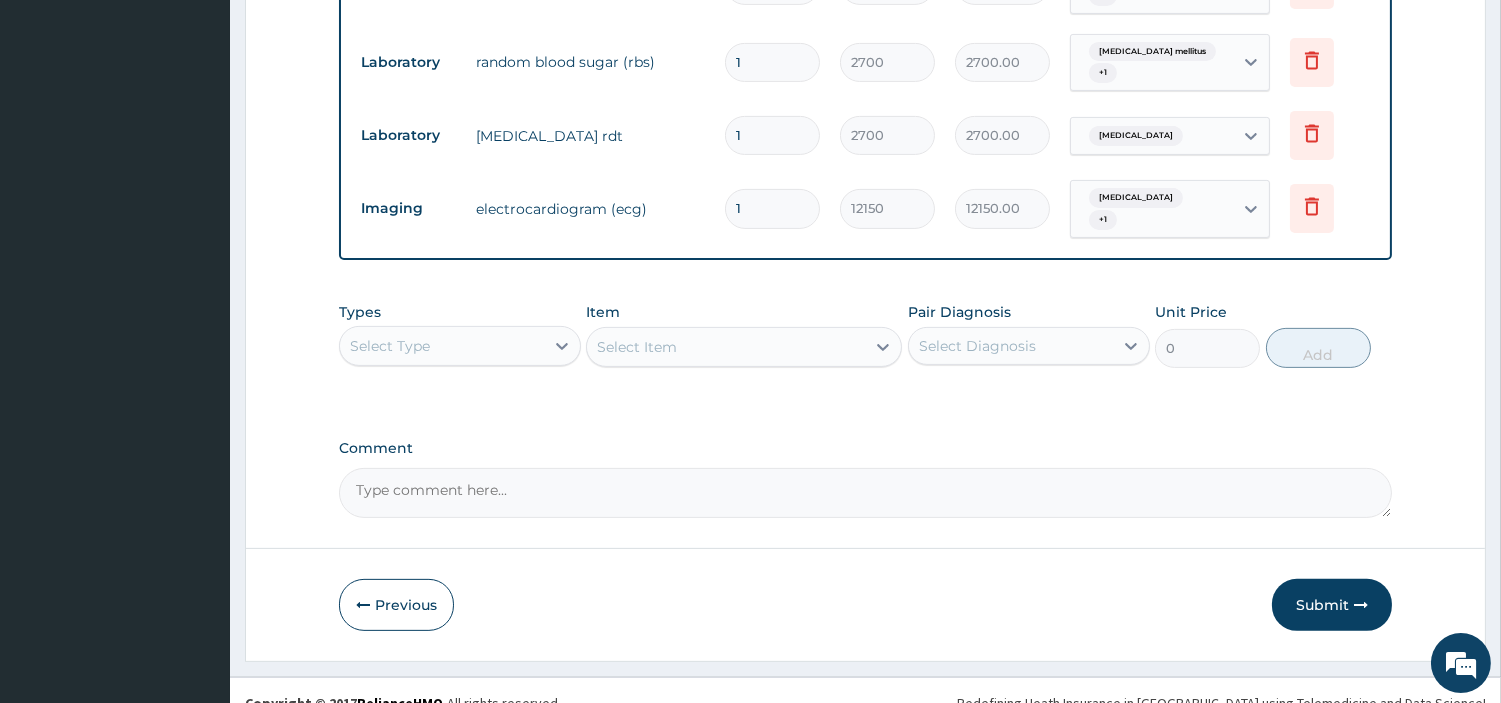 click on "Select Type" at bounding box center [442, 346] 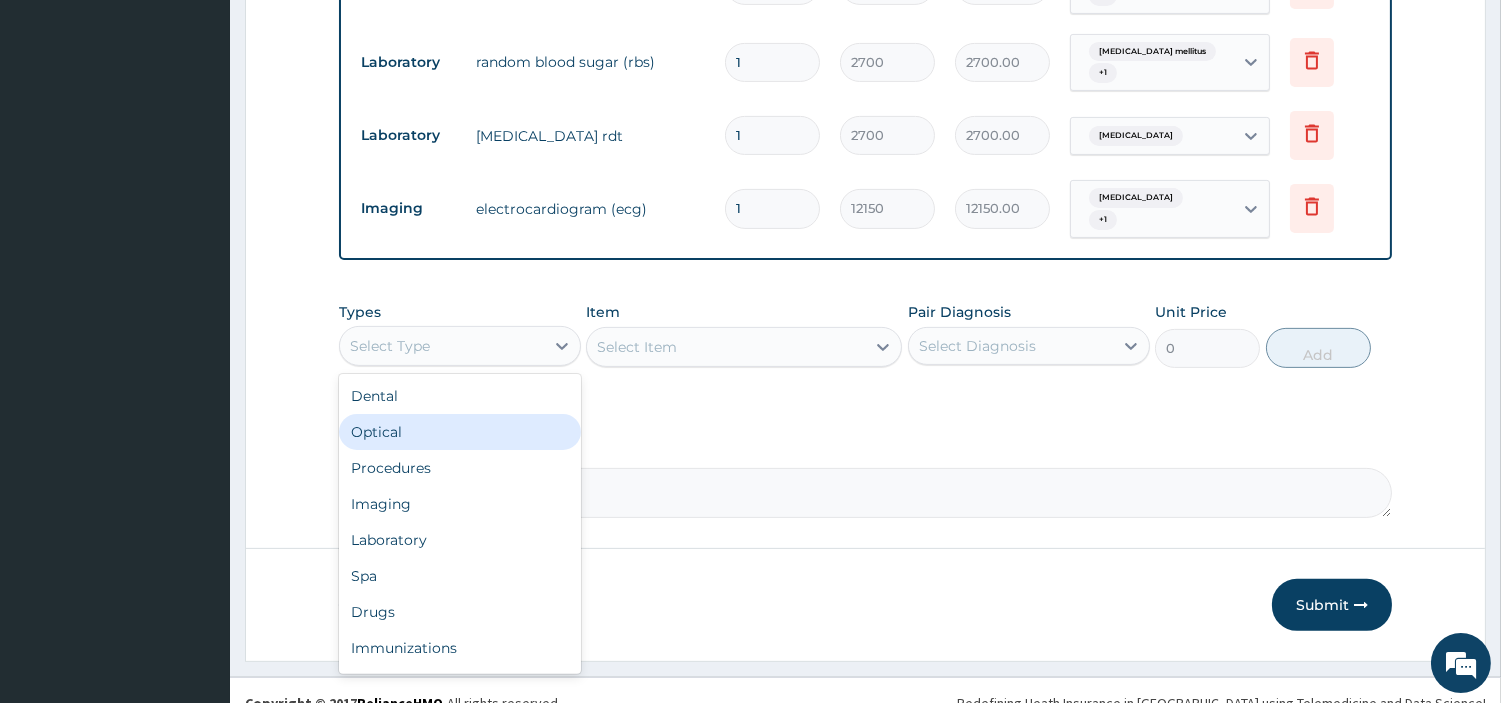 click on "Optical" at bounding box center (460, 432) 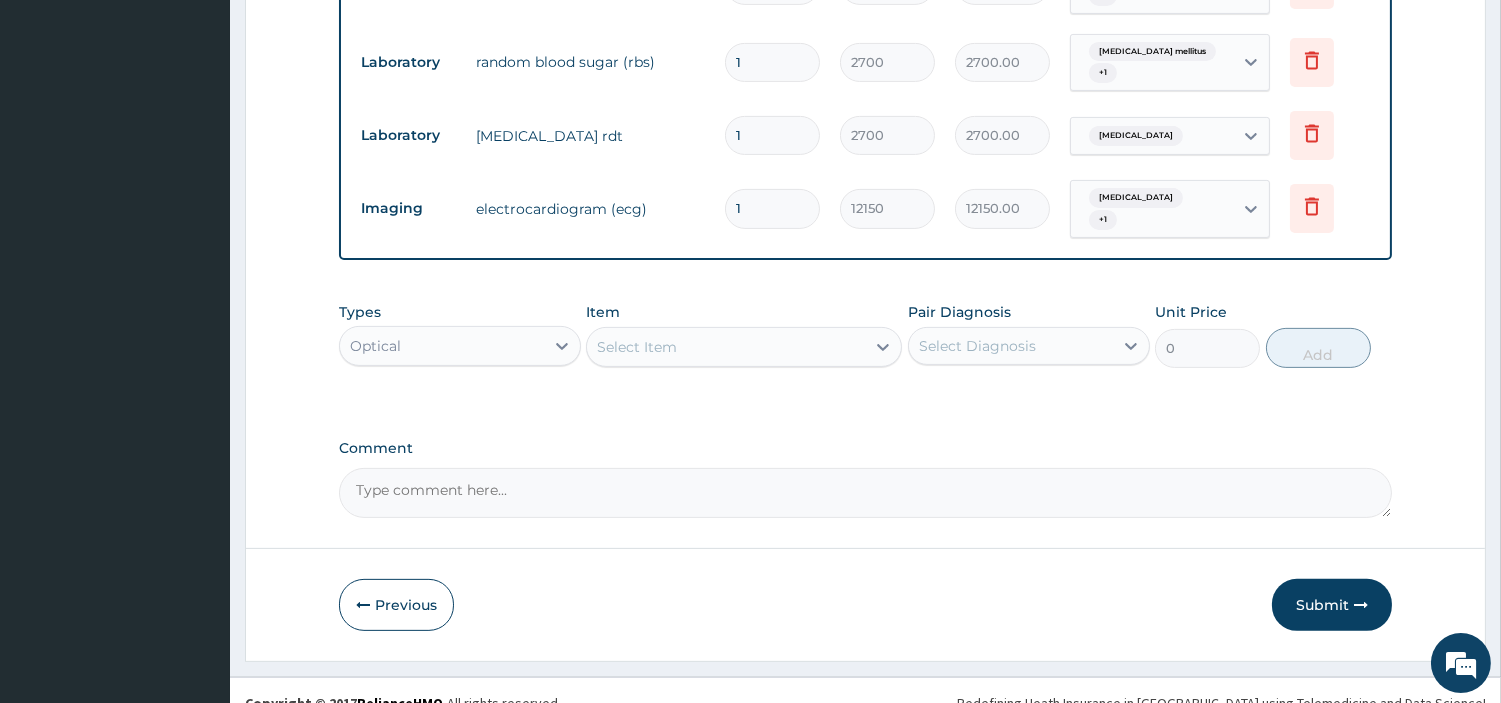 click on "Optical" at bounding box center (442, 346) 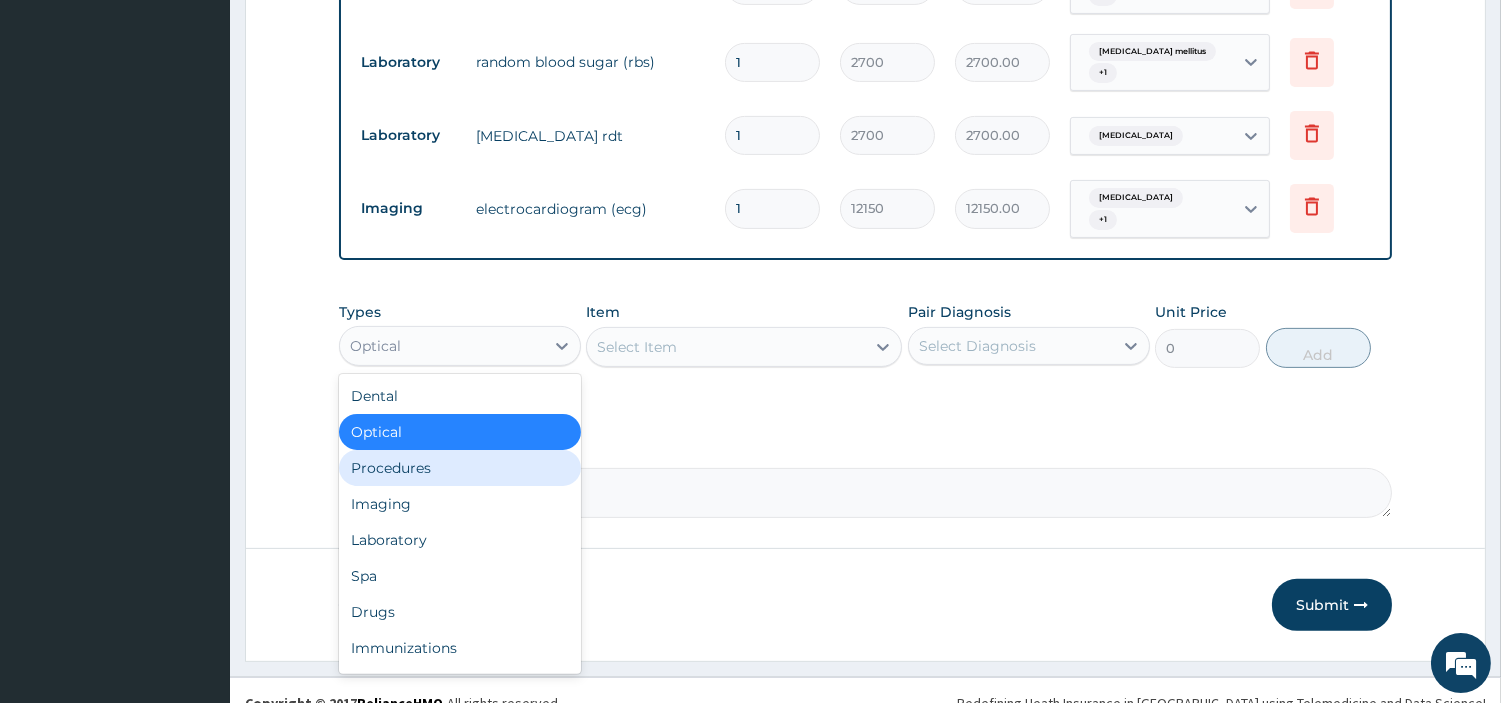 click on "Procedures" at bounding box center [460, 468] 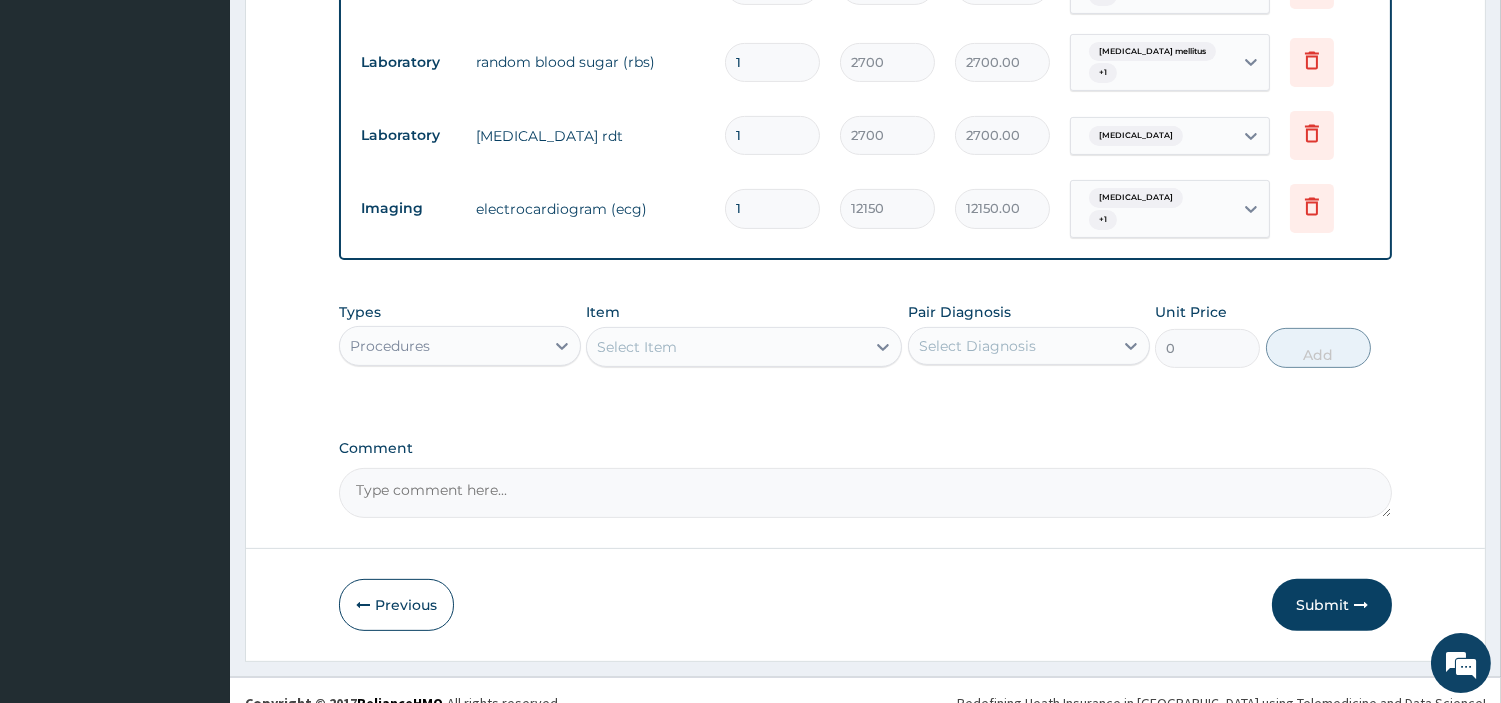 click on "Select Item" at bounding box center (726, 347) 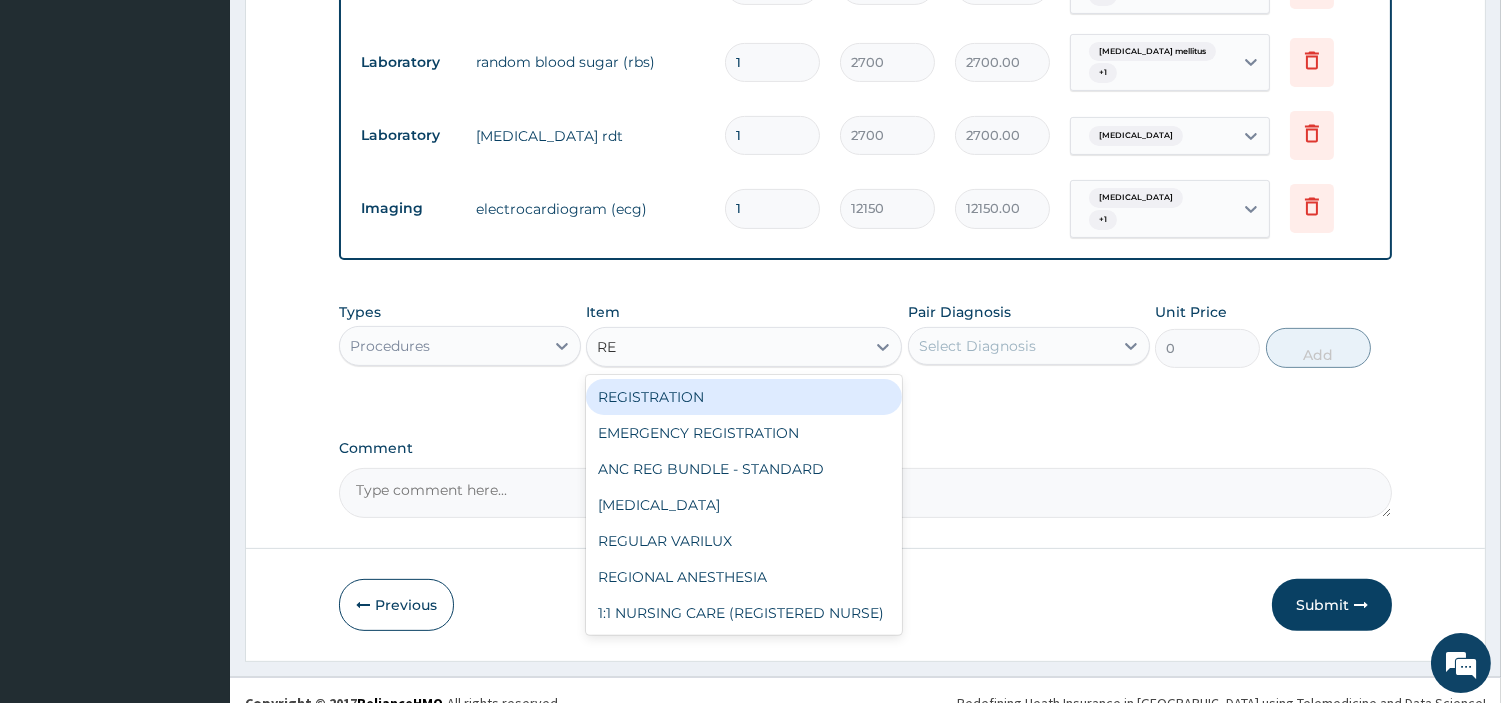 type on "REG" 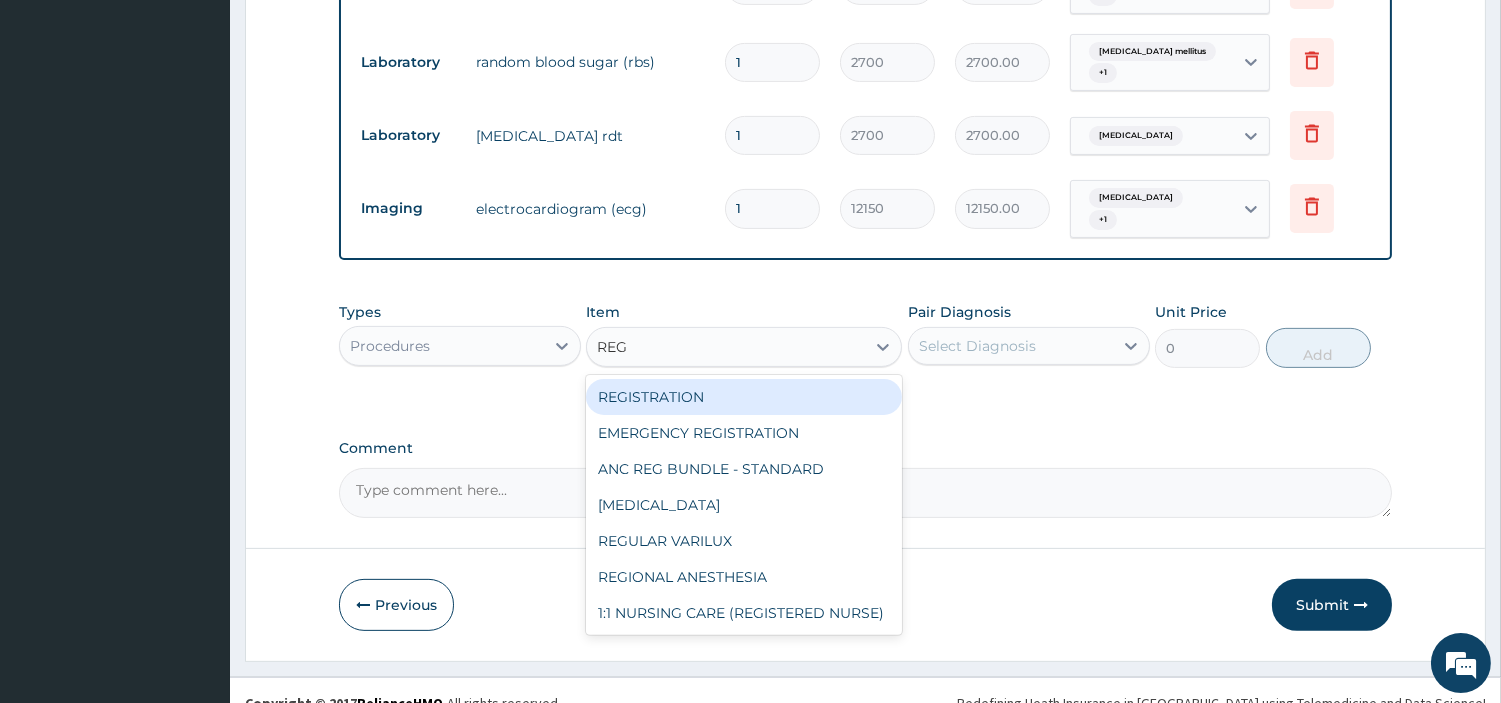 click on "REGISTRATION" at bounding box center [744, 397] 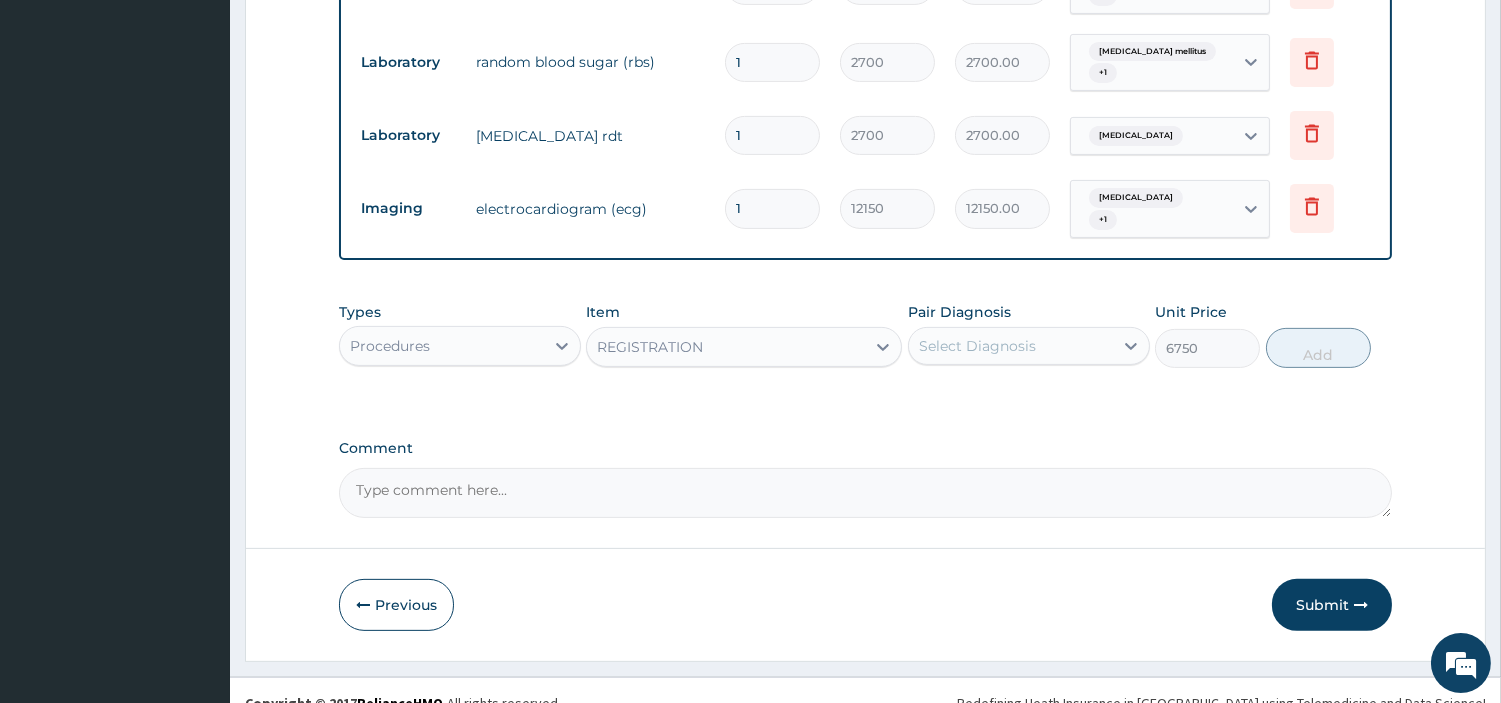 click at bounding box center [883, 347] 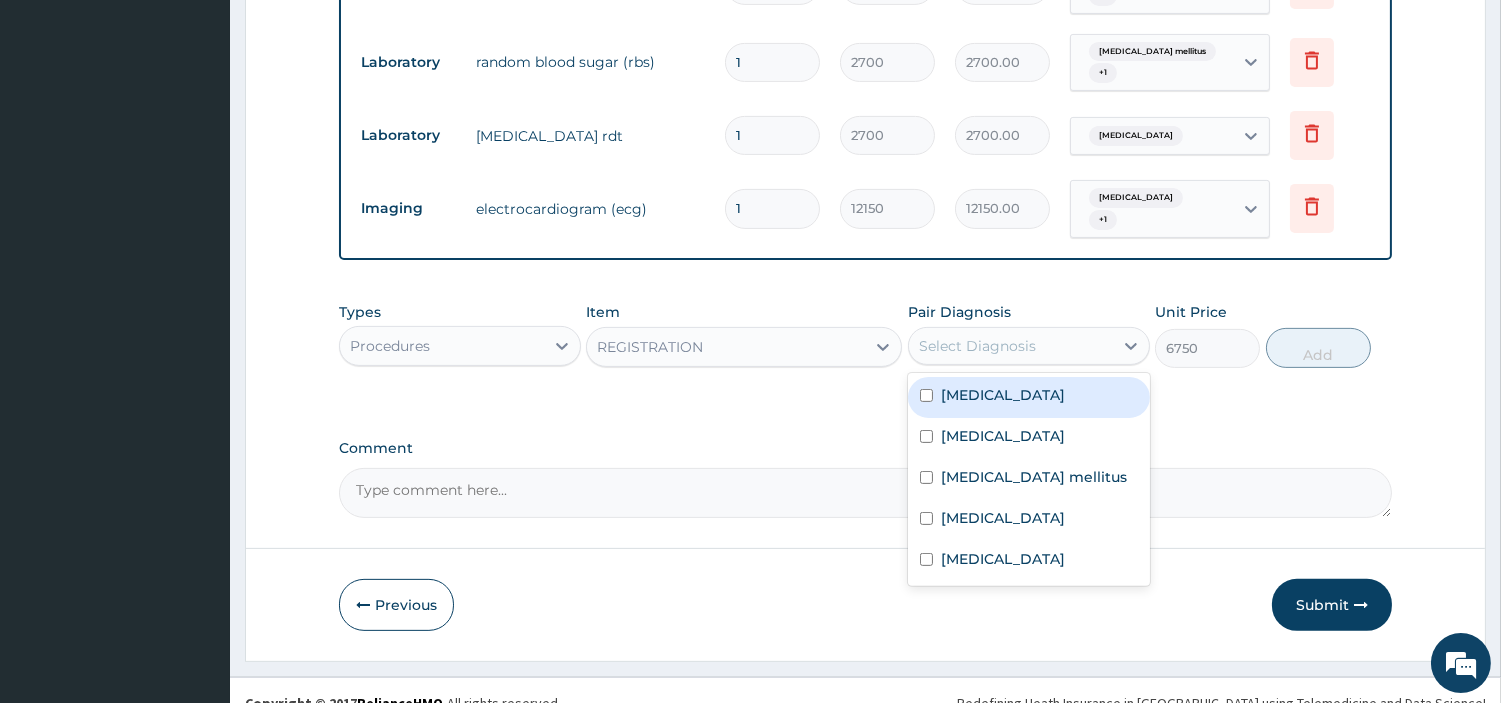 click on "Select Diagnosis" at bounding box center [977, 346] 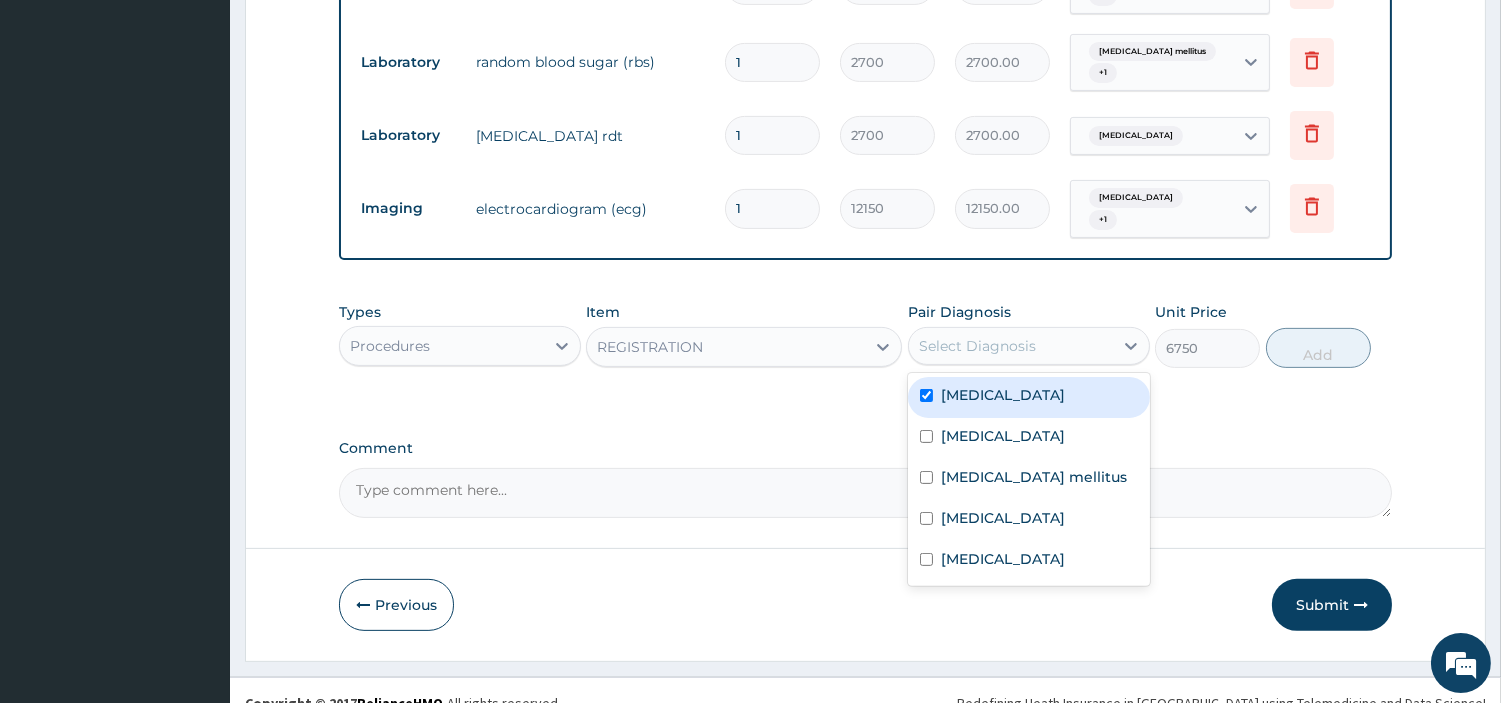 checkbox on "true" 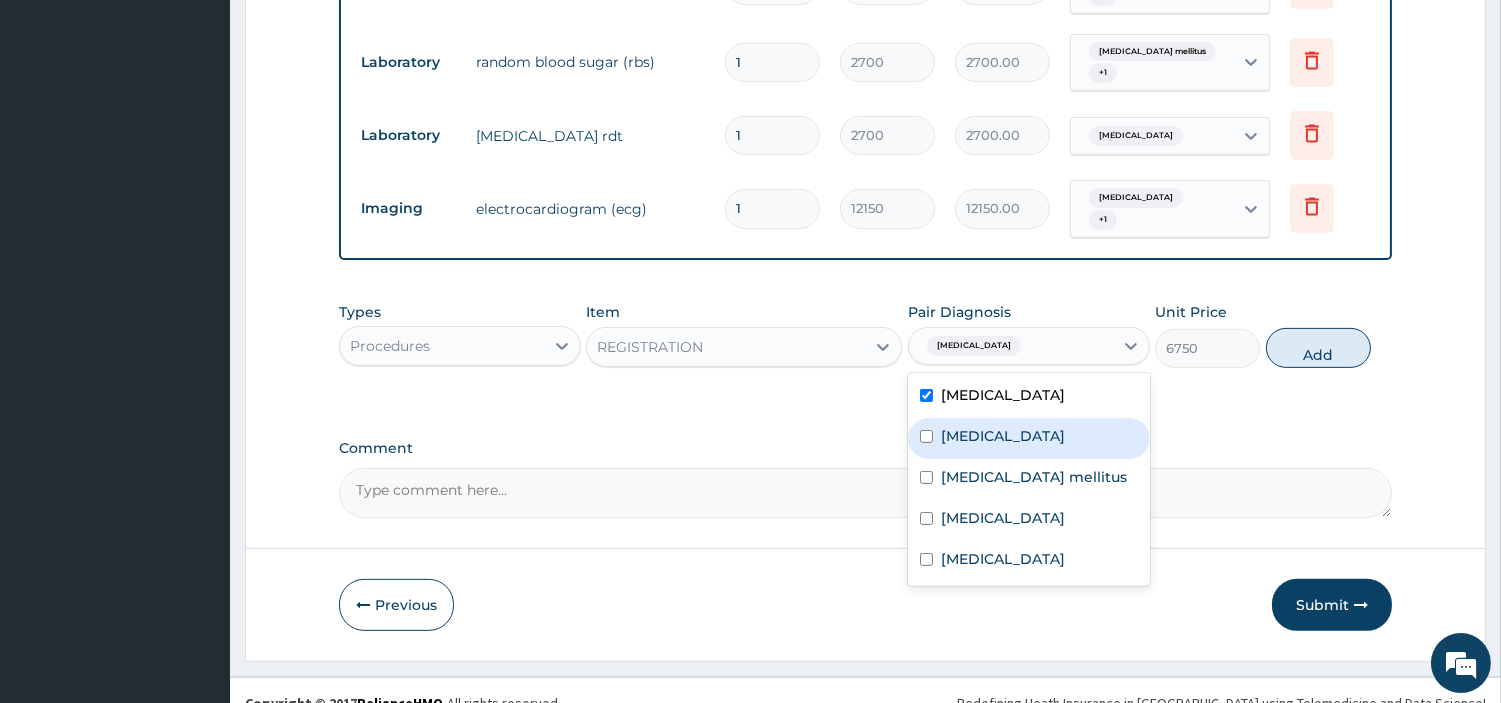 click on "Peptic ulcer" at bounding box center [1029, 438] 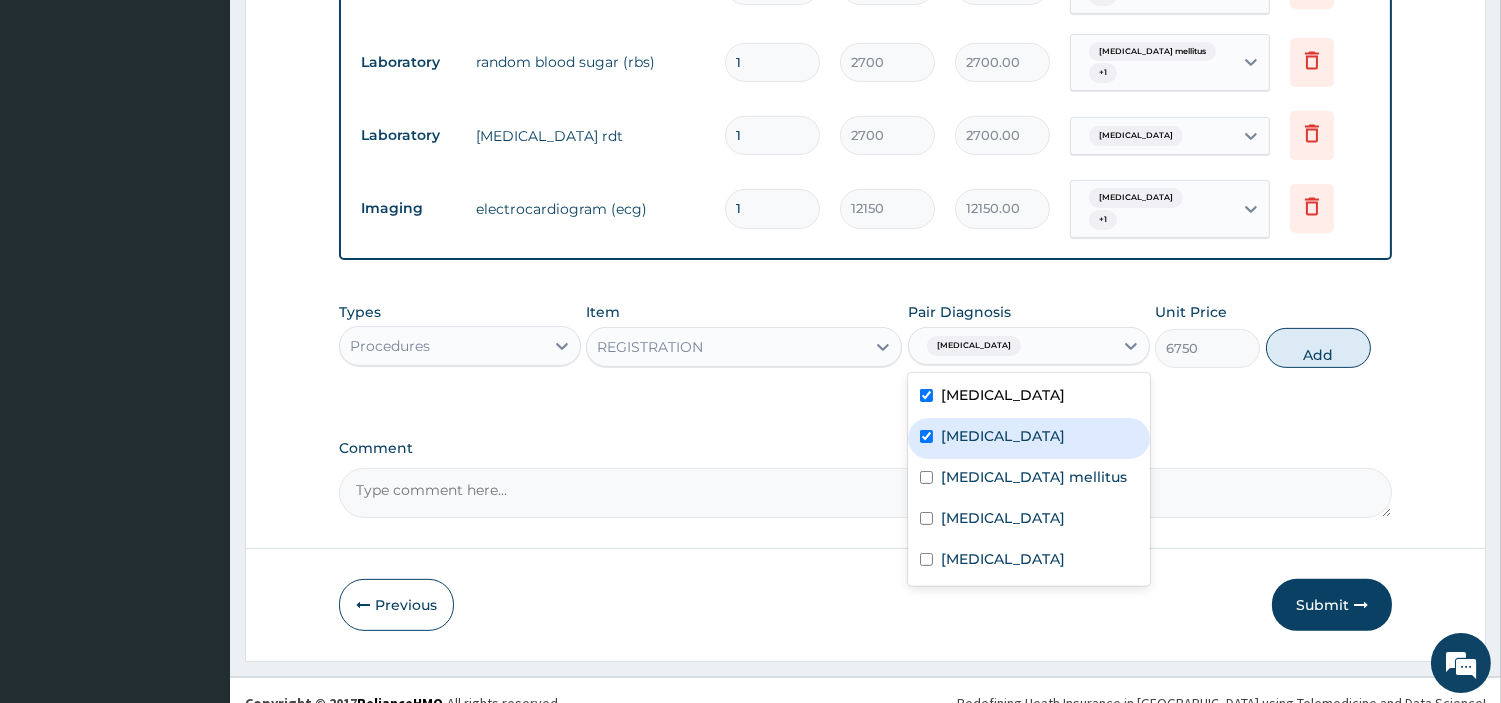 checkbox on "true" 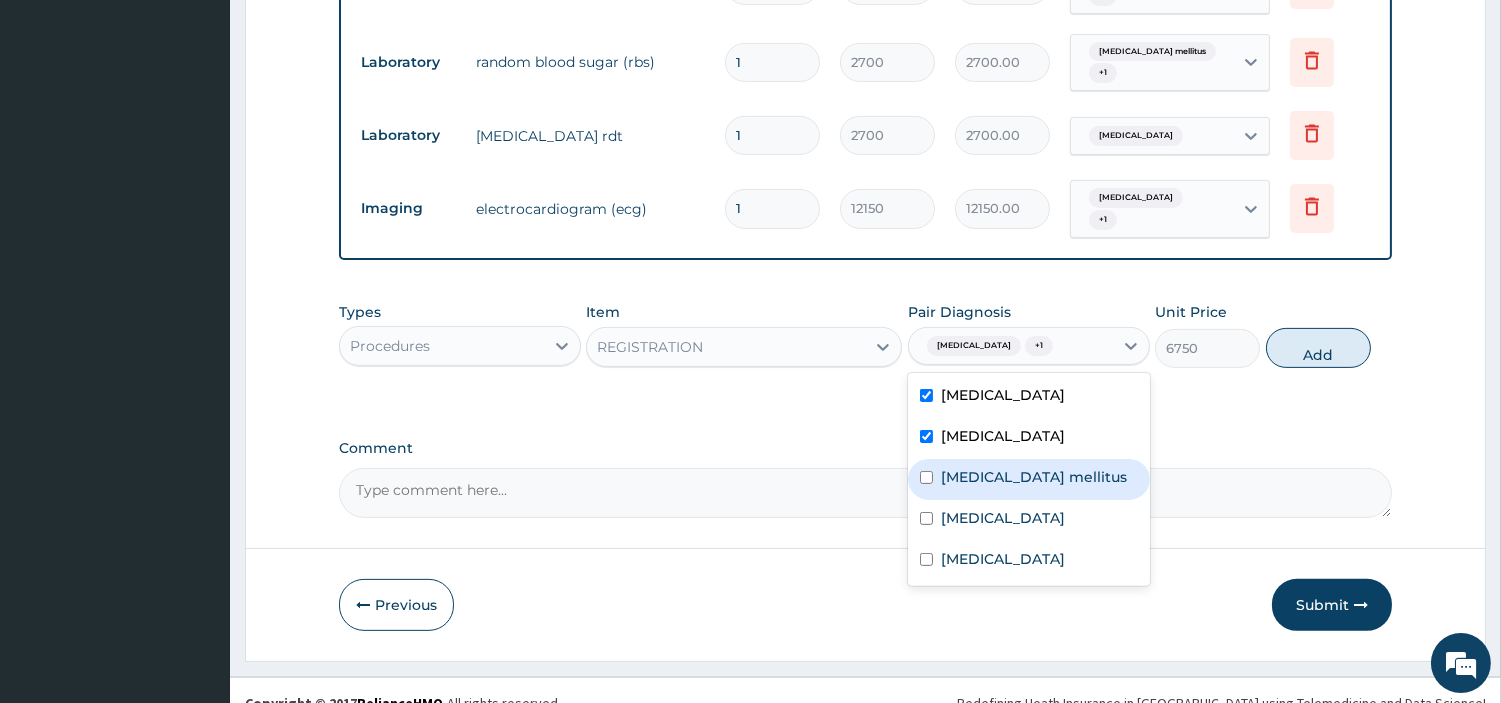 click on "Type 2 diabetes mellitus" at bounding box center [1029, 479] 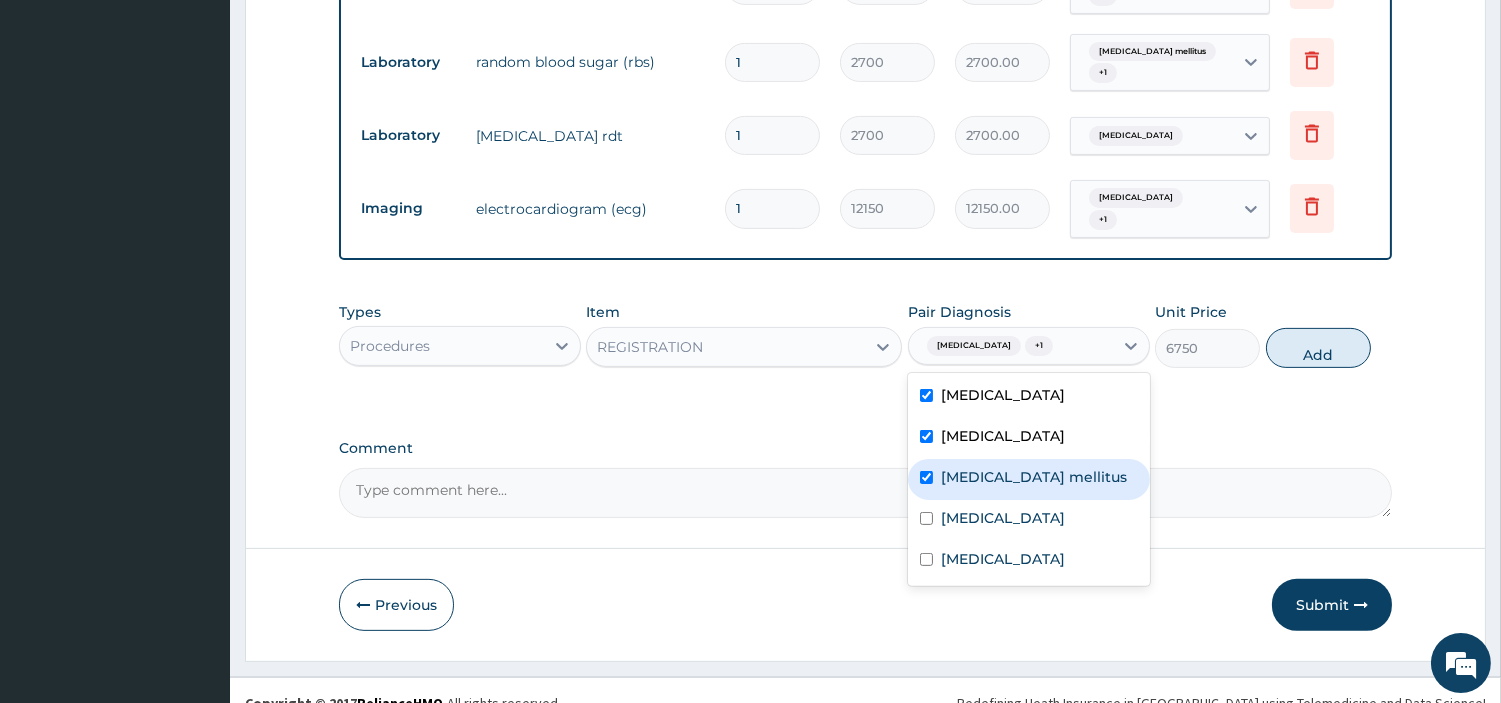 checkbox on "true" 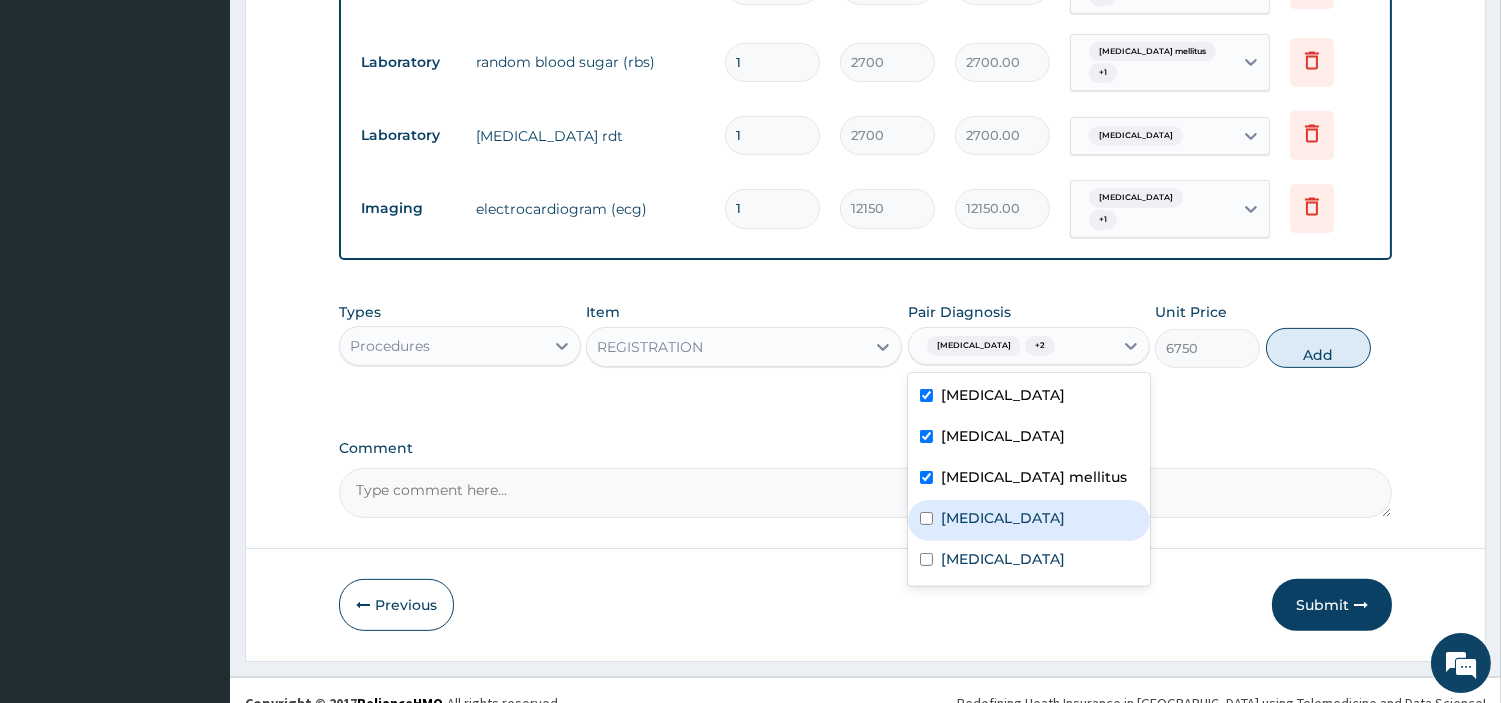 drag, startPoint x: 983, startPoint y: 498, endPoint x: 983, endPoint y: 512, distance: 14 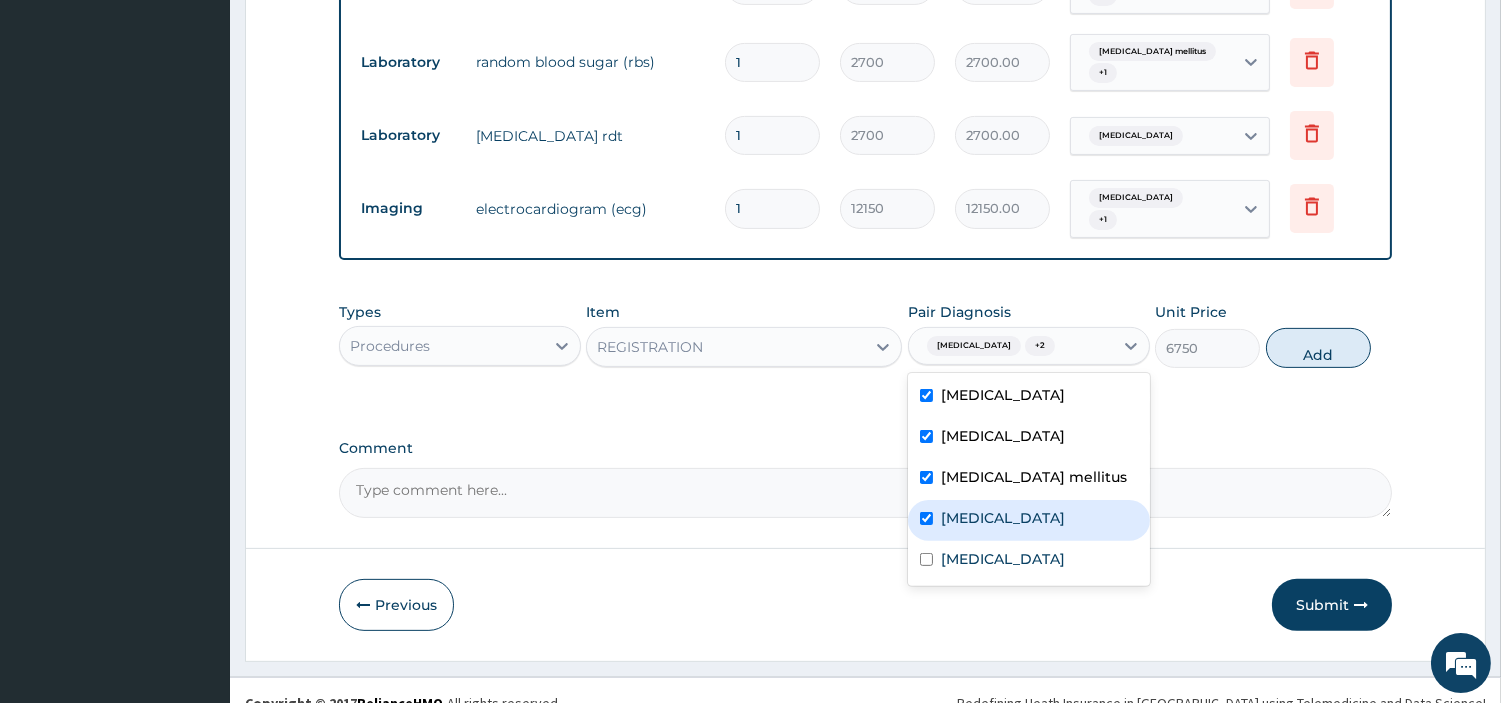 checkbox on "true" 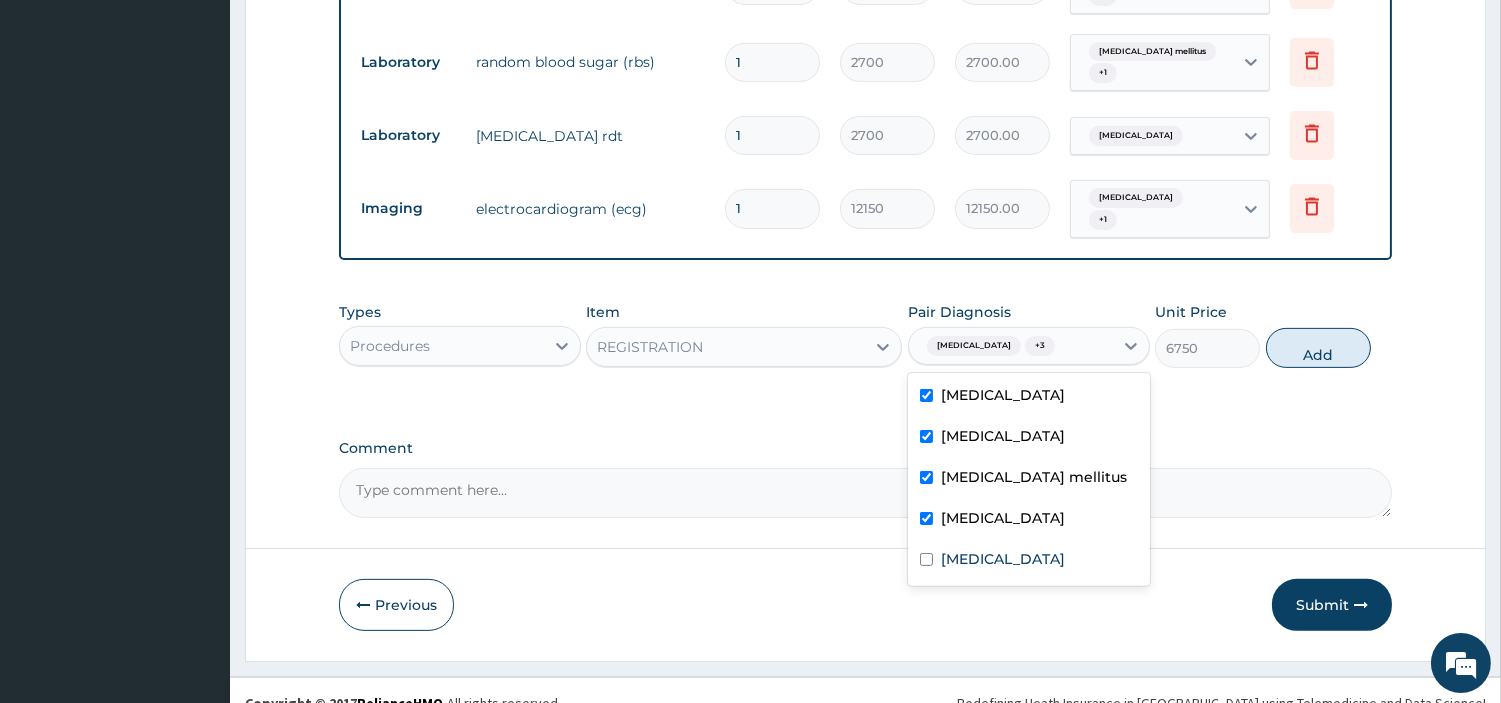 click on "Chest pain" at bounding box center [1003, 559] 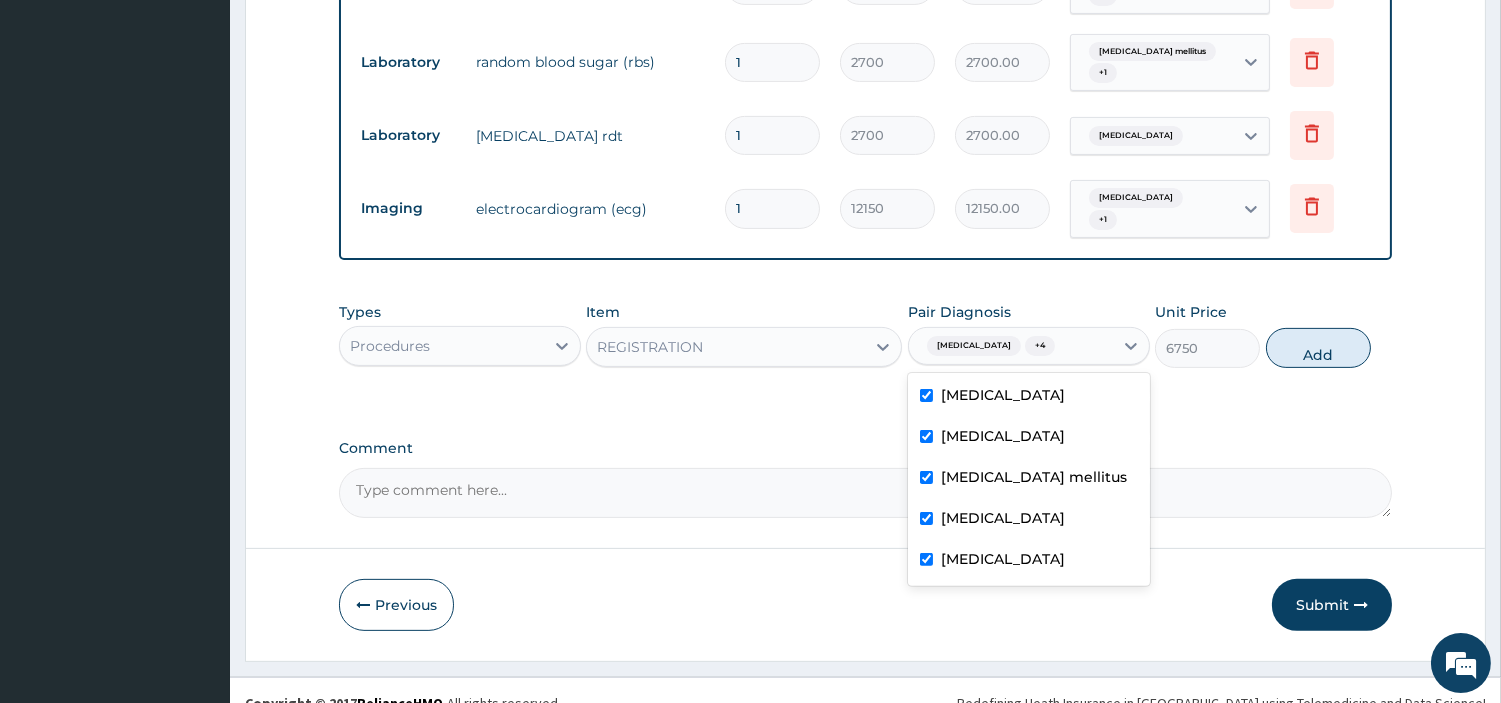 checkbox on "true" 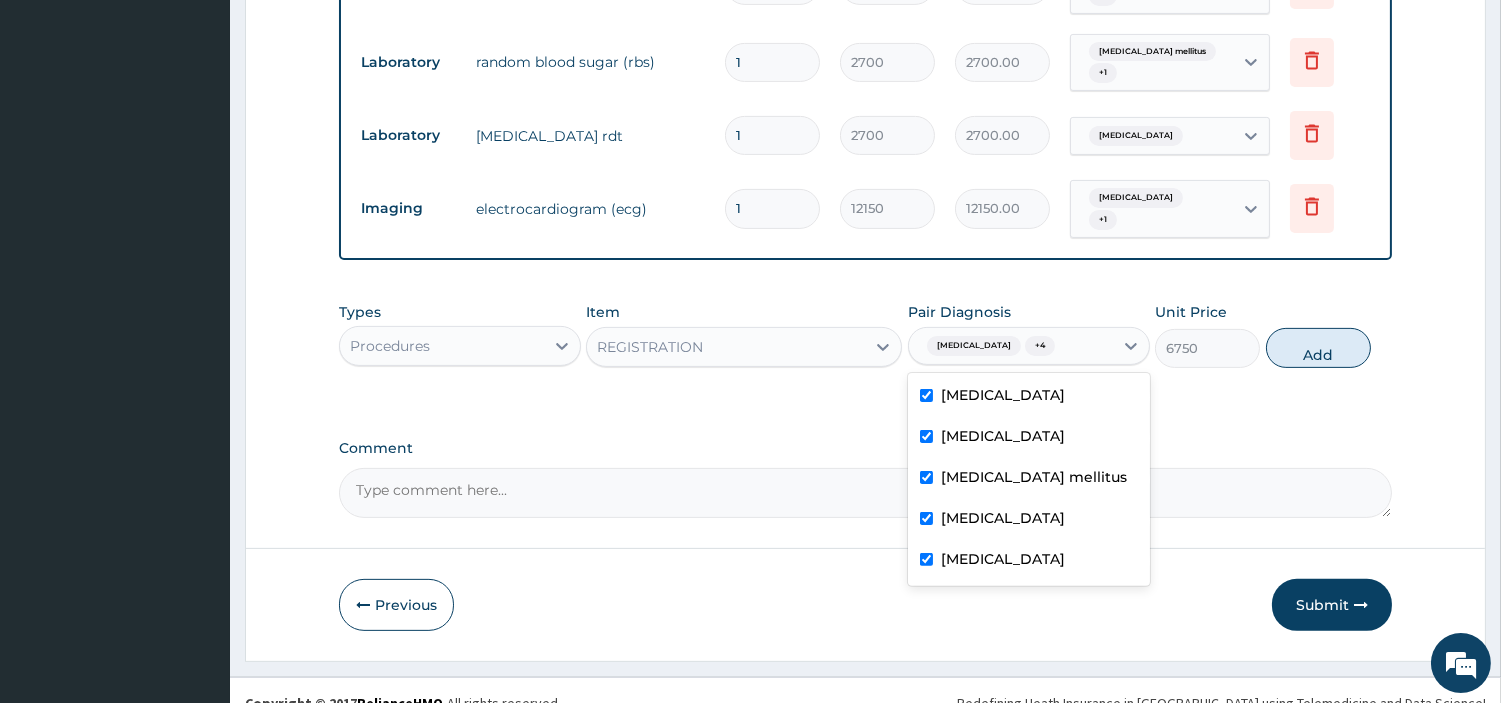 drag, startPoint x: 1301, startPoint y: 321, endPoint x: 1190, endPoint y: 324, distance: 111.040535 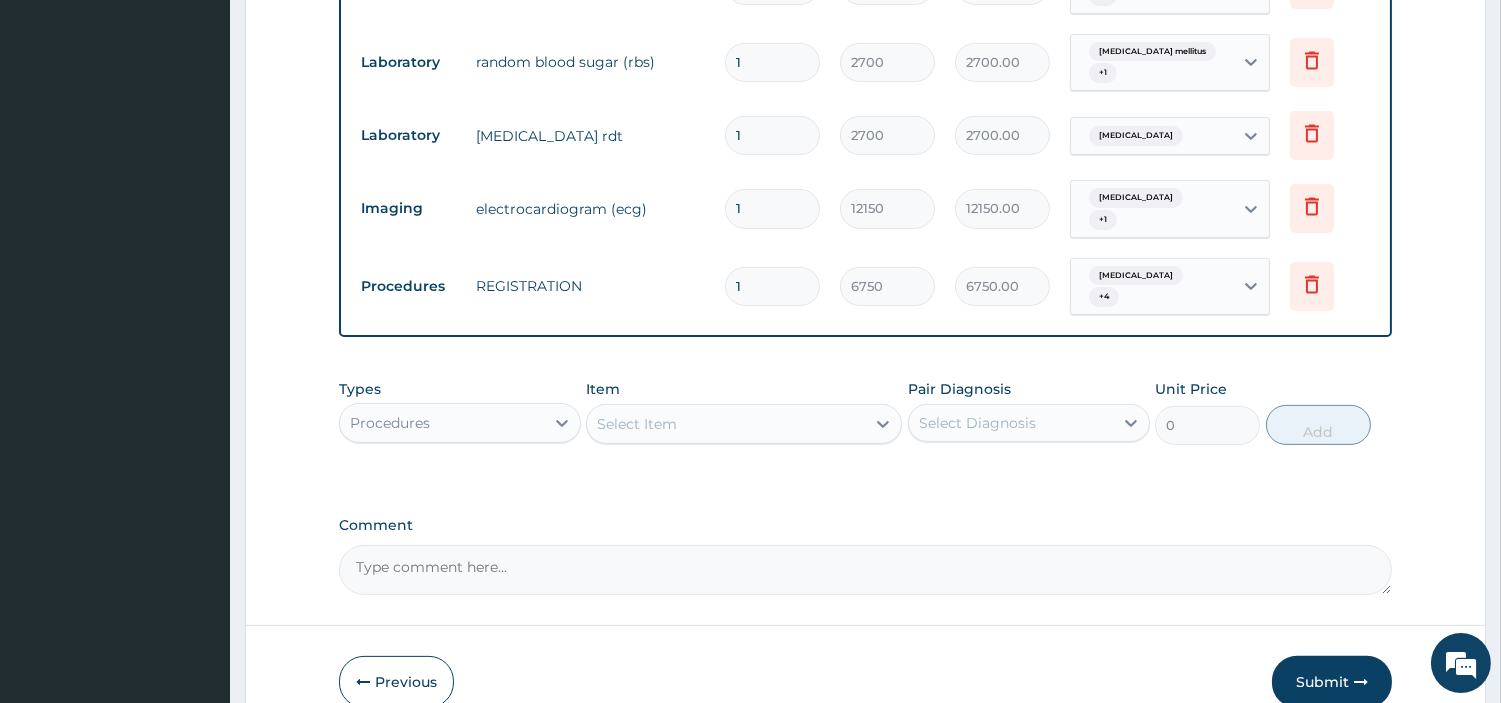 click on "Select Item" at bounding box center (726, 424) 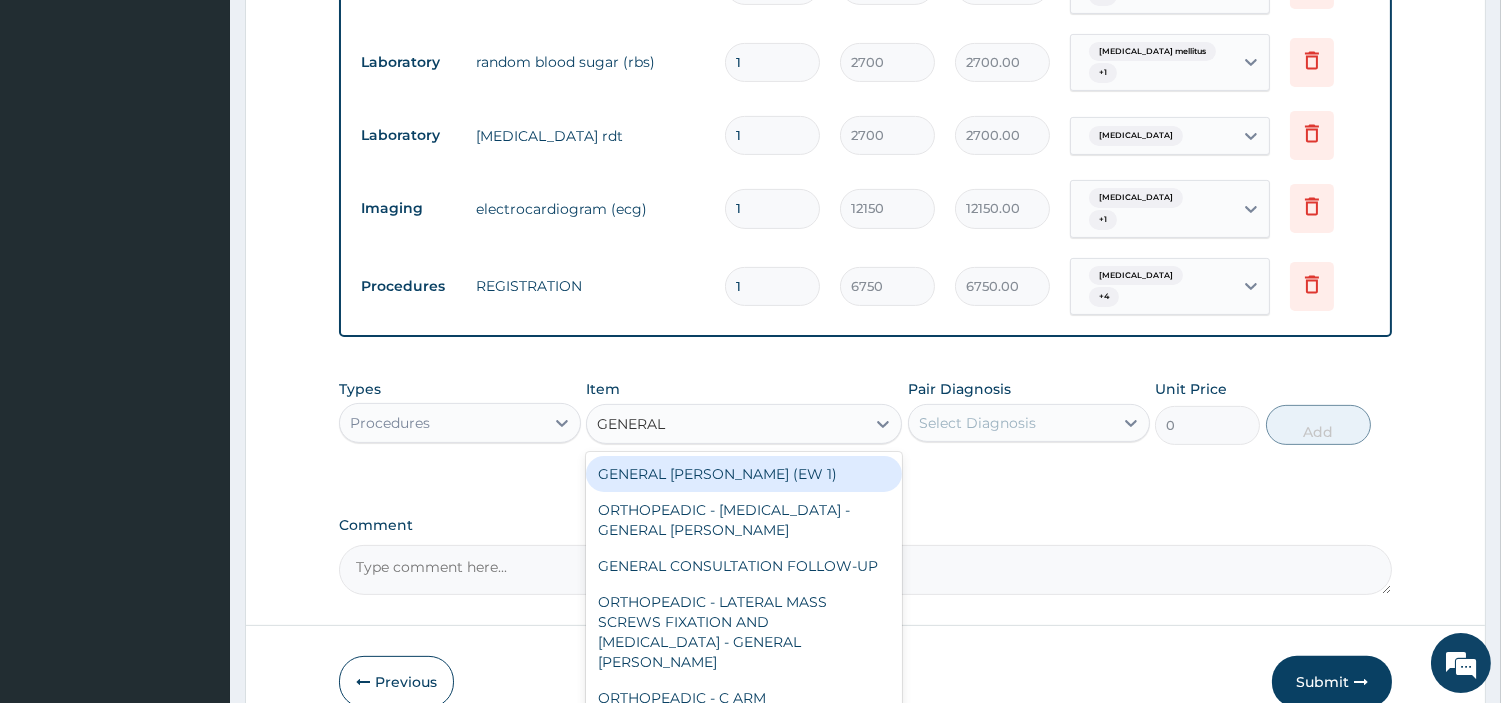 type on "GENERAL C" 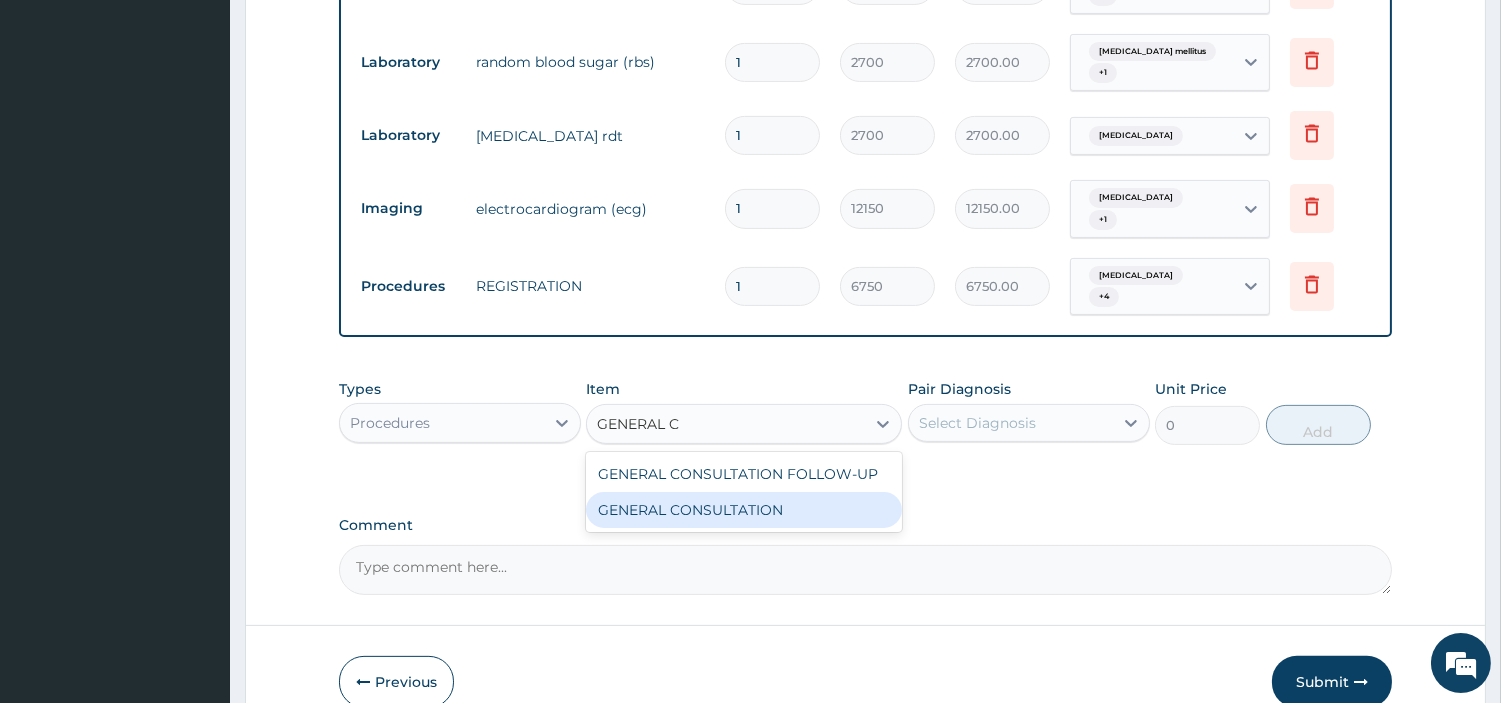 click on "GENERAL CONSULTATION" at bounding box center [744, 510] 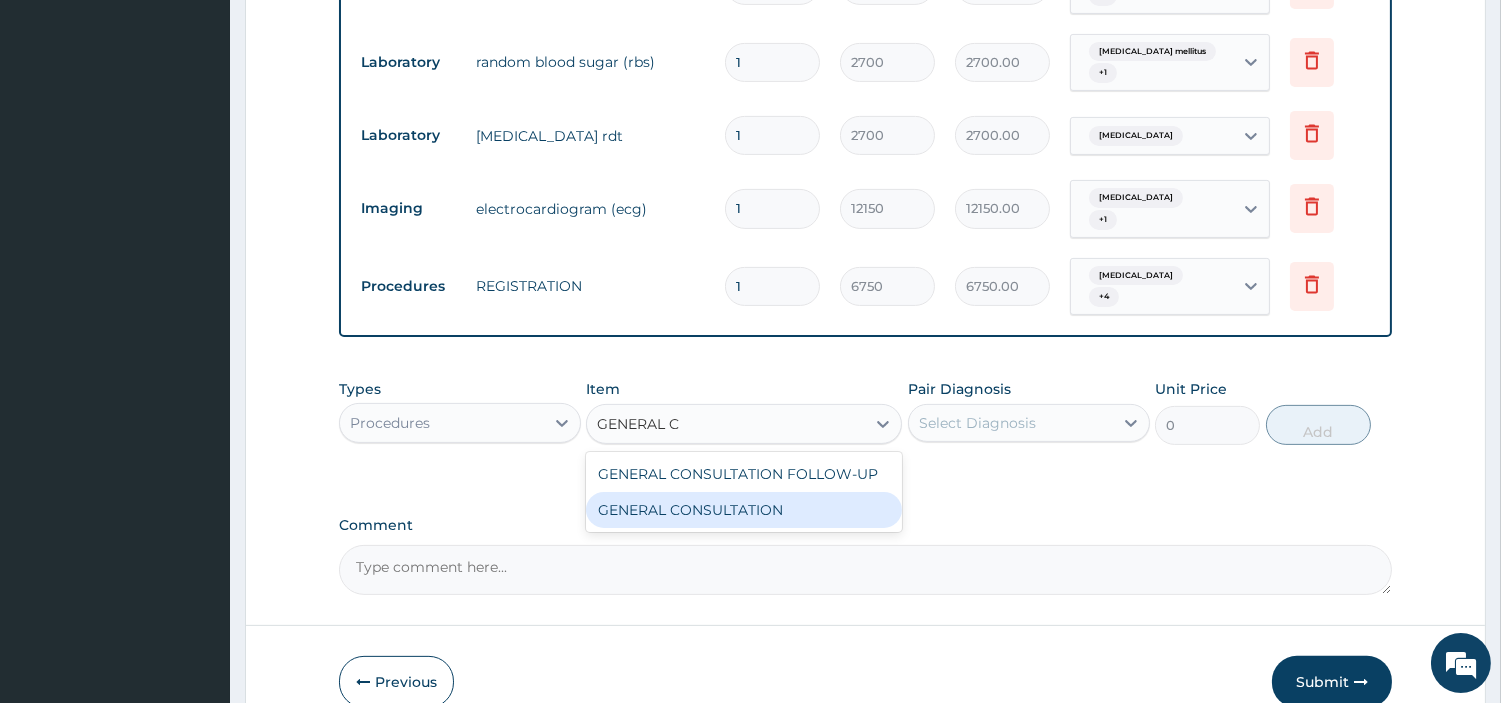type 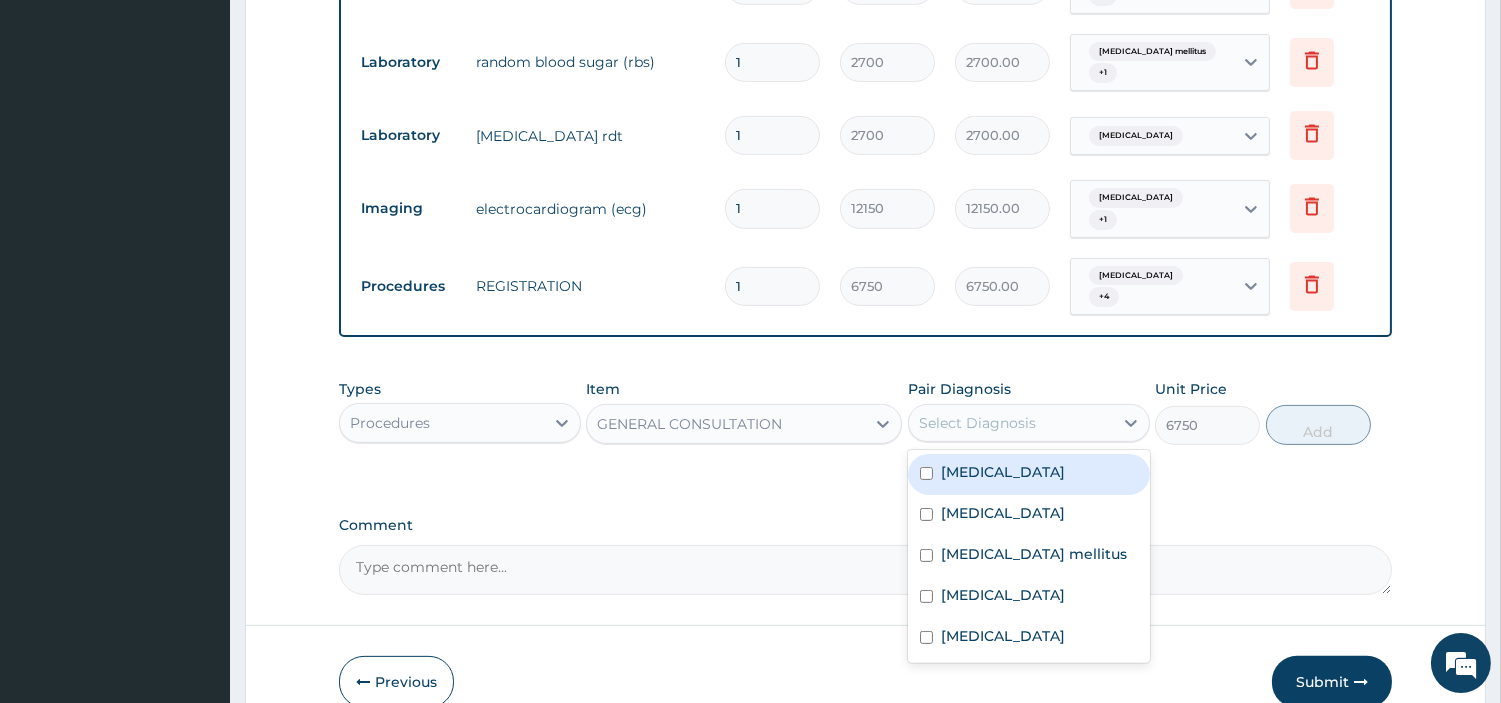 click on "Select Diagnosis" at bounding box center [1011, 423] 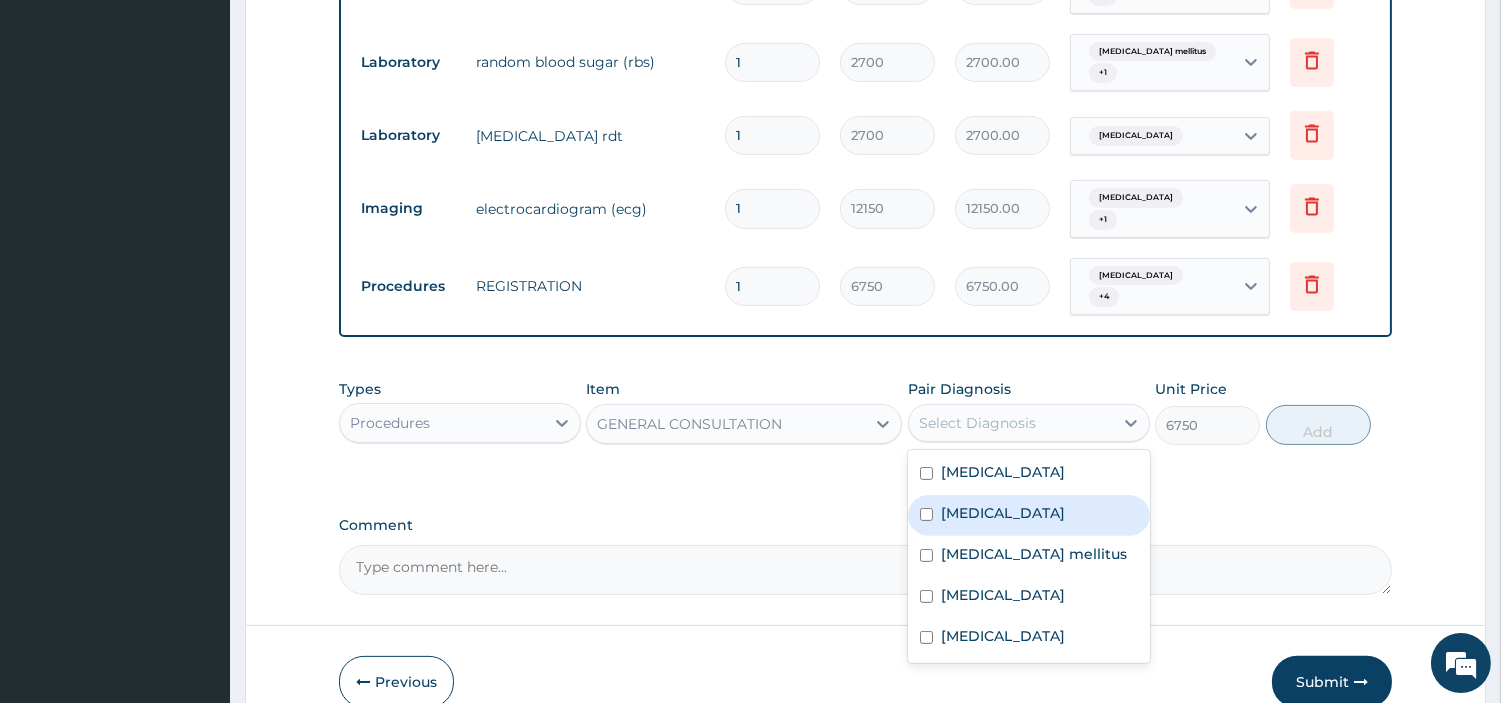 drag, startPoint x: 958, startPoint y: 464, endPoint x: 957, endPoint y: 474, distance: 10.049875 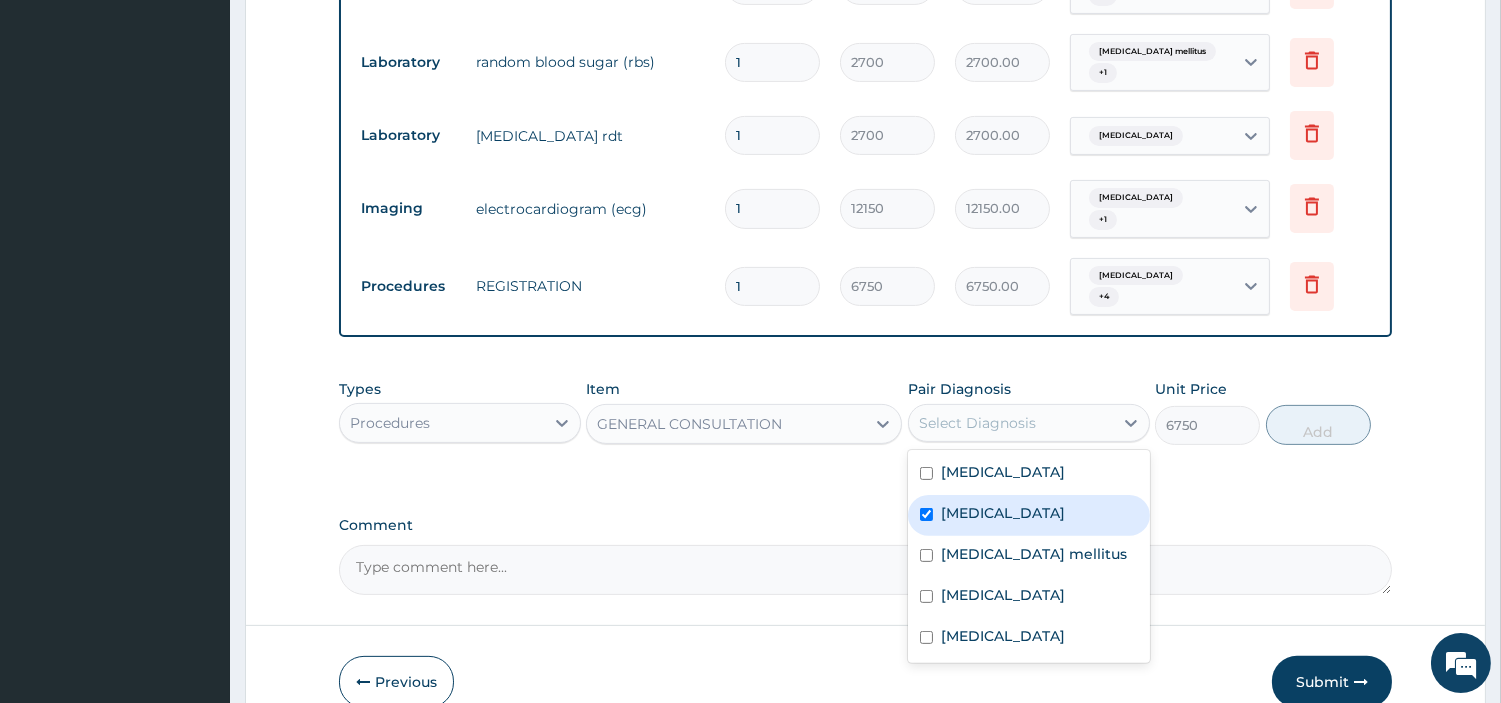 checkbox on "true" 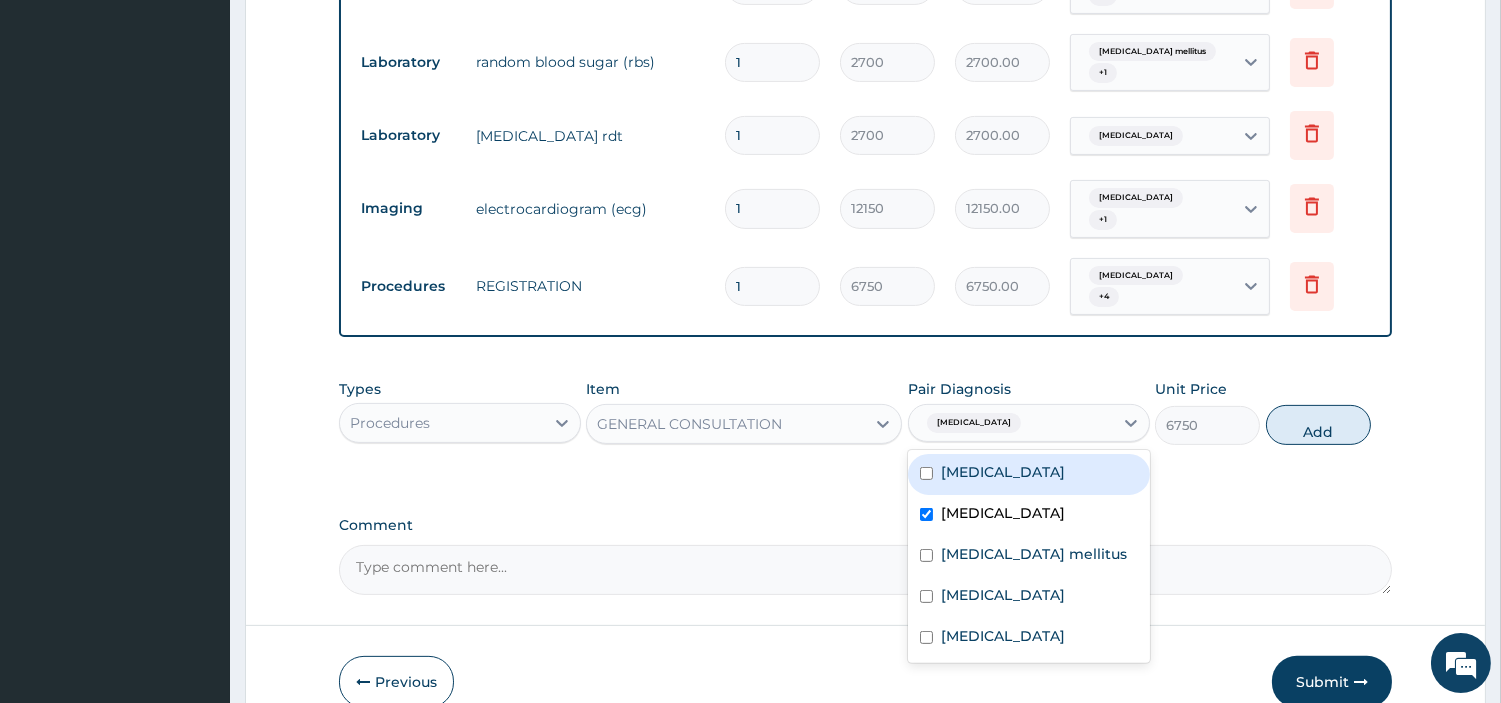 click on "Malaria" at bounding box center (1029, 474) 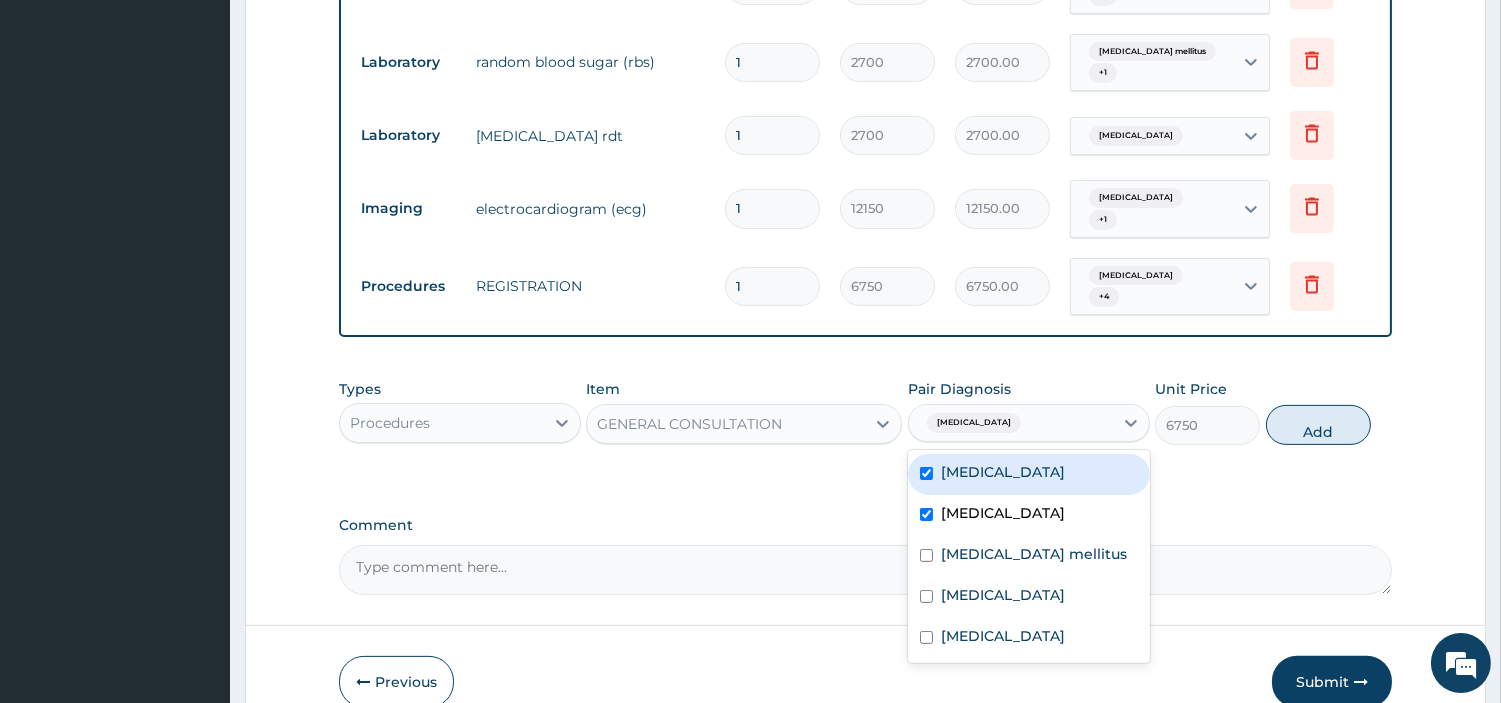 checkbox on "true" 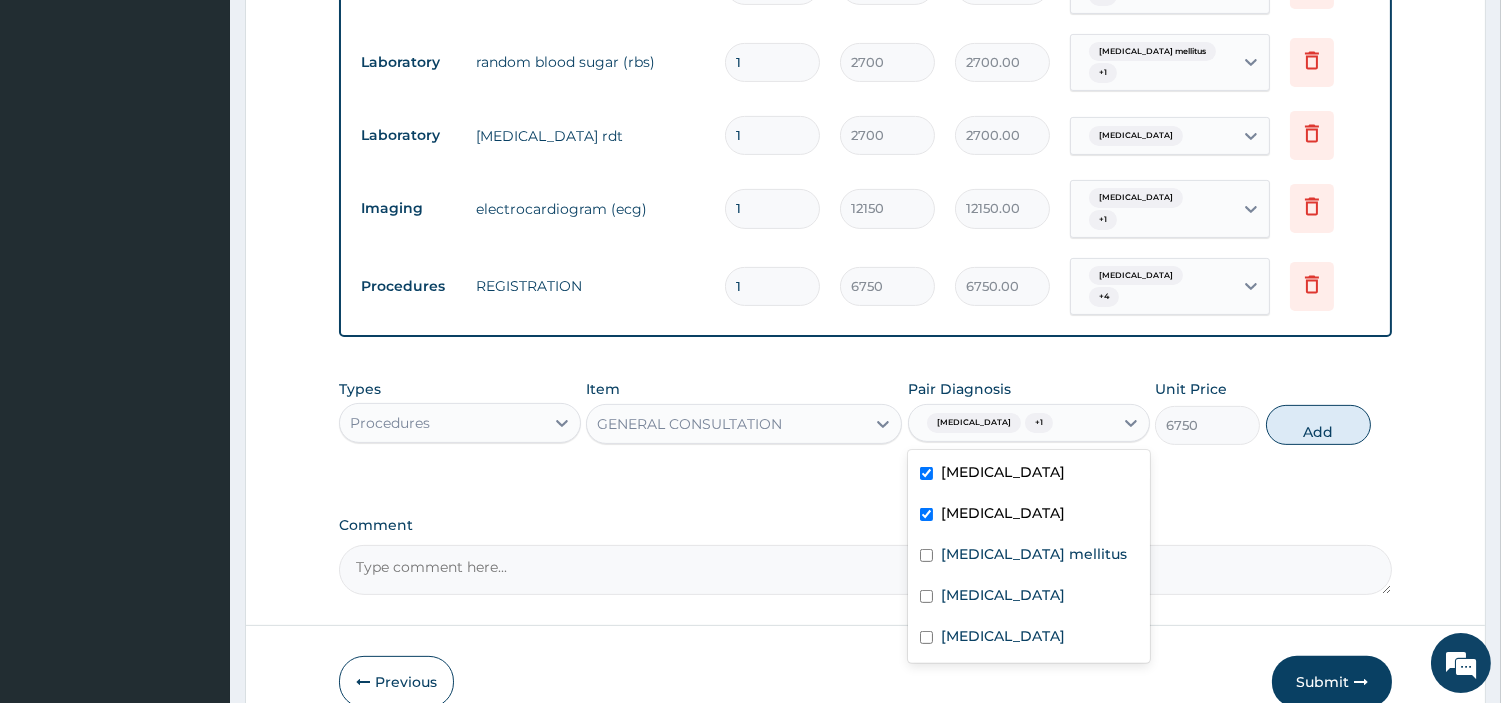 click on "Essential hypertension" at bounding box center (1029, 597) 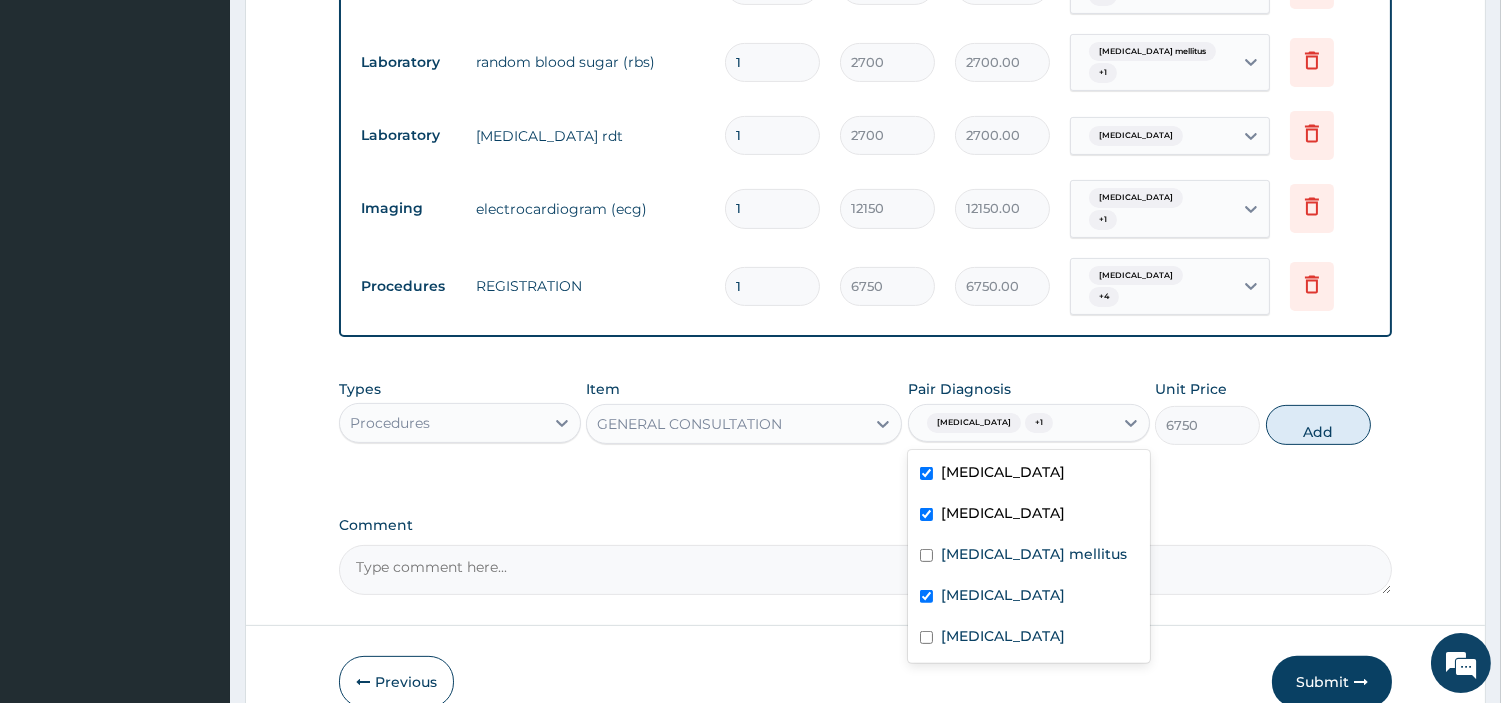 checkbox on "true" 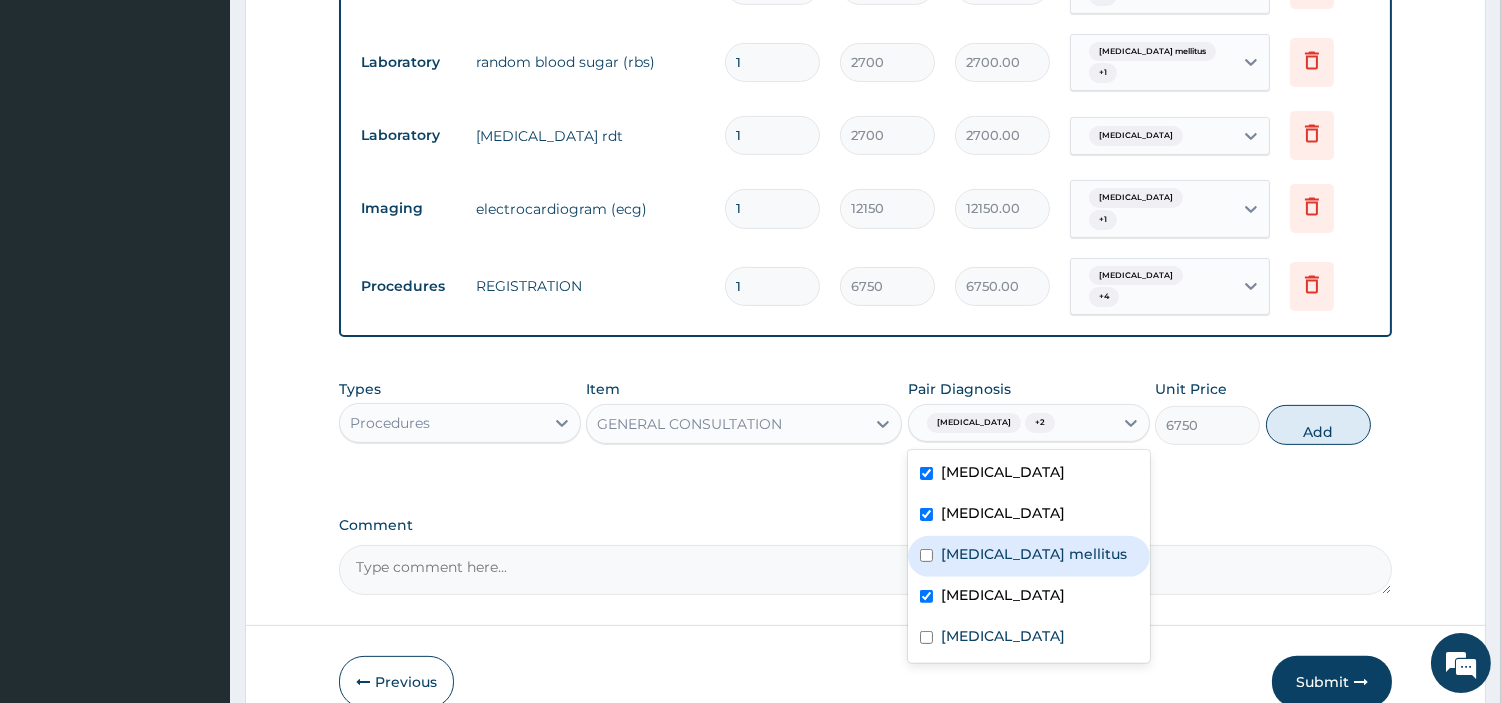 drag, startPoint x: 997, startPoint y: 535, endPoint x: 997, endPoint y: 556, distance: 21 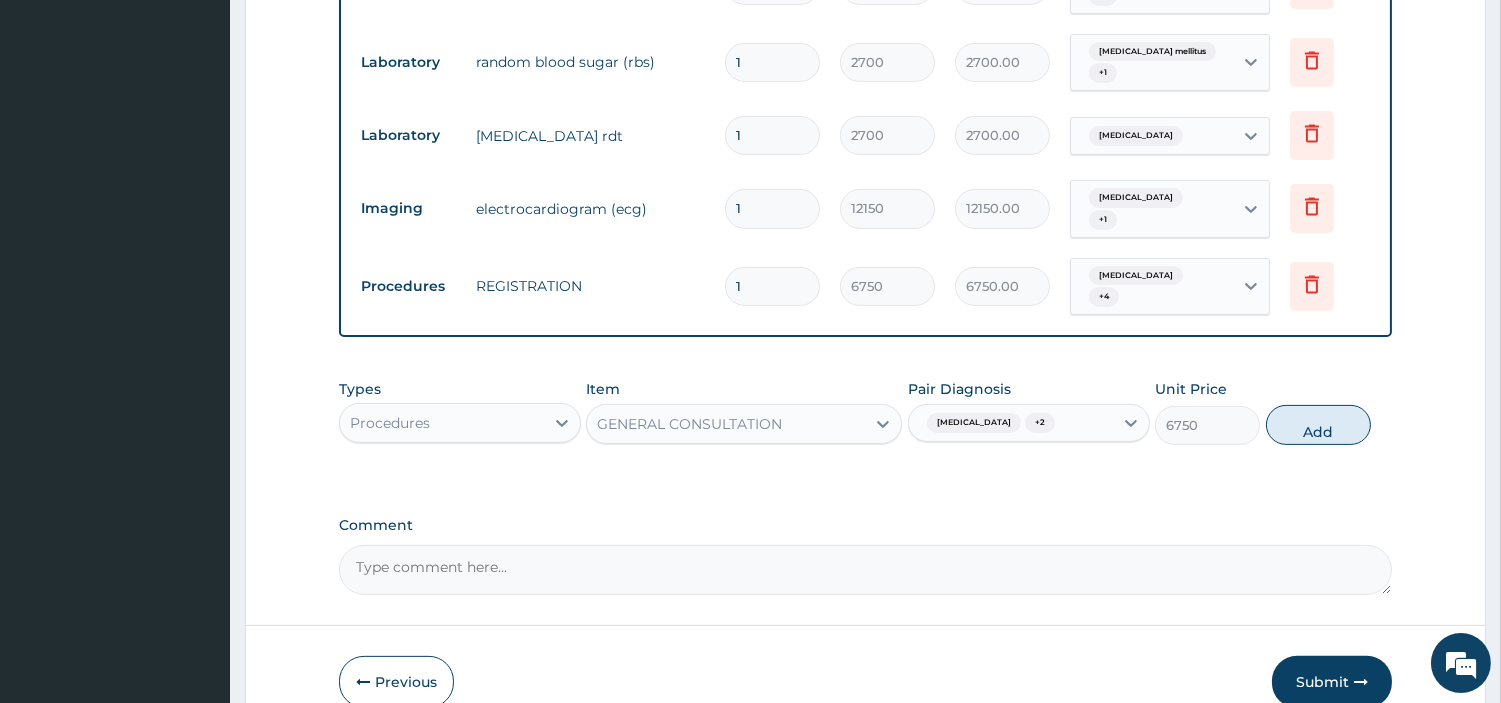 drag, startPoint x: 1000, startPoint y: 631, endPoint x: 1013, endPoint y: 623, distance: 15.264338 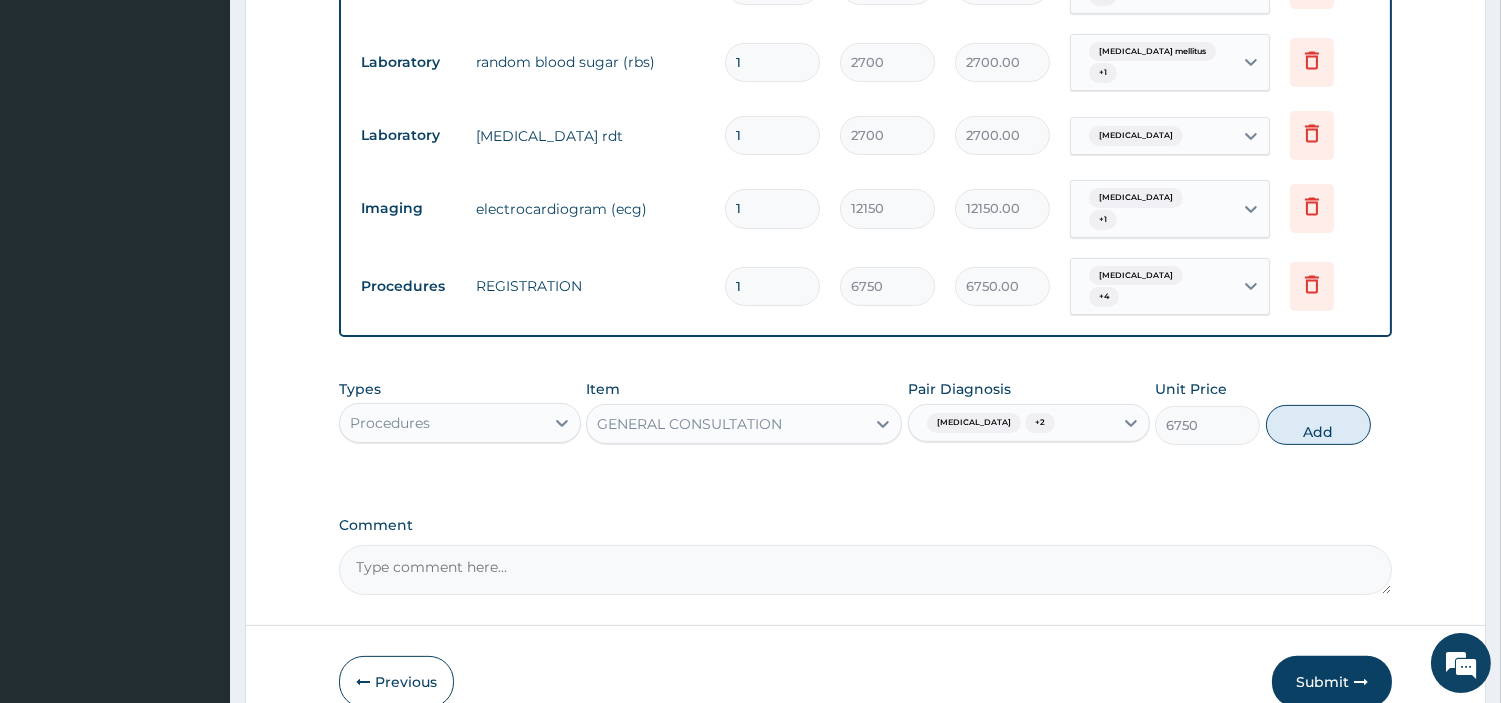 click on "Previous   Submit" at bounding box center (865, 682) 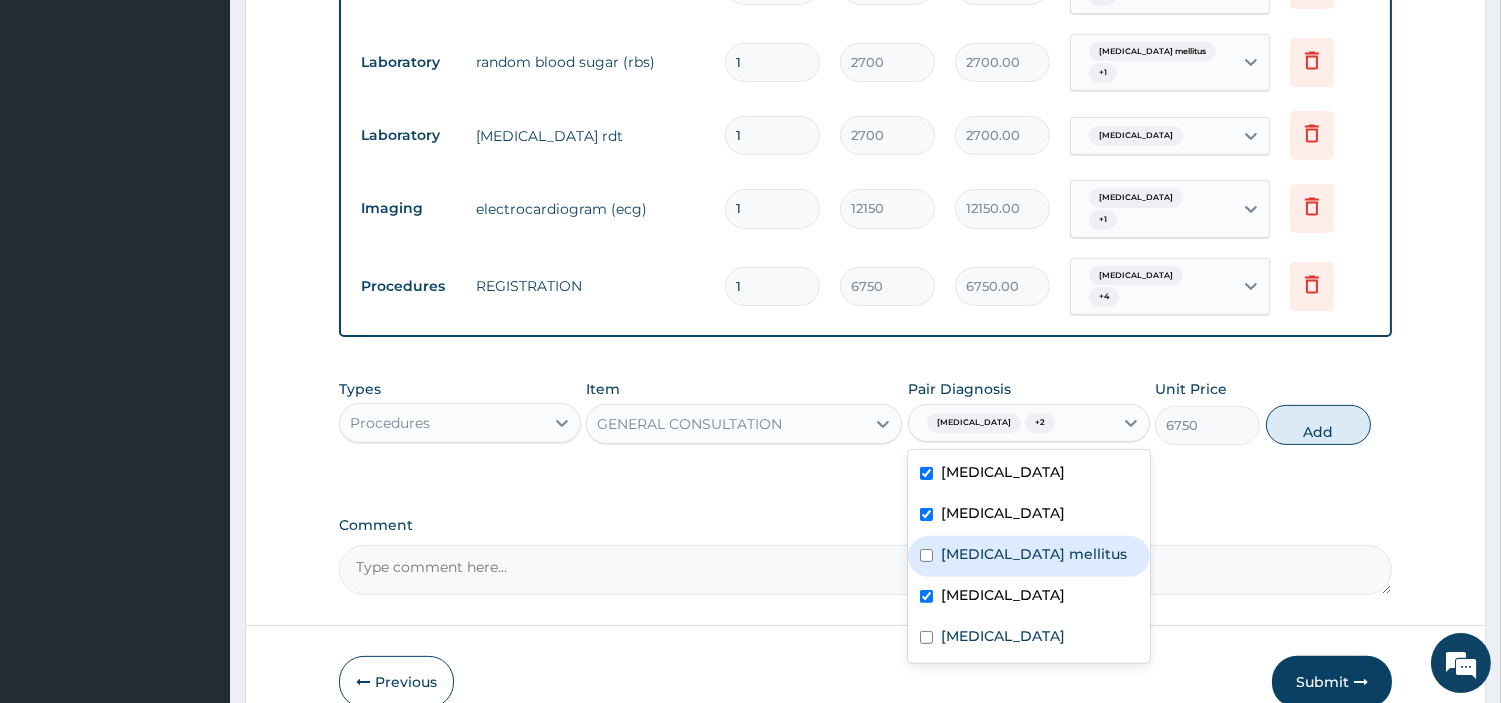 click on "Type 2 diabetes mellitus" at bounding box center (1034, 554) 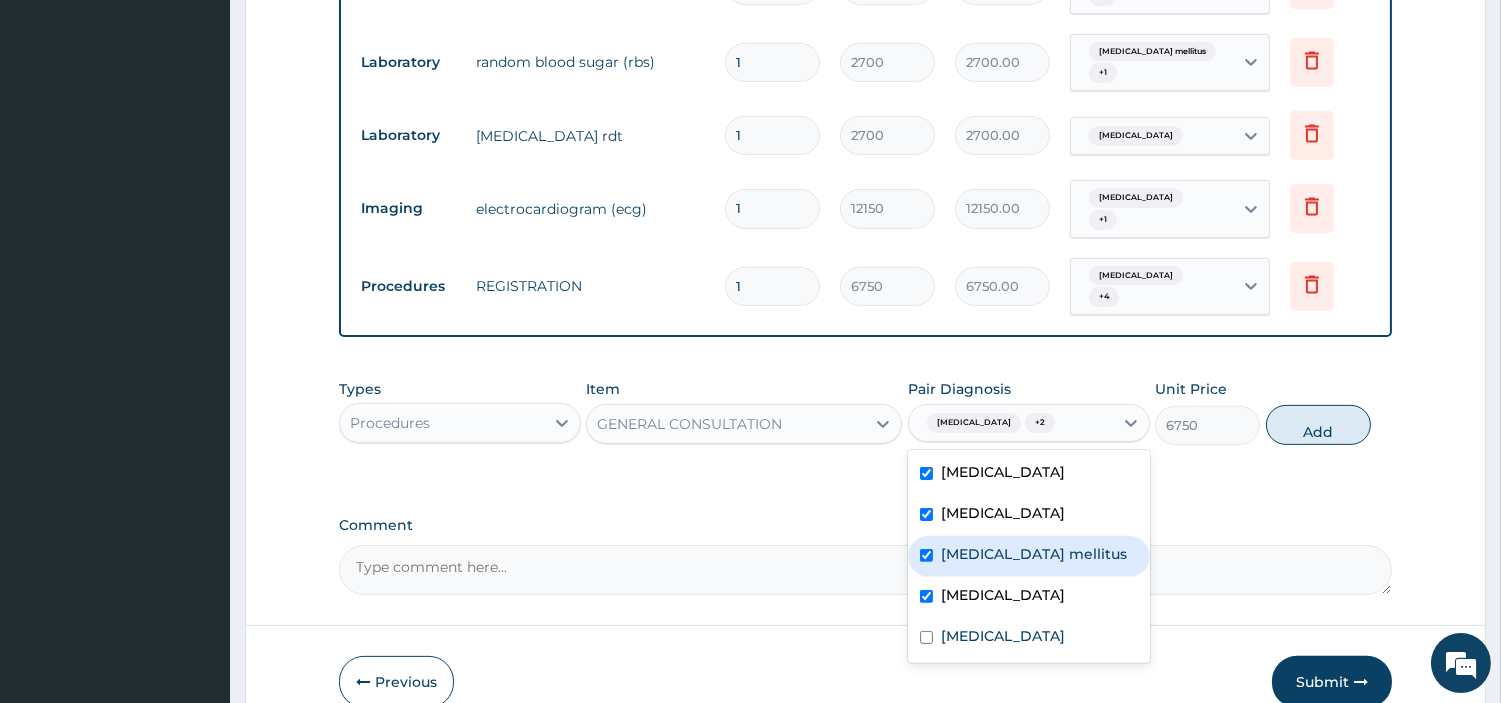 checkbox on "true" 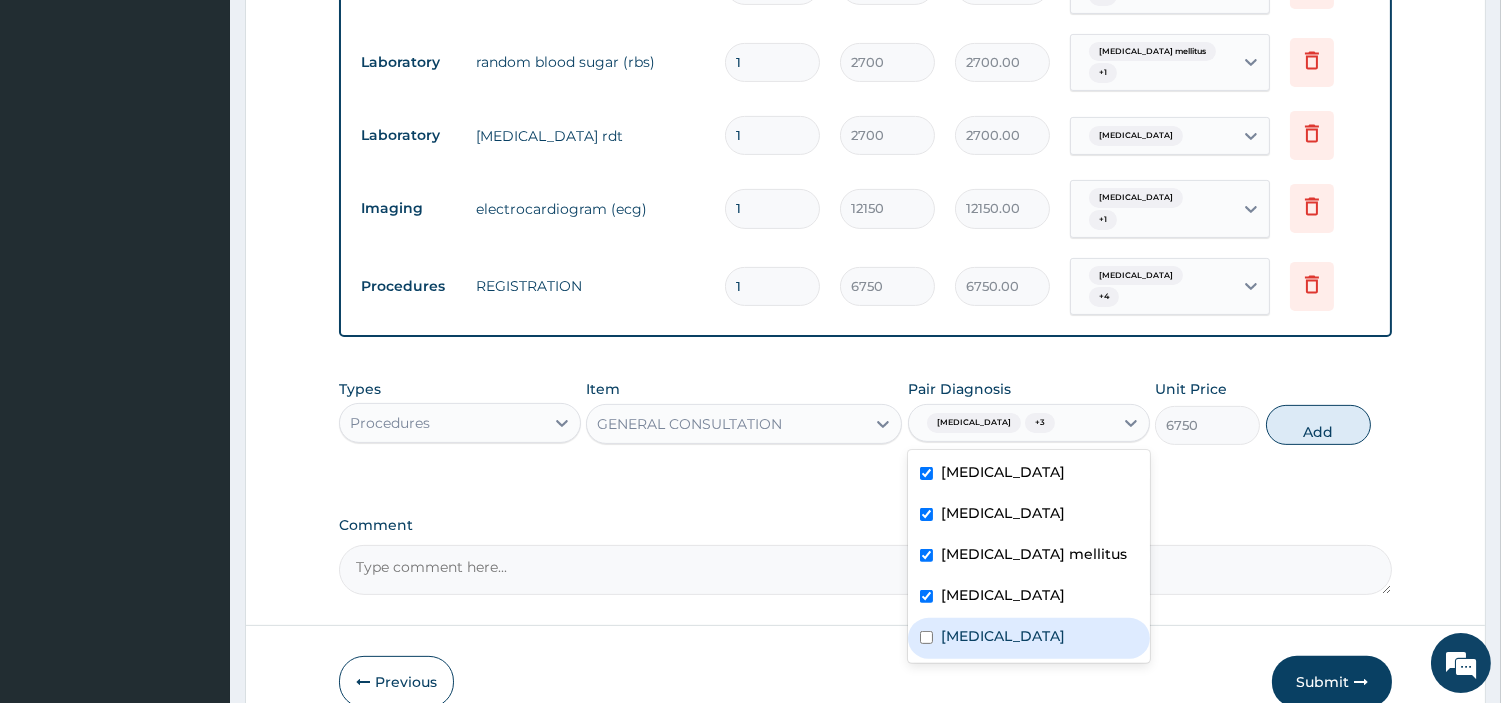 click on "Chest pain" at bounding box center (1003, 636) 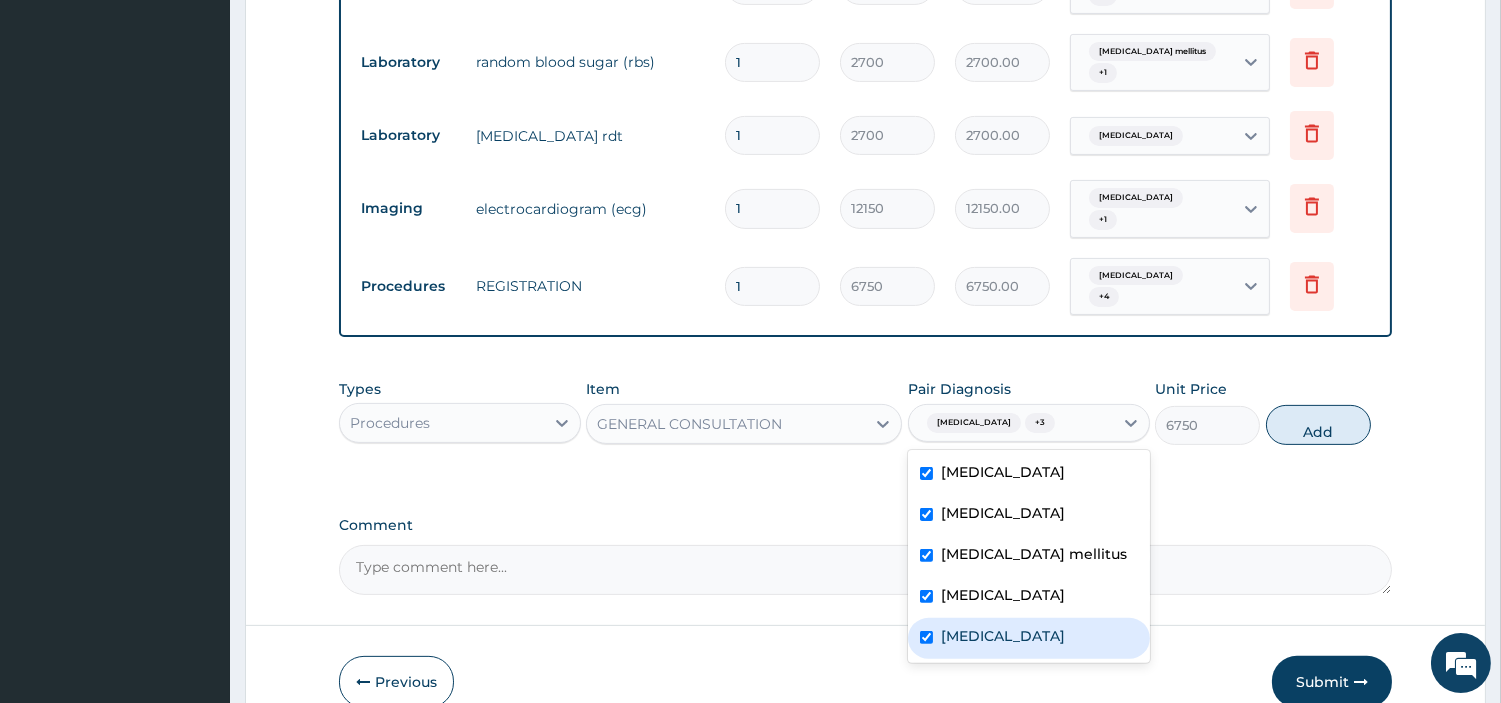 checkbox on "true" 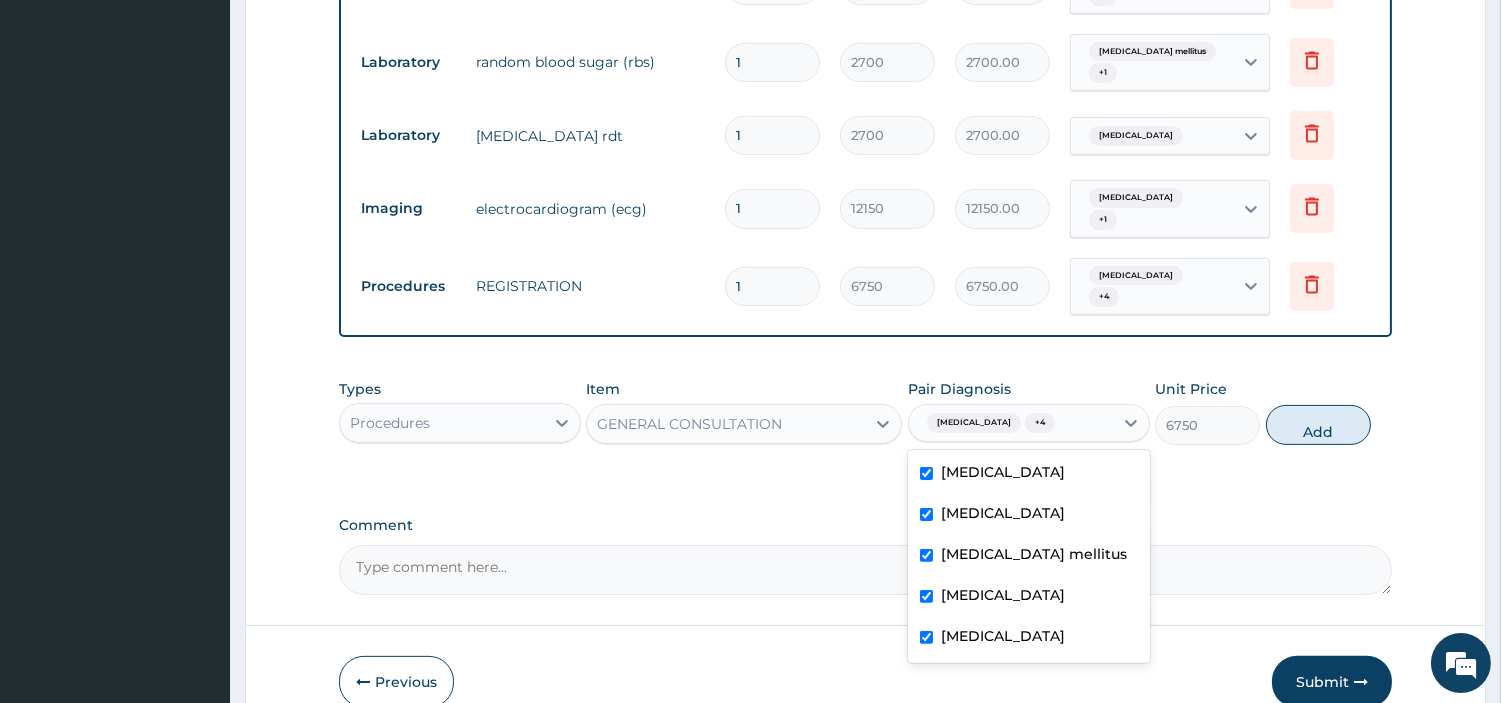 drag, startPoint x: 1297, startPoint y: 406, endPoint x: 1276, endPoint y: 416, distance: 23.259407 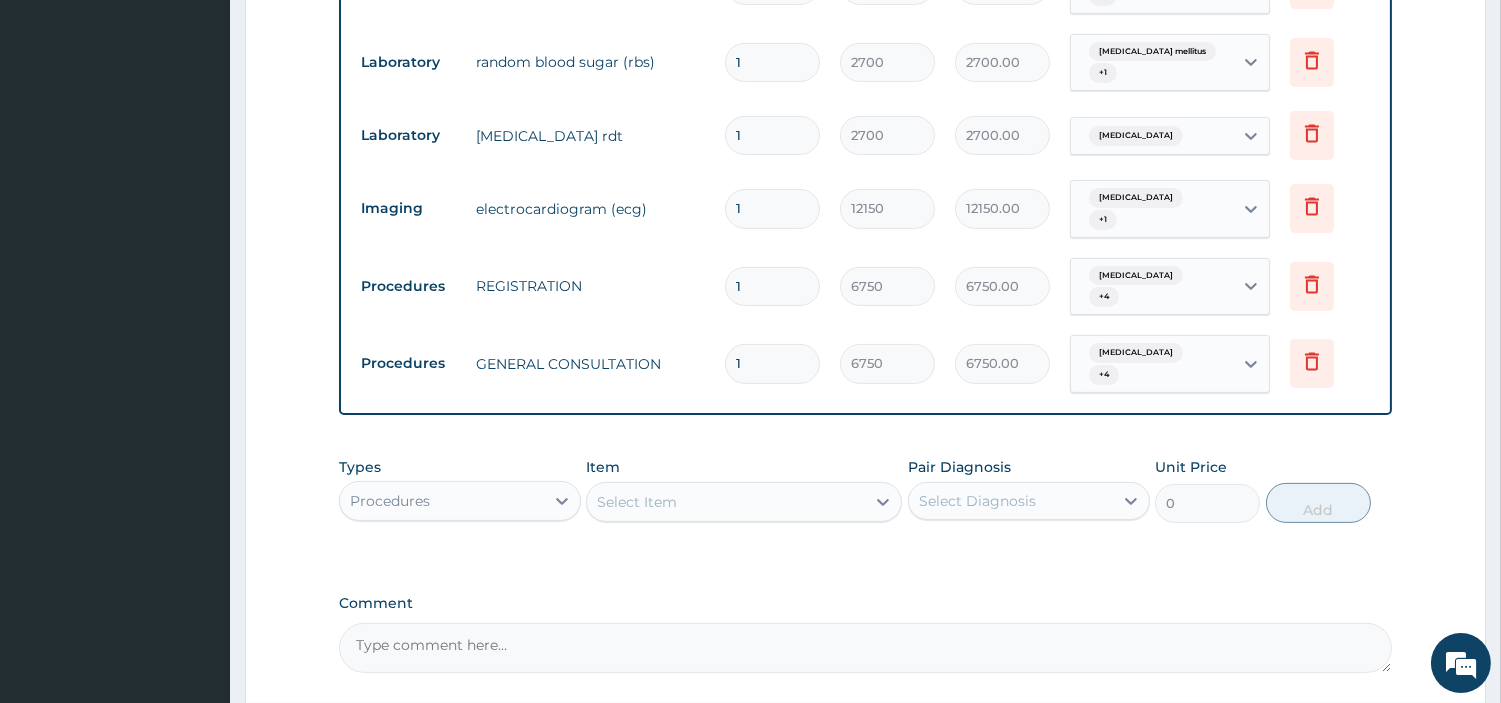 scroll, scrollTop: 375, scrollLeft: 0, axis: vertical 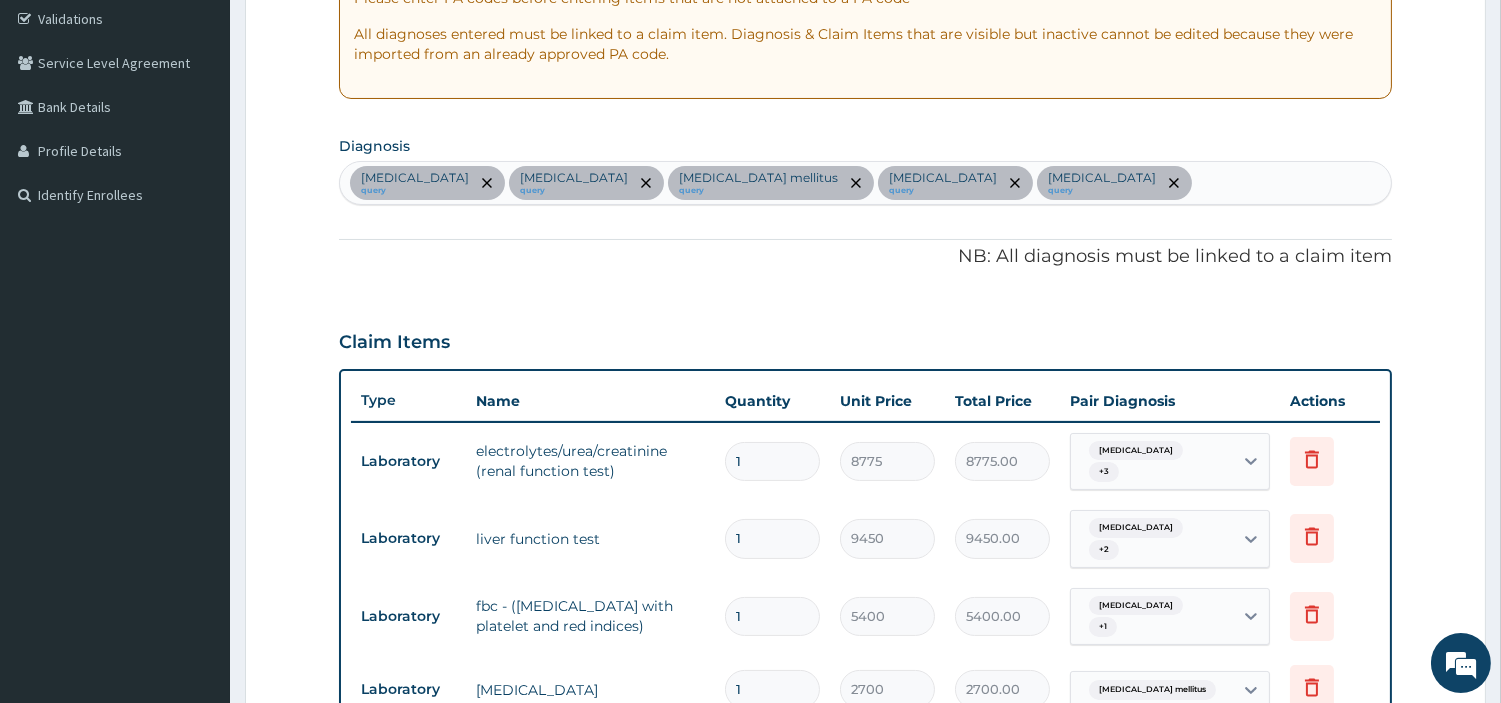 click on "Malaria query Peptic ulcer query Type 2 diabetes mellitus query Essential hypertension query Chest pain query" at bounding box center [865, 183] 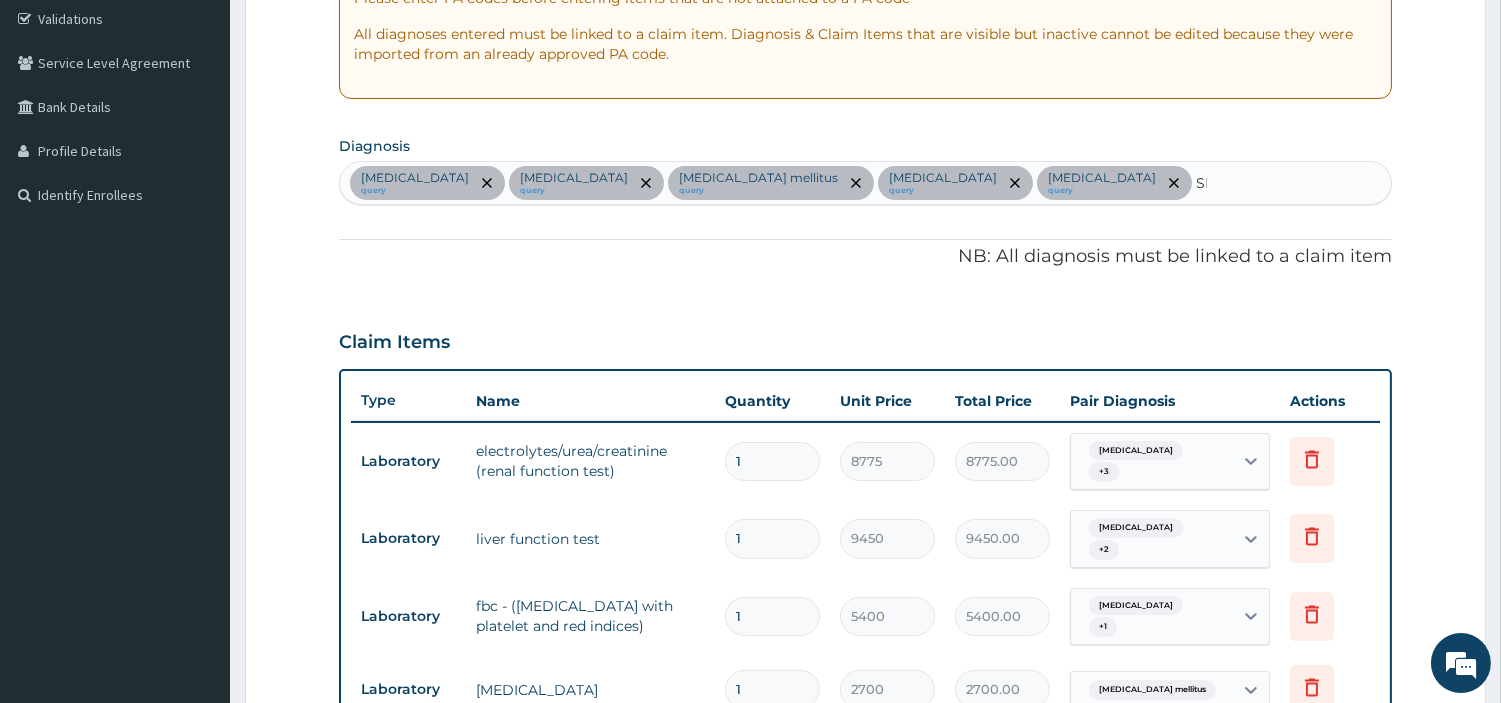 type on "SEP" 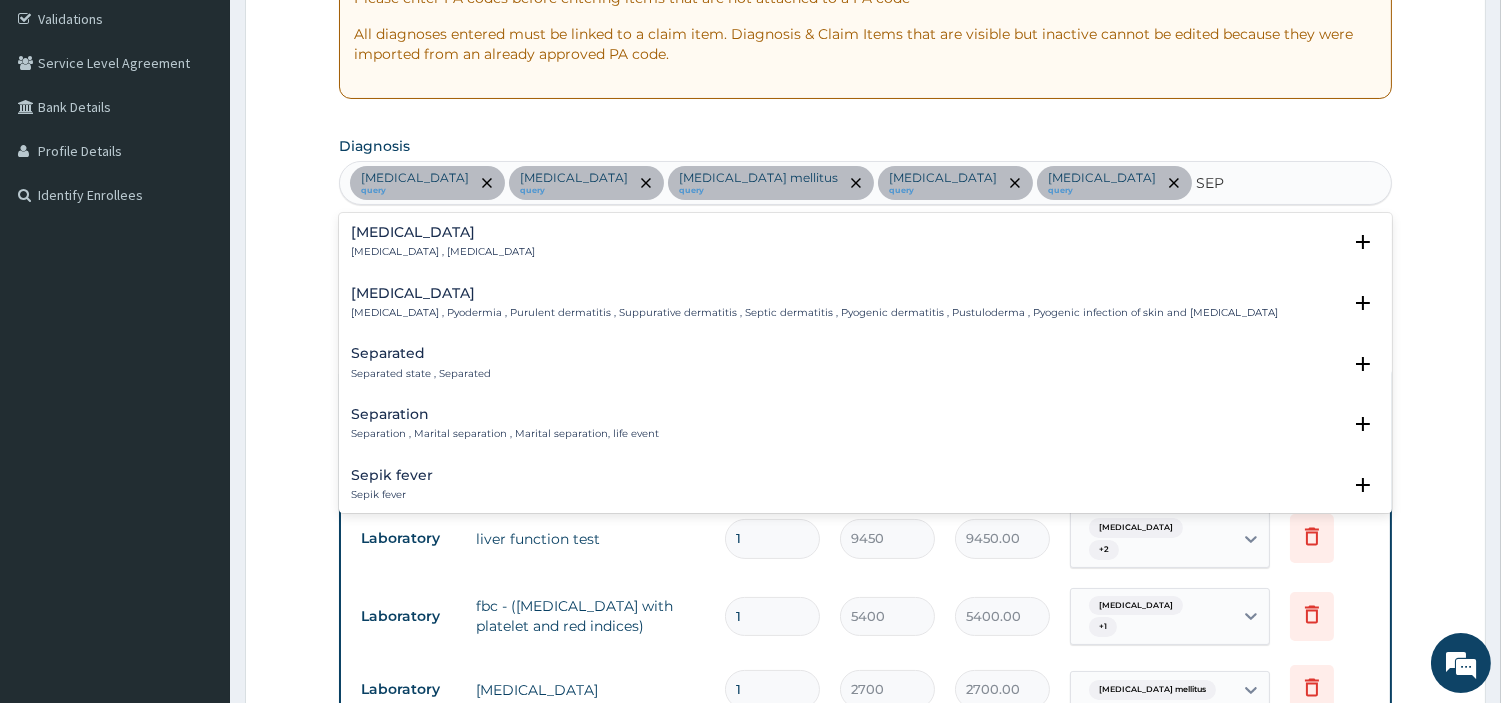 click on "Sepsis" at bounding box center (443, 232) 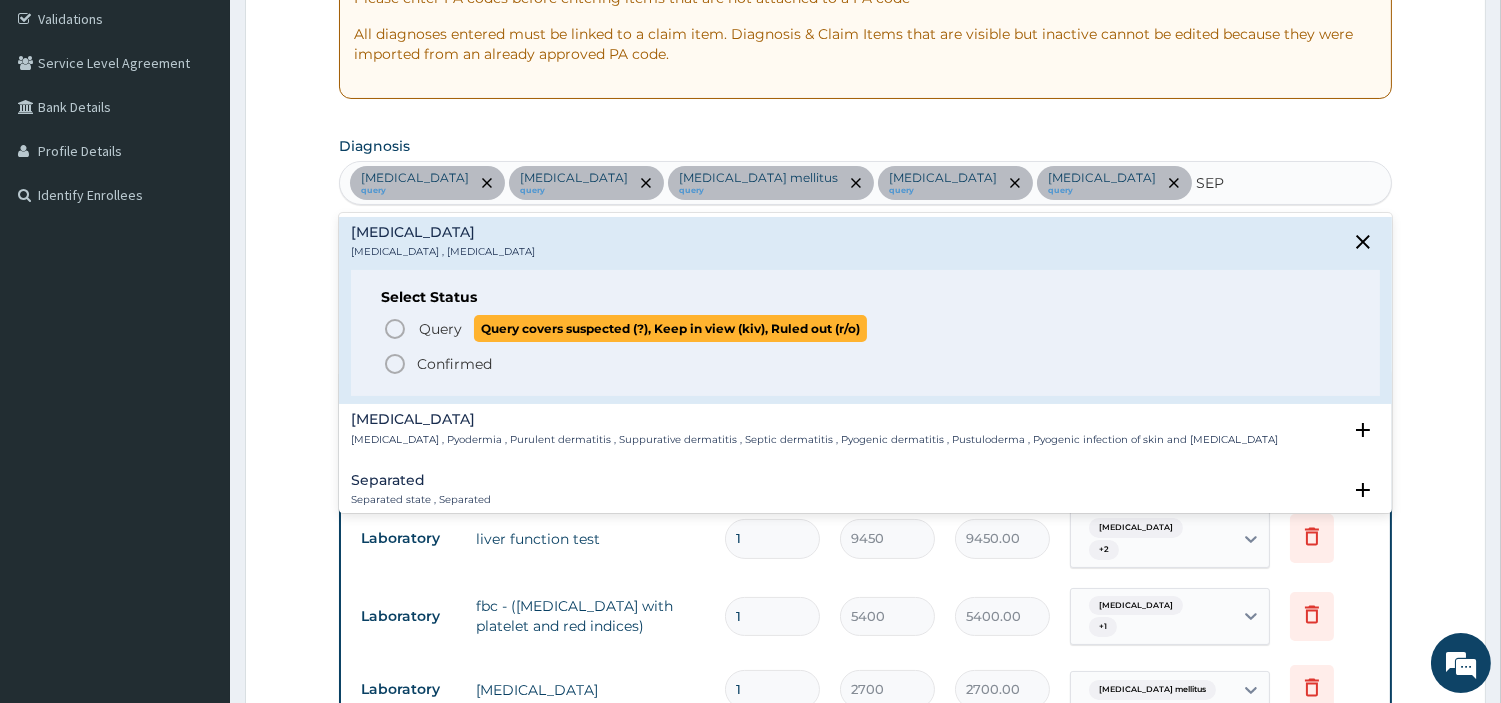 drag, startPoint x: 423, startPoint y: 327, endPoint x: 447, endPoint y: 331, distance: 24.33105 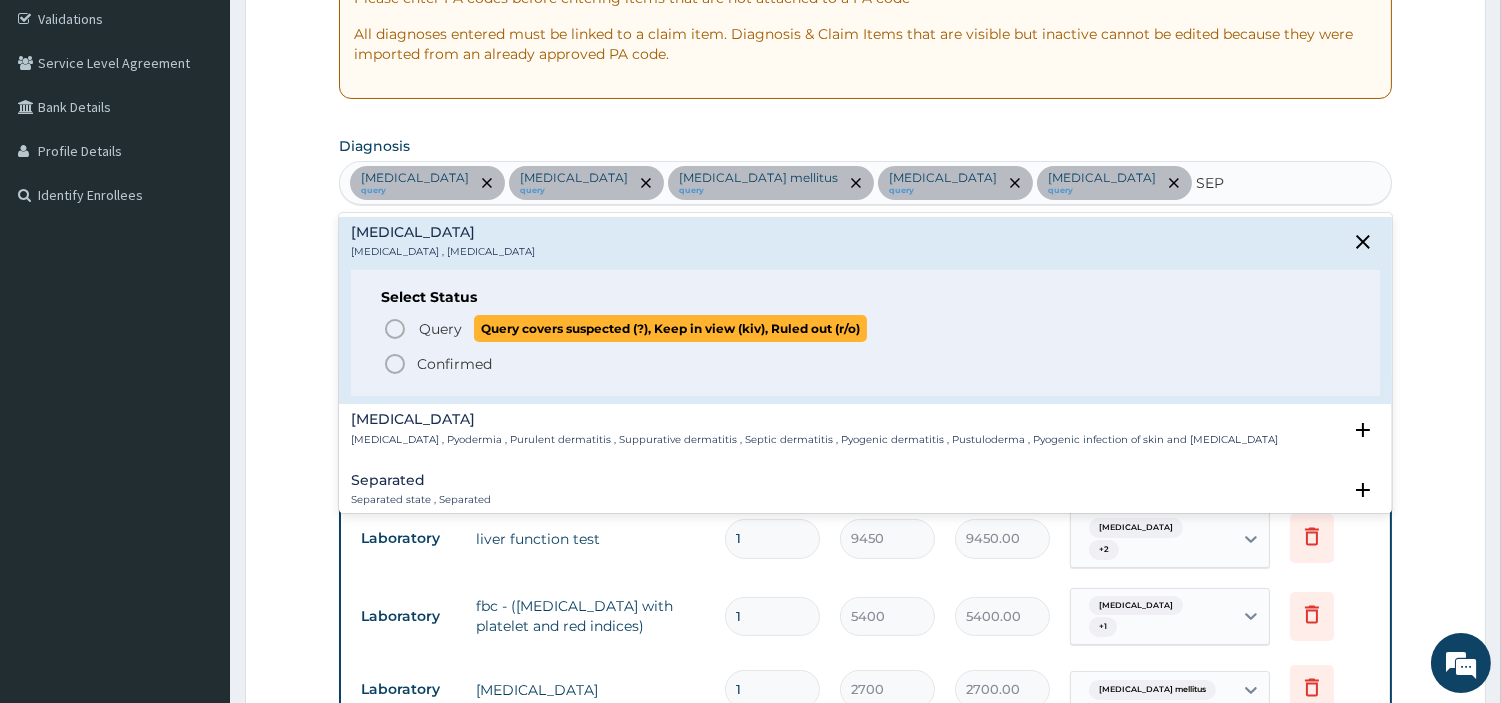 click on "Query" at bounding box center (440, 329) 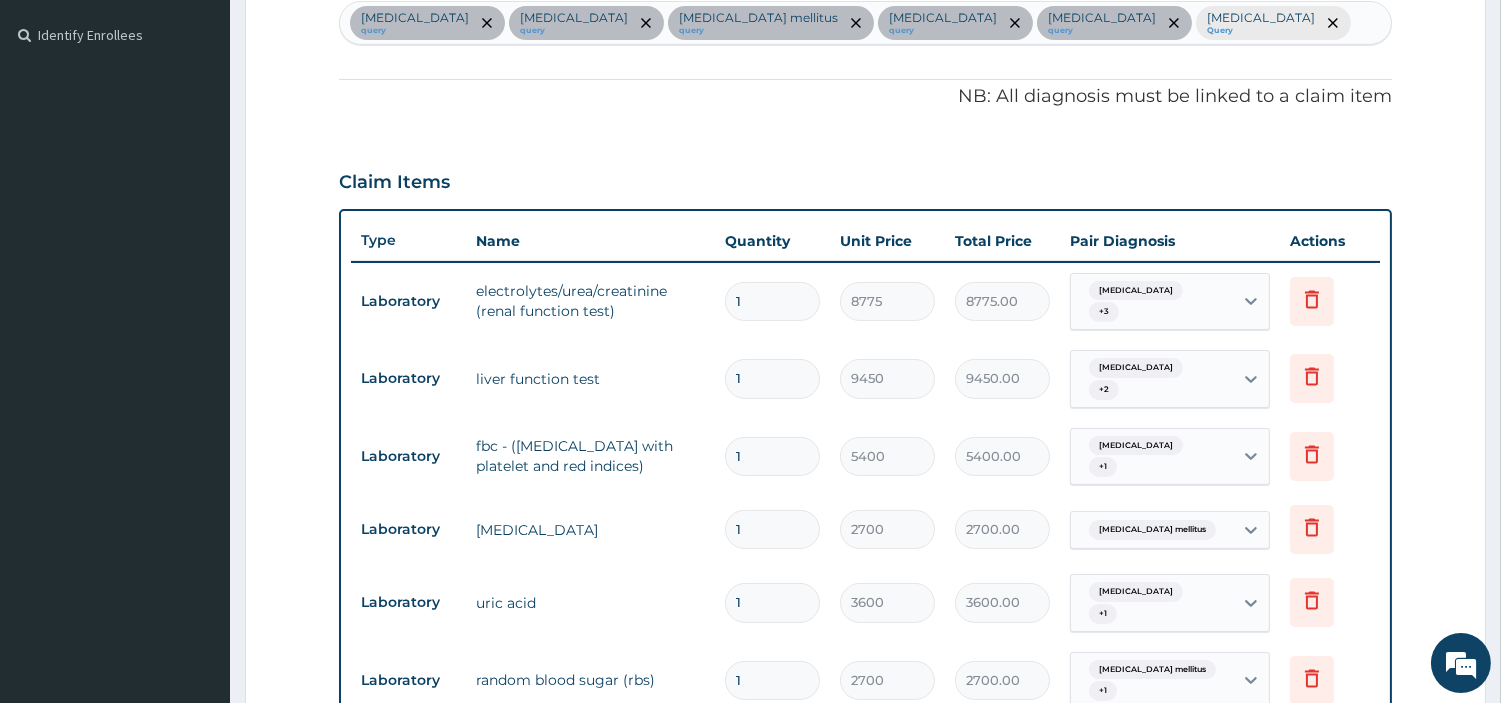 scroll, scrollTop: 486, scrollLeft: 0, axis: vertical 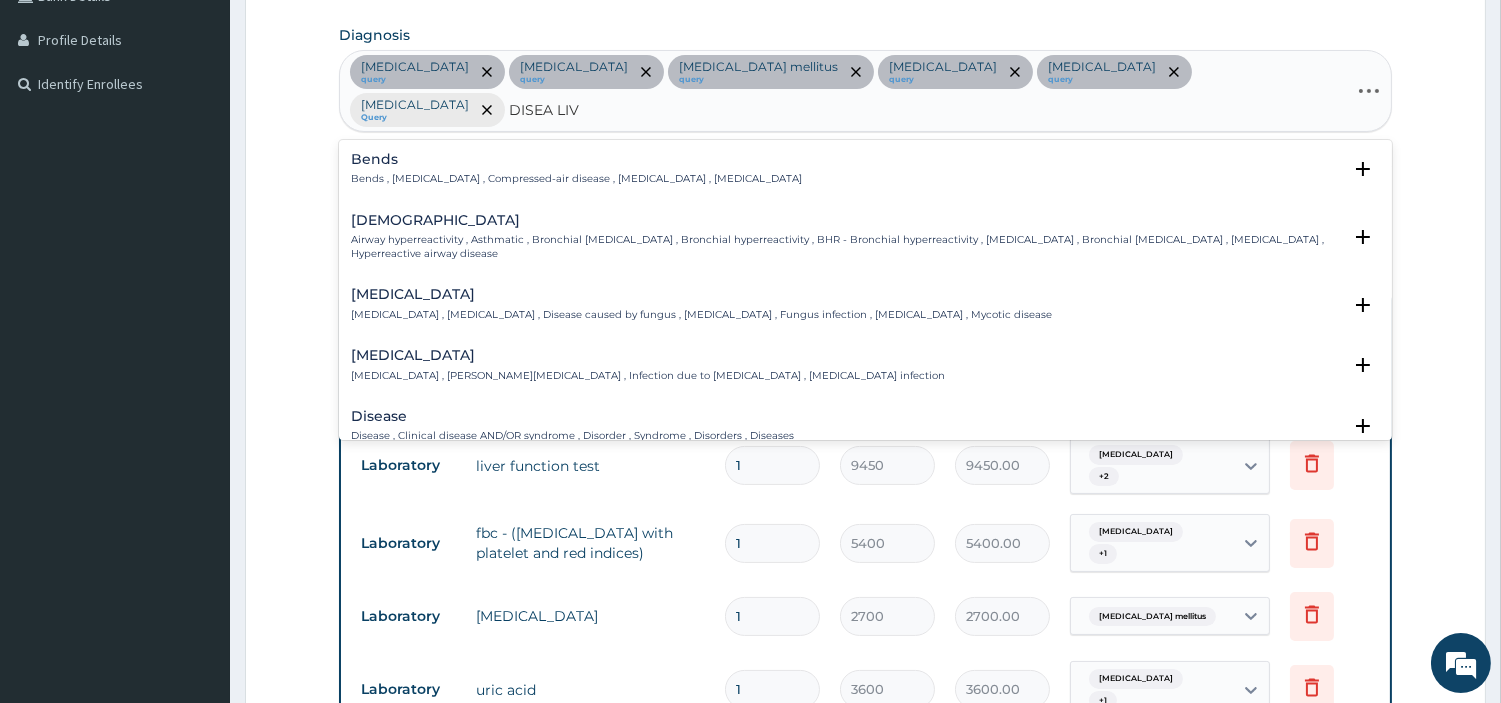 type on "DISEA LIVE" 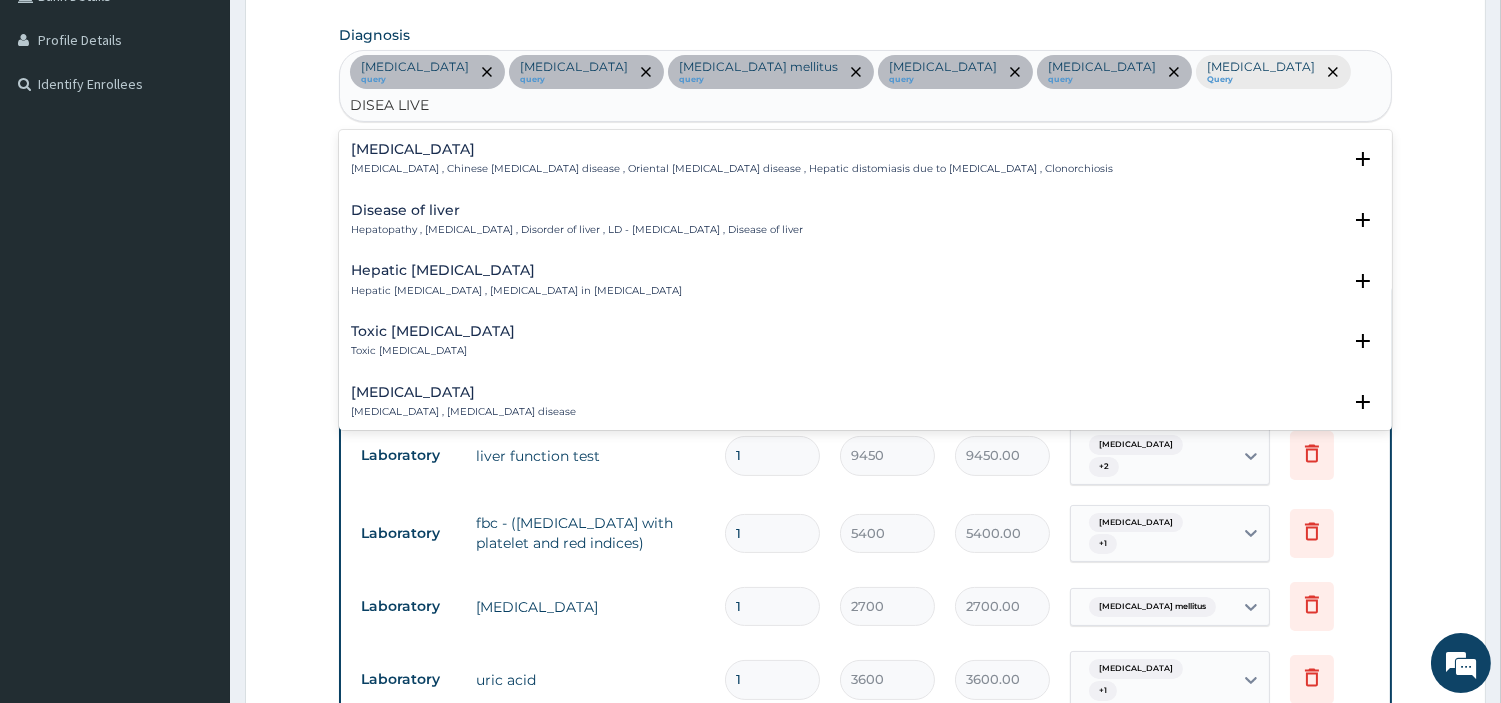 click on "Hepatopathy , Liver disease , Disorder of liver , LD - Liver disease , Disease of liver" at bounding box center [577, 230] 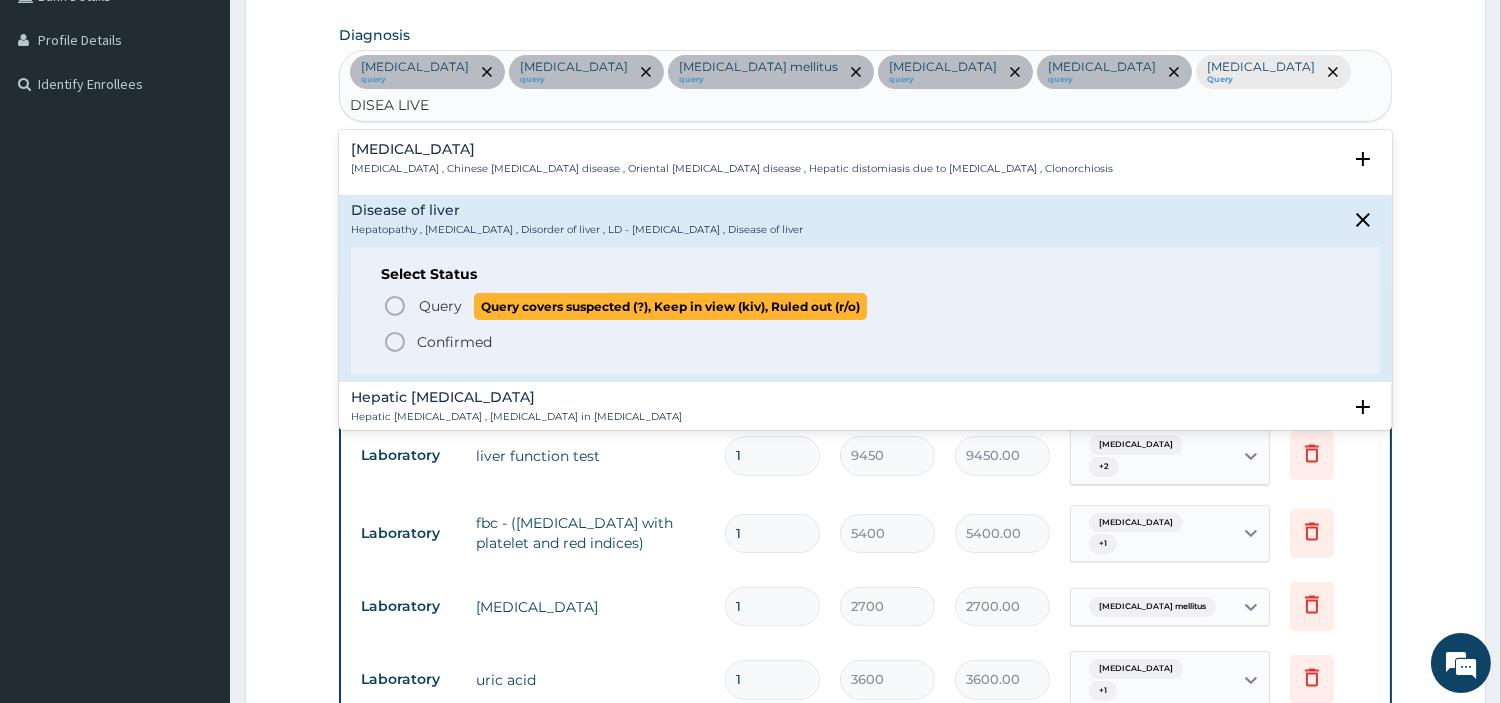 click on "Query" at bounding box center (440, 306) 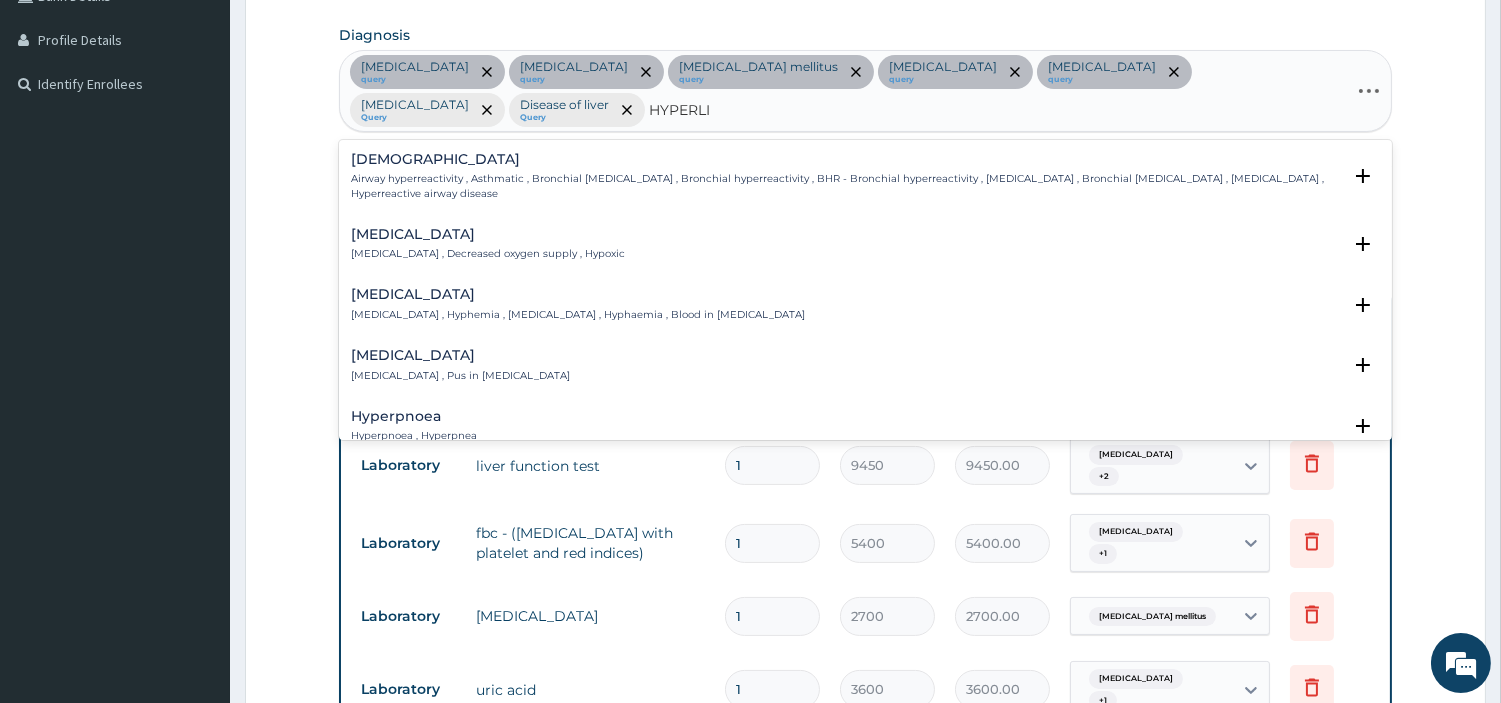 type on "HYPERLIP" 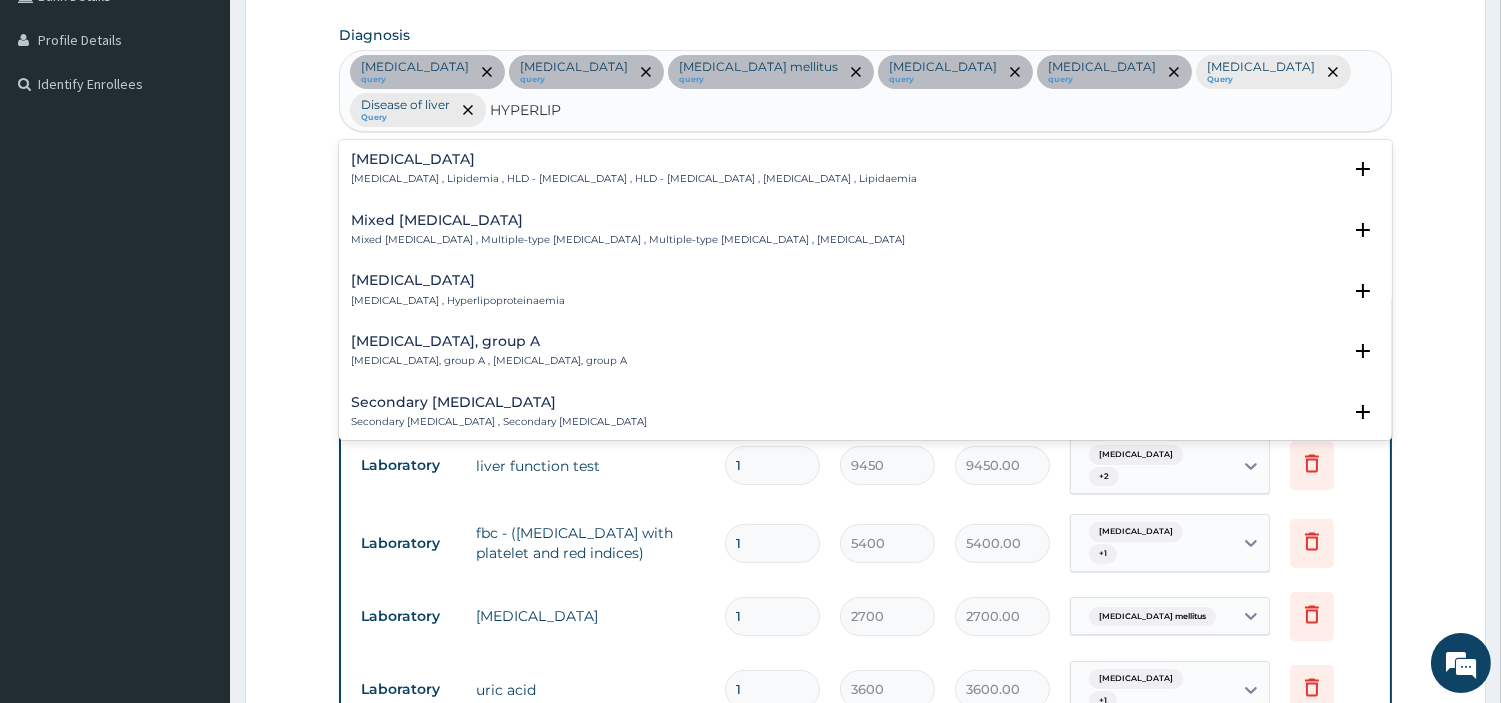 click on "Hyperlipidemia" at bounding box center [634, 159] 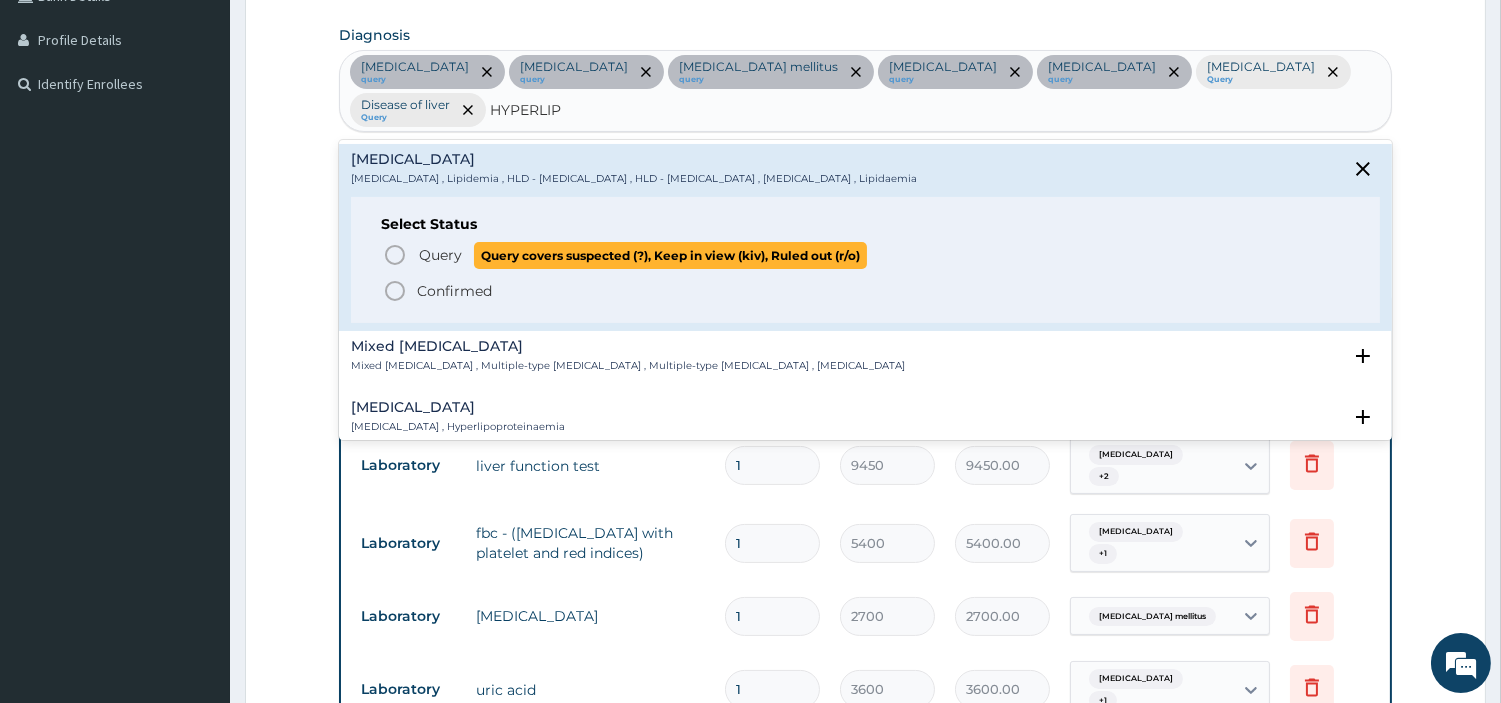 click on "Query Query covers suspected (?), Keep in view (kiv), Ruled out (r/o)" at bounding box center (866, 255) 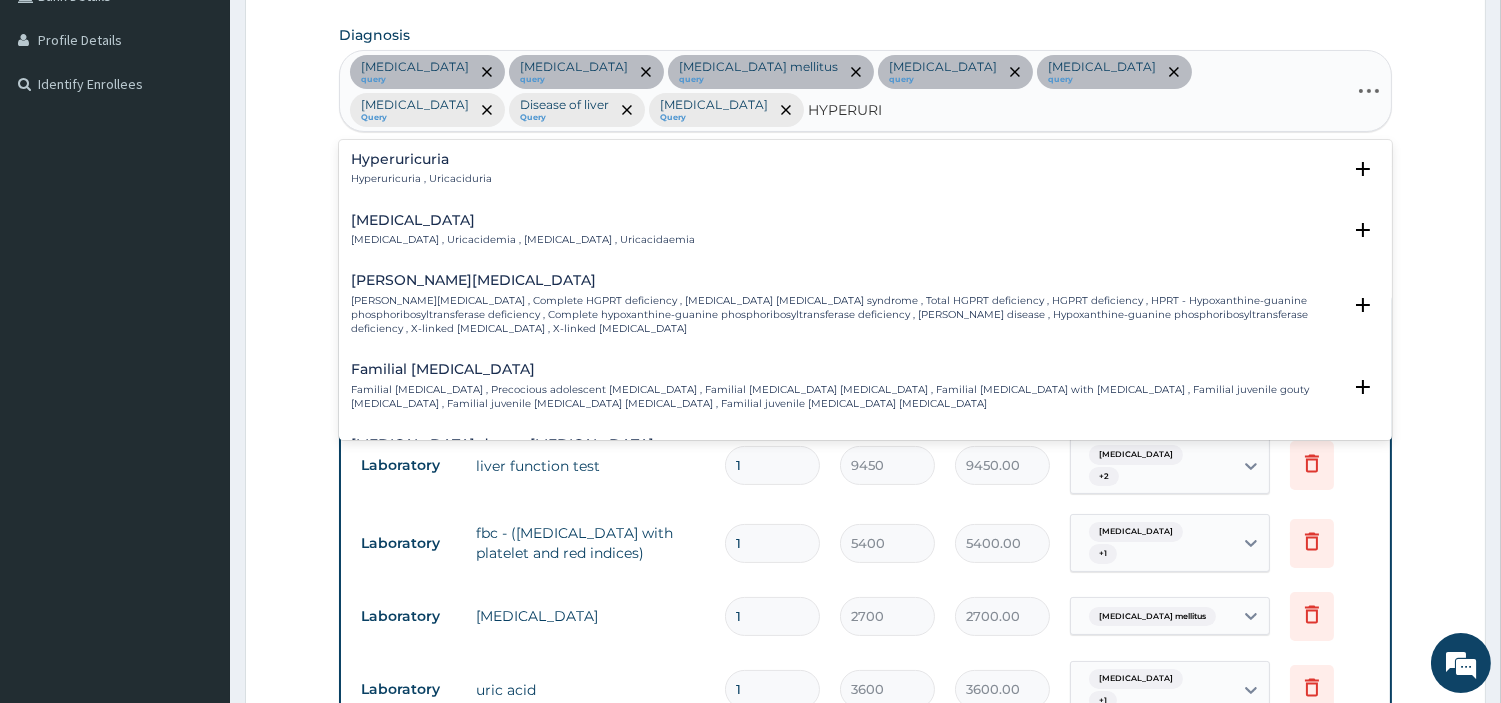 type on "HYPERURIC" 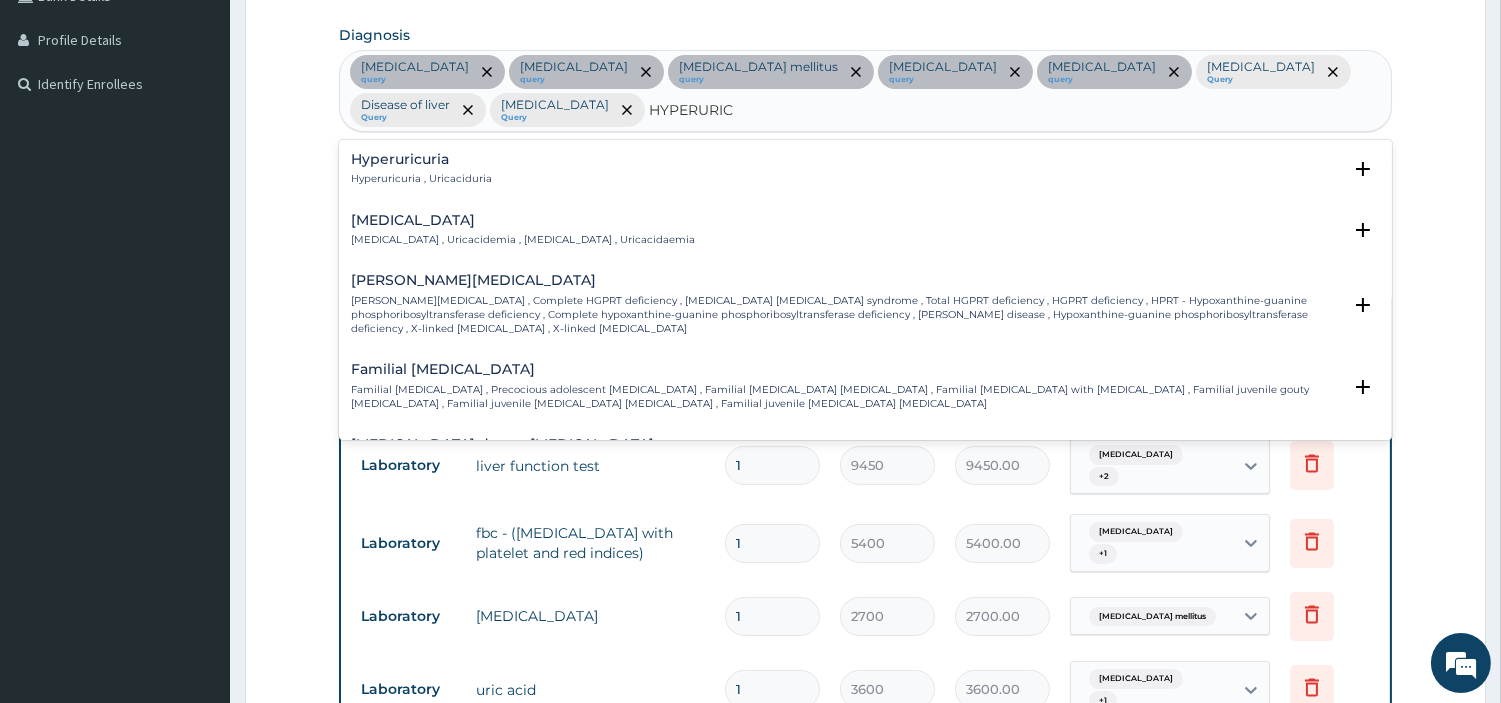 click on "Hyperuricemia , Uricacidemia , Hyperuricaemia , Uricacidaemia" at bounding box center (523, 240) 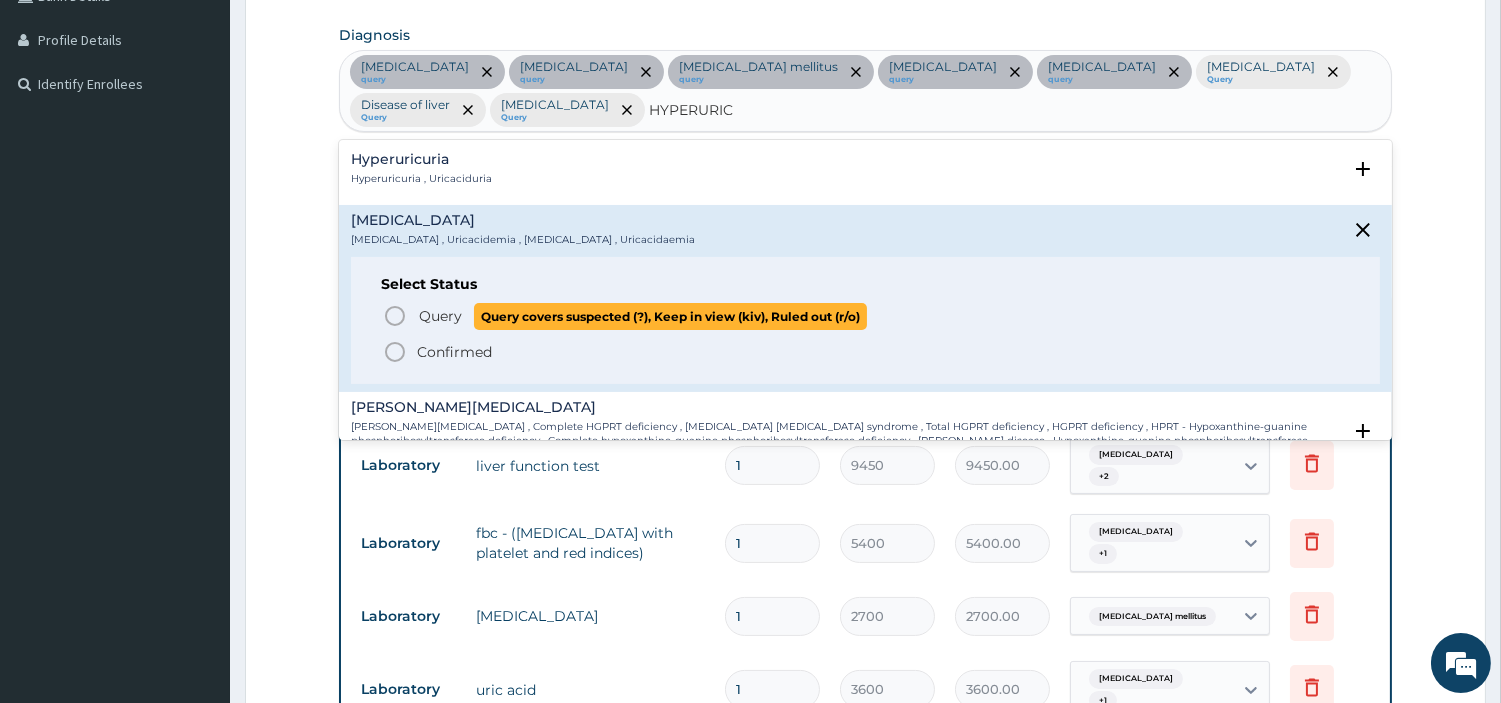 click 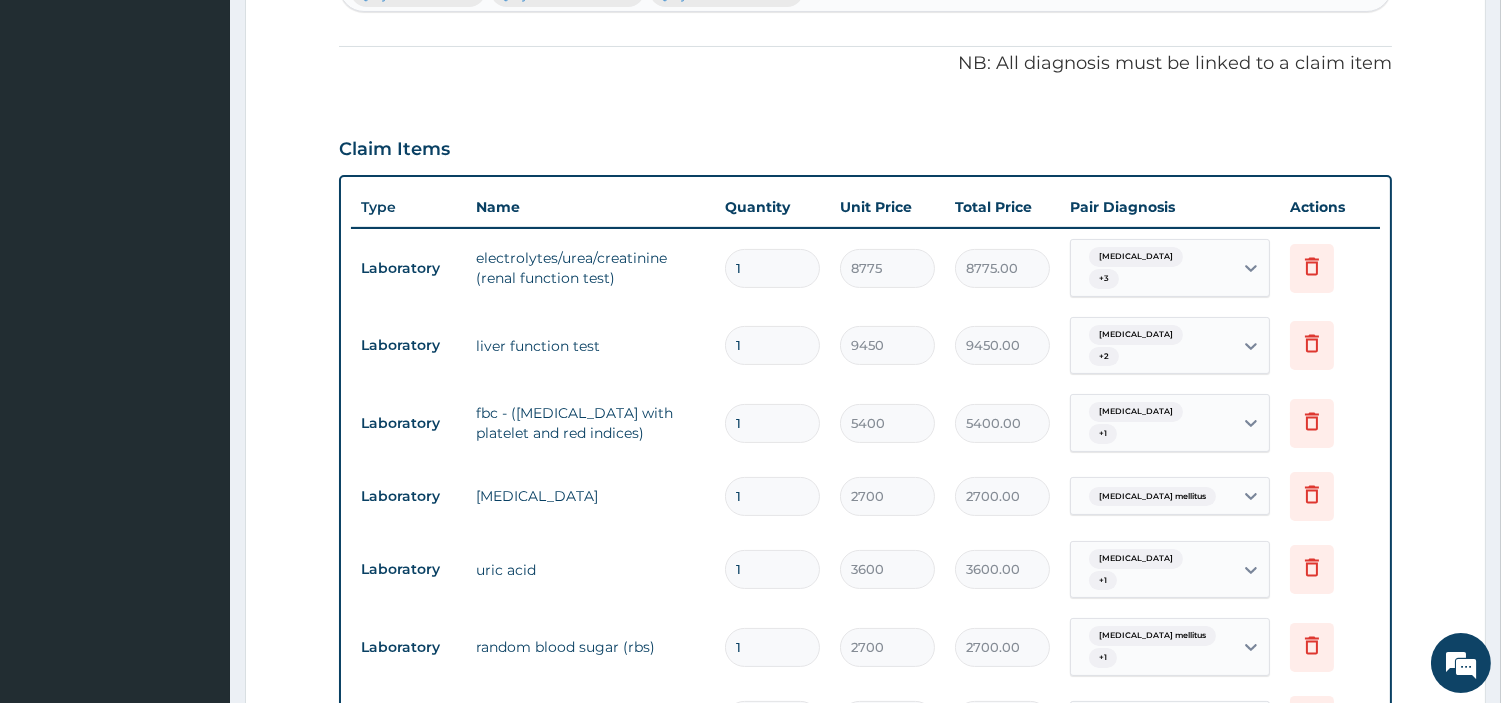 scroll, scrollTop: 820, scrollLeft: 0, axis: vertical 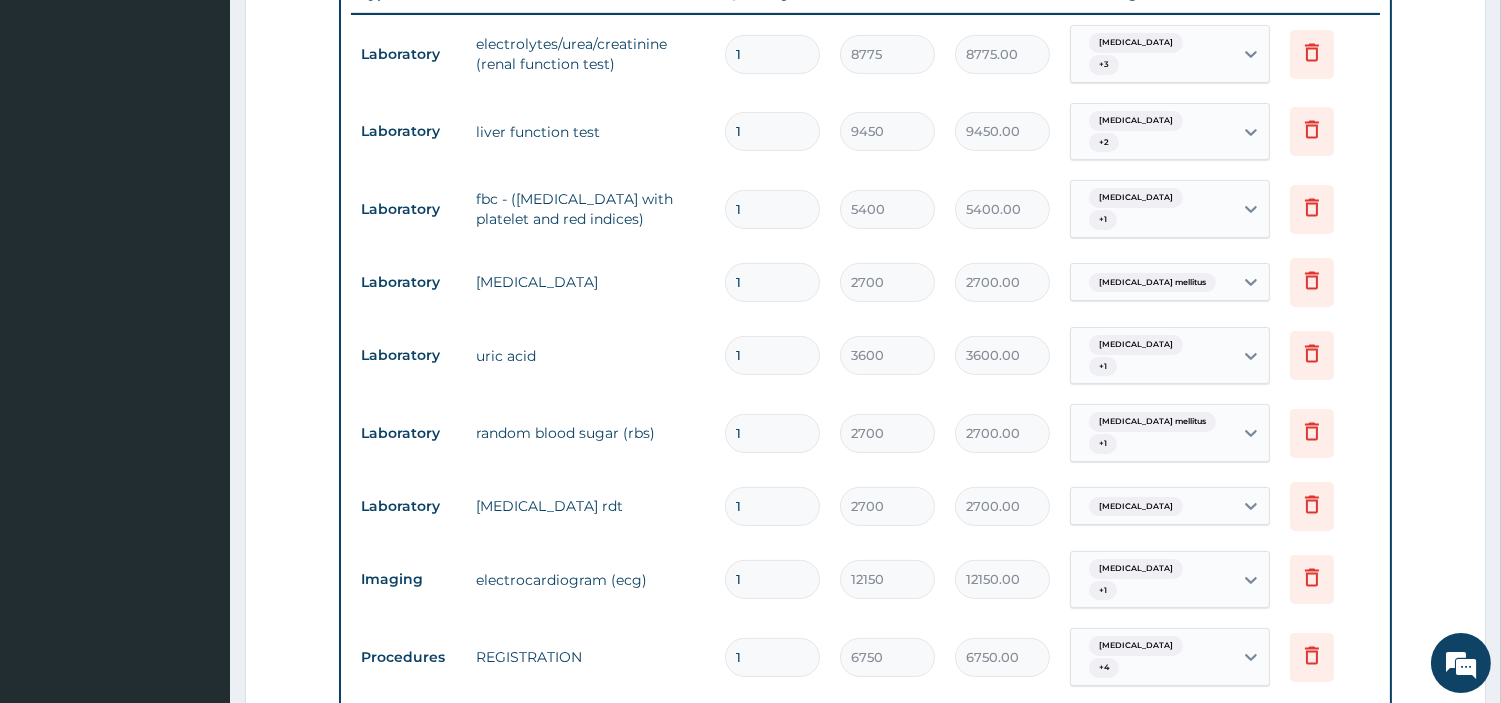 click on "Malaria  + 3" at bounding box center (1170, 54) 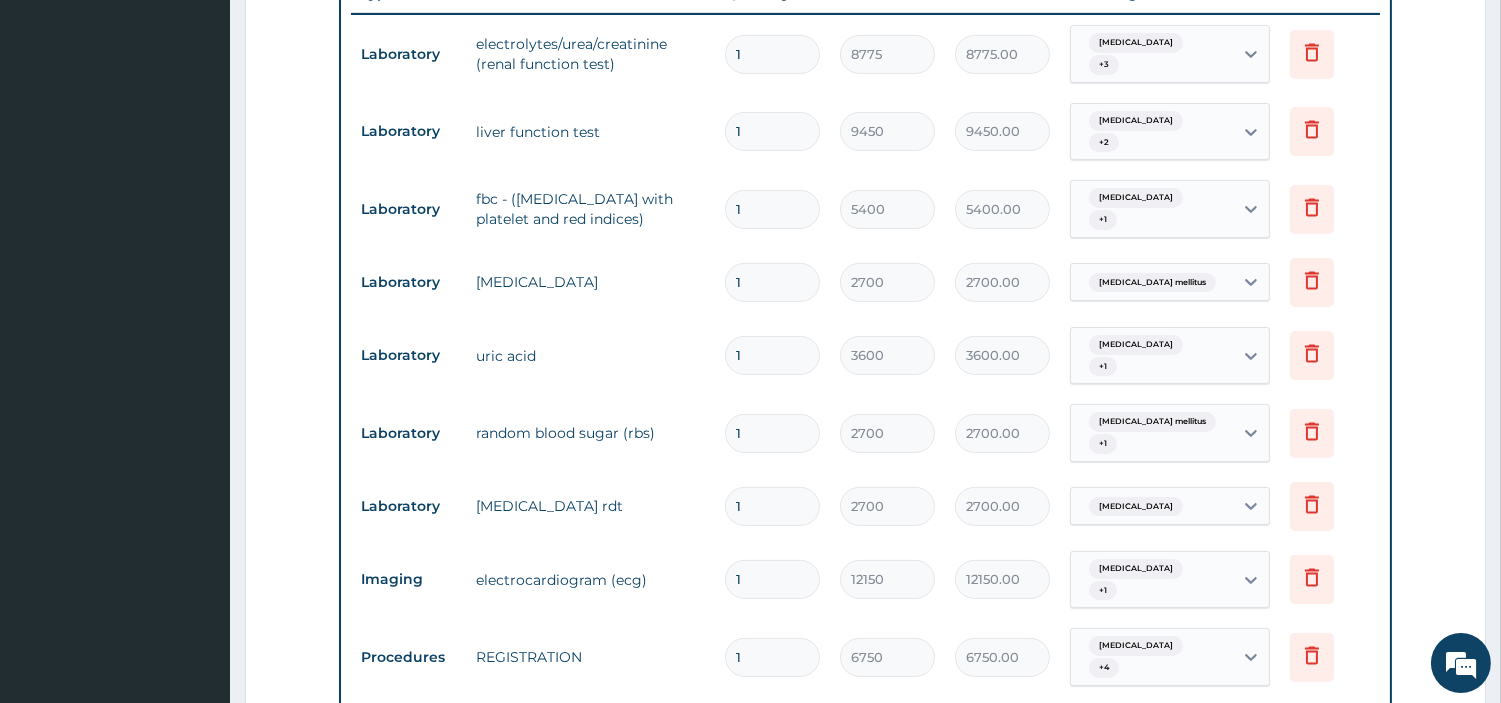 click on "Malaria  + 3" at bounding box center (1149, 54) 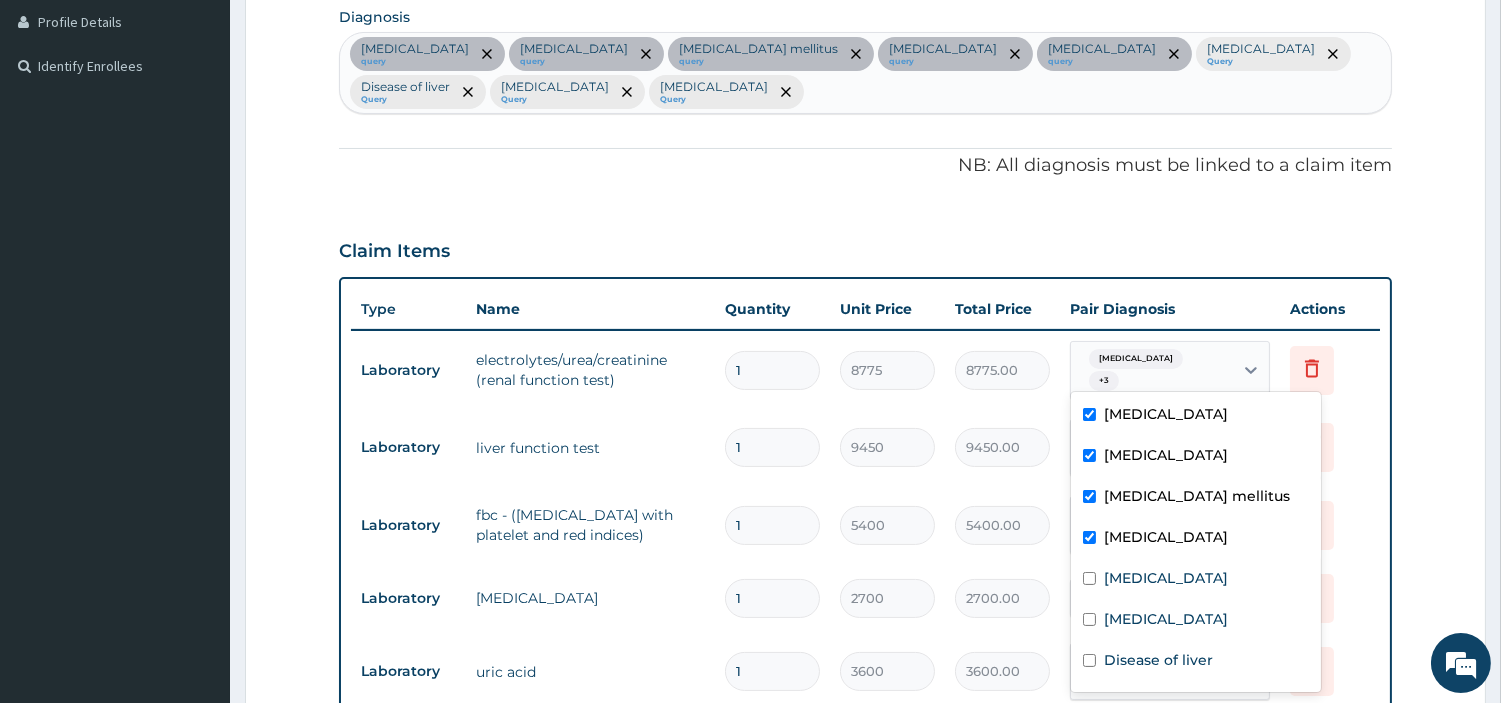 scroll, scrollTop: 375, scrollLeft: 0, axis: vertical 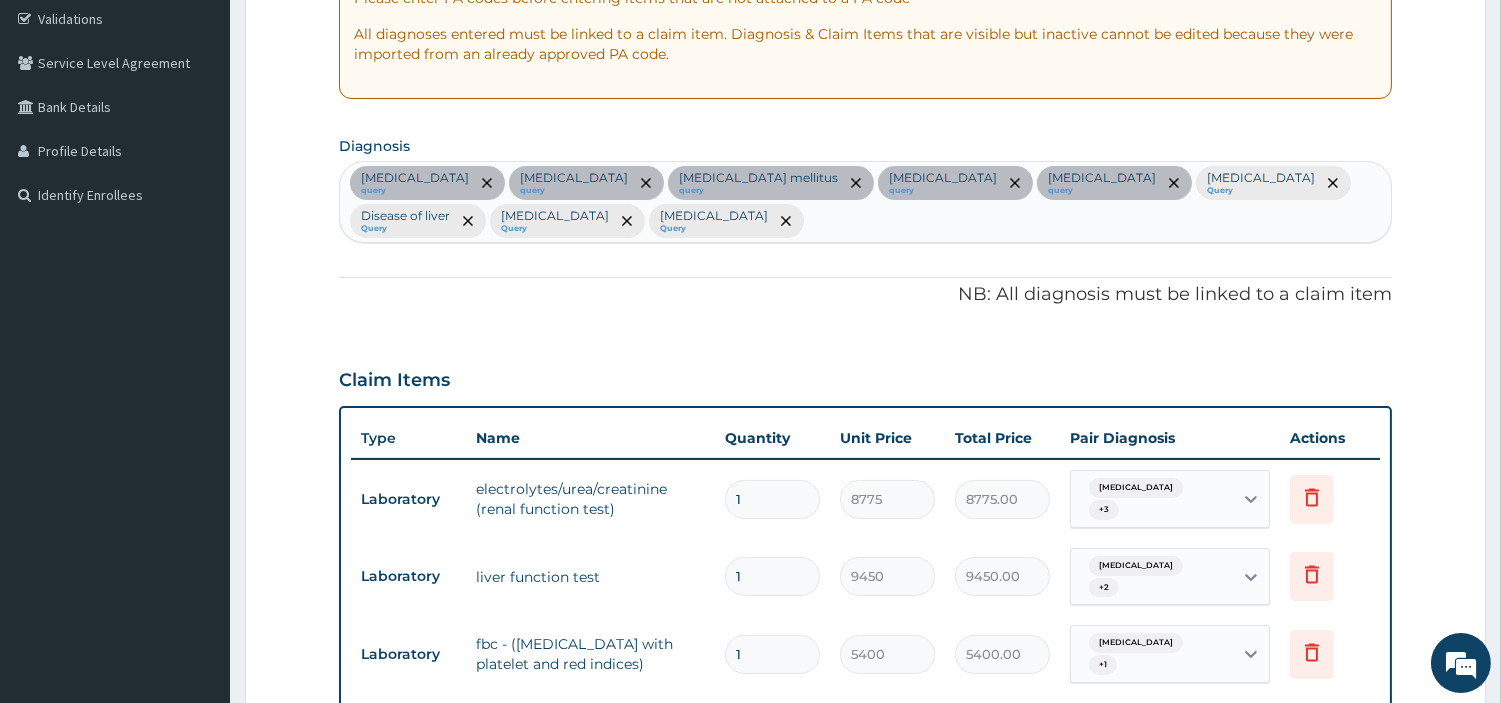 click on "Malaria query Peptic ulcer query Type 2 diabetes mellitus query Essential hypertension query Chest pain query Sepsis Query Disease of liver Query Hyperlipidemia Query Hyperuricemia Query" at bounding box center (865, 202) 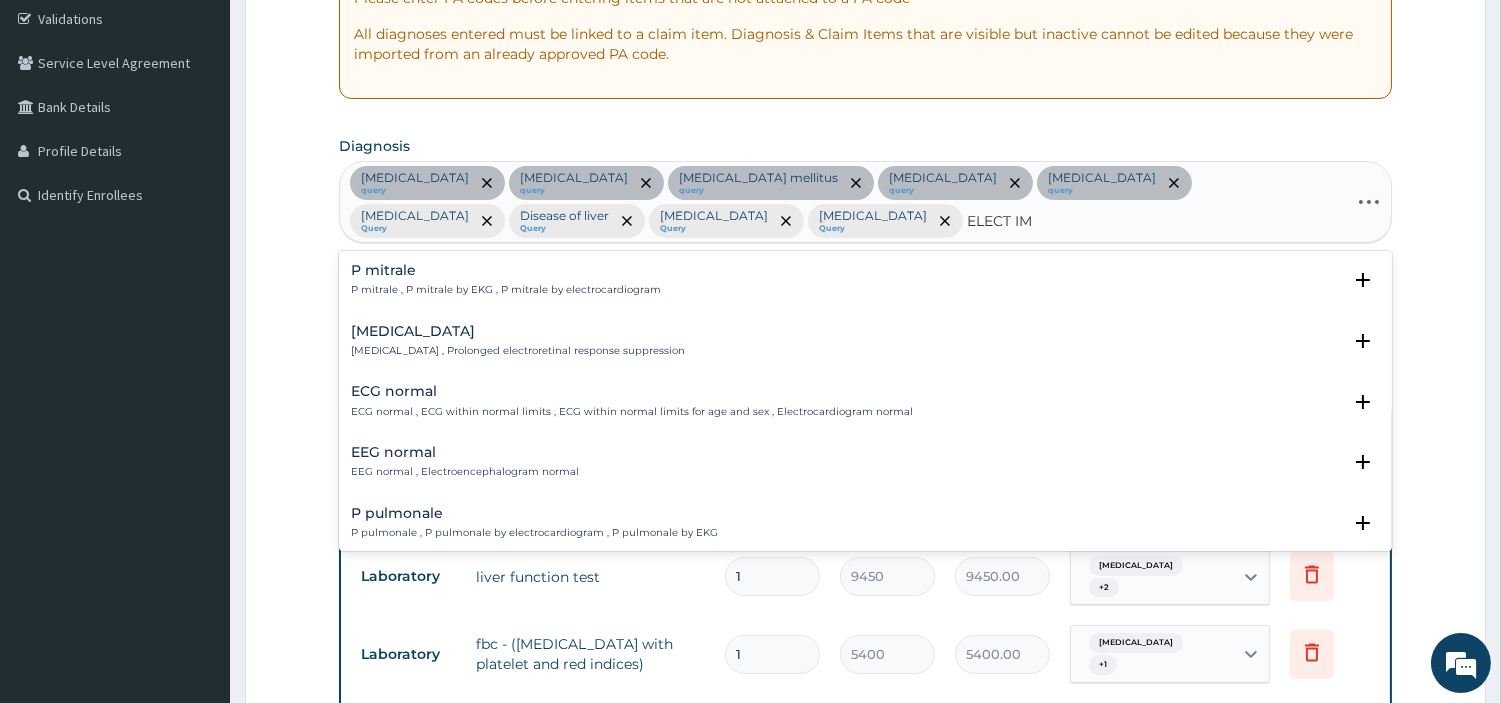 type on "ELECT IMB" 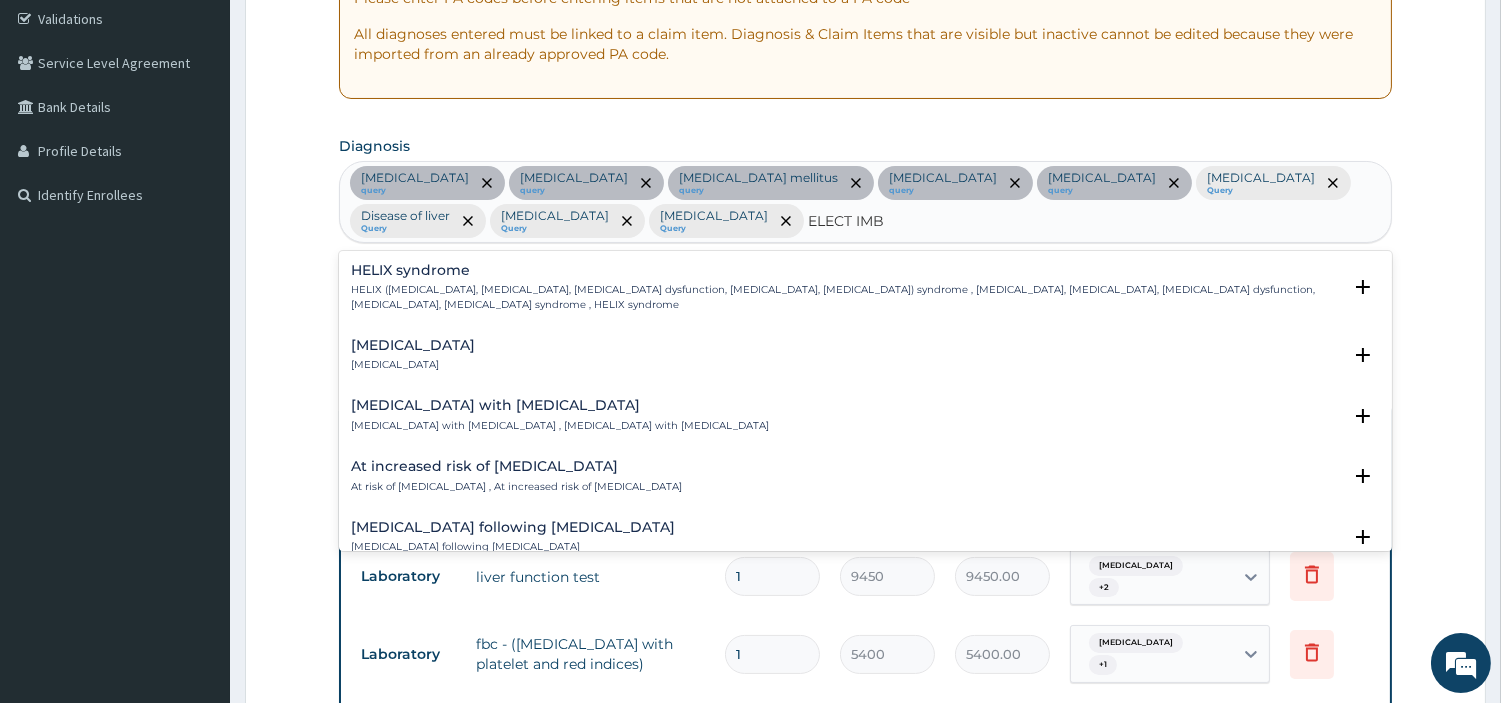 click on "Electrolyte imbalance Electrolyte imbalance Select Status Query Query covers suspected (?), Keep in view (kiv), Ruled out (r/o) Confirmed" at bounding box center (865, 360) 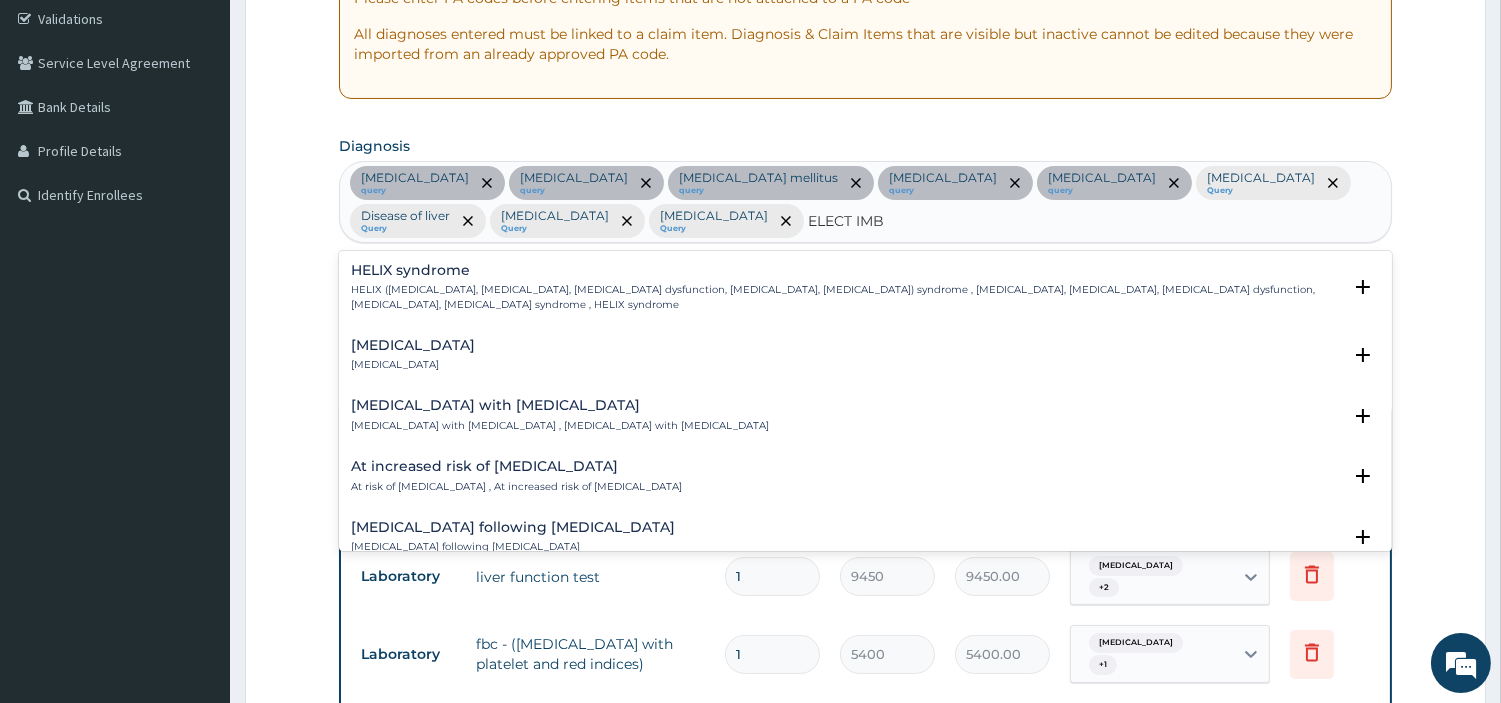 click on "Electrolyte imbalance Electrolyte imbalance" at bounding box center [413, 355] 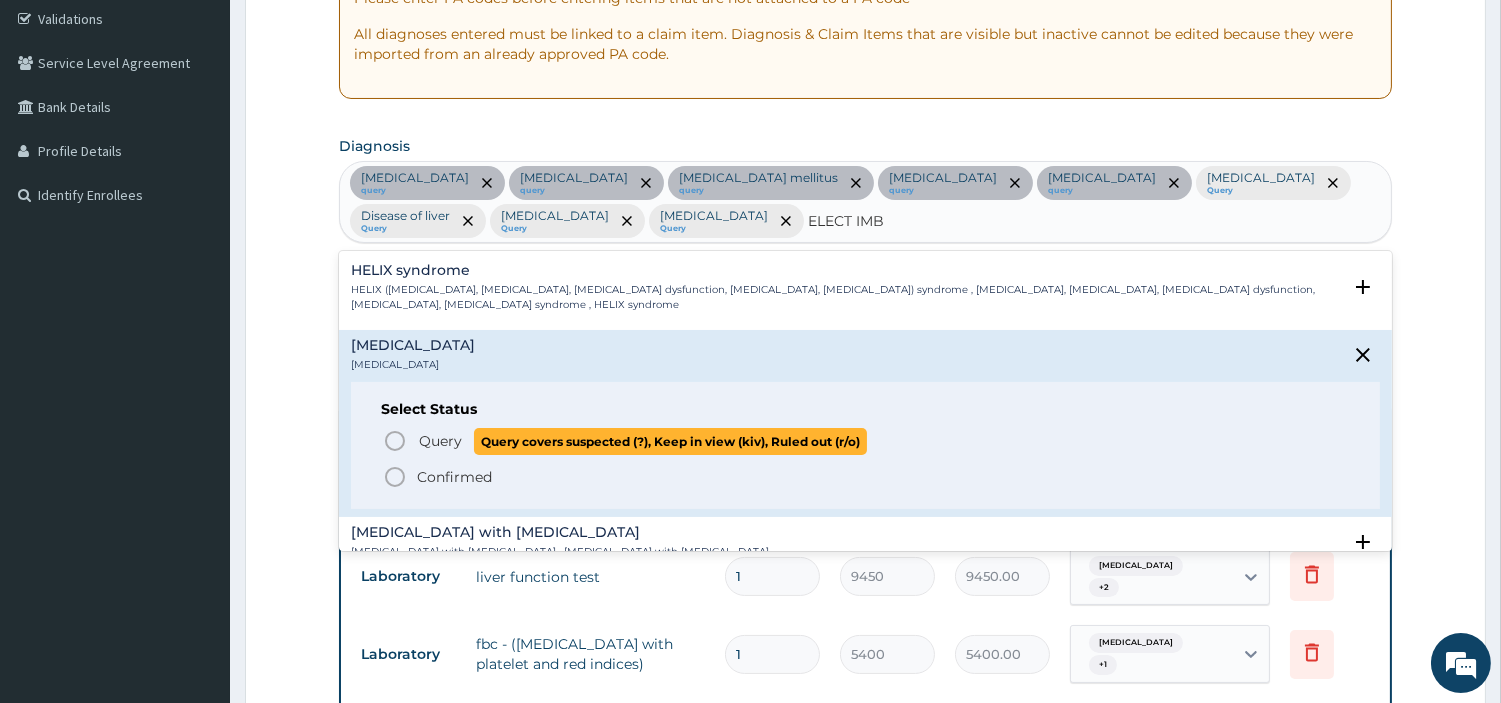 click 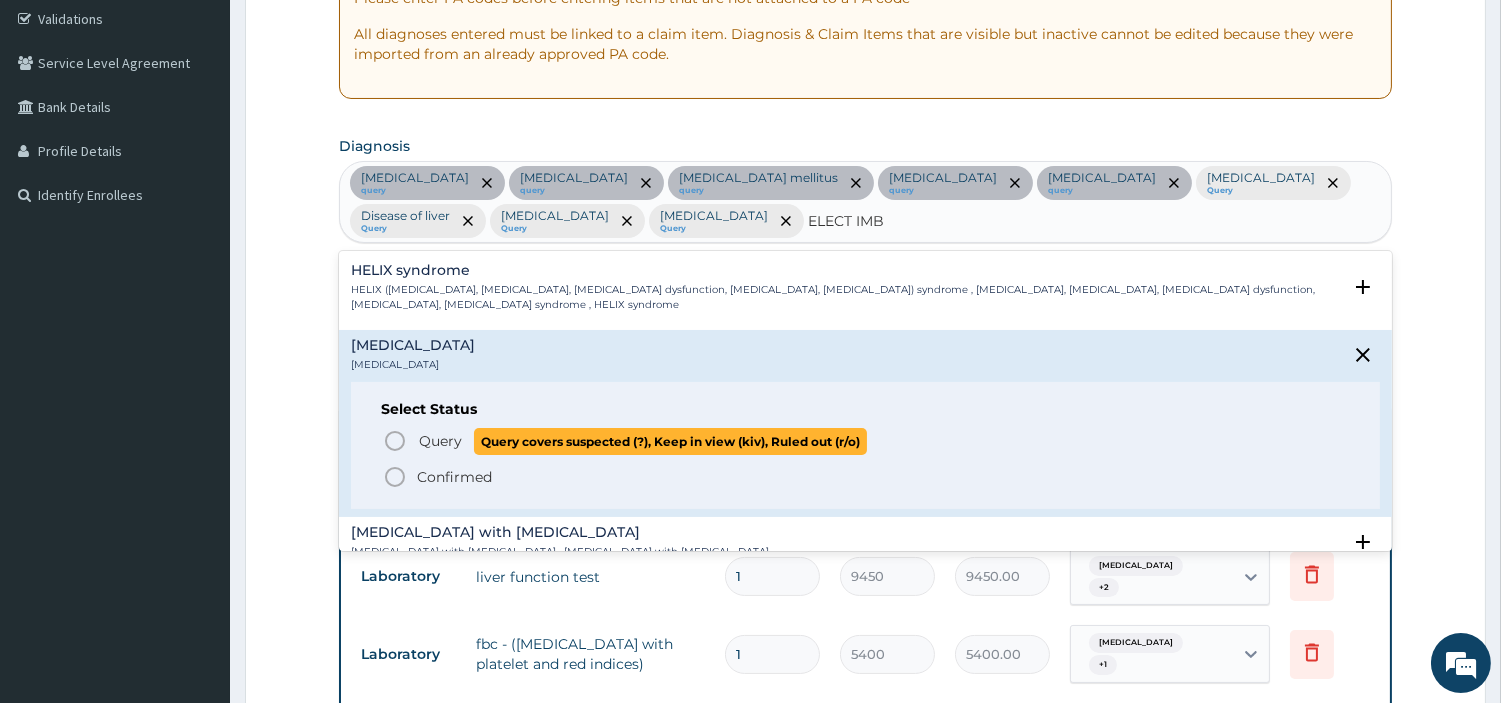 type 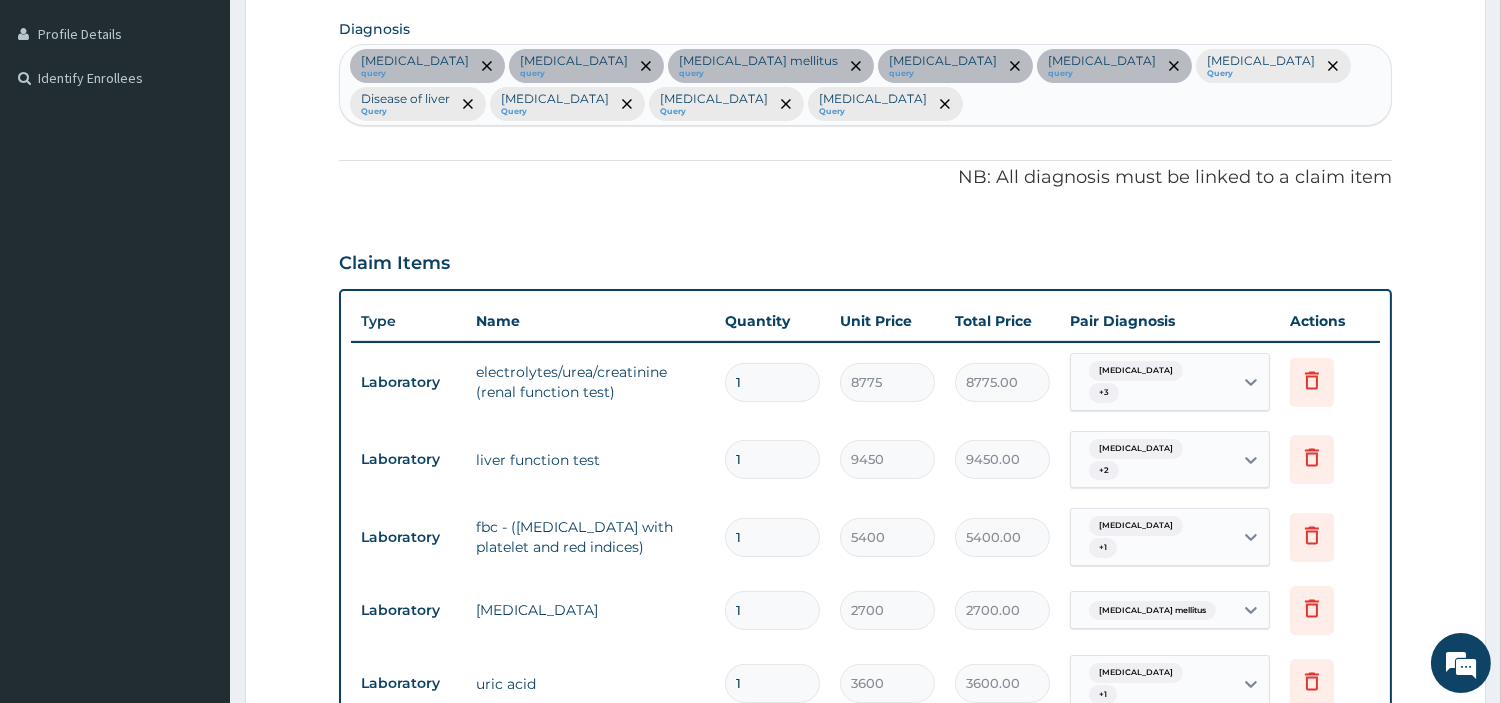 scroll, scrollTop: 820, scrollLeft: 0, axis: vertical 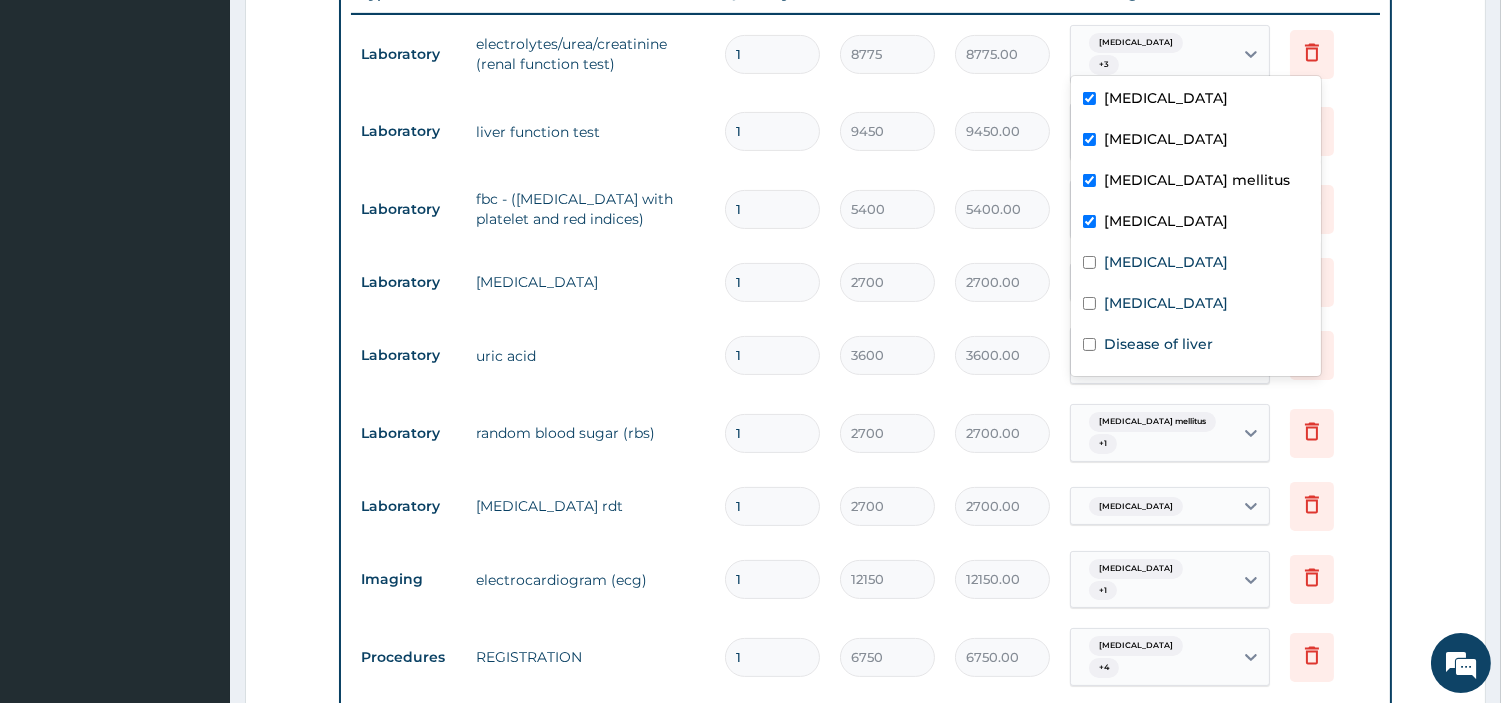 click on "Malaria  + 3" at bounding box center [1152, 54] 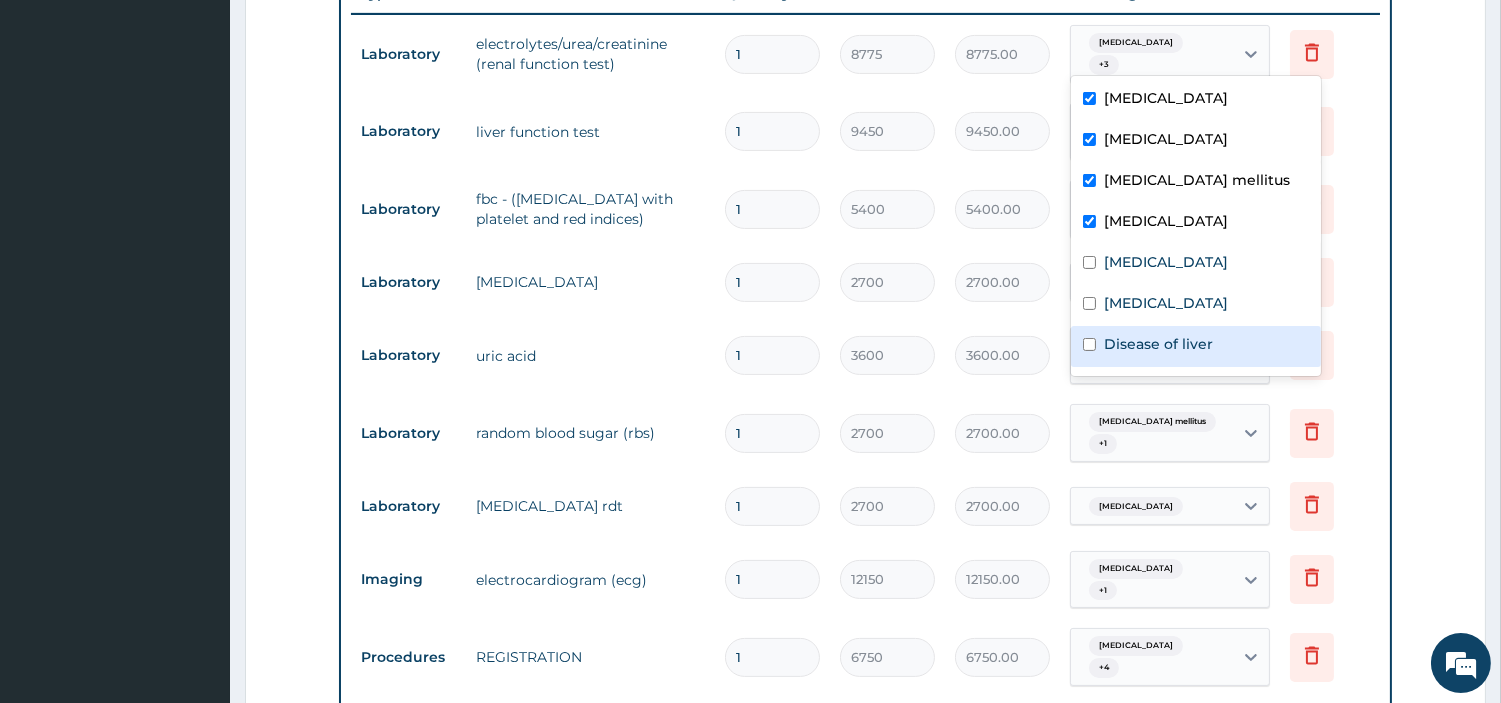 scroll, scrollTop: 117, scrollLeft: 0, axis: vertical 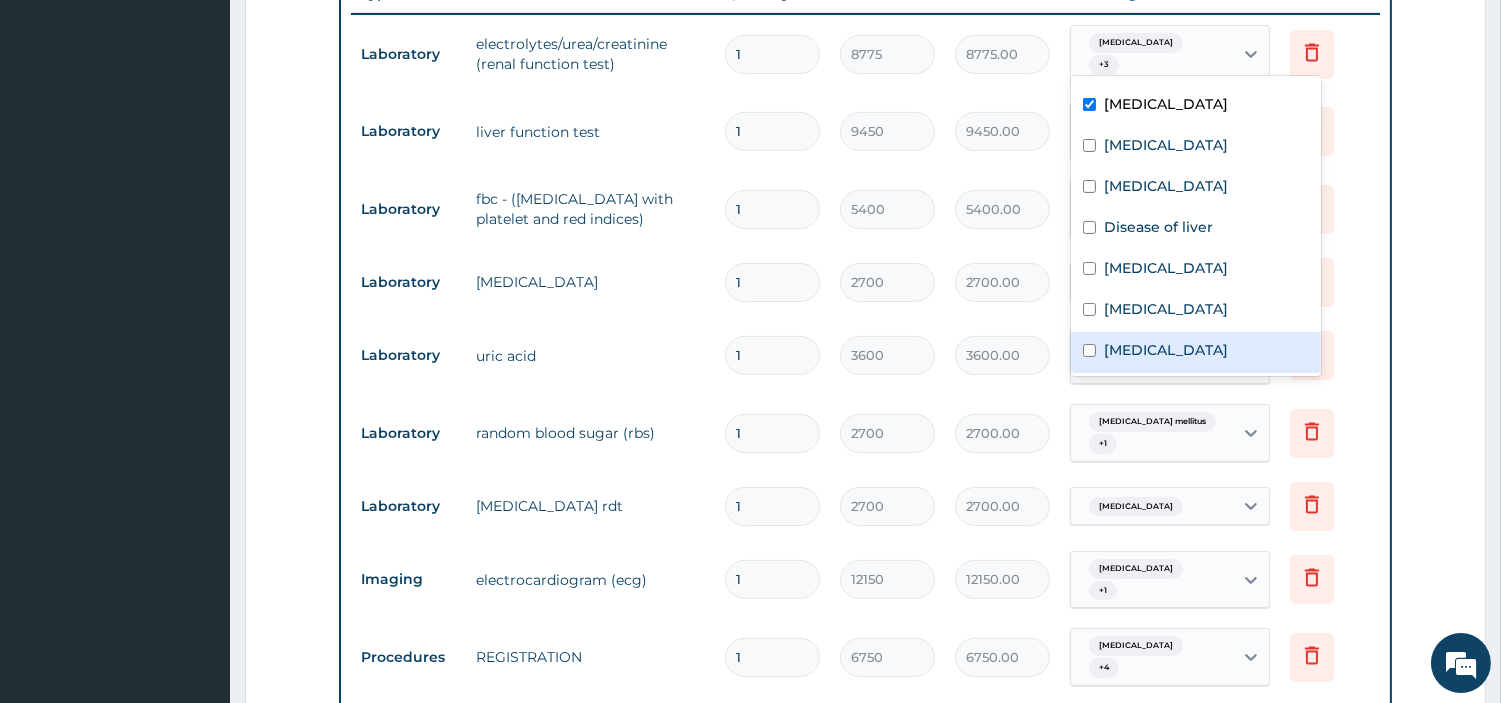 drag, startPoint x: 1134, startPoint y: 348, endPoint x: 1133, endPoint y: 311, distance: 37.01351 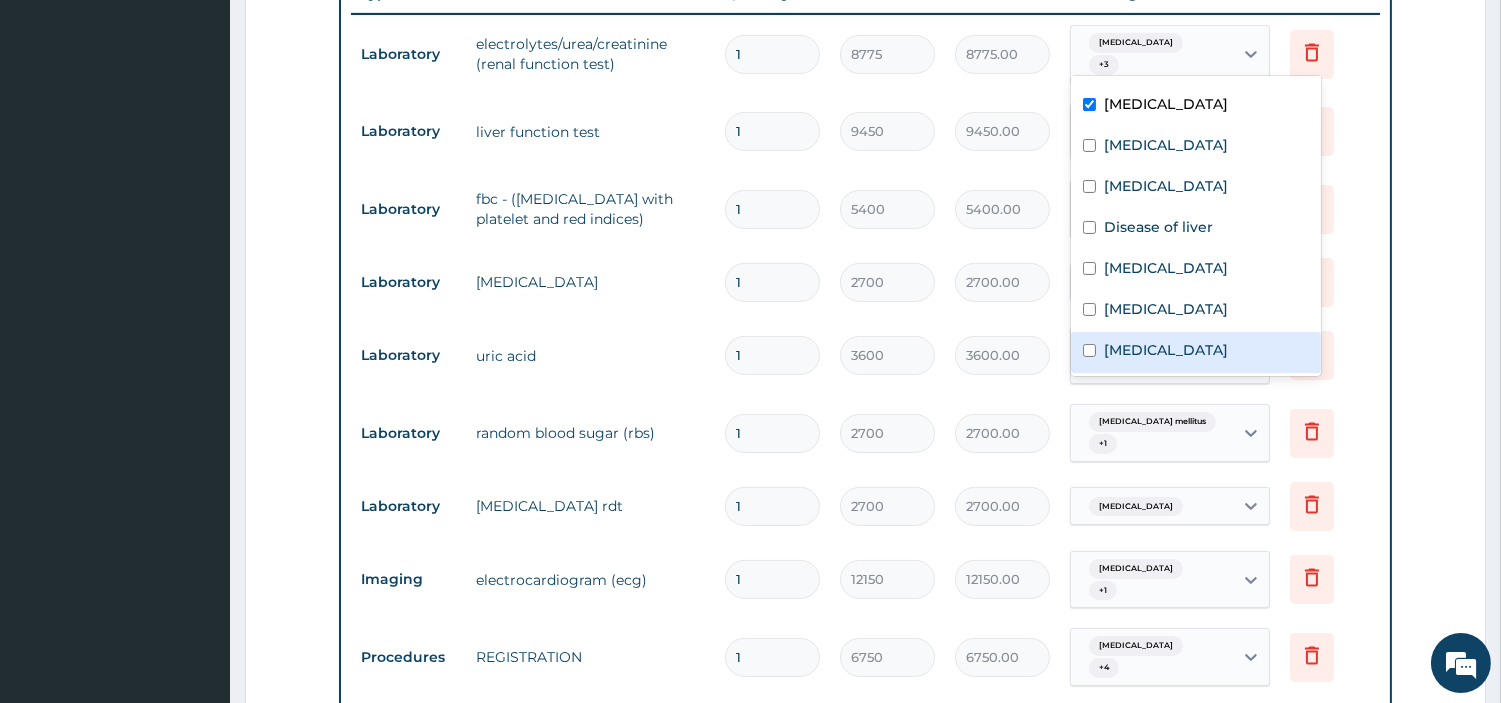 click on "Electrolyte imbalance" at bounding box center (1166, 350) 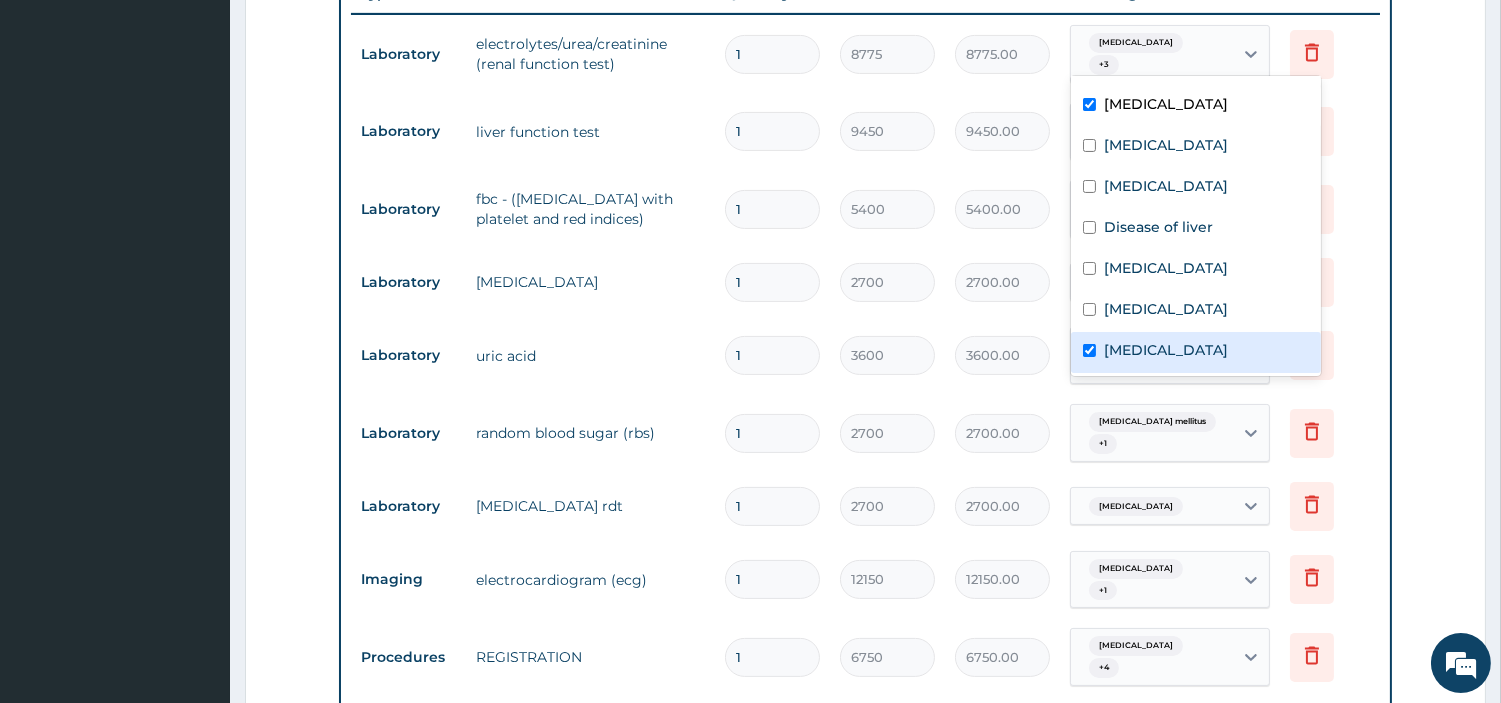 checkbox on "true" 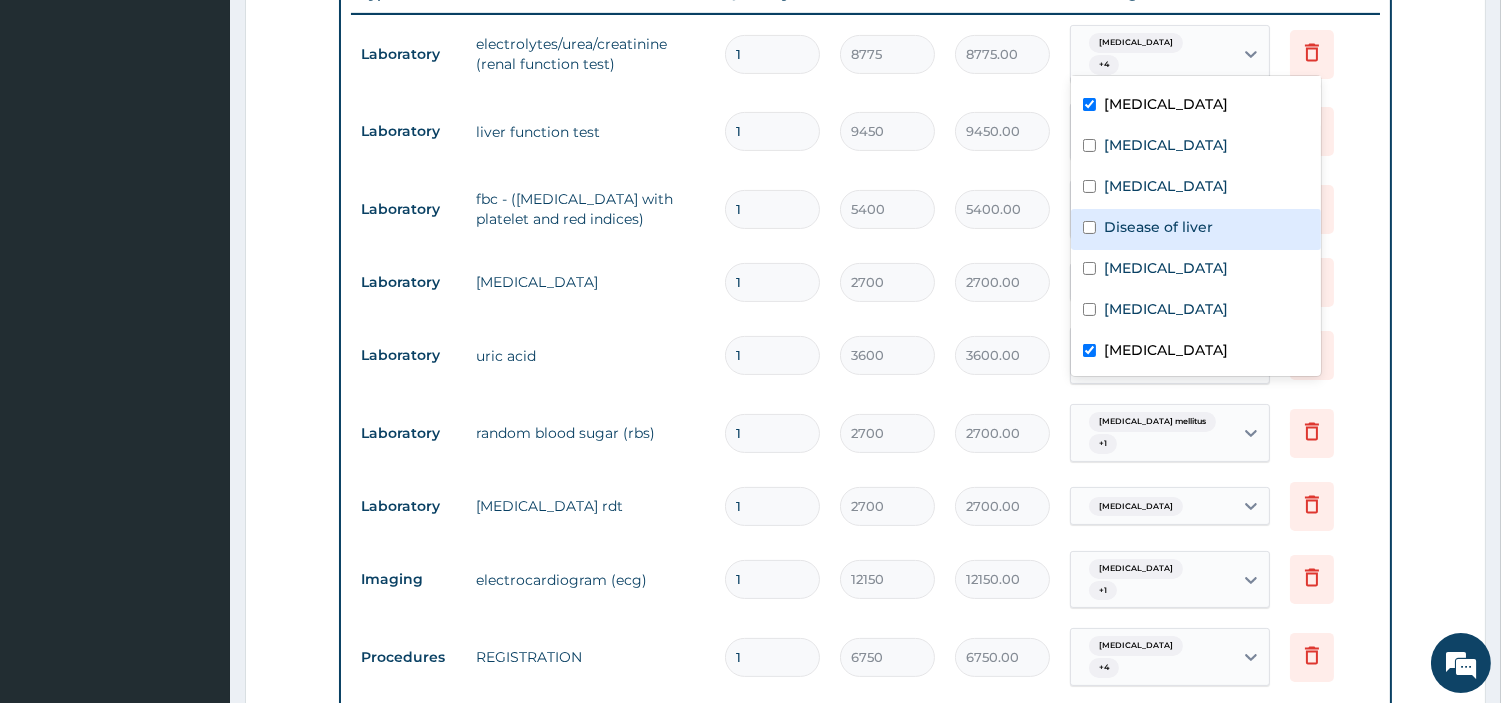 click on "Disease of liver" at bounding box center [1158, 227] 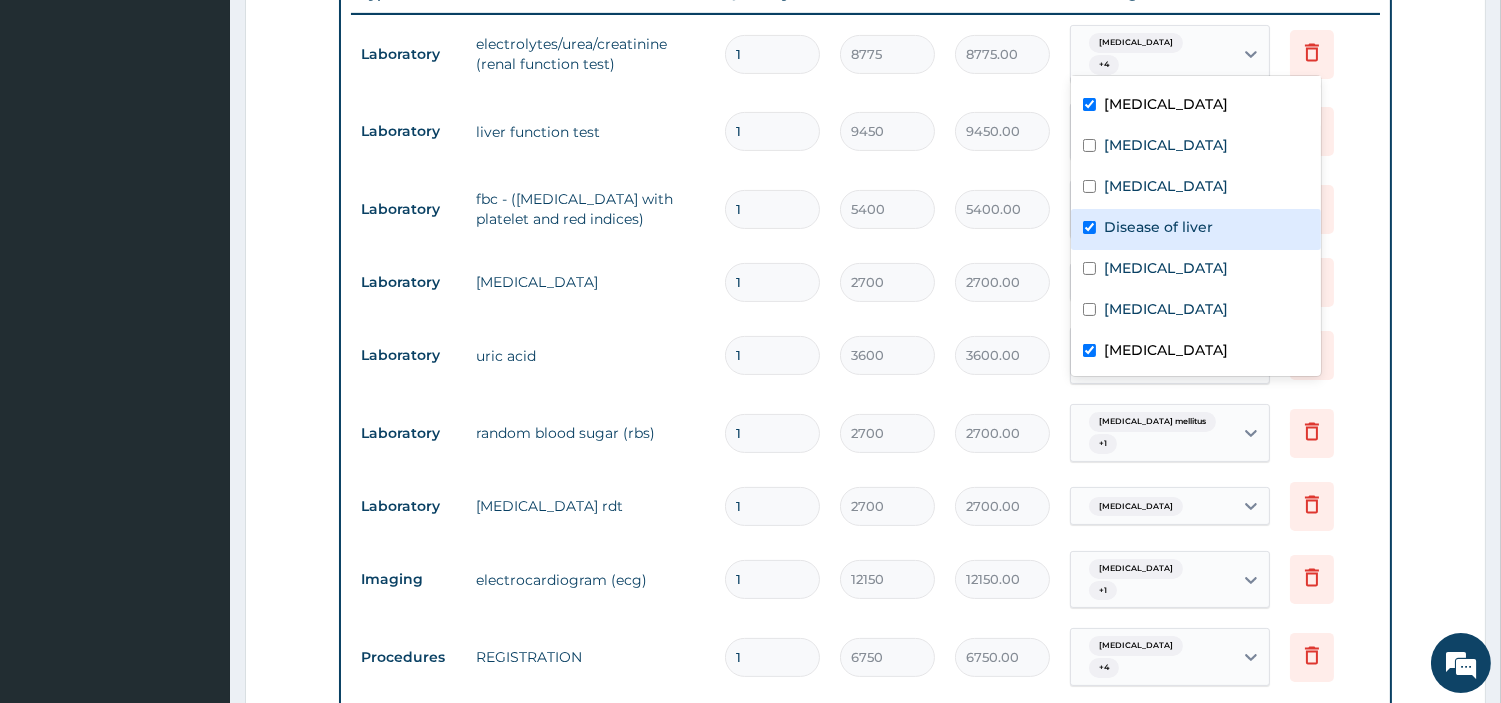 checkbox on "true" 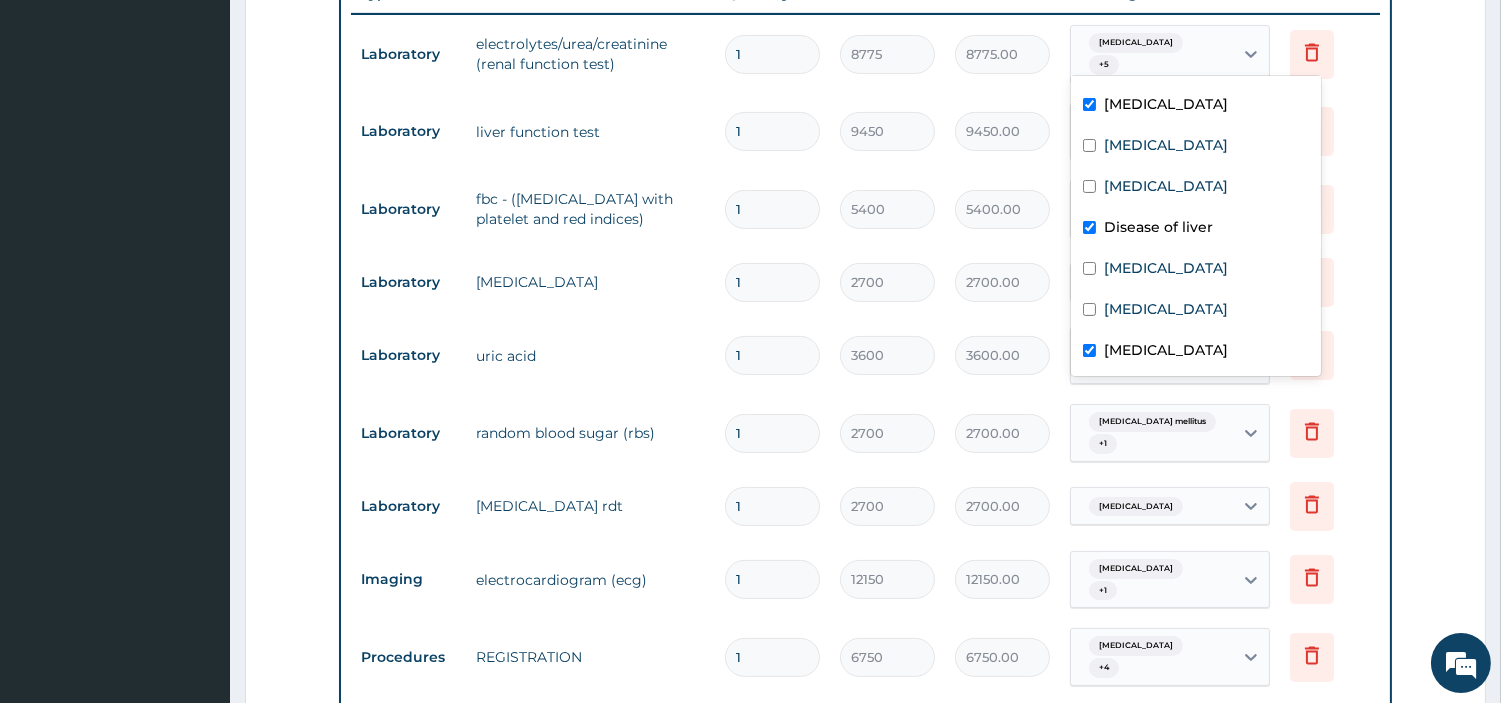 click on "Laboratory urinalysis 1 2700 2700.00 Type 2 diabetes mellitus Delete" at bounding box center [865, 282] 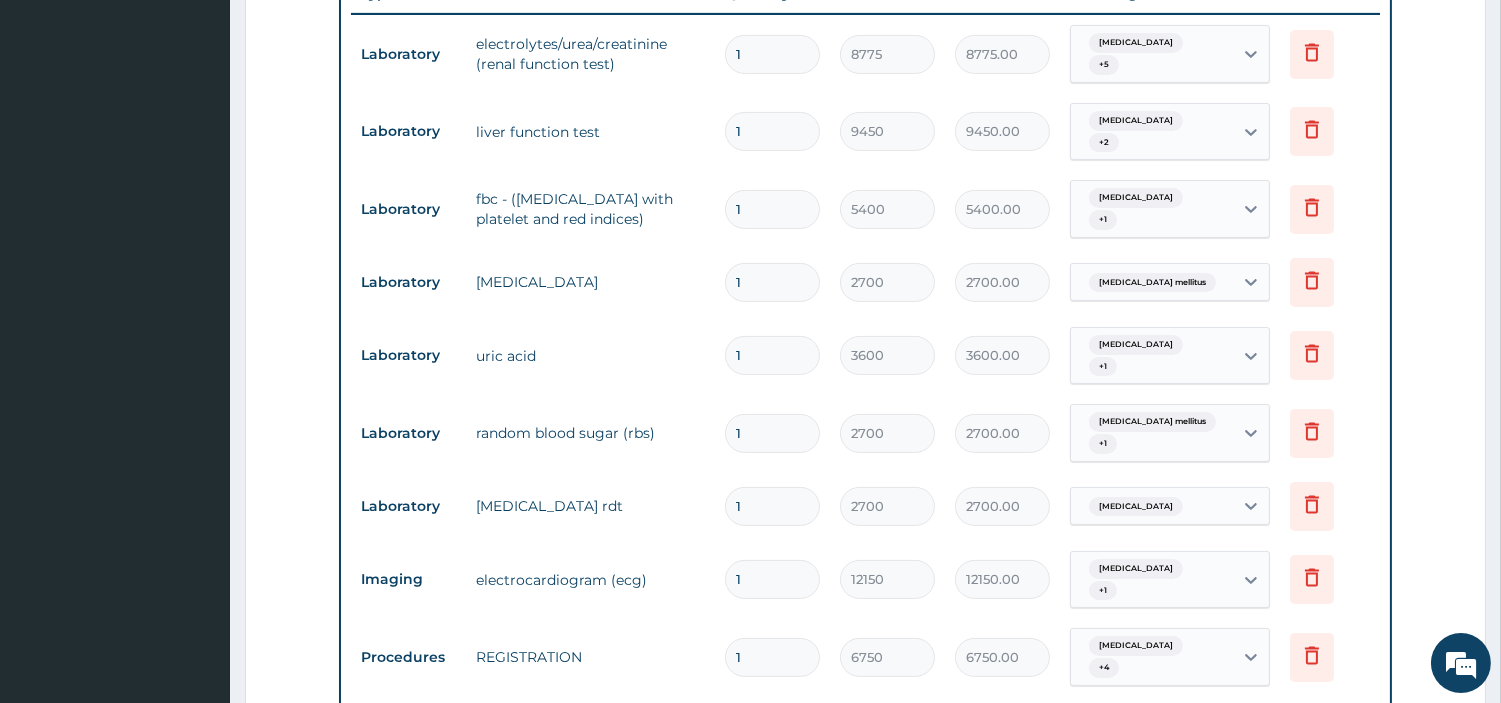 click on "Essential hypertension" at bounding box center (1136, 121) 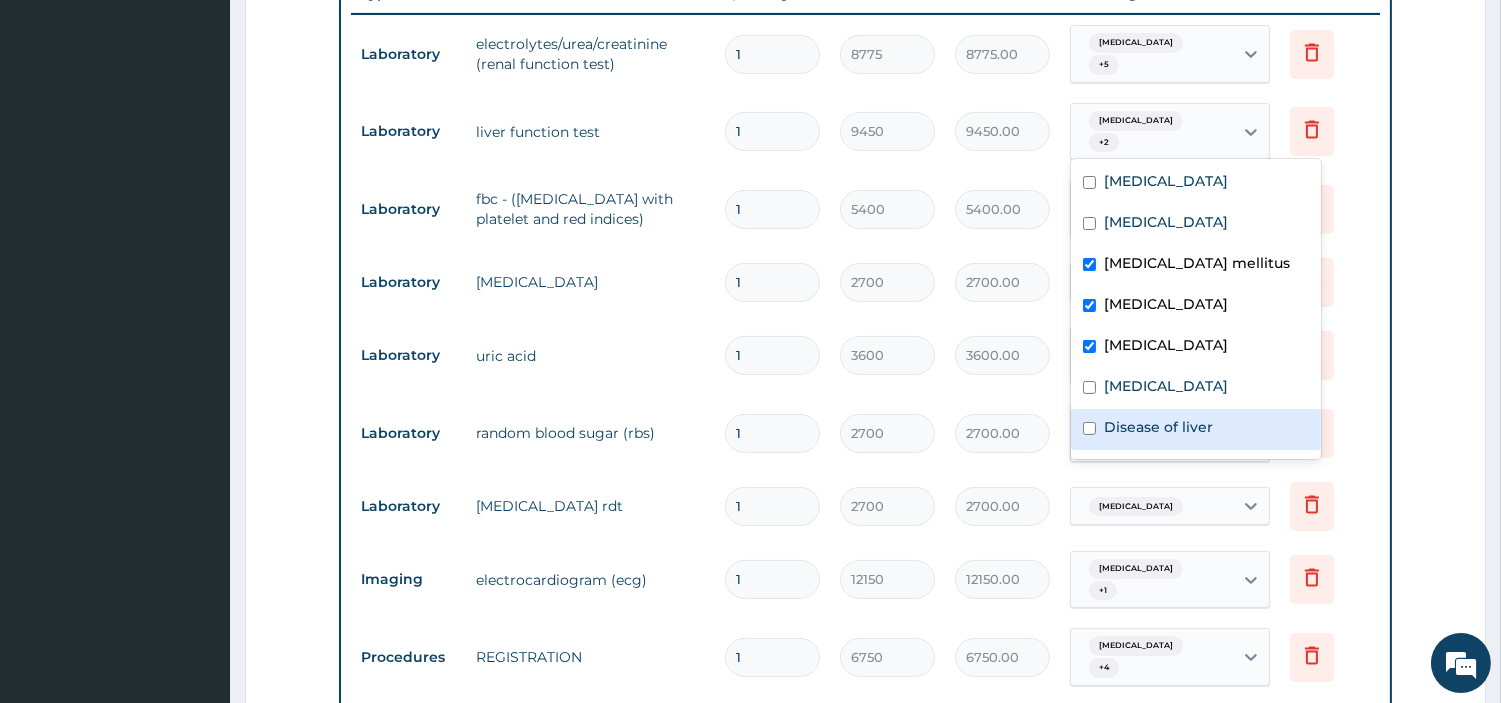 click on "Disease of liver" at bounding box center (1158, 427) 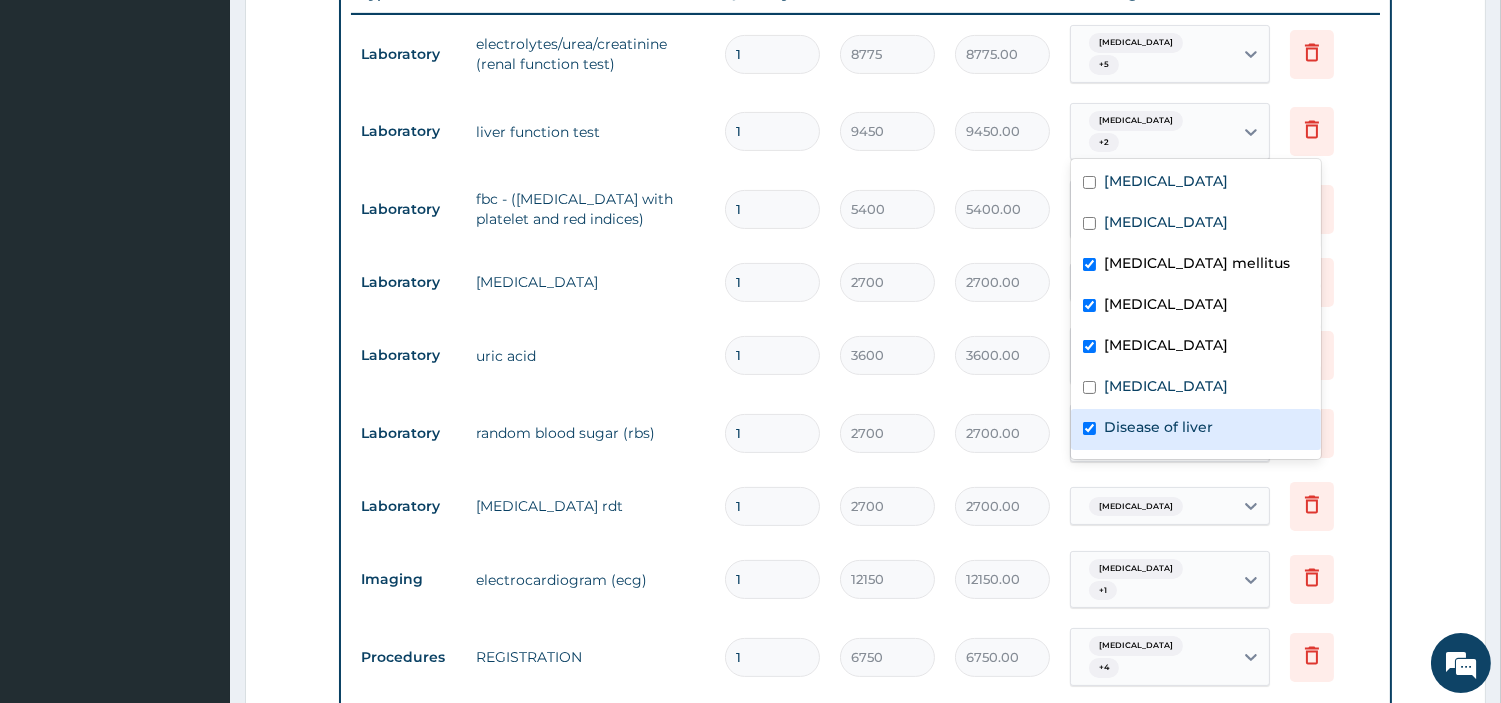 checkbox on "true" 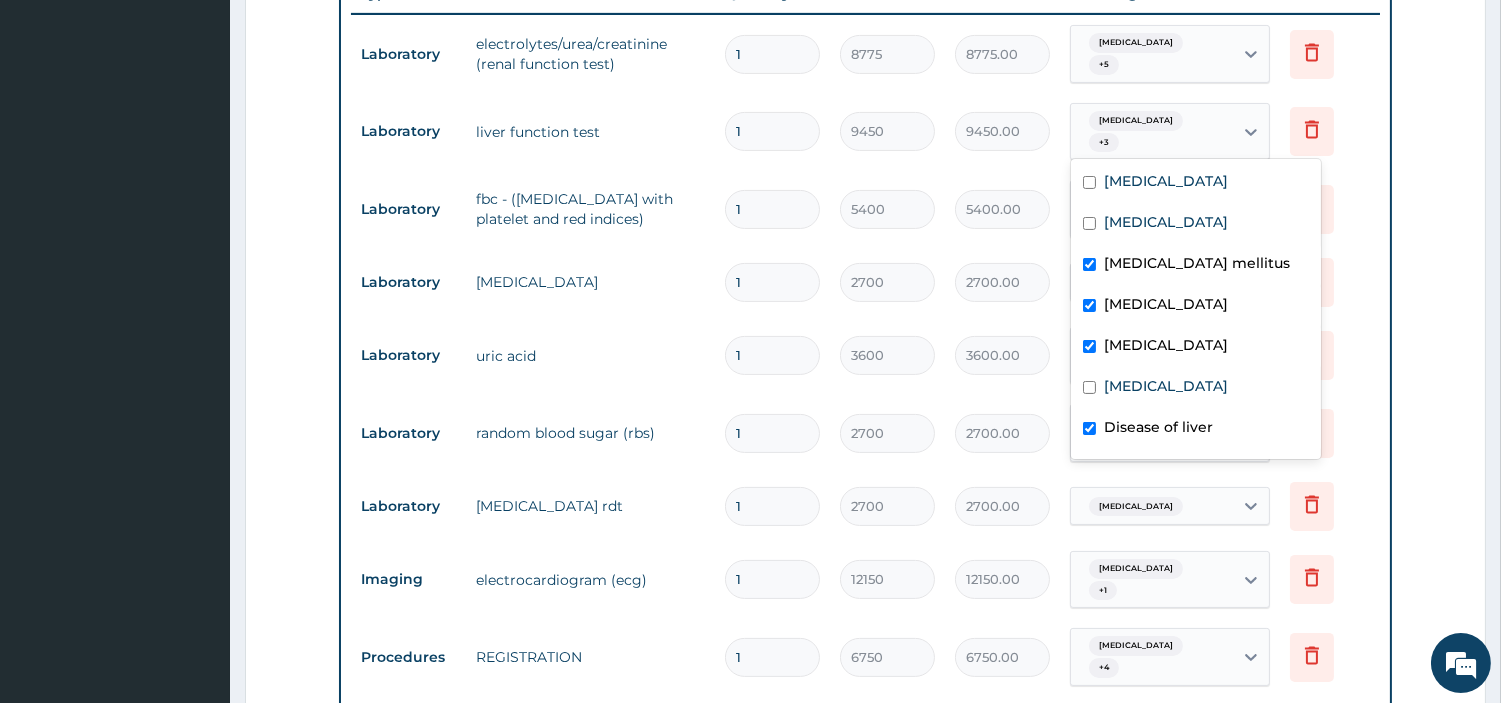 scroll, scrollTop: 117, scrollLeft: 0, axis: vertical 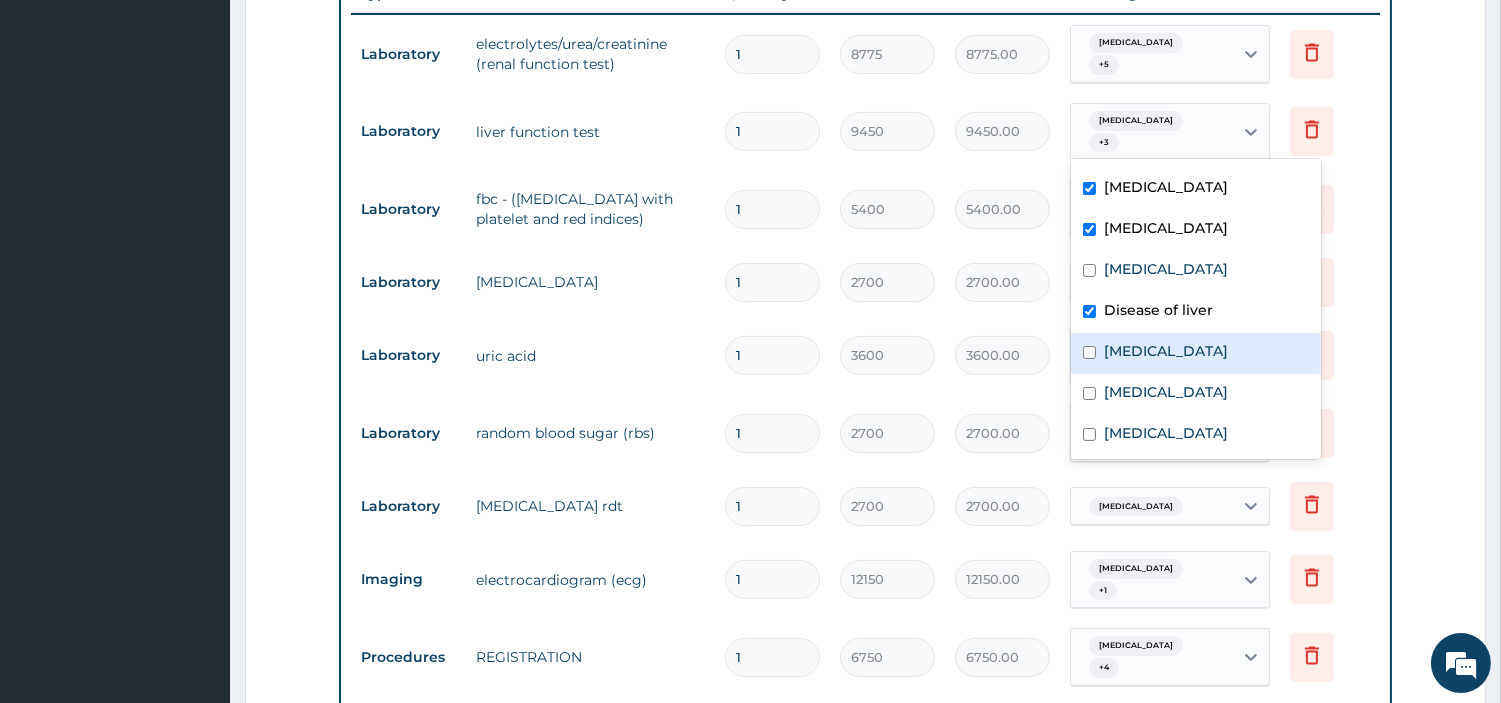 click on "Hyperlipidemia" at bounding box center [1166, 351] 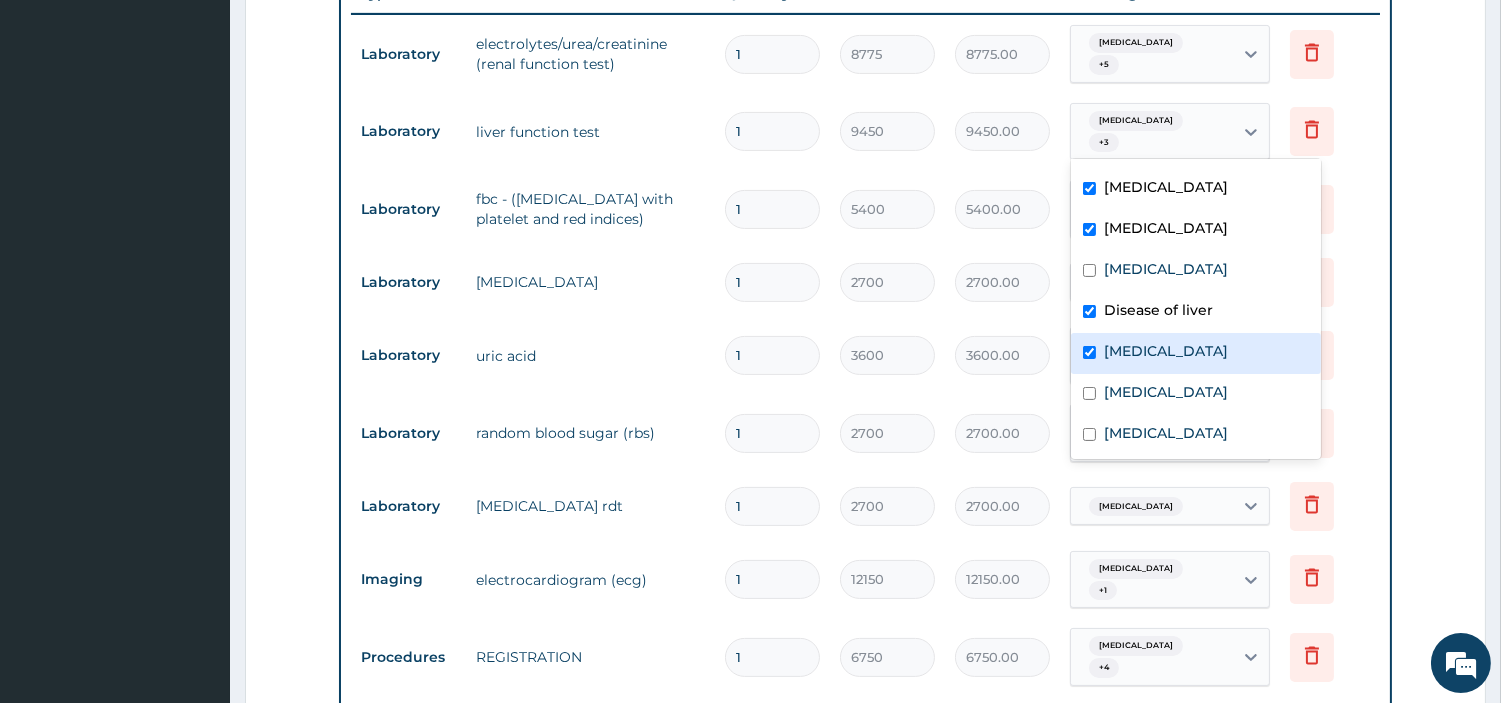 checkbox on "true" 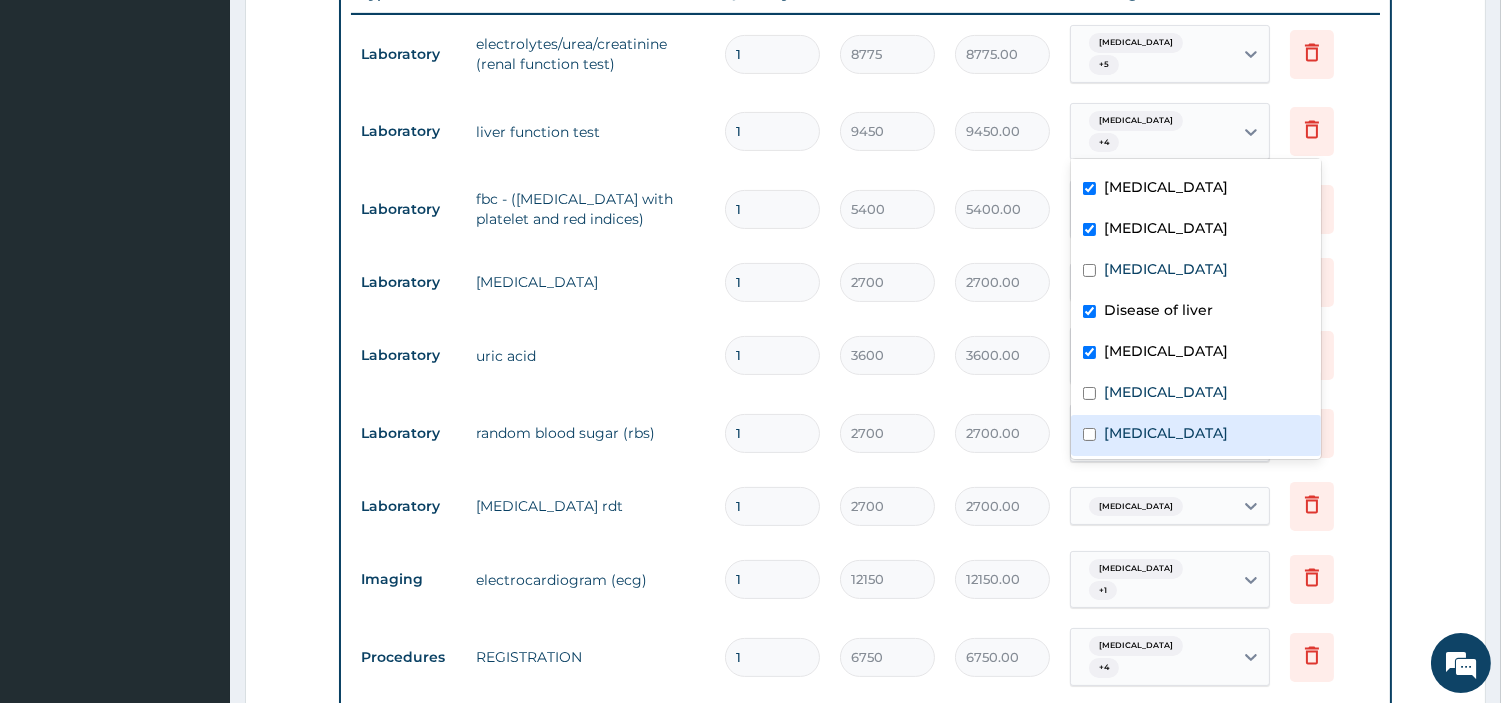 click on "Electrolyte imbalance" at bounding box center [1166, 433] 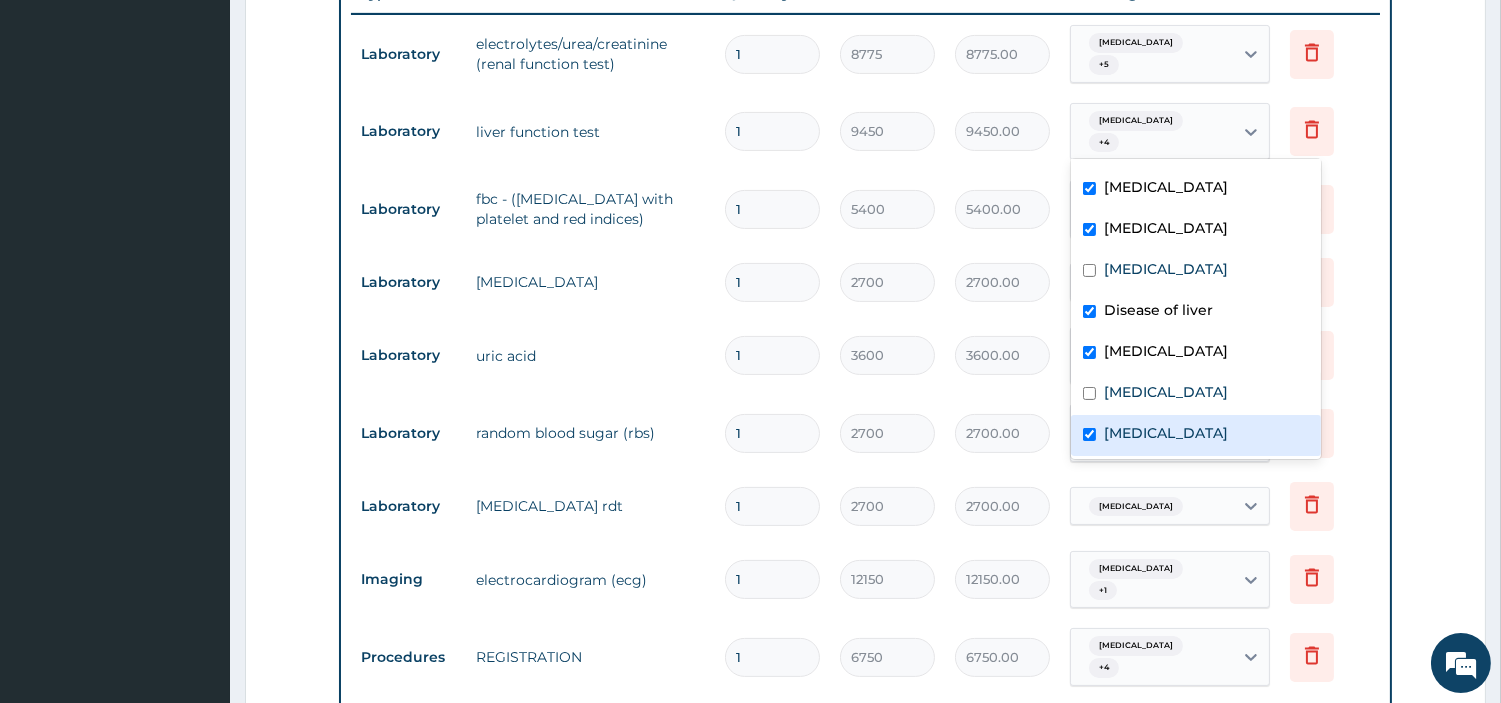 checkbox on "true" 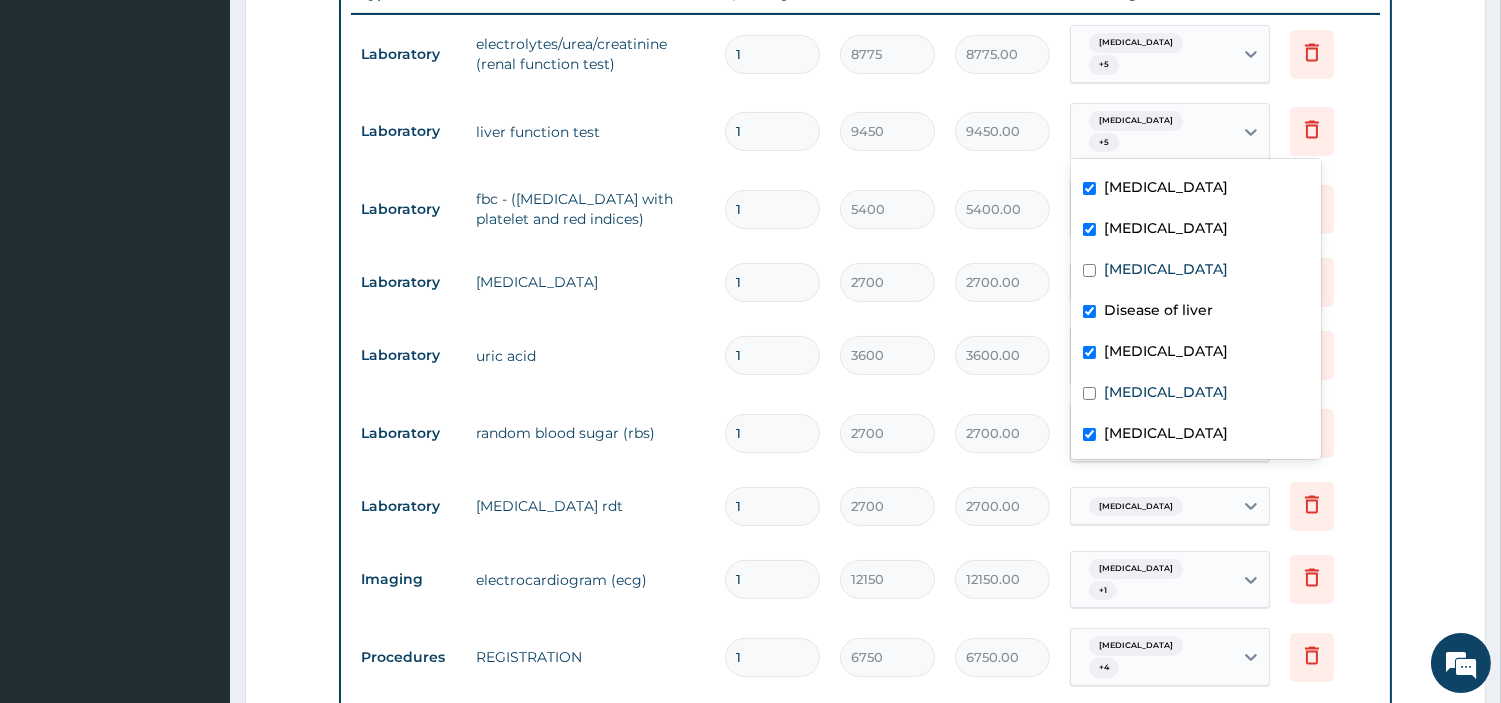 click on "uric acid" at bounding box center [590, 356] 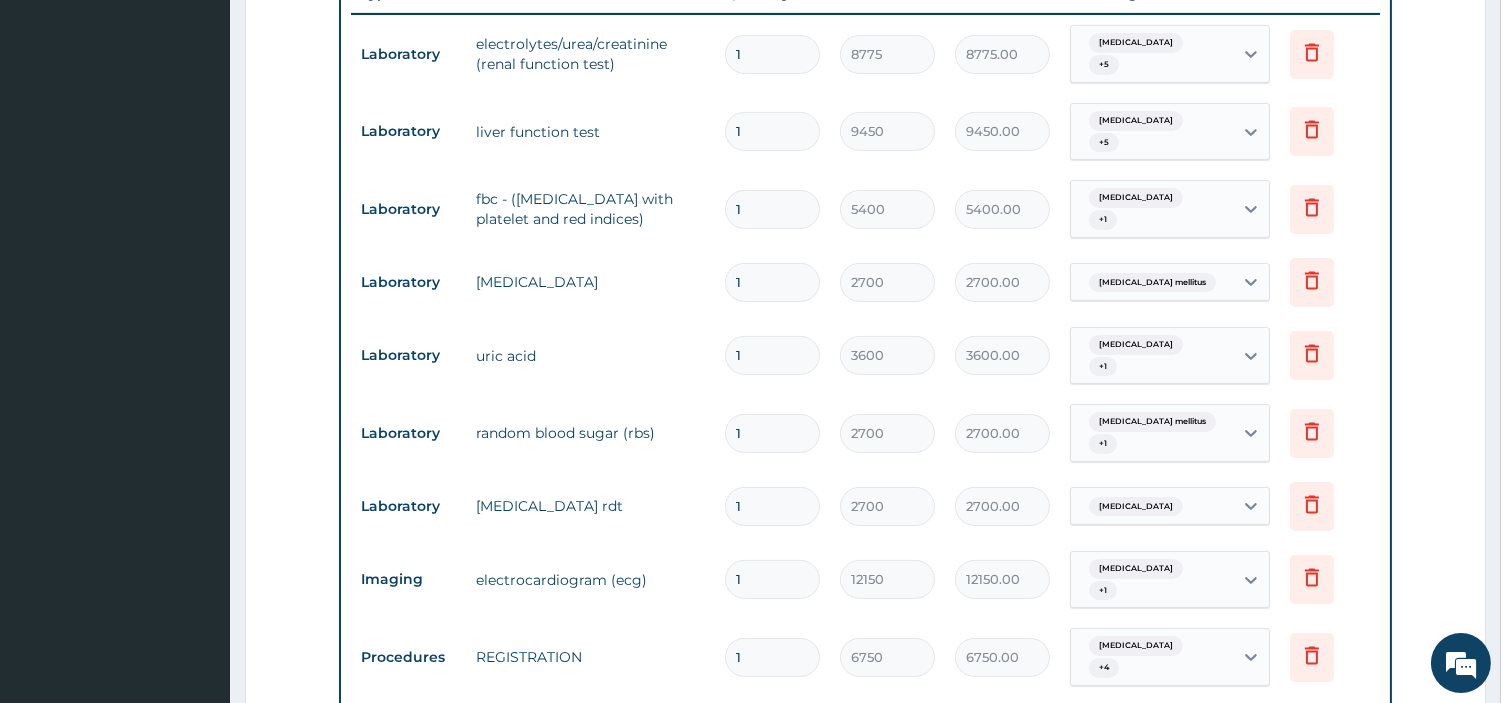 click at bounding box center [1251, 209] 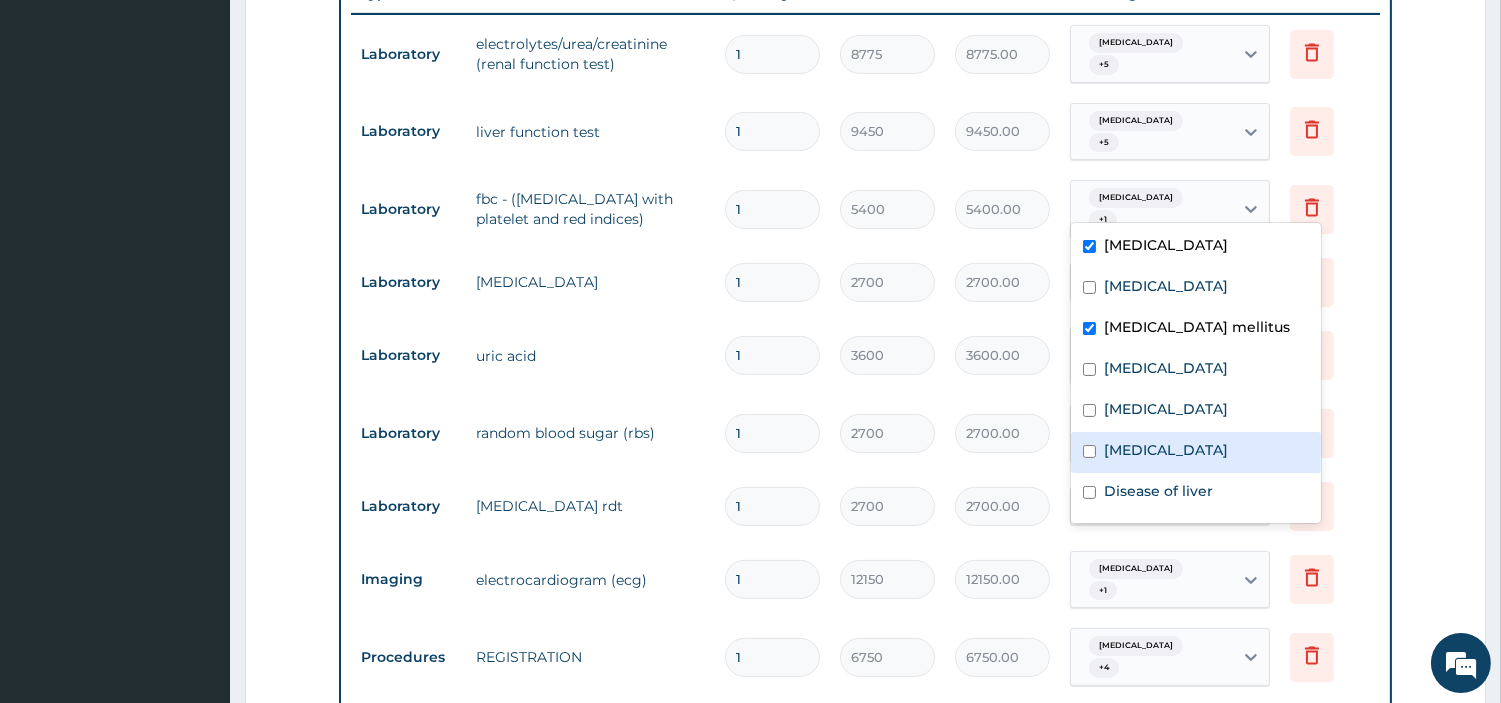click on "Sepsis" at bounding box center (1196, 452) 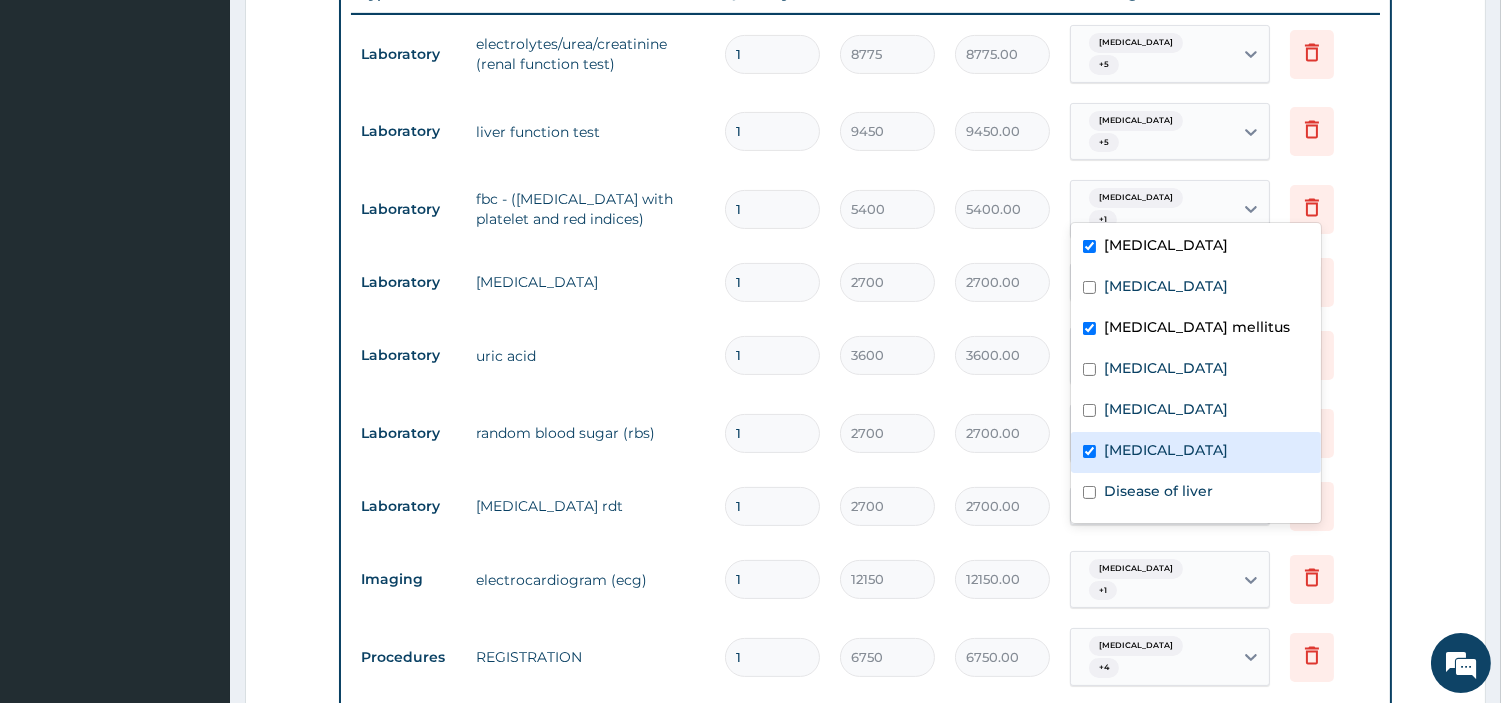 checkbox on "true" 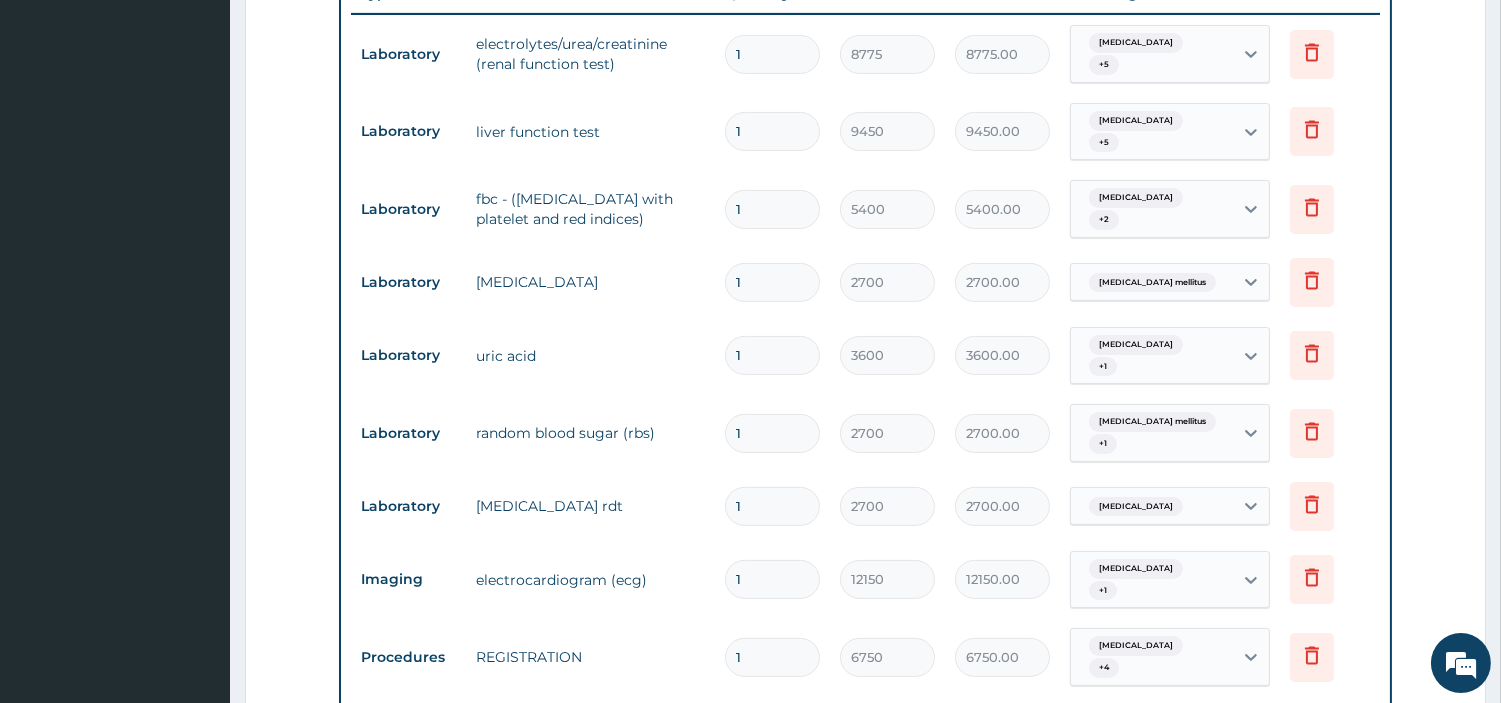 click on "Laboratory uric acid 1 3600 3600.00 Essential hypertension  + 1 Delete" at bounding box center (865, 356) 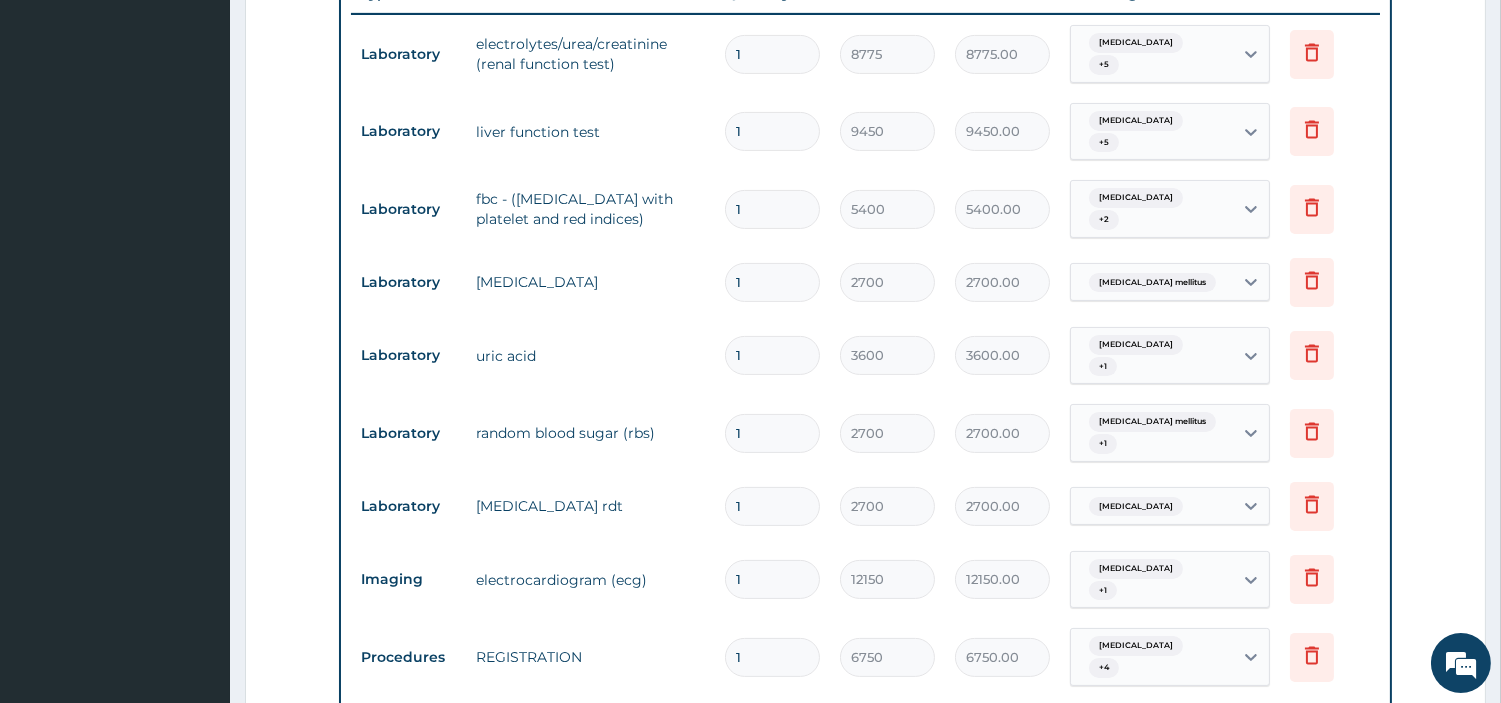 click on "Type 2 diabetes mellitus" at bounding box center [1152, 283] 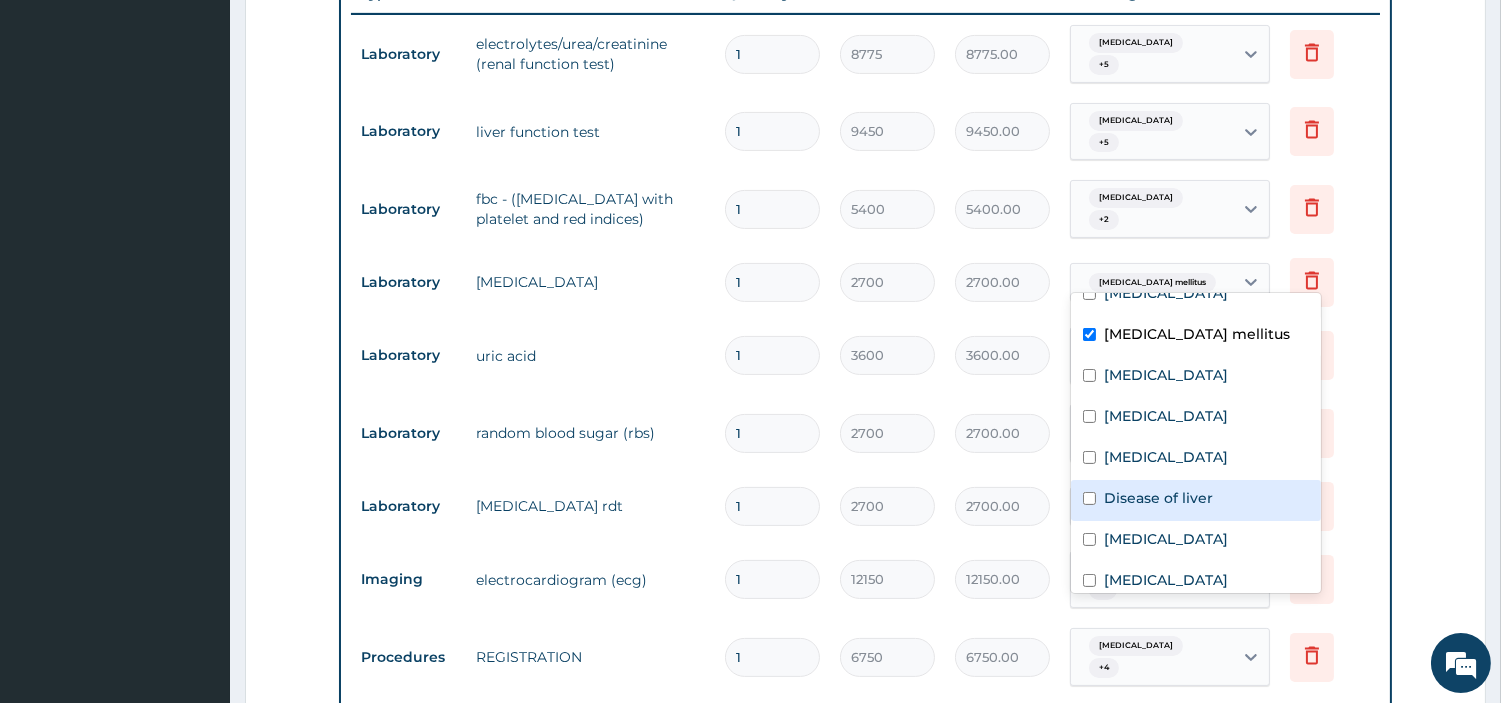 scroll, scrollTop: 111, scrollLeft: 0, axis: vertical 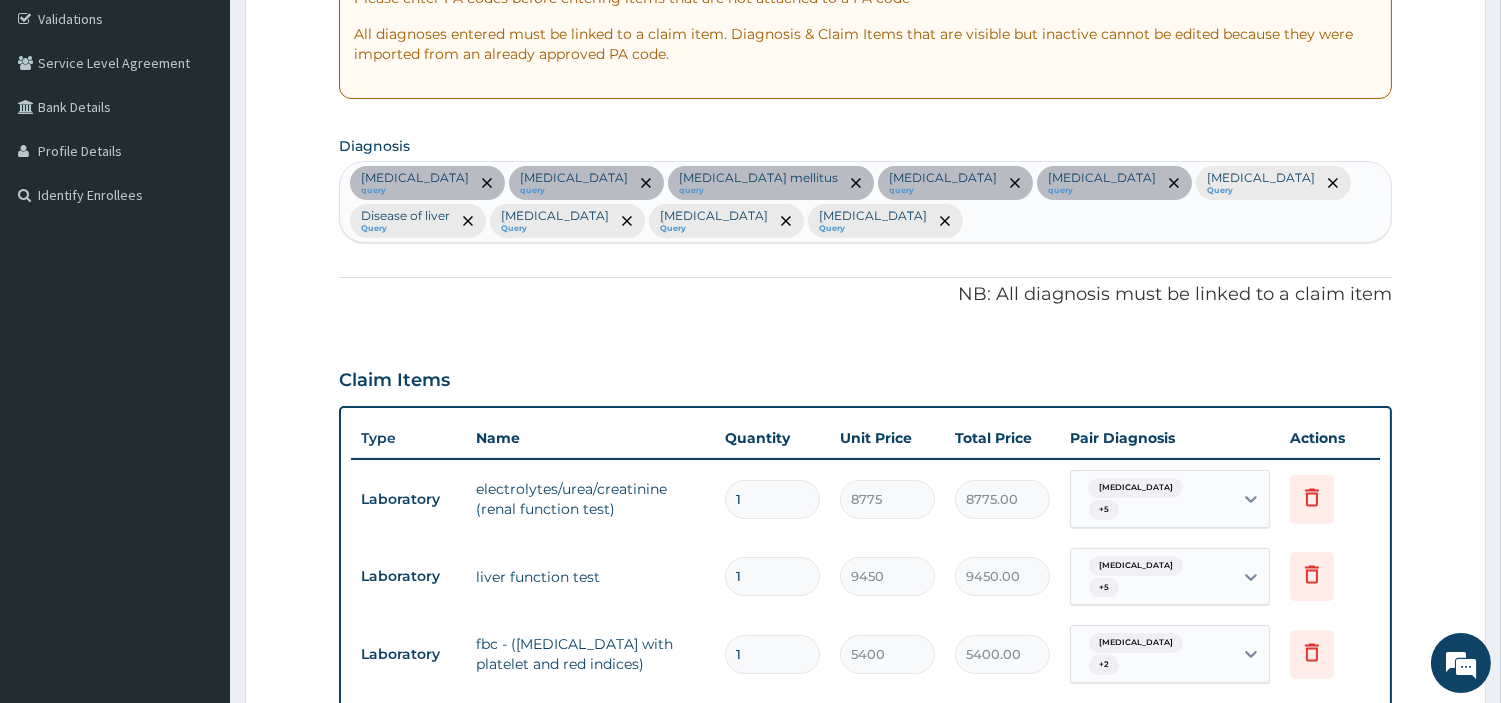 click on "Malaria query Peptic ulcer query Type 2 diabetes mellitus query Essential hypertension query Chest pain query Sepsis Query Disease of liver Query Hyperlipidemia Query Hyperuricemia Query Electrolyte imbalance Query" at bounding box center (865, 202) 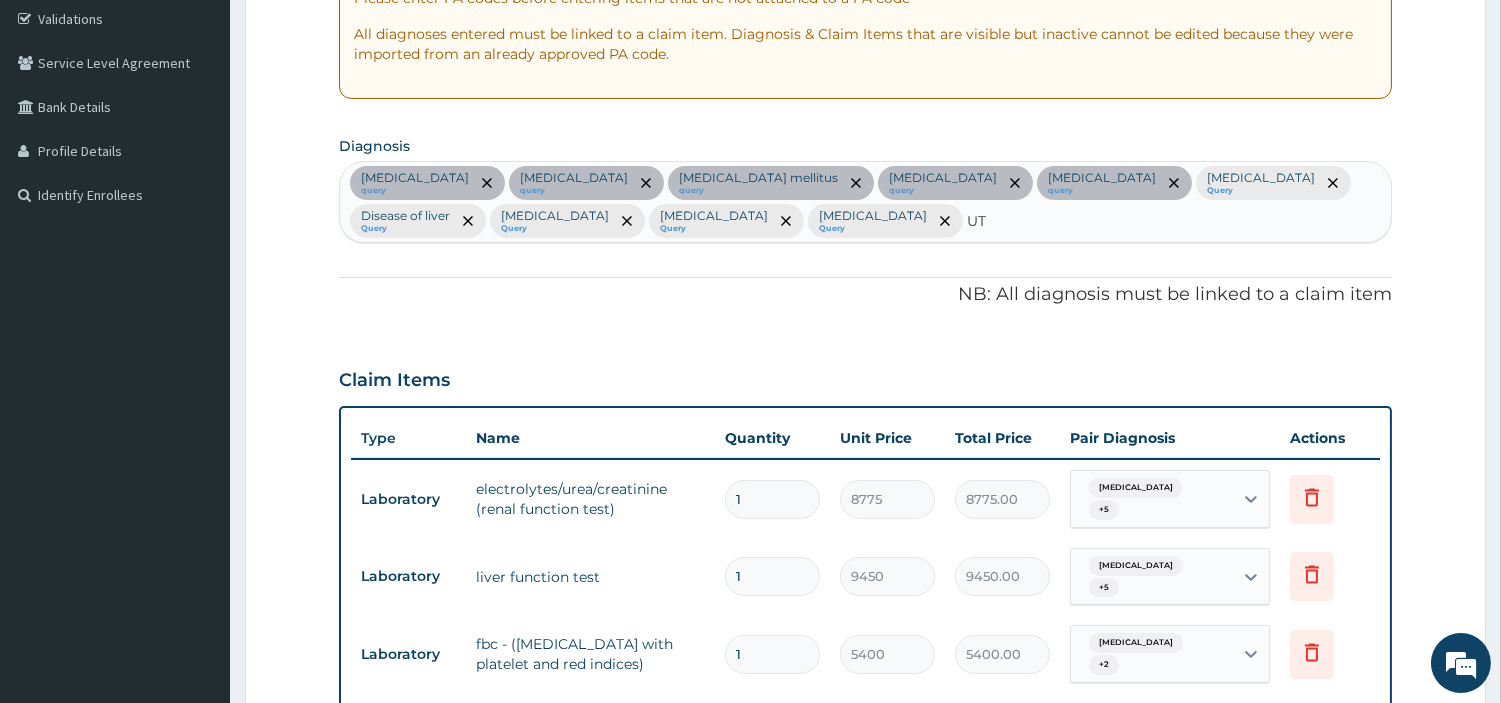 type on "UTI" 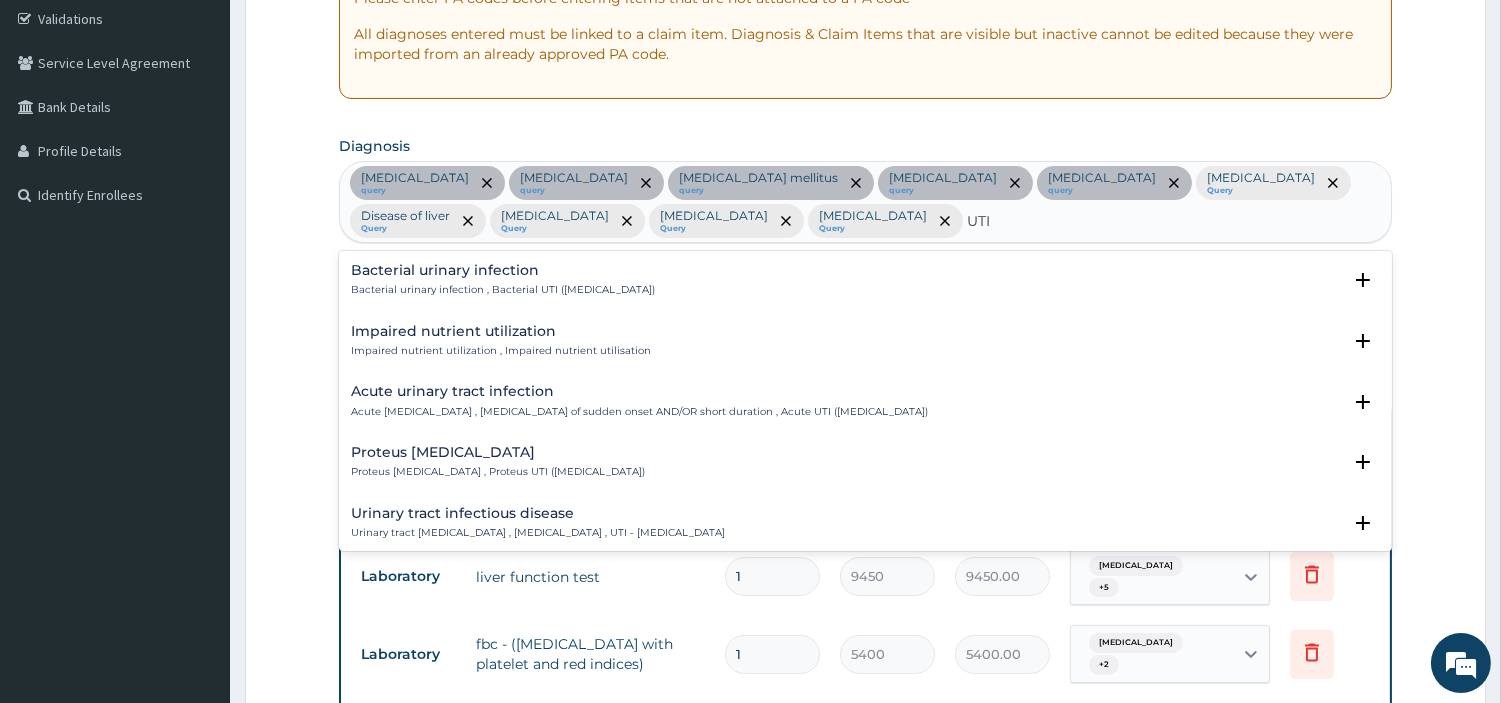 click on "Bacterial urinary infection , Bacterial UTI (urinary tract infection)" at bounding box center (503, 290) 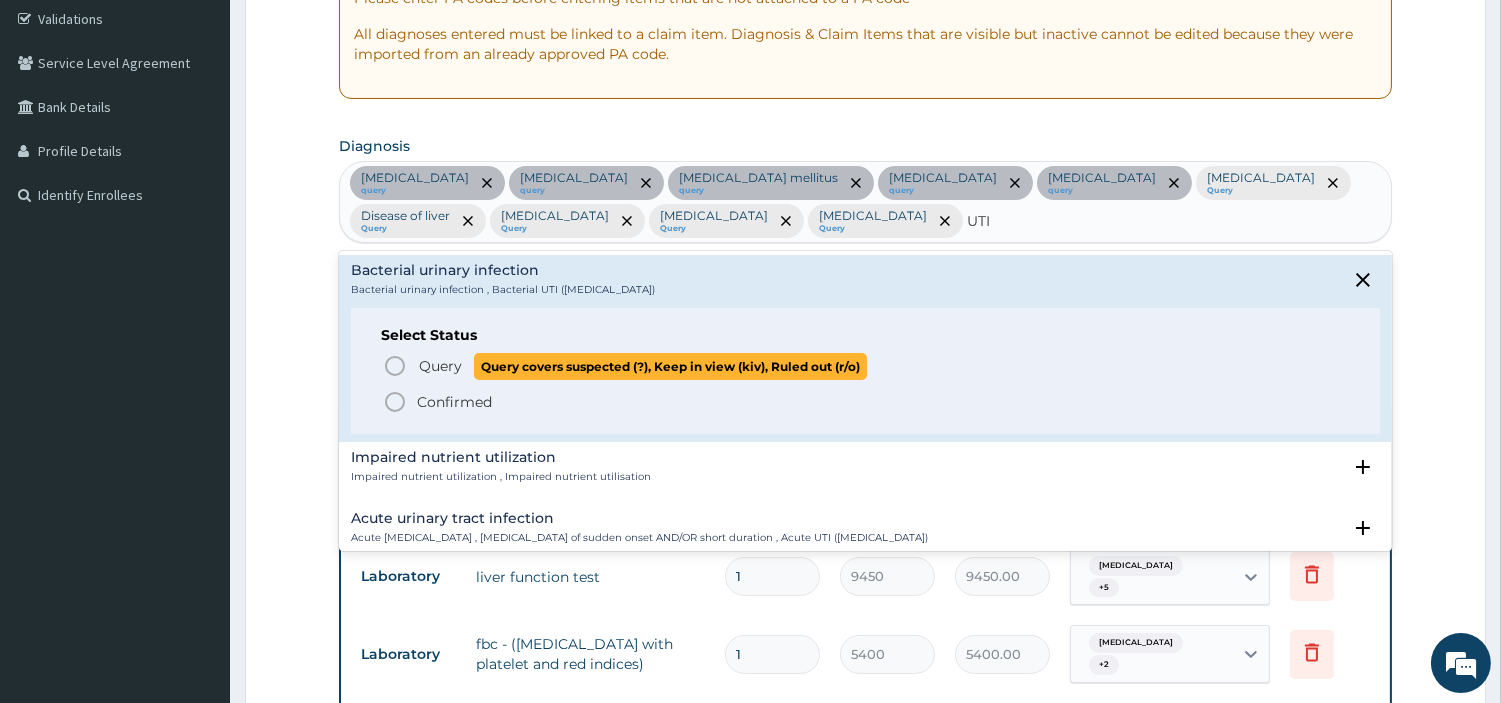 drag, startPoint x: 452, startPoint y: 367, endPoint x: 455, endPoint y: 378, distance: 11.401754 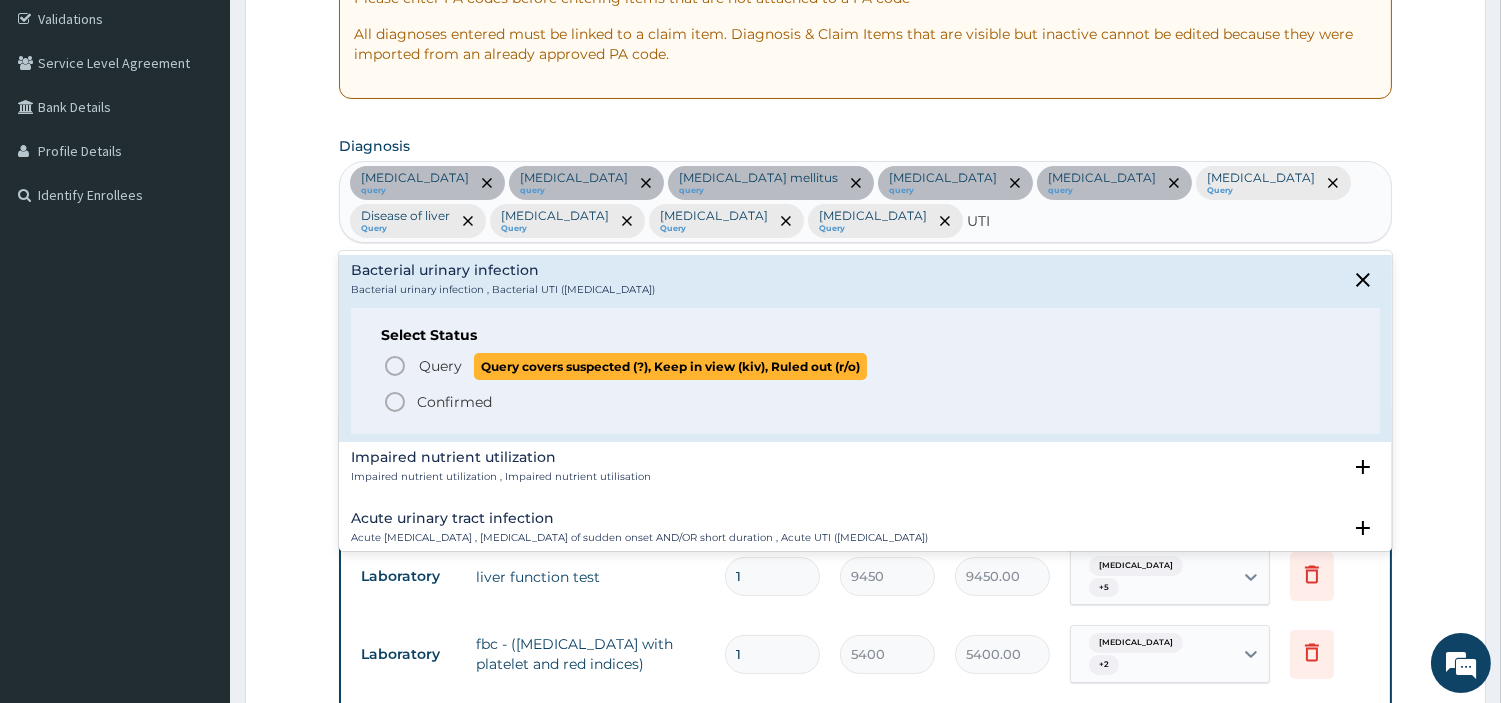 click on "Query" at bounding box center (440, 366) 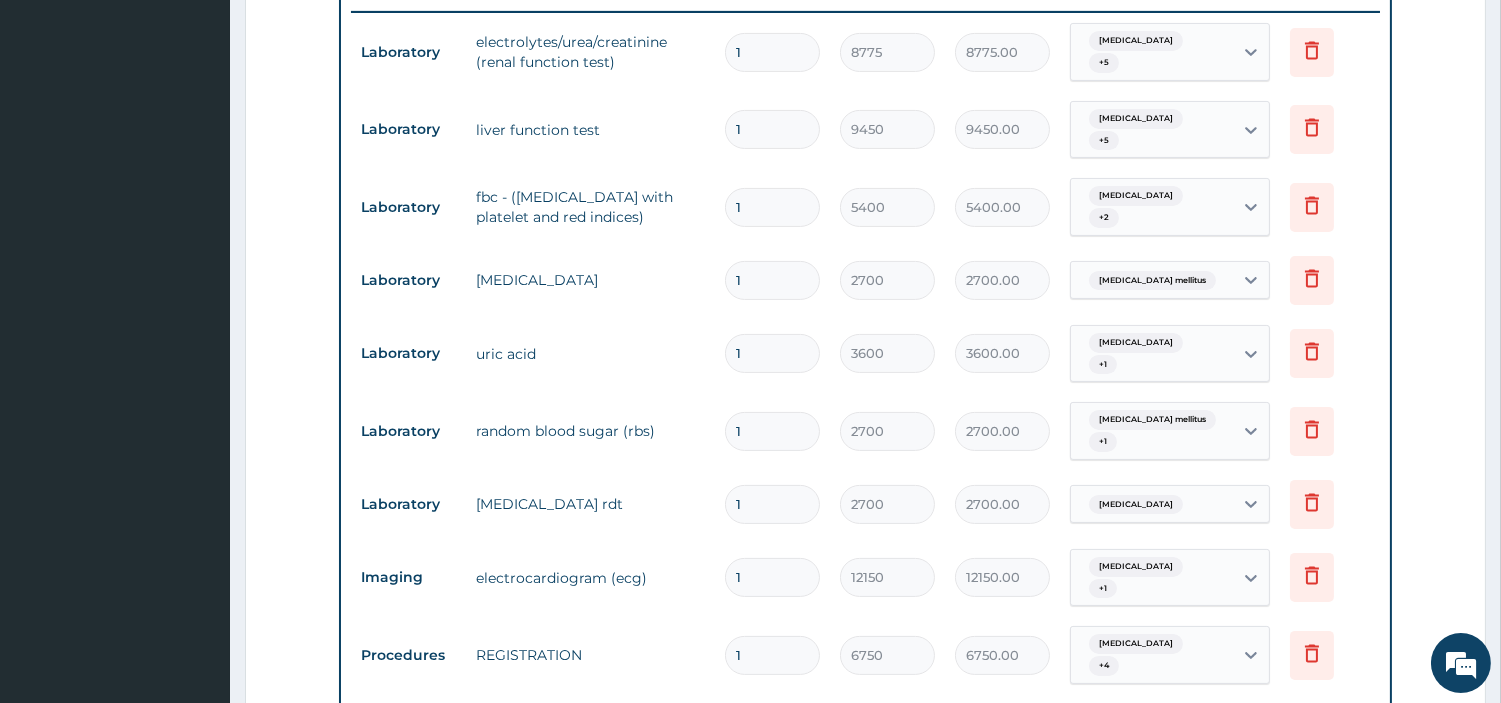 scroll, scrollTop: 931, scrollLeft: 0, axis: vertical 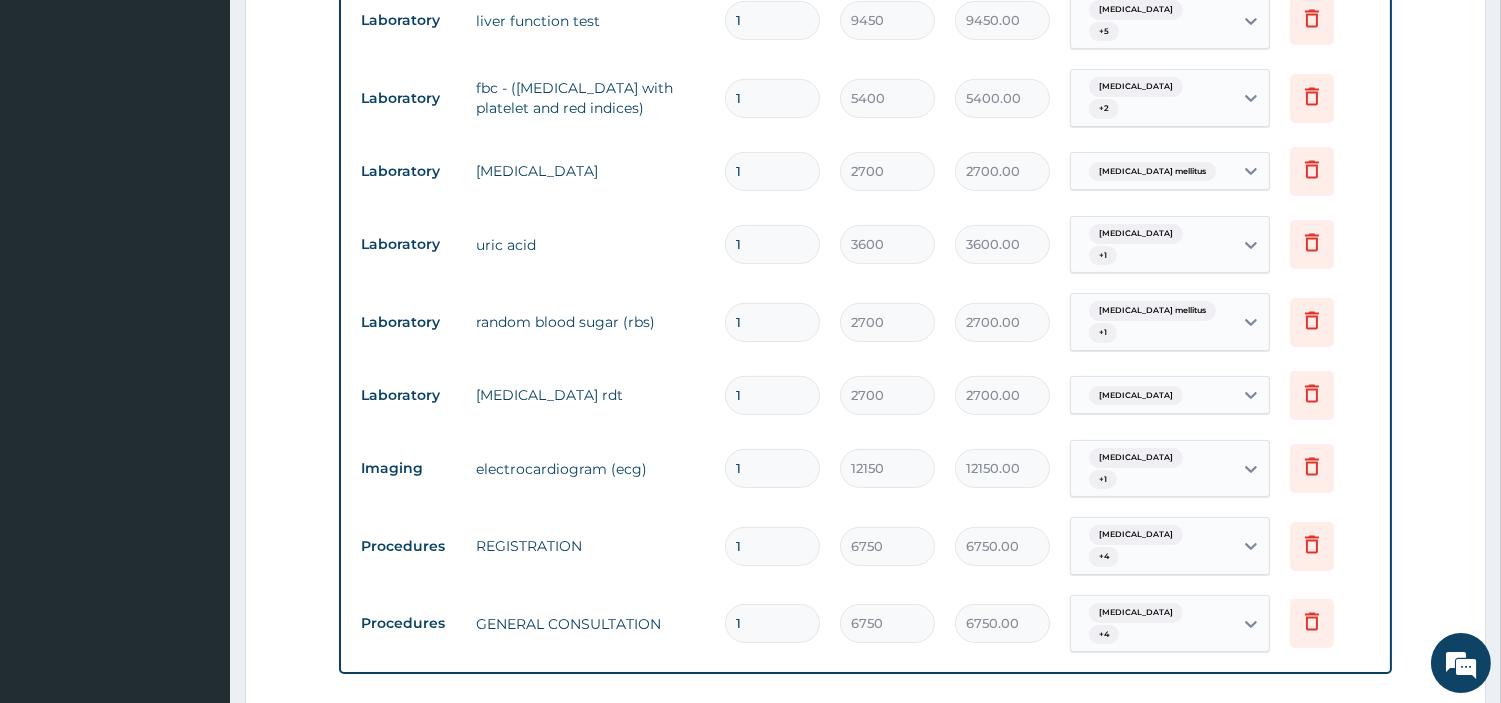 click on "Type 2 diabetes mellitus" at bounding box center (1152, 172) 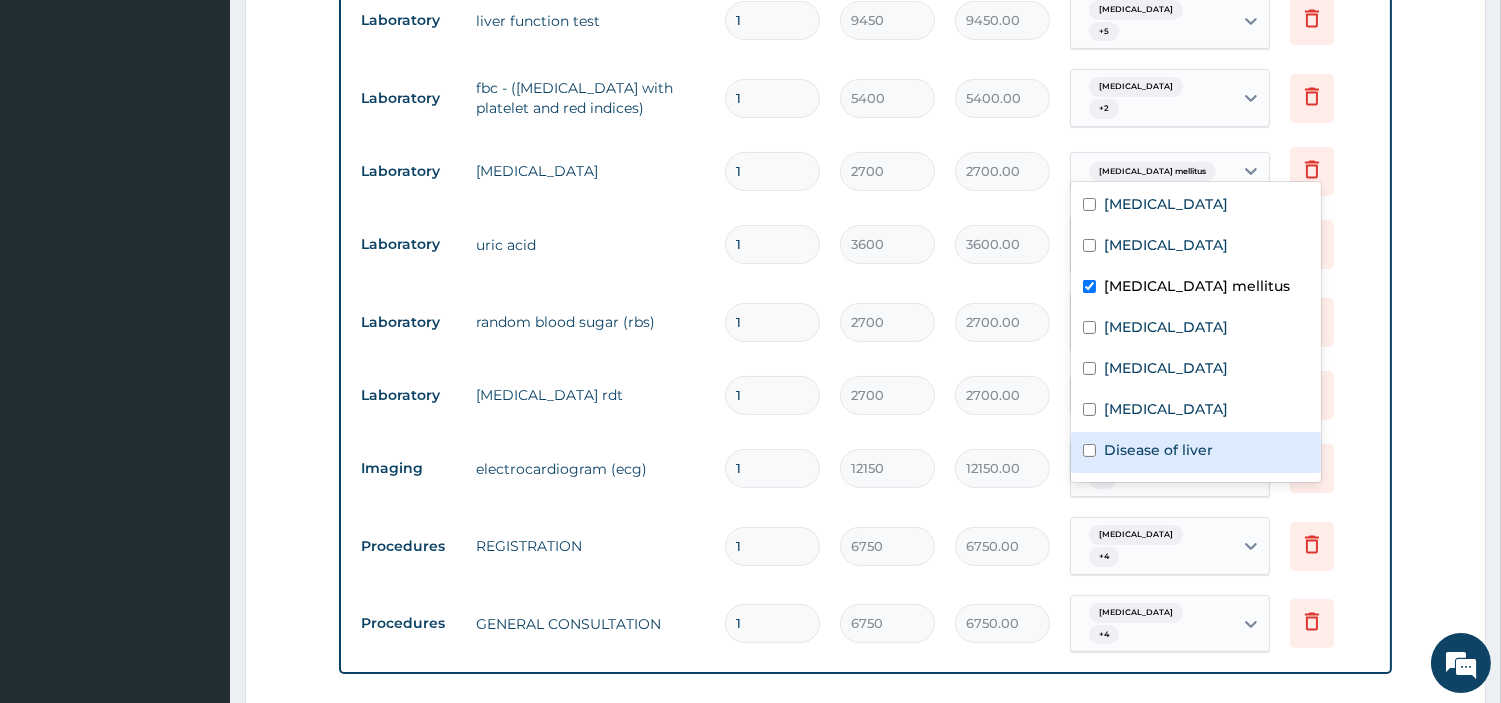scroll, scrollTop: 158, scrollLeft: 0, axis: vertical 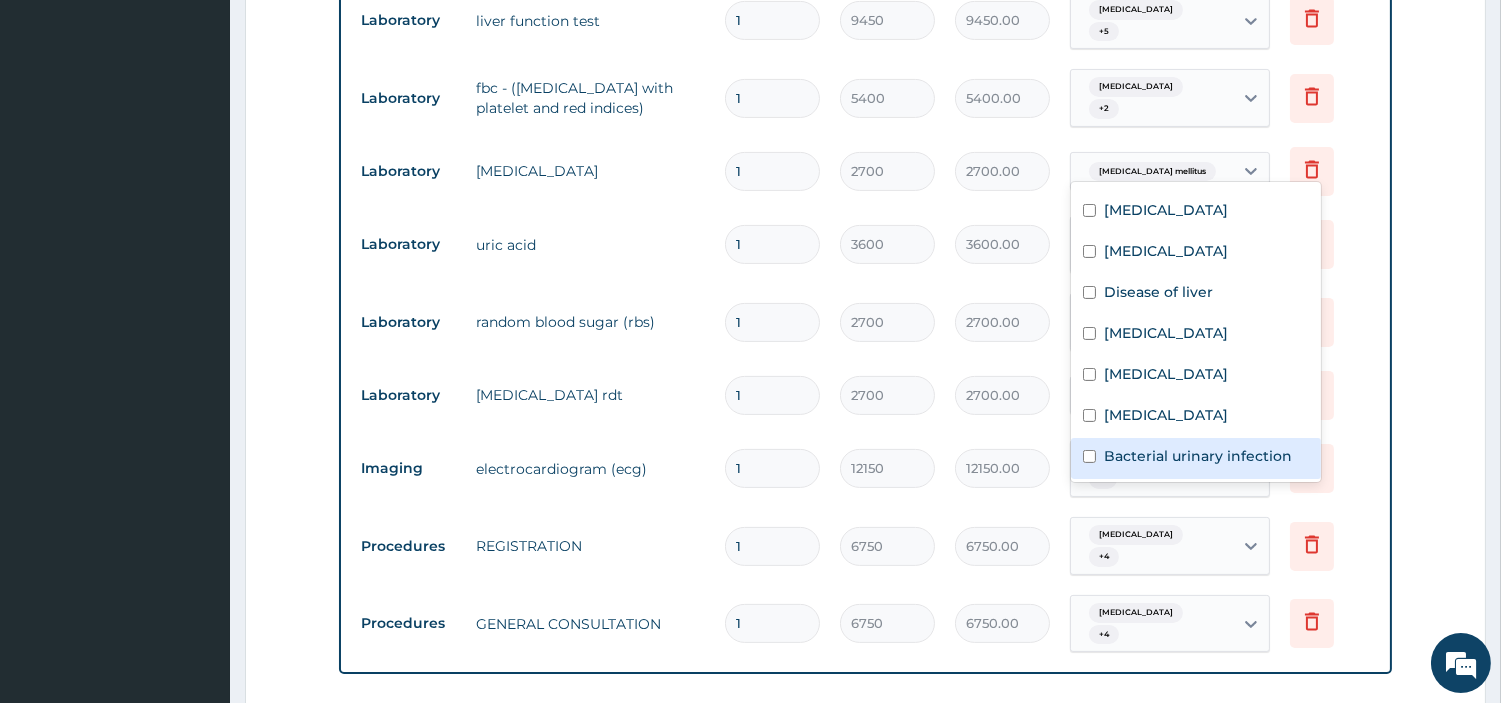 drag, startPoint x: 1158, startPoint y: 451, endPoint x: 1042, endPoint y: 407, distance: 124.0645 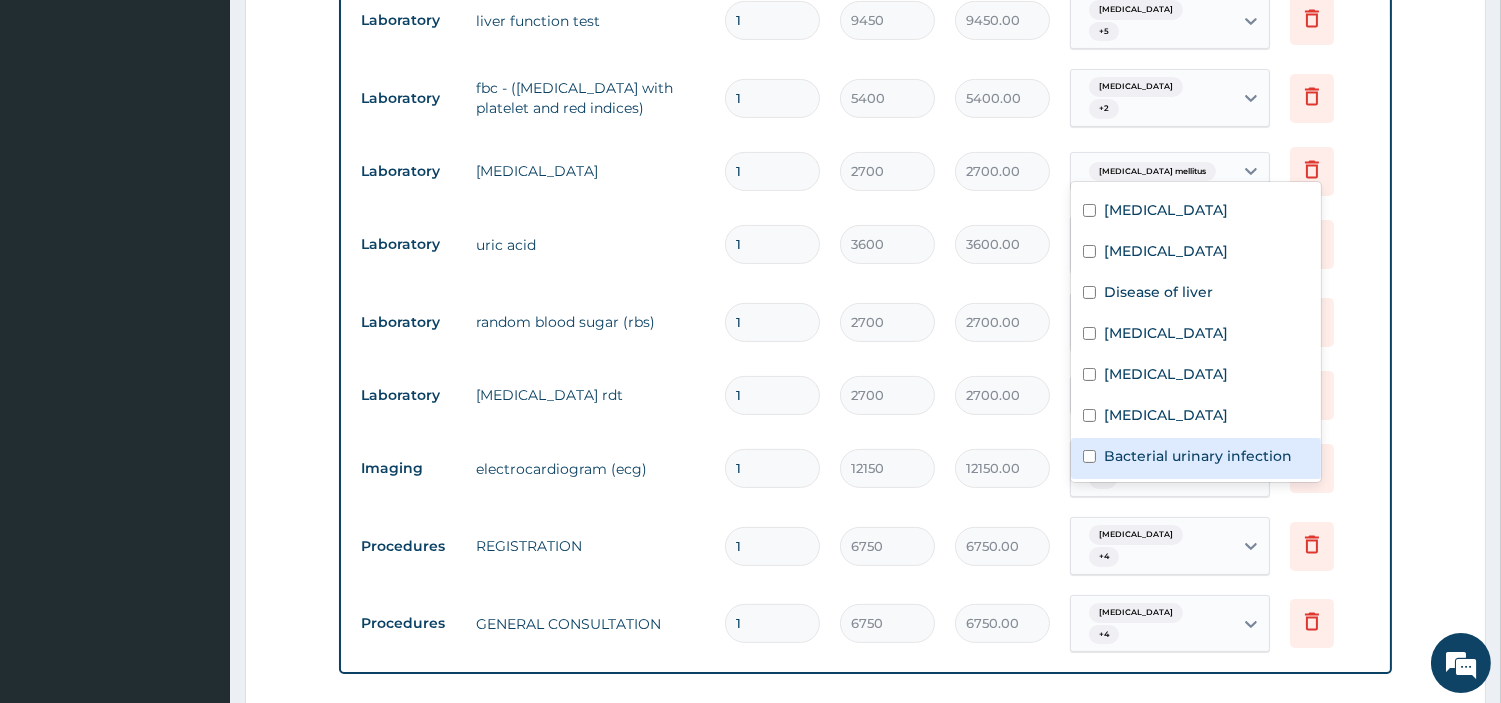 click on "Bacterial urinary infection" at bounding box center (1198, 456) 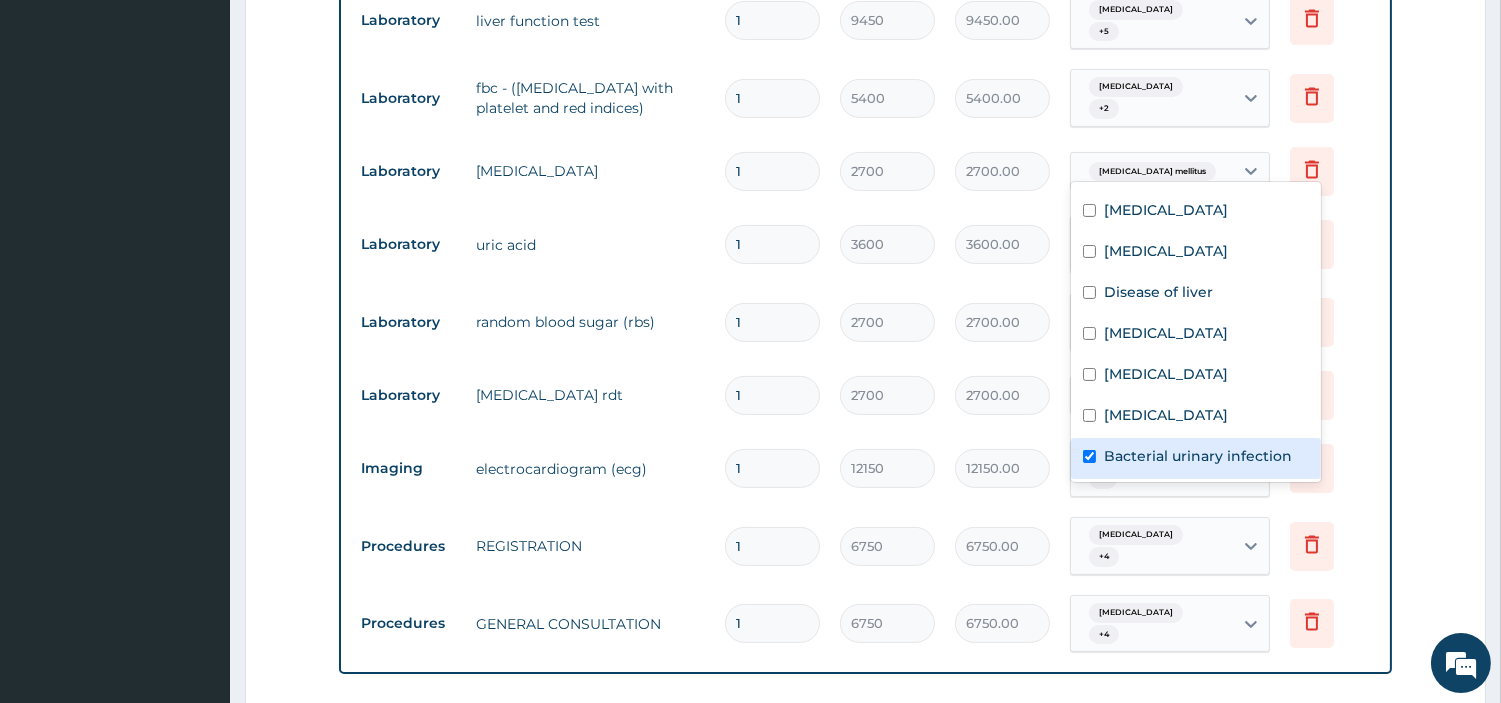 checkbox on "true" 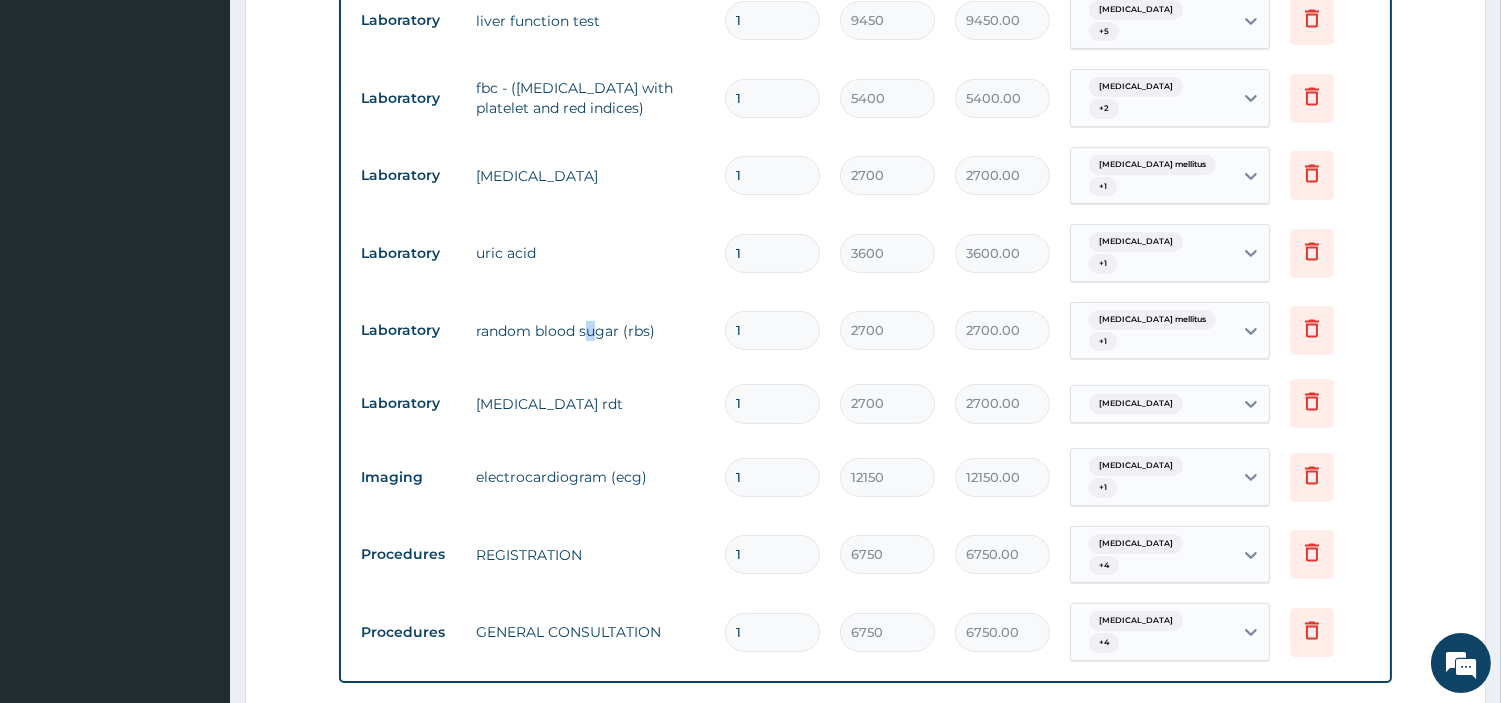 drag, startPoint x: 591, startPoint y: 310, endPoint x: 646, endPoint y: 292, distance: 57.870544 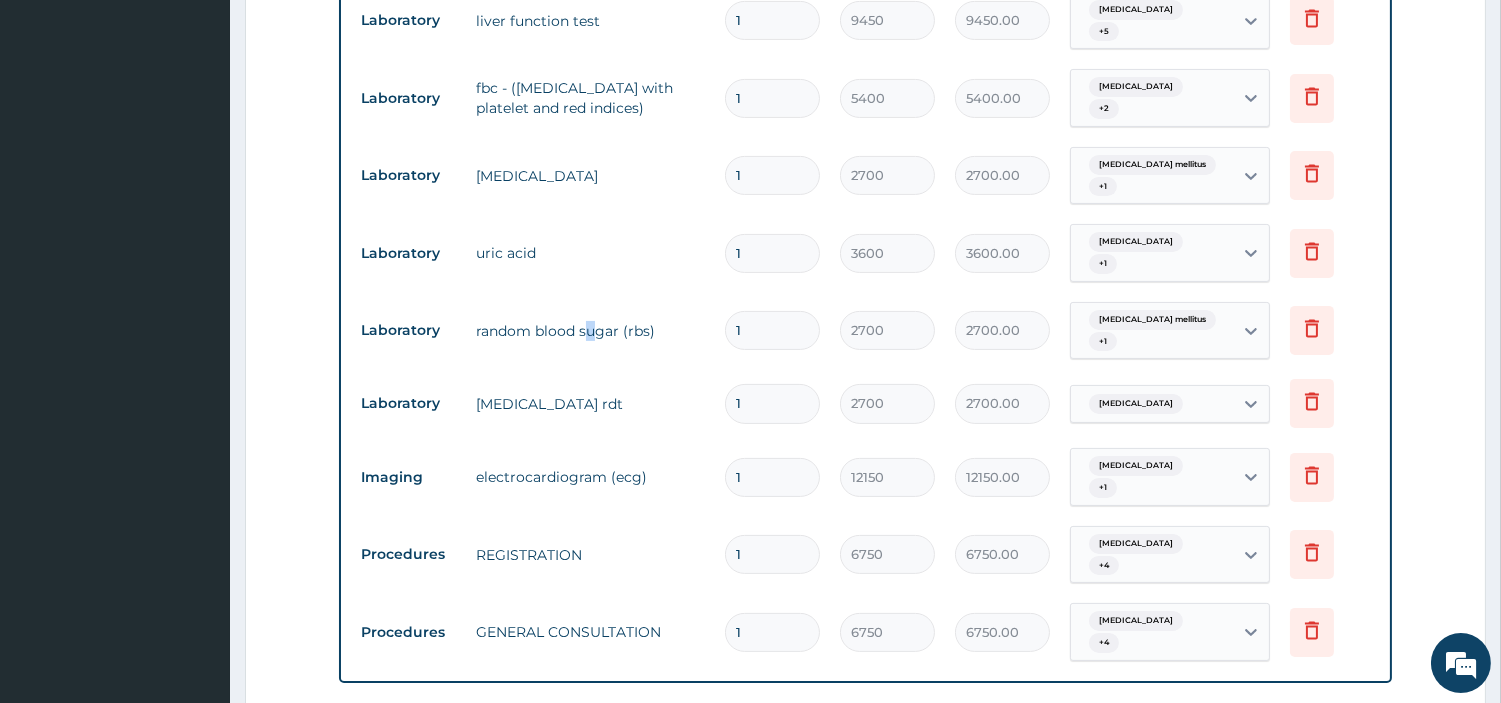 click on "random blood sugar (rbs)" at bounding box center [590, 331] 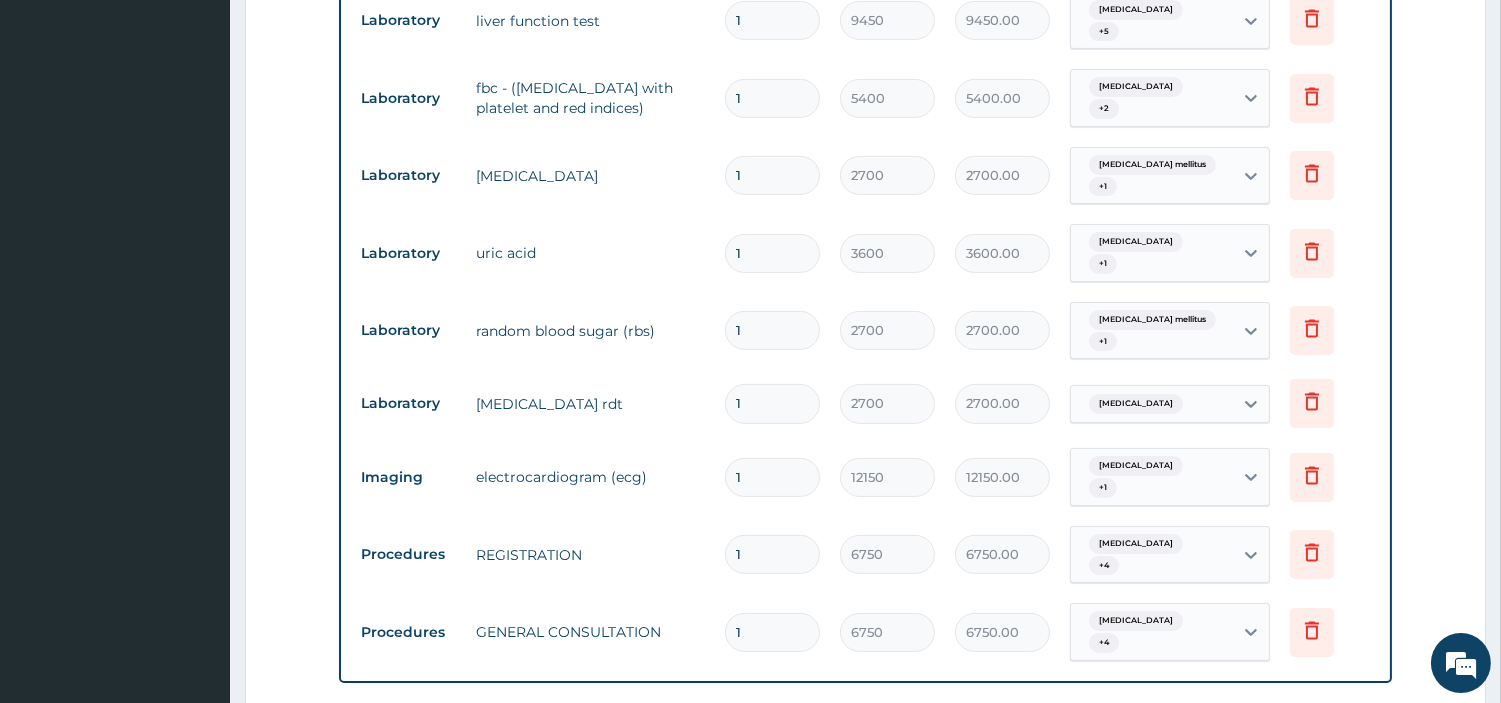 click on "Essential hypertension  + 1" at bounding box center (1149, 253) 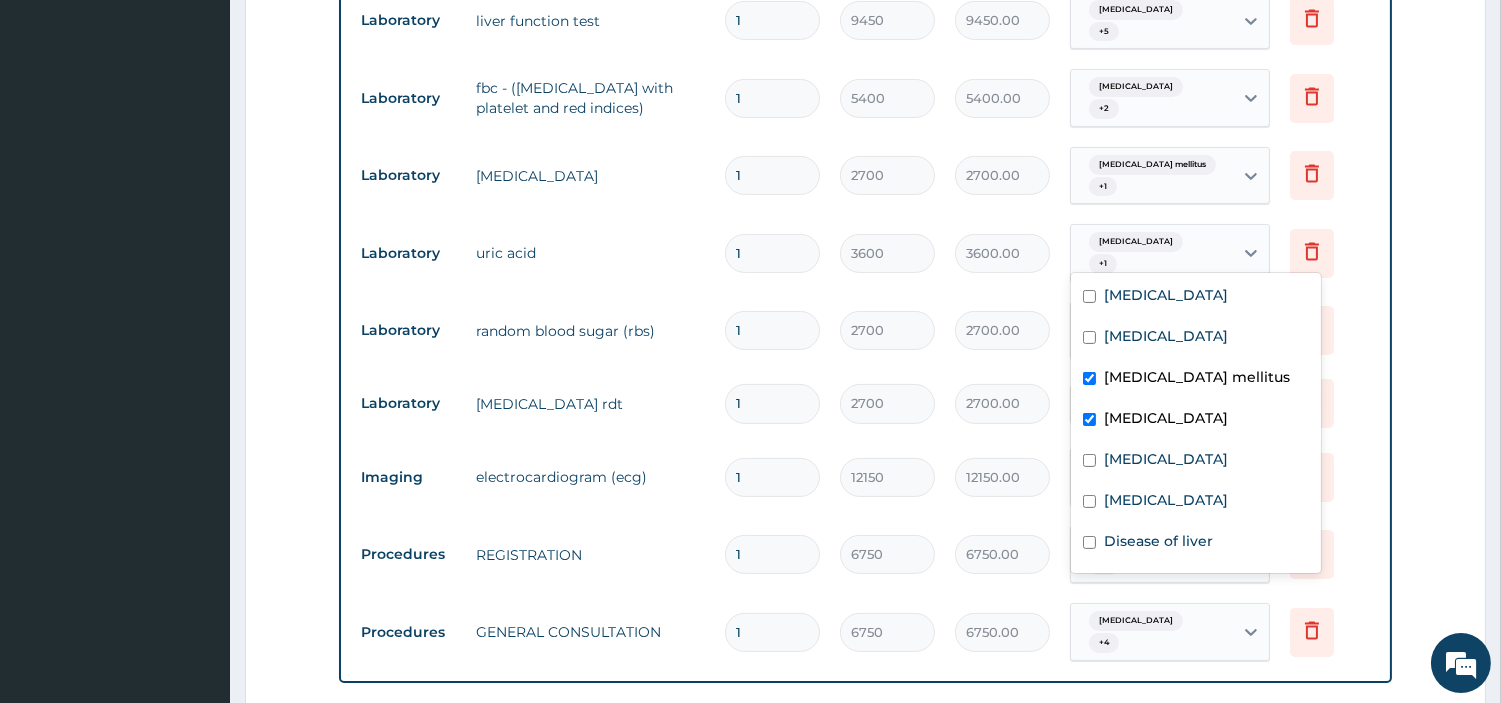 scroll, scrollTop: 157, scrollLeft: 0, axis: vertical 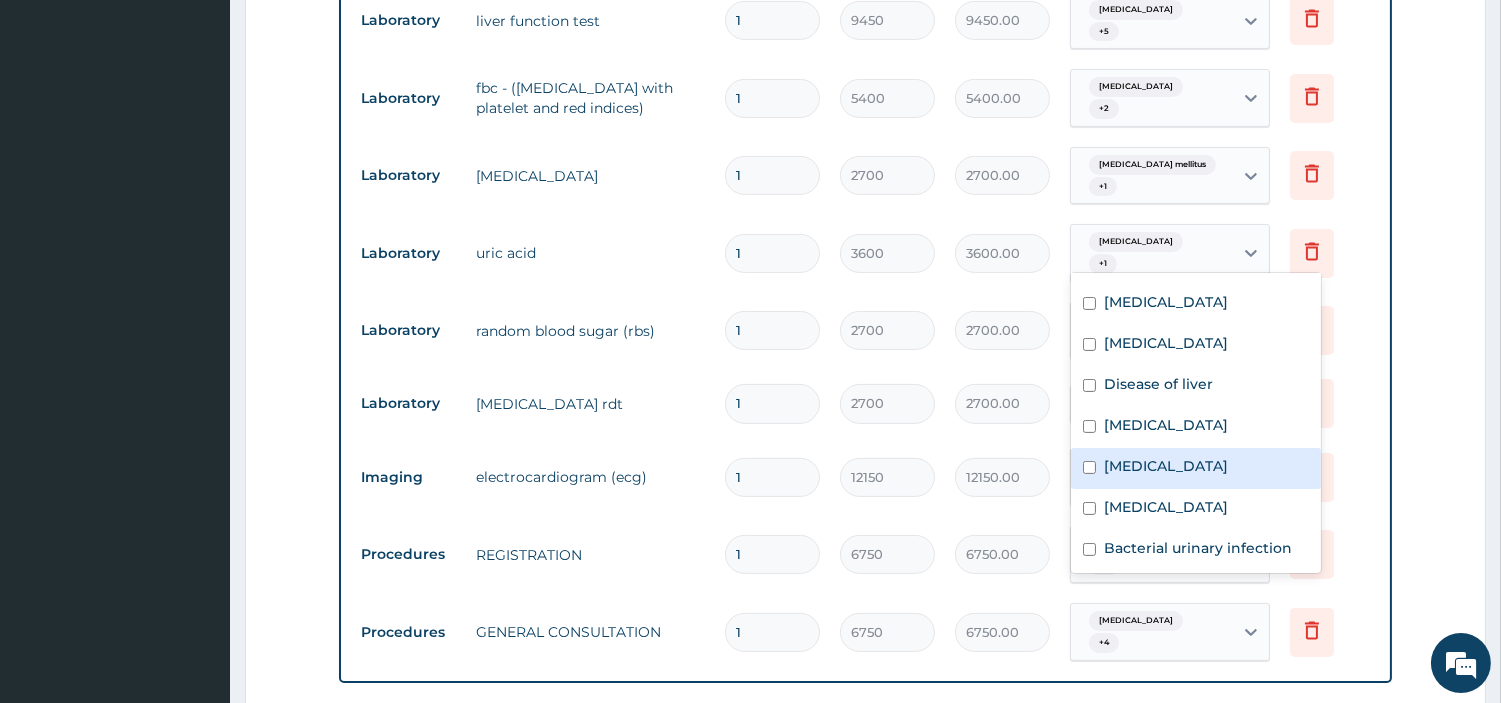 drag, startPoint x: 1188, startPoint y: 475, endPoint x: 1151, endPoint y: 465, distance: 38.327538 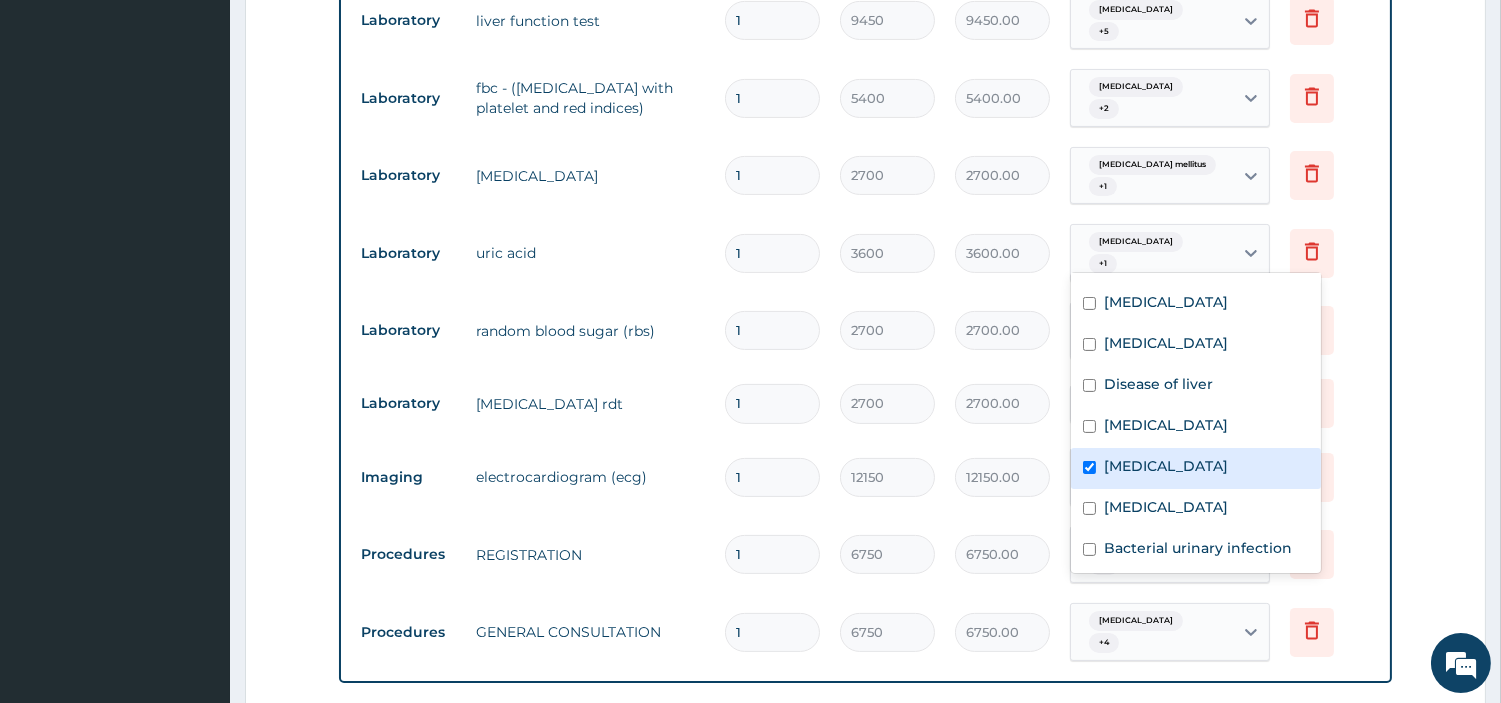checkbox on "true" 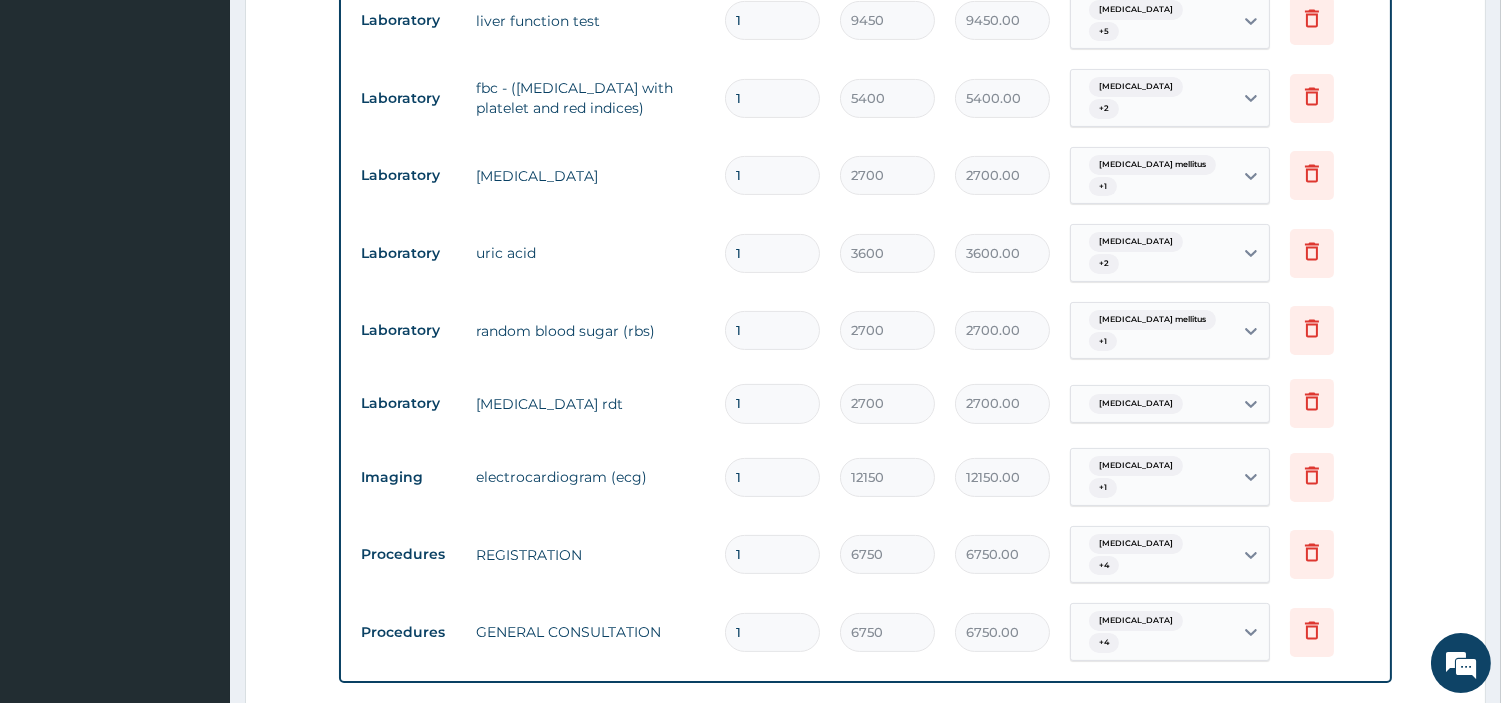 click on "Laboratory malaria rdt 1 2700 2700.00 Malaria Delete" at bounding box center [865, 403] 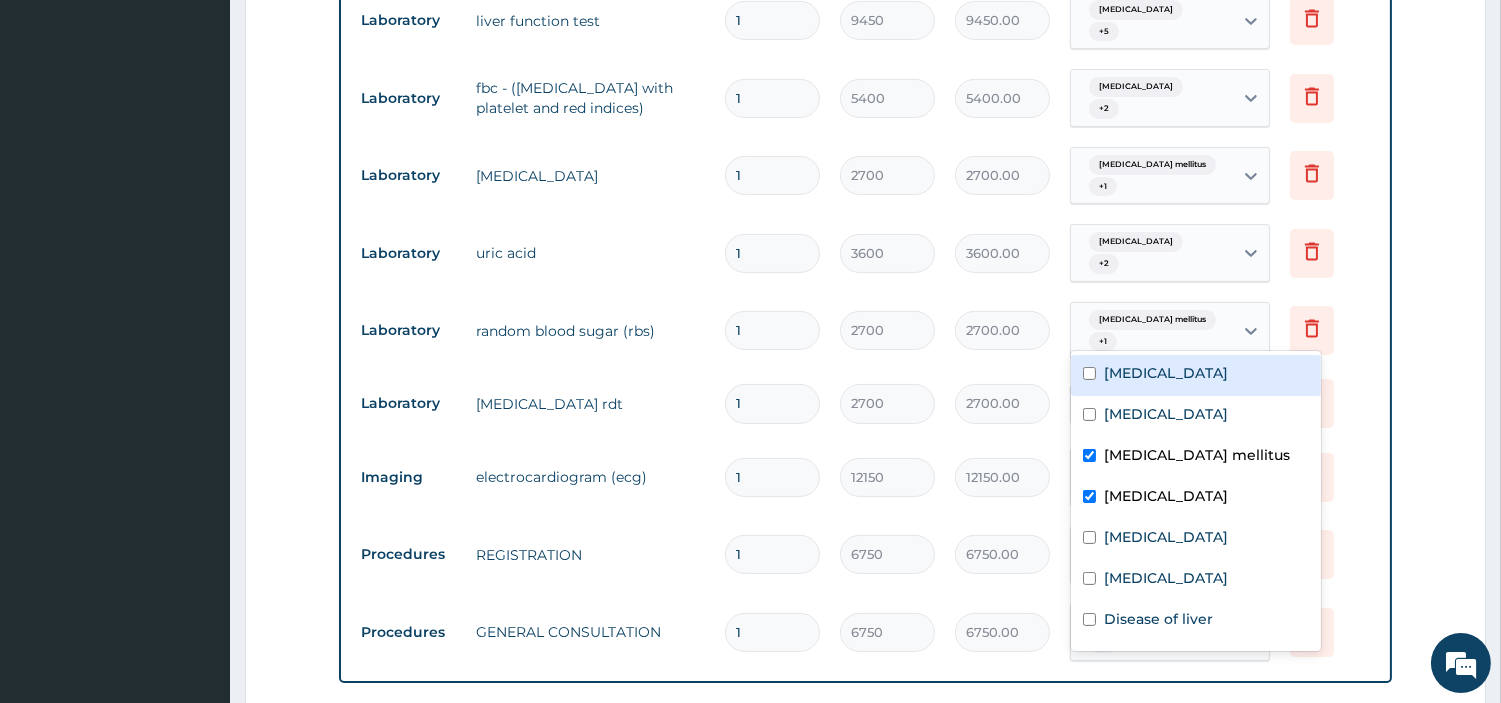 click on "Type 2 diabetes mellitus  + 1" at bounding box center [1149, 331] 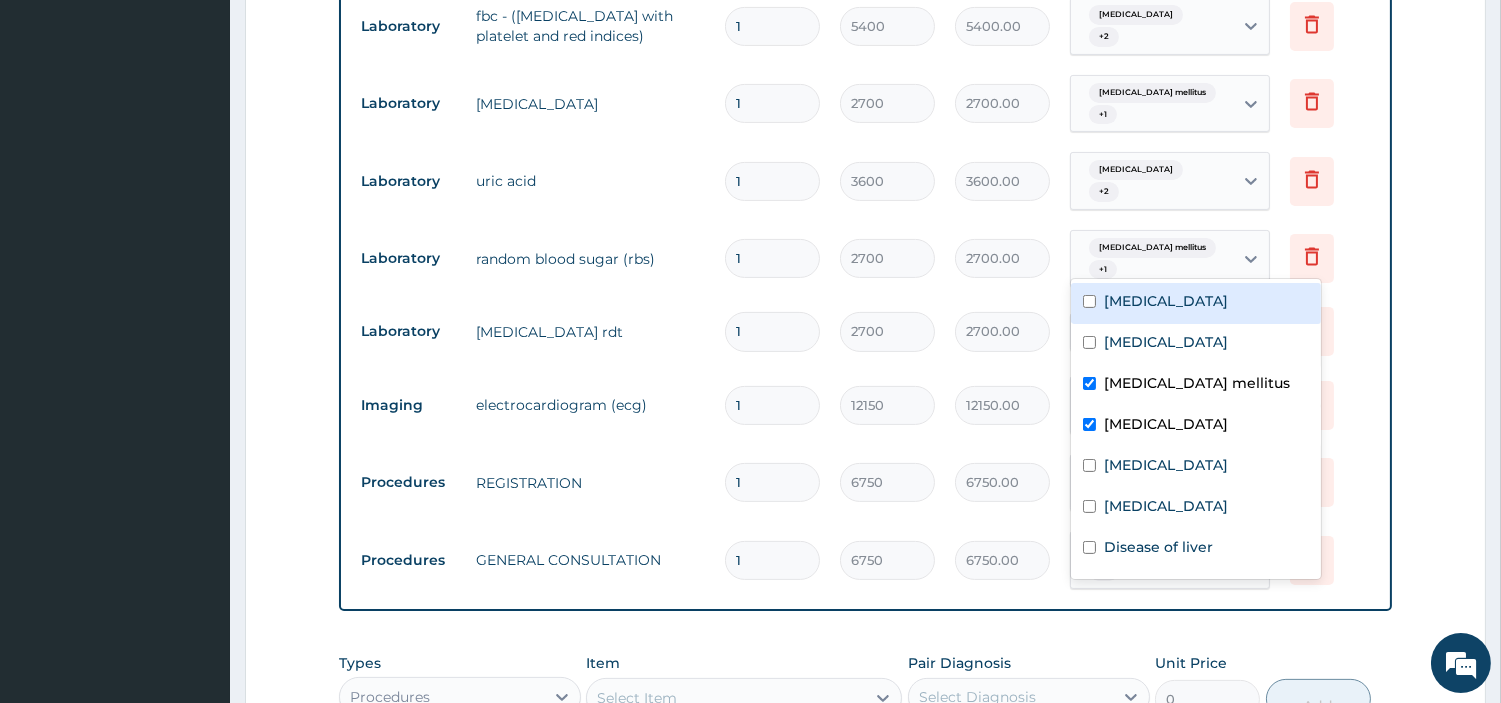 scroll, scrollTop: 1042, scrollLeft: 0, axis: vertical 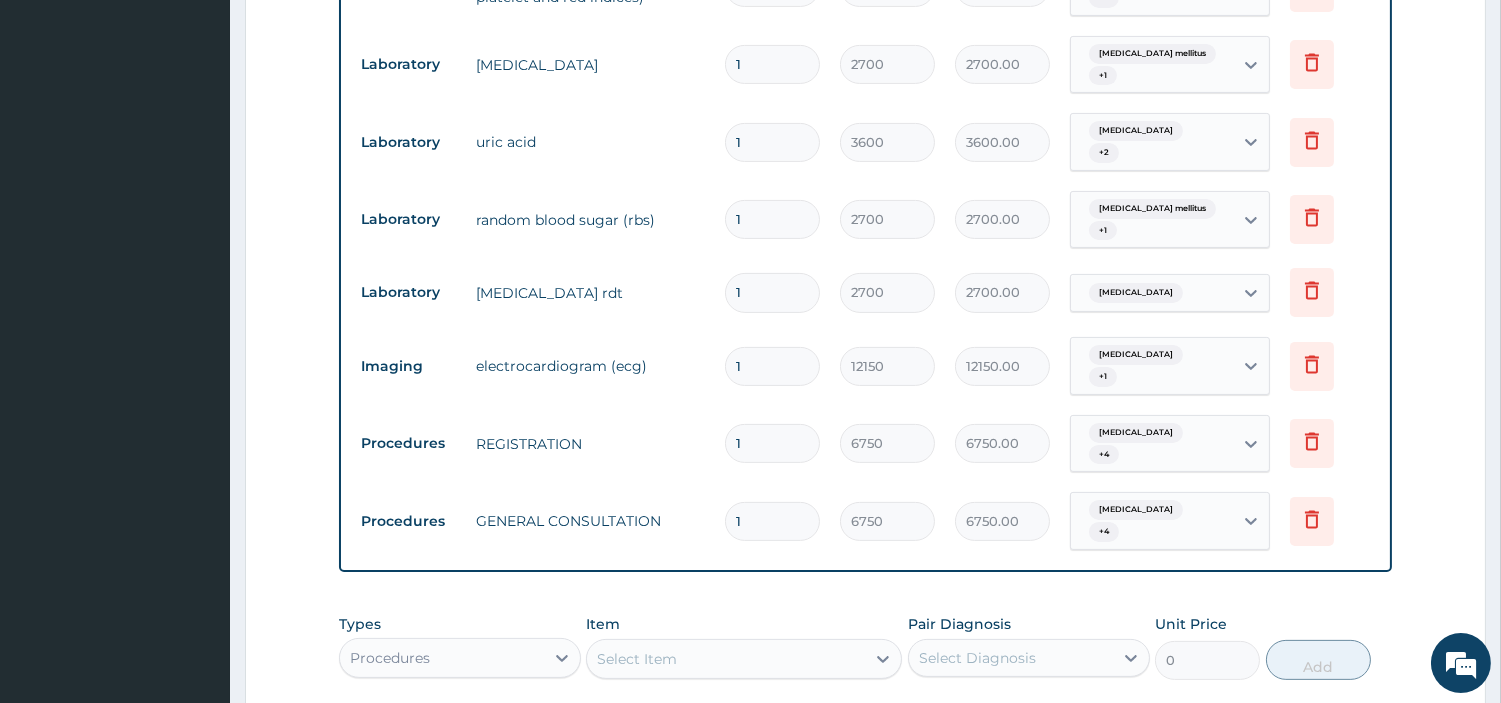 drag, startPoint x: 608, startPoint y: 373, endPoint x: 661, endPoint y: 360, distance: 54.571056 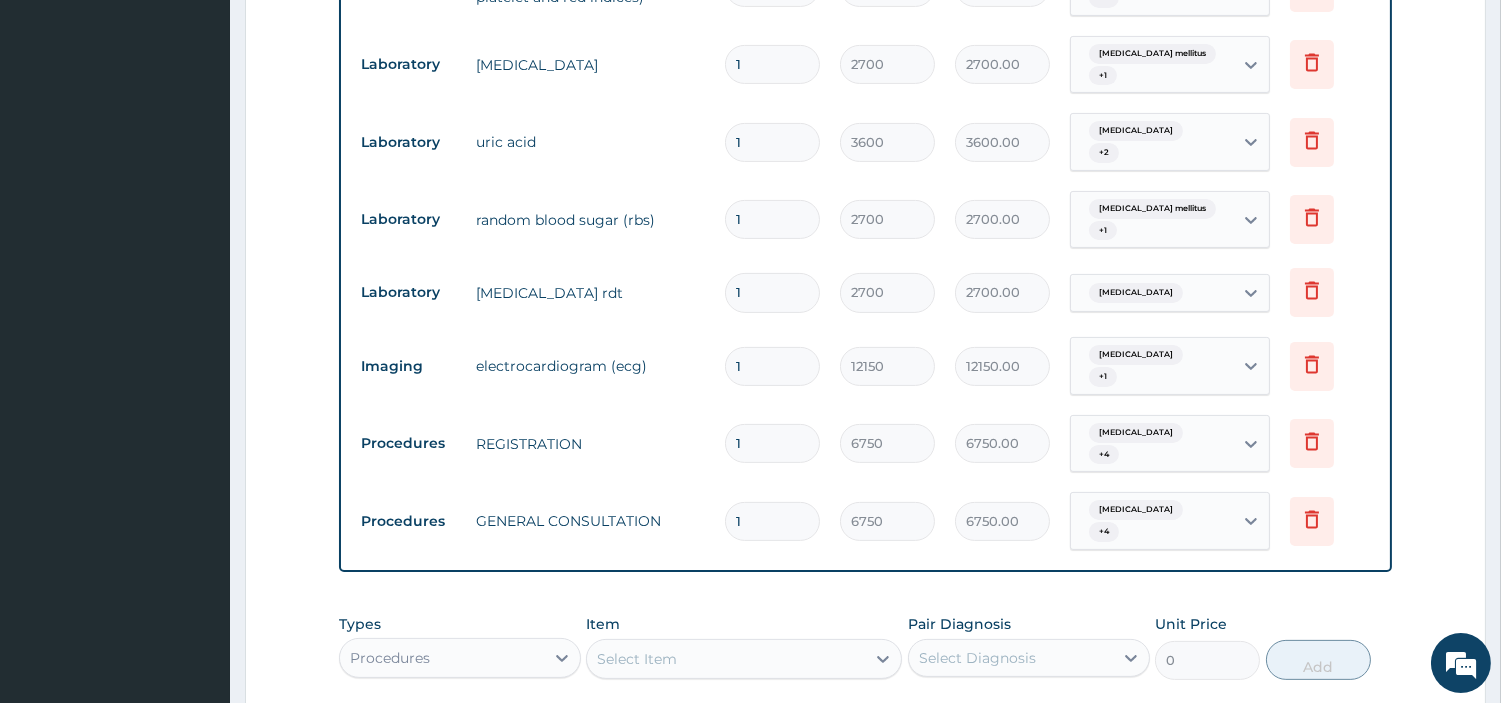 click on "Imaging electrocardiogram (ecg) 1 12150 12150.00 Chest pain  + 1 Delete" at bounding box center [865, 366] 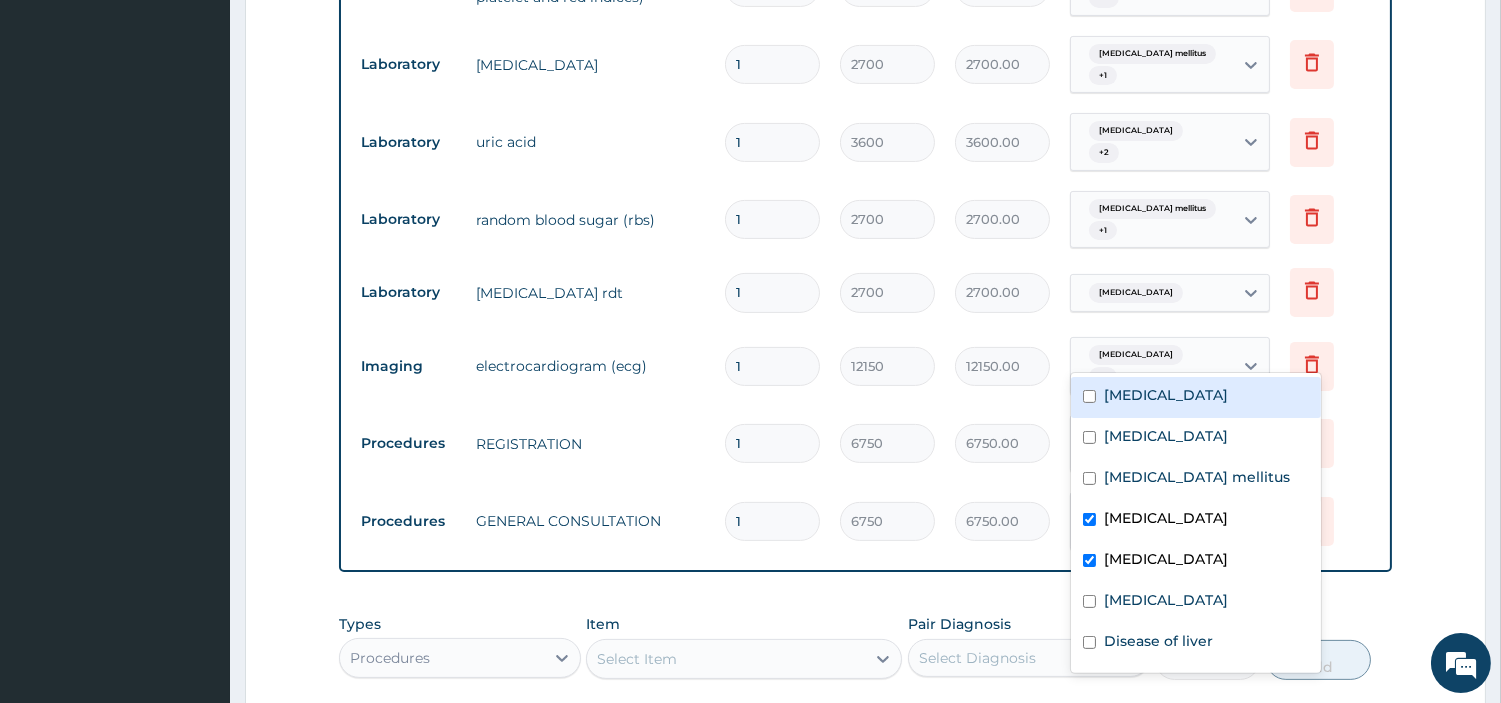 click on "Chest pain  + 1" at bounding box center [1152, 366] 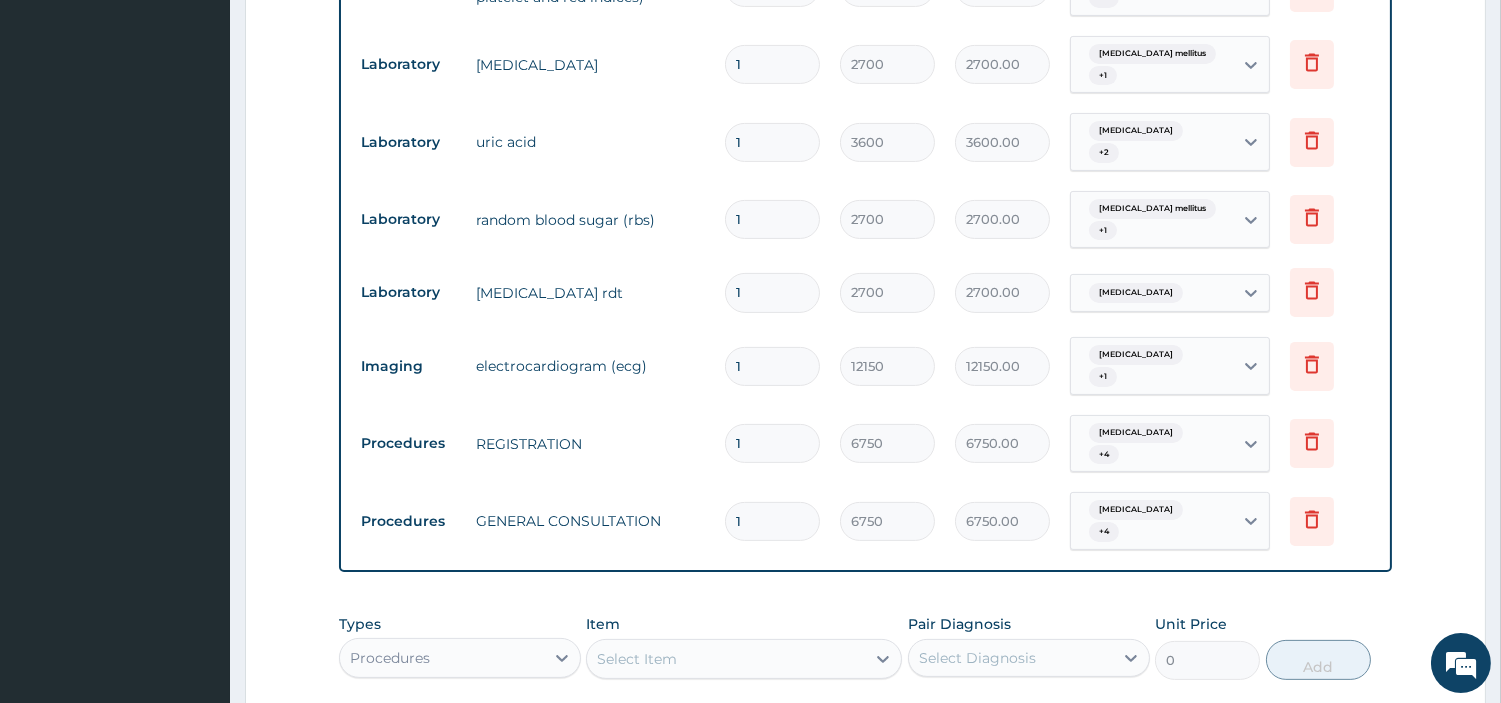 click on "electrocardiogram (ecg)" at bounding box center [590, 366] 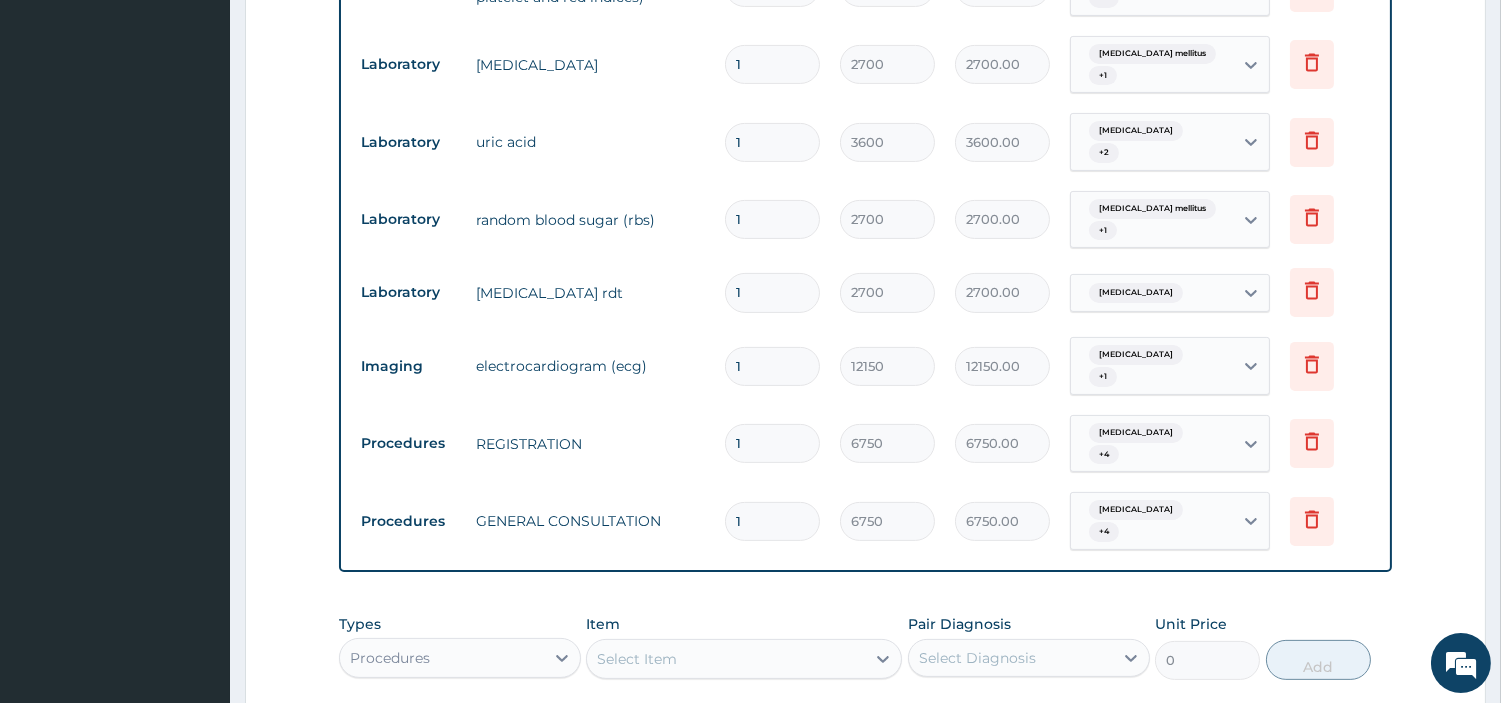 click on "+ 4" at bounding box center (1104, 455) 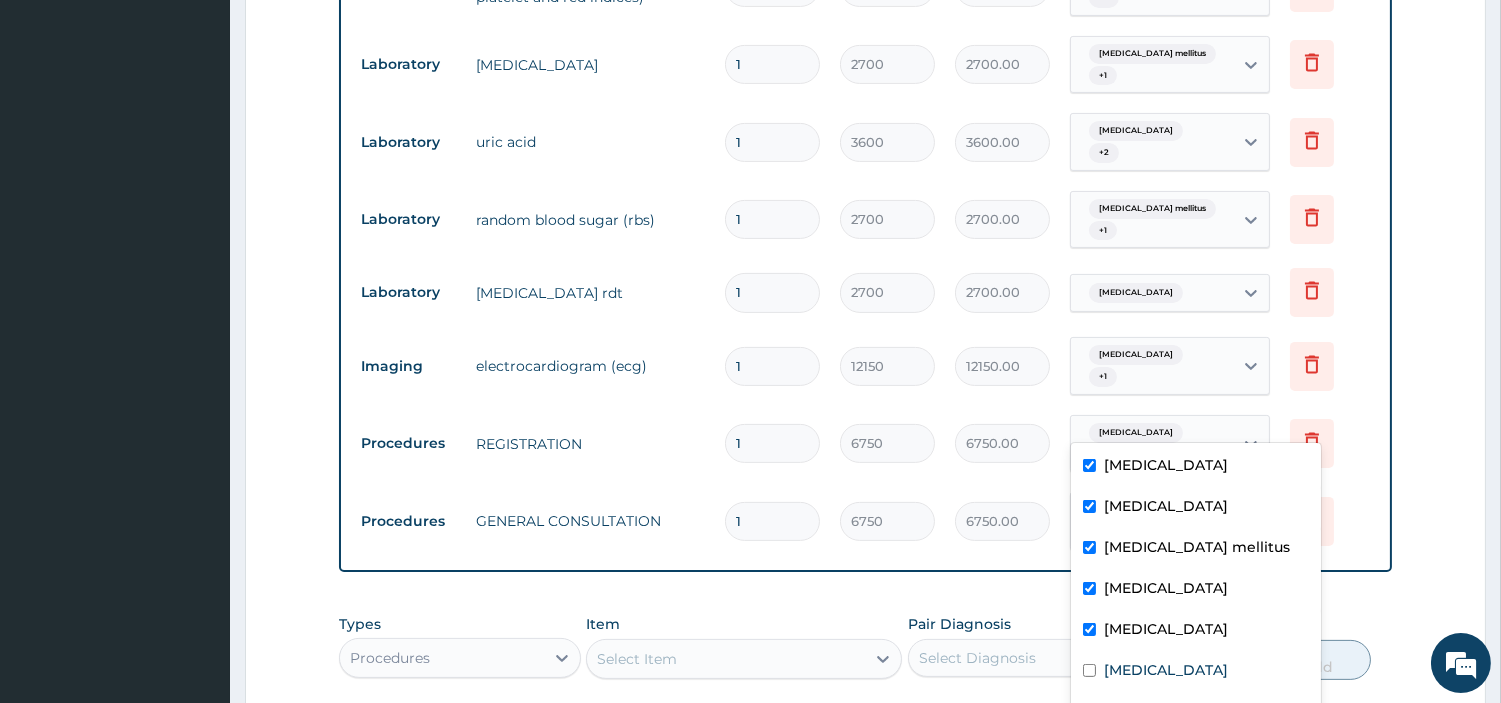 scroll, scrollTop: 1337, scrollLeft: 0, axis: vertical 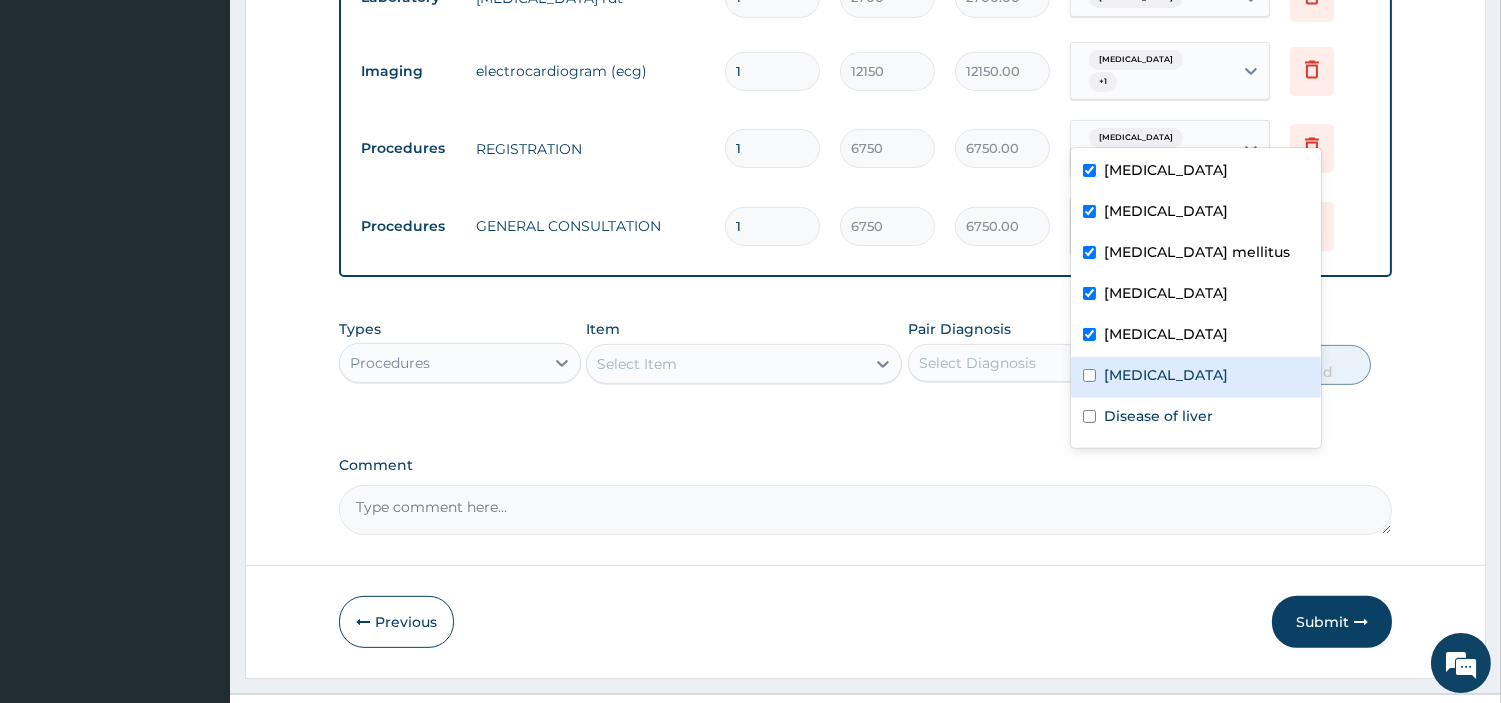 click on "Sepsis" at bounding box center [1196, 377] 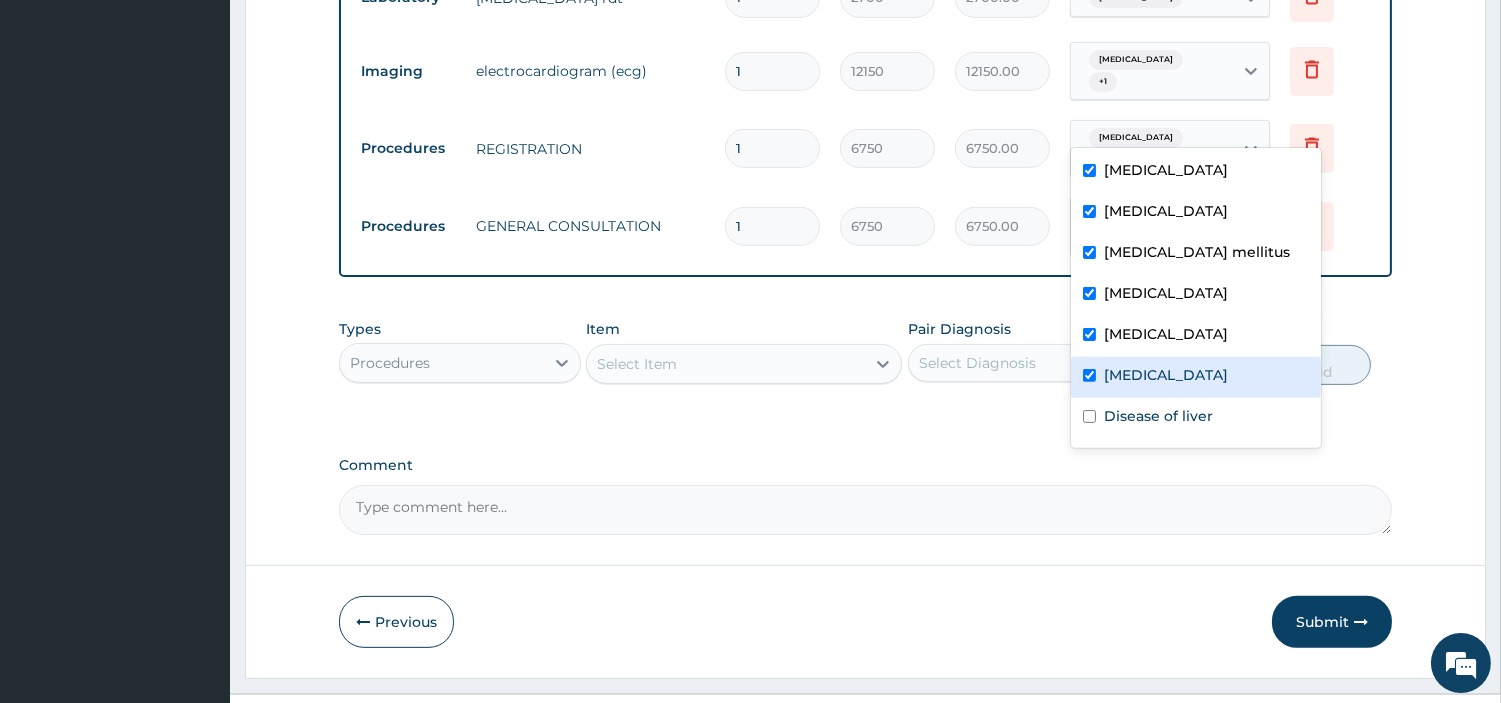 checkbox on "true" 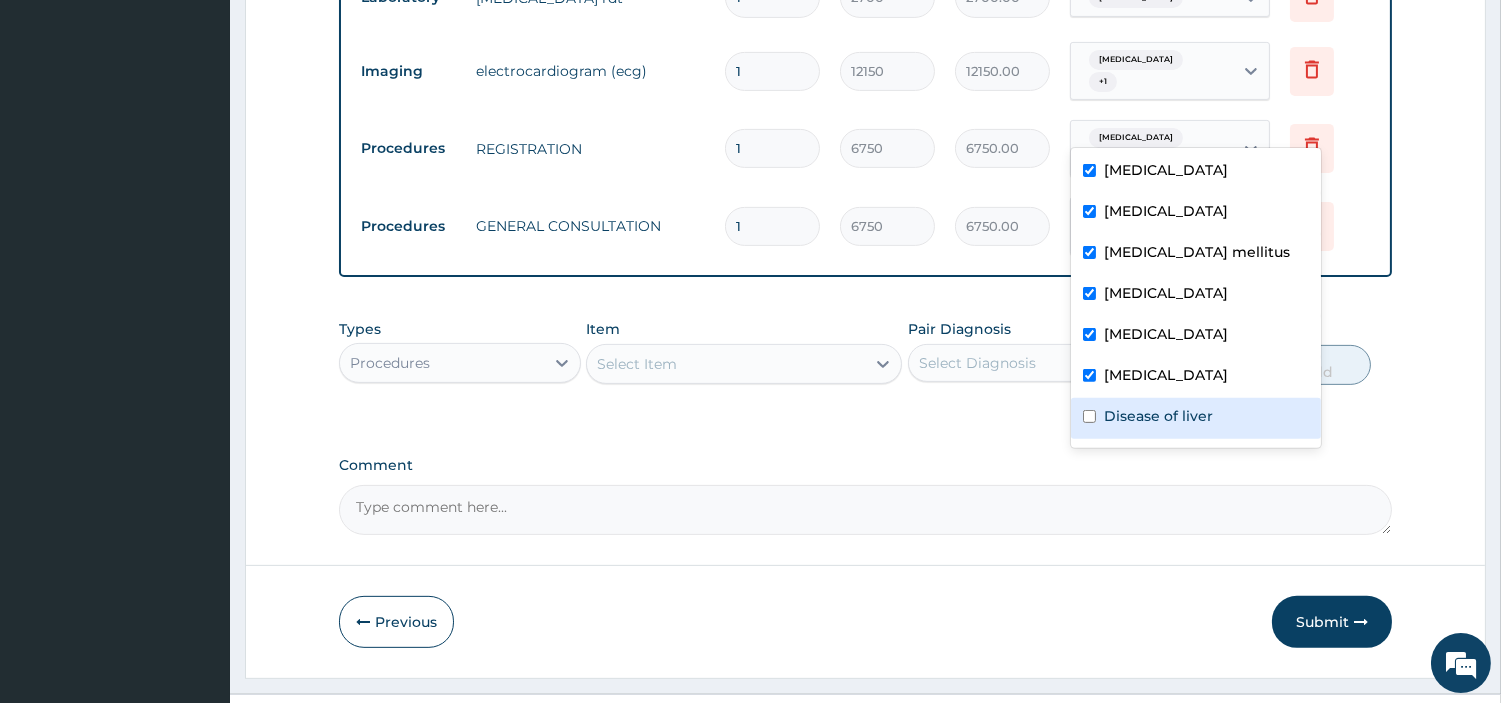 click on "Disease of liver" at bounding box center (1158, 416) 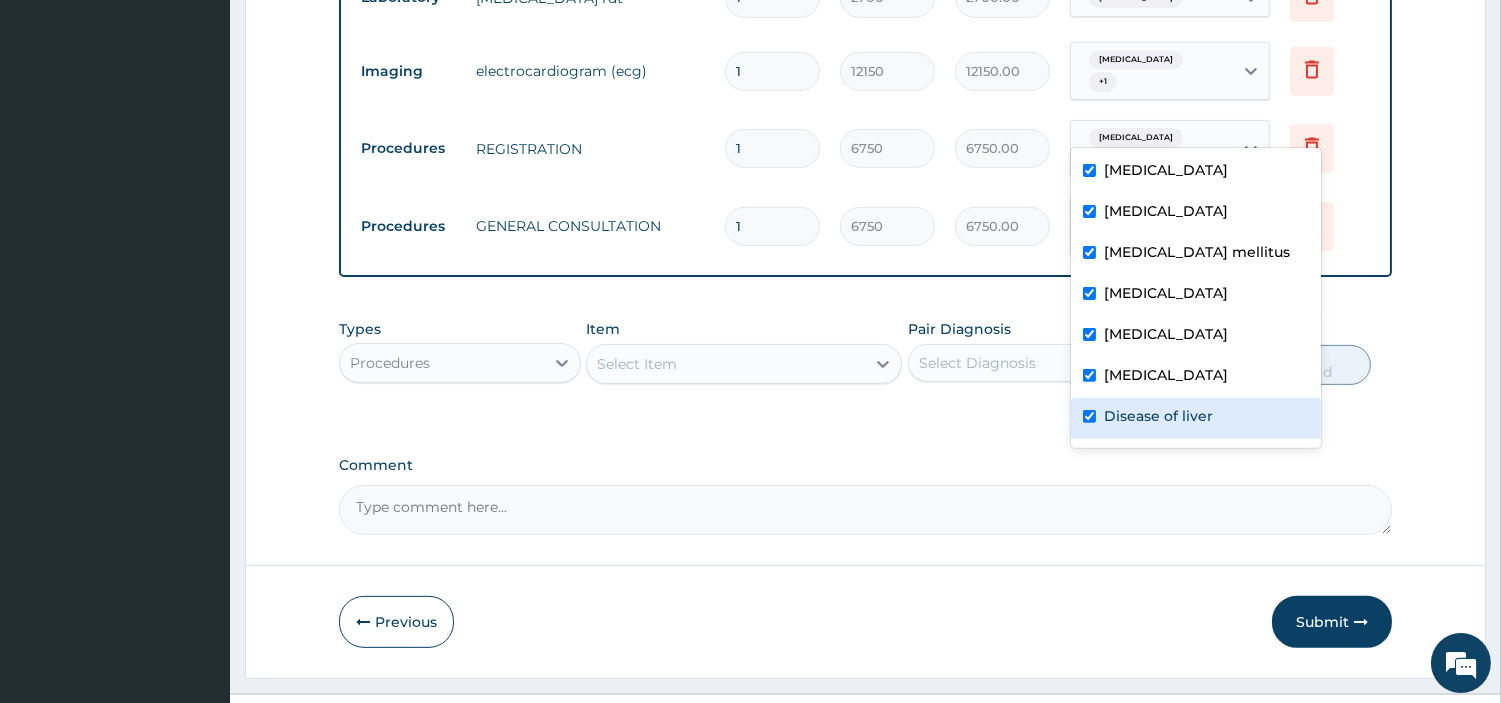 checkbox on "true" 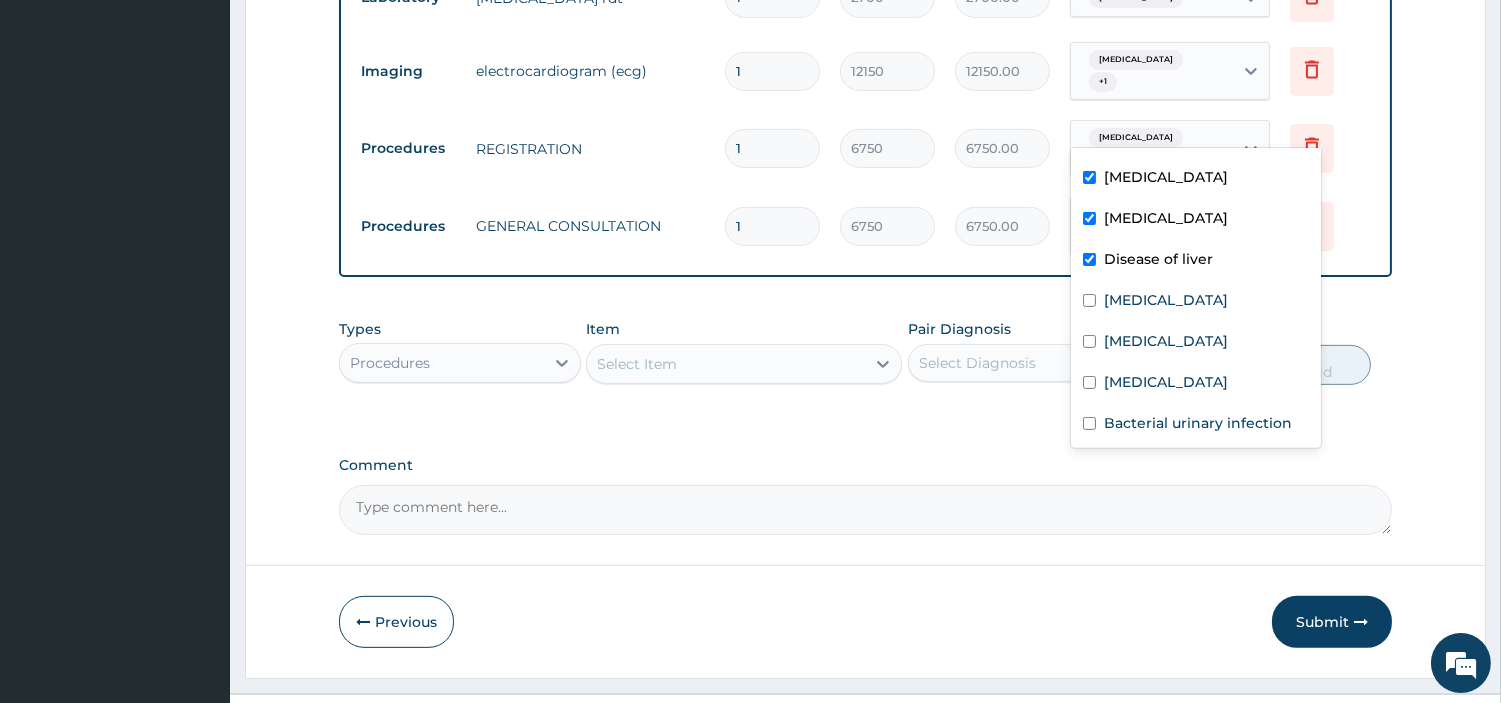 scroll, scrollTop: 158, scrollLeft: 0, axis: vertical 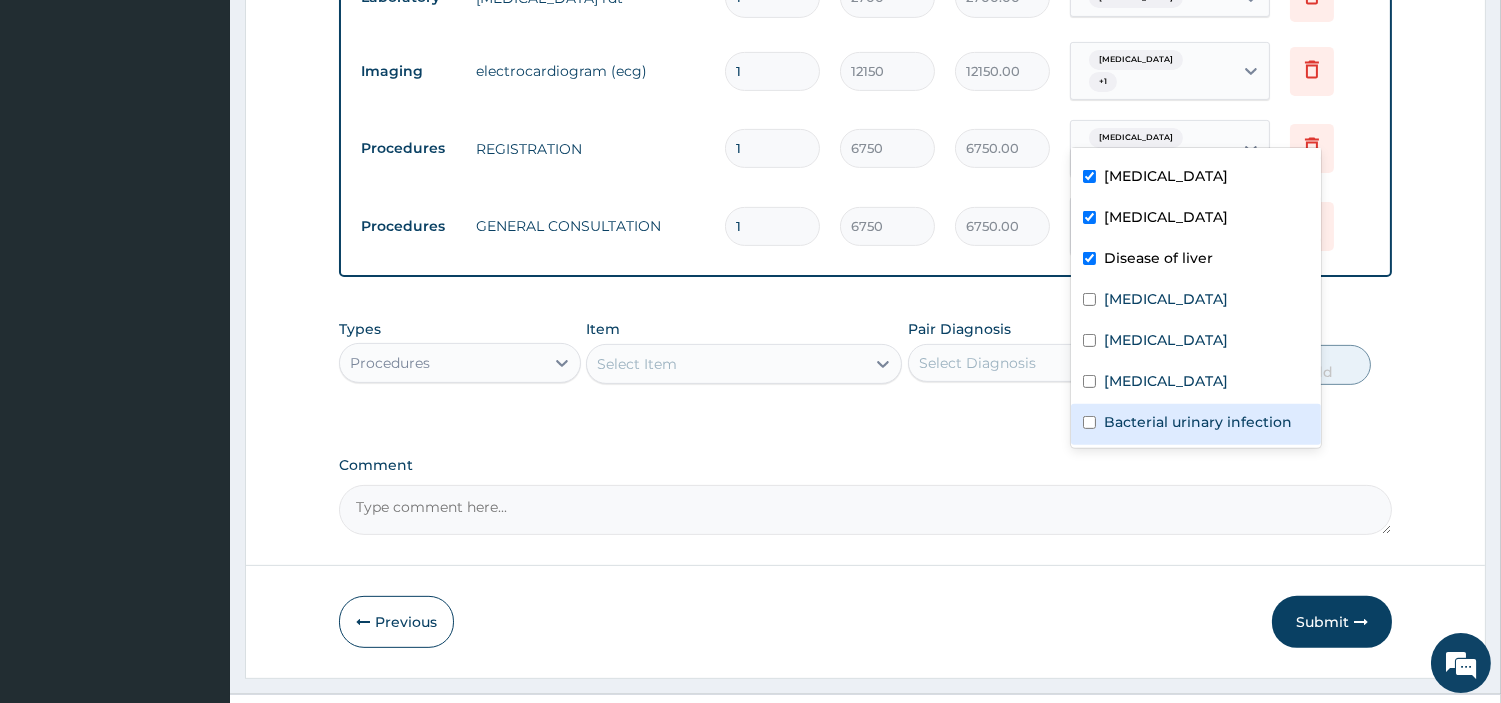 click on "Bacterial urinary infection" at bounding box center [1198, 422] 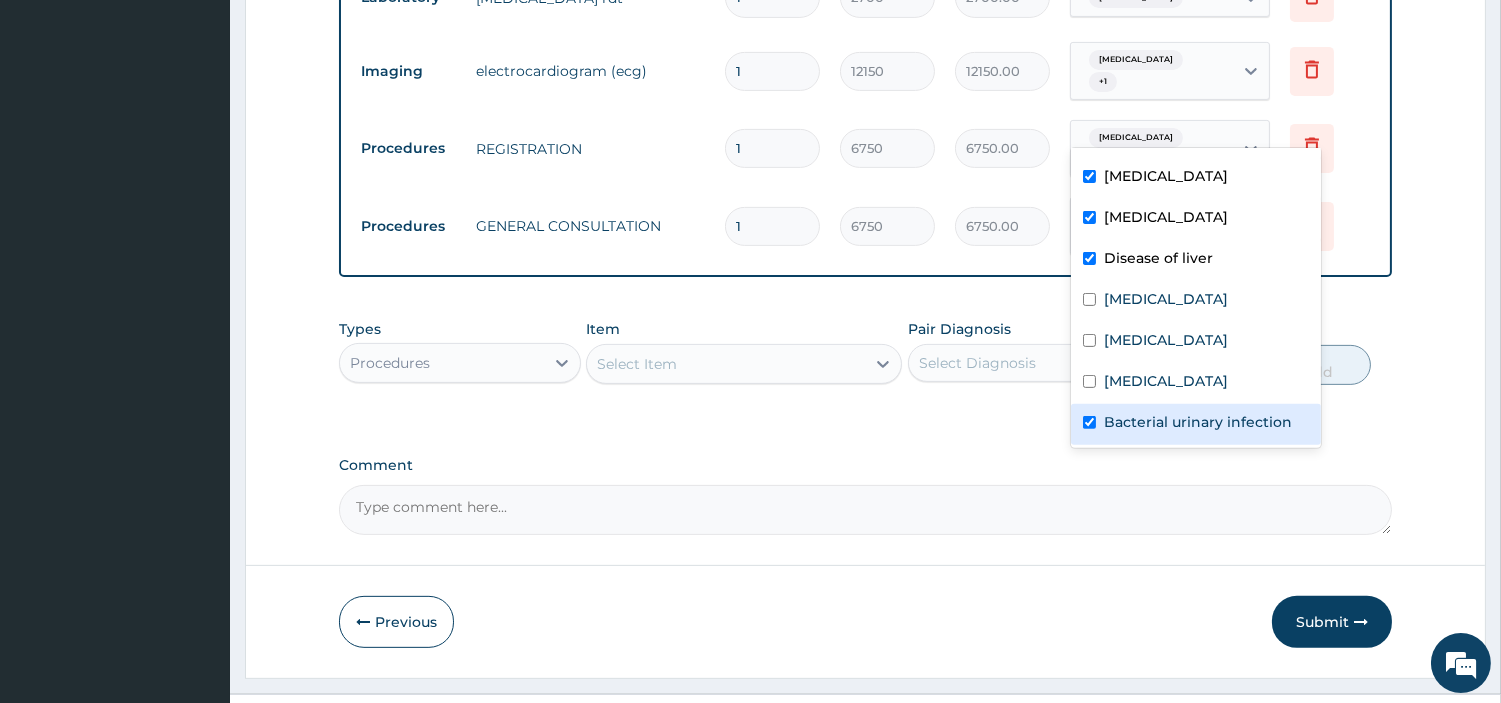 checkbox on "true" 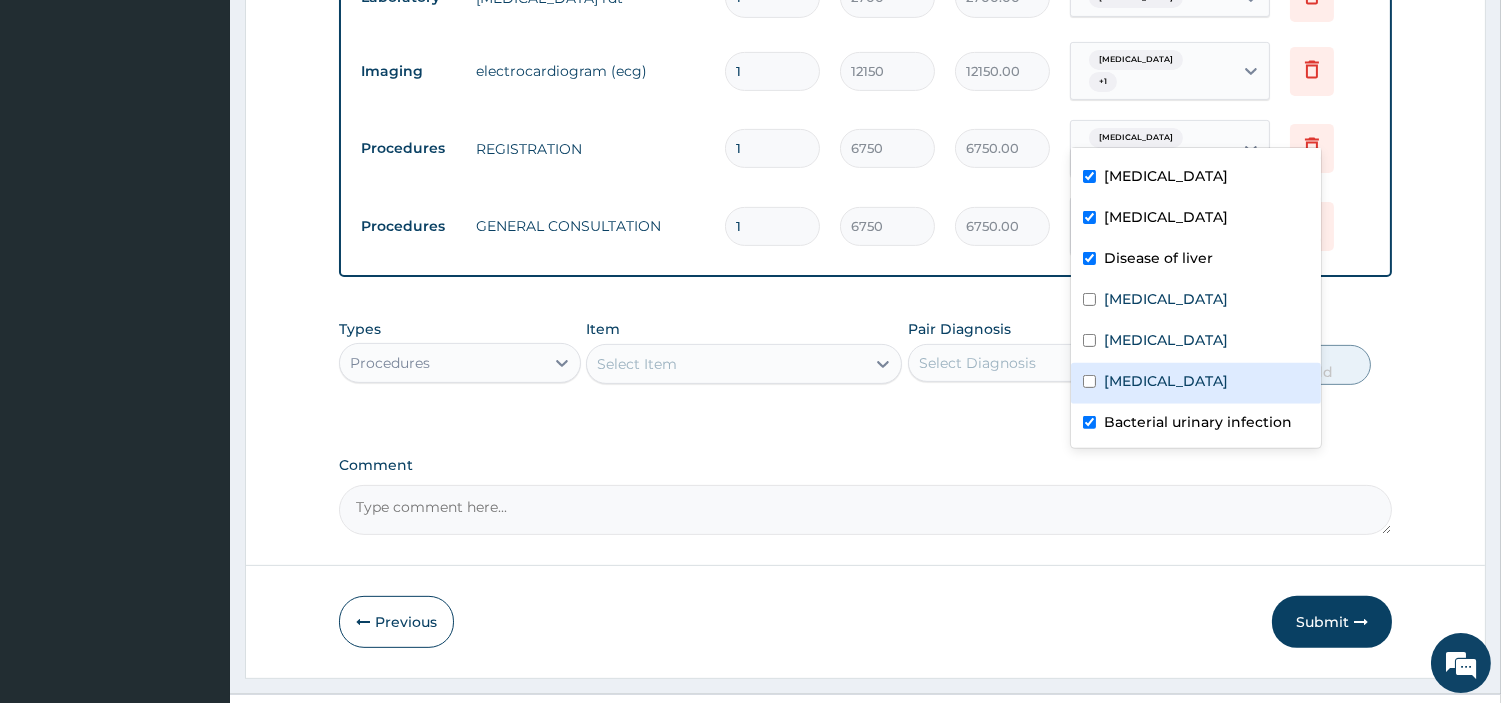 click on "Electrolyte imbalance" at bounding box center (1166, 381) 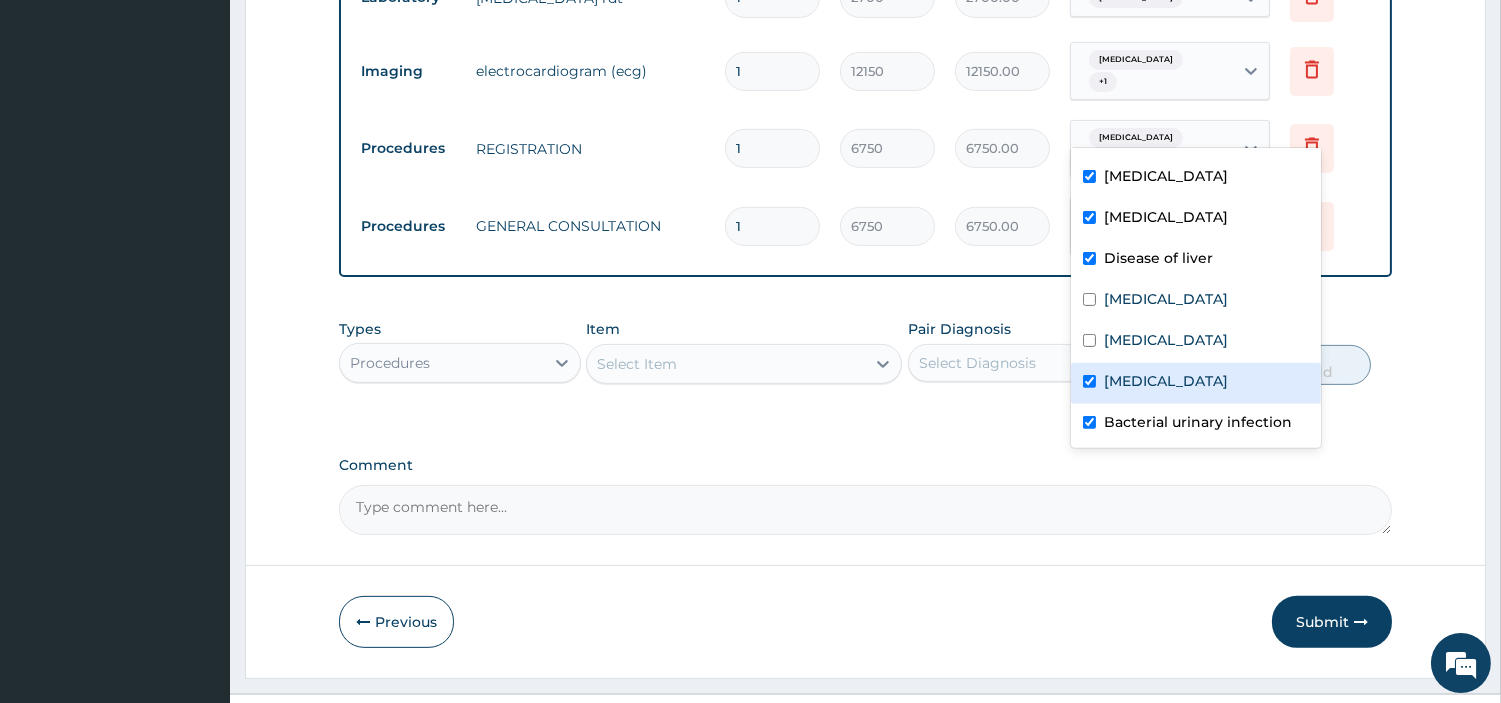 checkbox on "true" 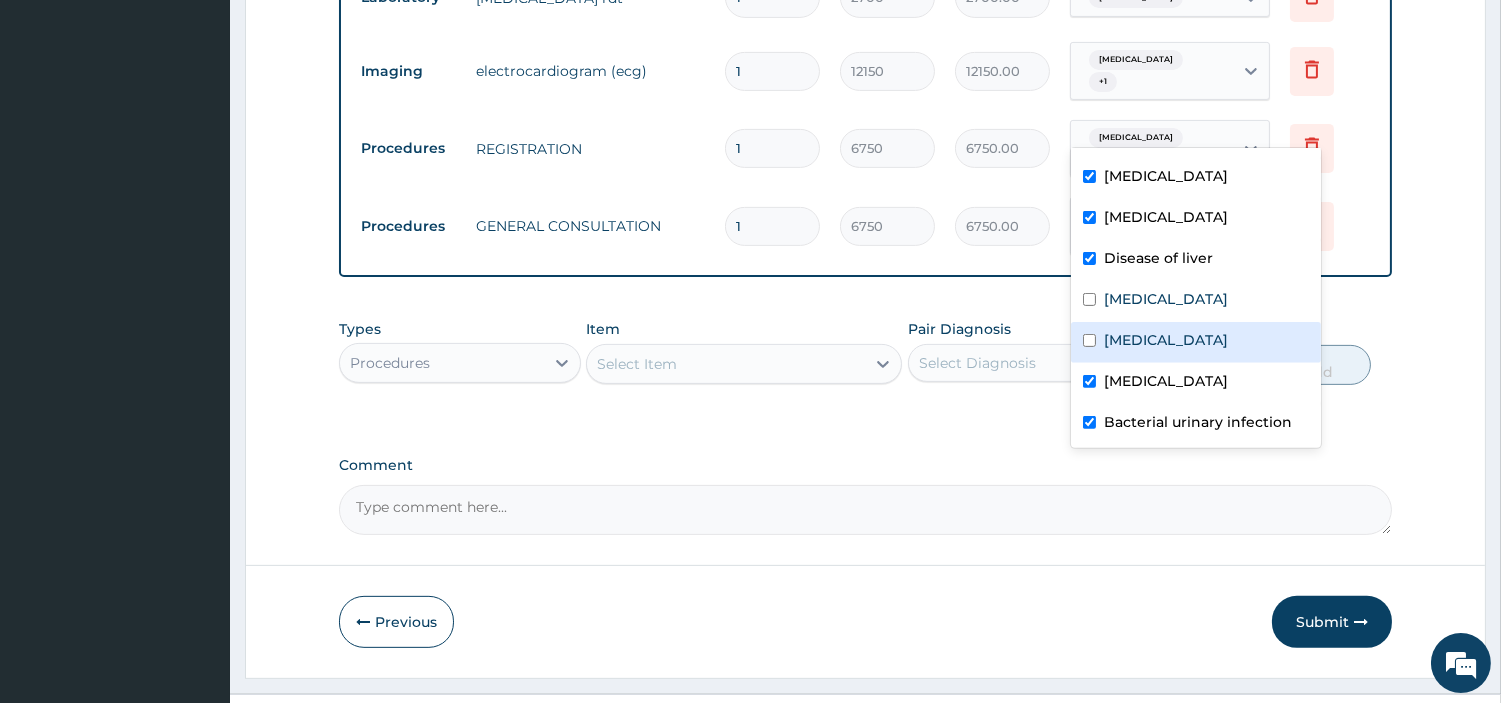 click on "Hyperuricemia" at bounding box center [1166, 340] 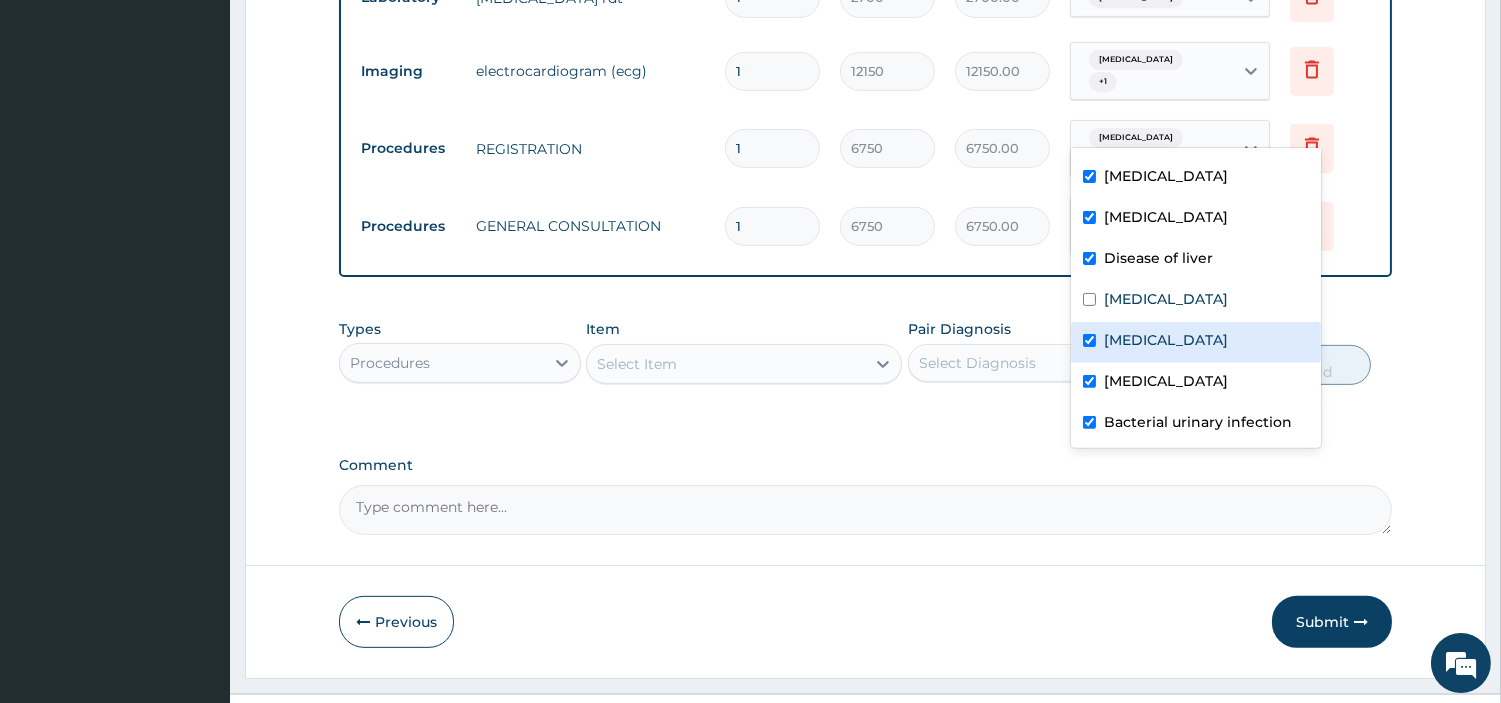 checkbox on "true" 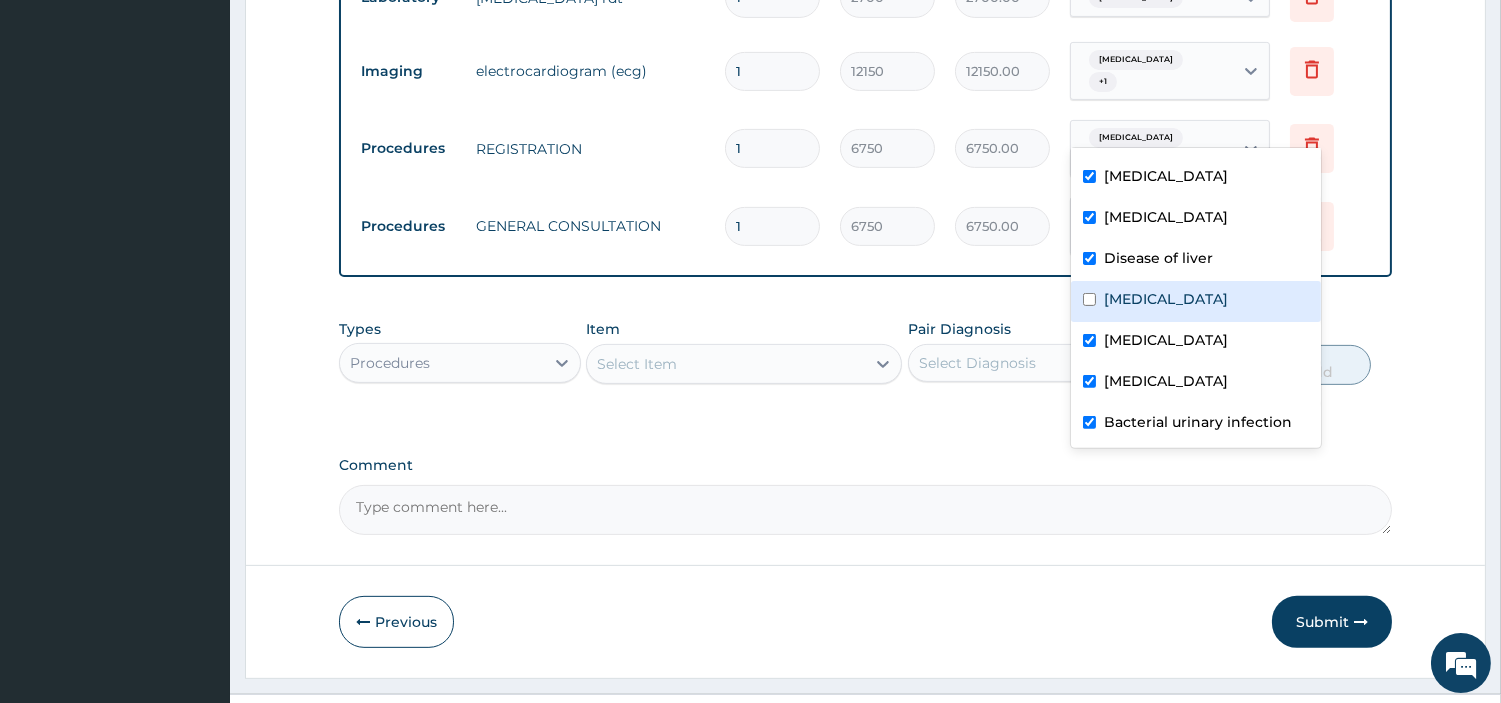 click on "Hyperlipidemia" at bounding box center [1166, 299] 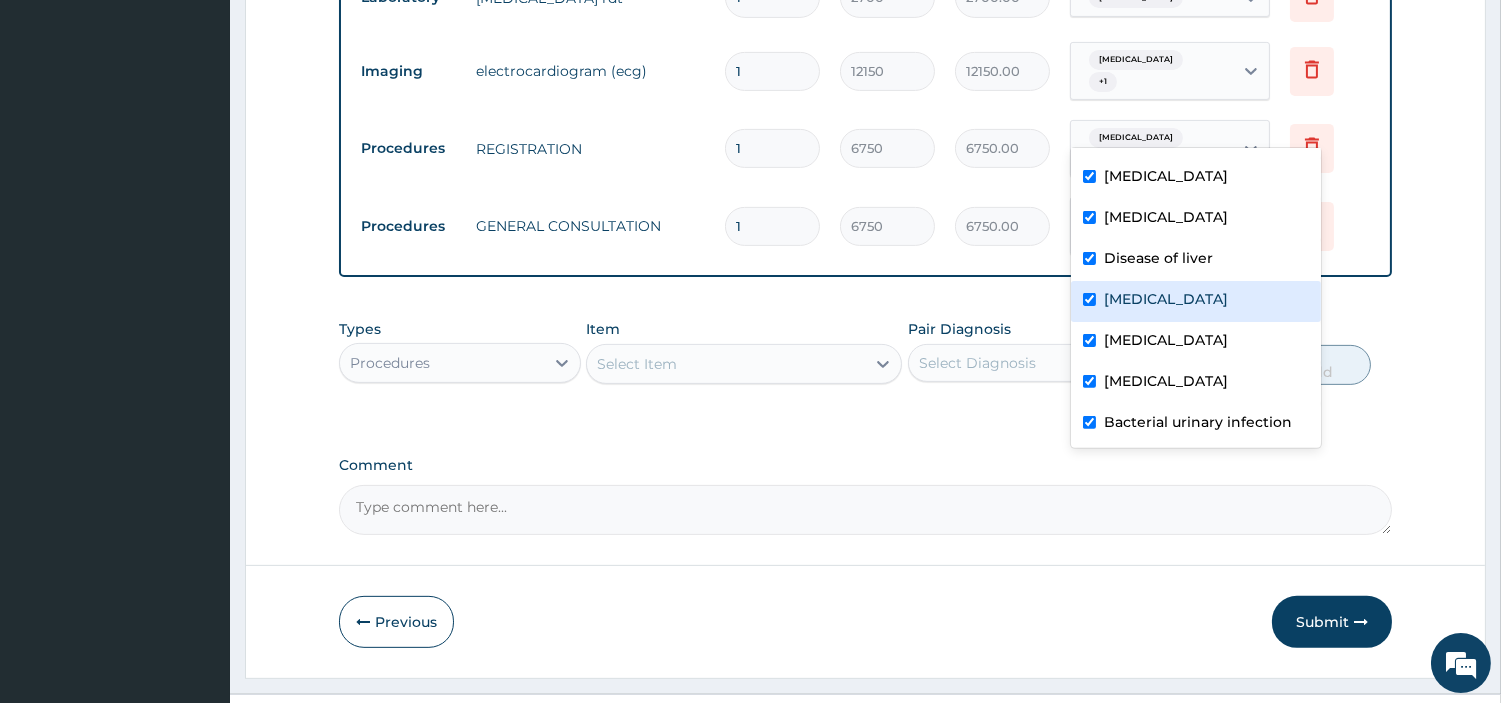 checkbox on "true" 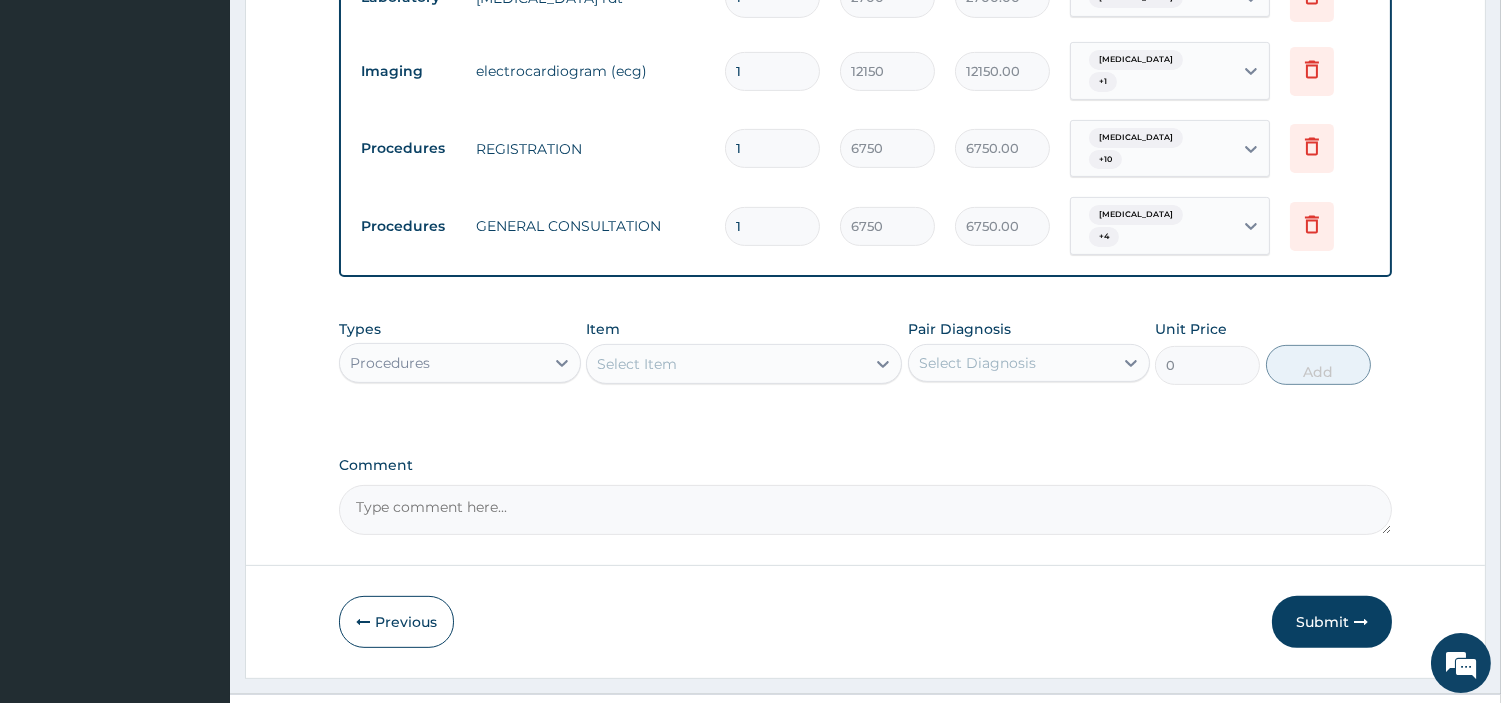 drag, startPoint x: 856, startPoint y: 432, endPoint x: 971, endPoint y: 350, distance: 141.24094 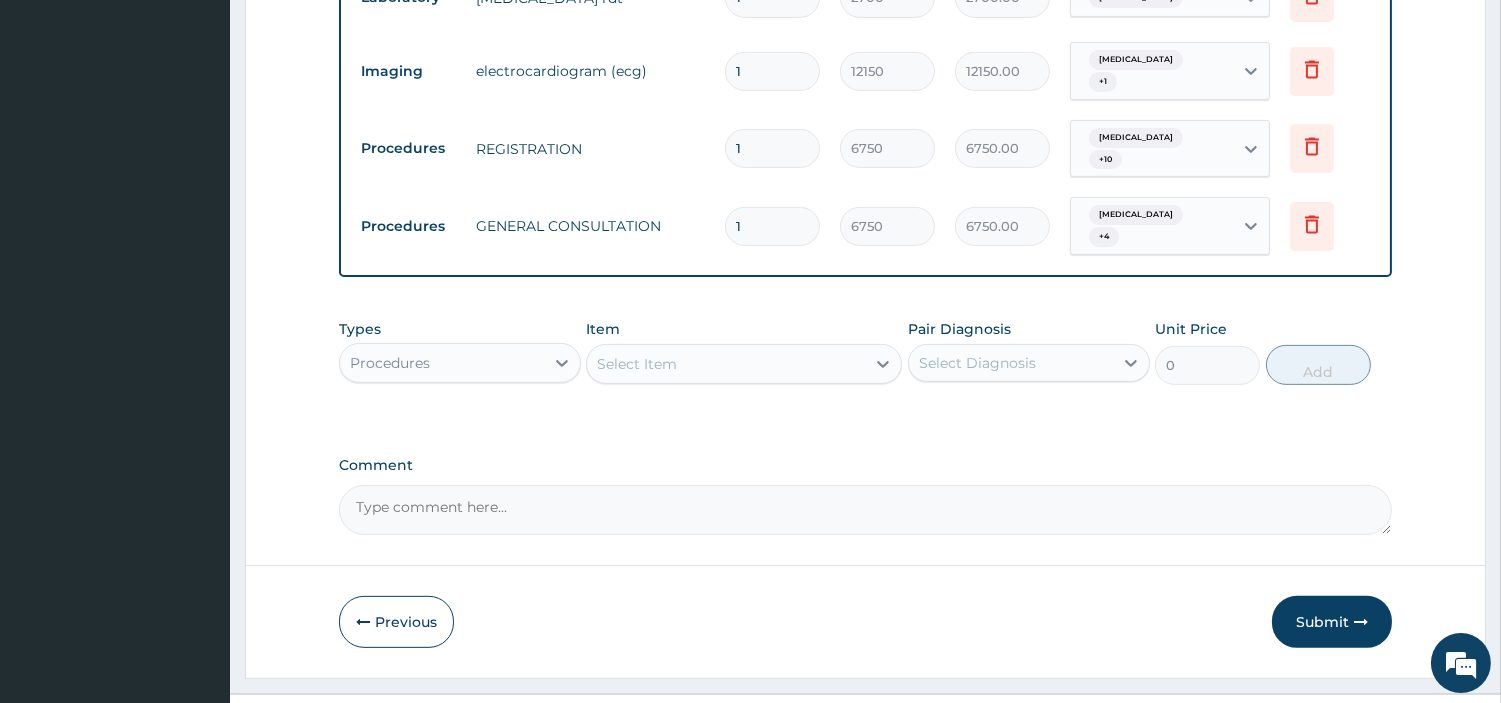 click on "Comment" at bounding box center [865, 465] 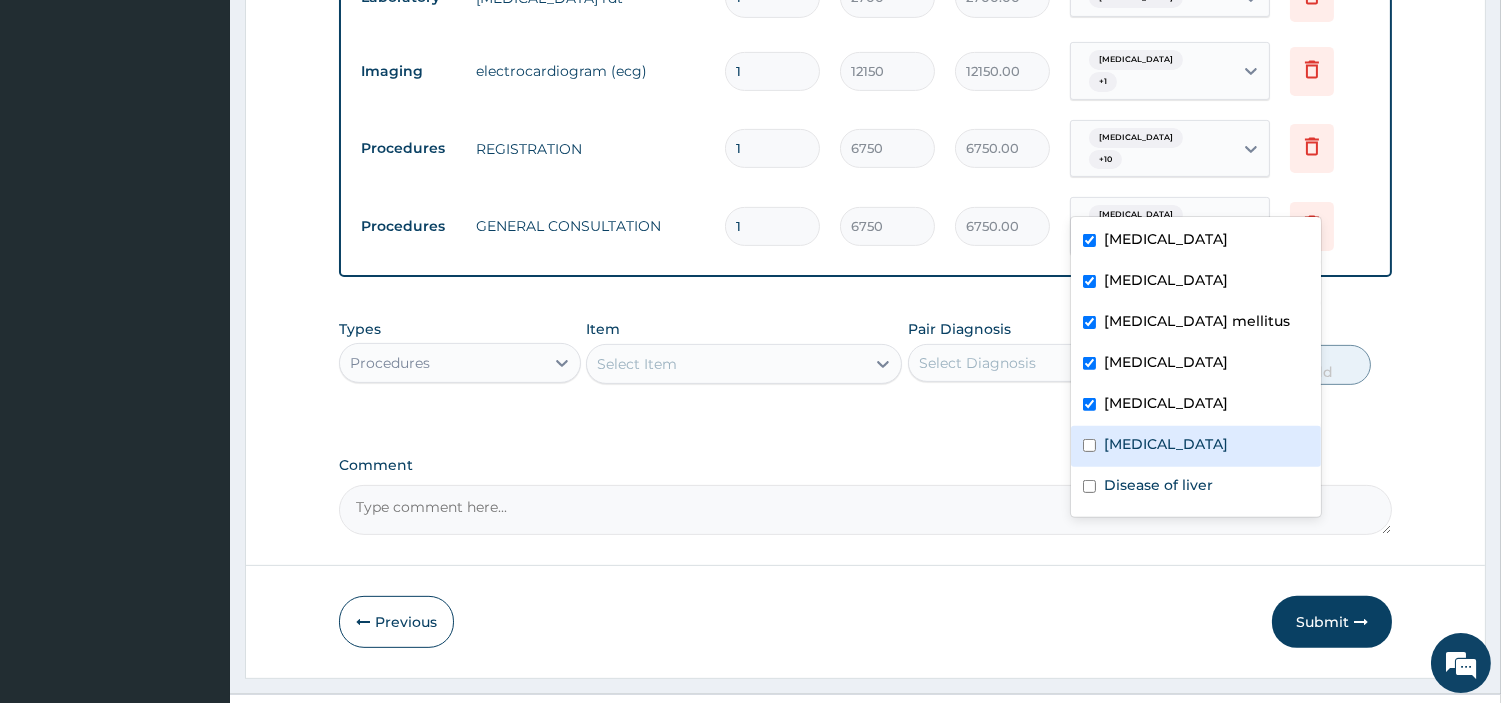 click on "Sepsis" at bounding box center [1196, 446] 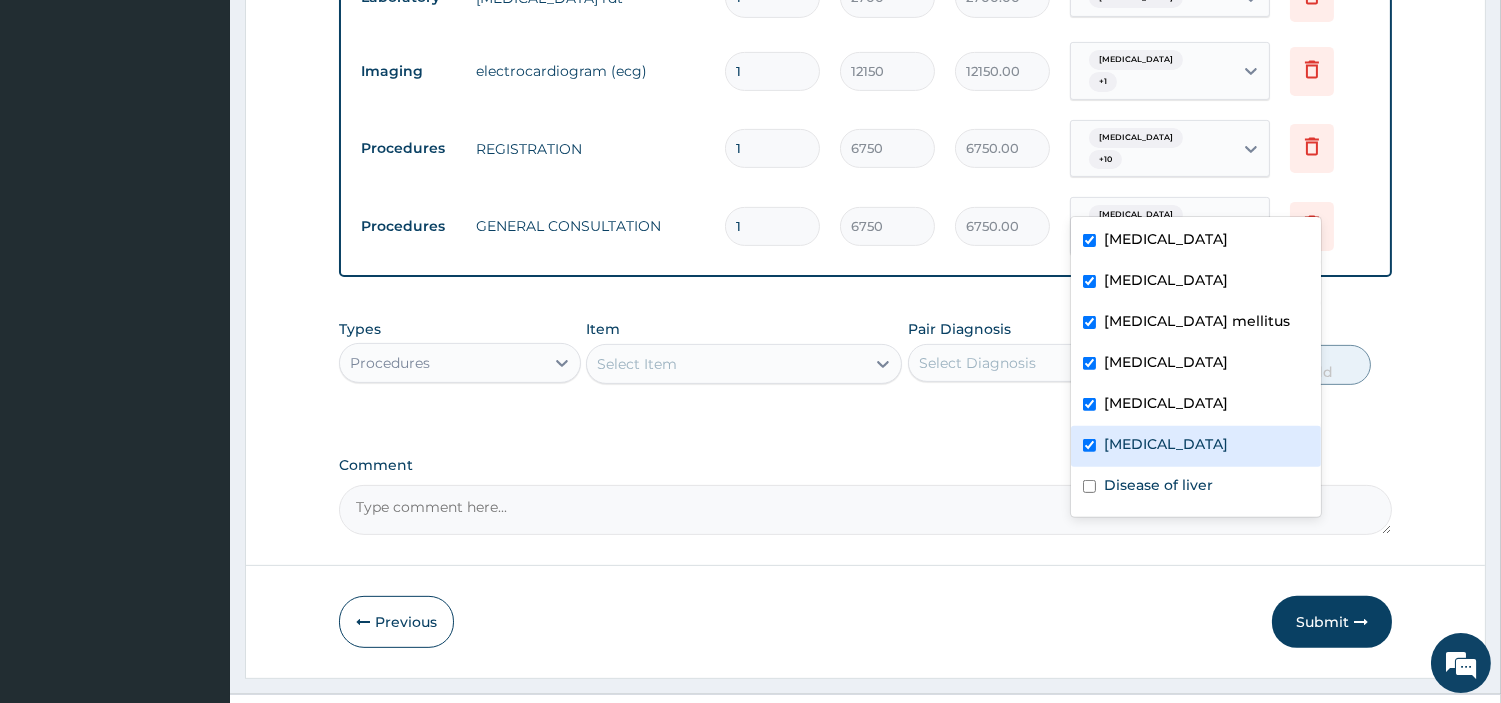 checkbox on "true" 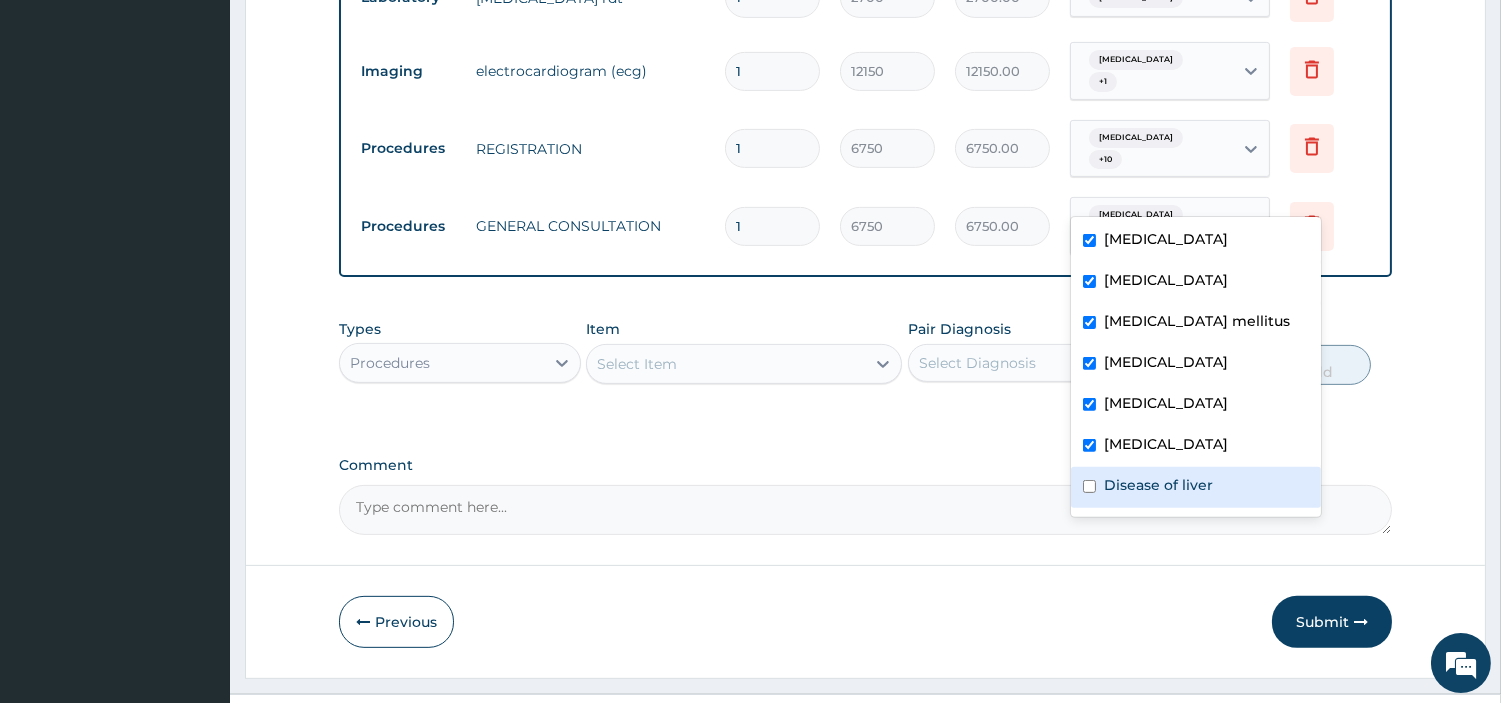 click on "Disease of liver" at bounding box center [1196, 487] 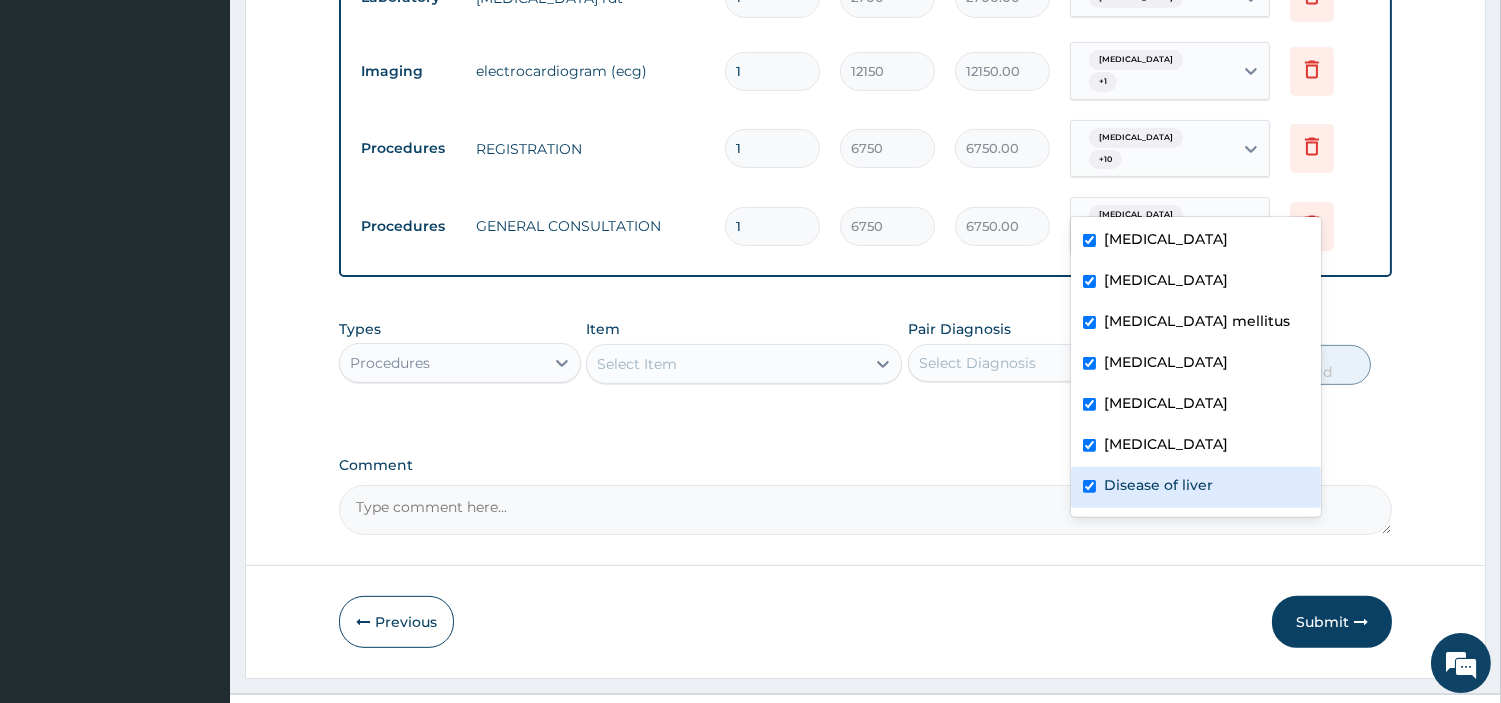 checkbox on "true" 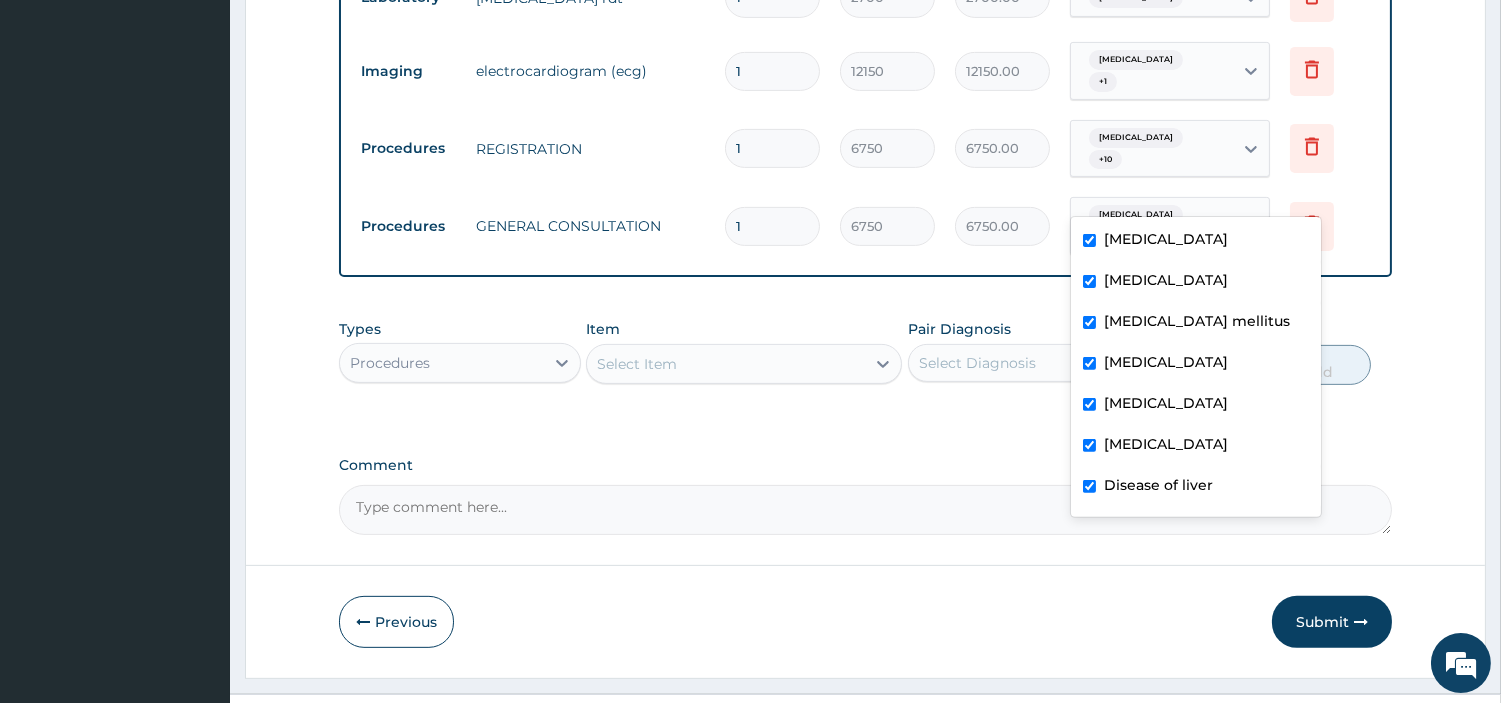 scroll, scrollTop: 158, scrollLeft: 0, axis: vertical 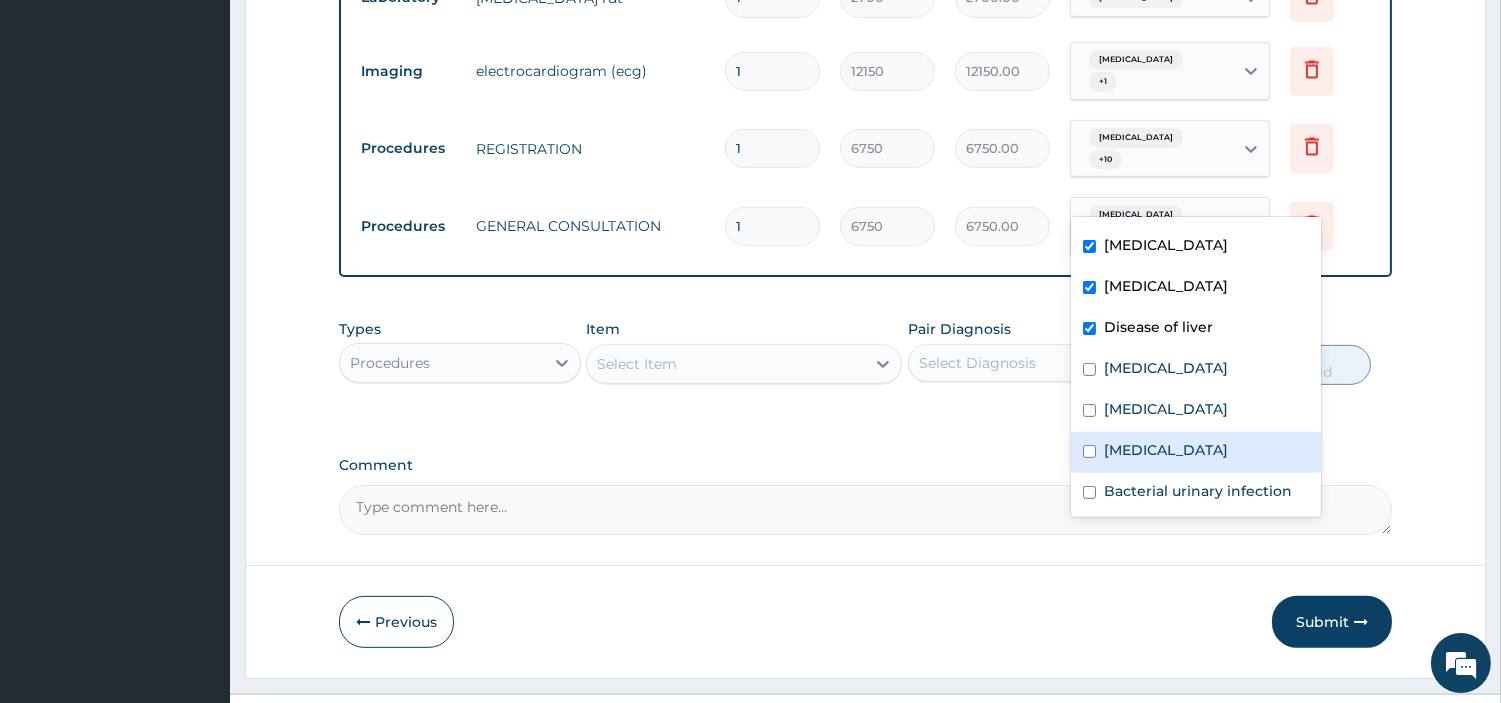 click on "Electrolyte imbalance" at bounding box center [1166, 450] 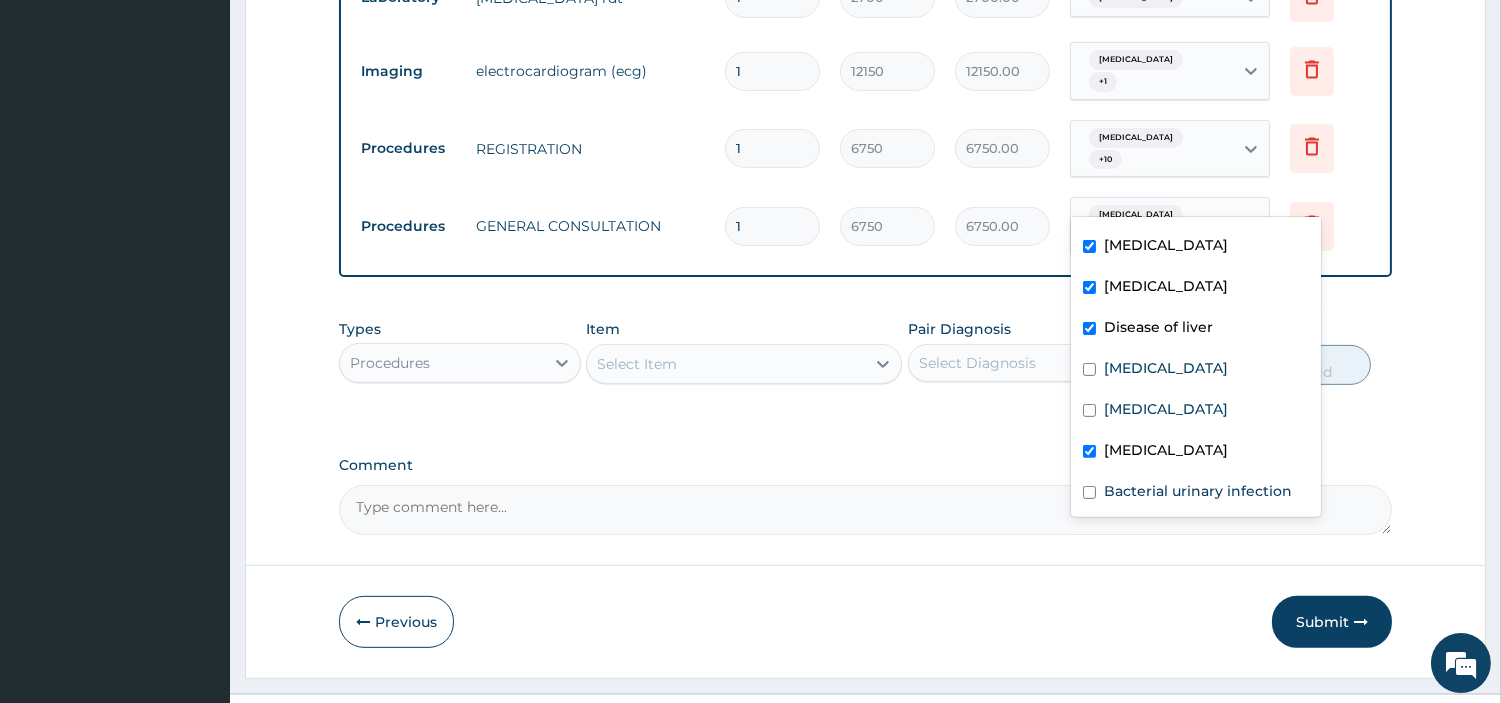 checkbox on "true" 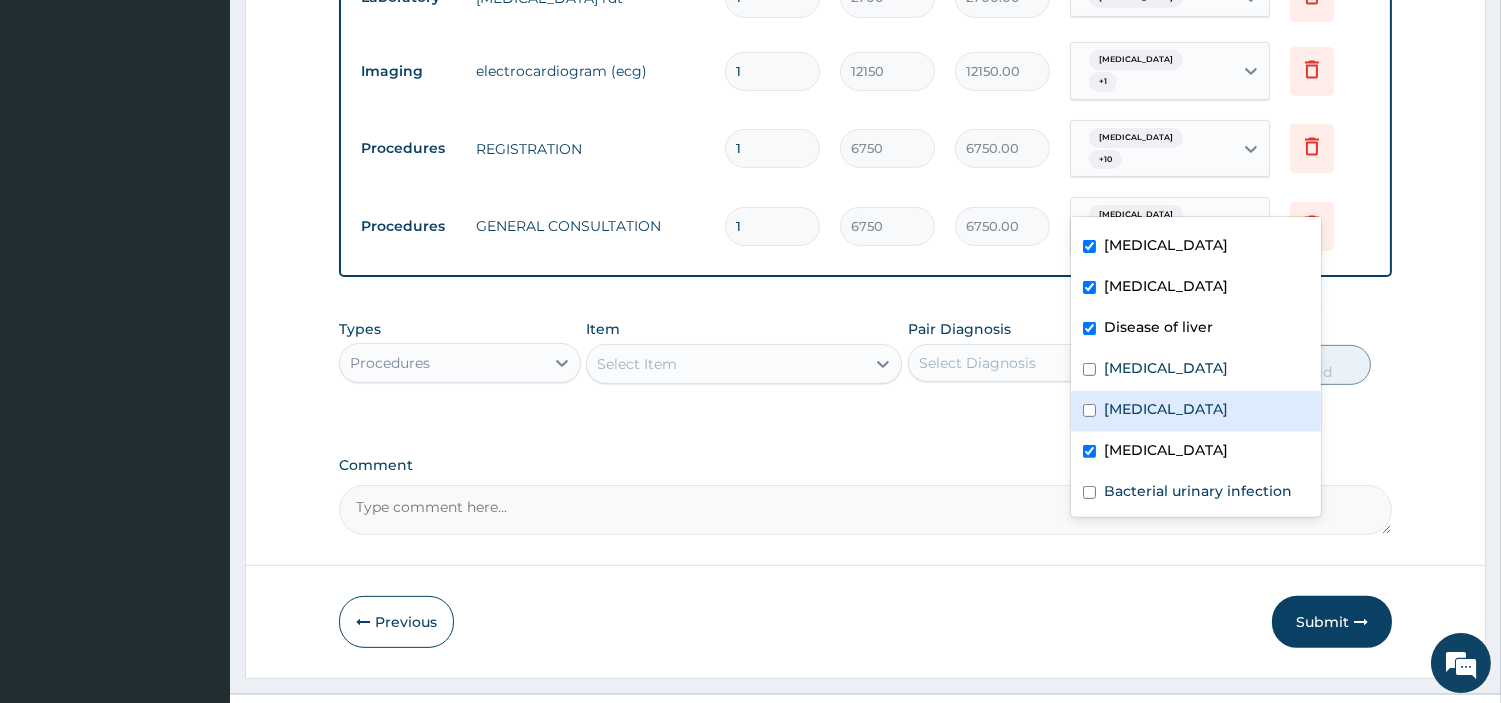 click on "Hyperuricemia" at bounding box center [1166, 409] 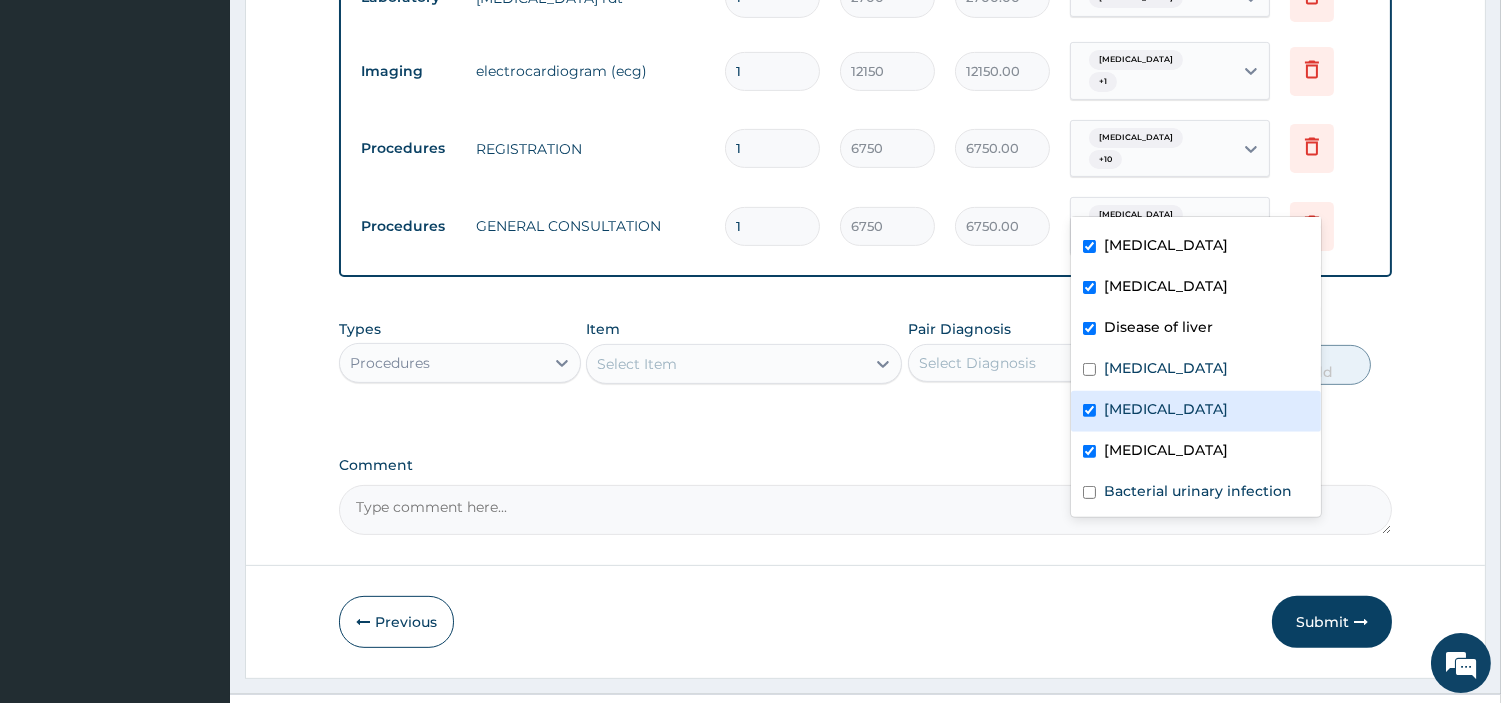 checkbox on "true" 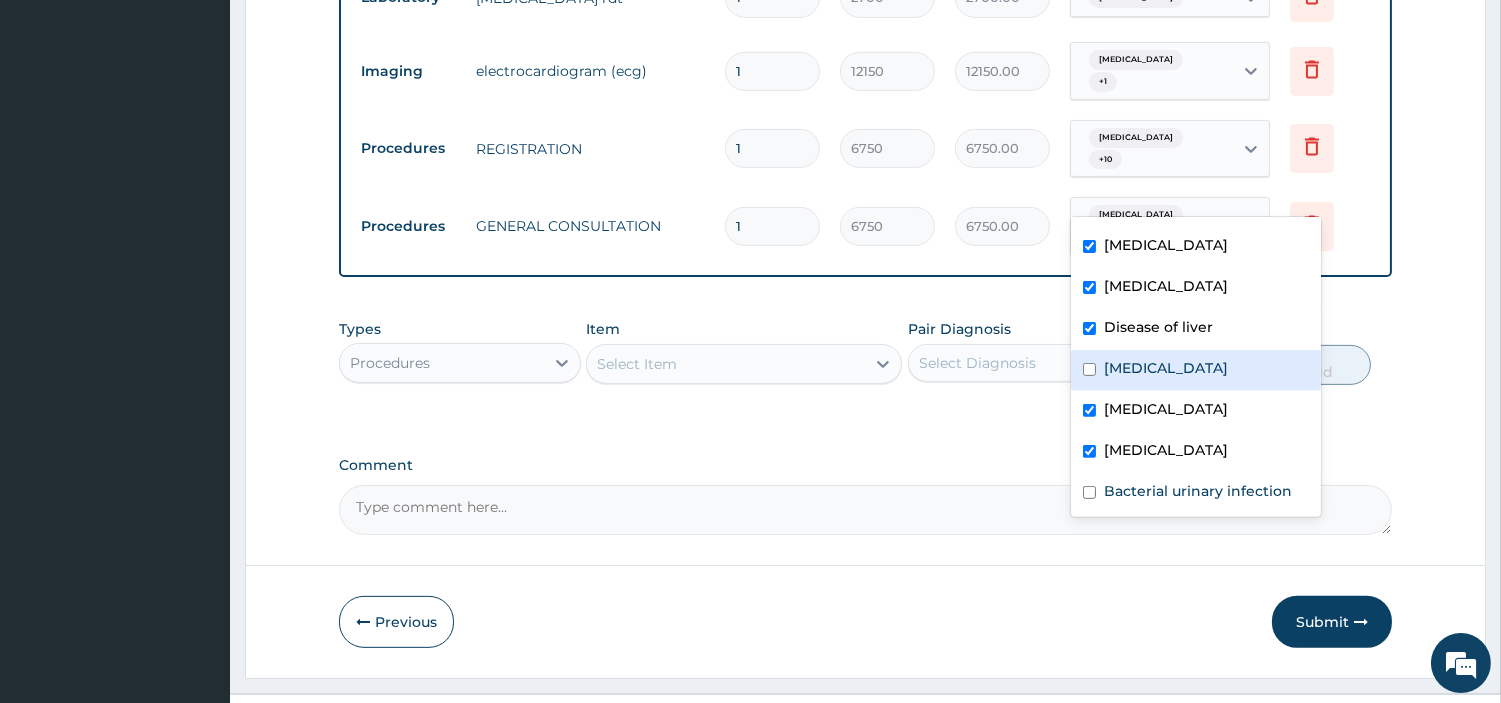 click on "Hyperlipidemia" at bounding box center [1166, 368] 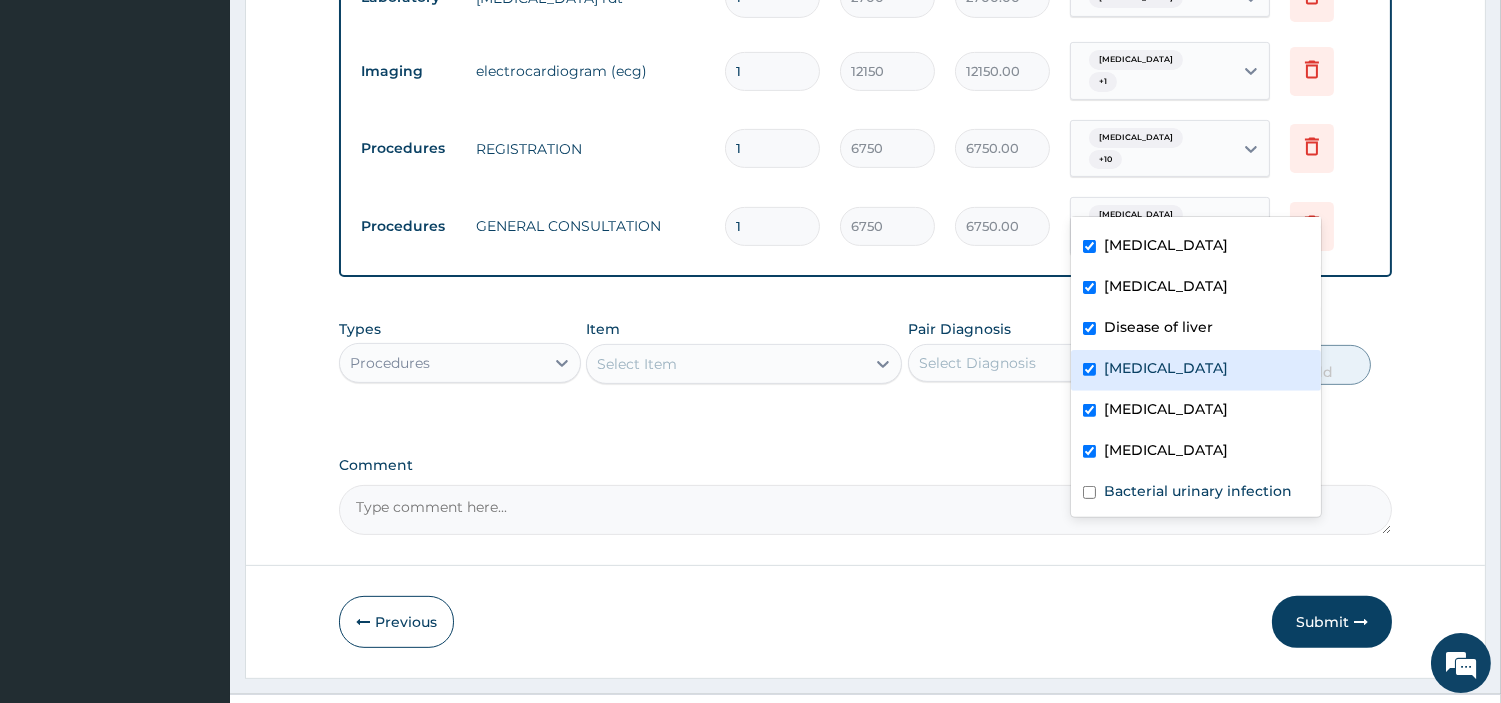 checkbox on "true" 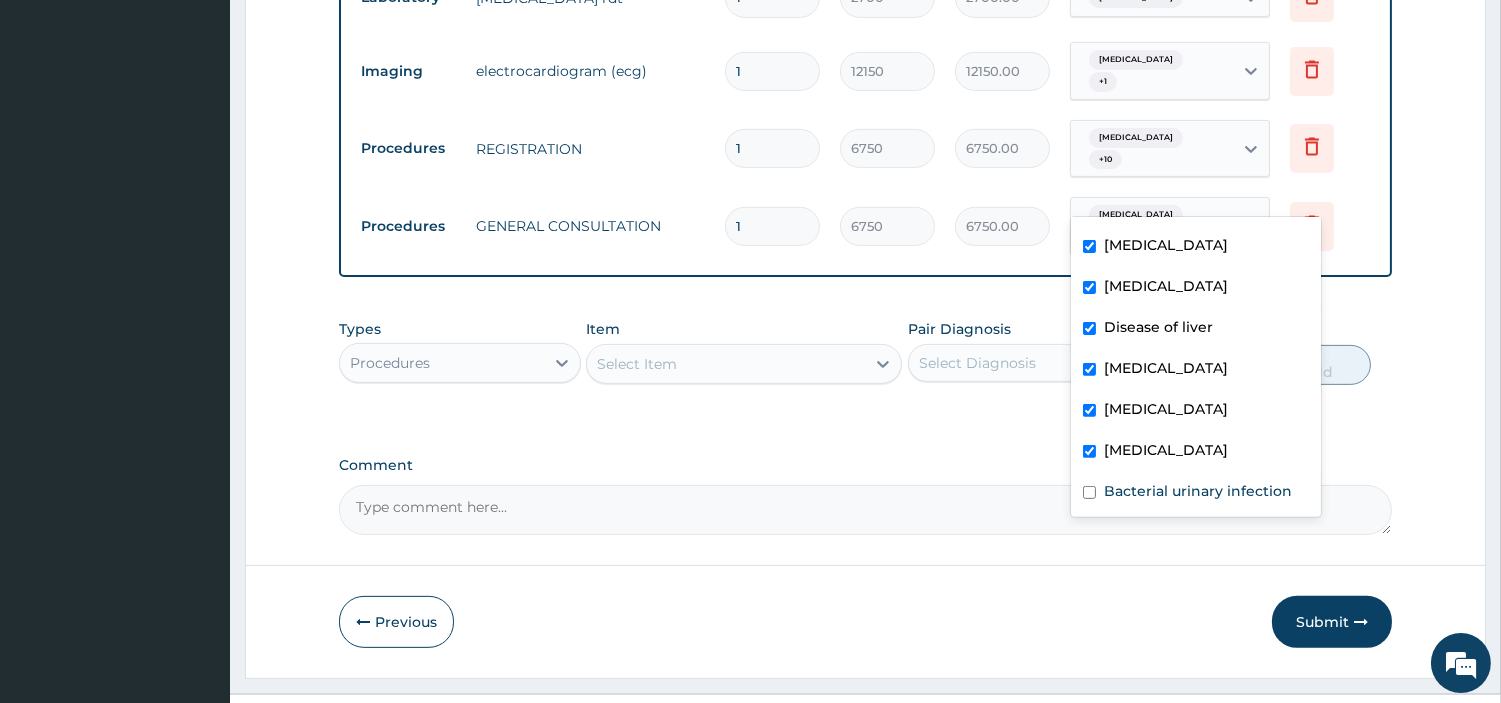 click on "Electrolyte imbalance" at bounding box center (1196, 452) 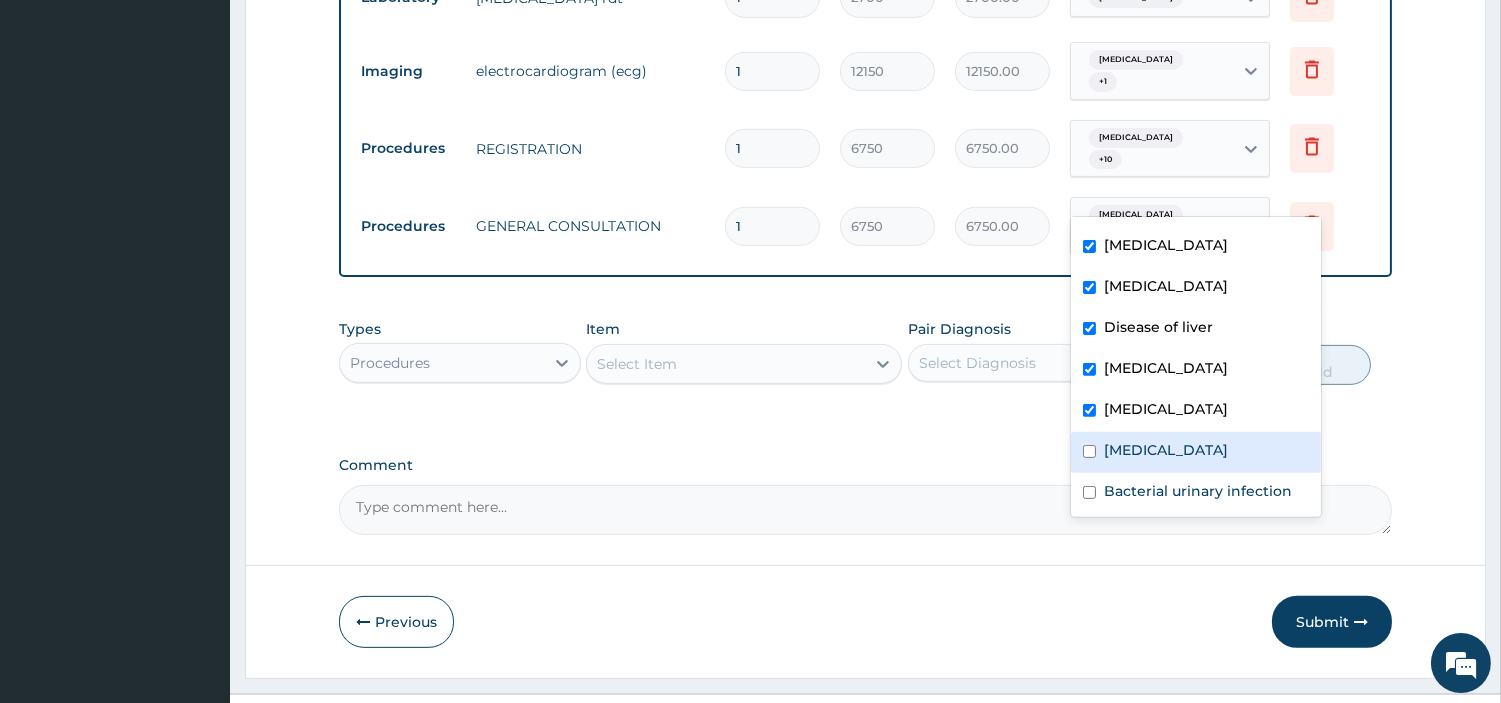 click on "Electrolyte imbalance" at bounding box center [1196, 452] 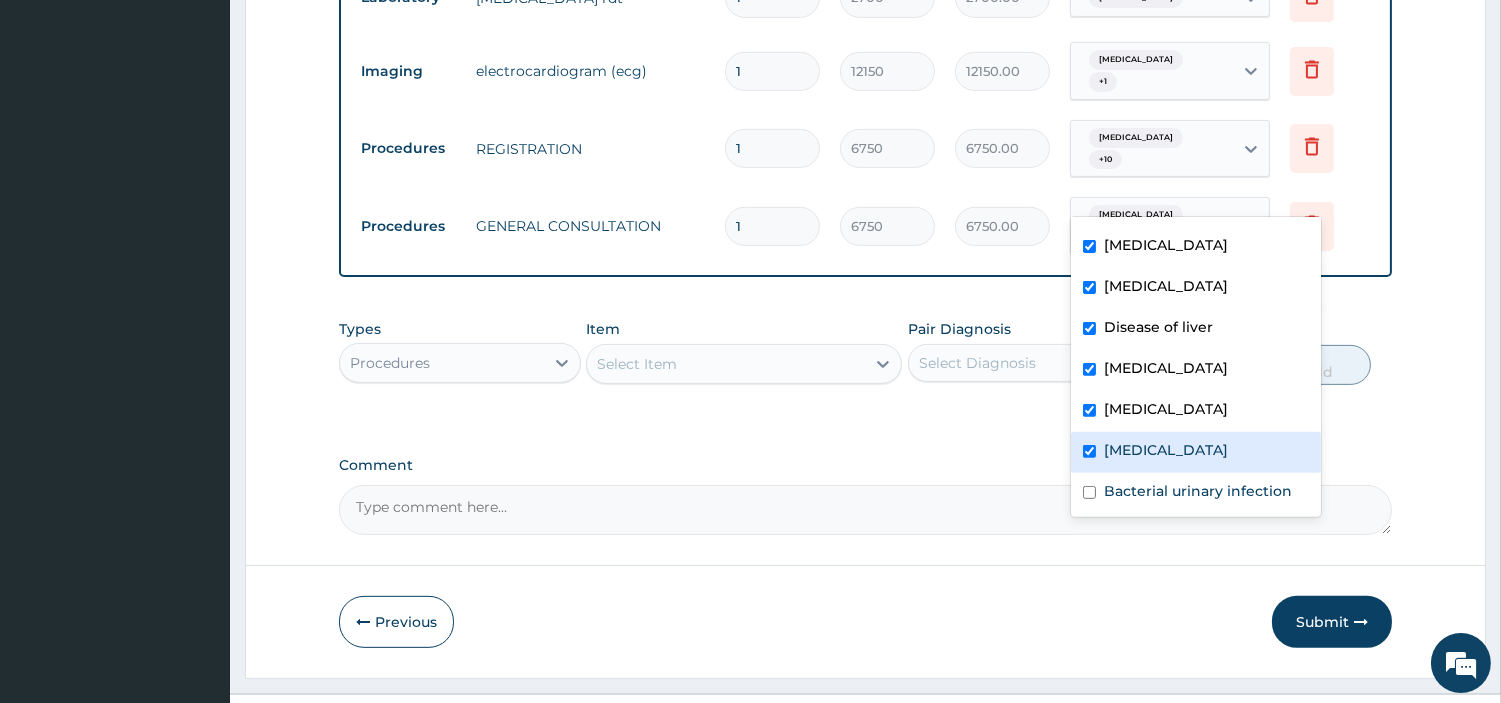 checkbox on "true" 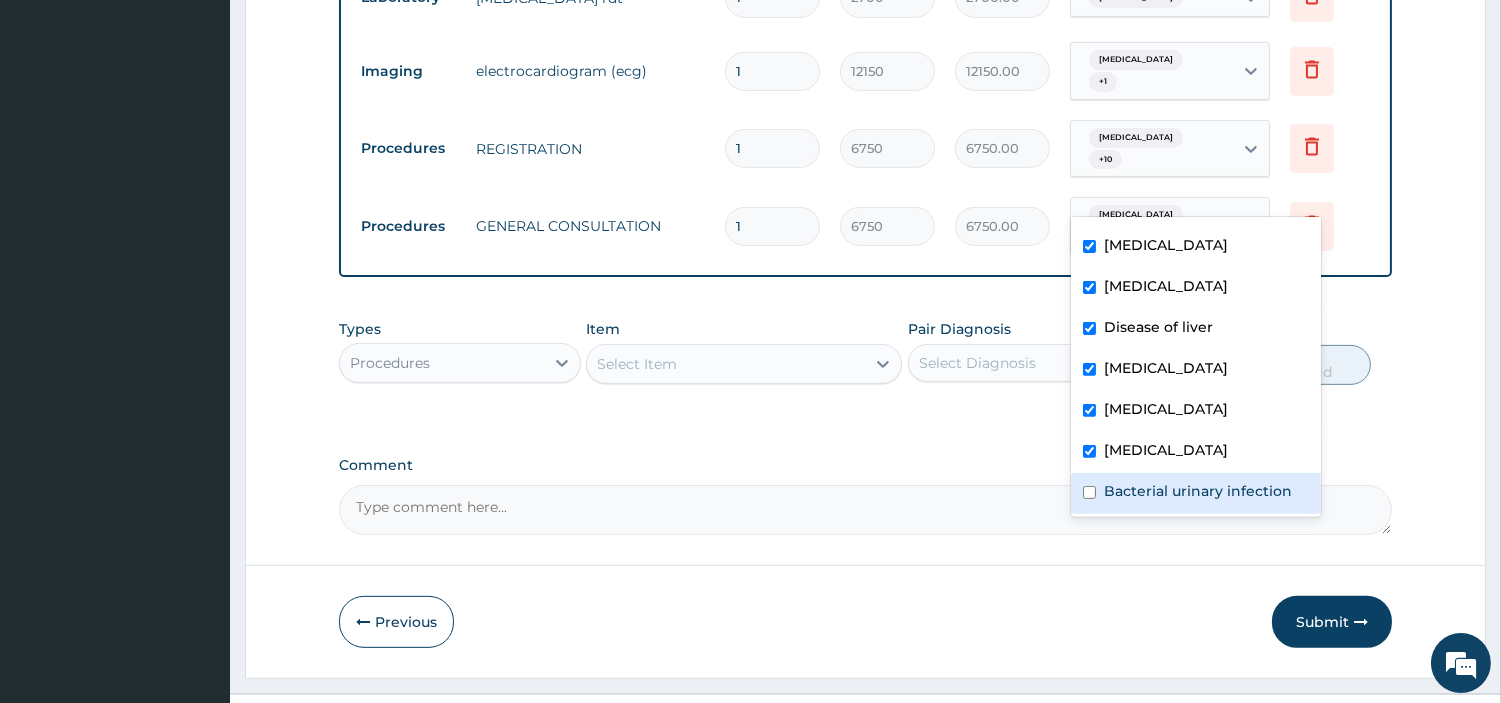 click on "Bacterial urinary infection" at bounding box center [1198, 491] 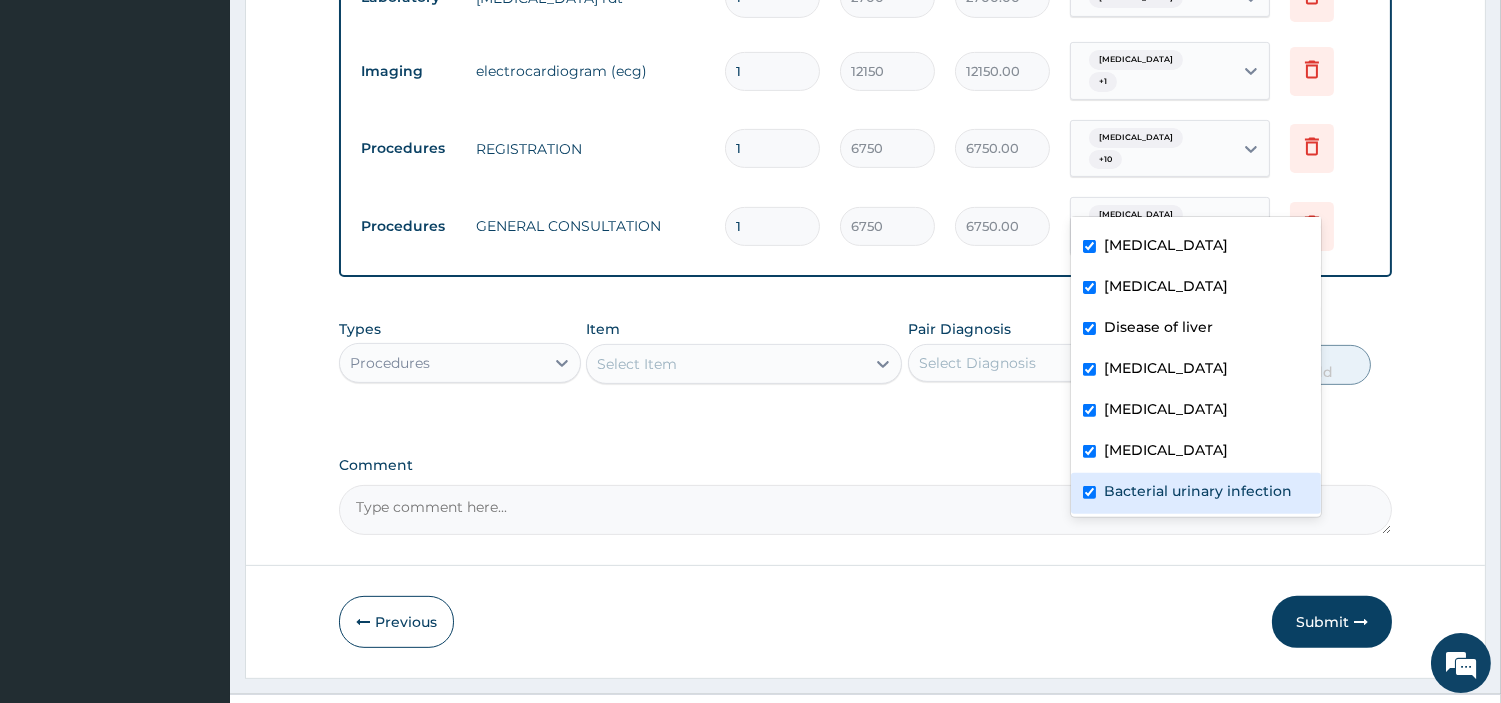 checkbox on "true" 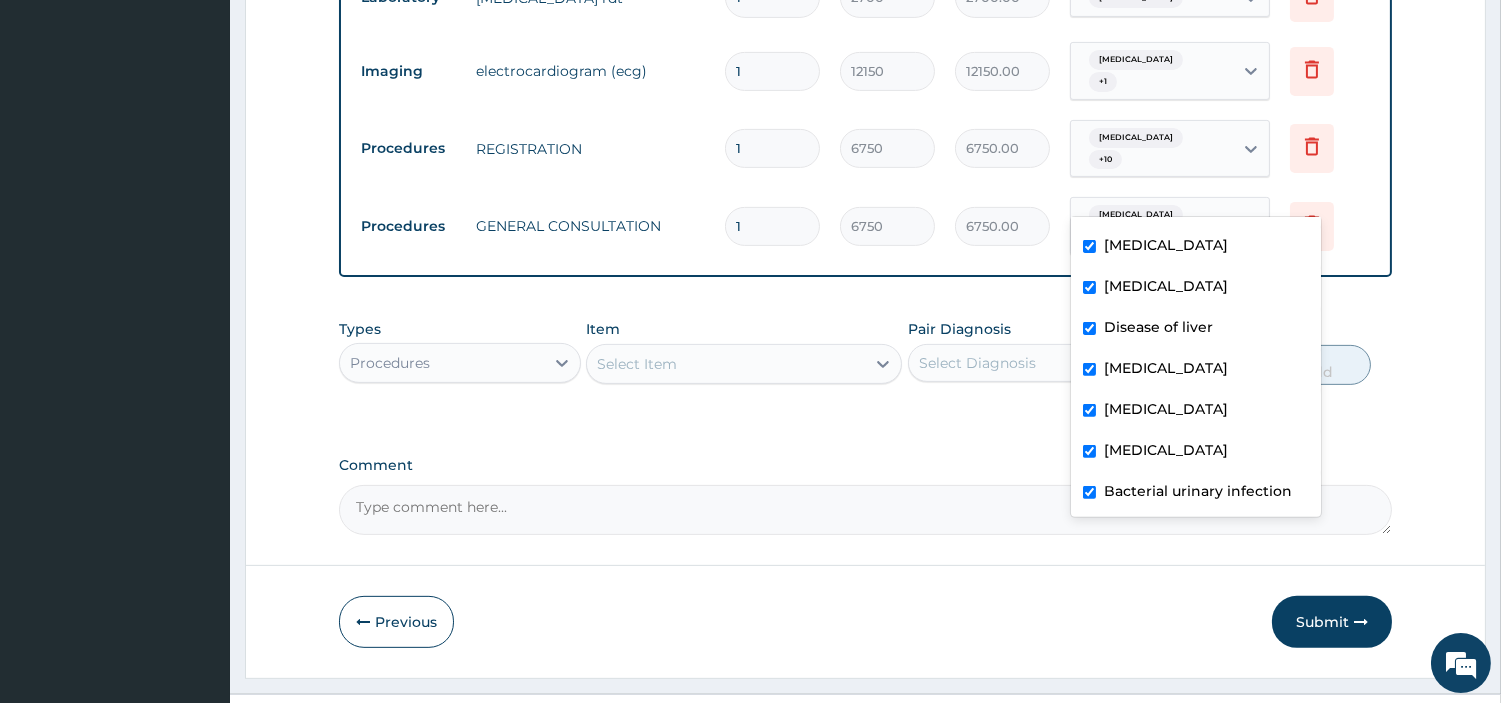 drag, startPoint x: 1307, startPoint y: 583, endPoint x: 1225, endPoint y: 588, distance: 82.1523 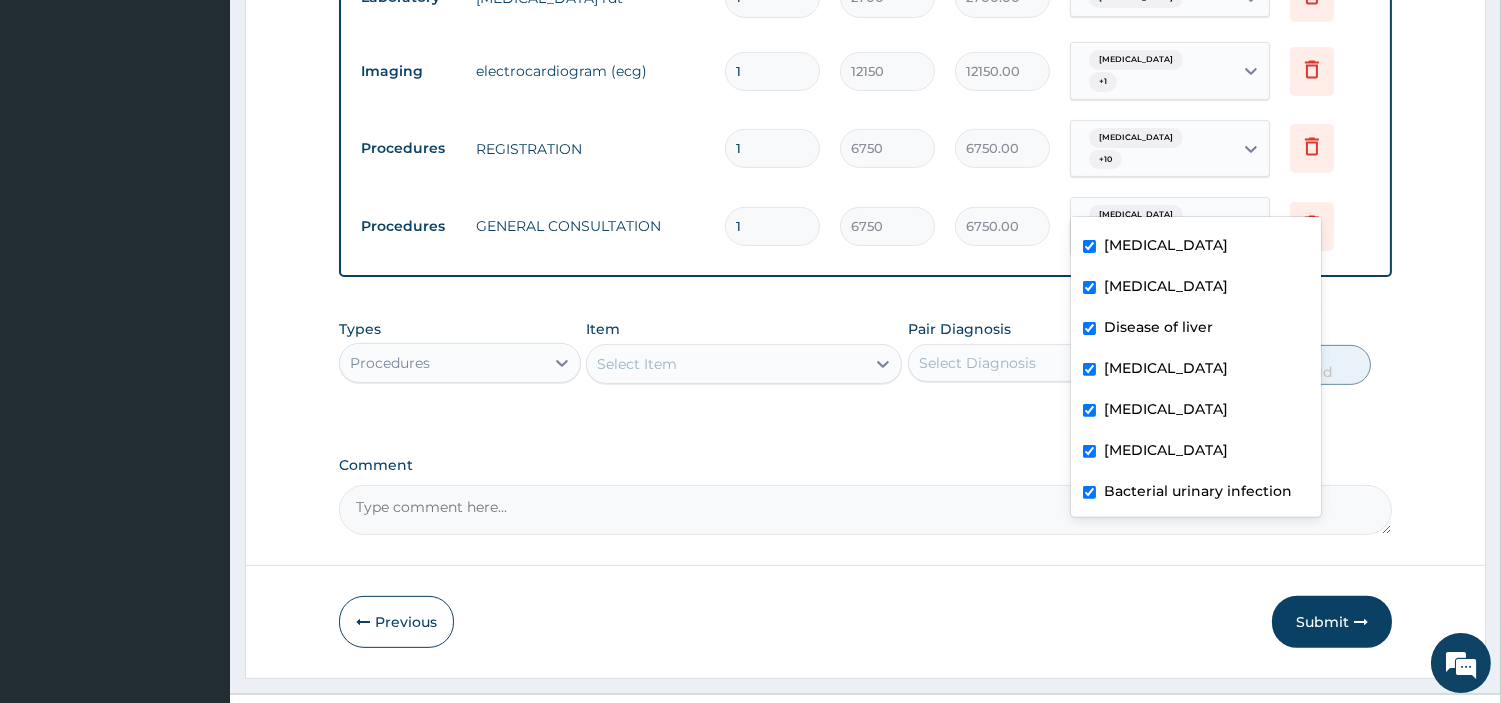 click on "Submit" at bounding box center [1332, 622] 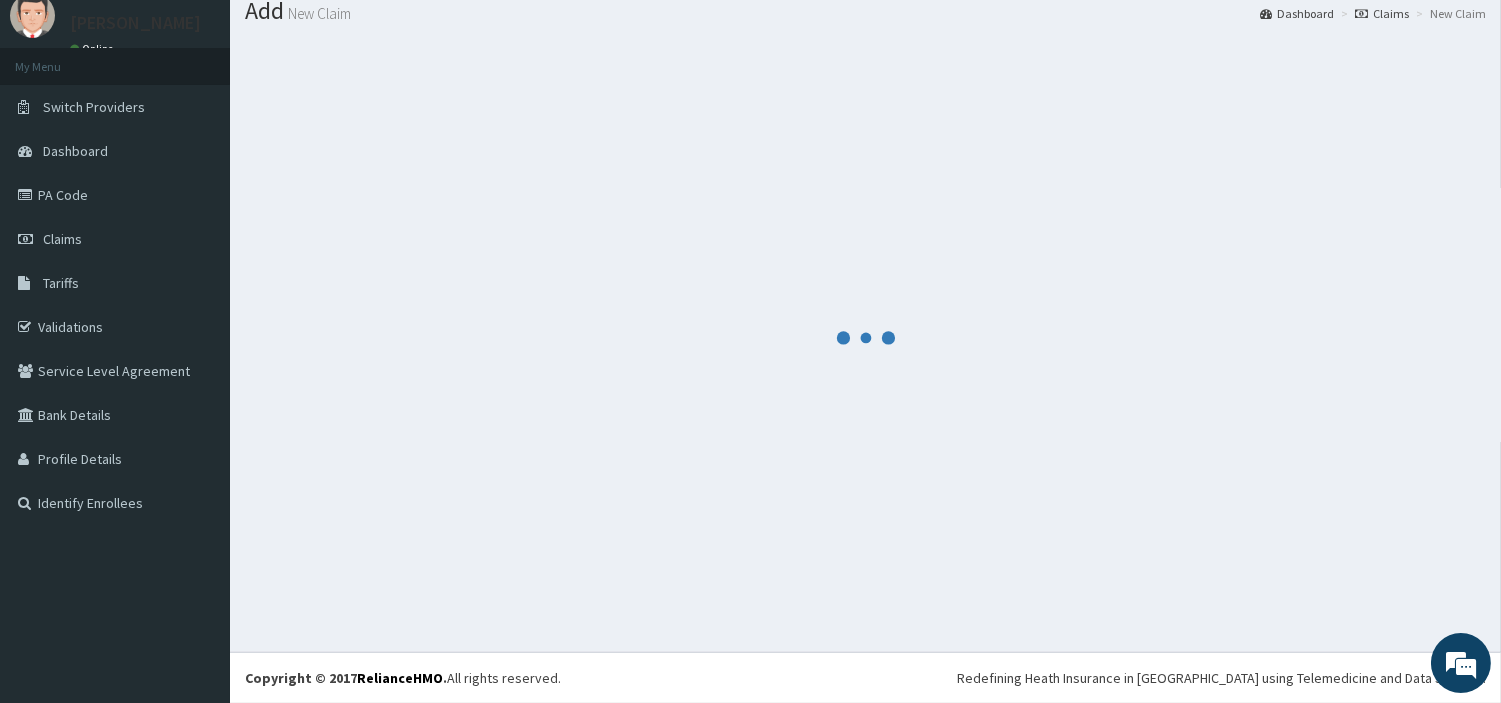 scroll, scrollTop: 66, scrollLeft: 0, axis: vertical 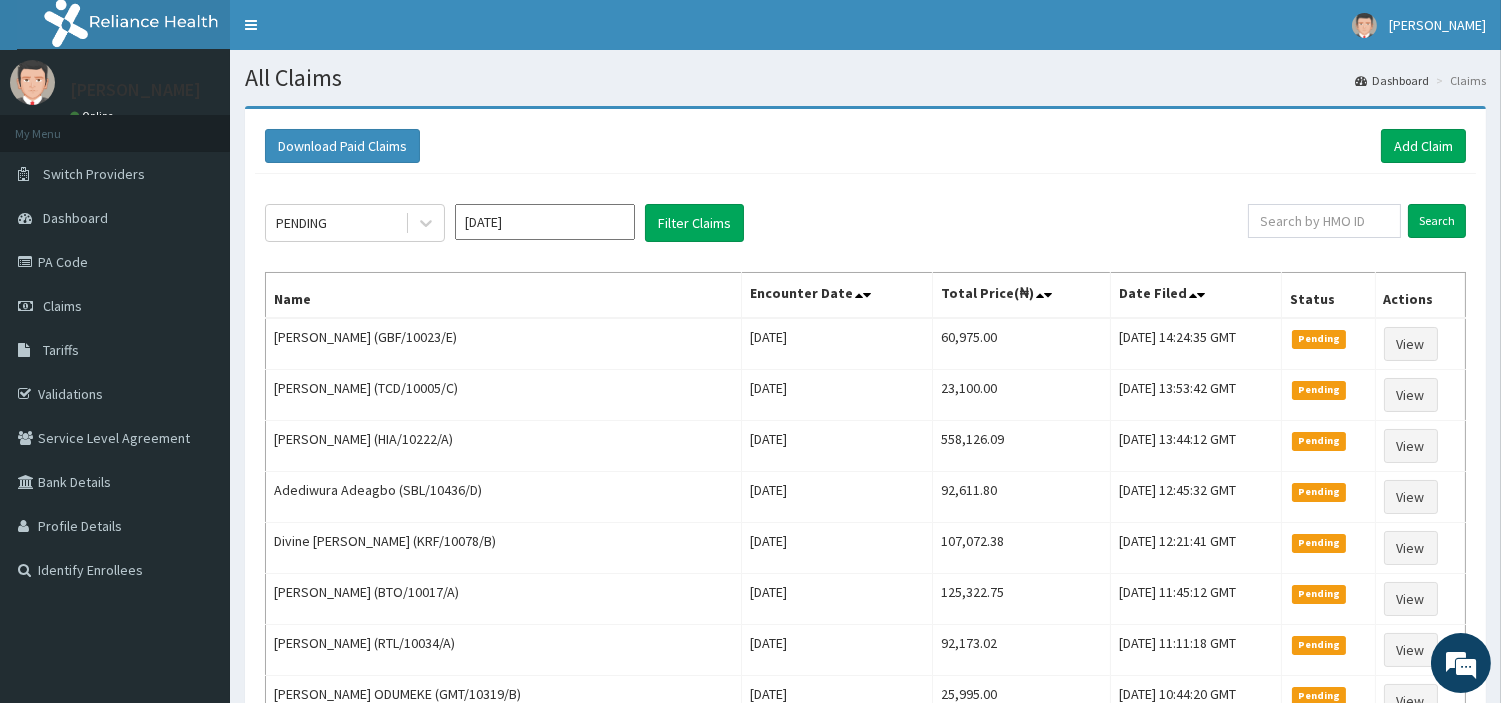 click on "Download Paid Claims Add Claim" at bounding box center [865, 146] 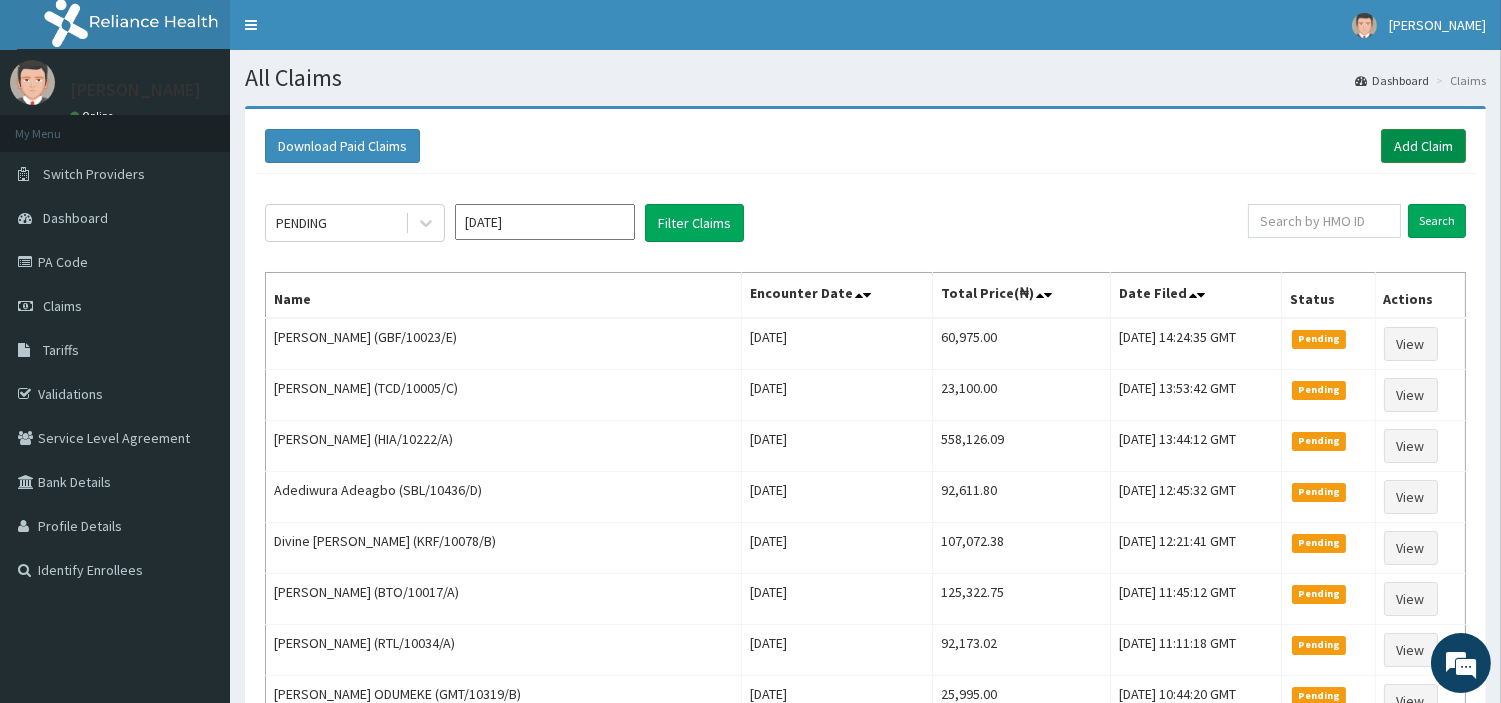 click on "Add Claim" at bounding box center [1423, 146] 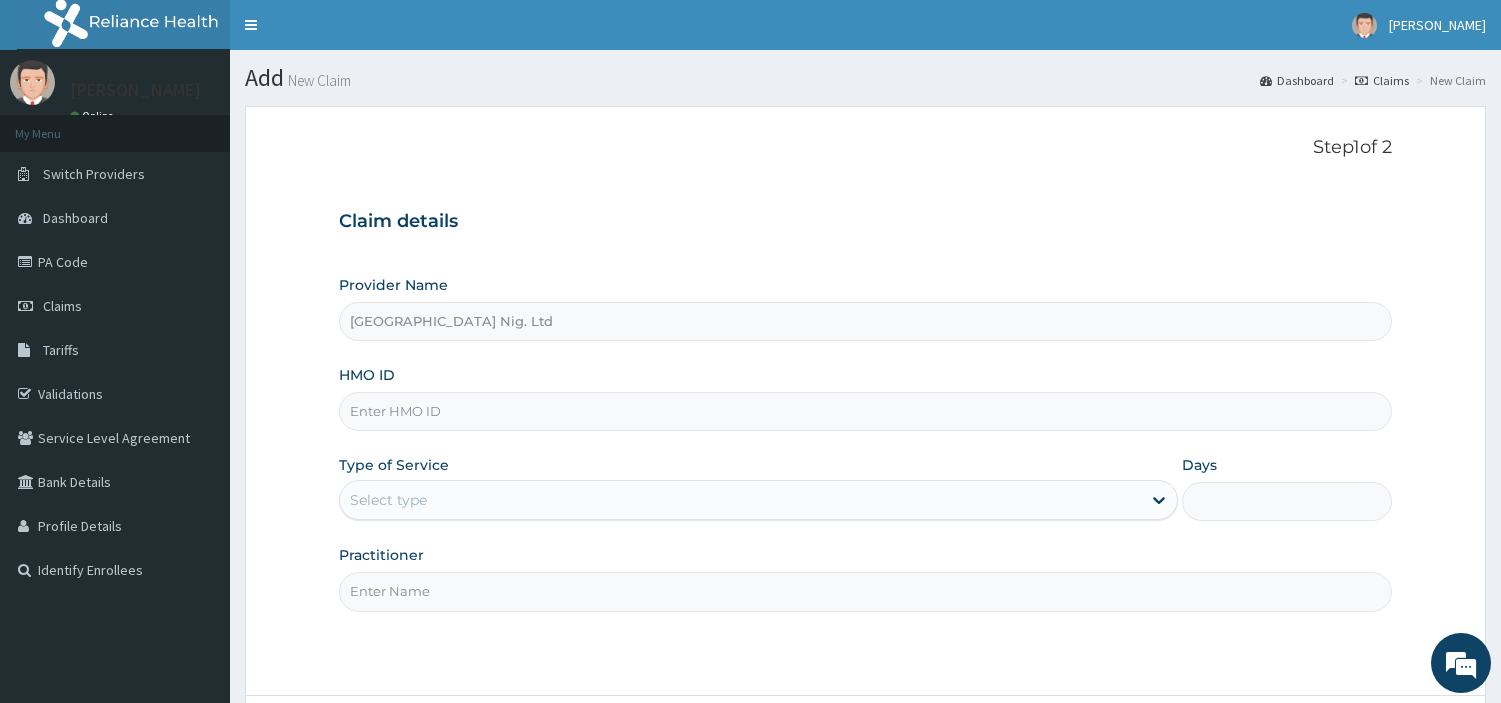 scroll, scrollTop: 0, scrollLeft: 0, axis: both 